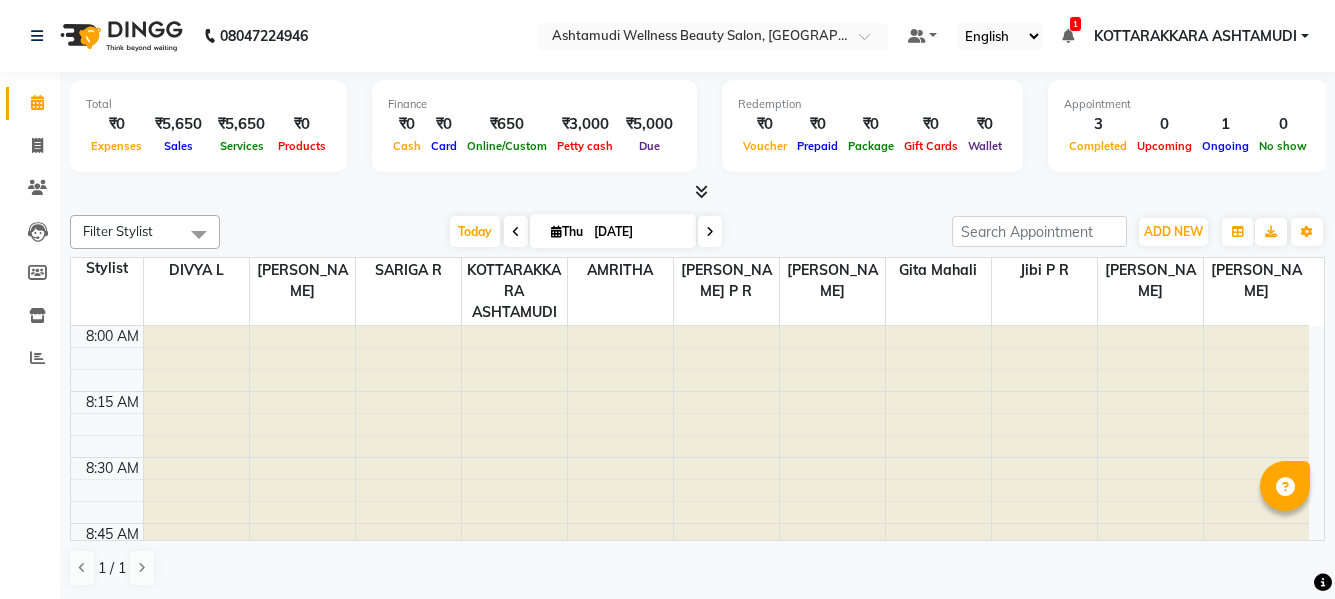 scroll, scrollTop: 1, scrollLeft: 0, axis: vertical 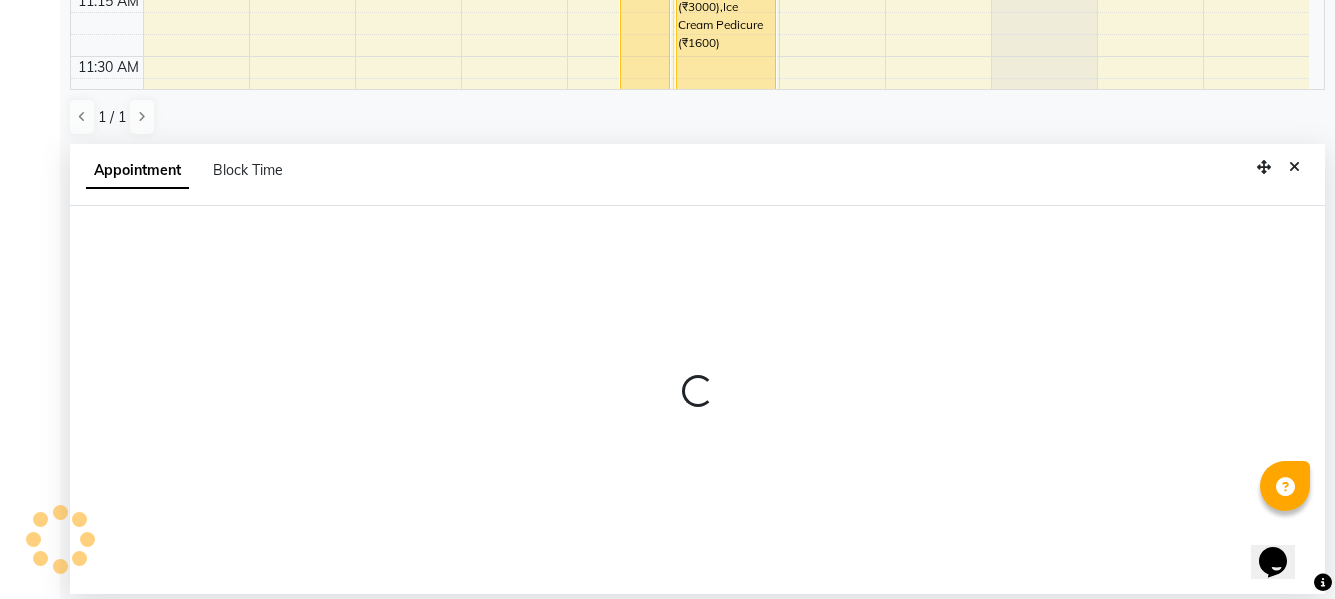 select on "75884" 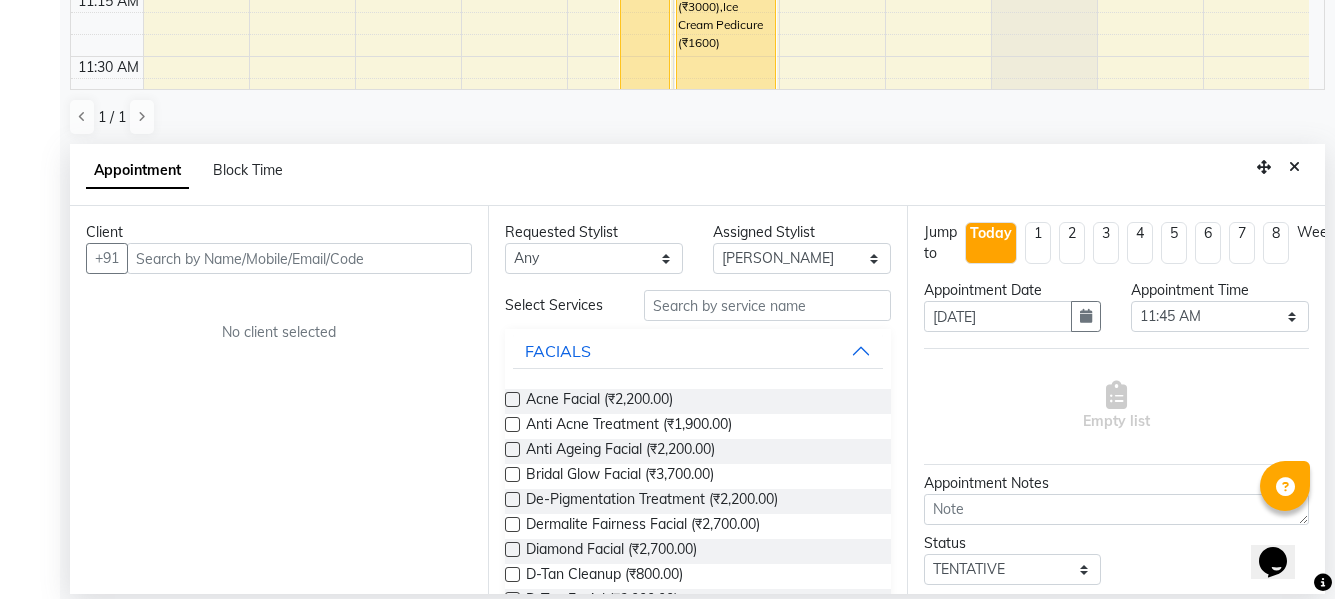 click at bounding box center [299, 258] 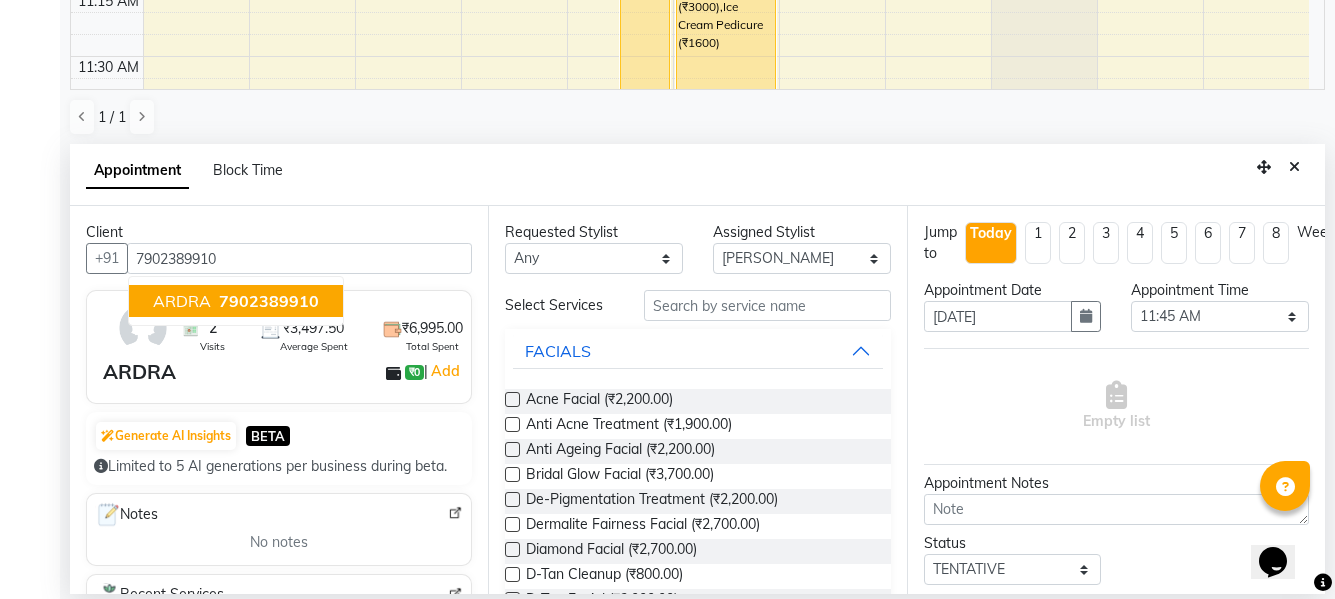 click on "7902389910" at bounding box center (269, 301) 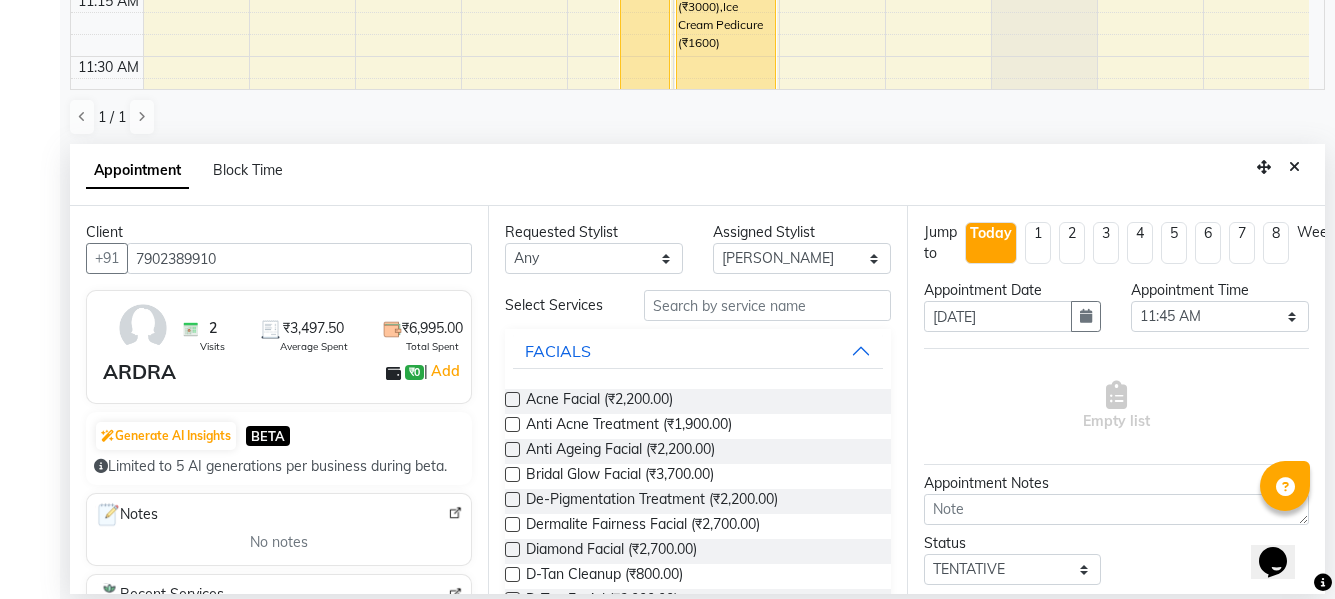 type on "7902389910" 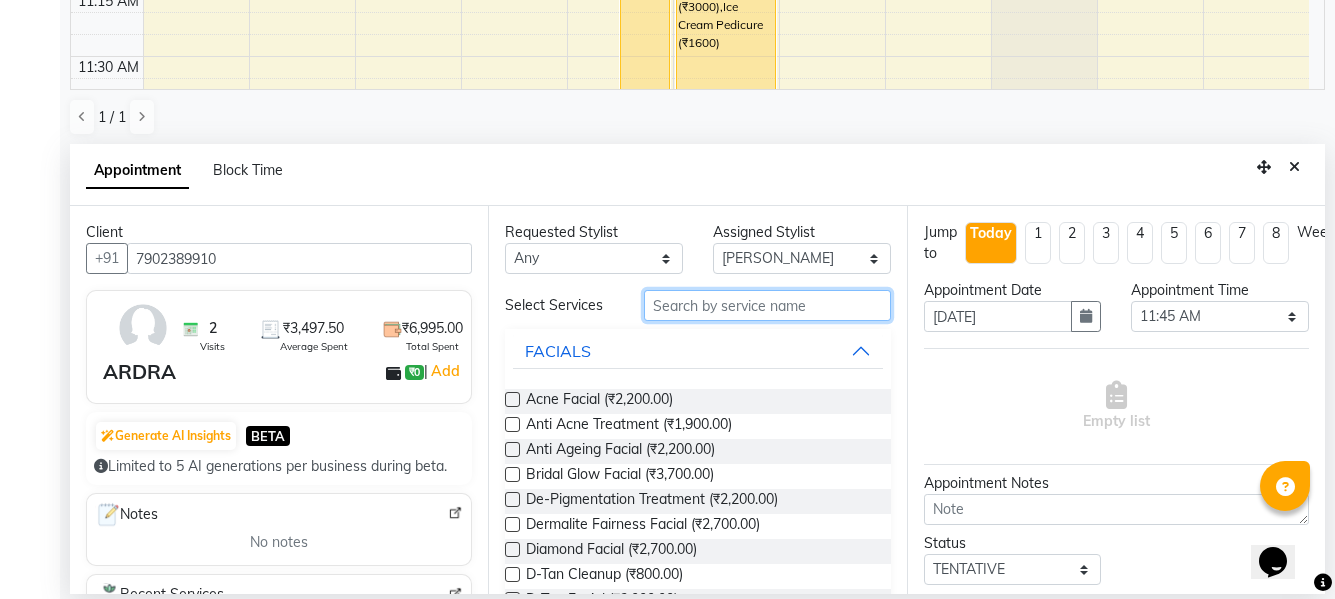 click at bounding box center [767, 305] 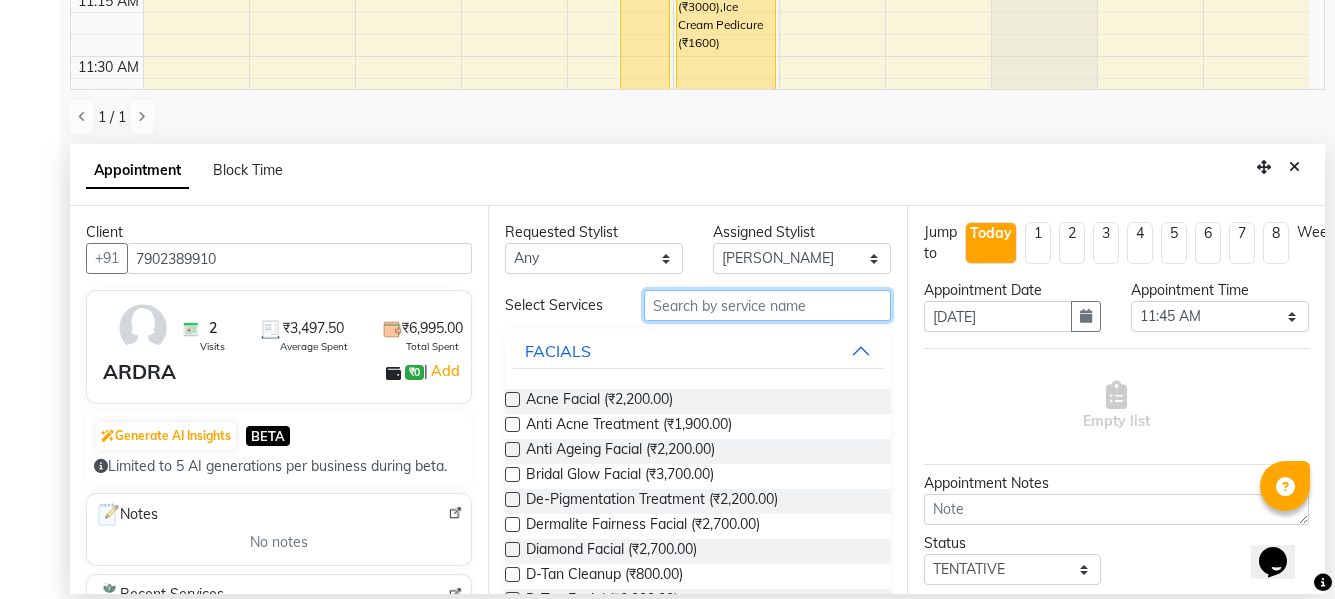 click at bounding box center (767, 305) 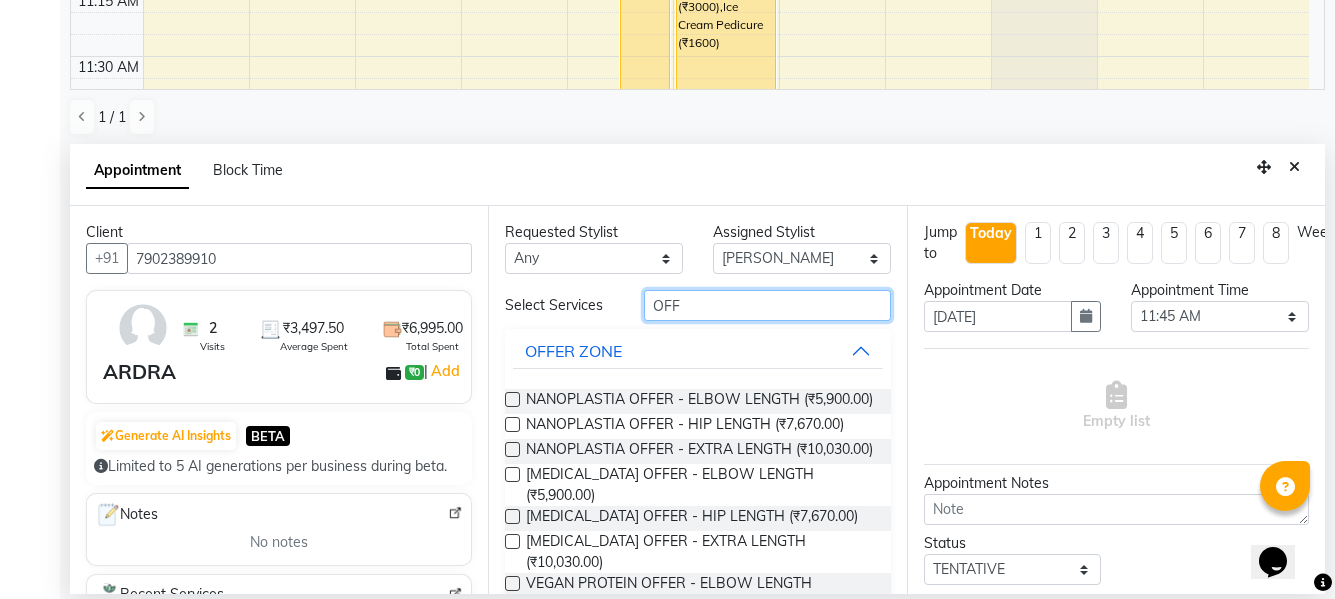 type on "OFF" 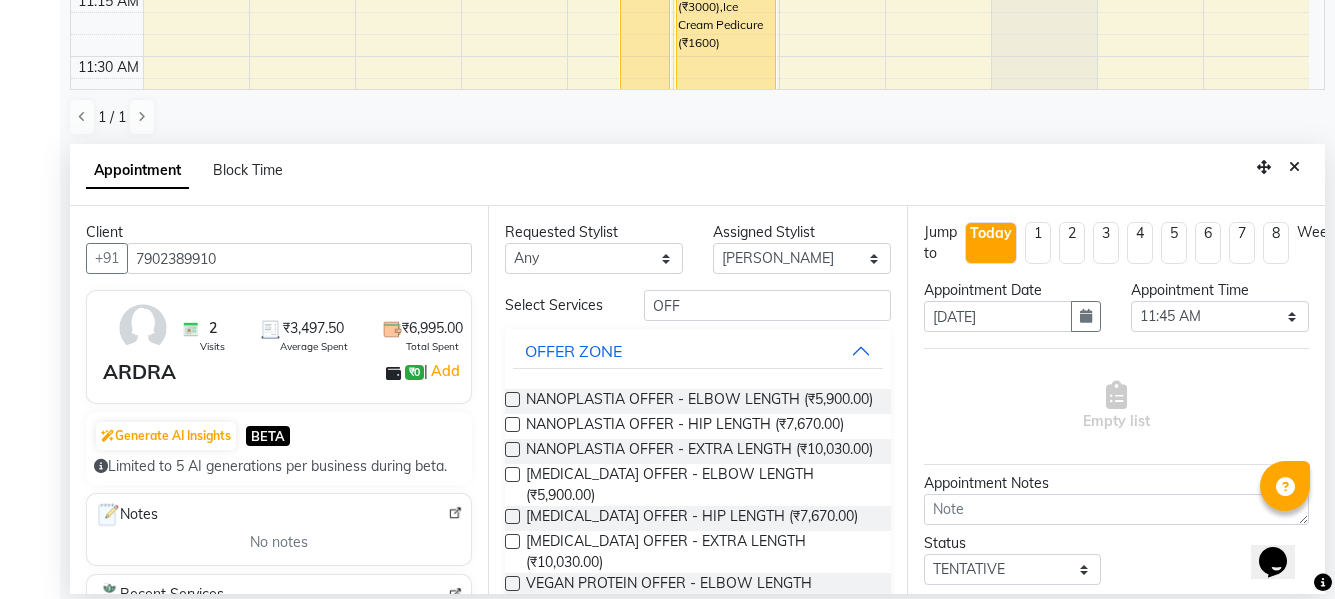 click at bounding box center [512, 474] 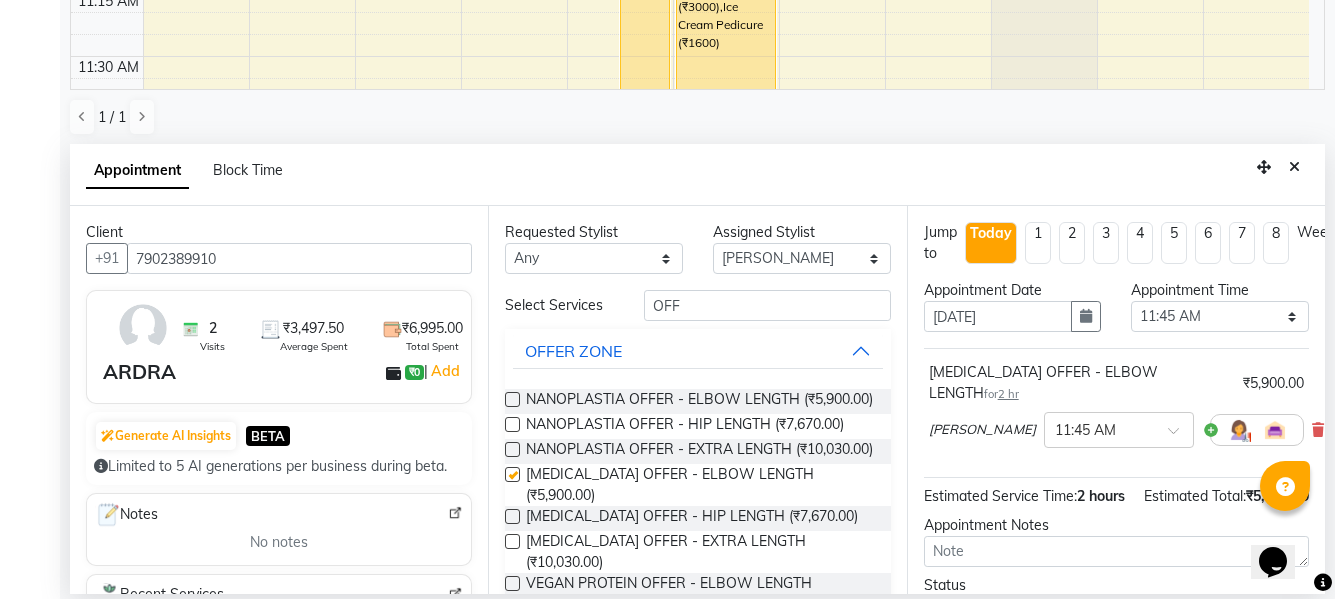 checkbox on "false" 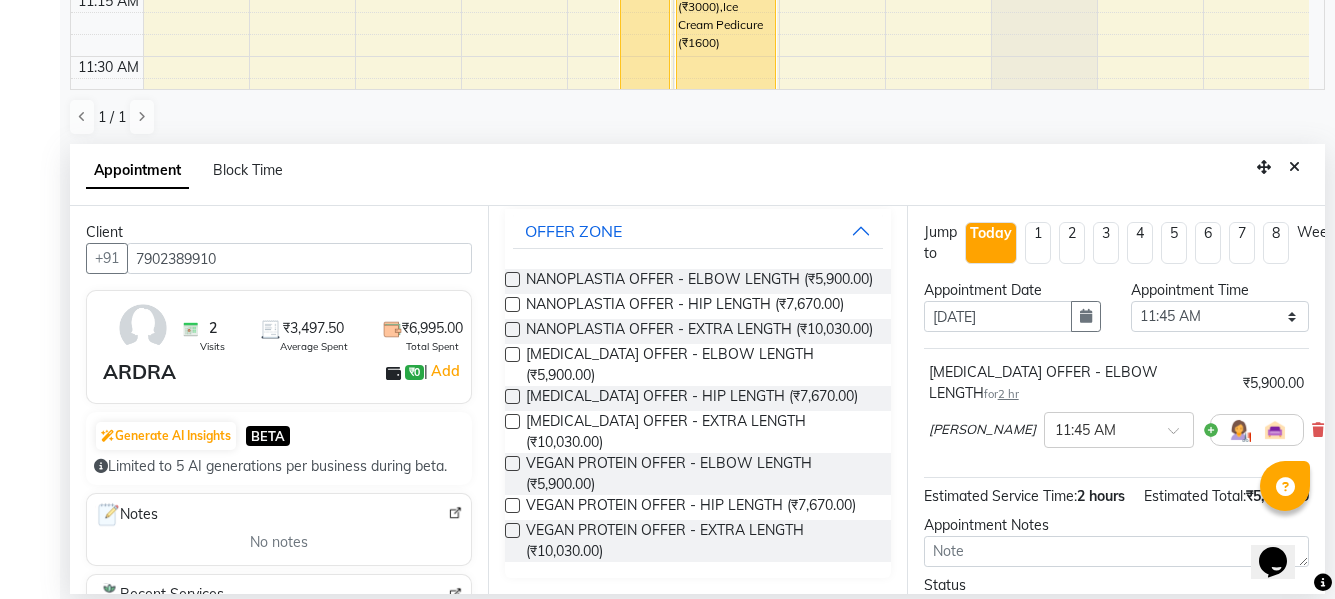 scroll, scrollTop: 137, scrollLeft: 0, axis: vertical 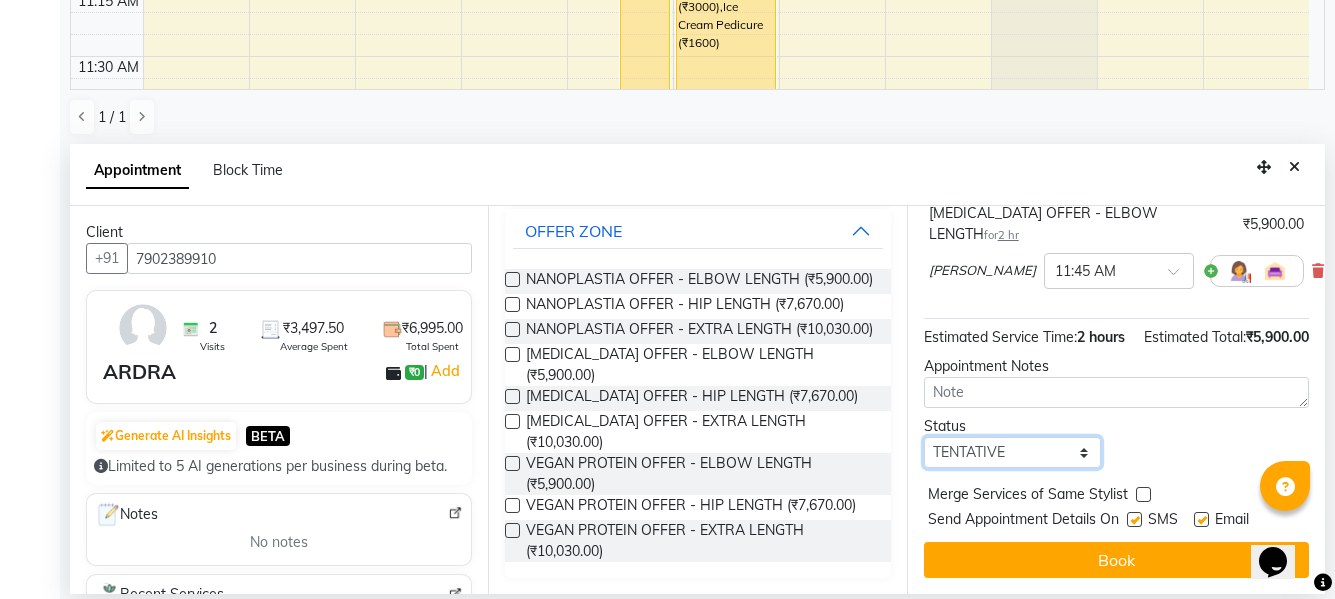 drag, startPoint x: 1042, startPoint y: 435, endPoint x: 1041, endPoint y: 447, distance: 12.0415945 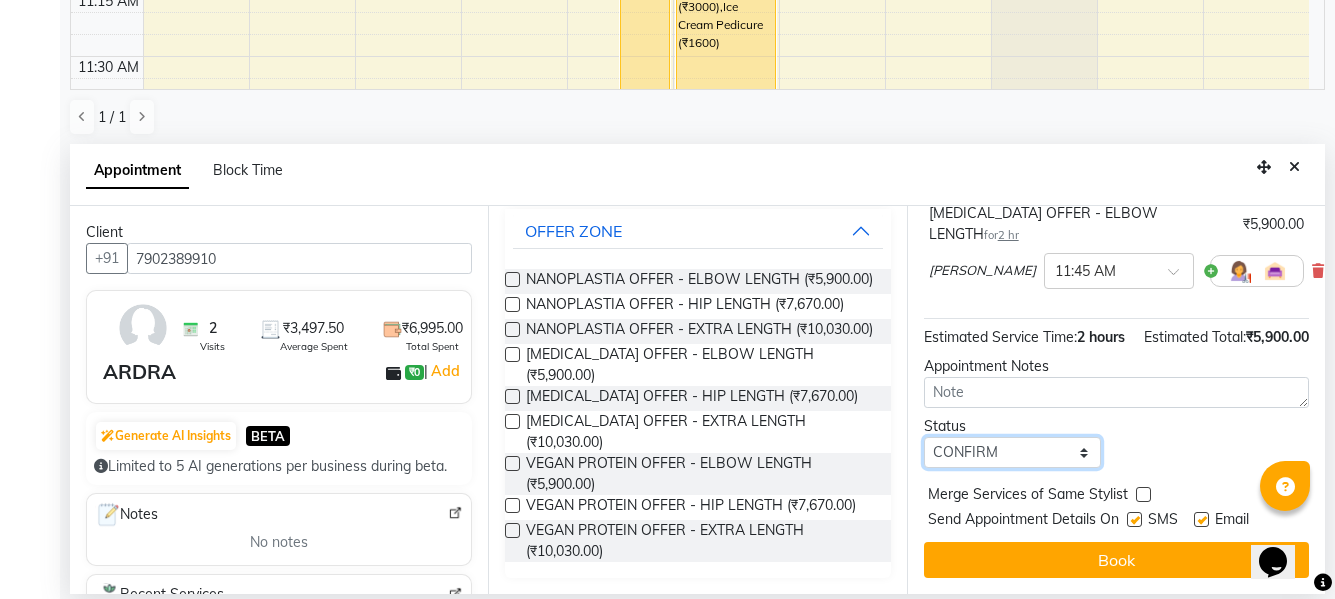click on "Select TENTATIVE CONFIRM CHECK-IN UPCOMING" at bounding box center (1013, 452) 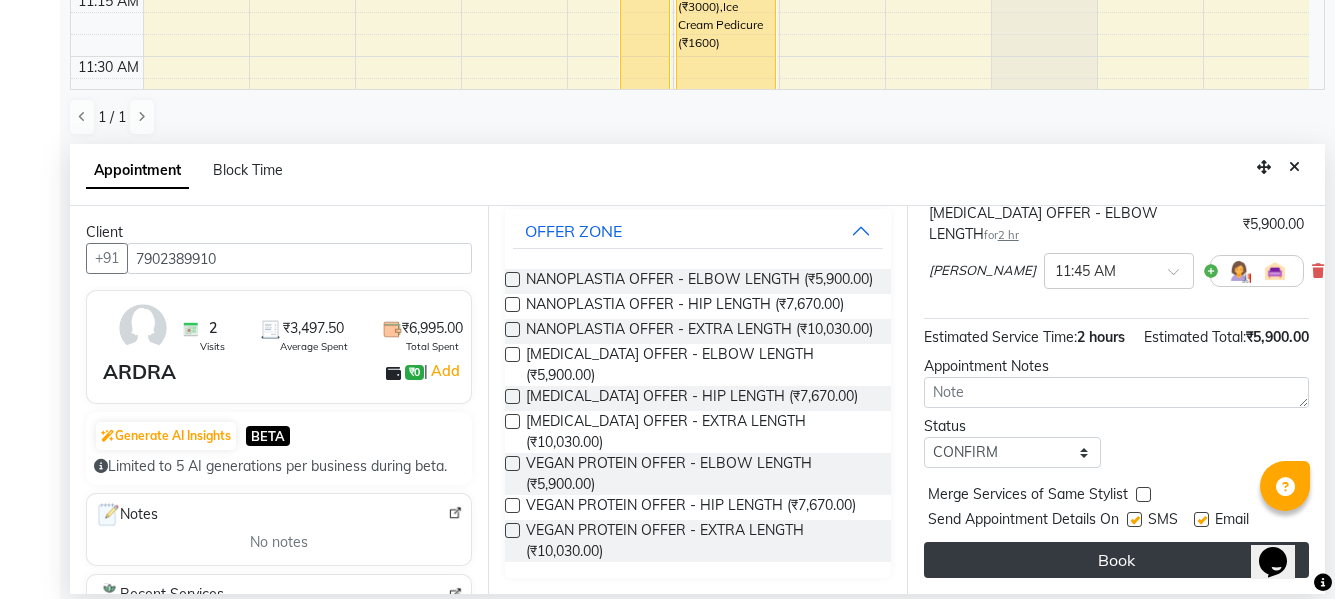 click on "Book" at bounding box center [1116, 560] 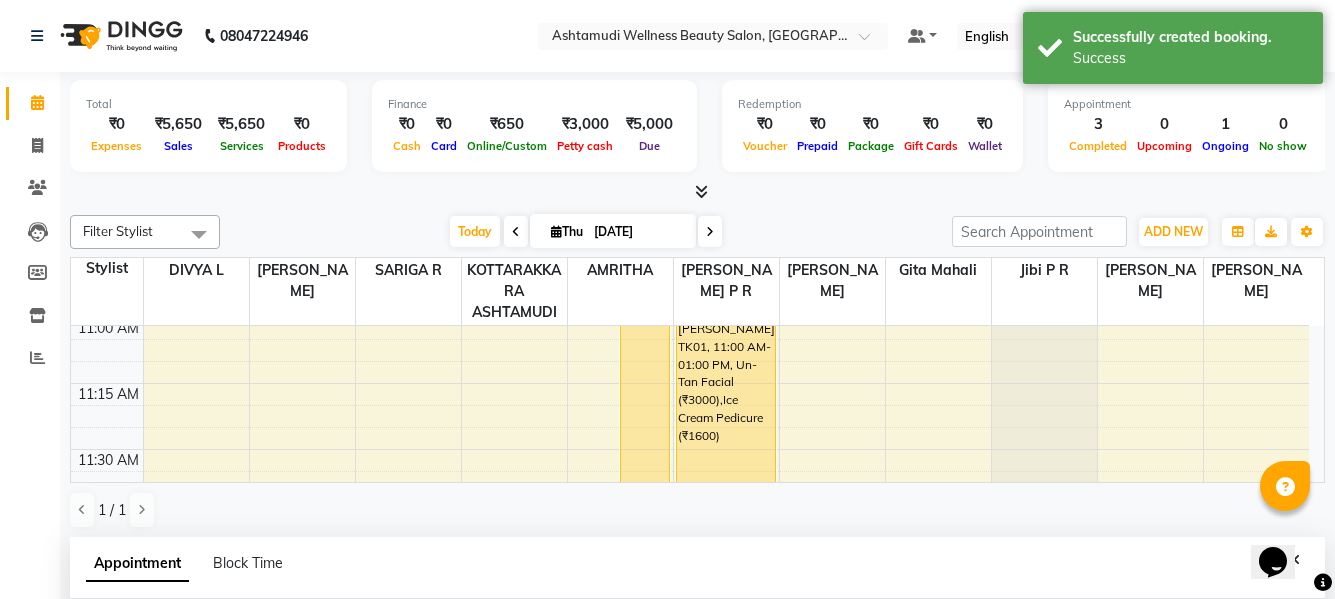 scroll, scrollTop: 300, scrollLeft: 0, axis: vertical 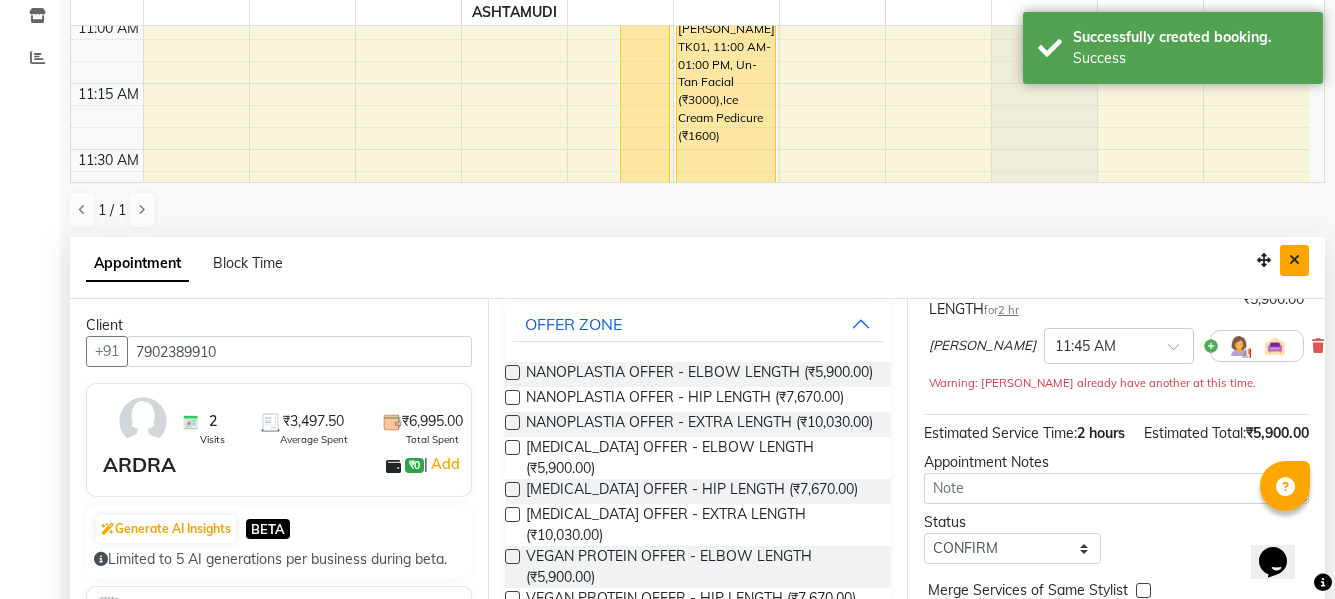 click at bounding box center [1294, 260] 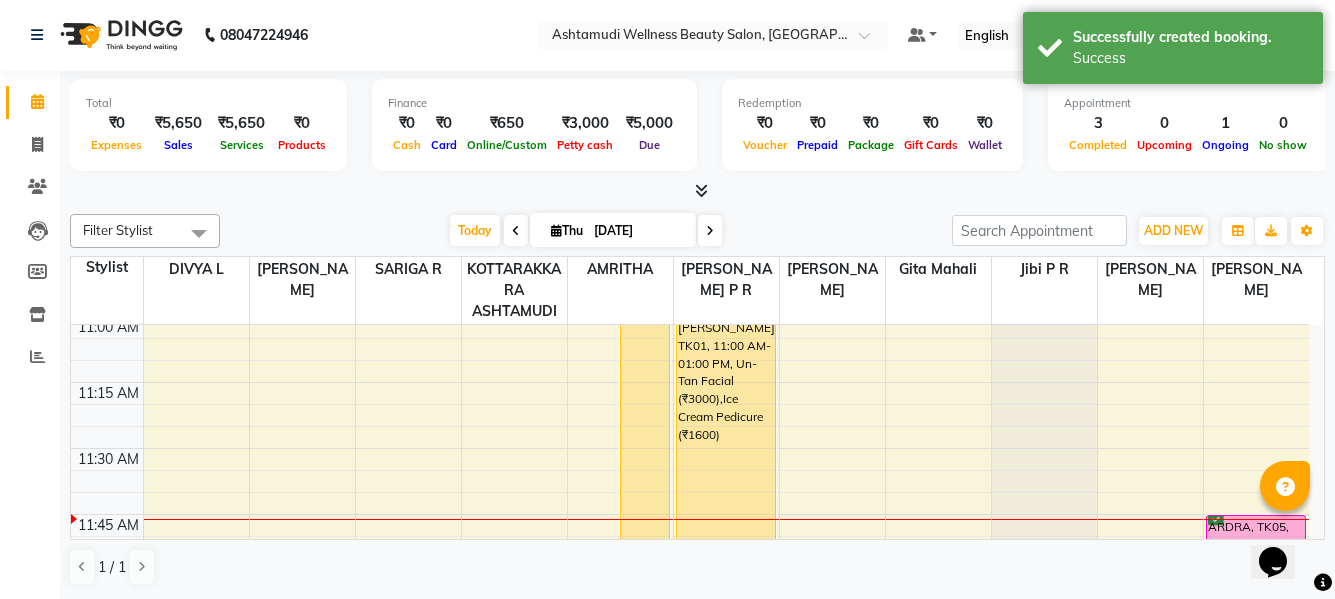 scroll, scrollTop: 1, scrollLeft: 0, axis: vertical 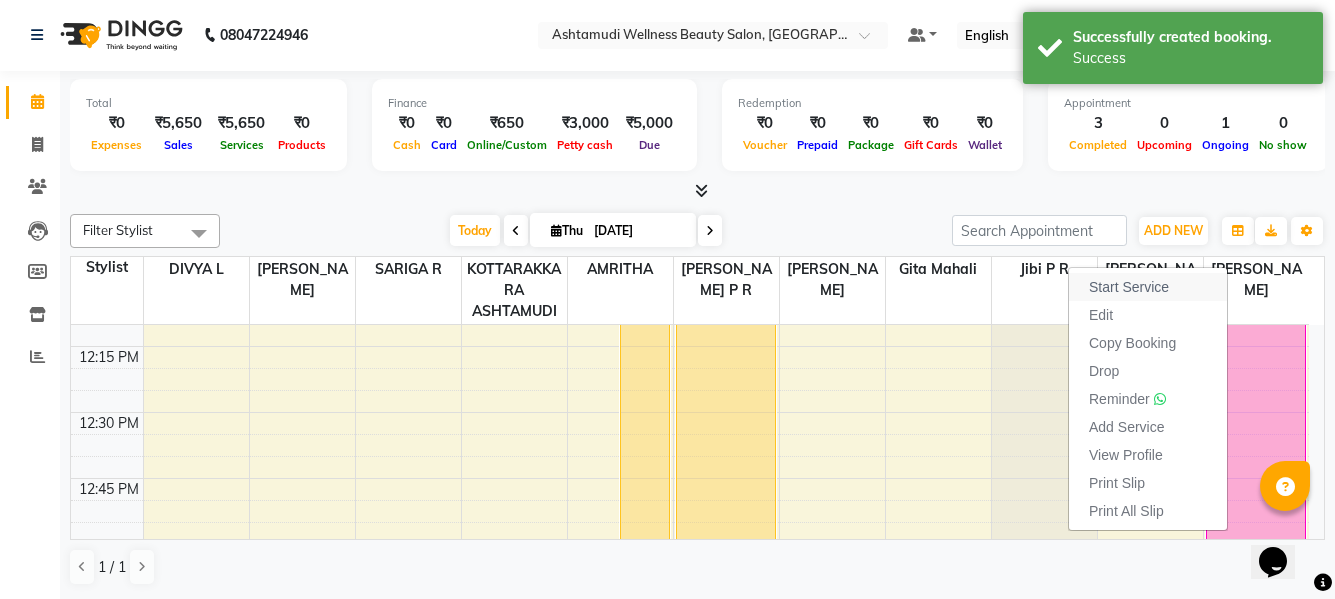 click on "Start Service" at bounding box center [1129, 287] 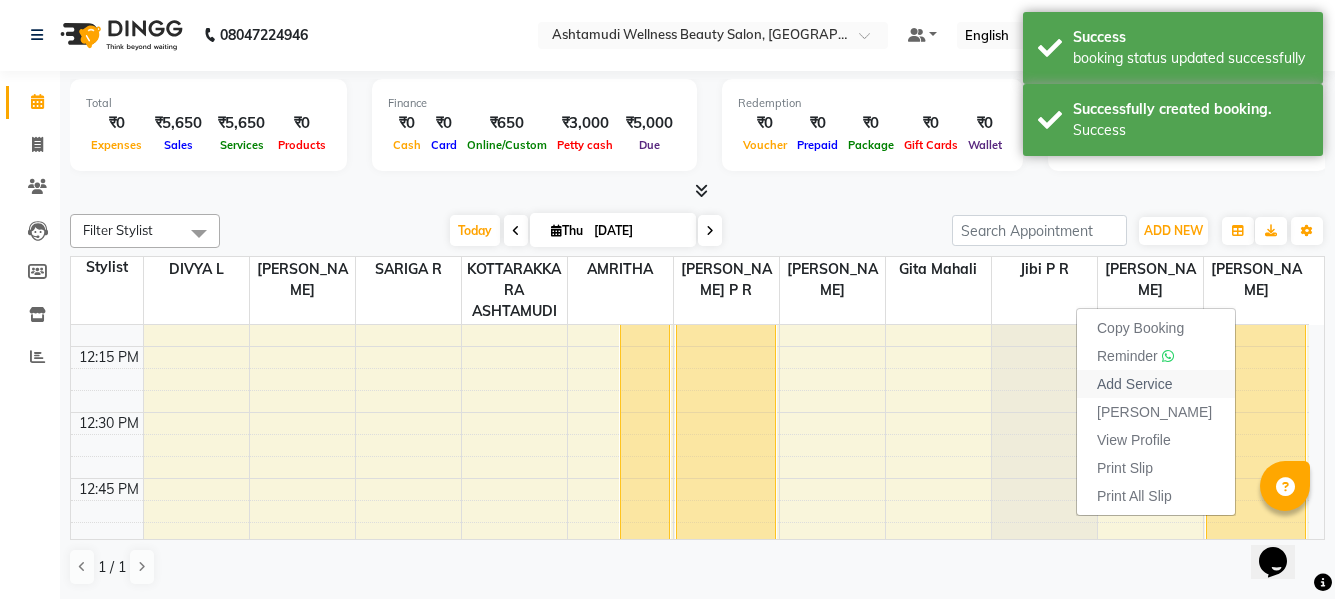click on "Add Service" at bounding box center (1134, 384) 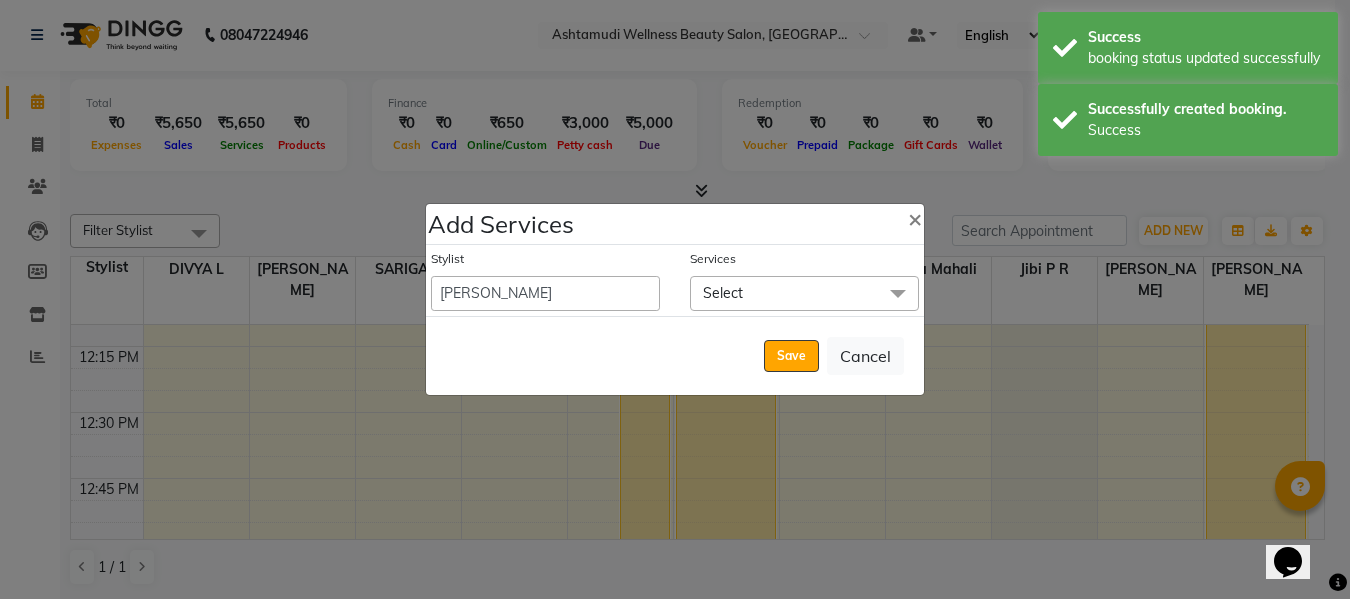 click on "Select" 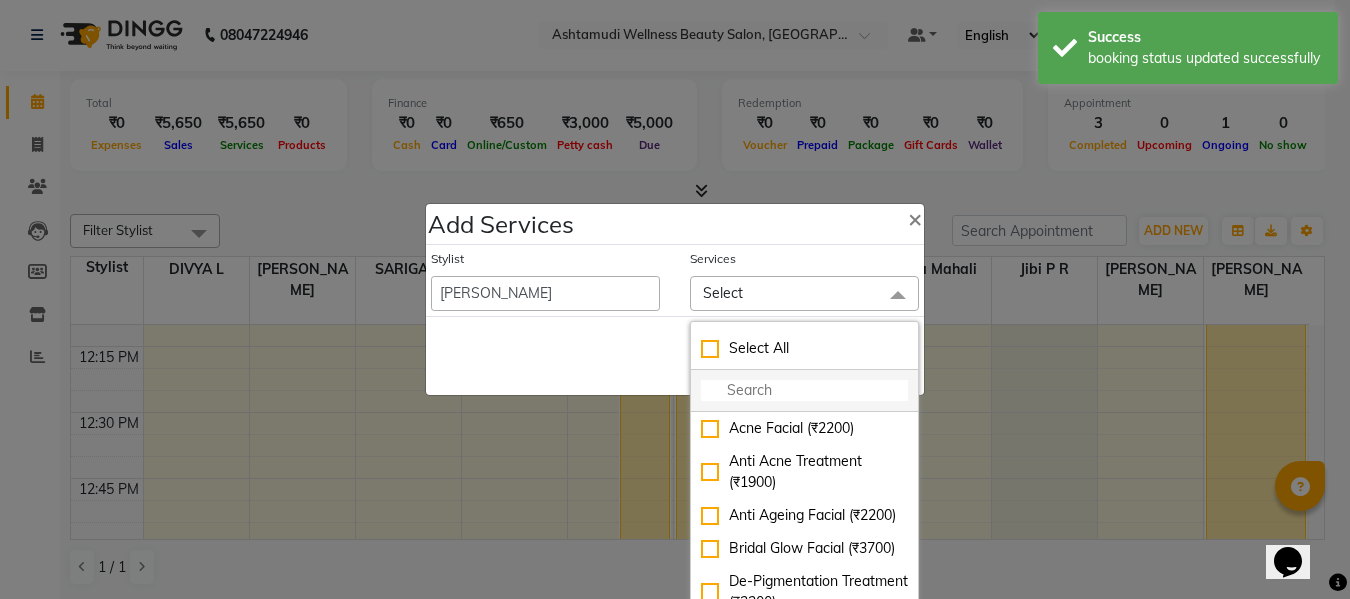 click 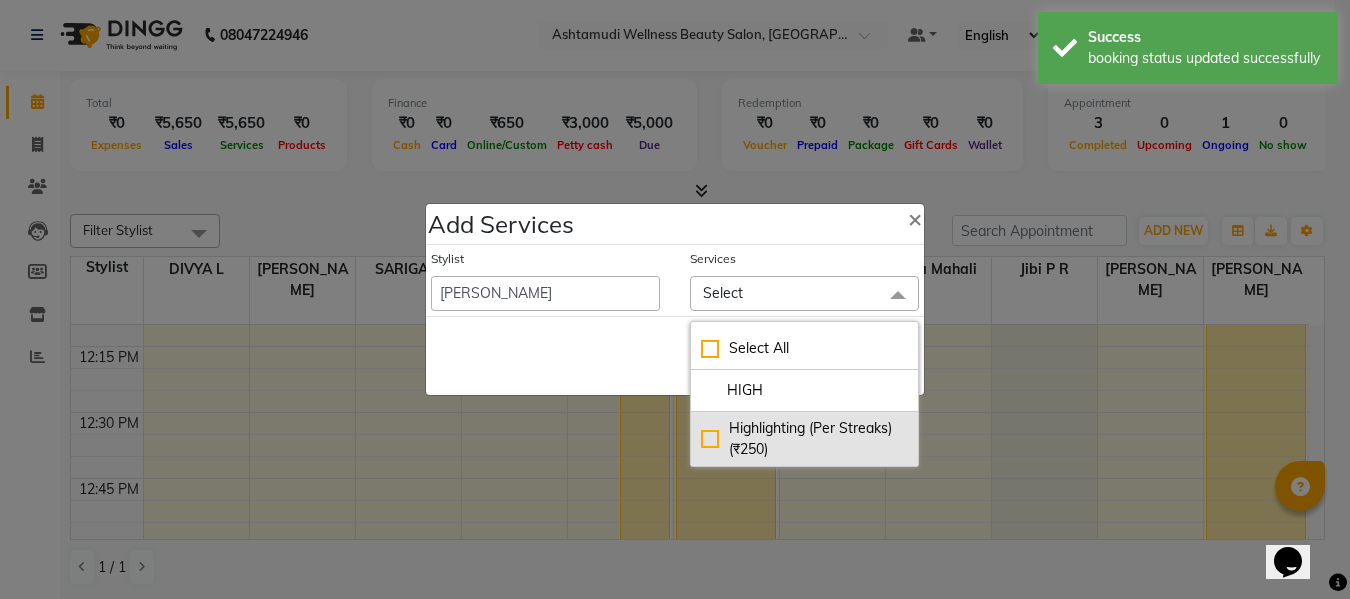 type on "HIGH" 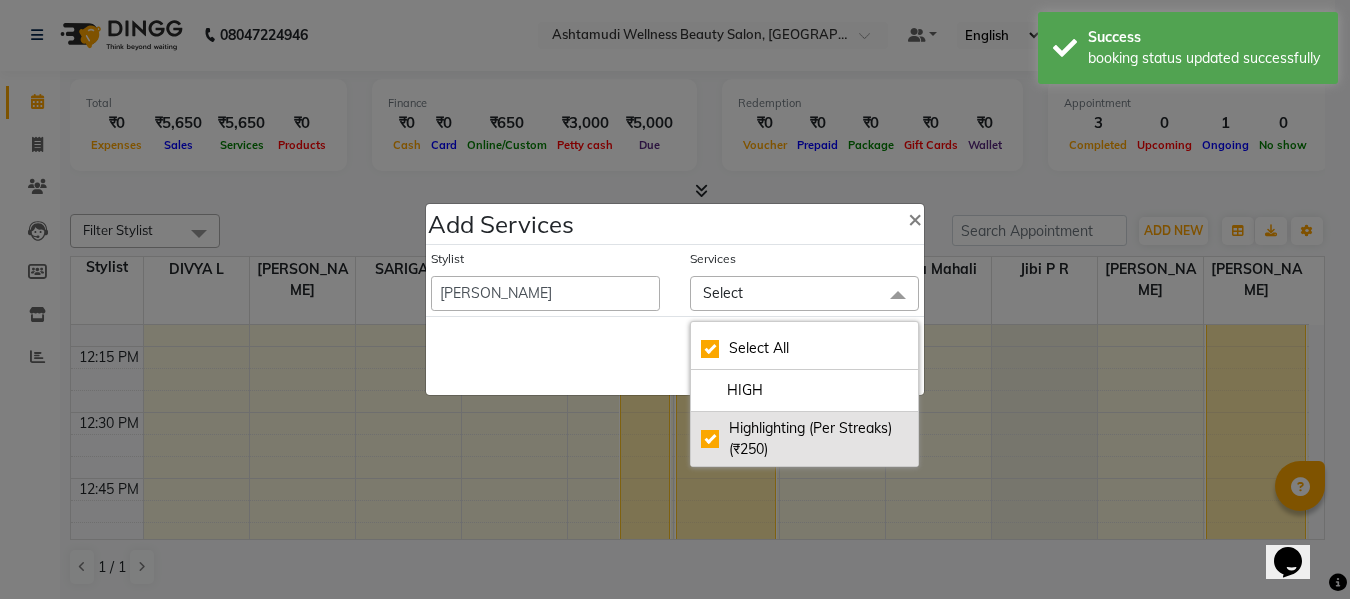 checkbox on "true" 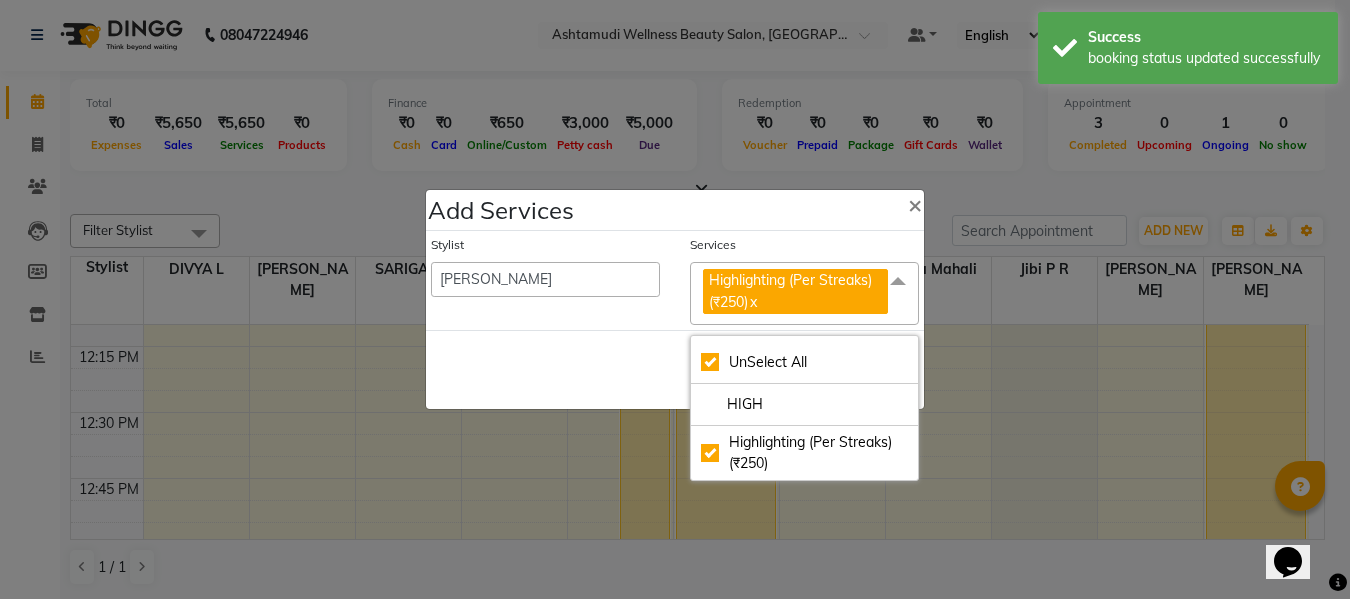 click on "Save   Cancel" 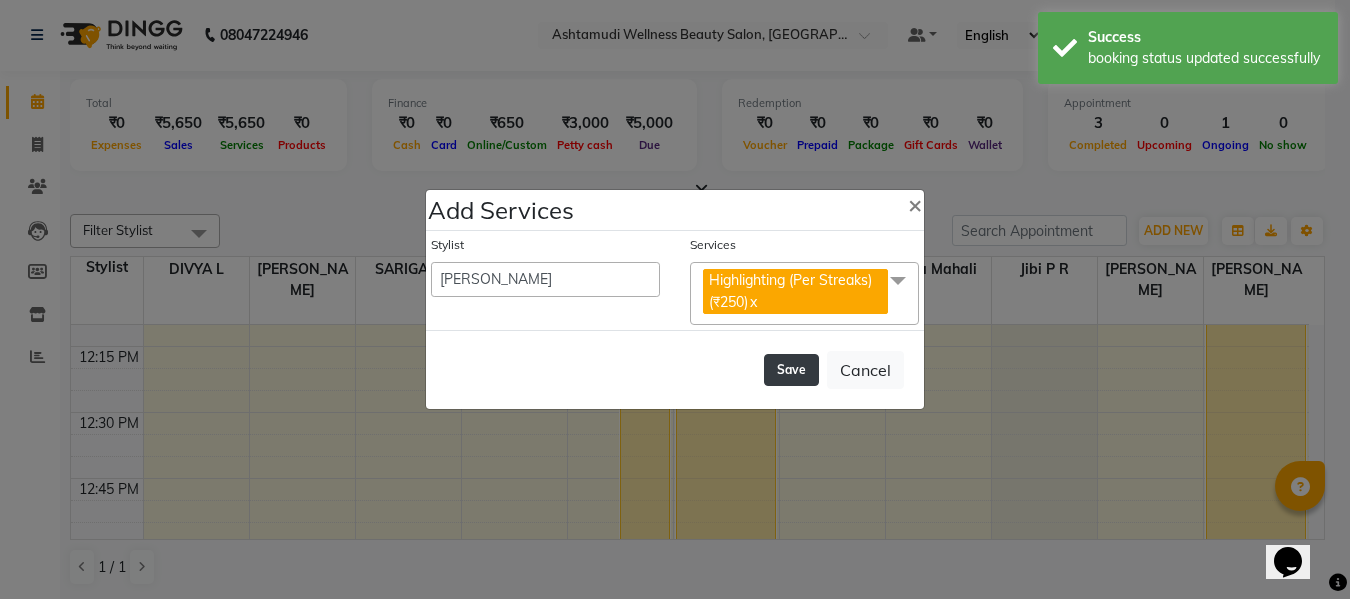 click on "Save" 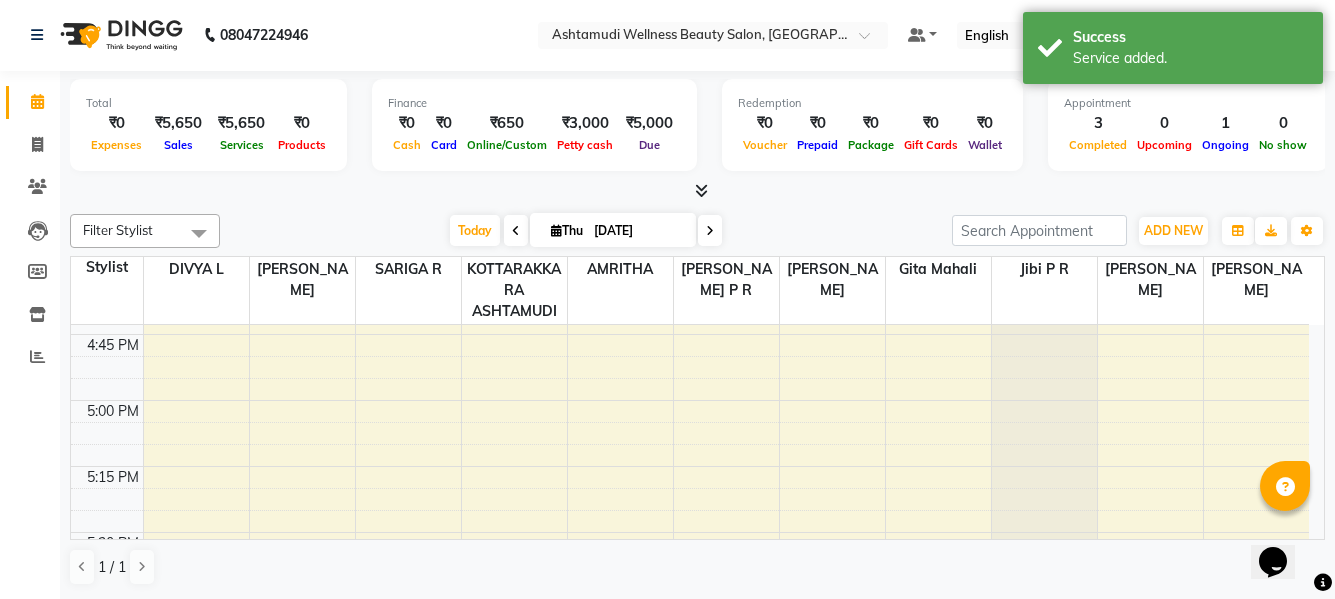 scroll, scrollTop: 1900, scrollLeft: 0, axis: vertical 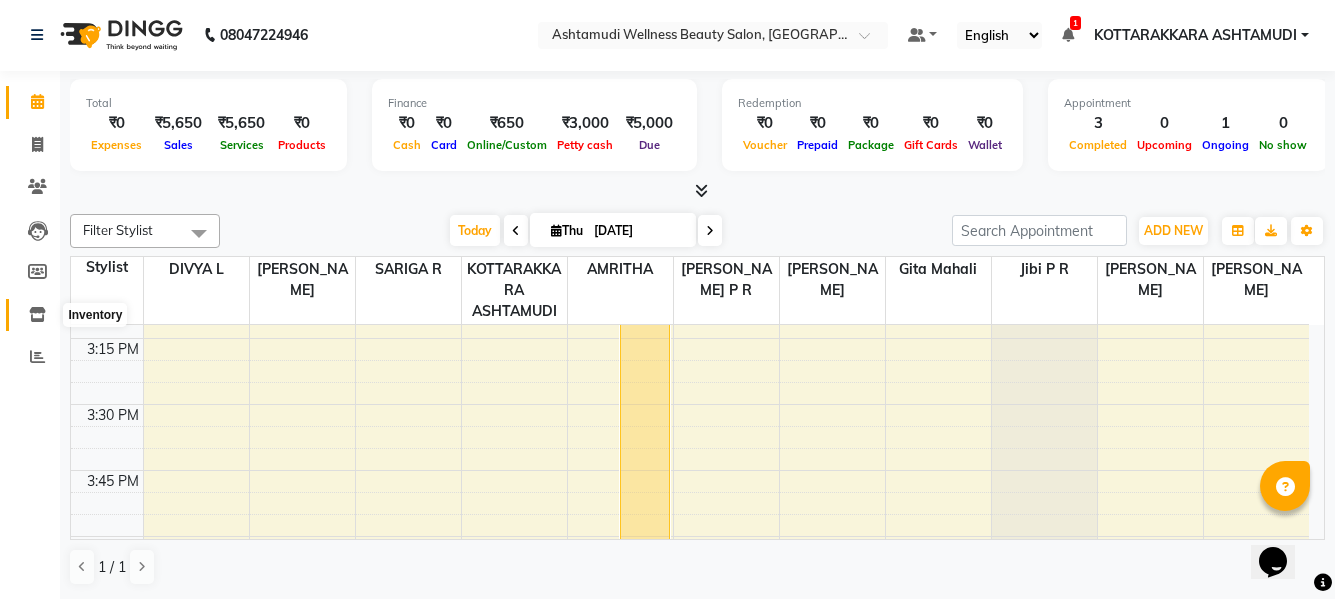 click 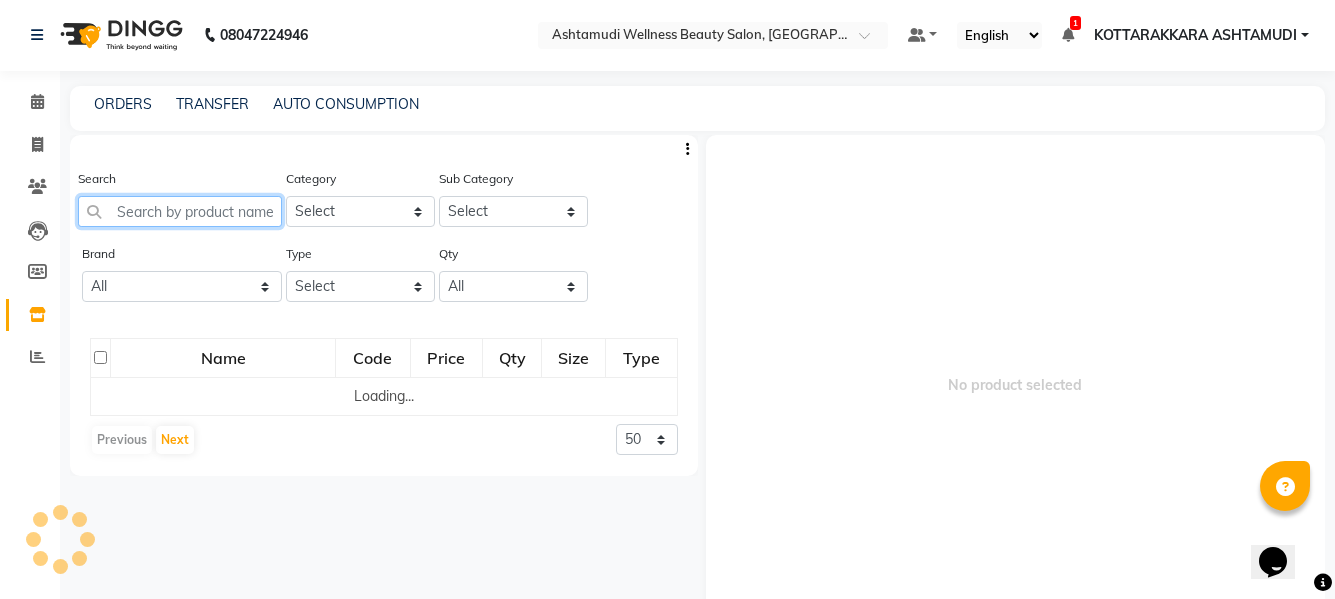 click 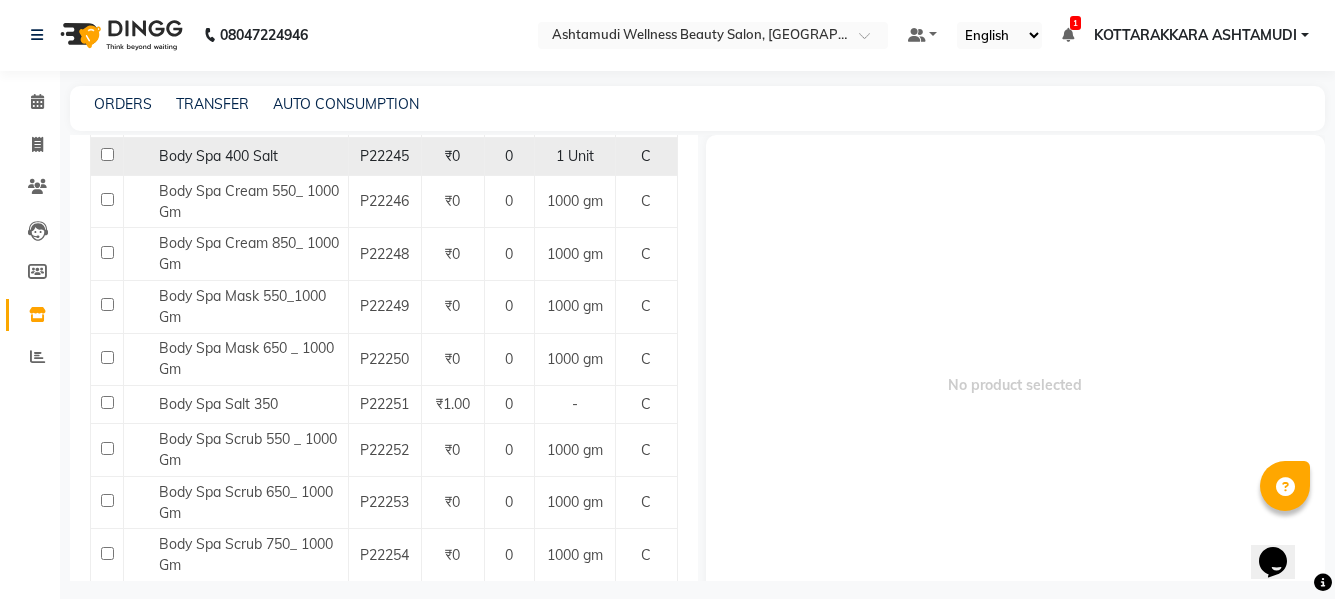 scroll, scrollTop: 557, scrollLeft: 0, axis: vertical 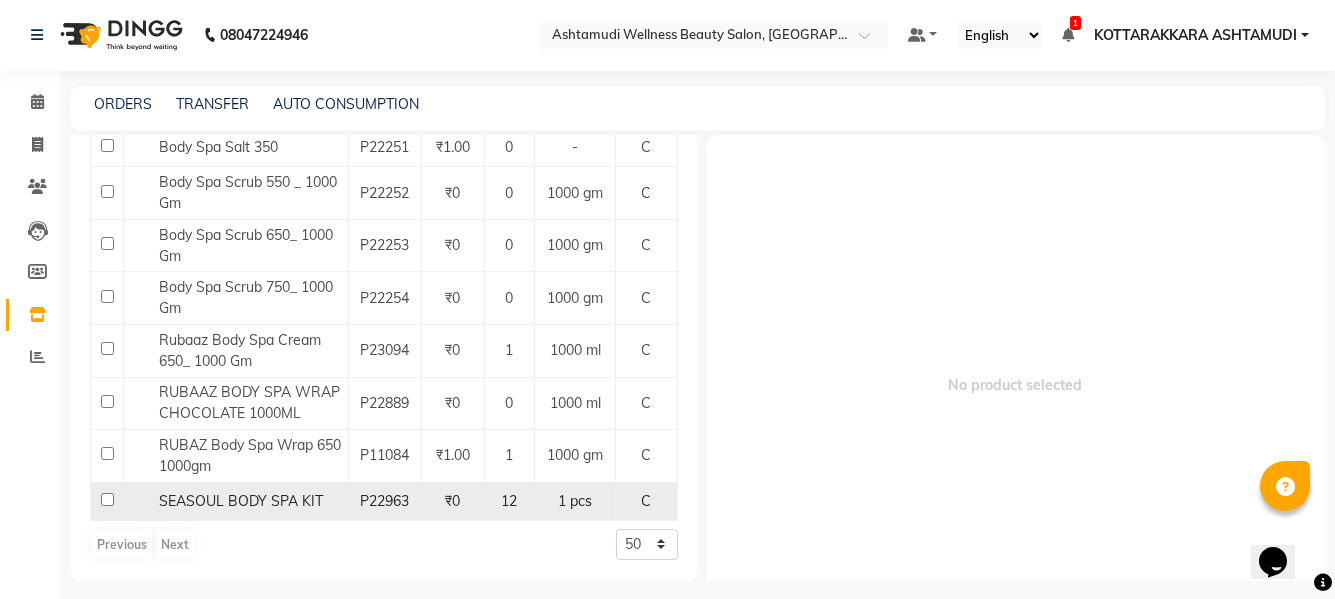 type on "BODY SPA" 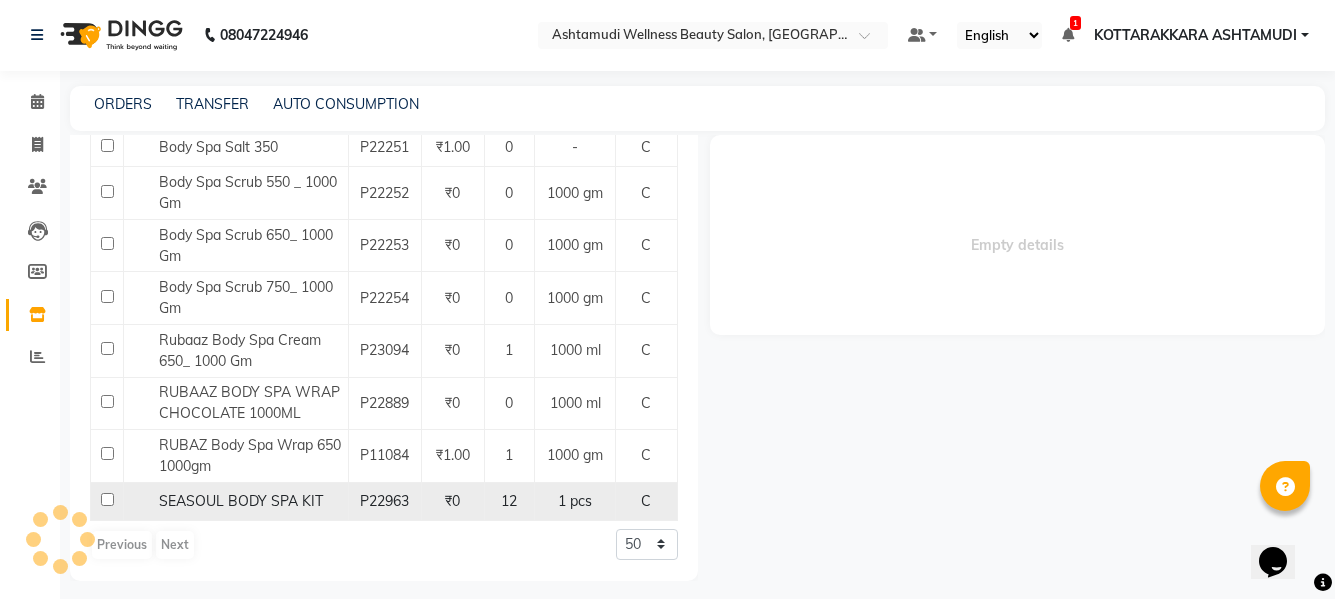 select 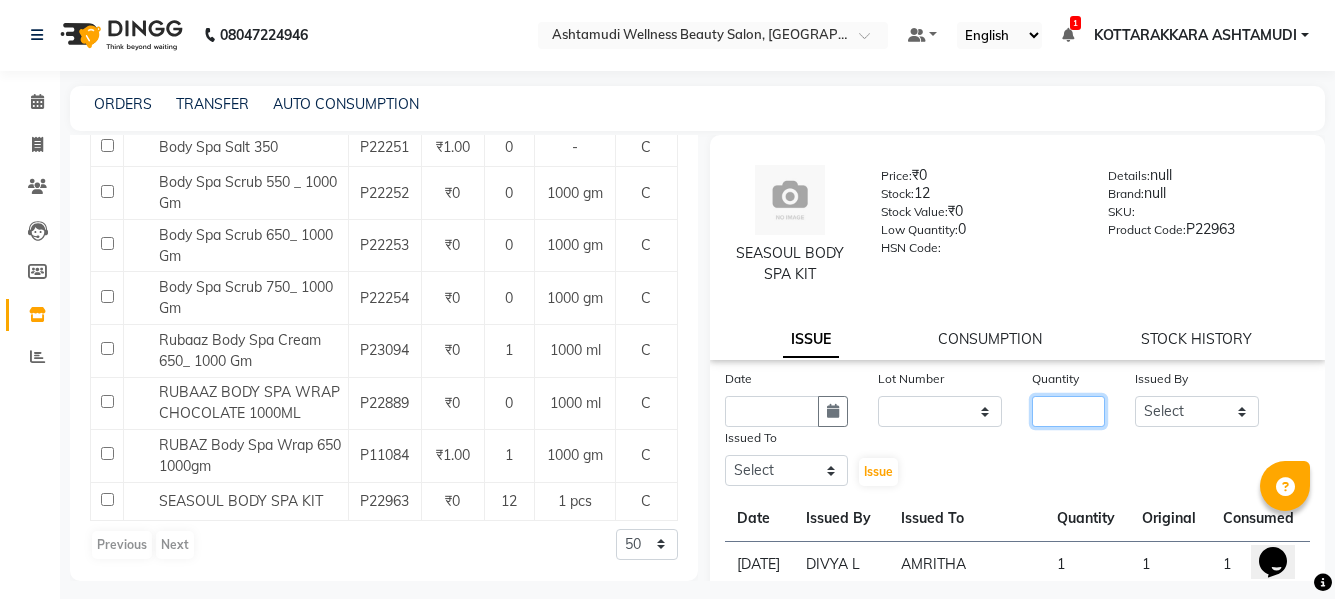 click 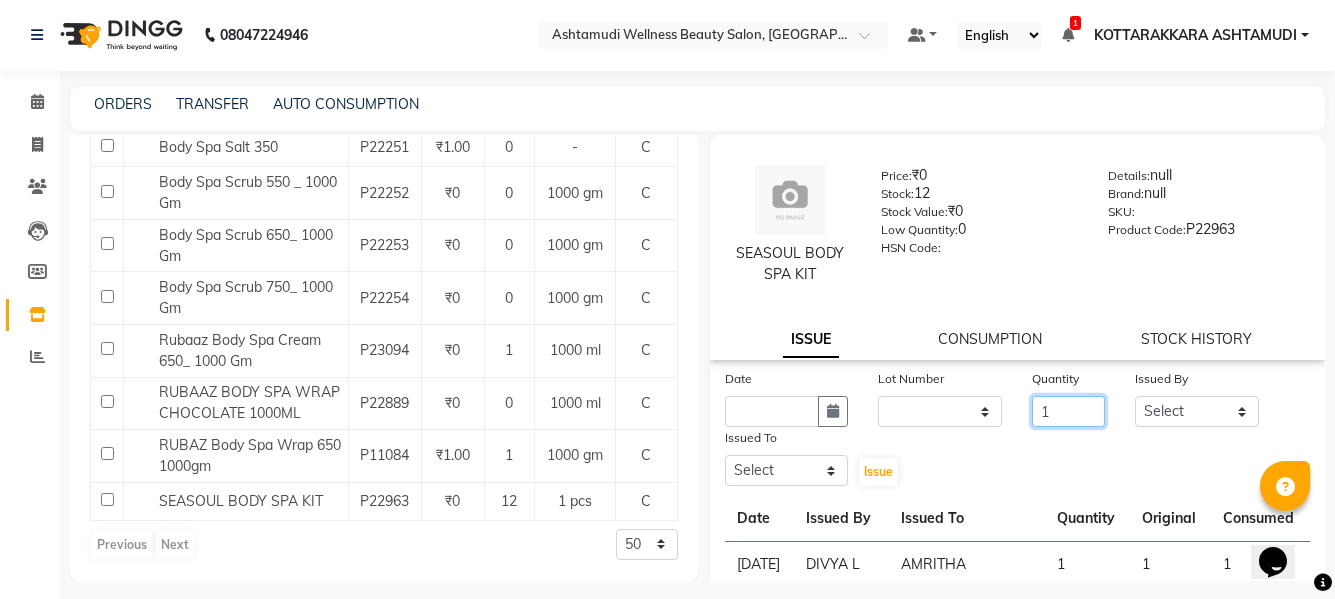 type on "1" 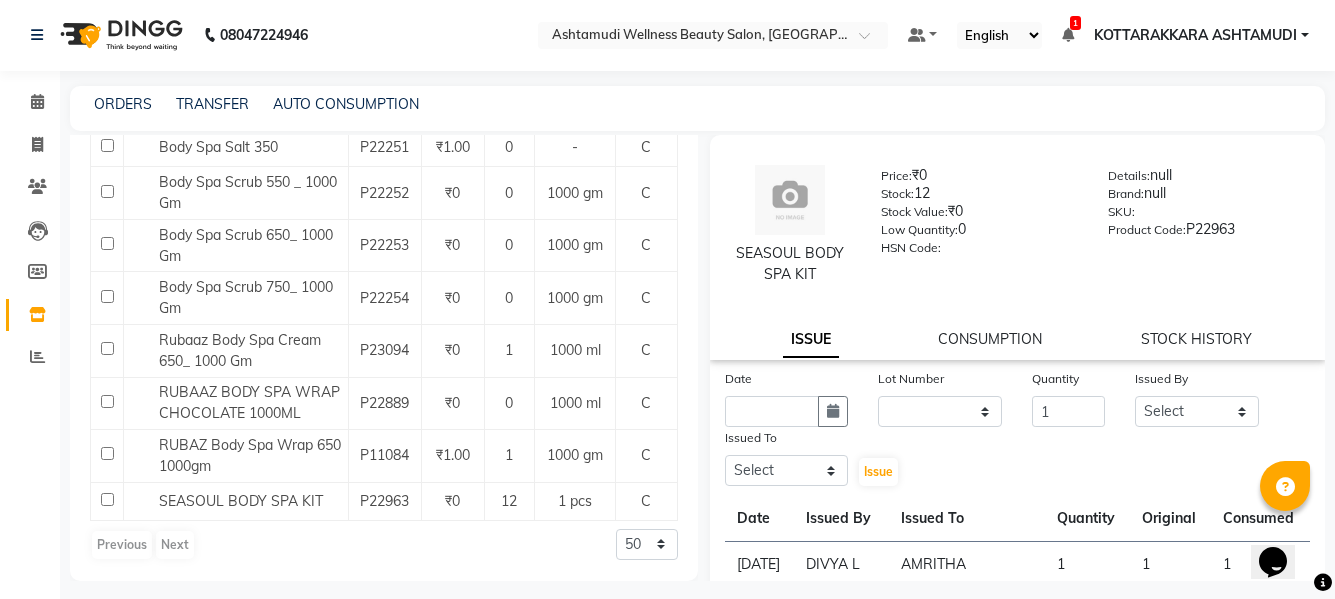 click on "Issued To" 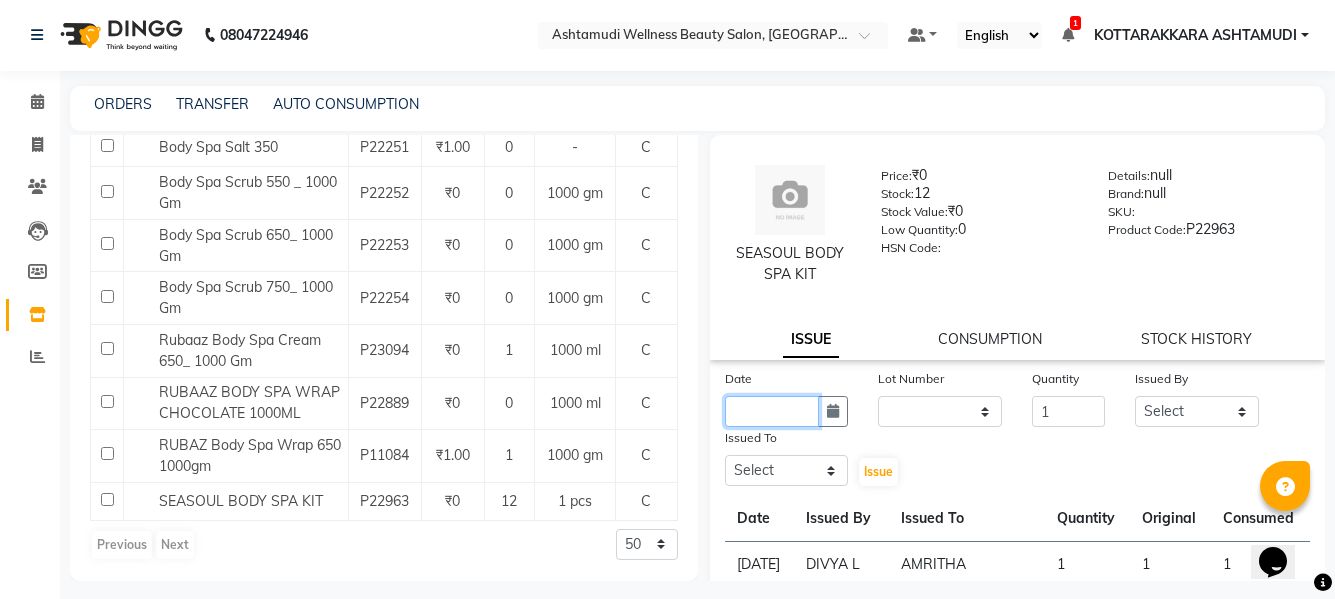 click 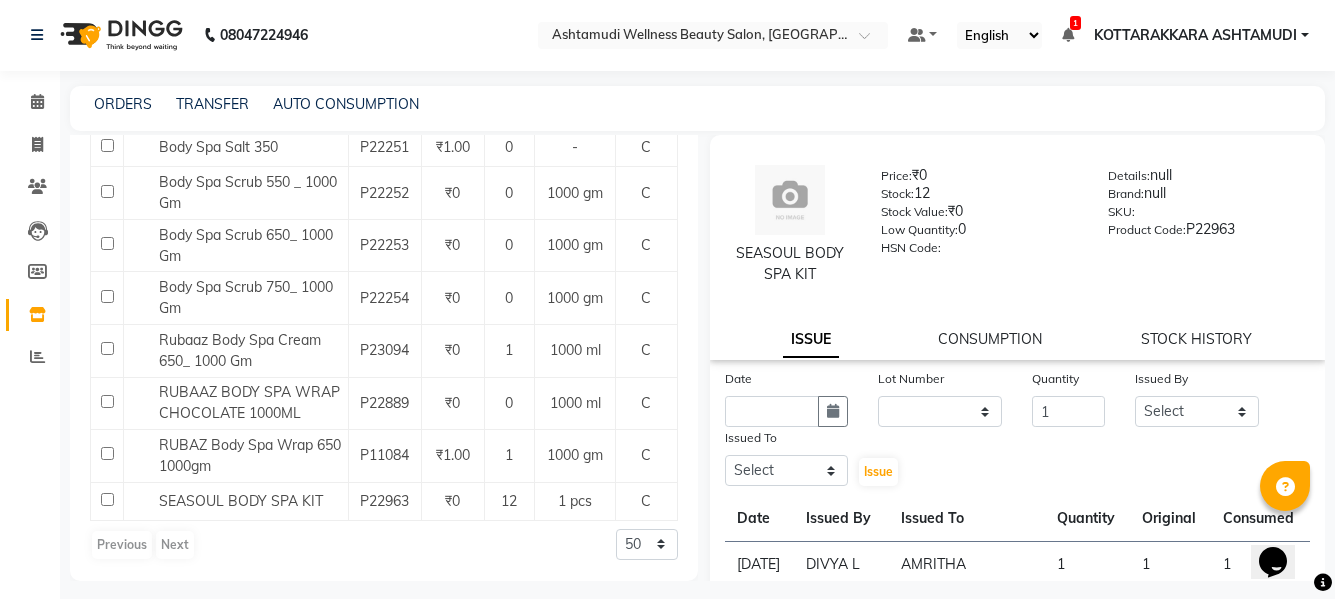 select on "7" 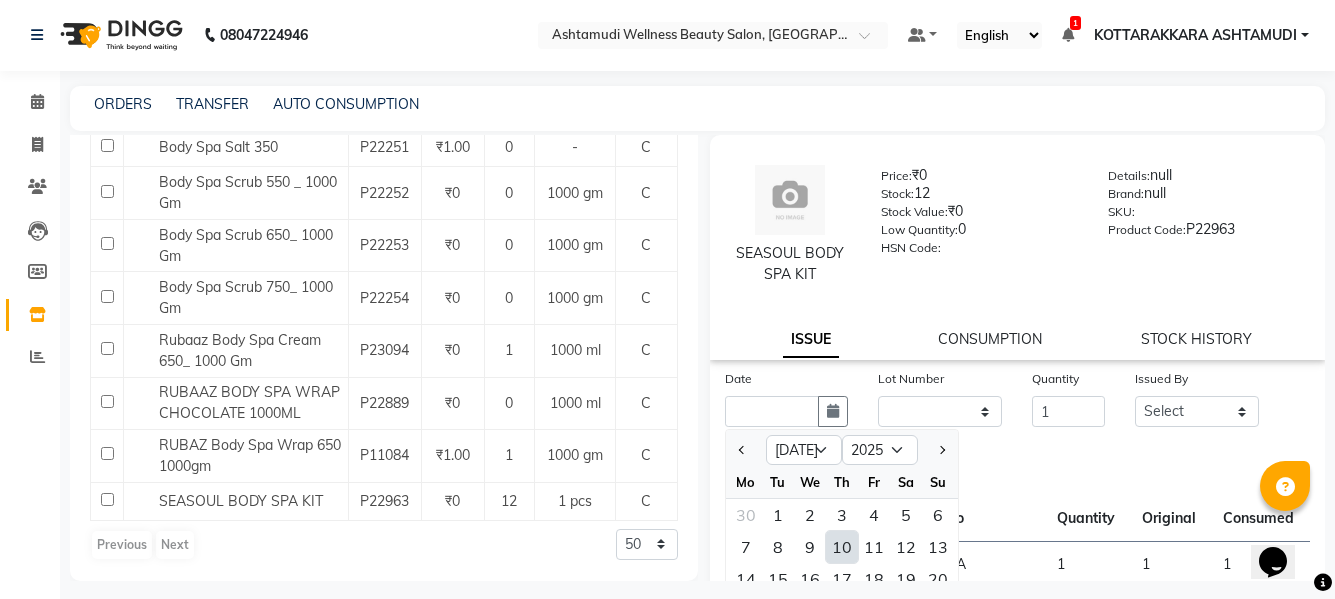 click on "10" 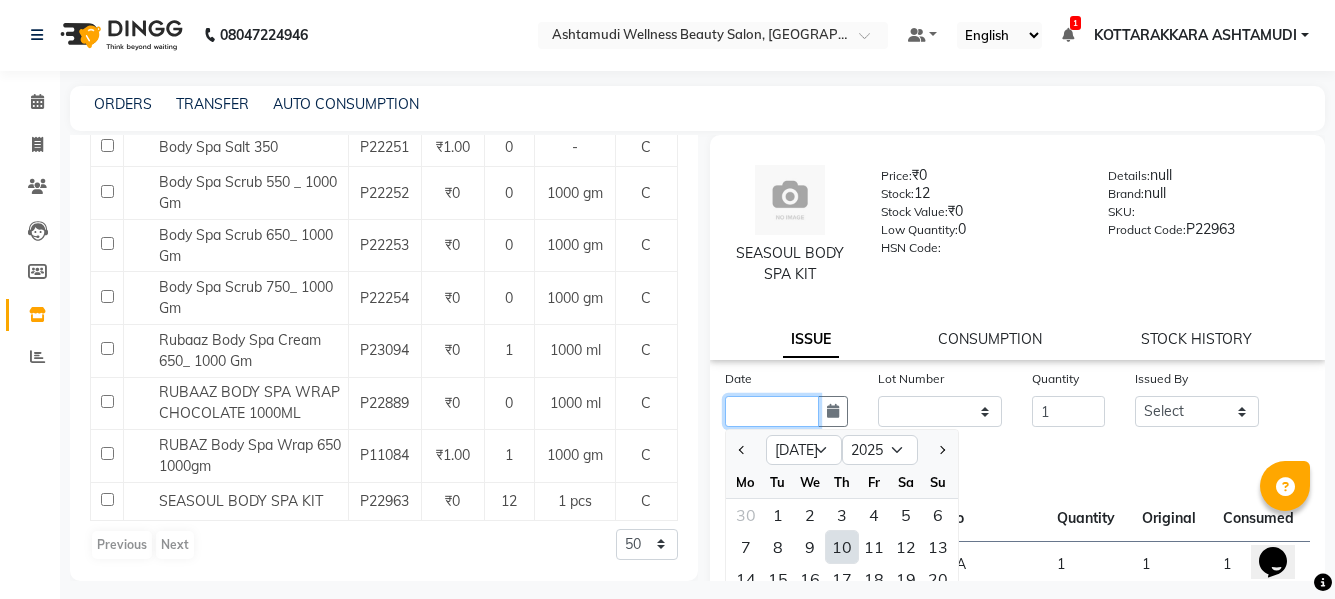 type on "[DATE]" 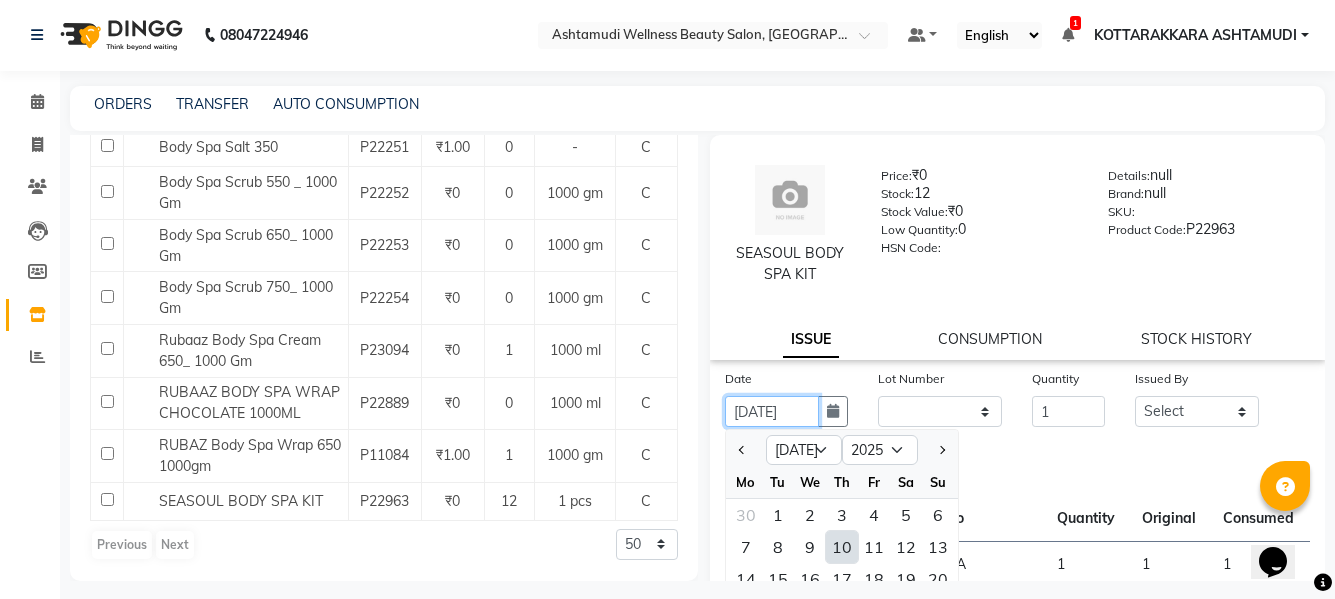 scroll, scrollTop: 0, scrollLeft: 6, axis: horizontal 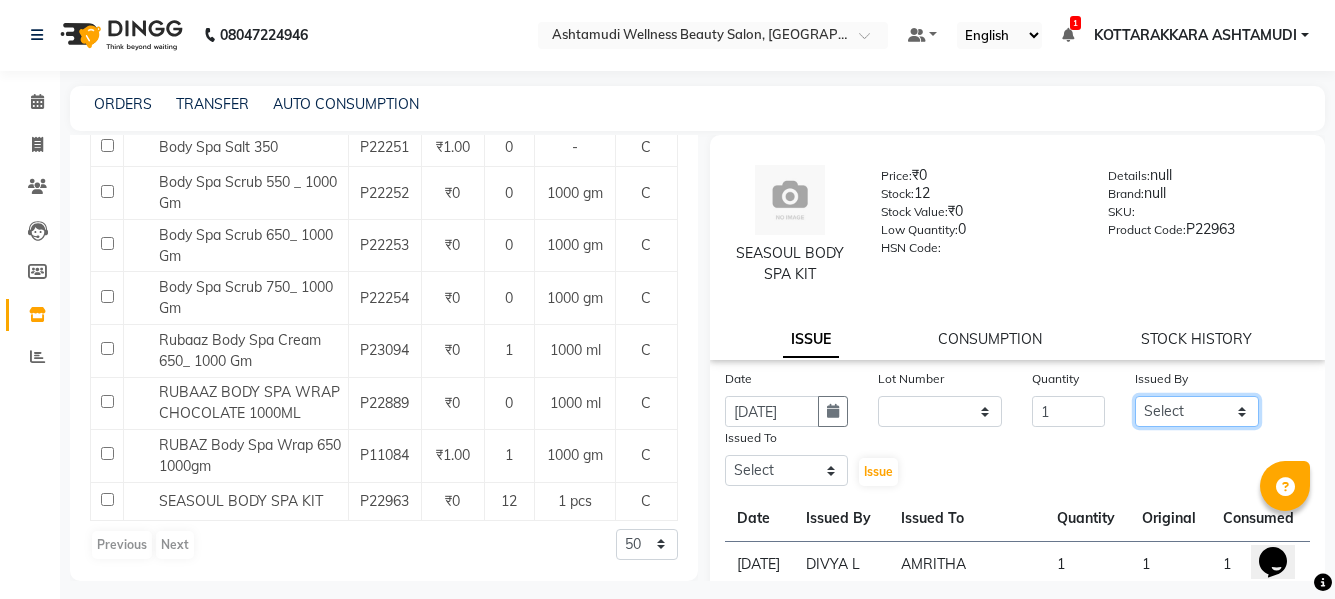 click on "Select AMRITHA [PERSON_NAME] DIVYA L	 Gita Mahali  Jibi P R [PERSON_NAME] ASHTAMUDI [PERSON_NAME] 	 [PERSON_NAME] SARIGA R	 [PERSON_NAME]" 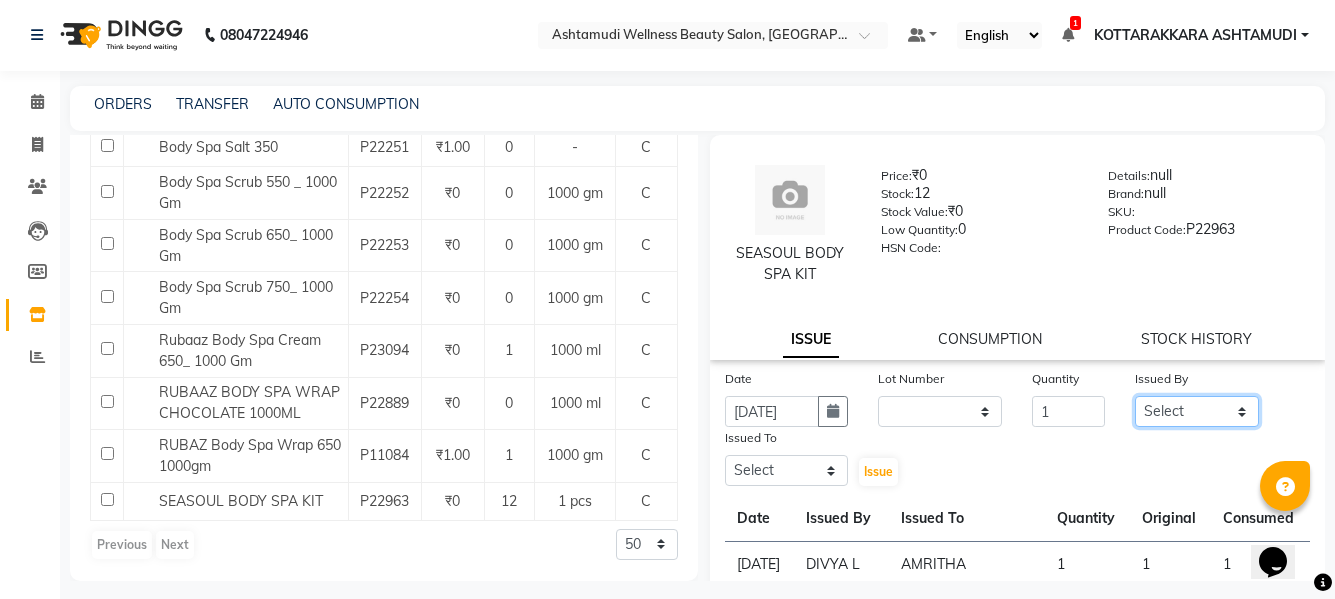 select on "27423" 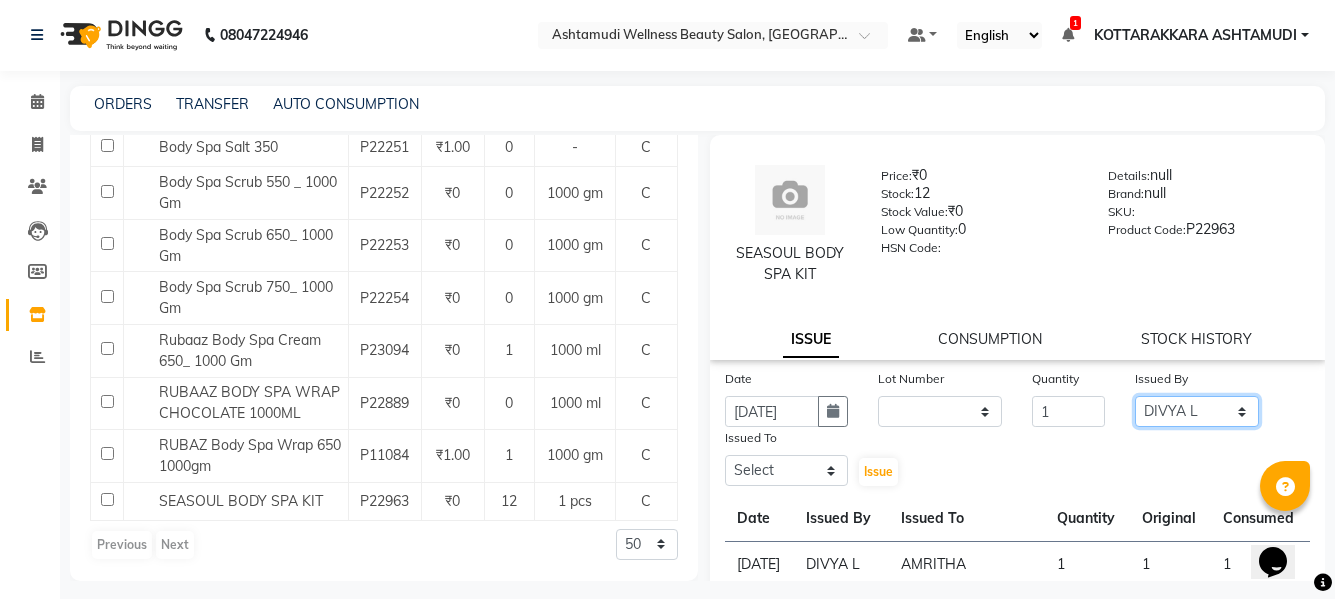 click on "Select AMRITHA [PERSON_NAME] DIVYA L	 Gita Mahali  Jibi P R [PERSON_NAME] ASHTAMUDI [PERSON_NAME] 	 [PERSON_NAME] SARIGA R	 [PERSON_NAME]" 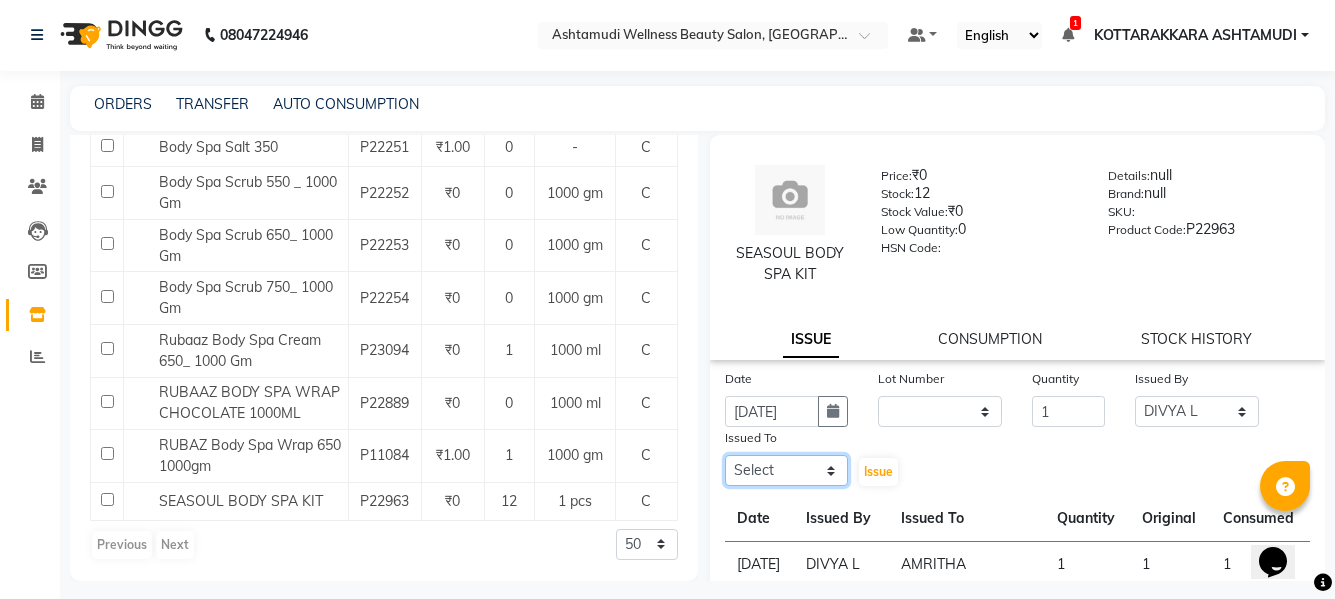 drag, startPoint x: 769, startPoint y: 474, endPoint x: 764, endPoint y: 458, distance: 16.763054 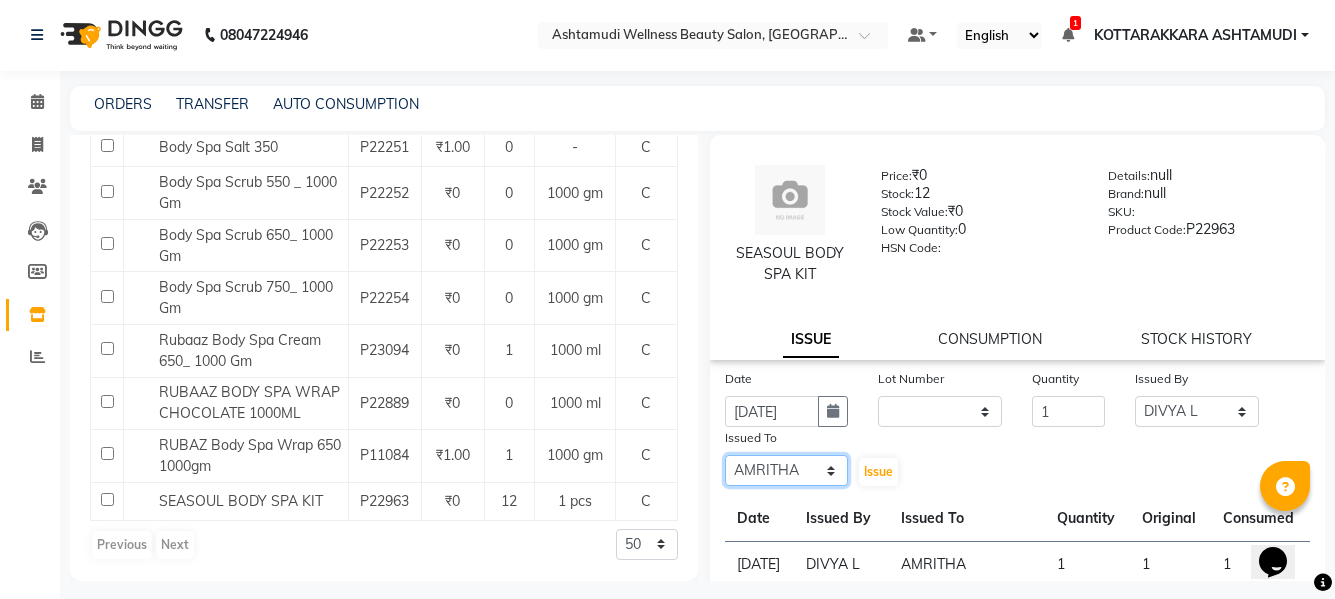 click on "Select AMRITHA [PERSON_NAME] DIVYA L	 Gita Mahali  Jibi P R [PERSON_NAME] ASHTAMUDI [PERSON_NAME] 	 [PERSON_NAME] SARIGA R	 [PERSON_NAME]" 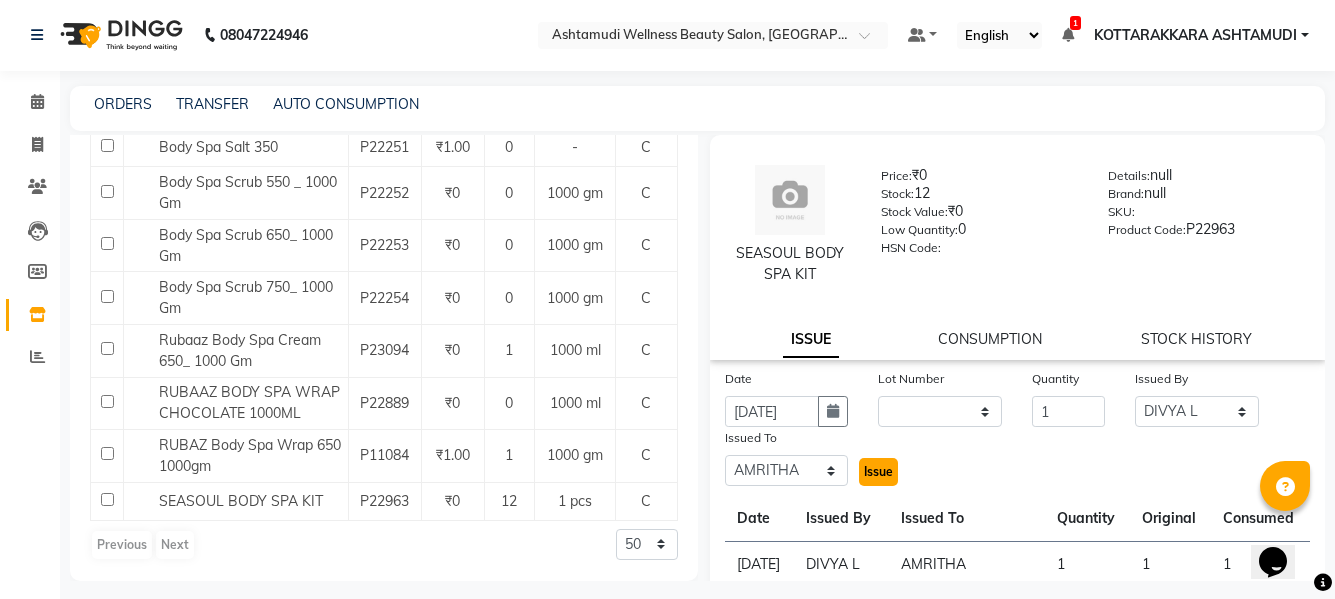 click on "Issue" 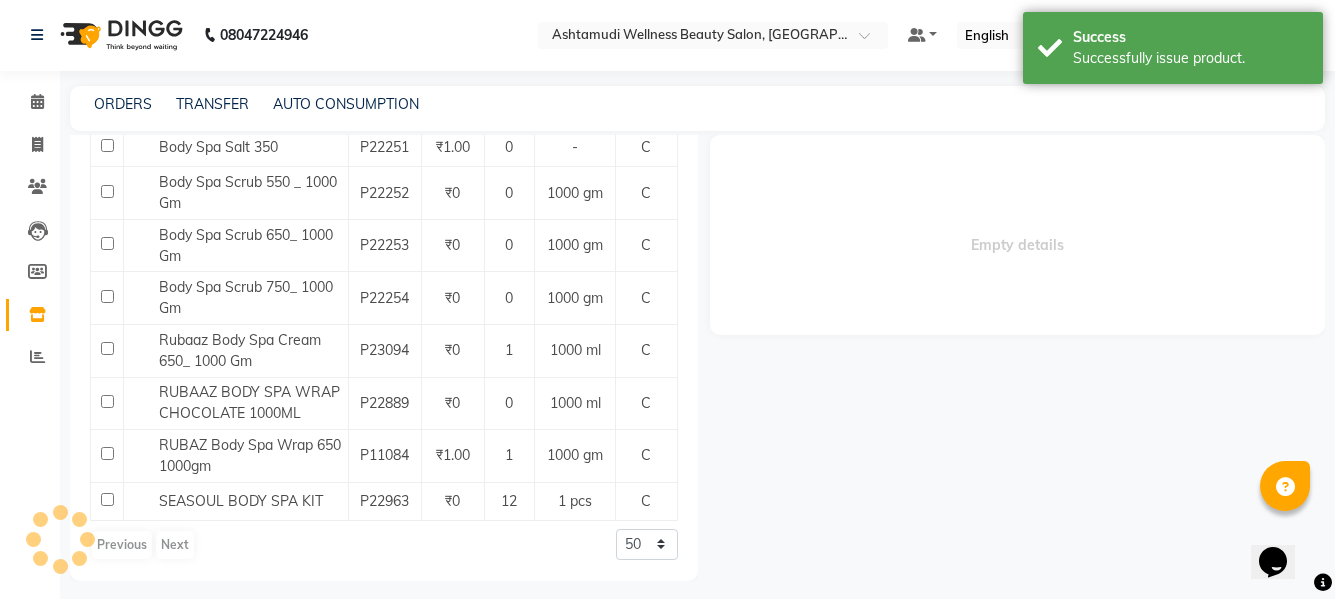 select 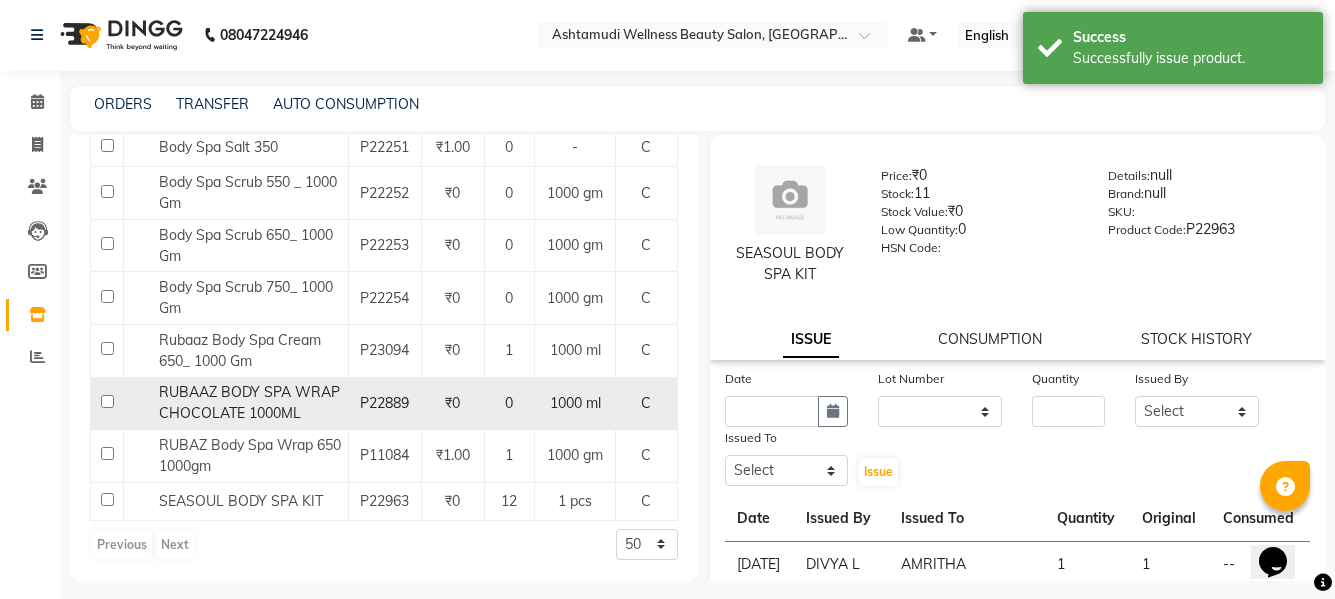 scroll, scrollTop: 57, scrollLeft: 0, axis: vertical 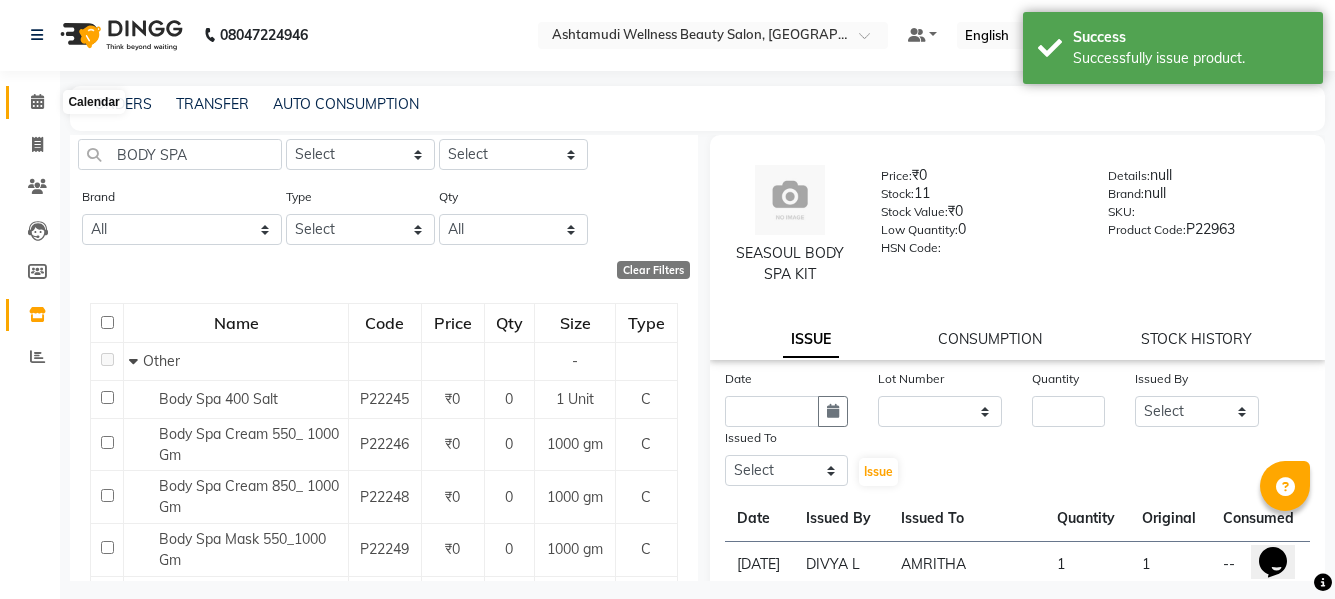 click 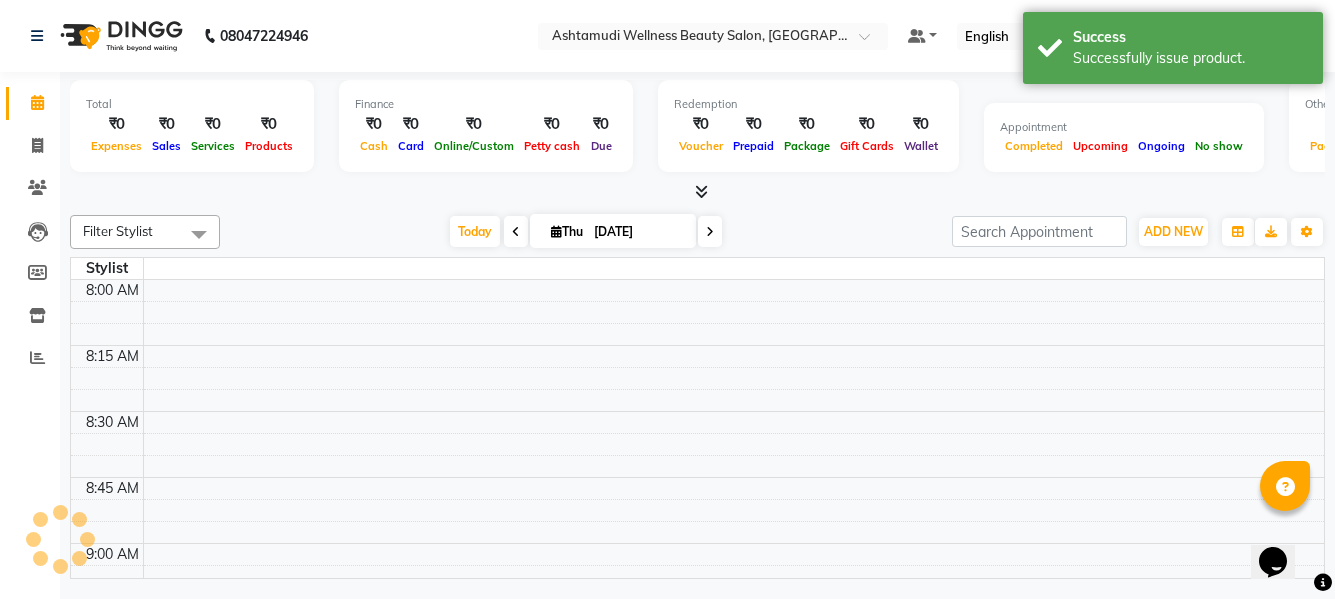 scroll, scrollTop: 0, scrollLeft: 0, axis: both 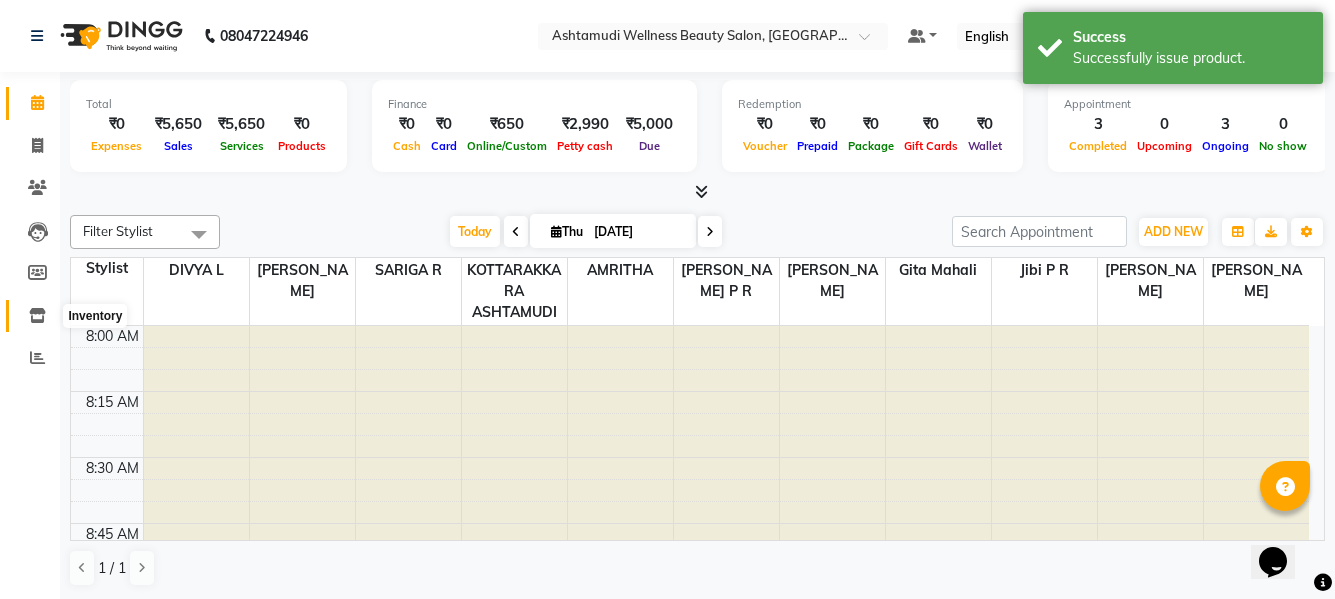 drag, startPoint x: 40, startPoint y: 307, endPoint x: 55, endPoint y: 296, distance: 18.601076 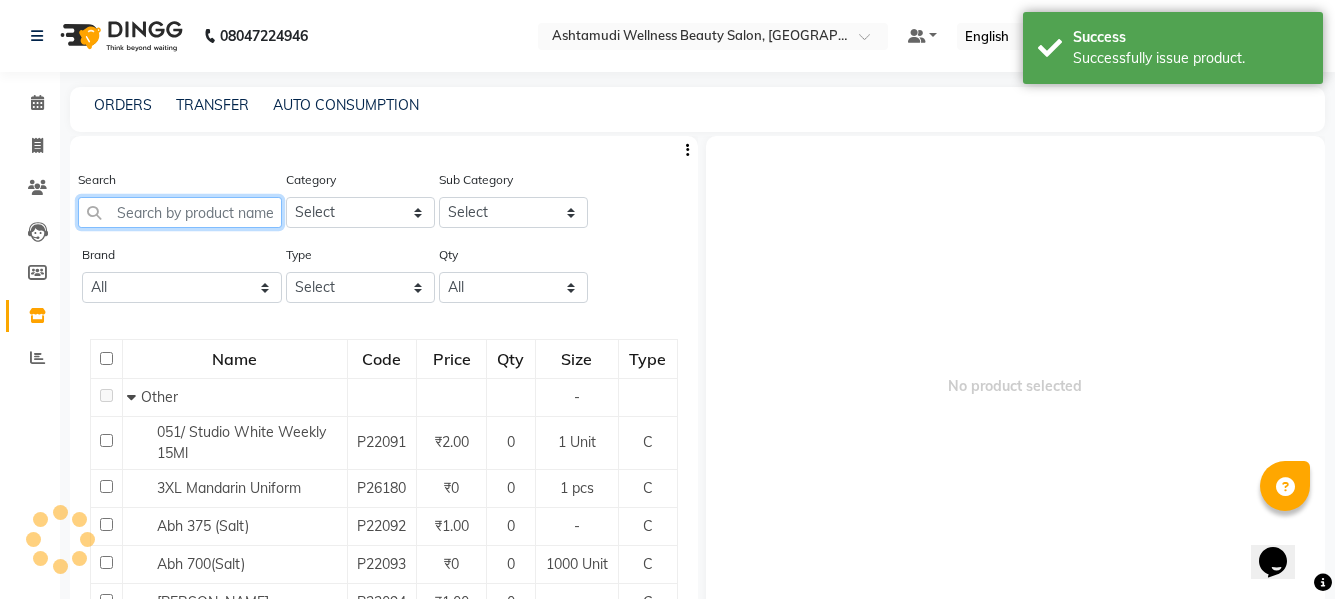 click 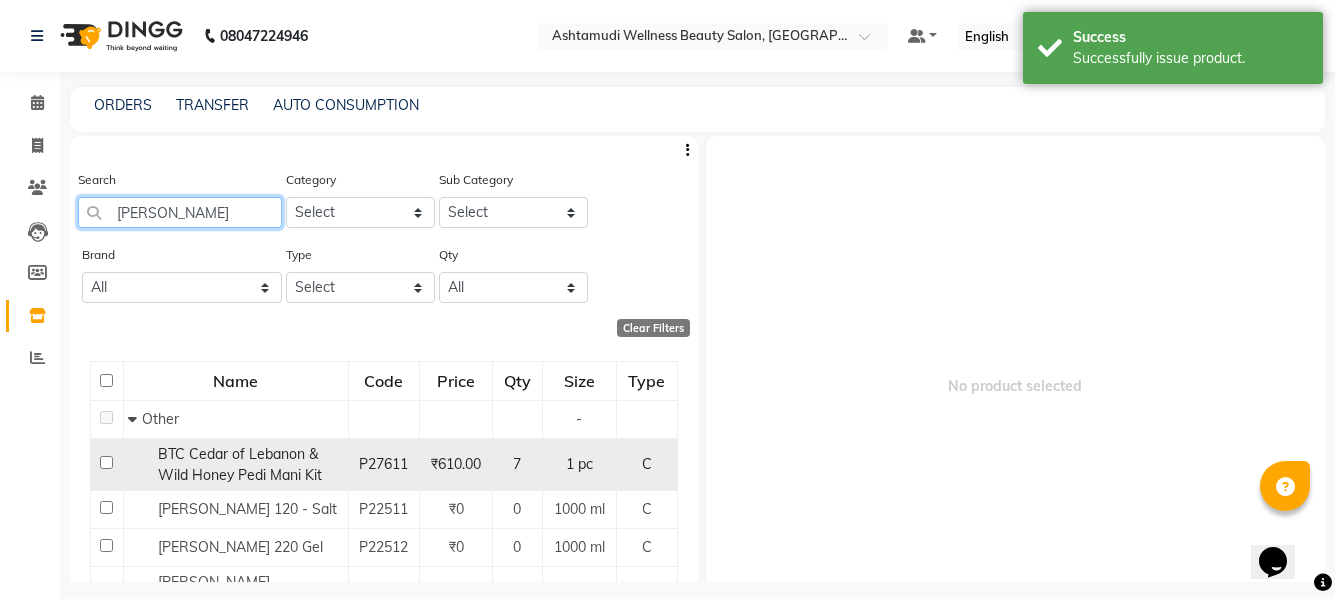 type on "[PERSON_NAME]" 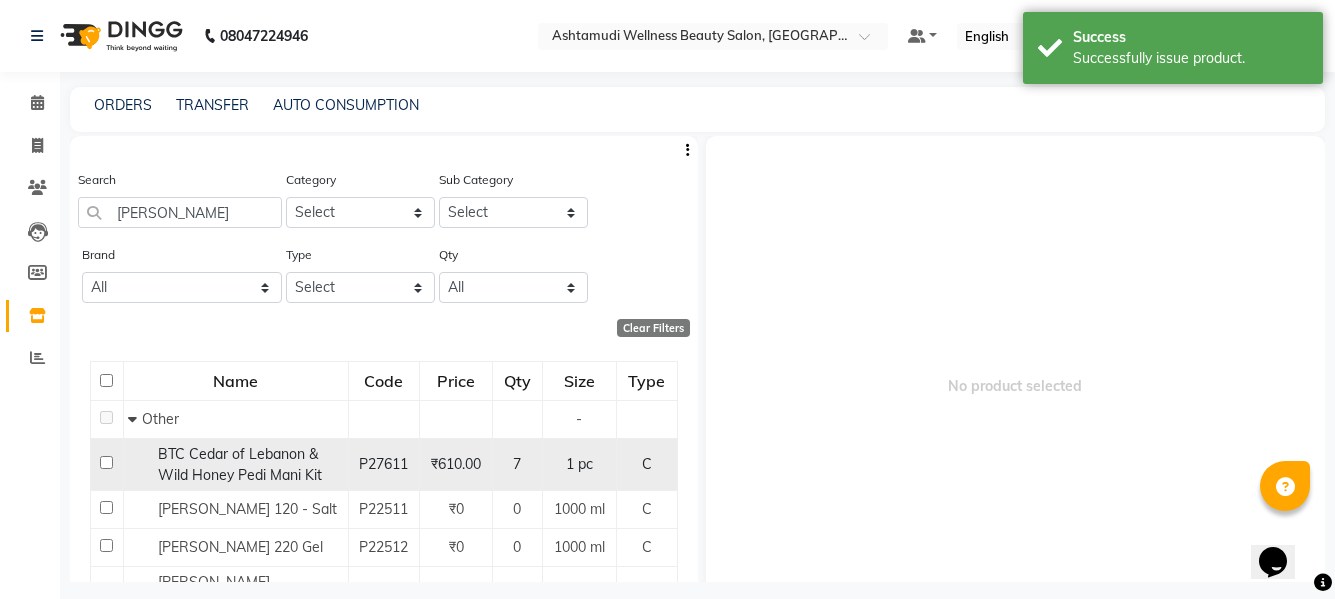 click on "BTC Cedar of Lebanon & Wild Honey Pedi Mani Kit" 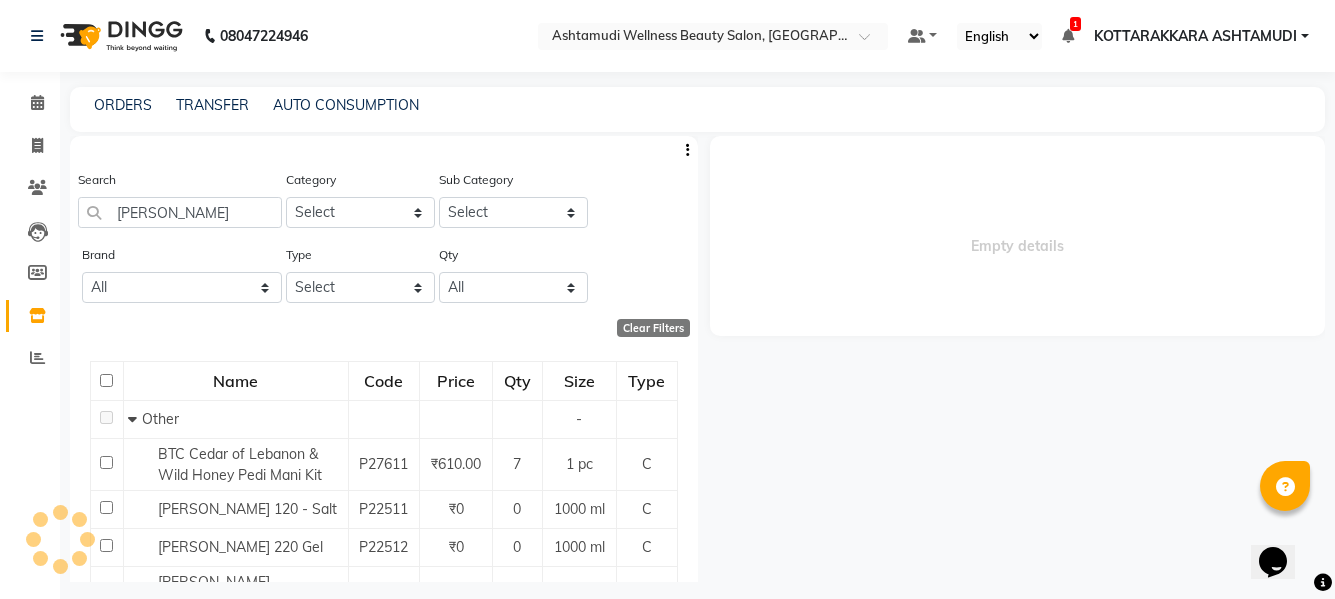 select 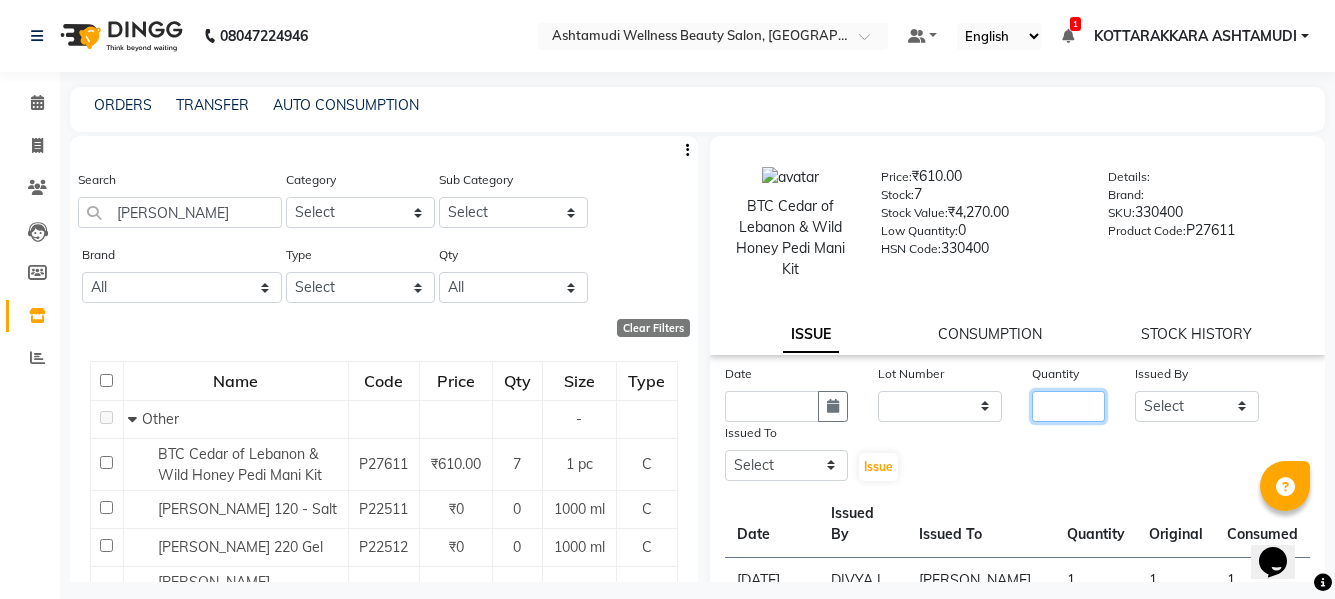click 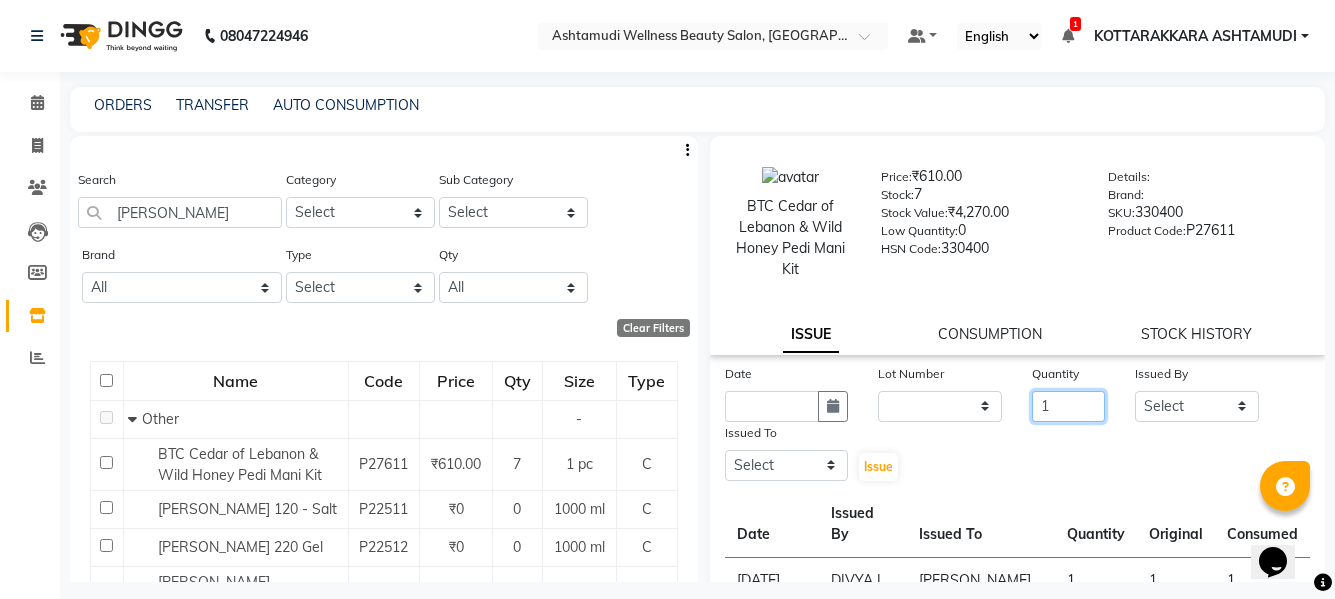 type on "1" 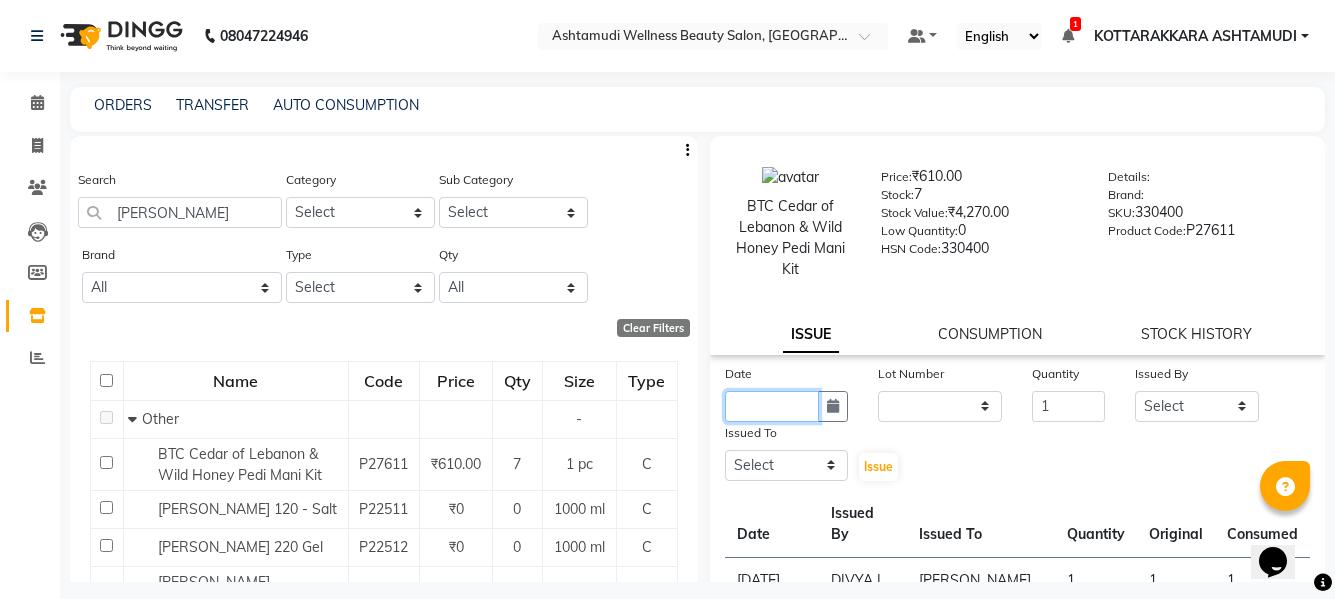 click 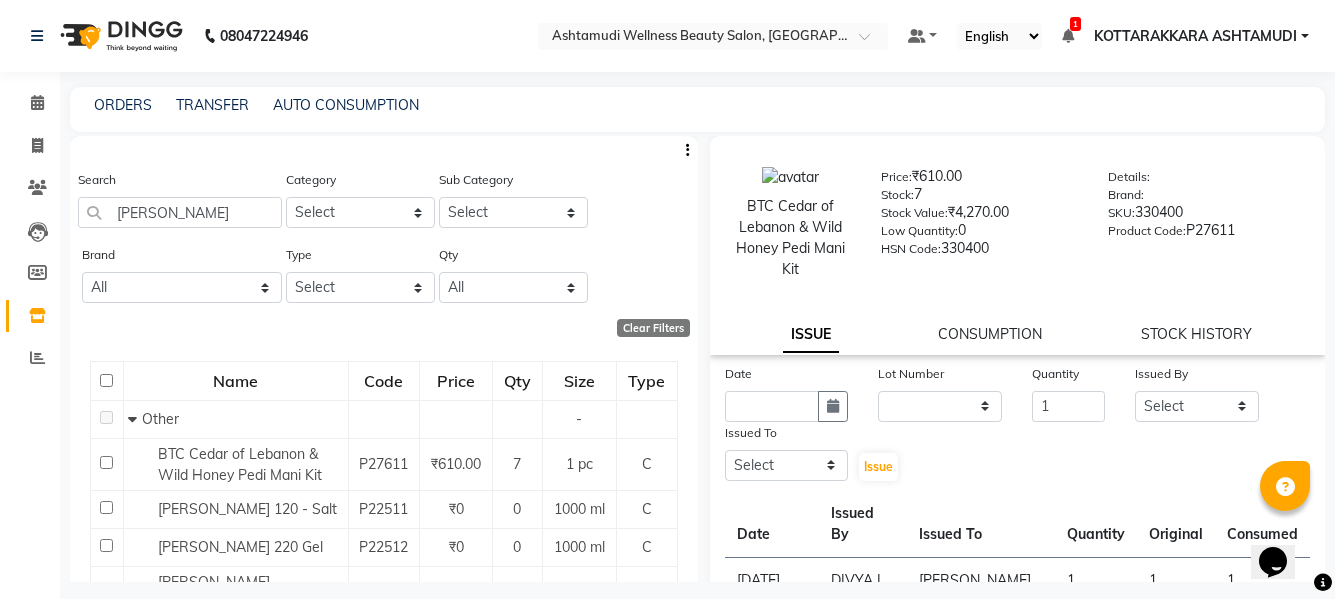 select on "7" 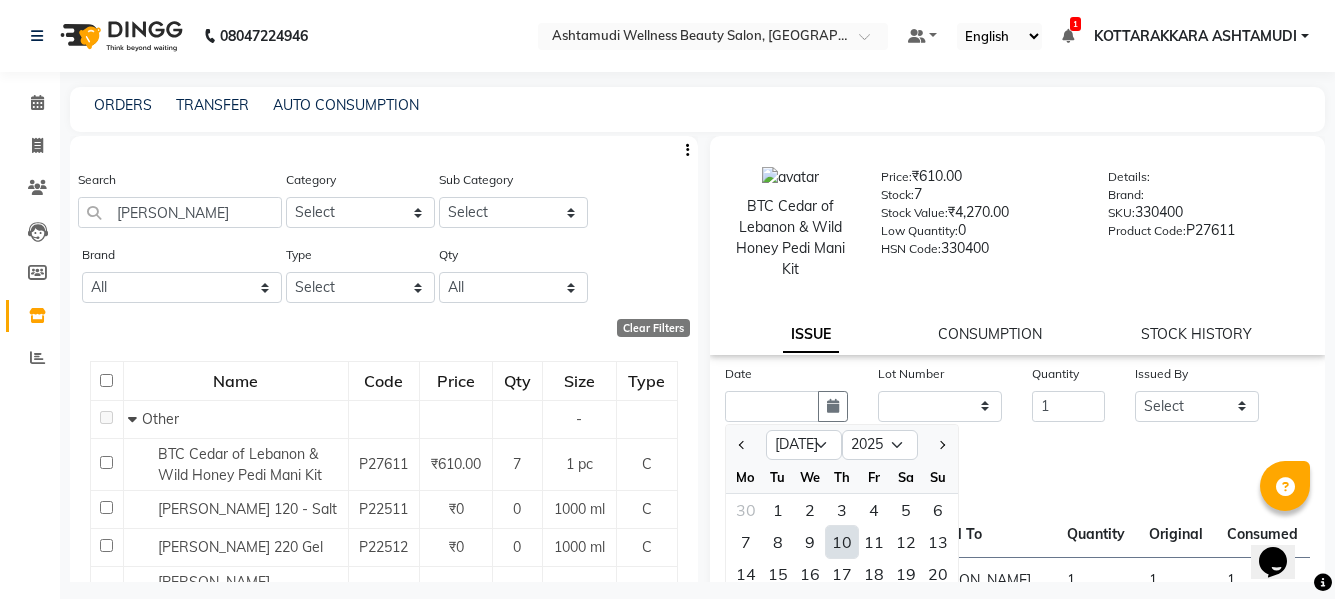 click on "10" 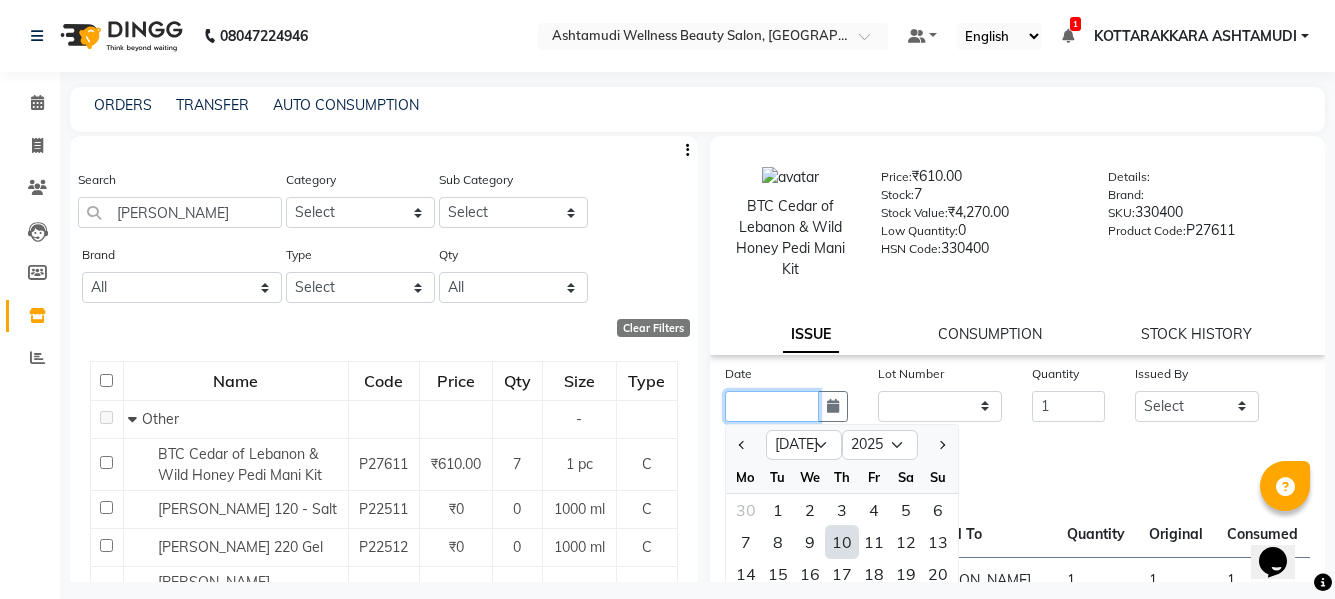 type on "[DATE]" 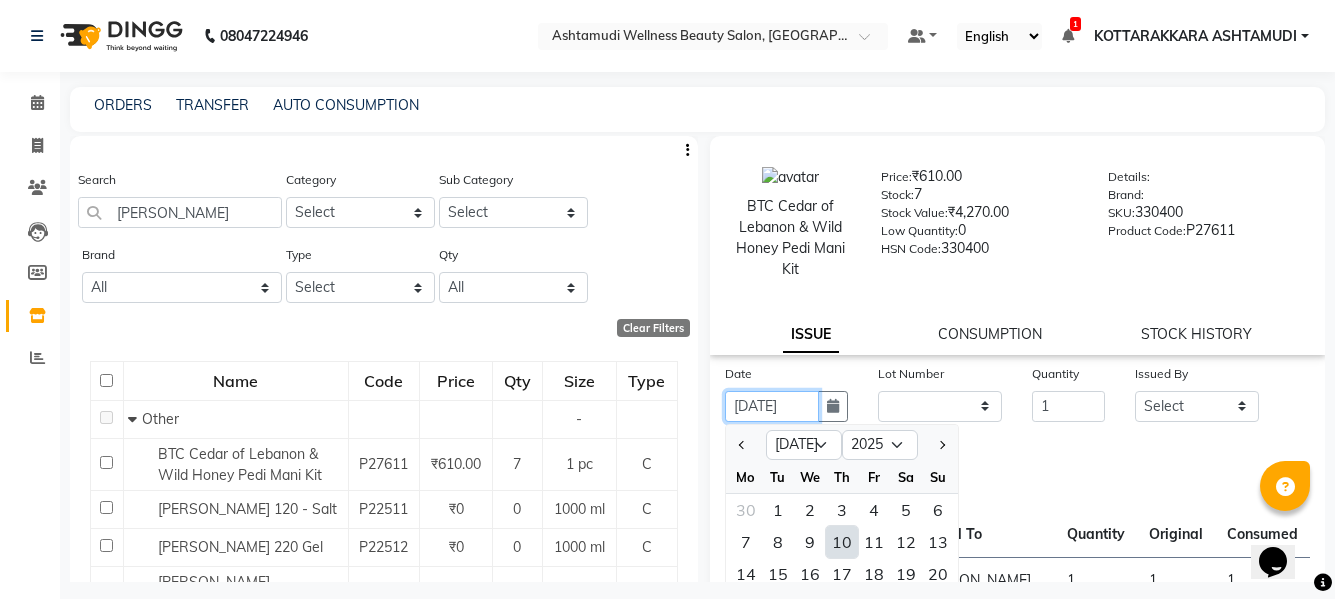 scroll, scrollTop: 0, scrollLeft: 6, axis: horizontal 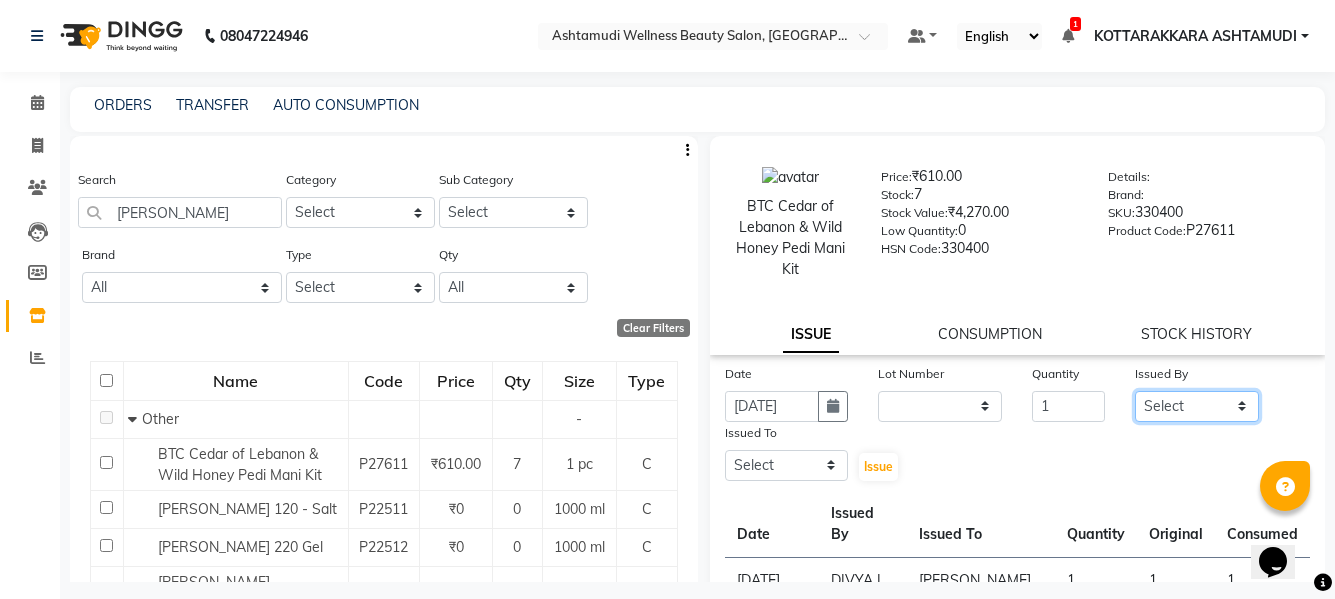 drag, startPoint x: 1215, startPoint y: 402, endPoint x: 1212, endPoint y: 391, distance: 11.401754 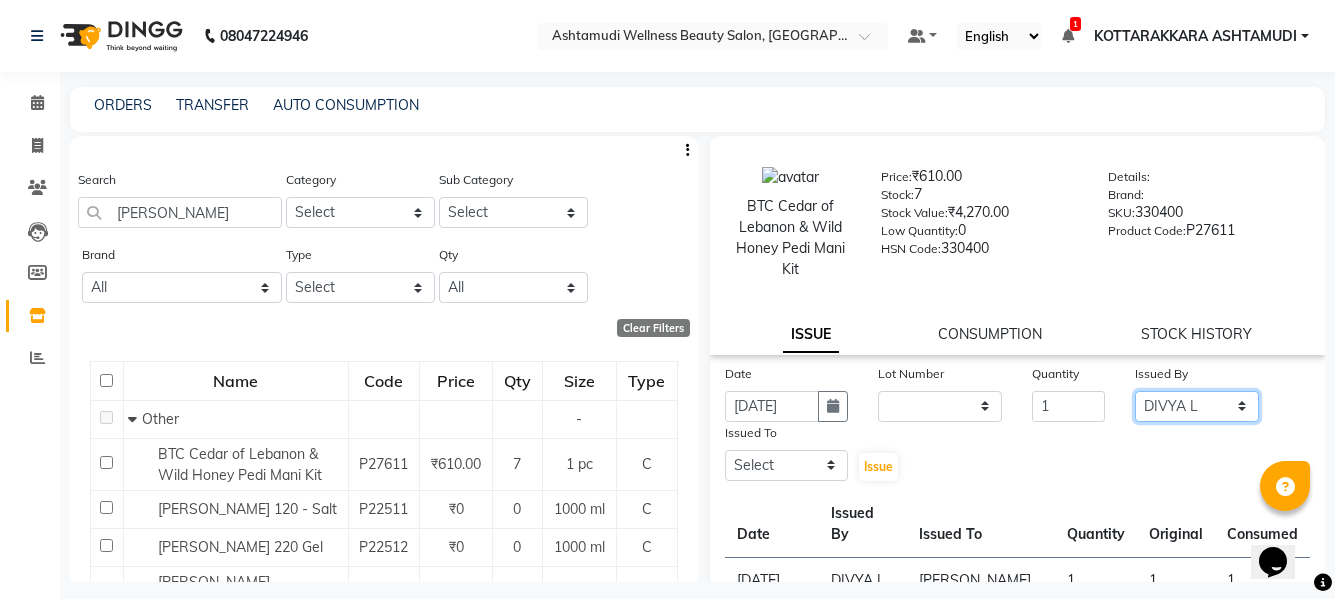 click on "Select AMRITHA [PERSON_NAME] DIVYA L	 Gita Mahali  Jibi P R [PERSON_NAME] ASHTAMUDI [PERSON_NAME] 	 [PERSON_NAME] SARIGA R	 [PERSON_NAME]" 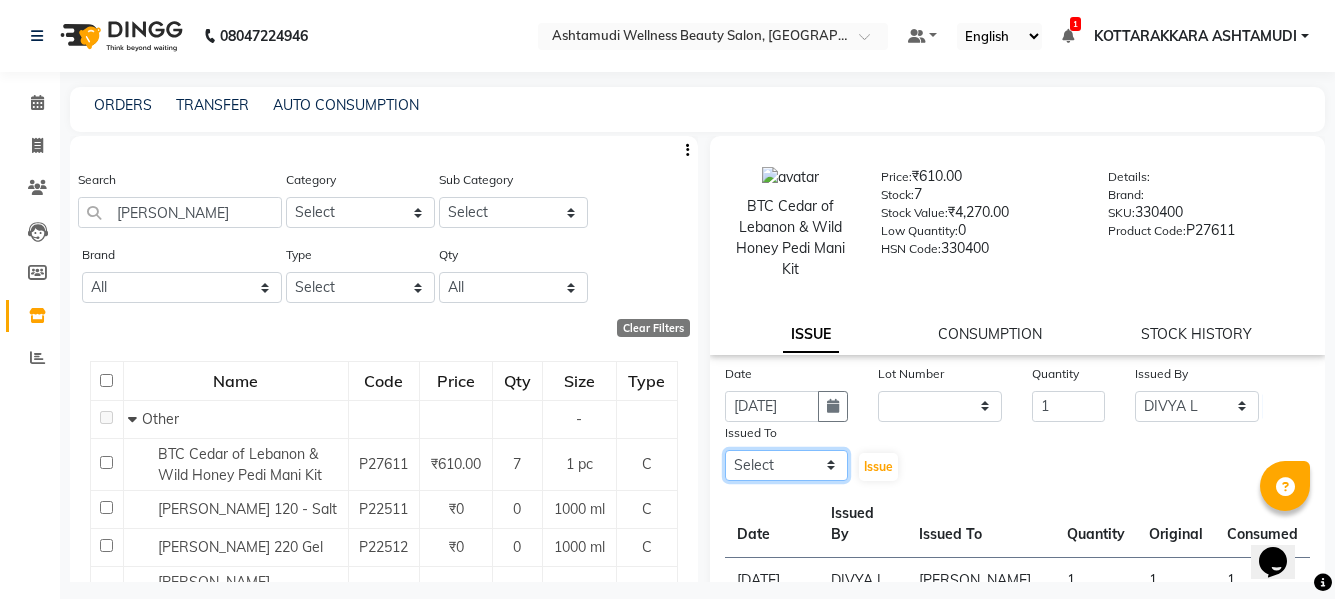 click on "Select AMRITHA [PERSON_NAME] DIVYA L	 Gita Mahali  Jibi P R [PERSON_NAME] ASHTAMUDI [PERSON_NAME] 	 [PERSON_NAME] SARIGA R	 [PERSON_NAME]" 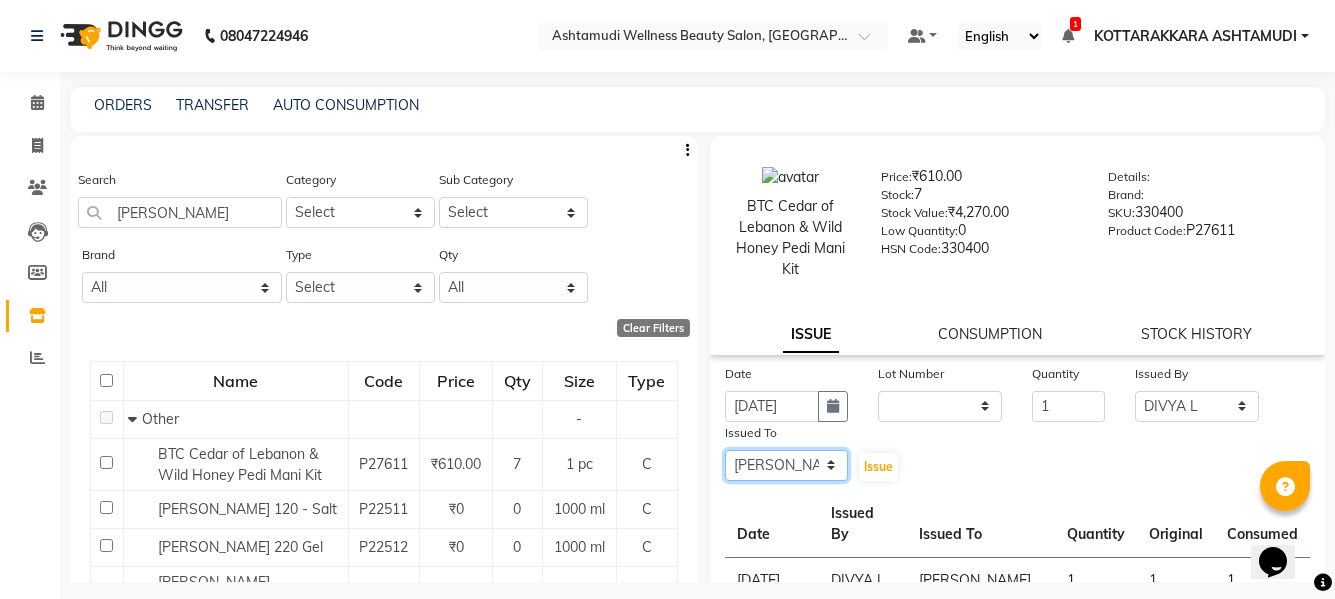 click on "Select AMRITHA [PERSON_NAME] DIVYA L	 Gita Mahali  Jibi P R [PERSON_NAME] ASHTAMUDI [PERSON_NAME] 	 [PERSON_NAME] SARIGA R	 [PERSON_NAME]" 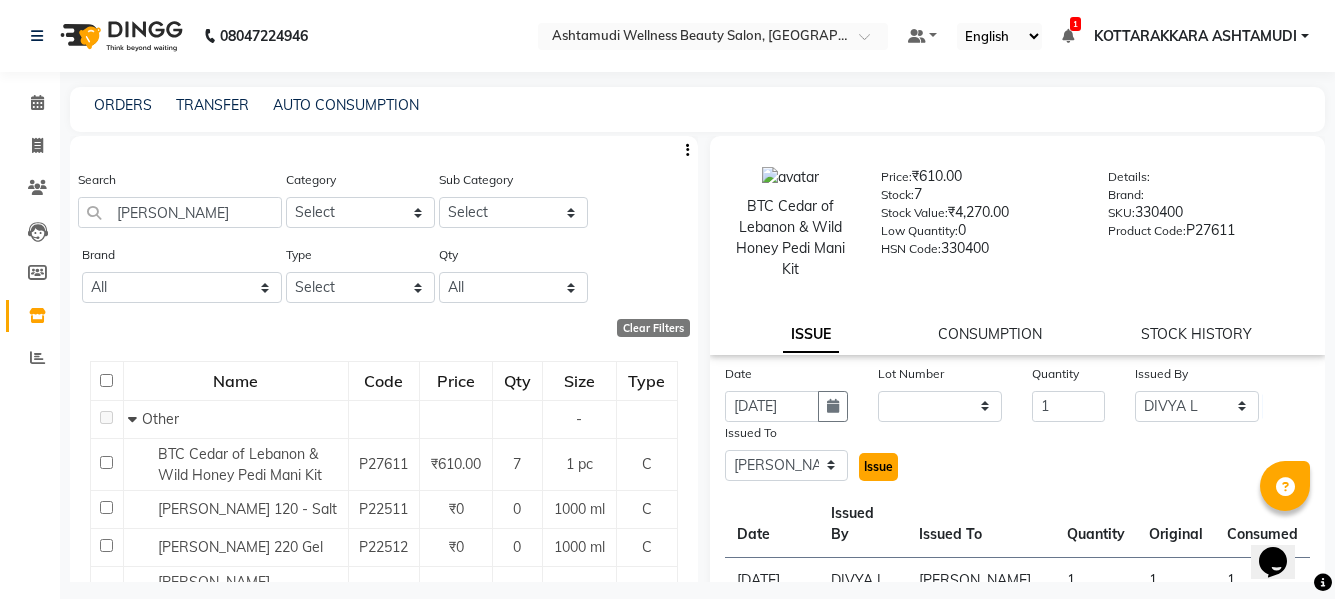 click on "Issue" 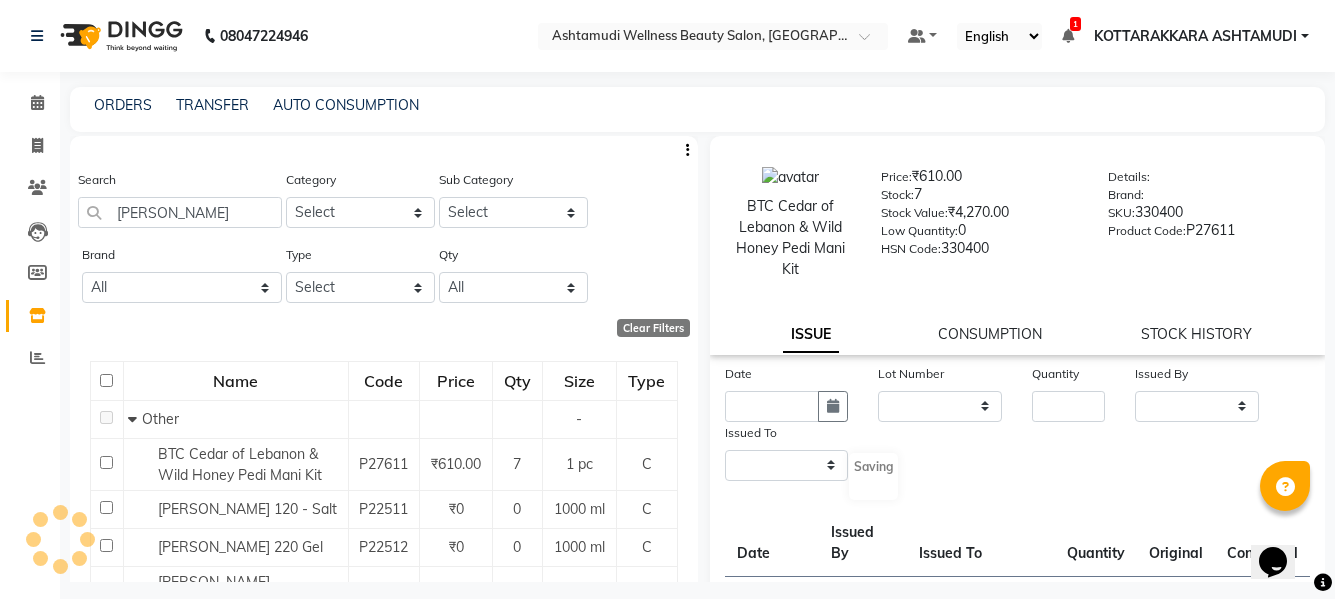 select 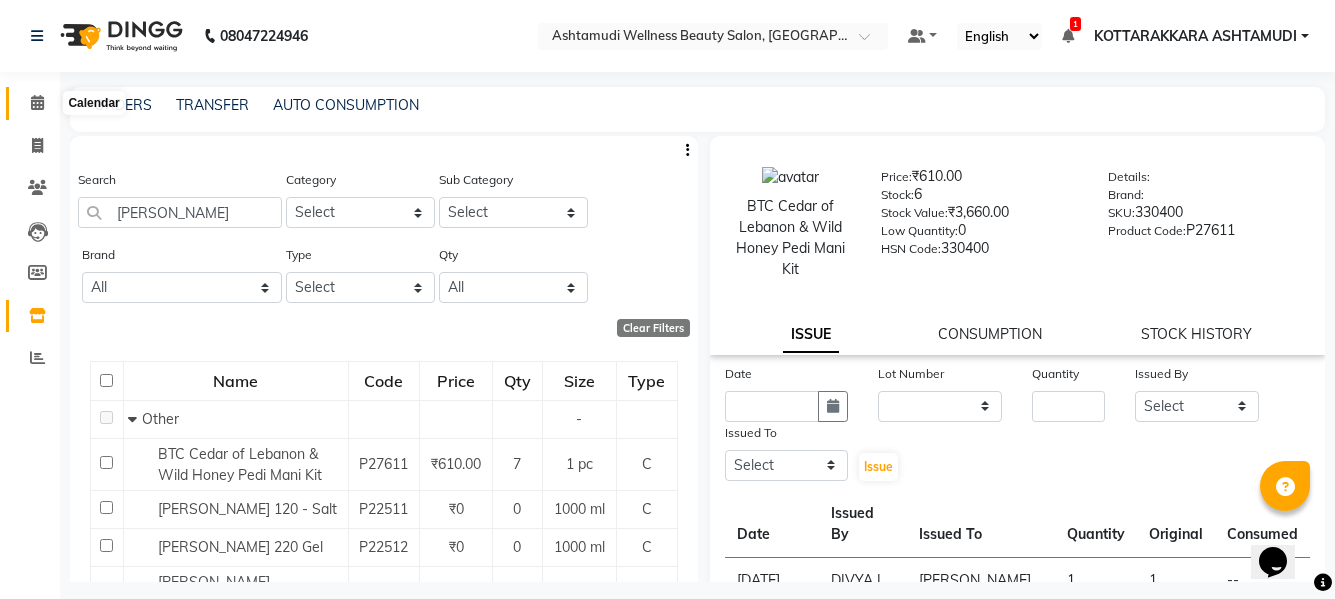 click 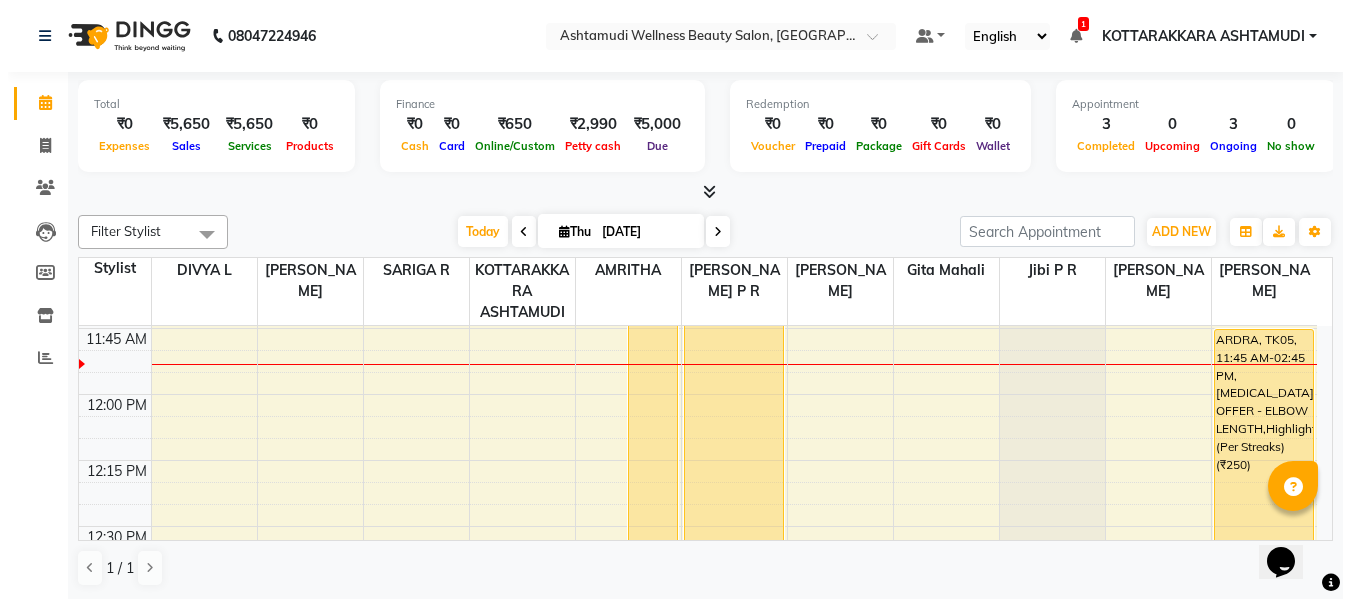 scroll, scrollTop: 1000, scrollLeft: 0, axis: vertical 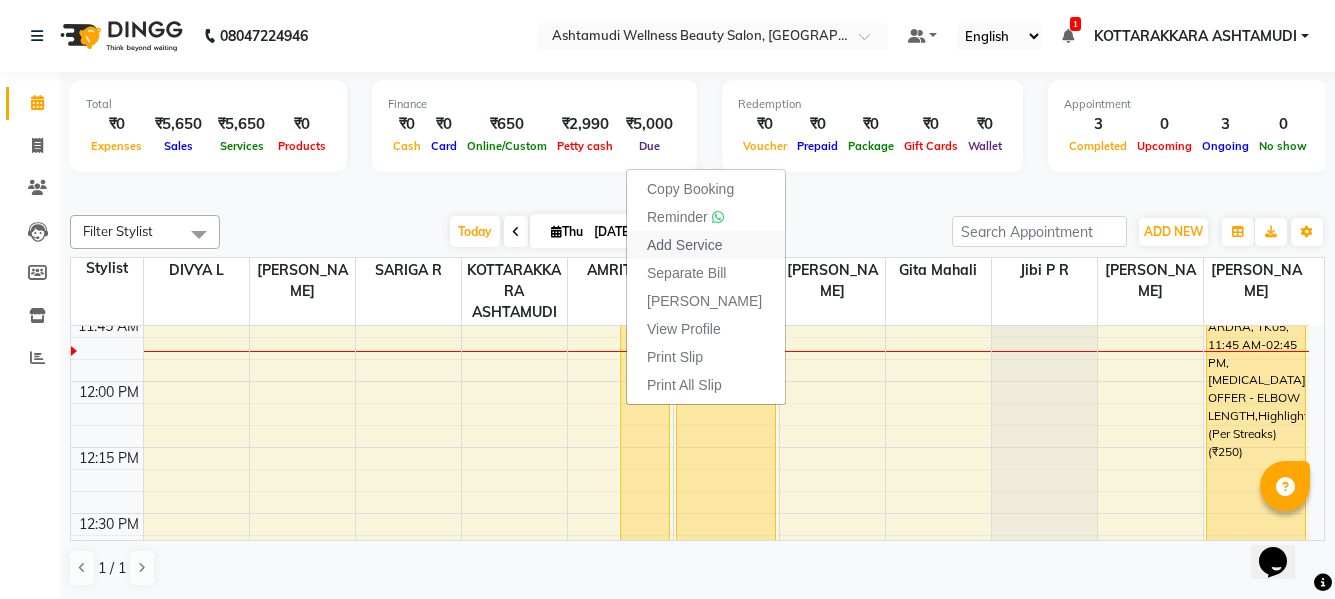 click on "Add Service" at bounding box center (684, 245) 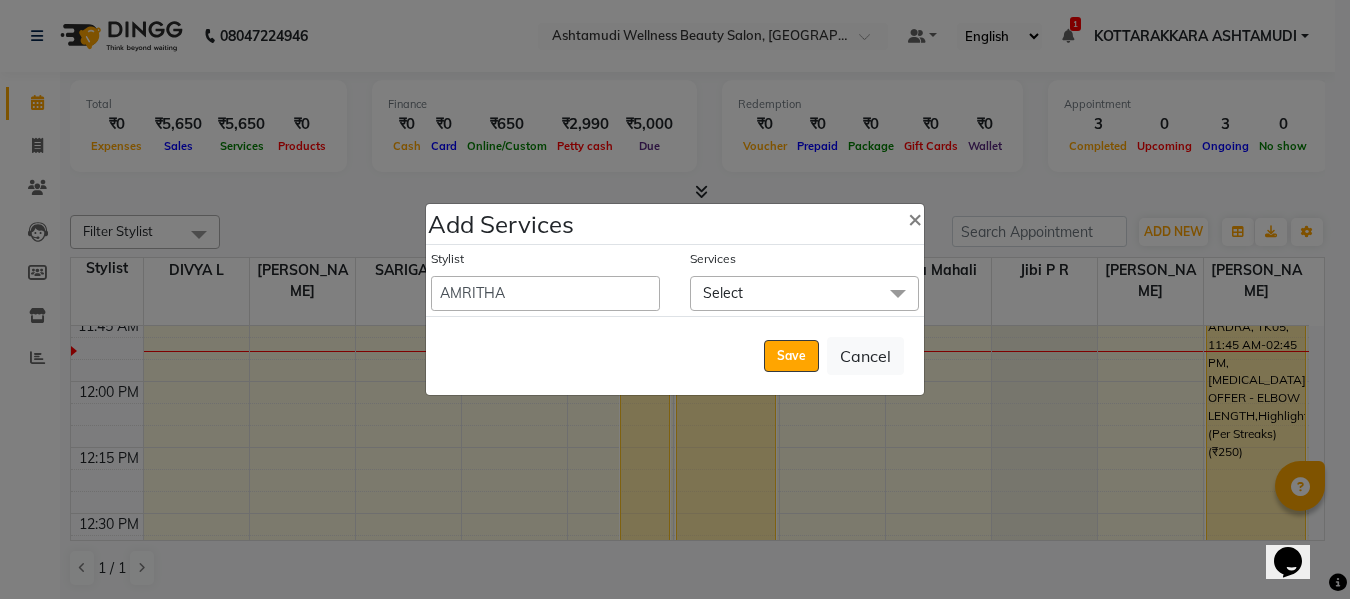 click on "Select" 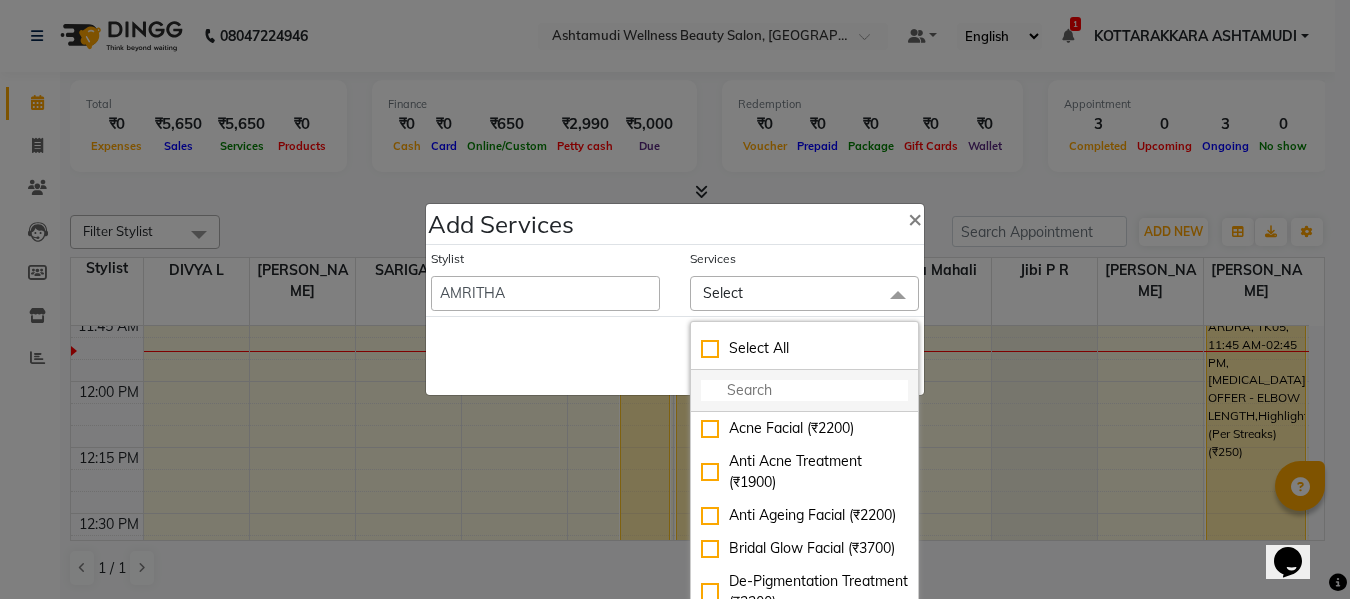 click 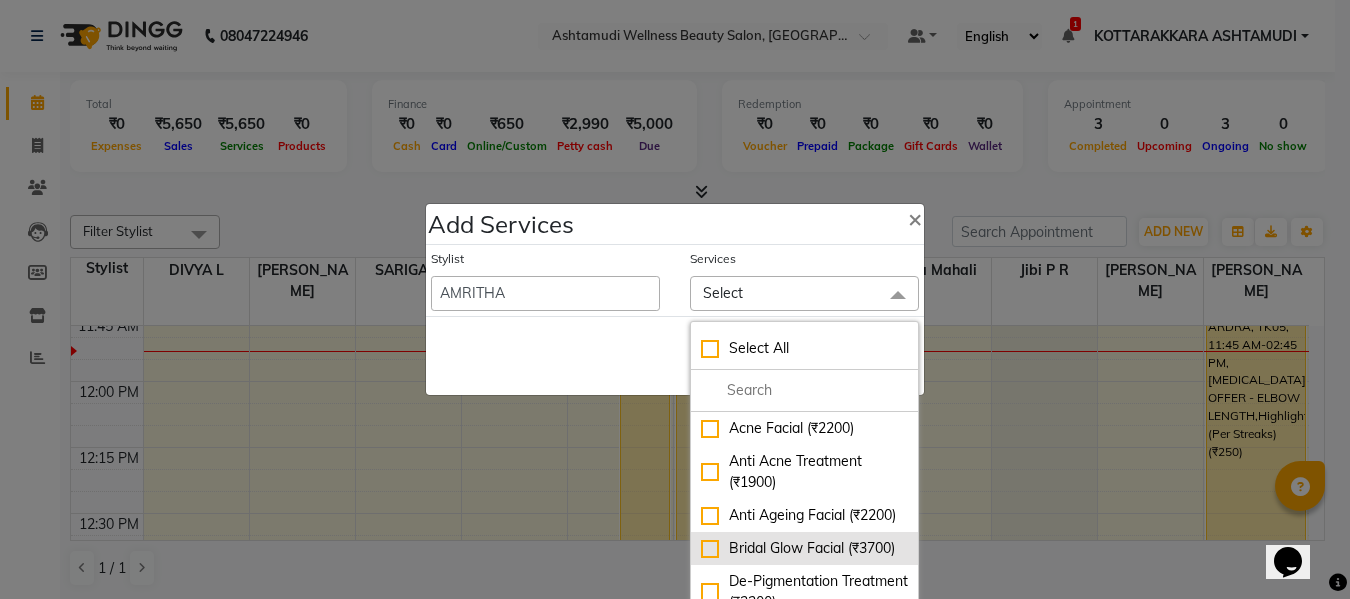 click on "Bridal Glow Facial (₹3700)" 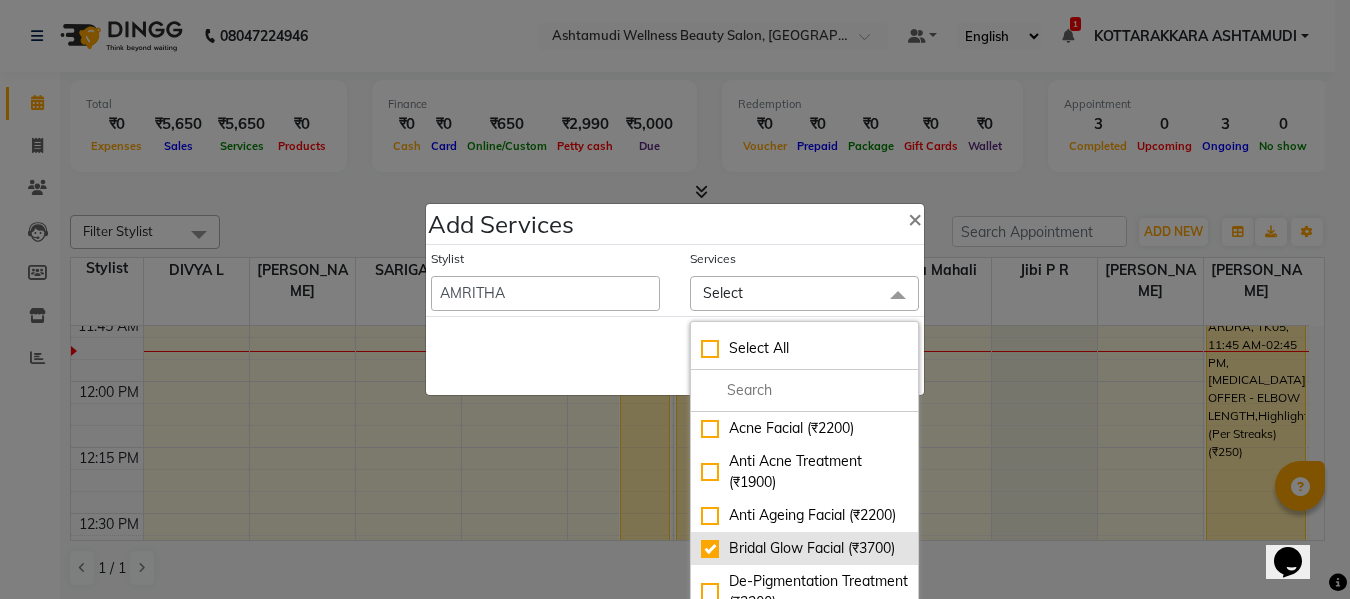 checkbox on "true" 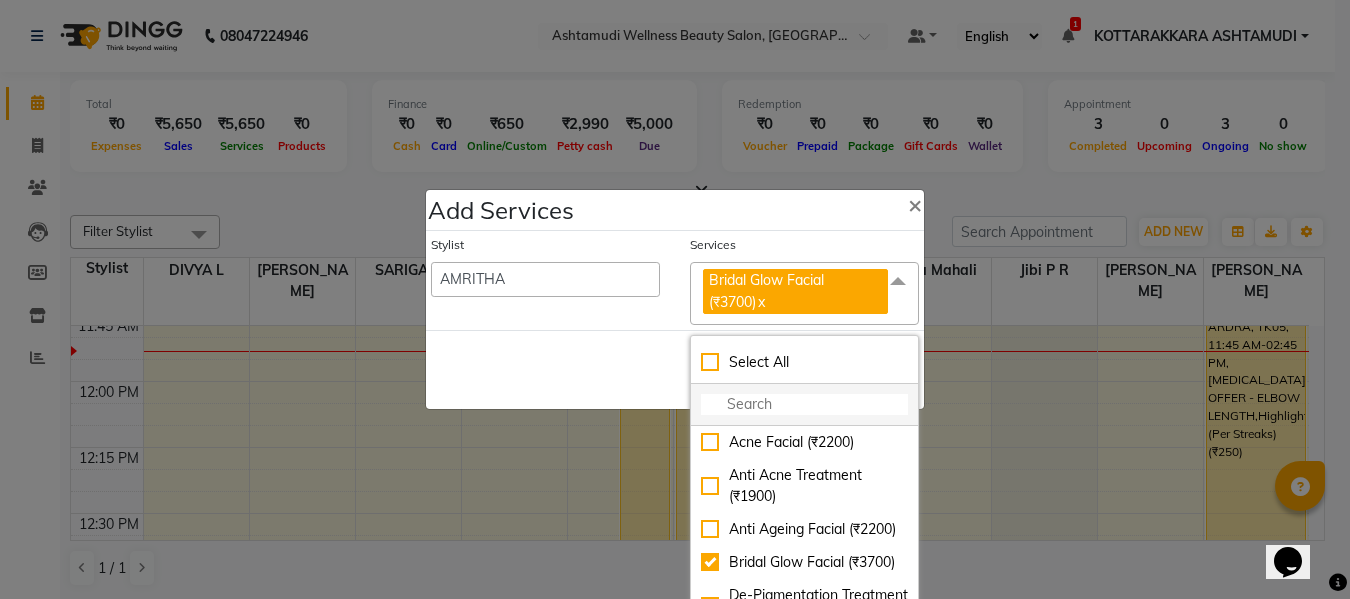 click 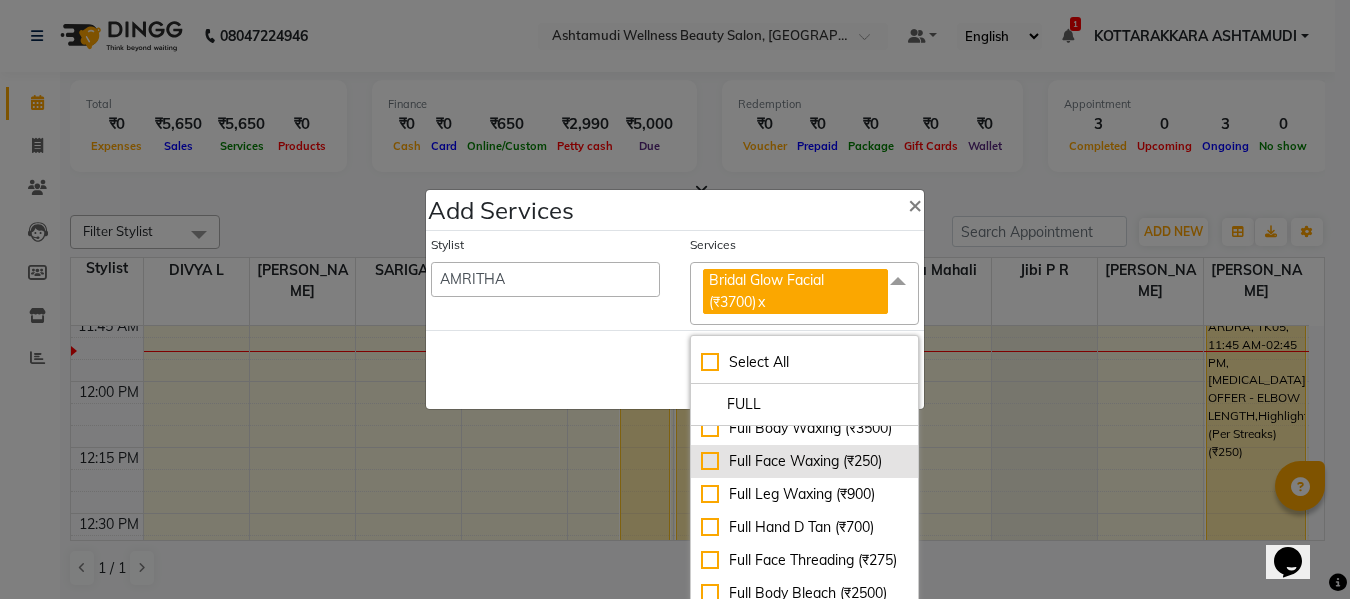 scroll, scrollTop: 0, scrollLeft: 0, axis: both 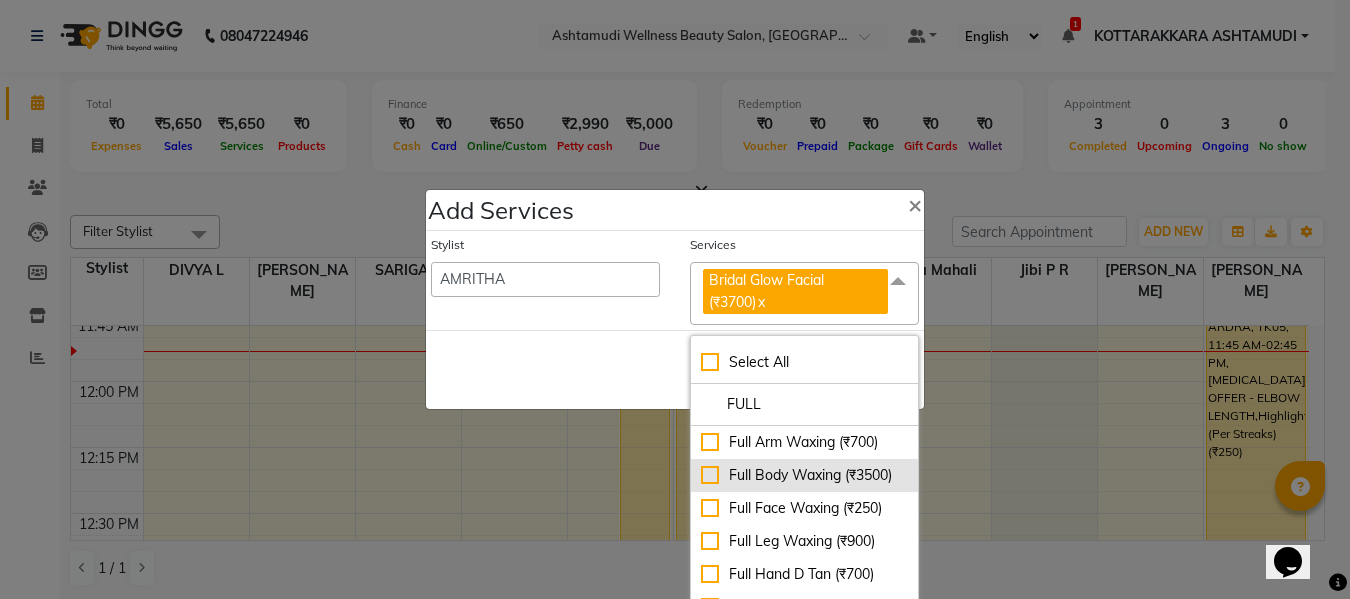 type on "FULL" 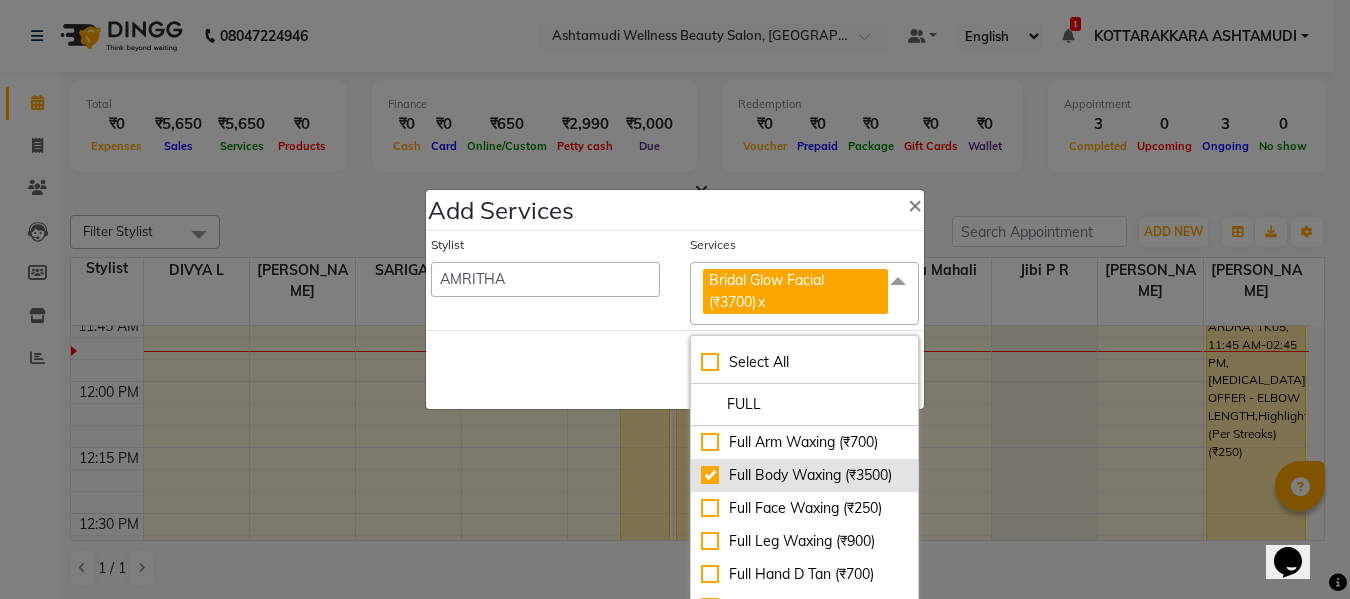 checkbox on "true" 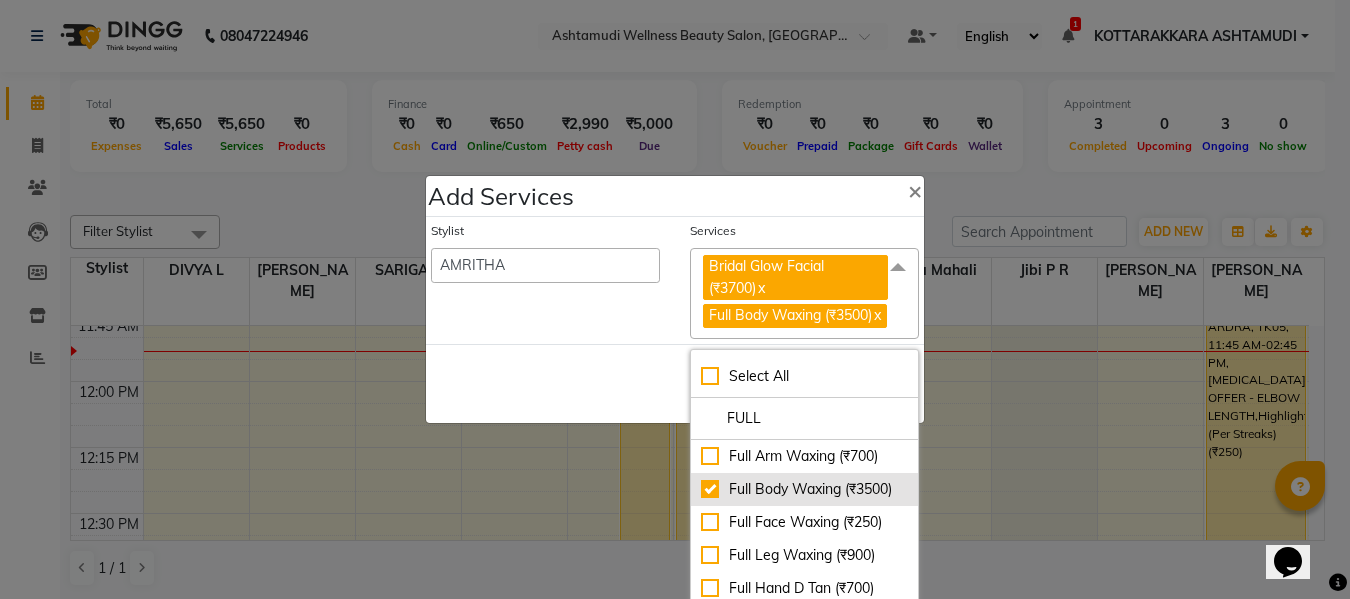 scroll, scrollTop: 100, scrollLeft: 0, axis: vertical 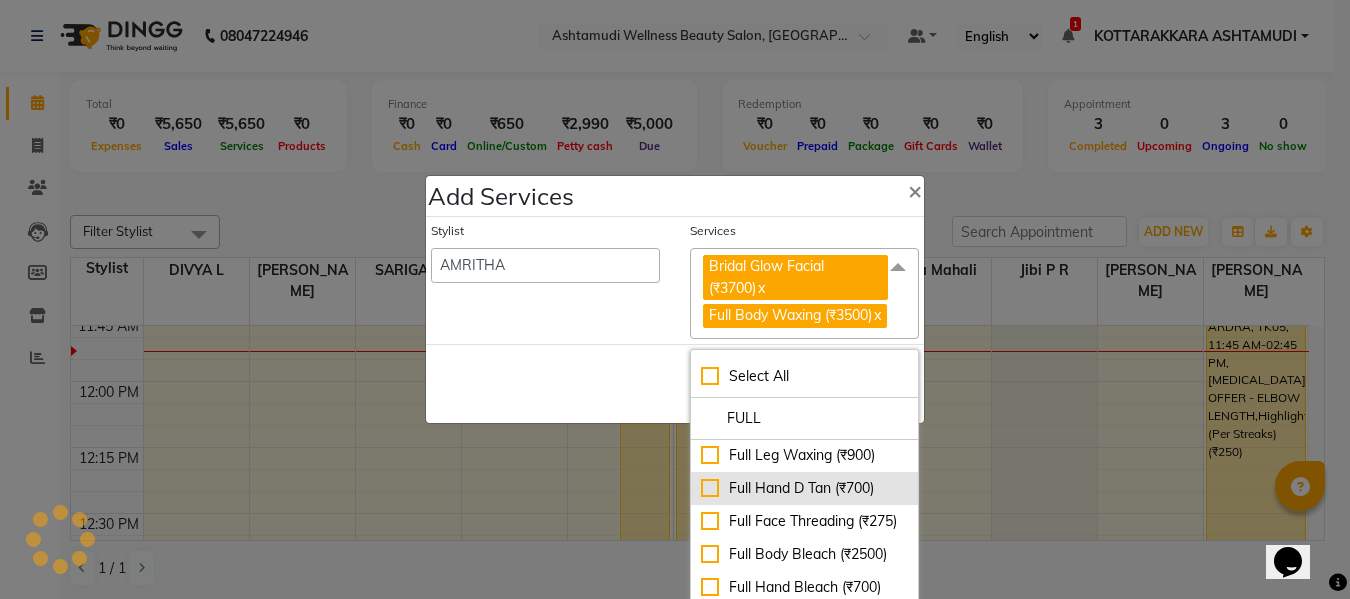 click on "Full Hand D Tan (₹700)" 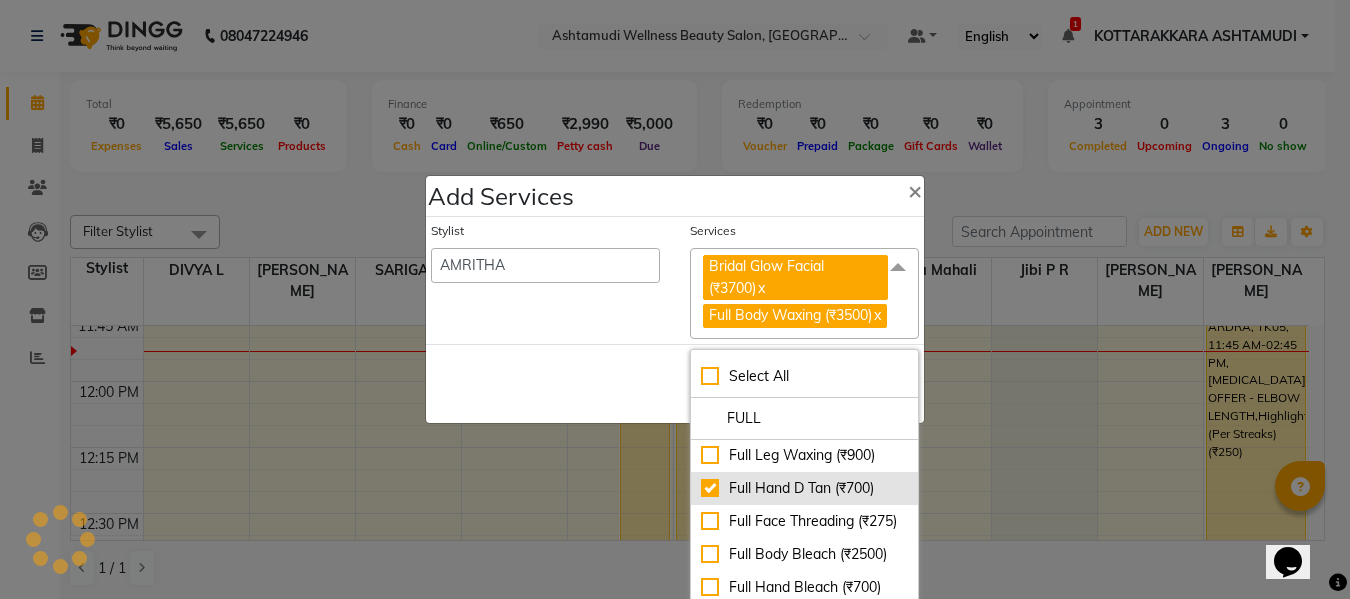 checkbox on "true" 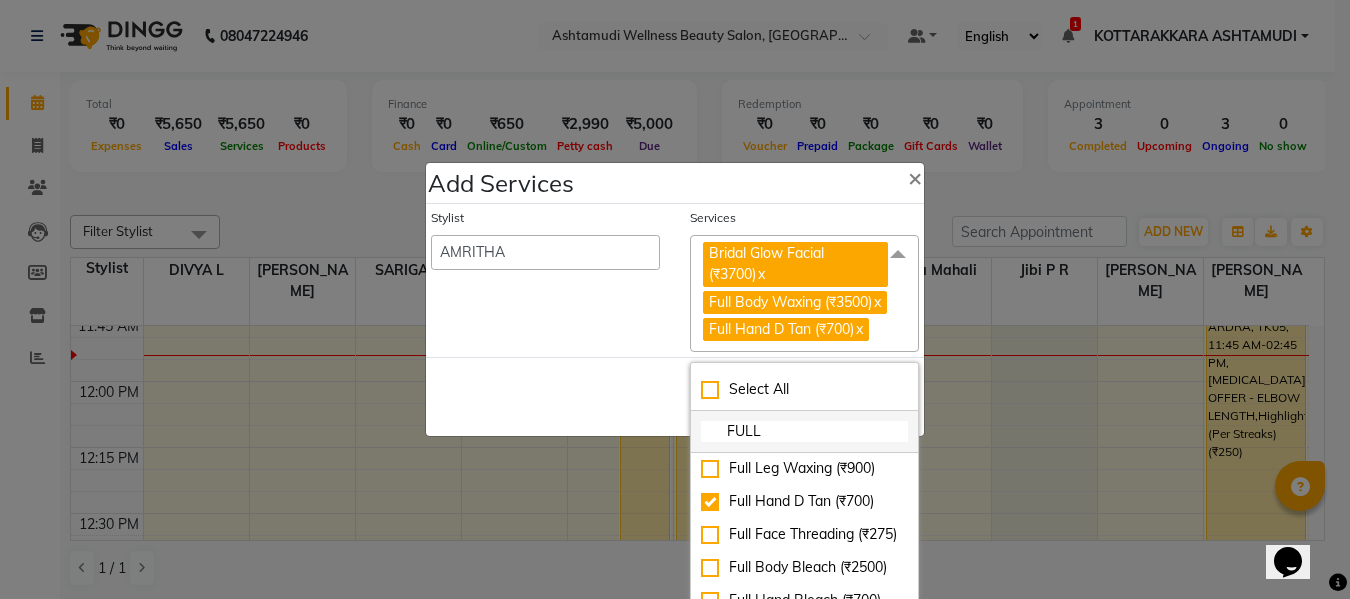click on "FULL" 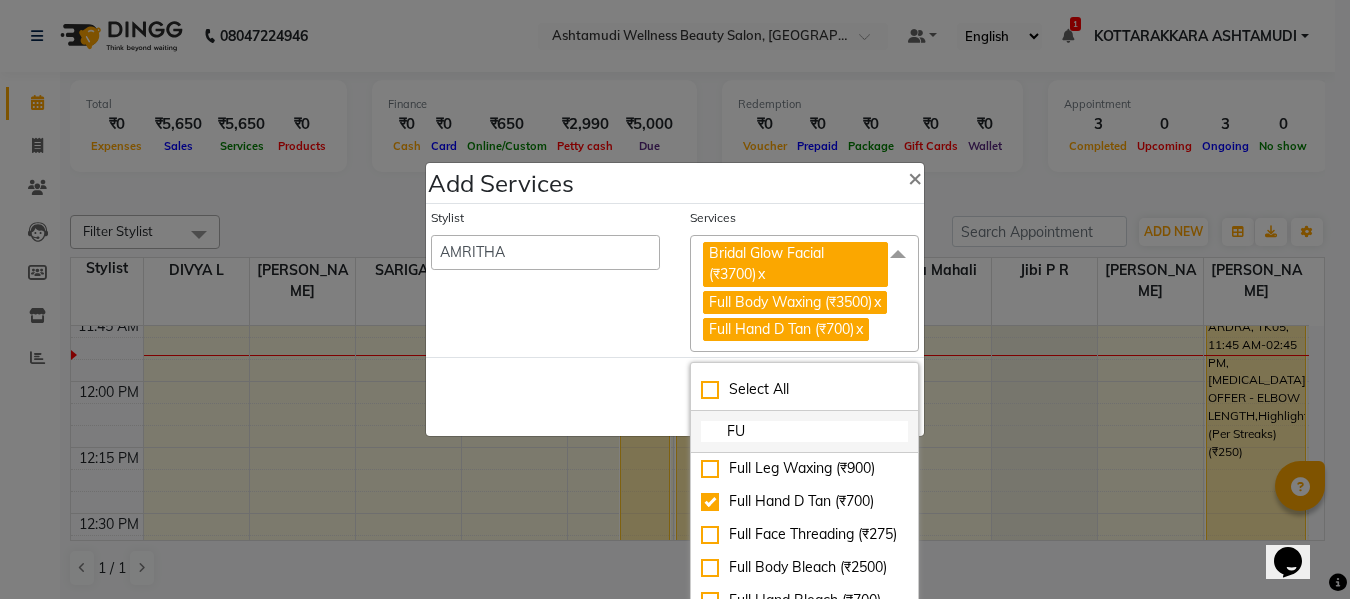 type on "F" 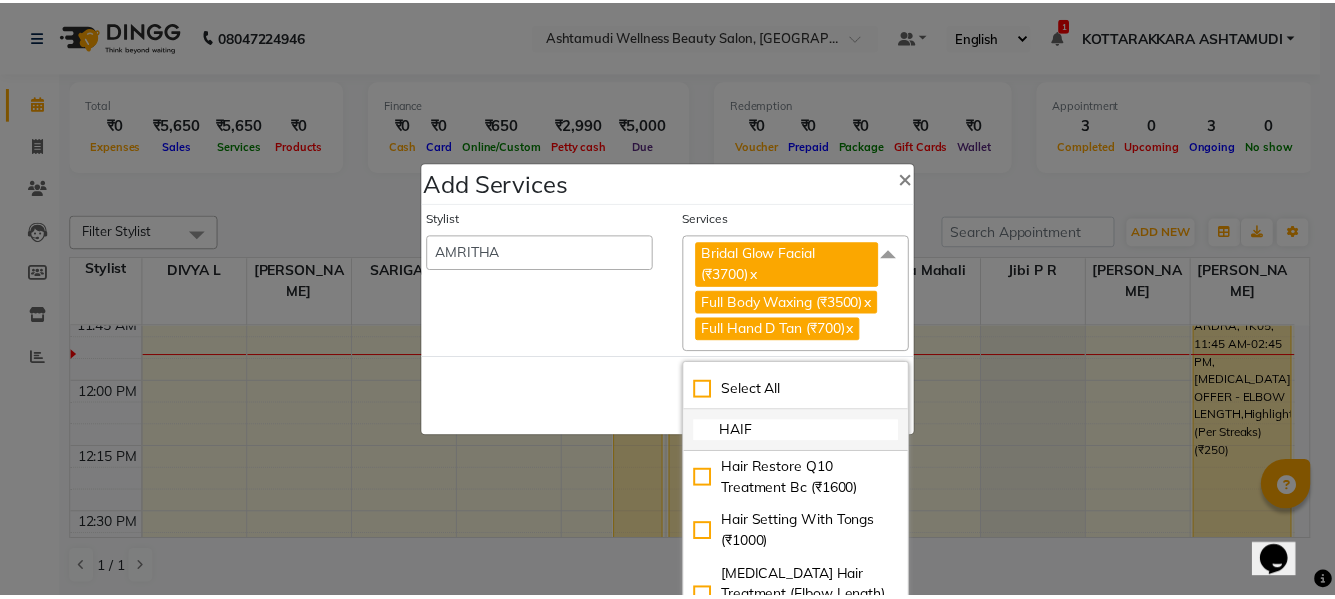 scroll, scrollTop: 0, scrollLeft: 0, axis: both 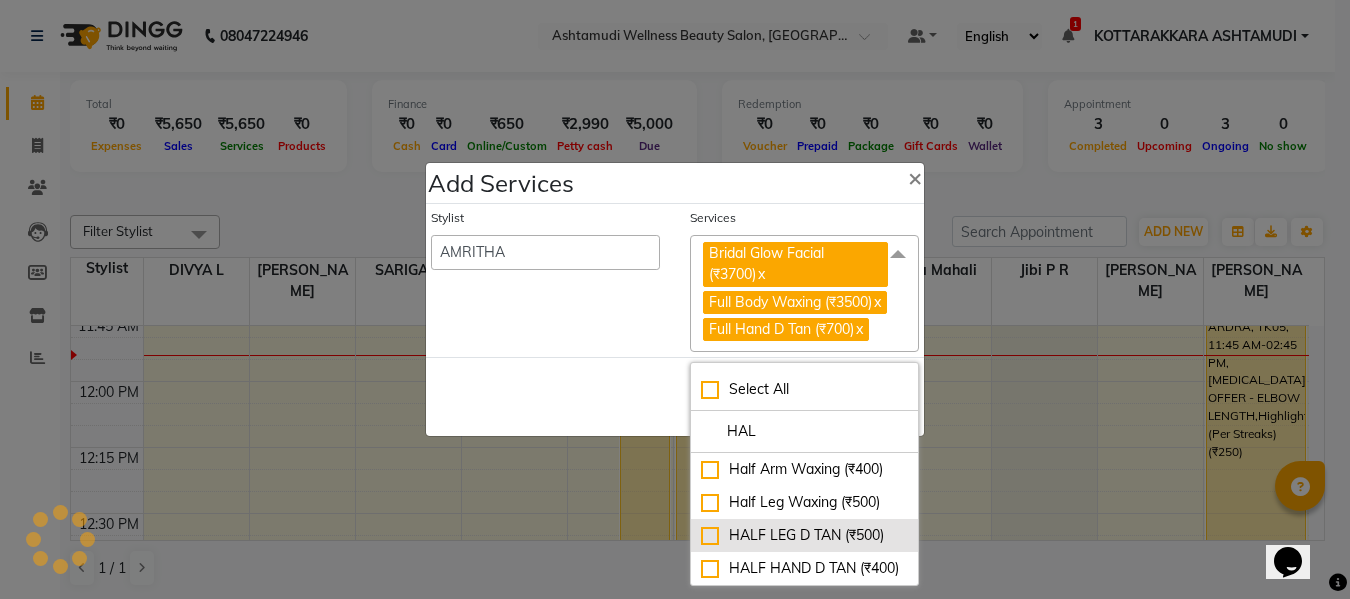 type on "HAL" 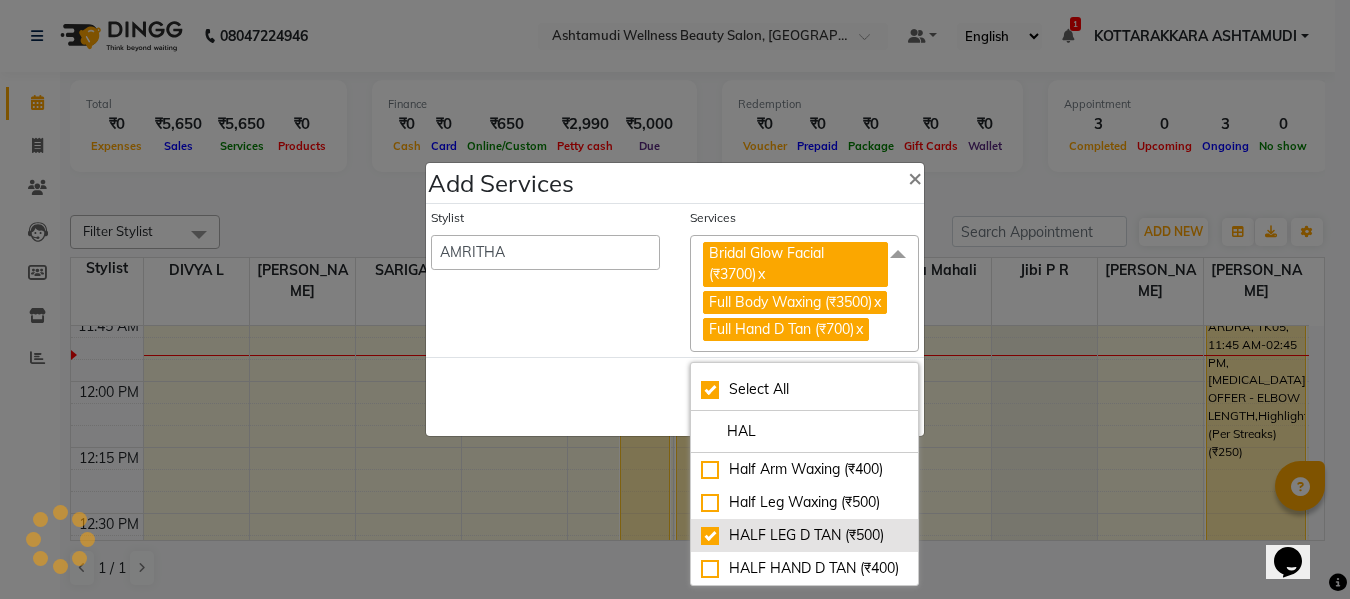 checkbox on "true" 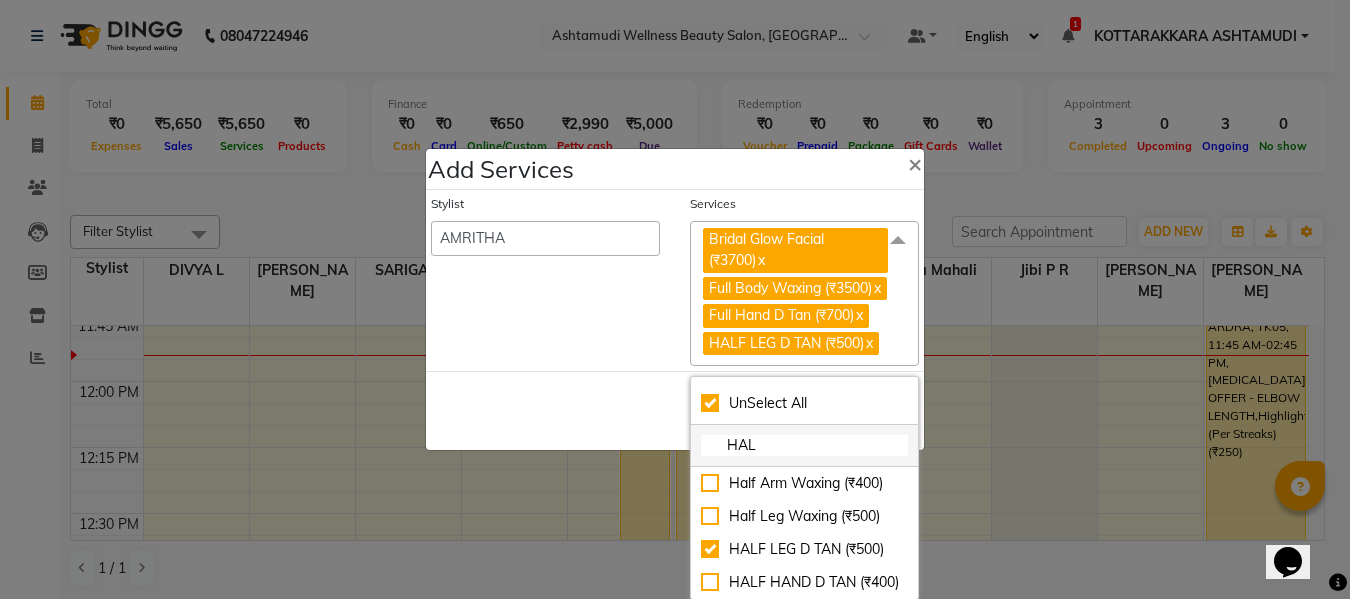 click on "HAL" 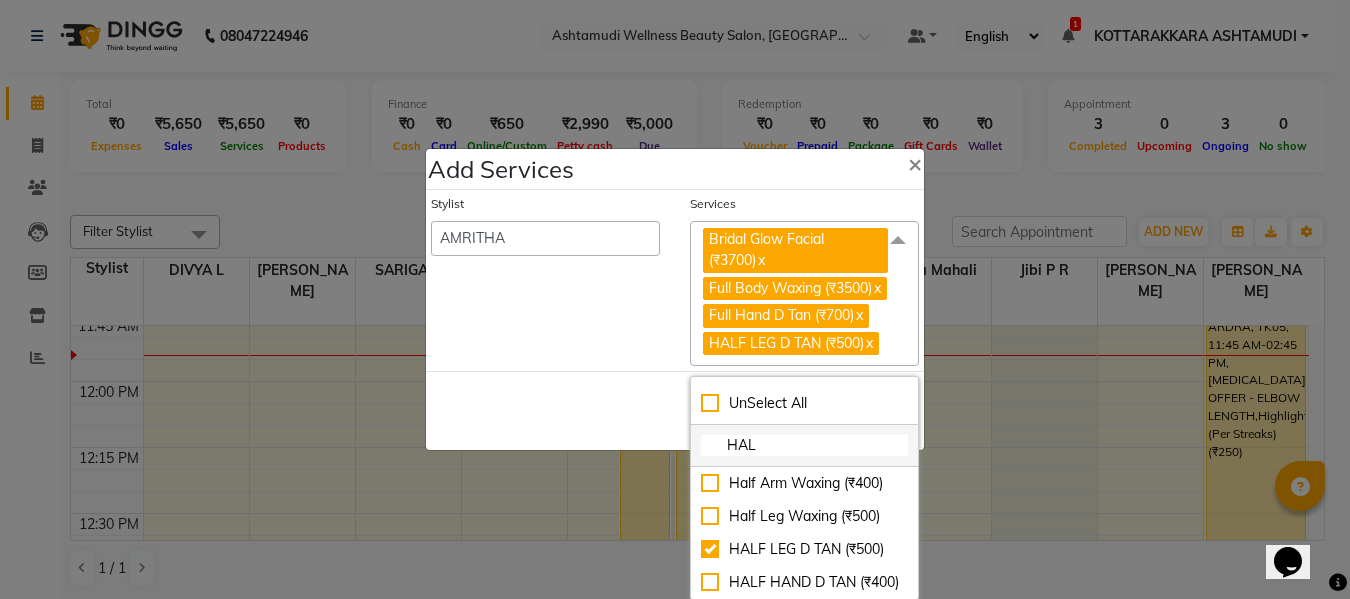 checkbox on "false" 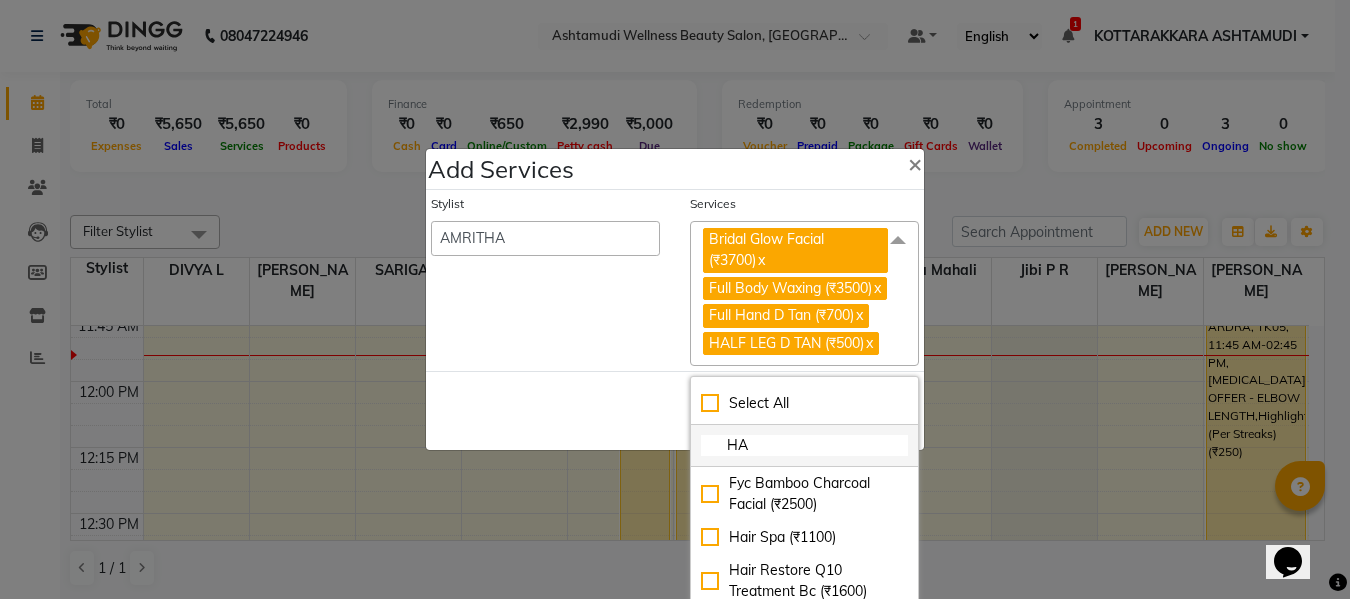 type on "H" 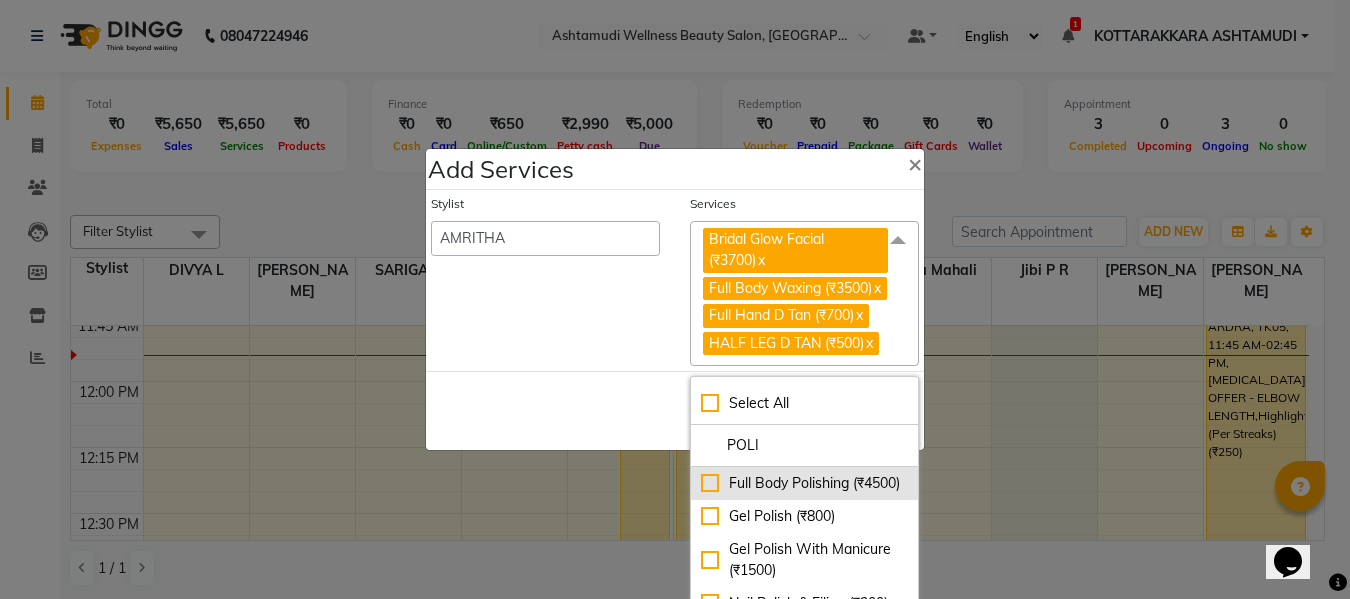 type on "POLI" 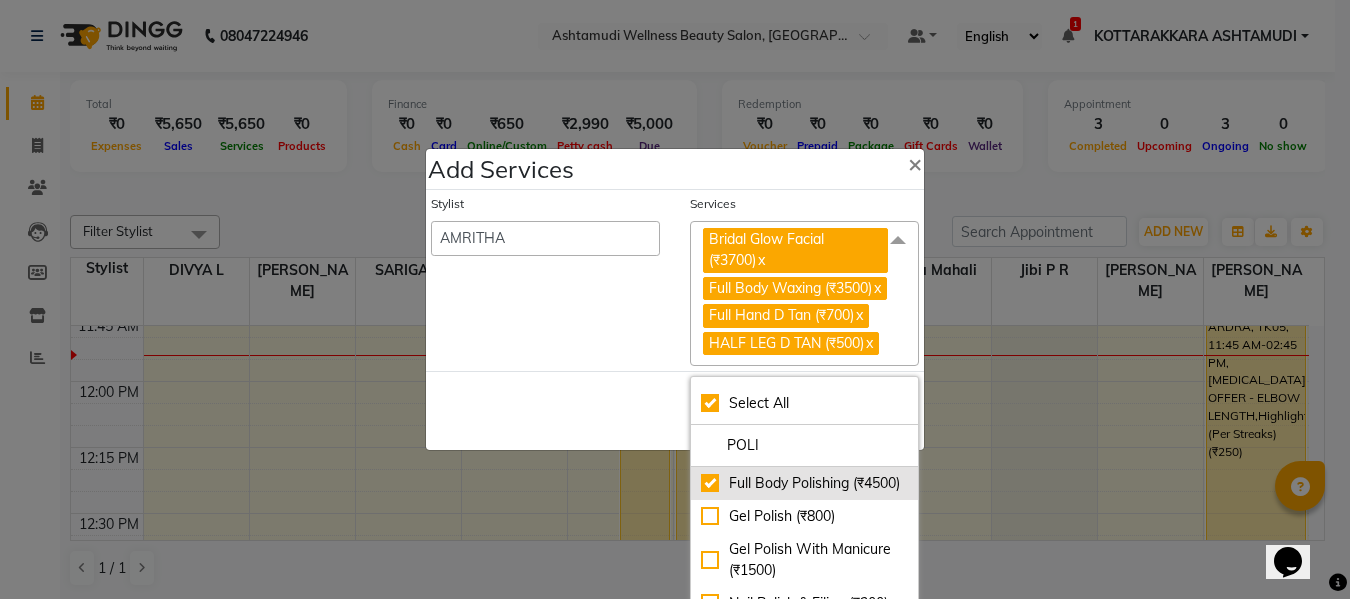 checkbox on "true" 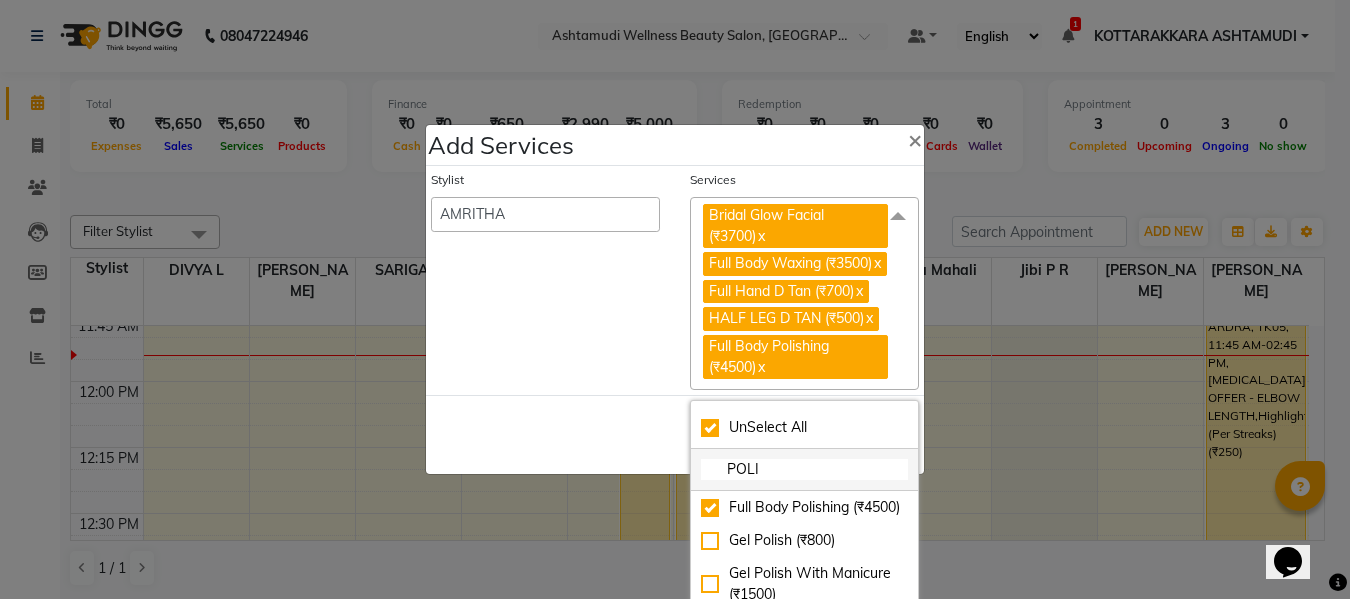 click on "POLI" 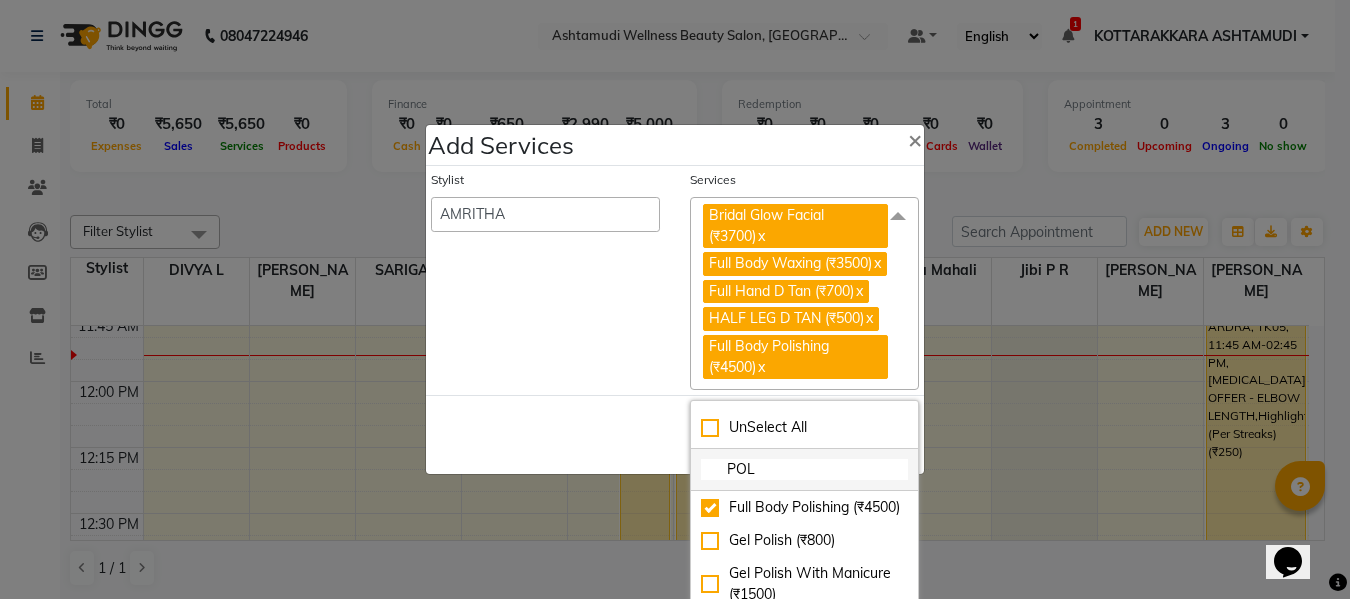 checkbox on "false" 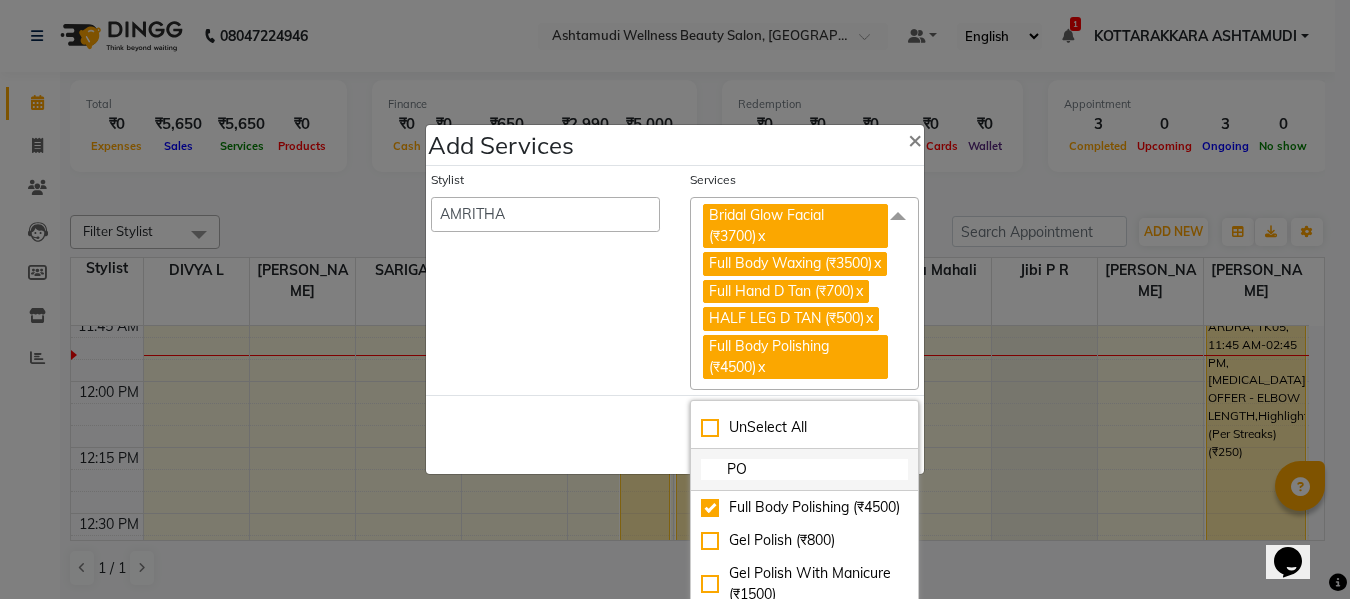 type on "P" 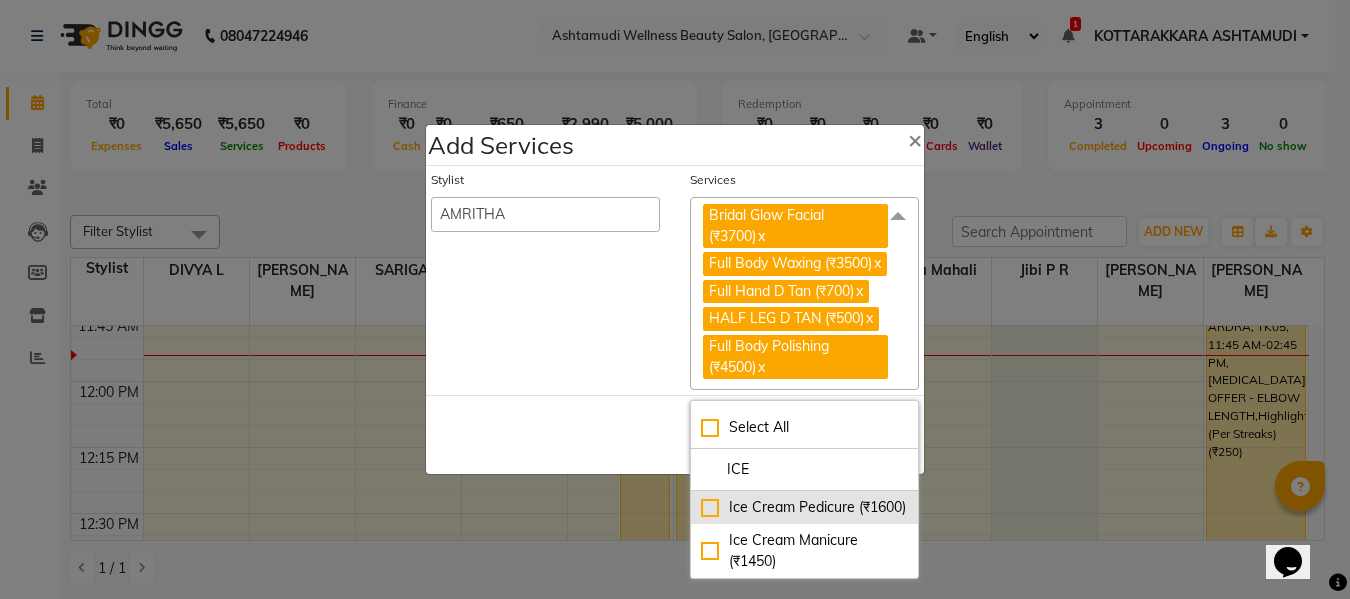 type on "ICE" 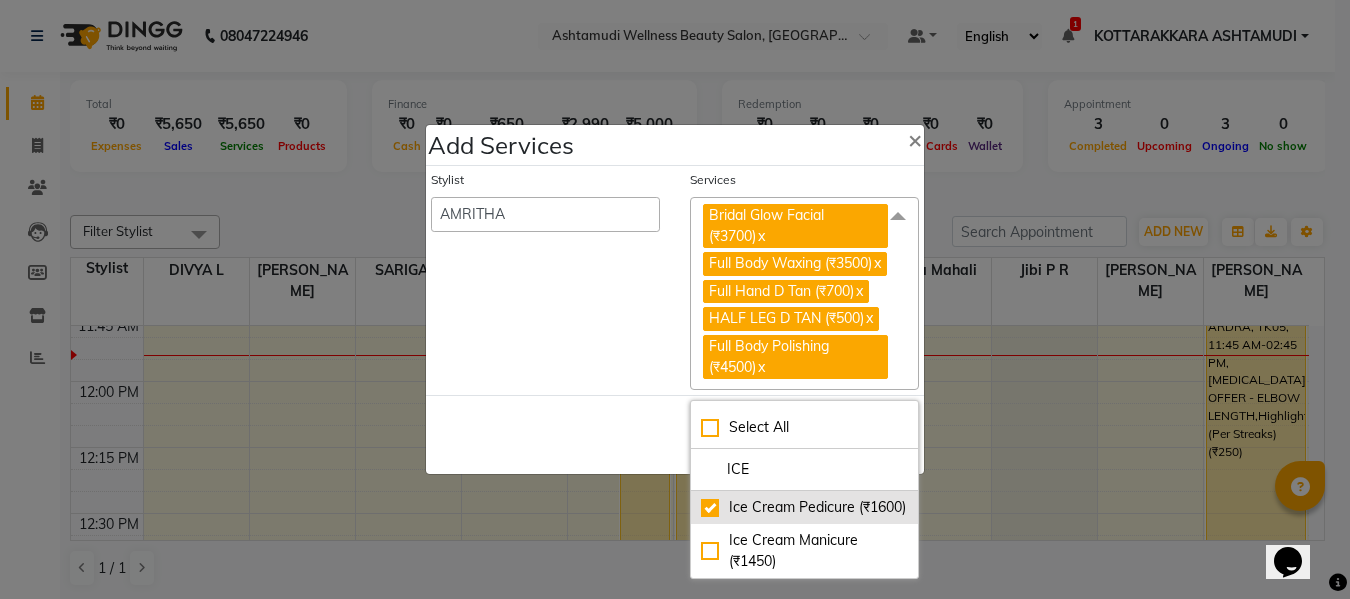 checkbox on "true" 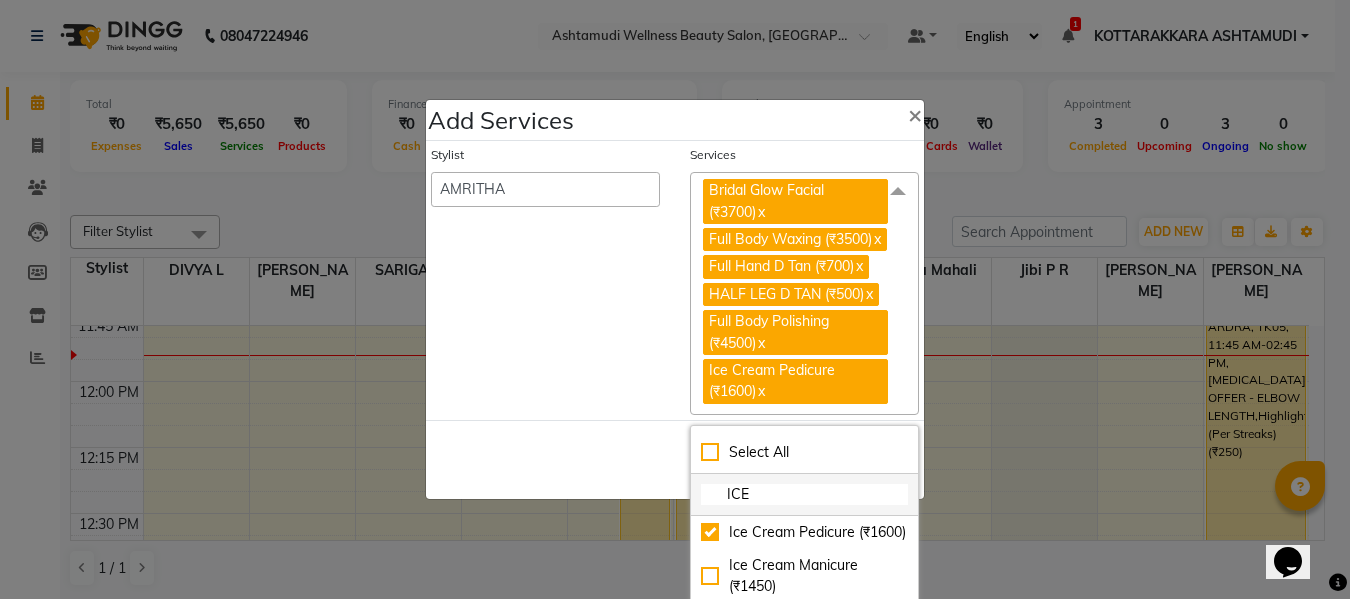 click on "ICE" 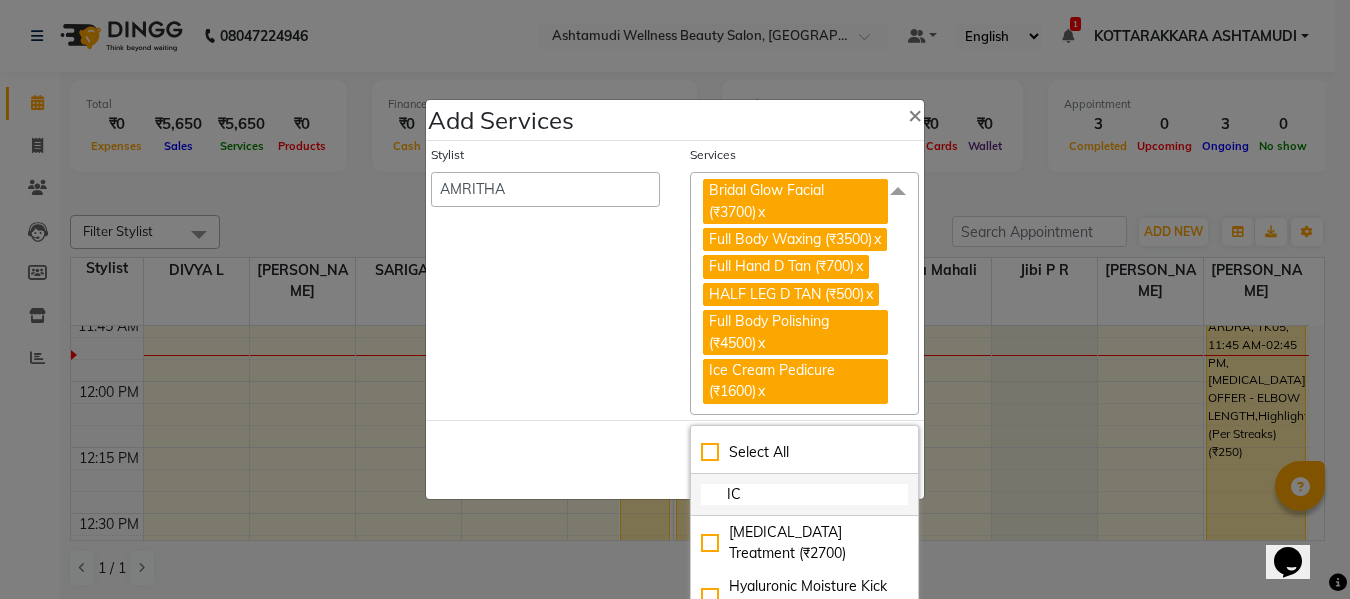 type on "I" 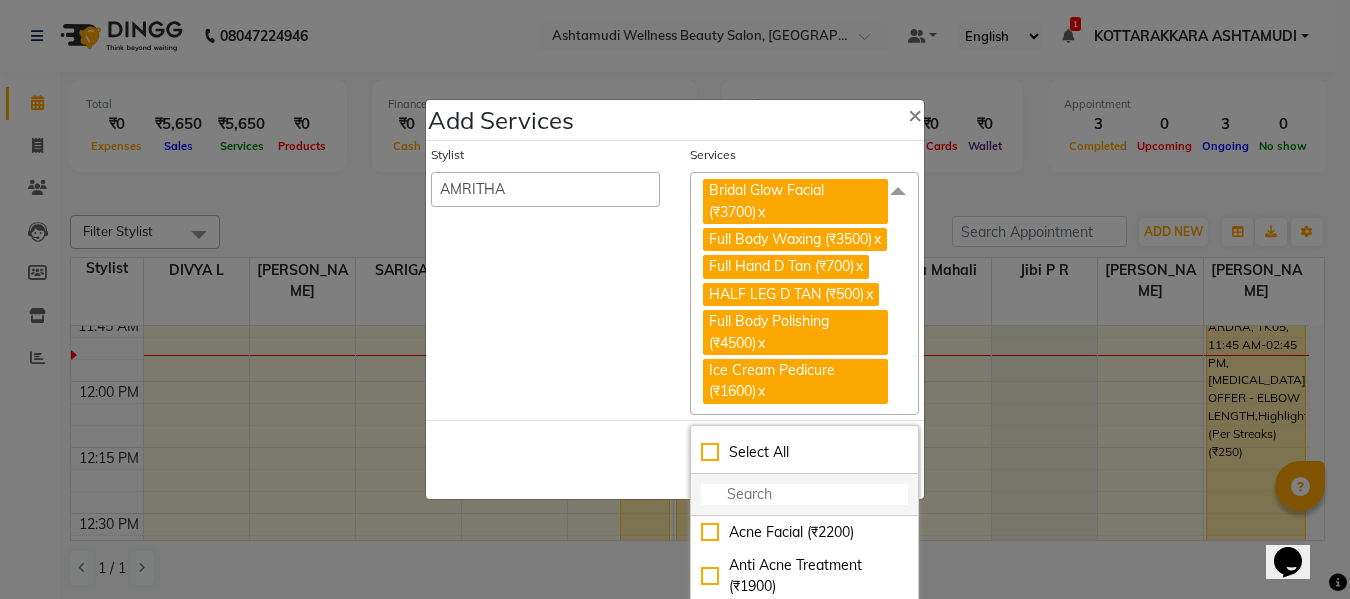 type on "S" 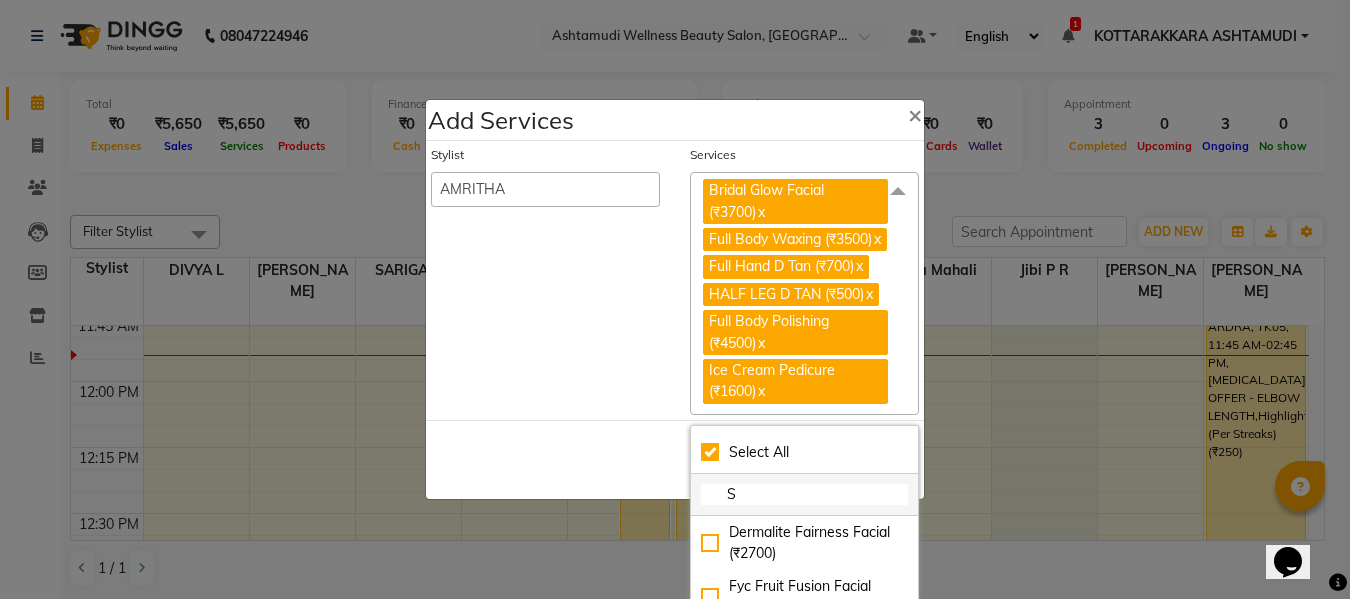 checkbox on "true" 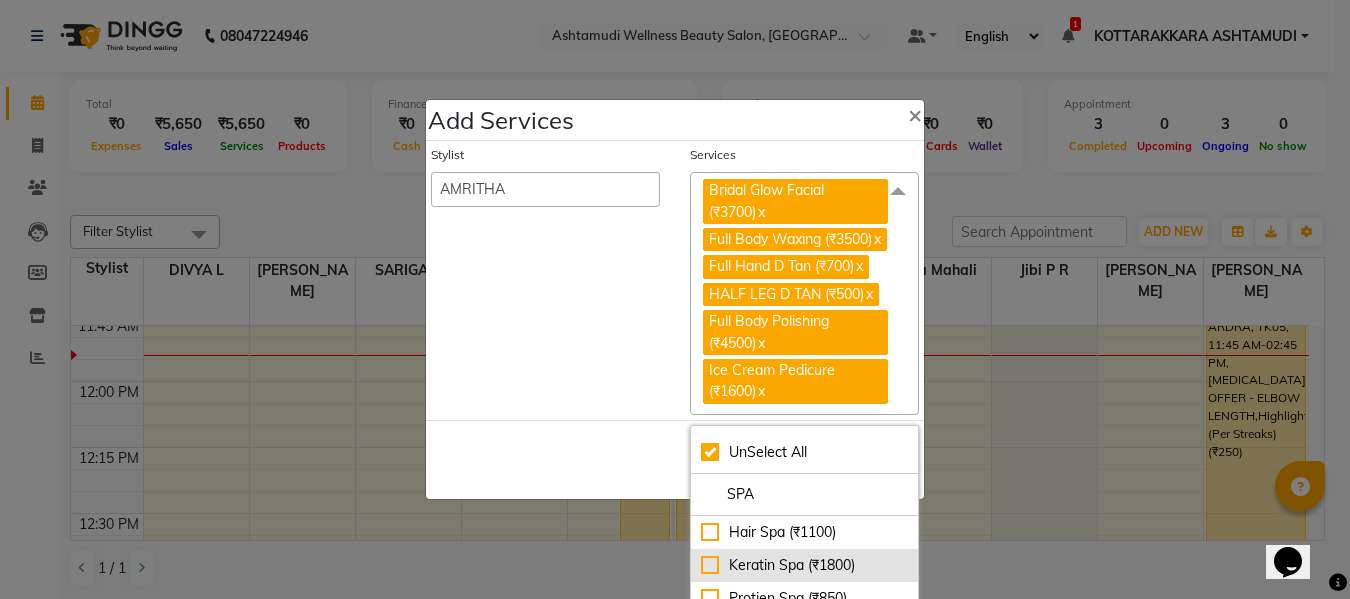 type on "SPA" 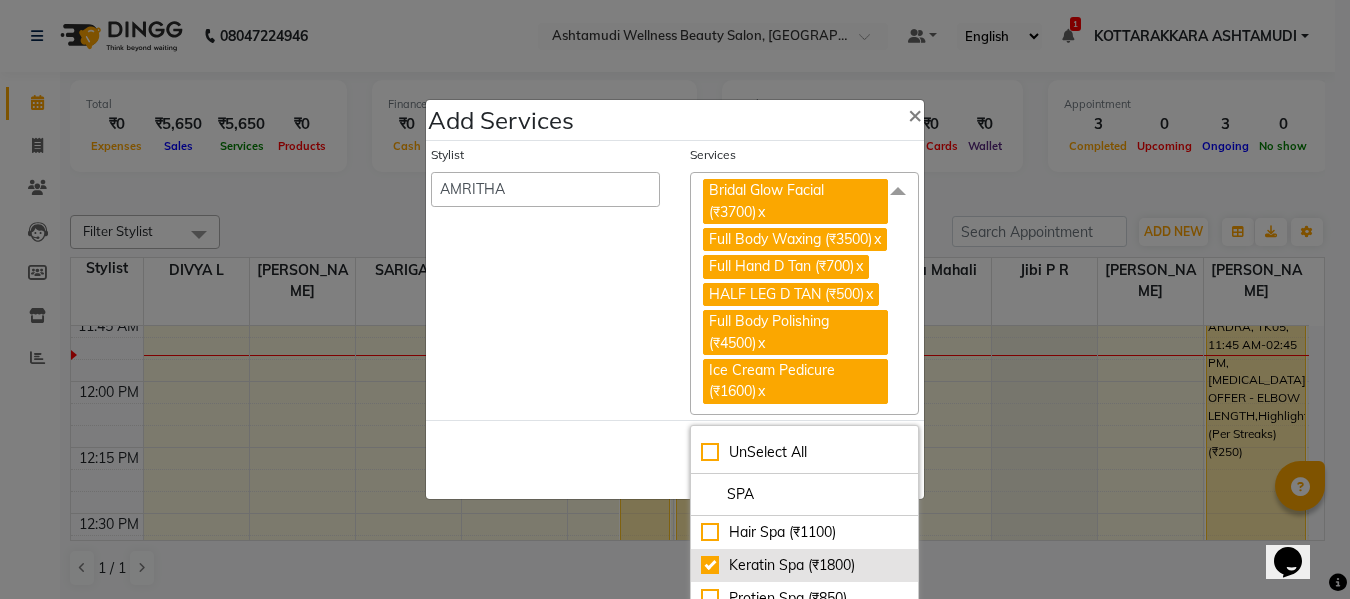 checkbox on "false" 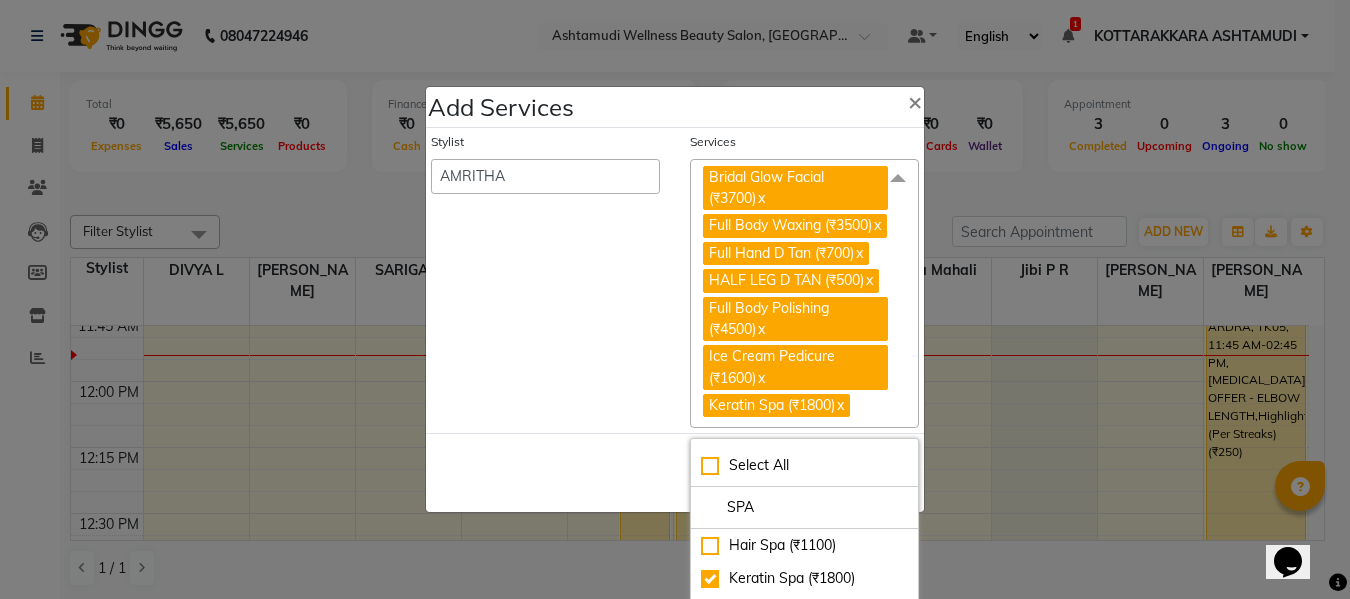 click on "Save   Cancel" 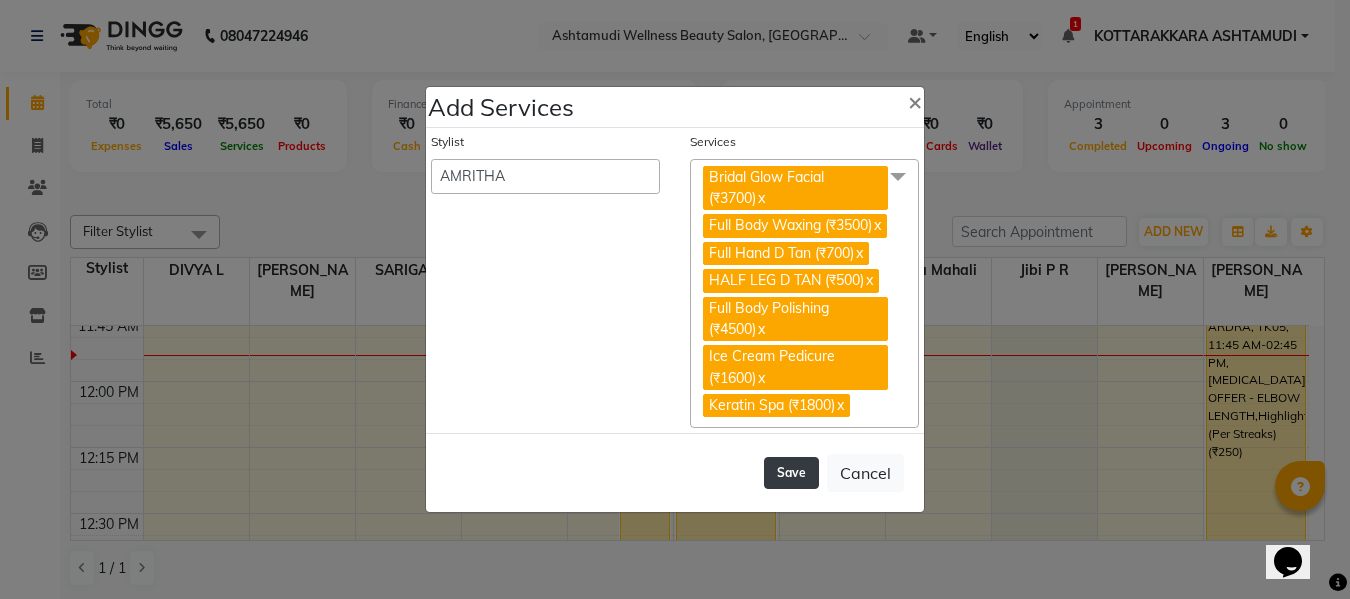 click on "Save" 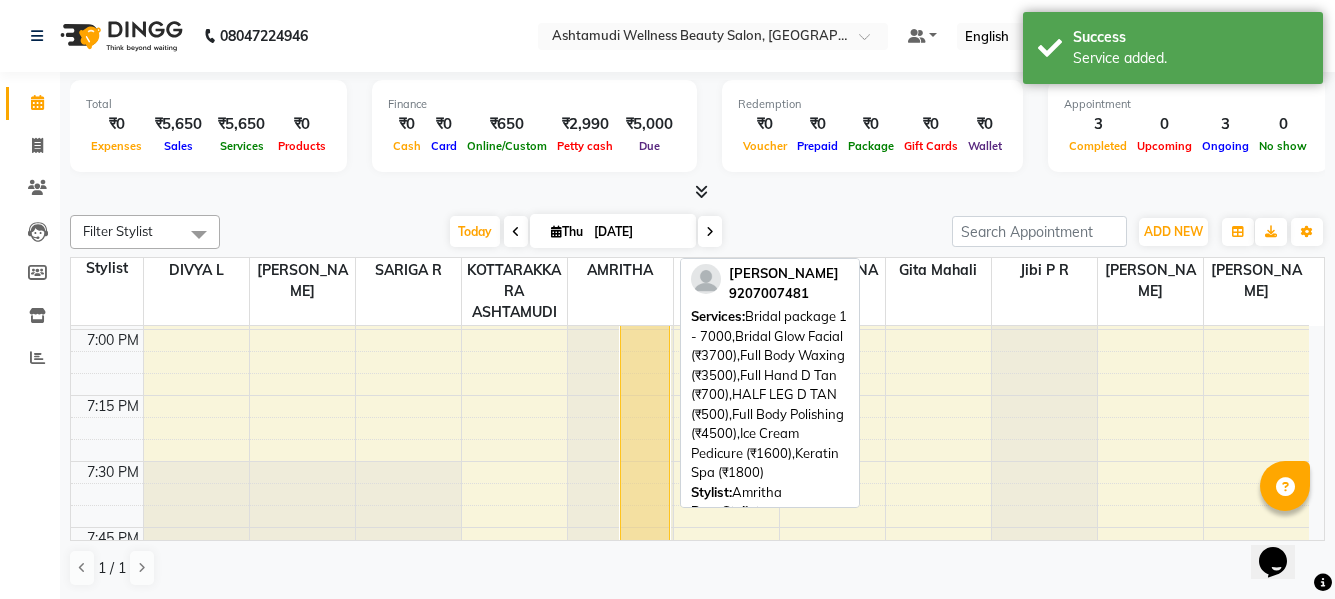 scroll, scrollTop: 3217, scrollLeft: 0, axis: vertical 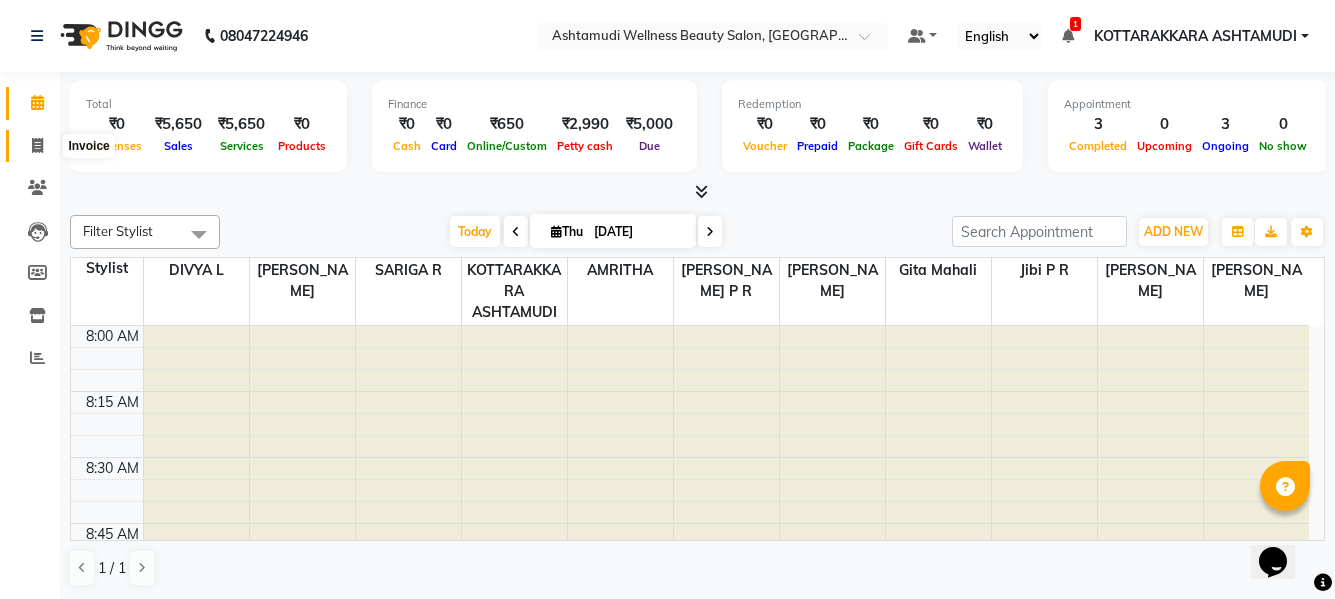 click 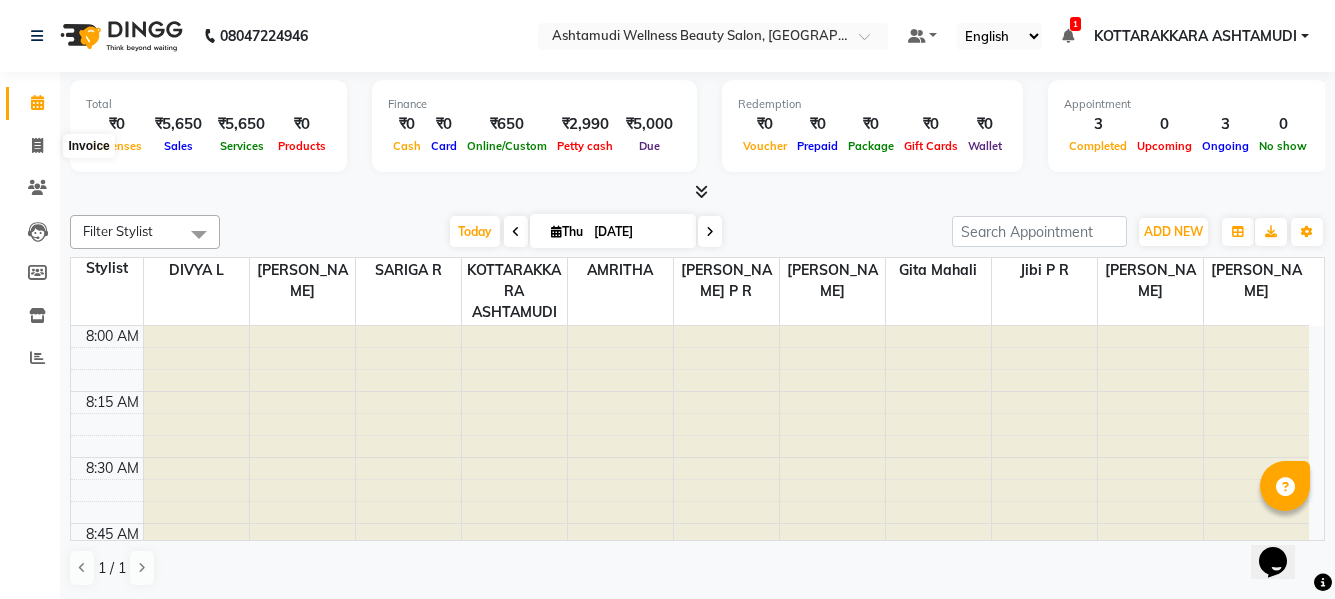 select on "service" 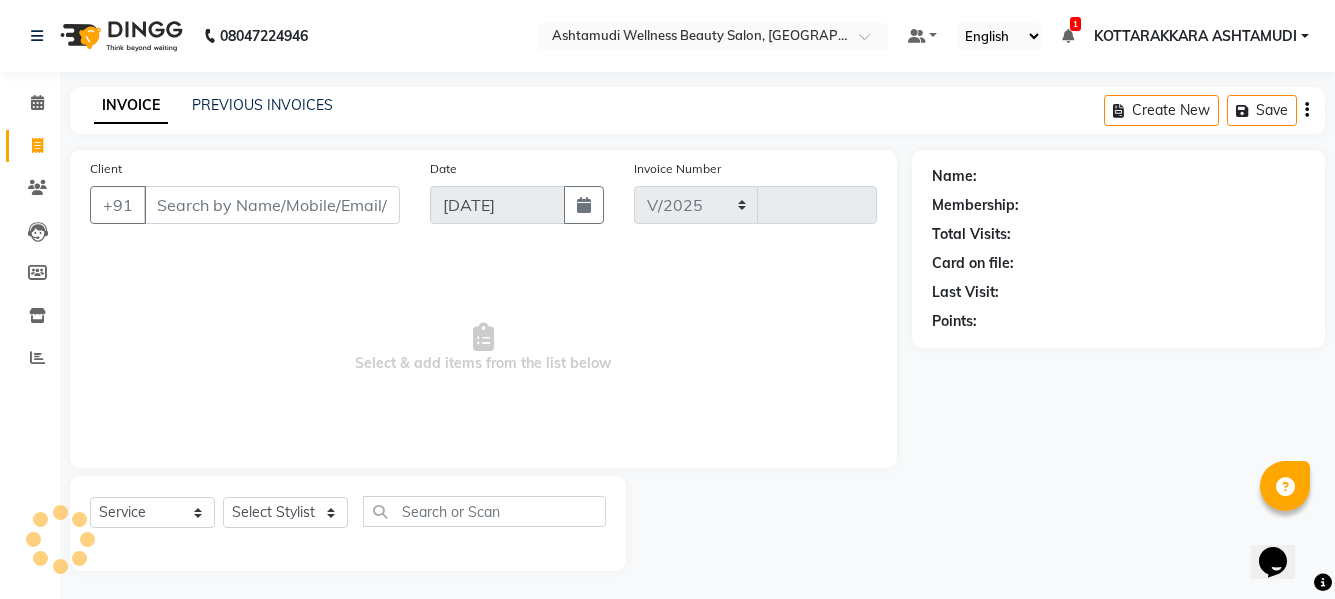 select on "4664" 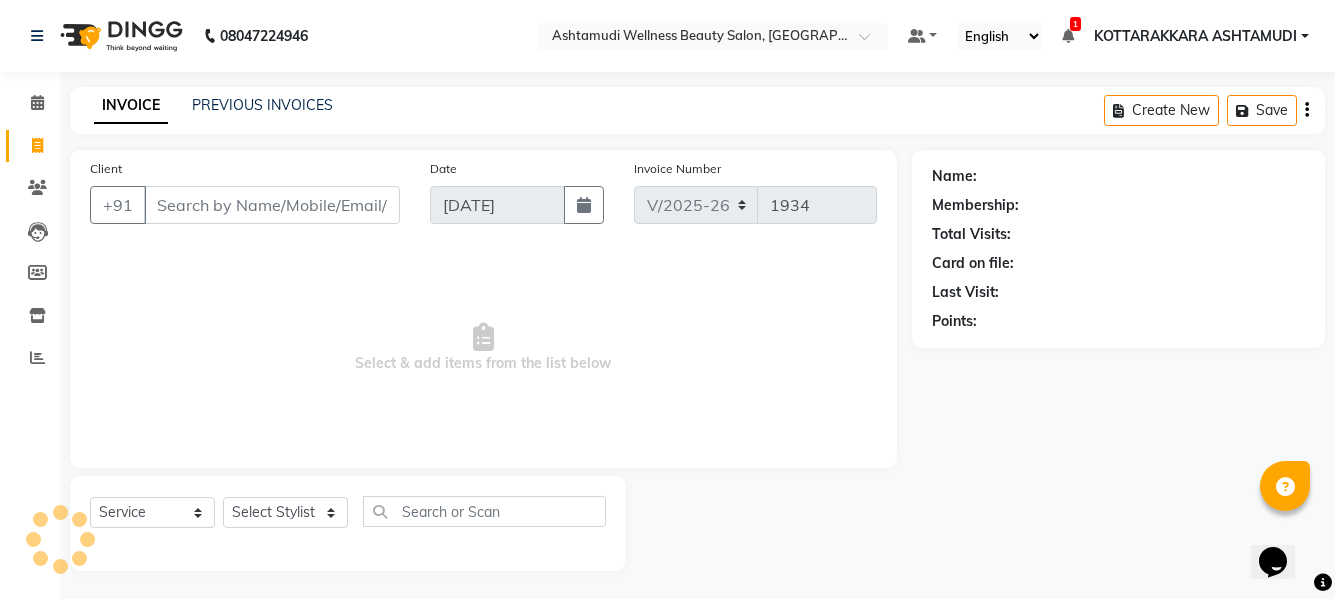 click on "Client" at bounding box center [272, 205] 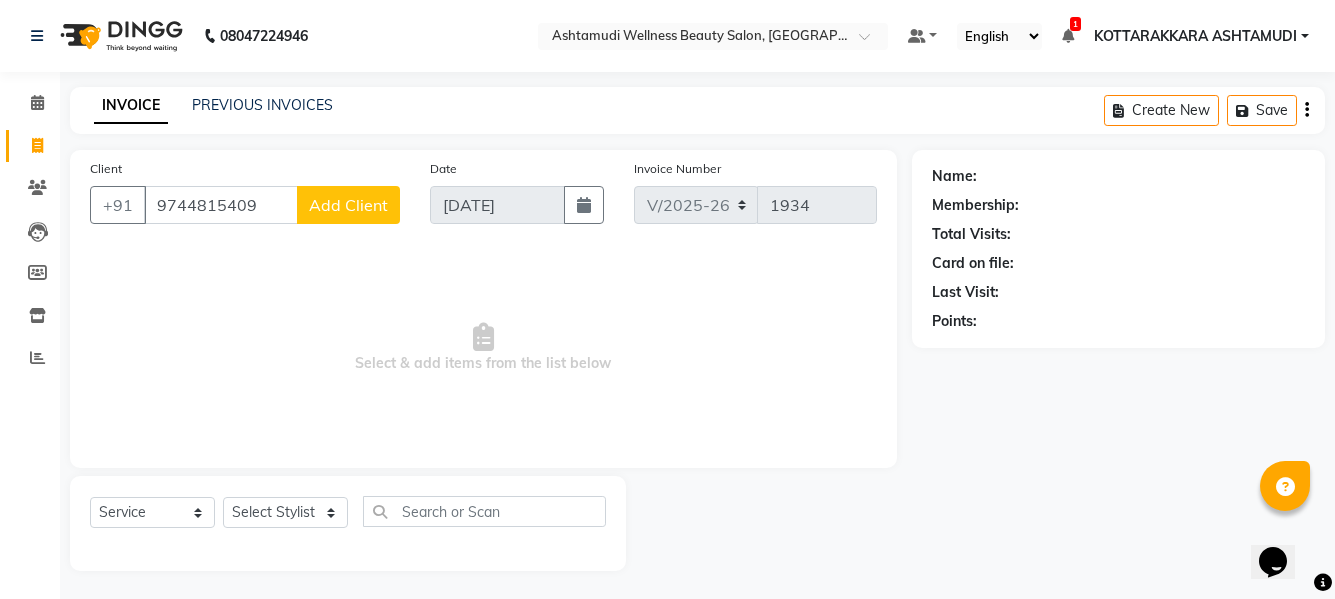 type on "9744815409" 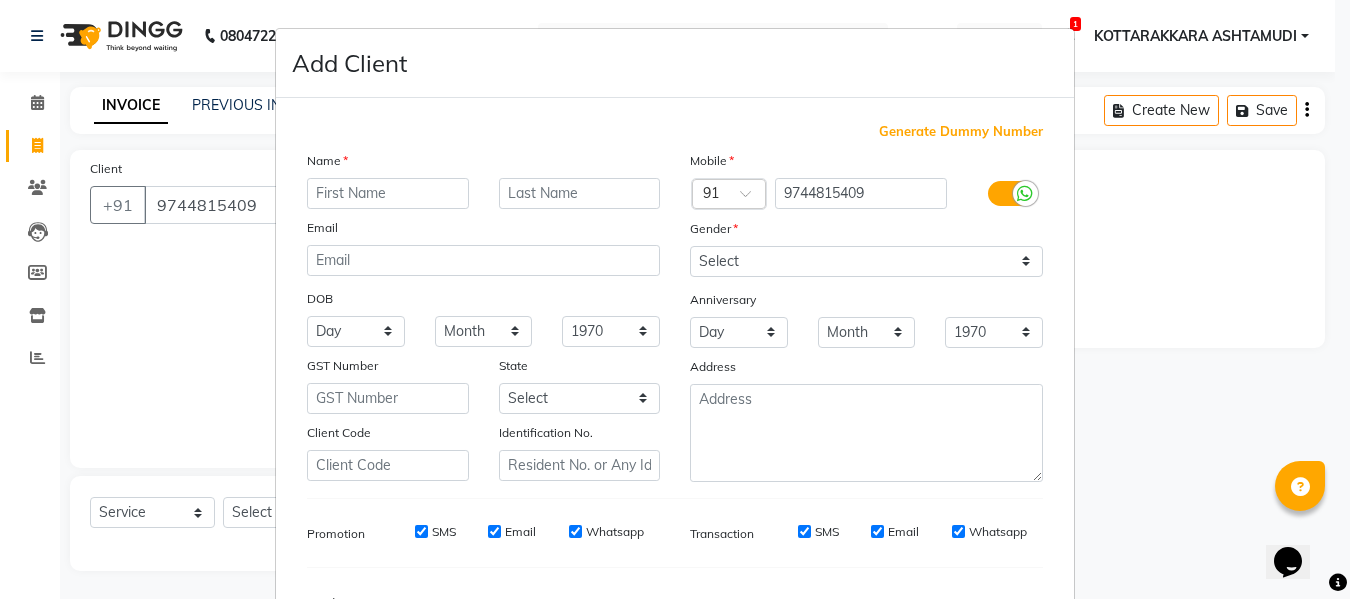 click at bounding box center (388, 193) 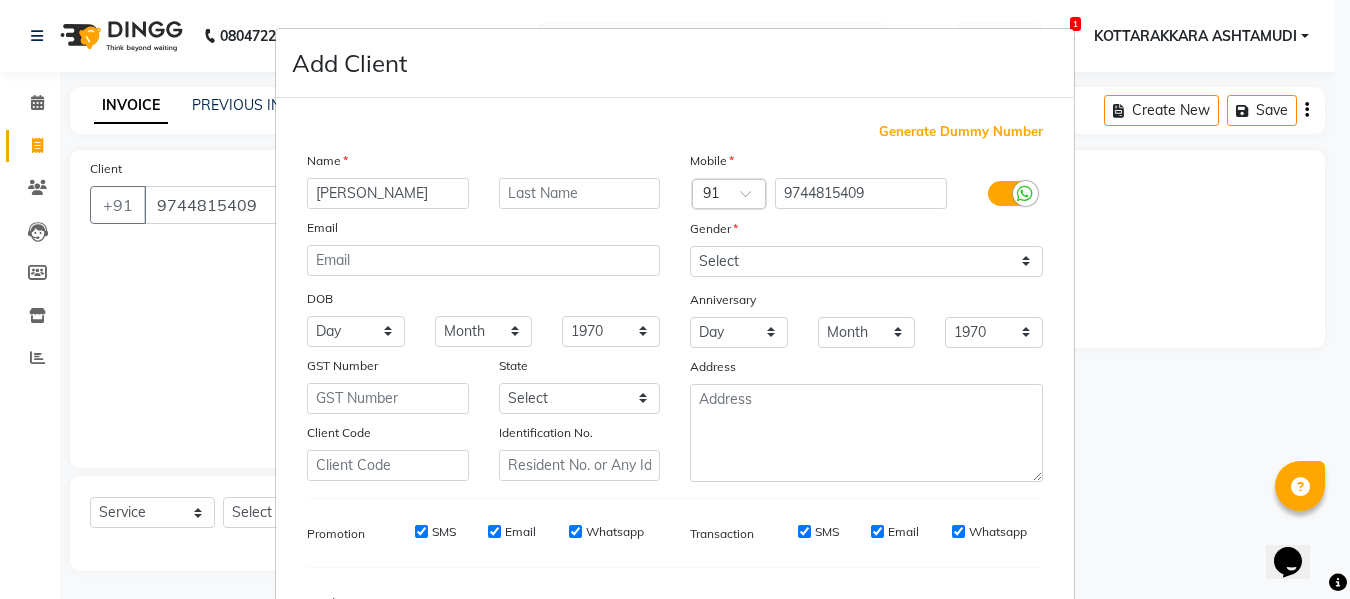 type on "[PERSON_NAME]" 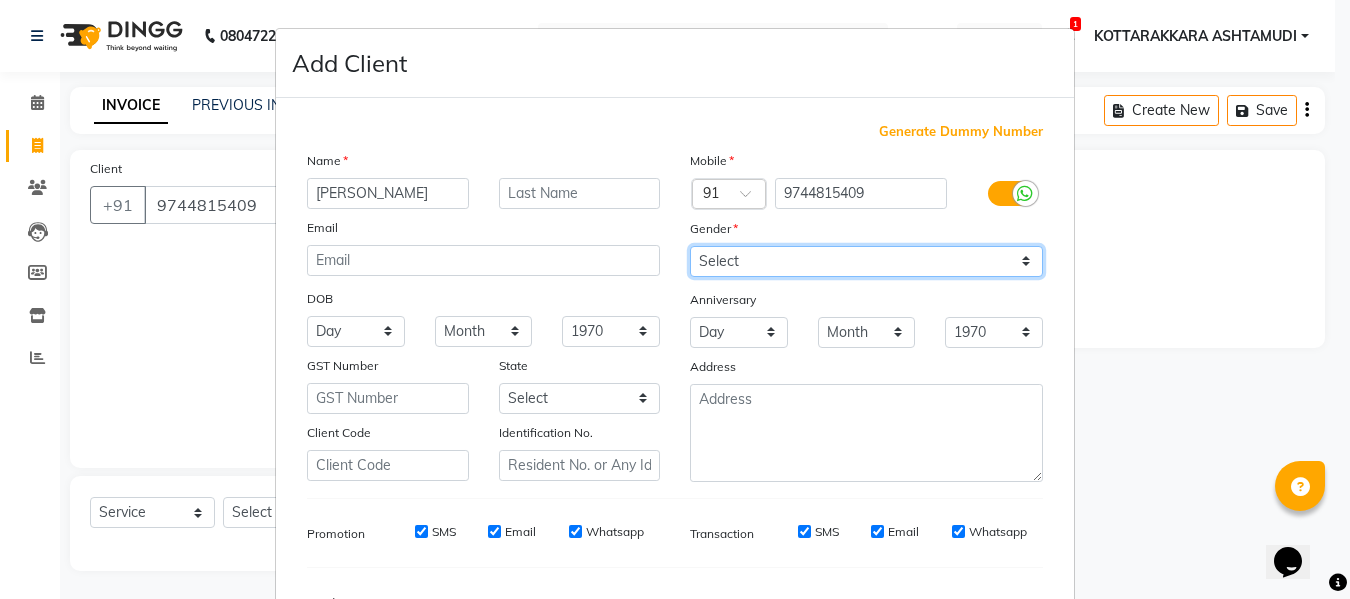 click on "Select [DEMOGRAPHIC_DATA] [DEMOGRAPHIC_DATA] Other Prefer Not To Say" at bounding box center [866, 261] 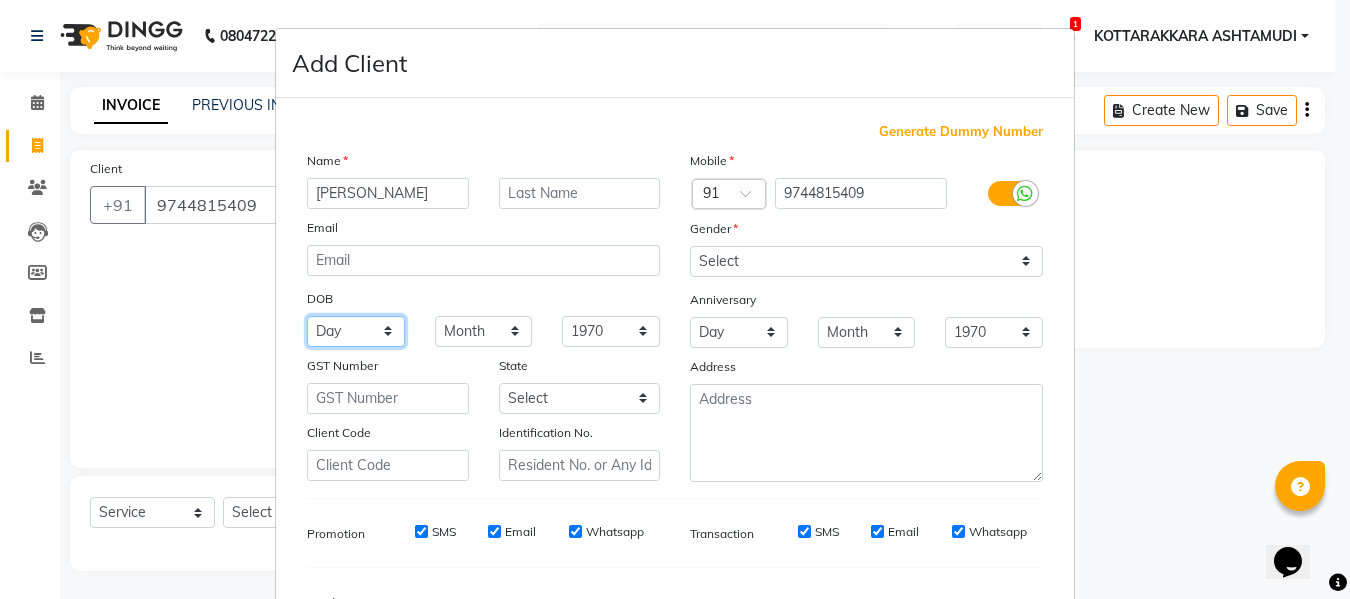 click on "Day 01 02 03 04 05 06 07 08 09 10 11 12 13 14 15 16 17 18 19 20 21 22 23 24 25 26 27 28 29 30 31" at bounding box center [356, 331] 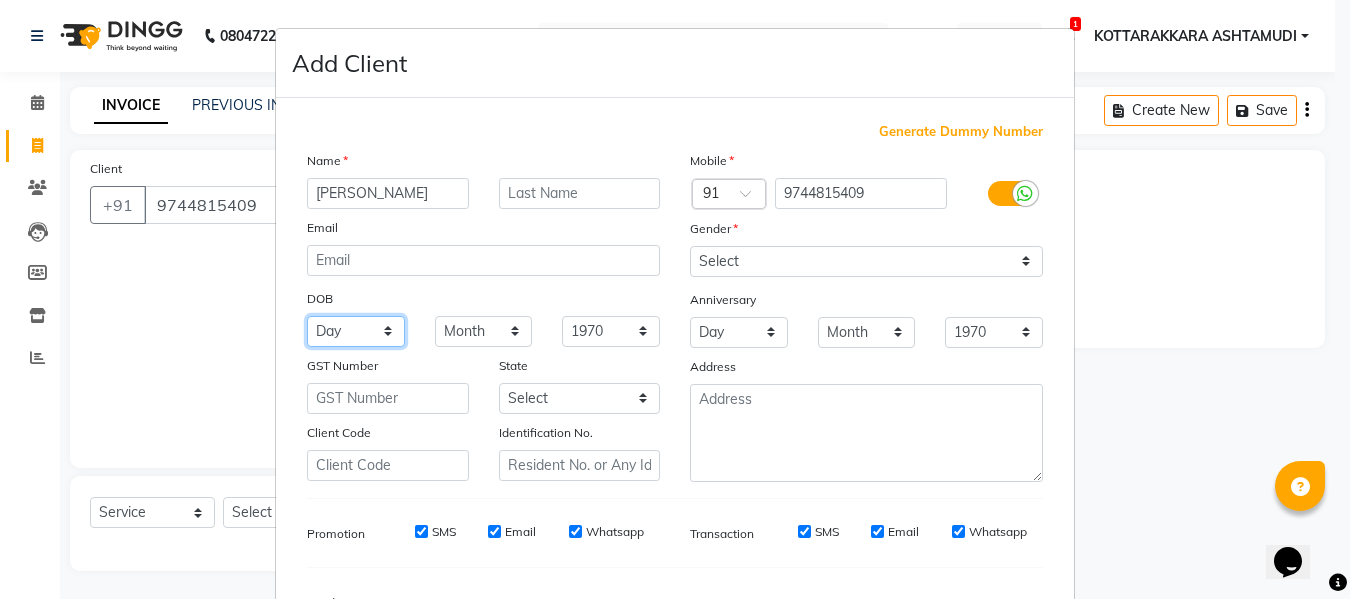 select on "14" 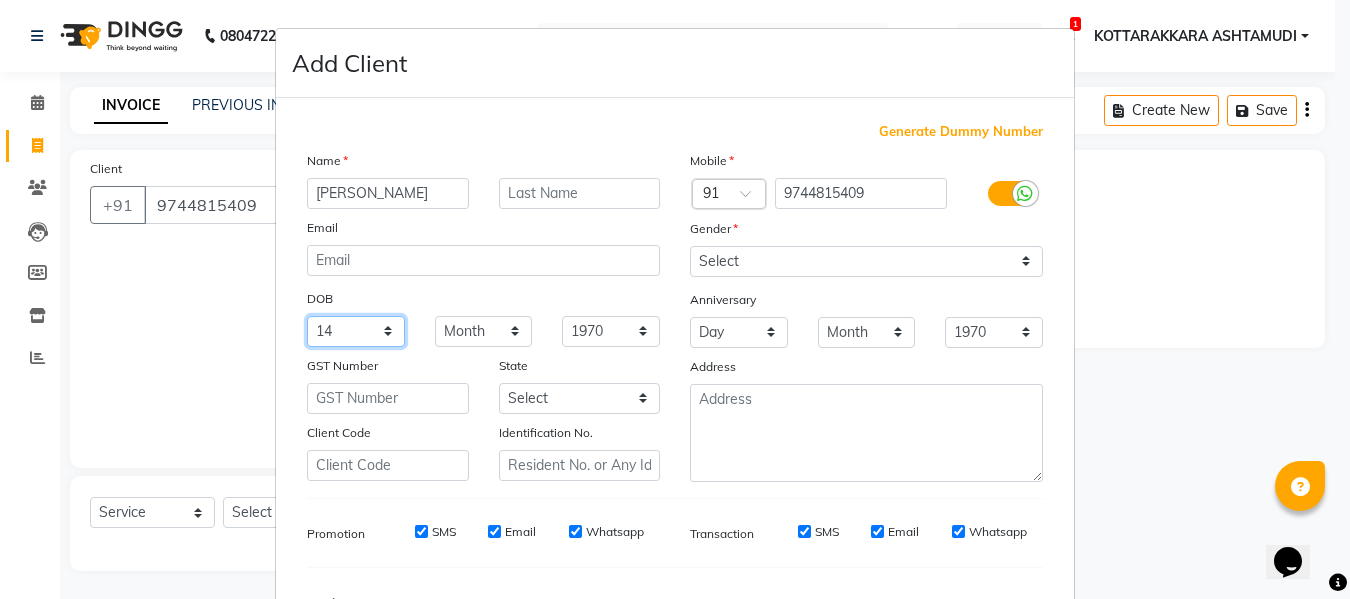 click on "Day 01 02 03 04 05 06 07 08 09 10 11 12 13 14 15 16 17 18 19 20 21 22 23 24 25 26 27 28 29 30 31" at bounding box center [356, 331] 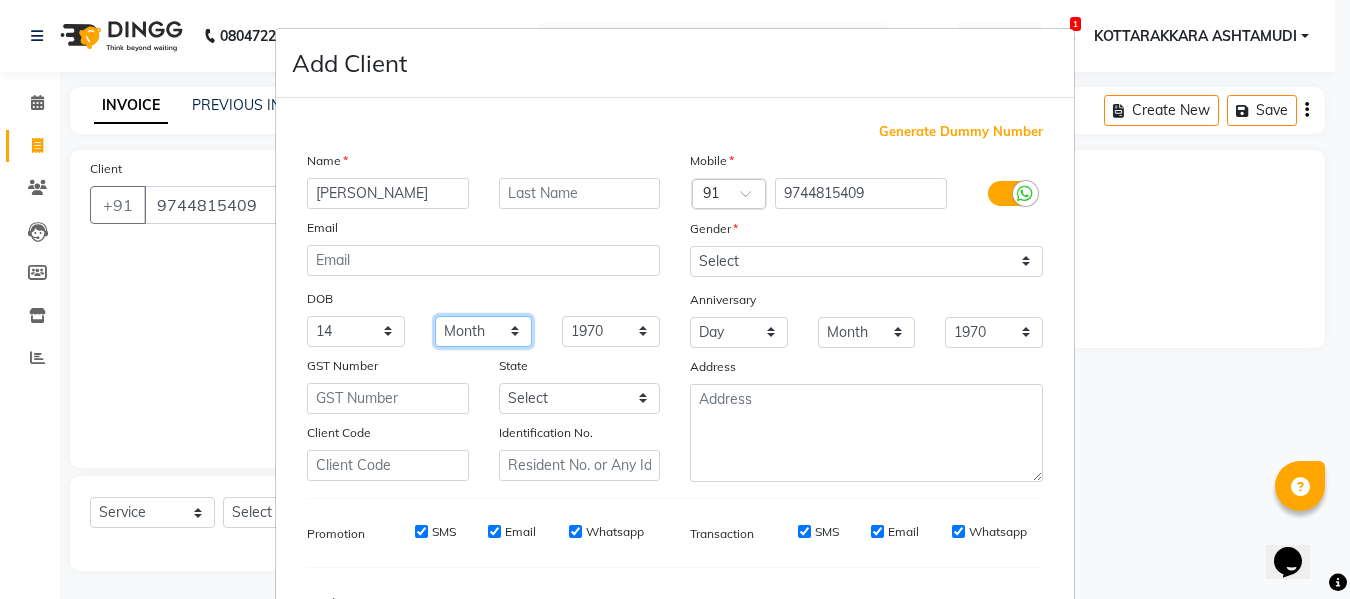 click on "Month January February March April May June July August September October November December" at bounding box center [484, 331] 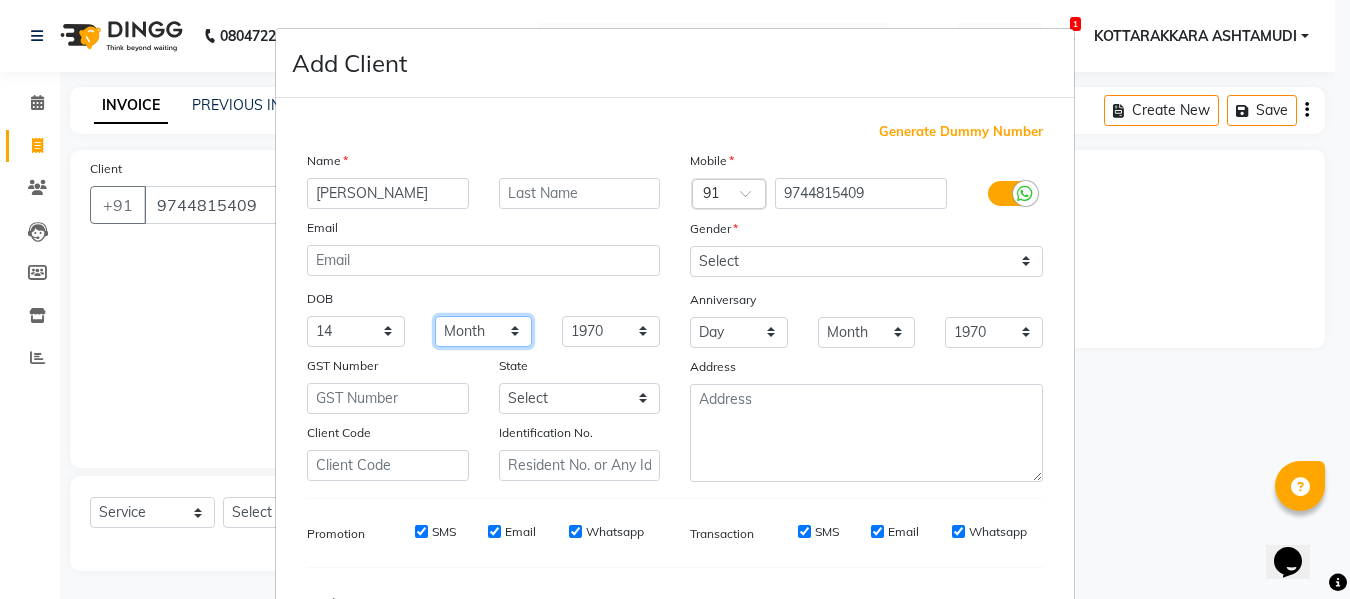select on "02" 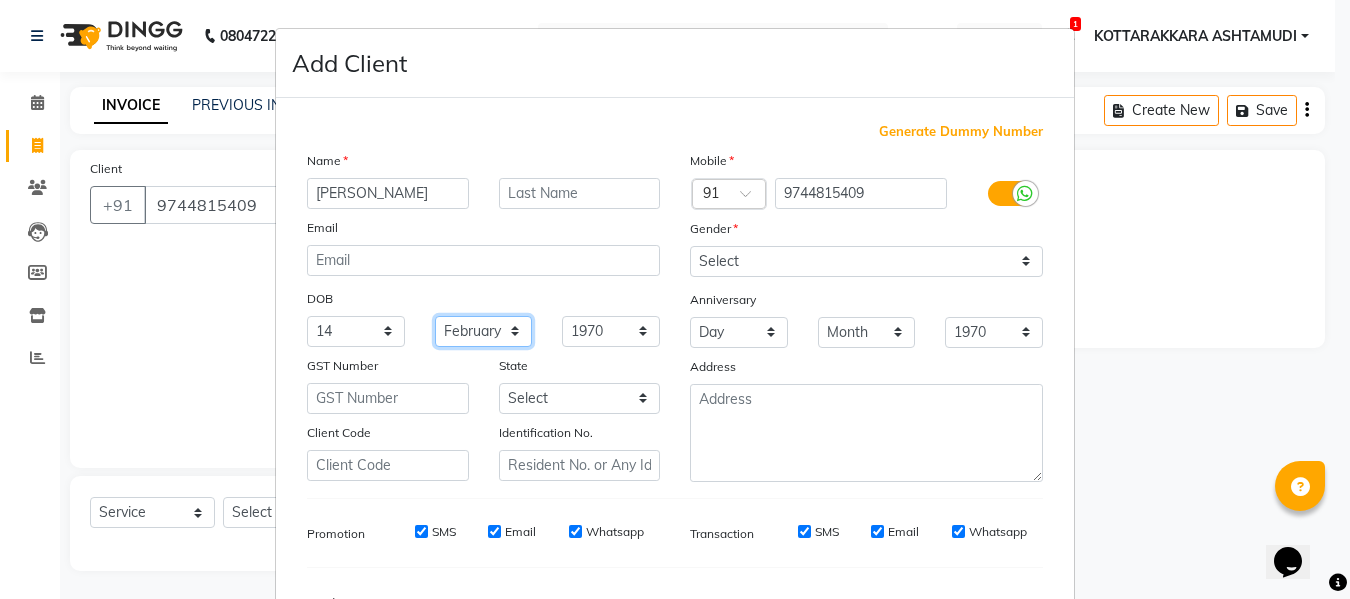click on "Month January February March April May June July August September October November December" at bounding box center [484, 331] 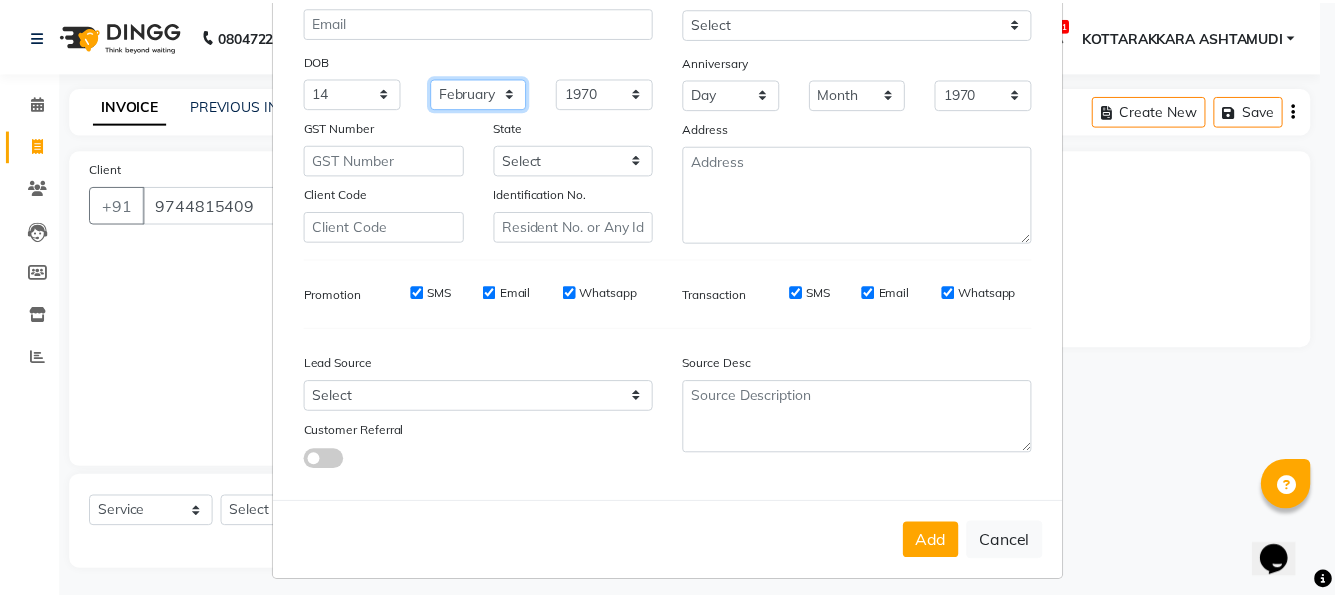 scroll, scrollTop: 250, scrollLeft: 0, axis: vertical 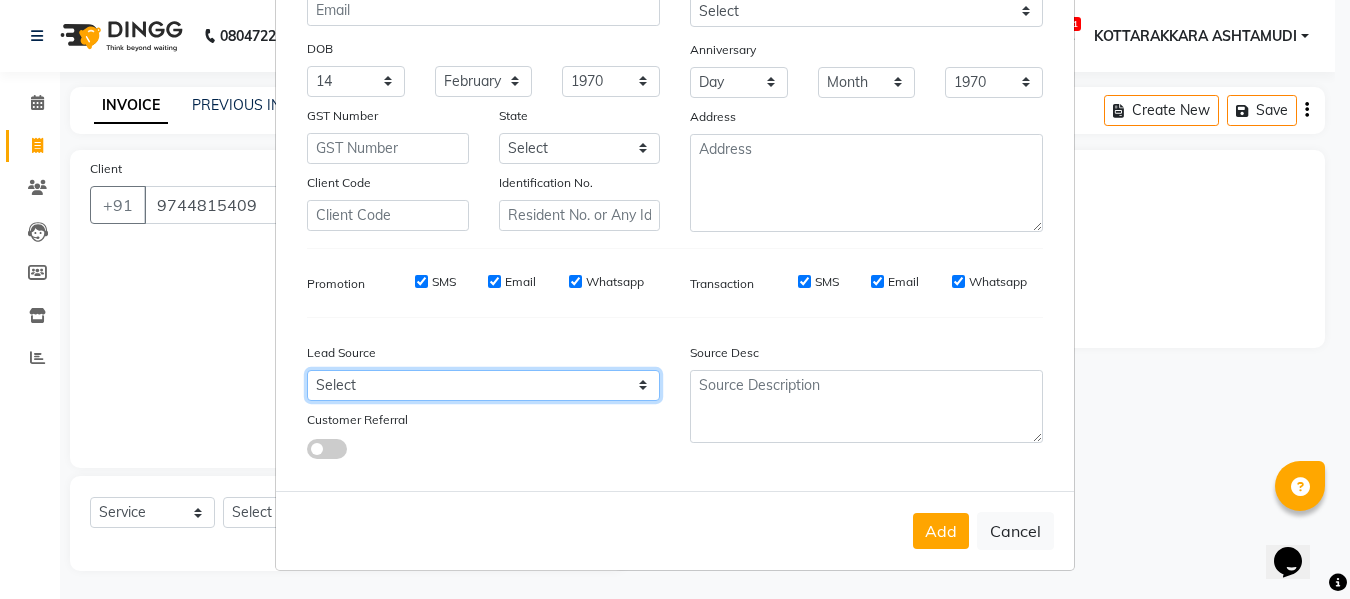 click on "Select Walk-in Referral Internet Friend Word of Mouth Advertisement Facebook JustDial Google Other Instagram  YouTube  WhatsApp" at bounding box center (483, 385) 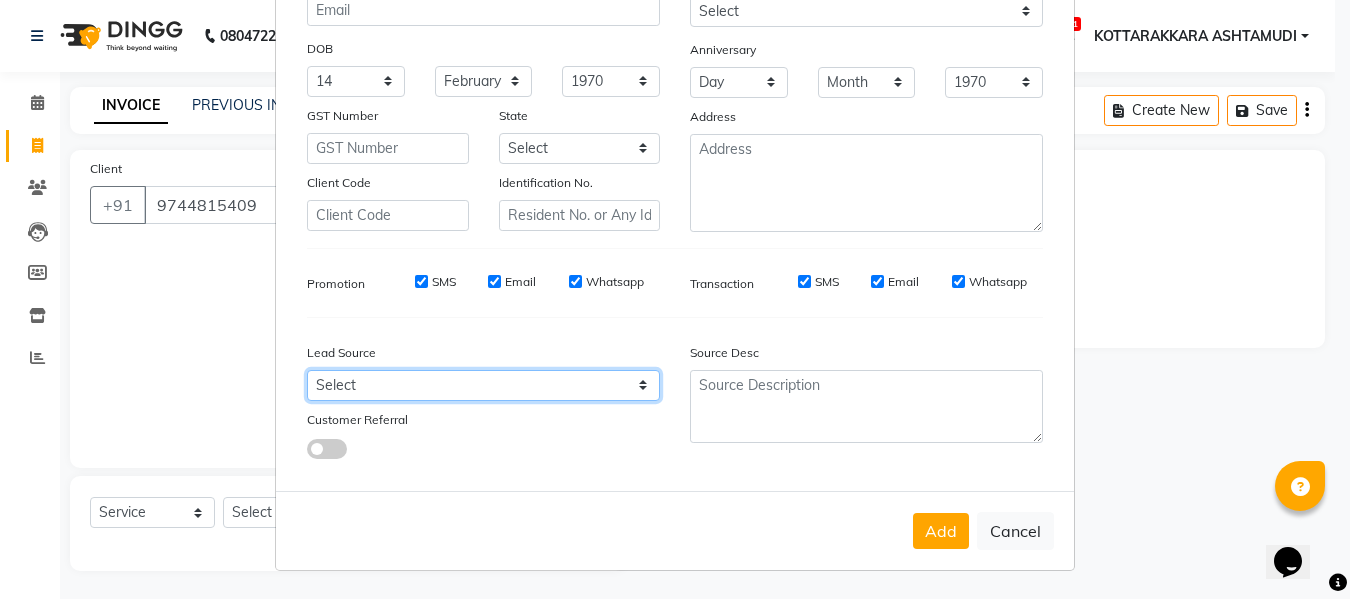 select on "31518" 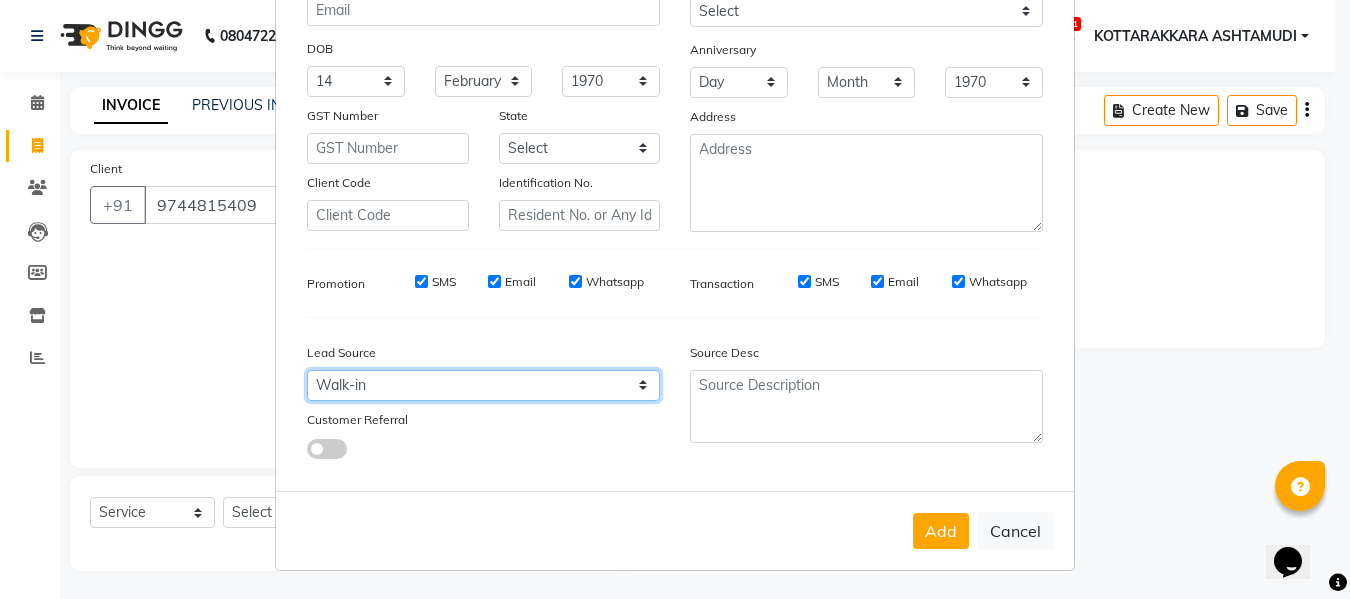 click on "Select Walk-in Referral Internet Friend Word of Mouth Advertisement Facebook JustDial Google Other Instagram  YouTube  WhatsApp" at bounding box center (483, 385) 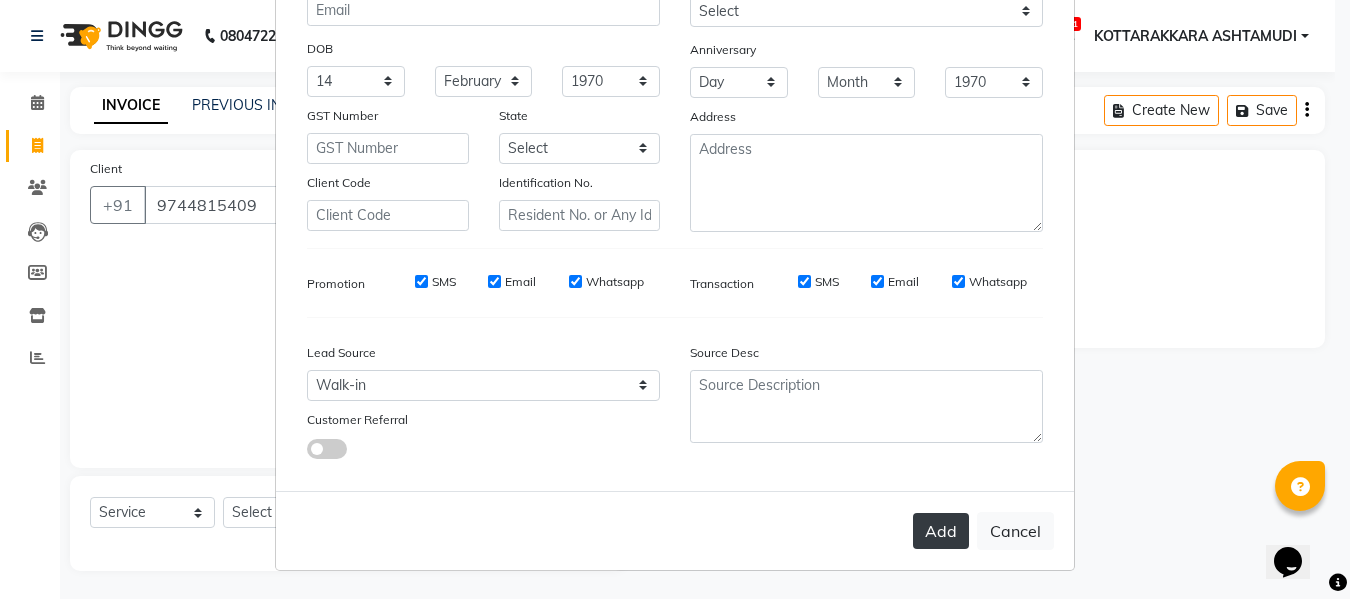 click on "Add" at bounding box center [941, 531] 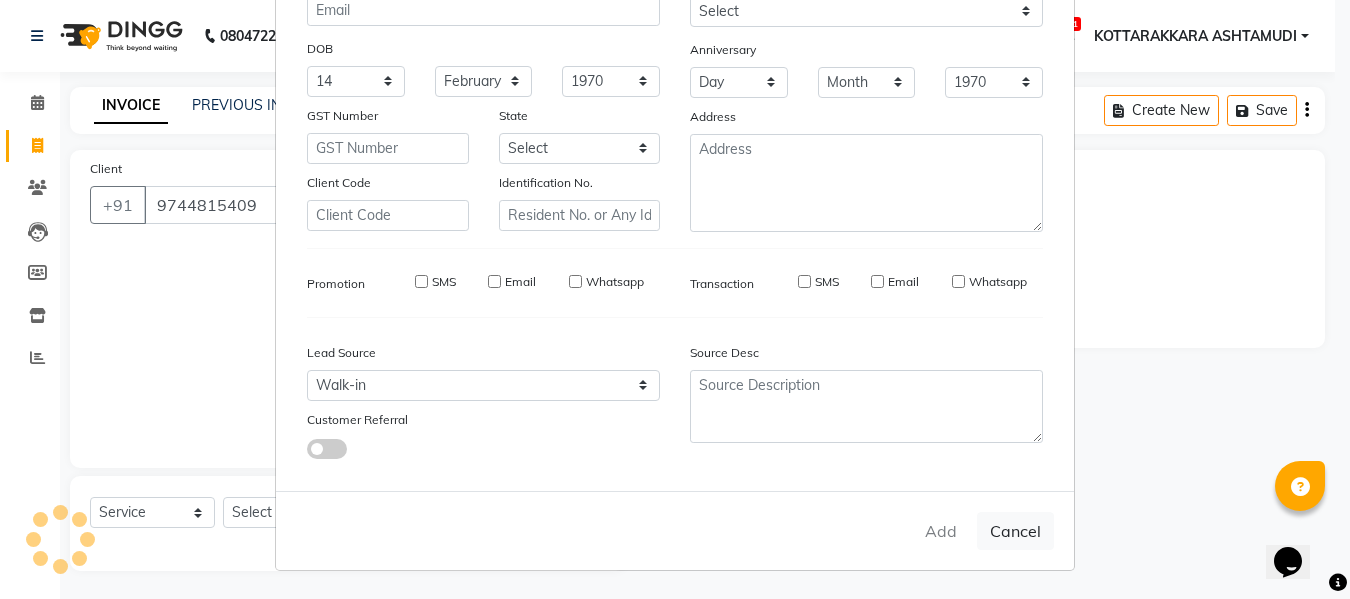type 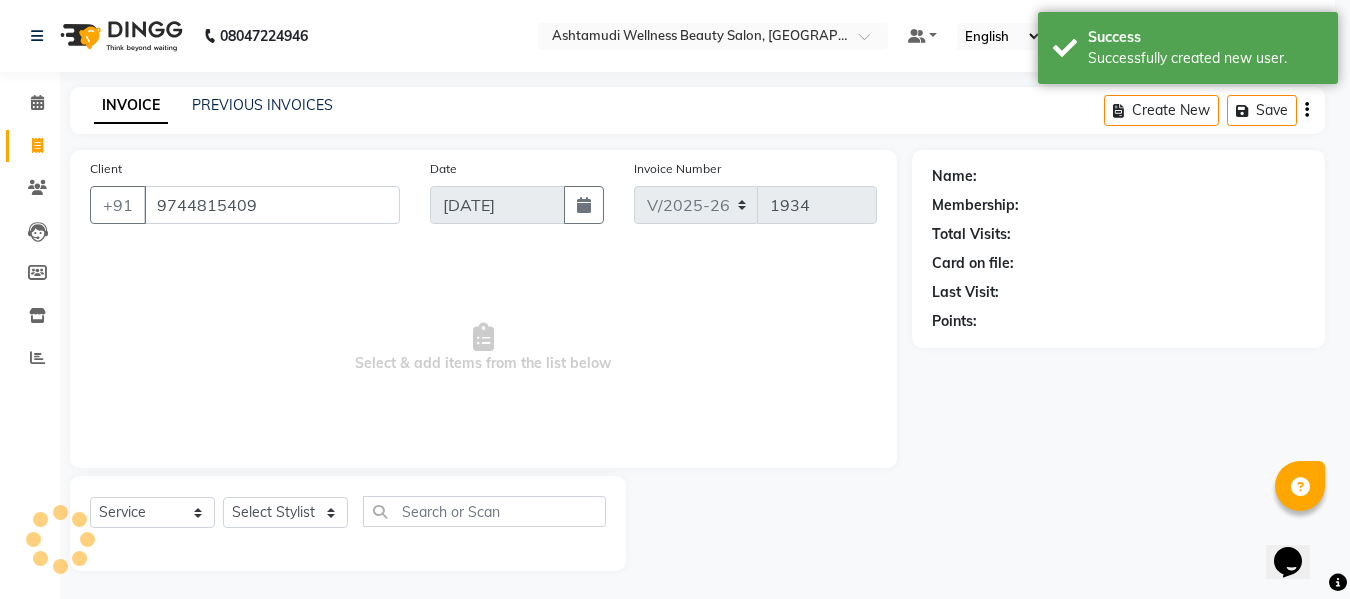 select on "1: Object" 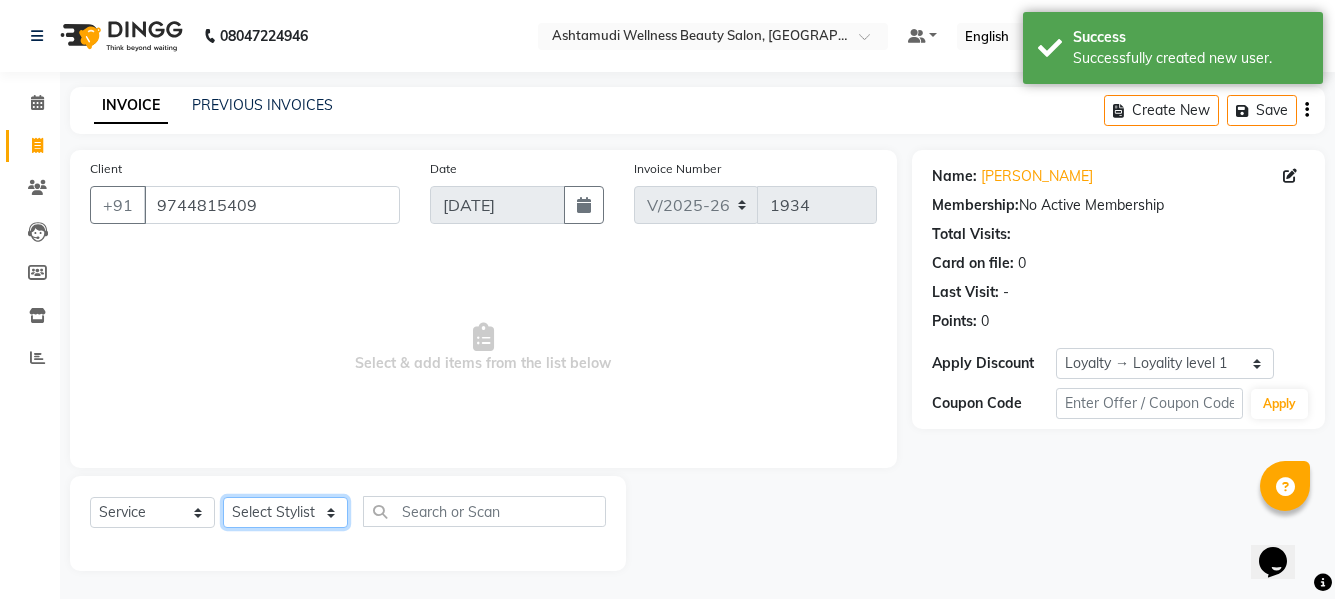 click on "Select Stylist AMRITHA [PERSON_NAME] DIVYA L	 Gita Mahali  Jibi P R [PERSON_NAME]  KOTTARAKKARA ASHTAMUDI [PERSON_NAME] 	 [PERSON_NAME] SARIGA R	 [PERSON_NAME]" 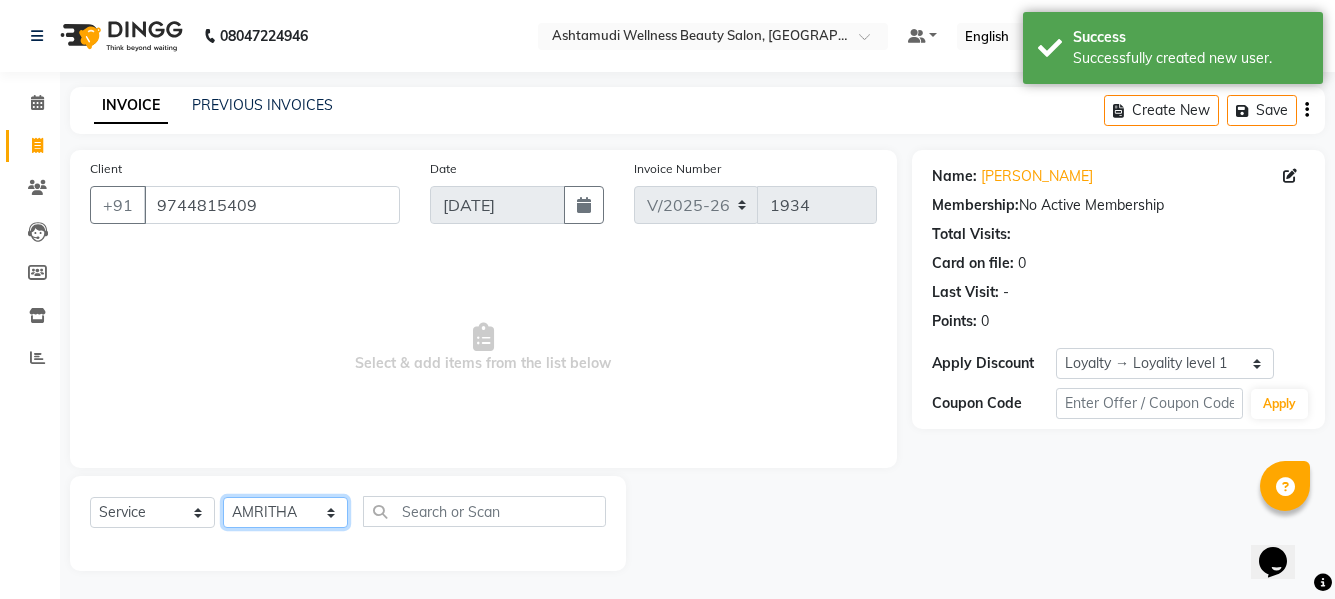click on "Select Stylist AMRITHA [PERSON_NAME] DIVYA L	 Gita Mahali  Jibi P R [PERSON_NAME]  KOTTARAKKARA ASHTAMUDI [PERSON_NAME] 	 [PERSON_NAME] SARIGA R	 [PERSON_NAME]" 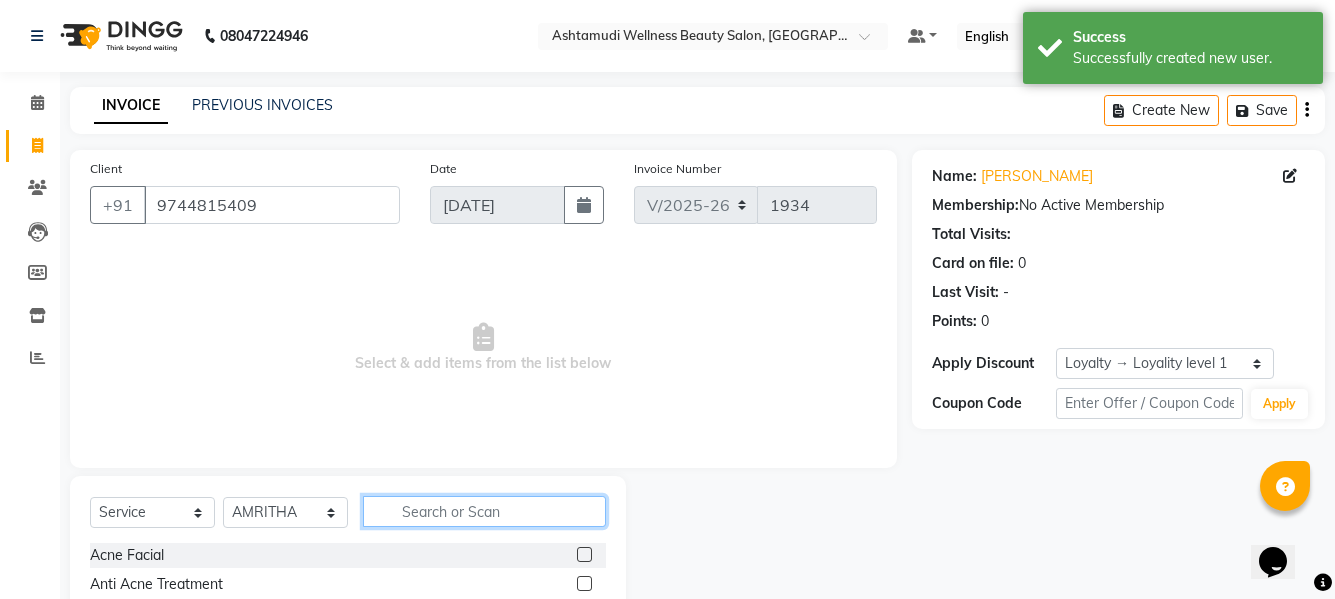 click 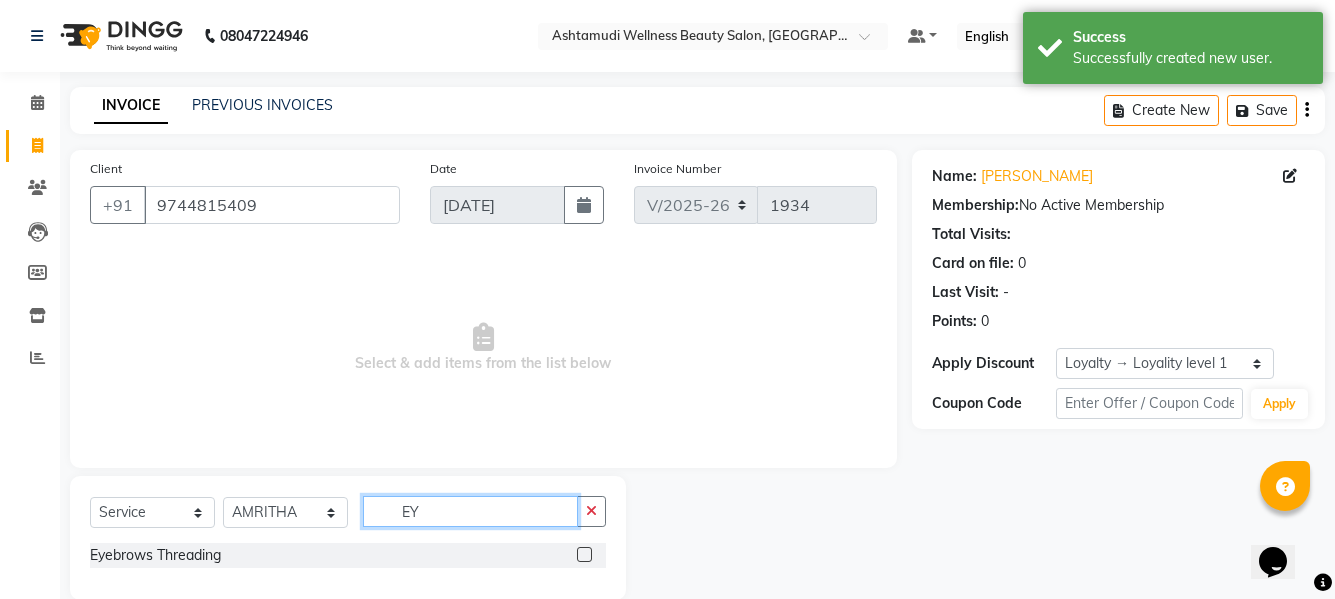 type on "EY" 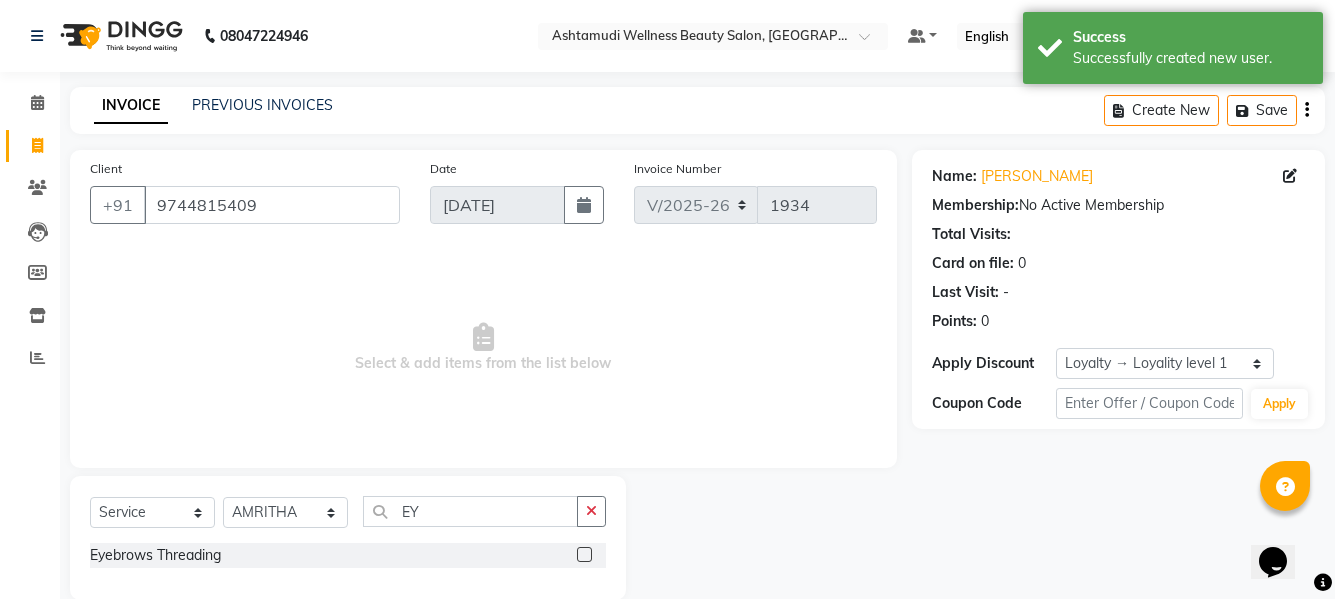 click 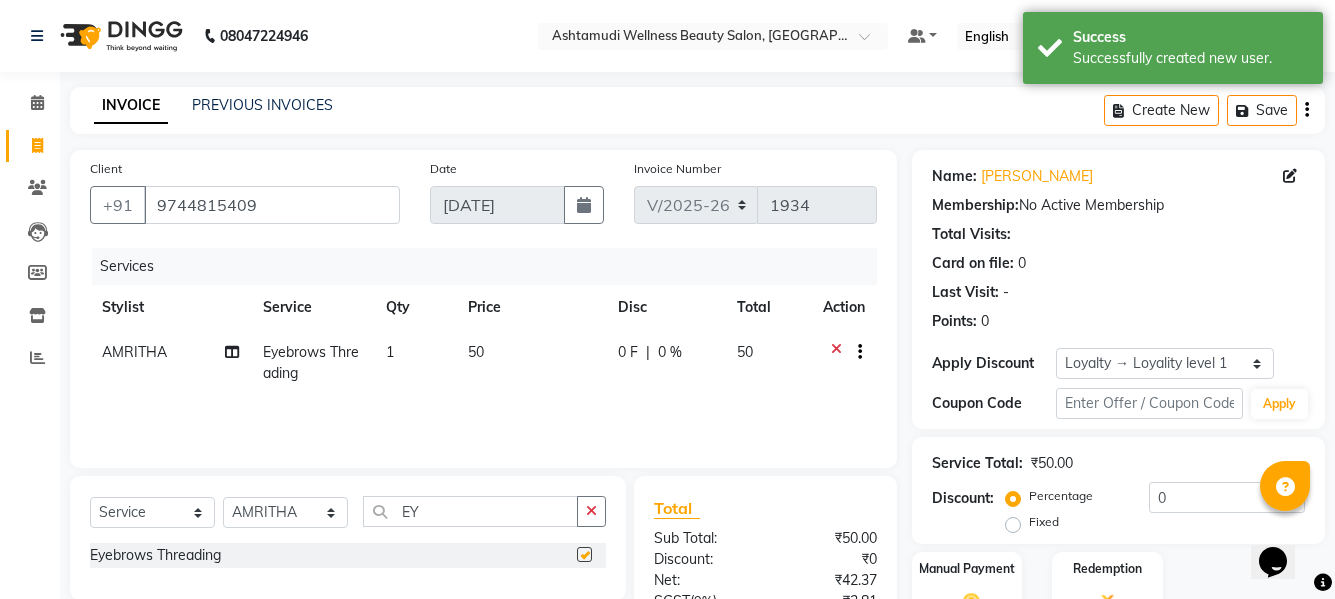checkbox on "false" 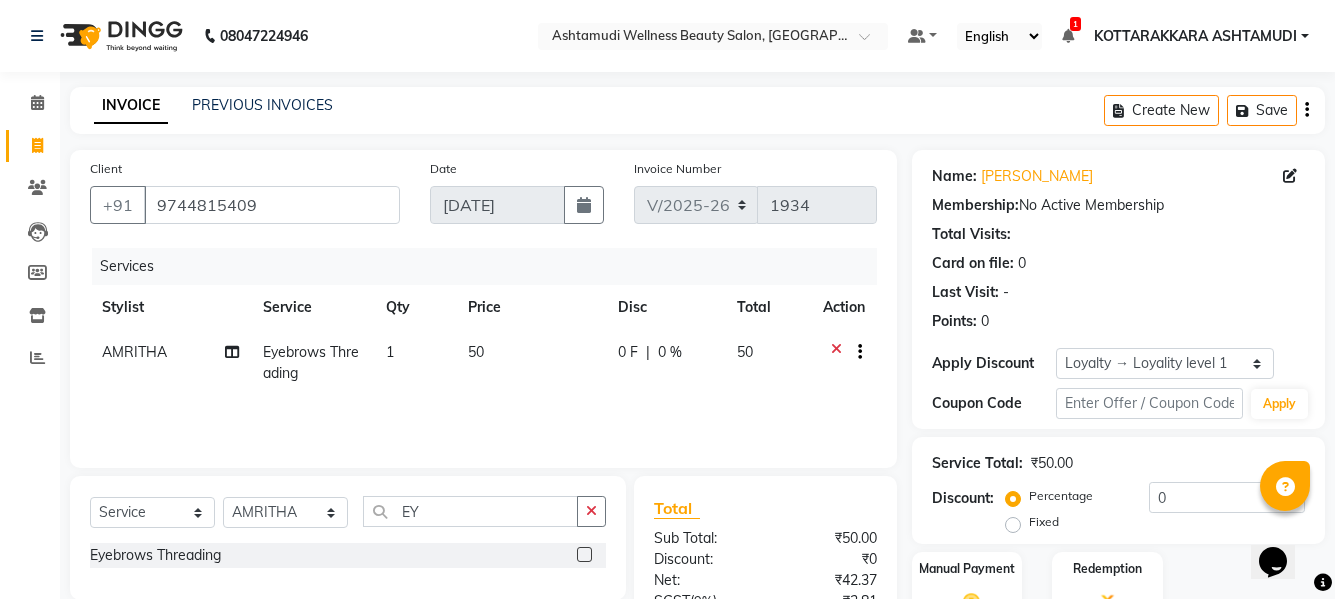 scroll, scrollTop: 201, scrollLeft: 0, axis: vertical 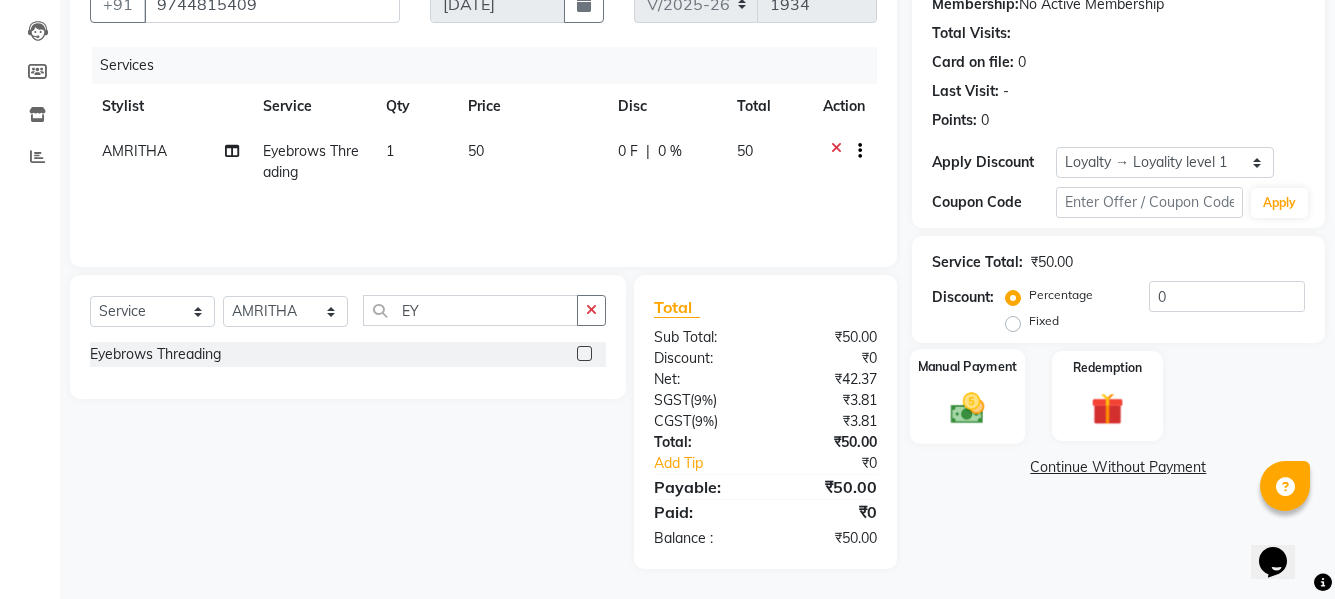 click 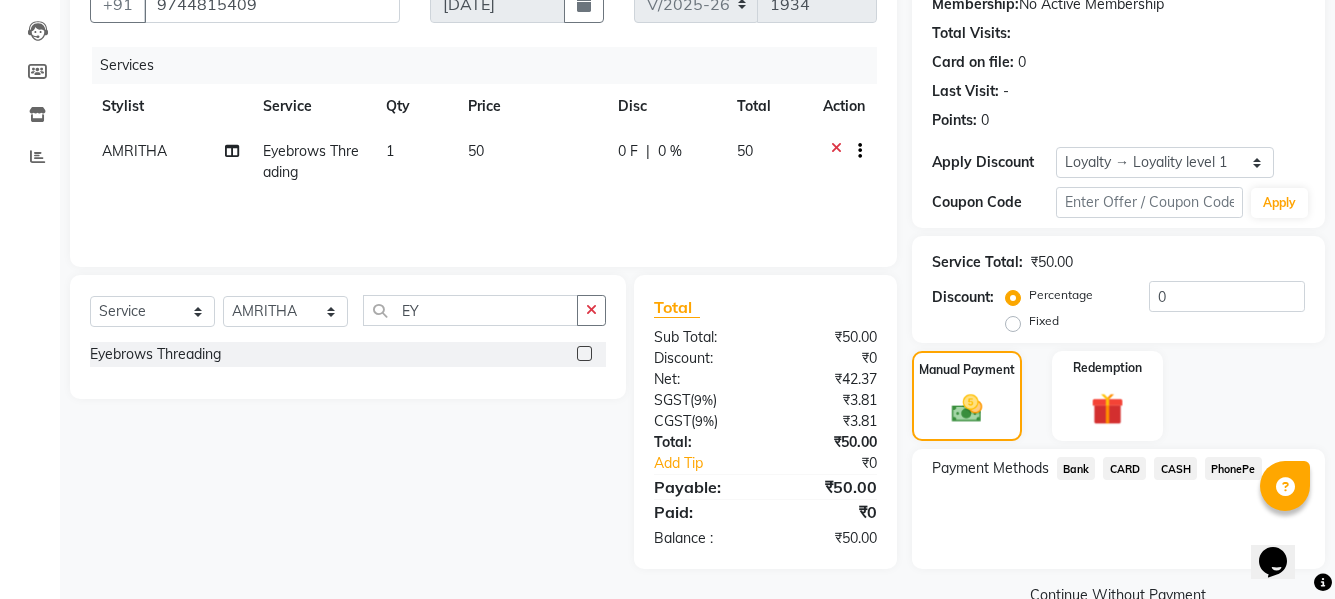click on "PhonePe" 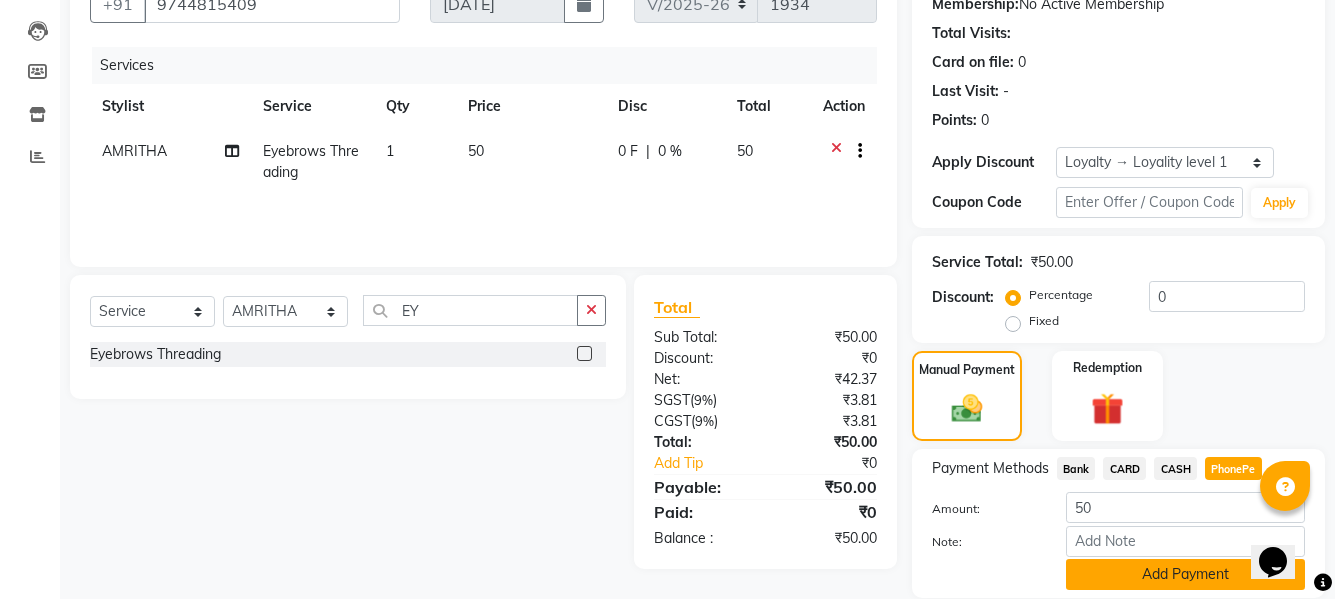 click on "Add Payment" 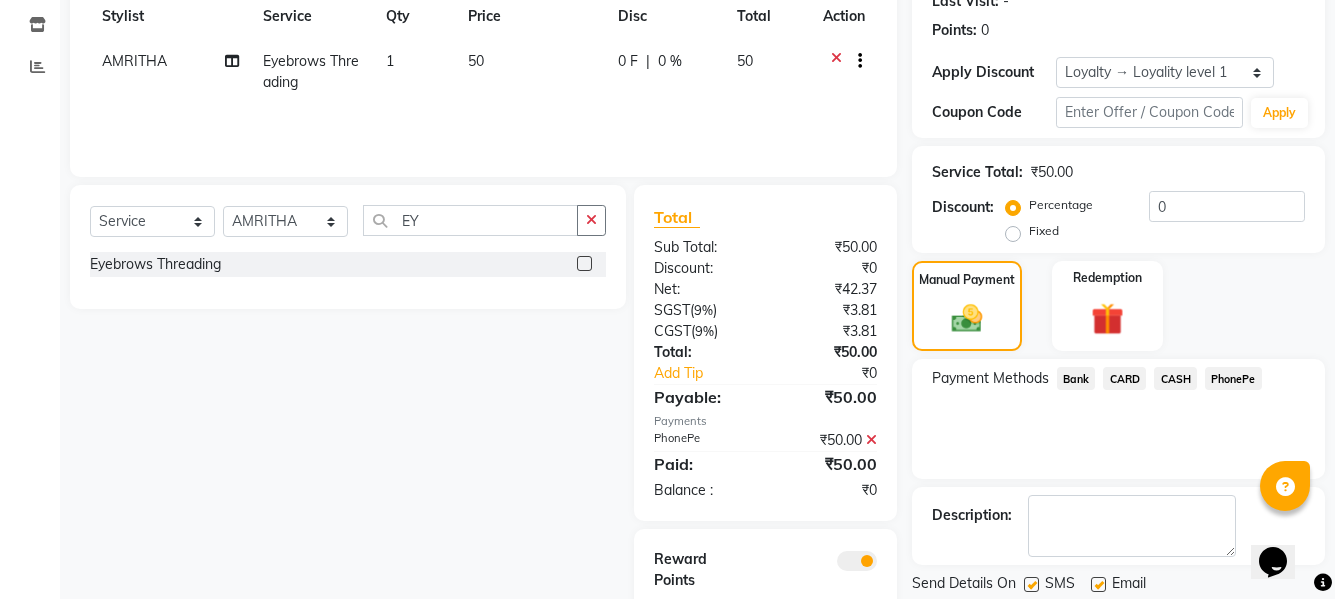 scroll, scrollTop: 362, scrollLeft: 0, axis: vertical 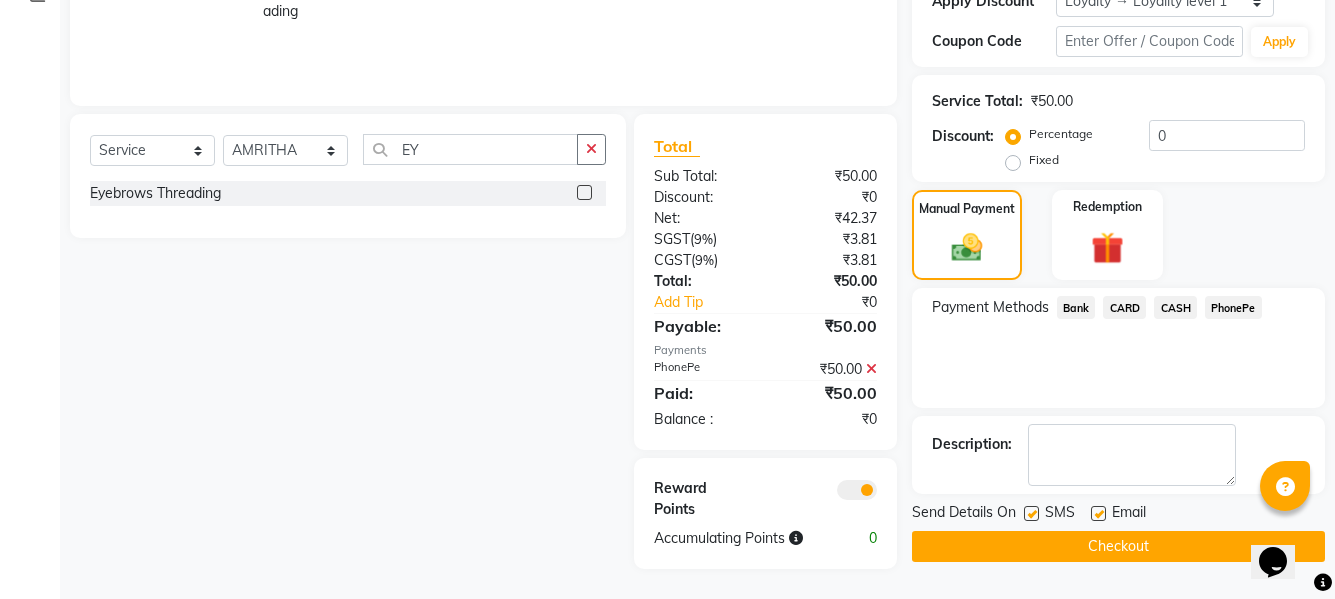 click on "Checkout" 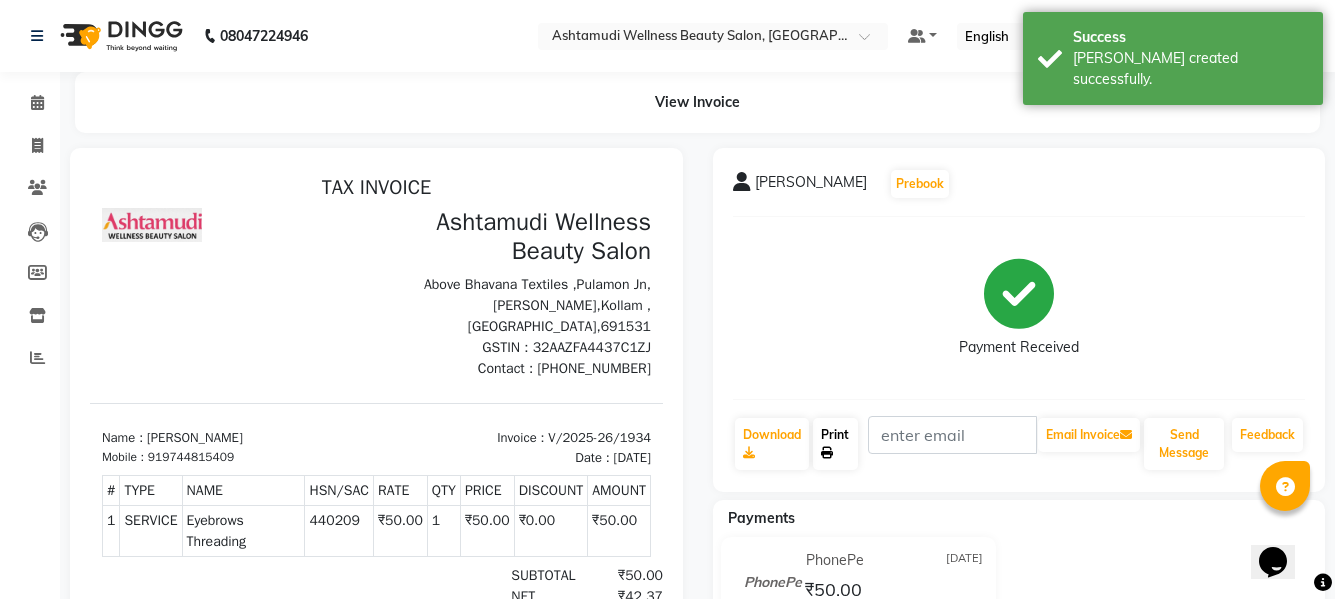scroll, scrollTop: 0, scrollLeft: 0, axis: both 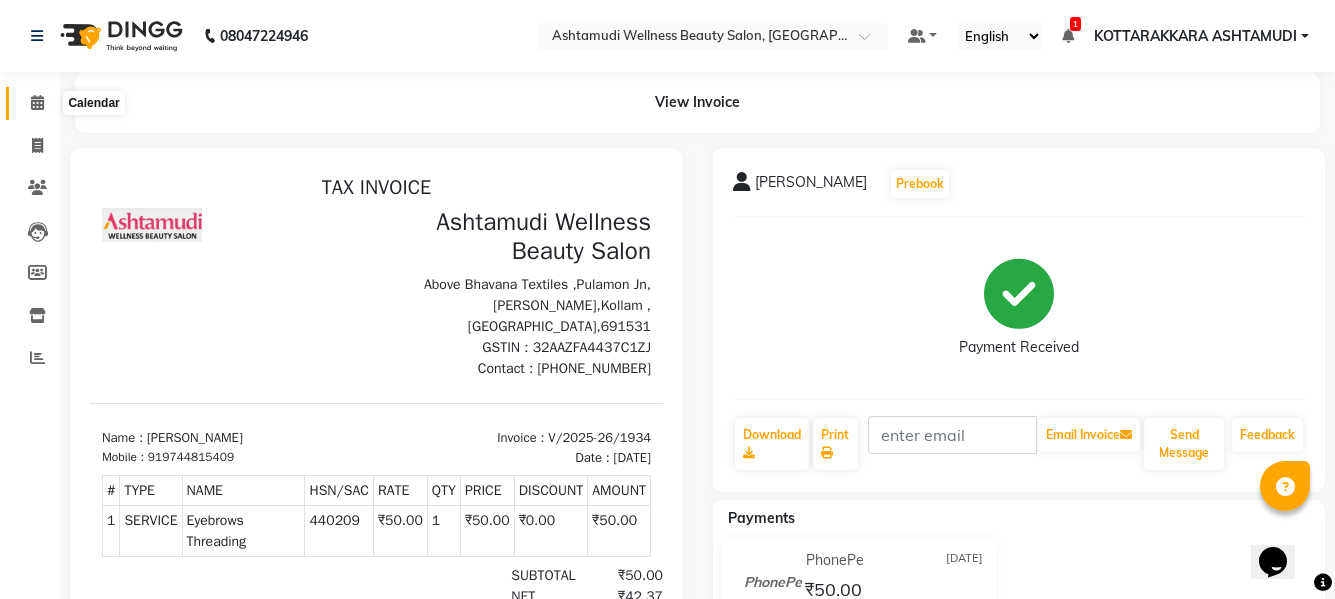 click 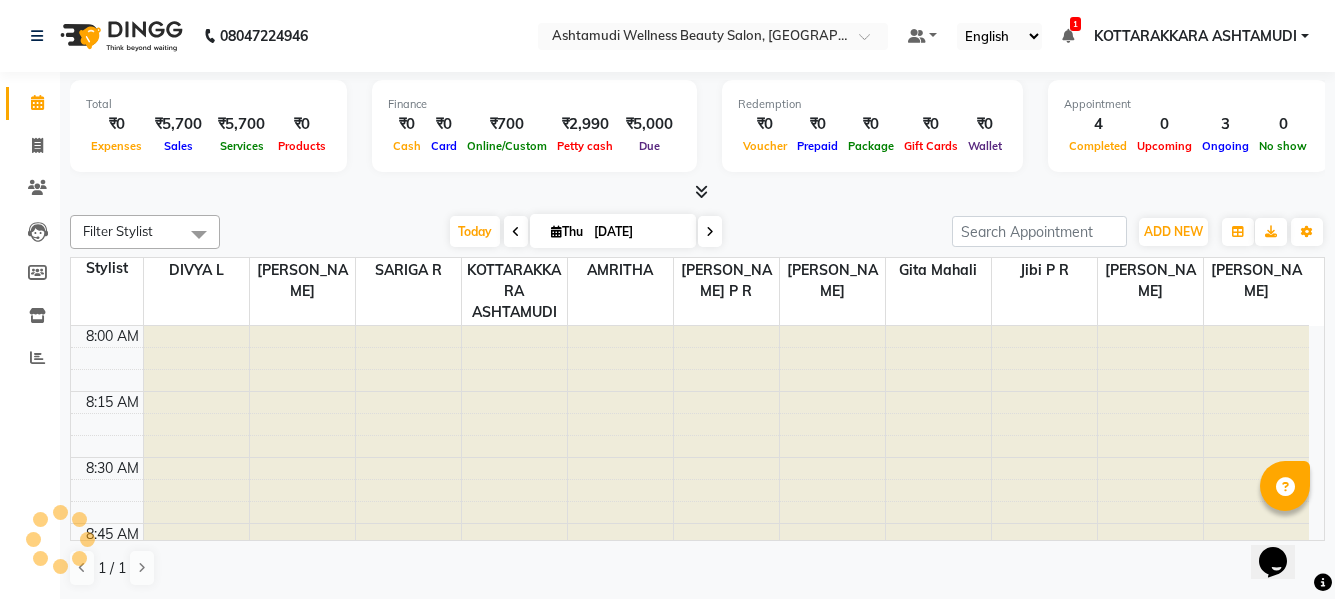 scroll, scrollTop: 0, scrollLeft: 0, axis: both 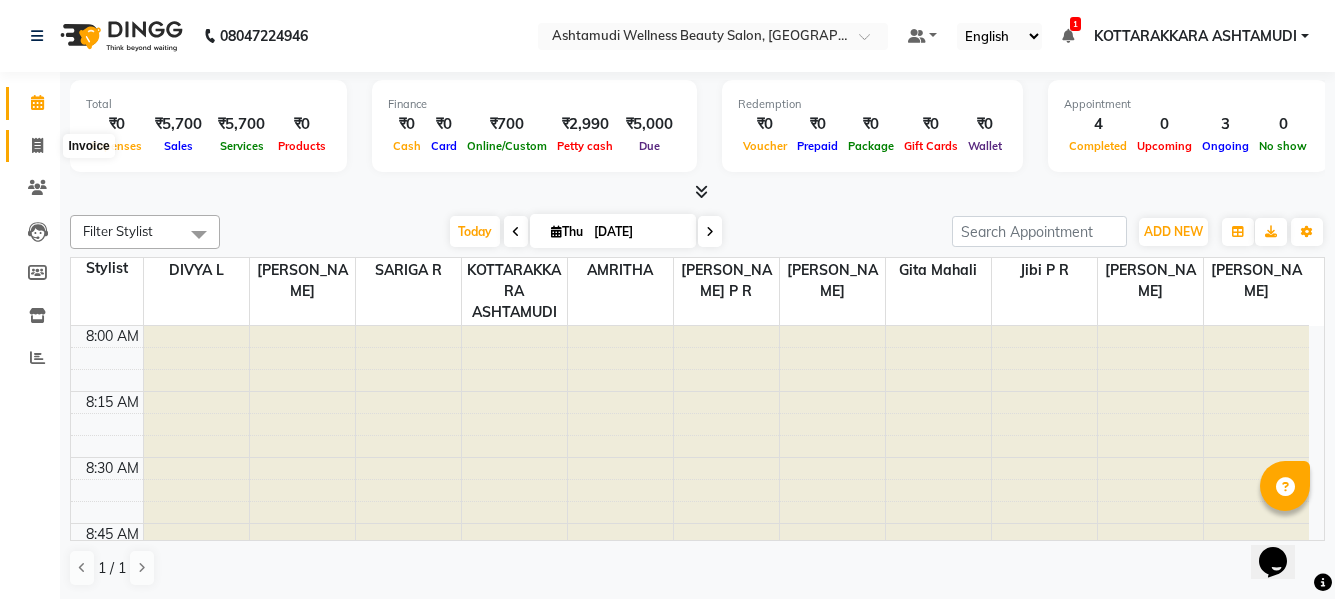 click 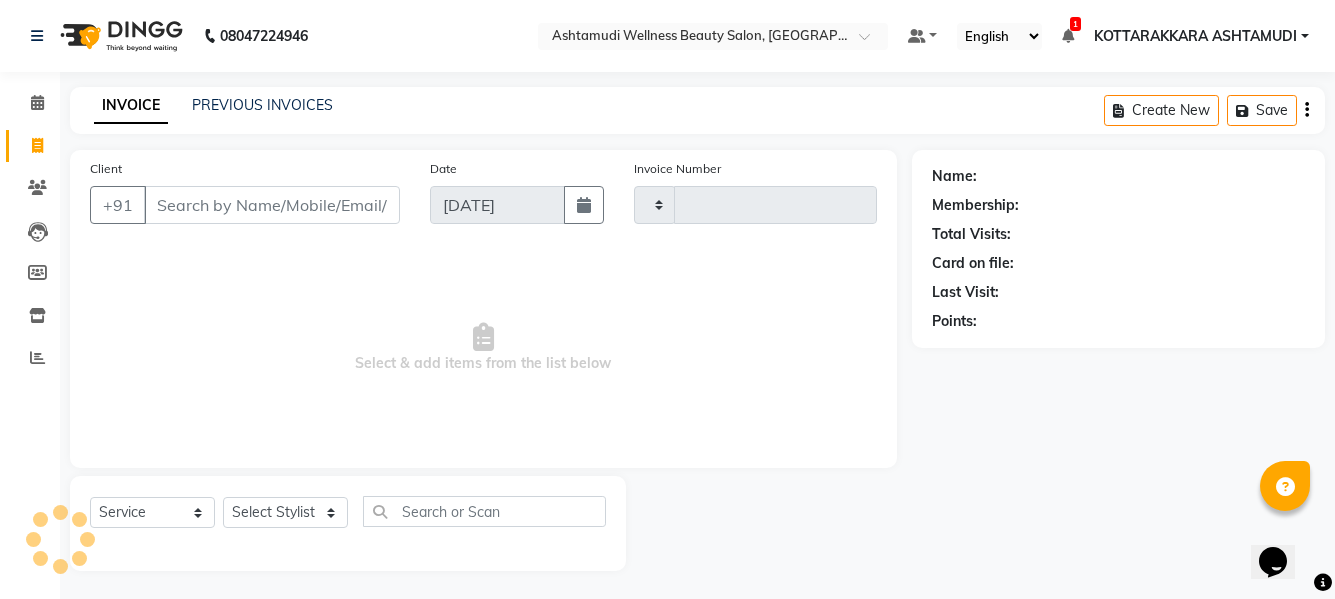 type on "1935" 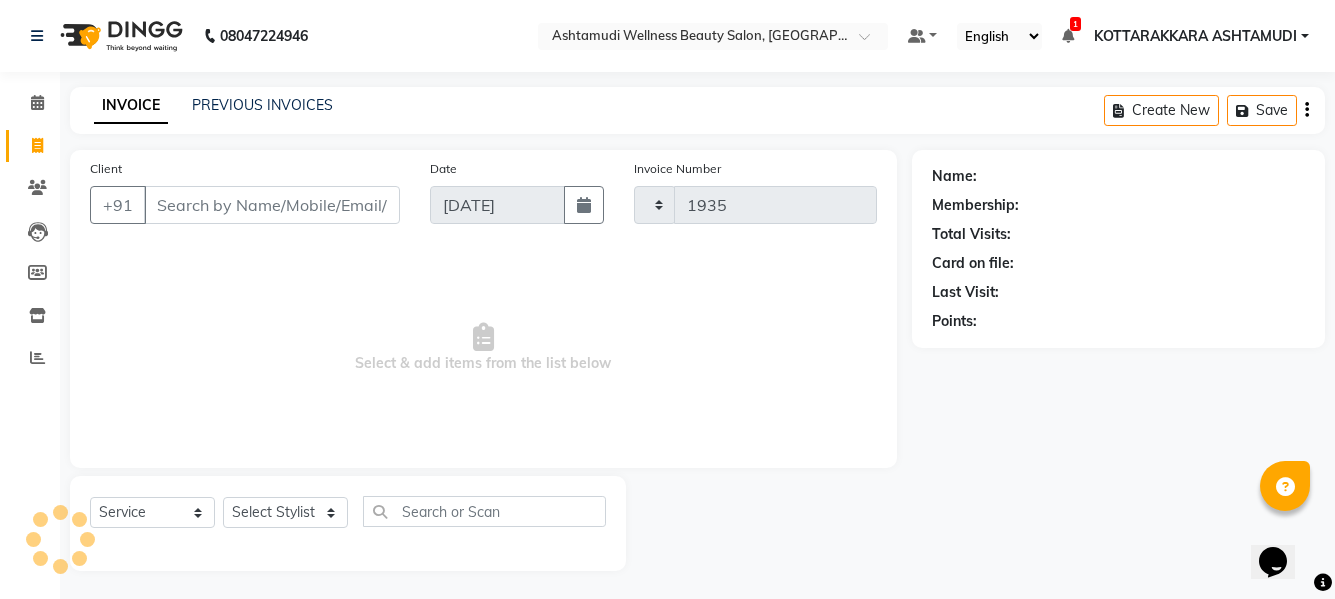 select on "4664" 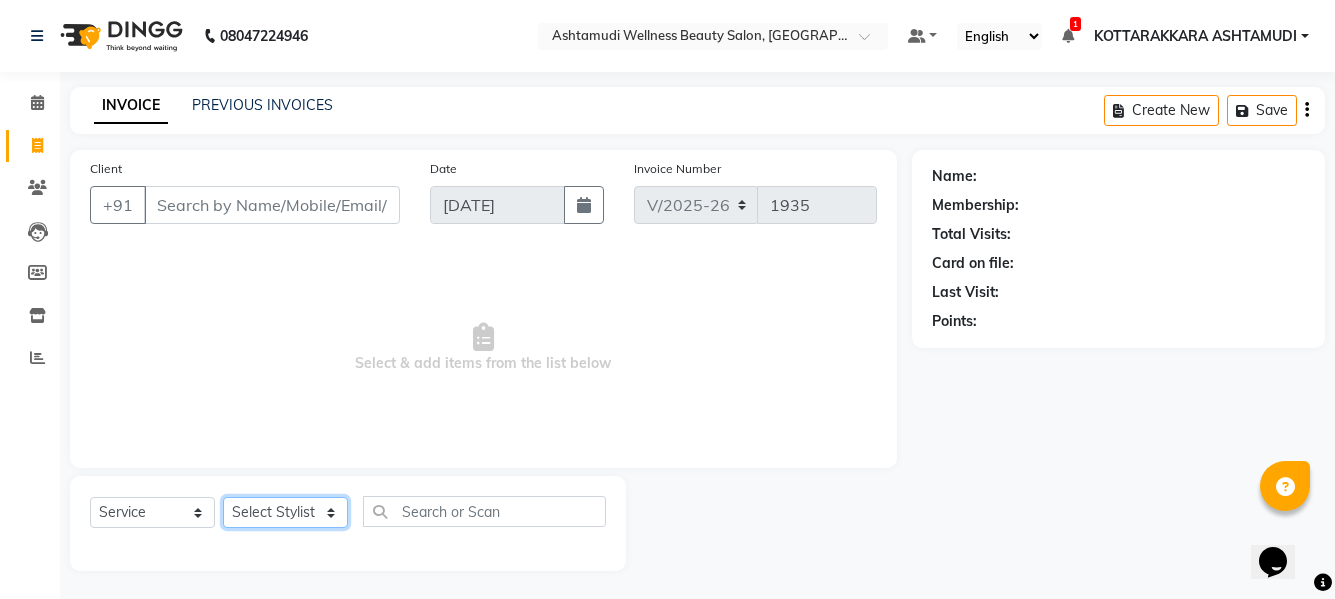 click on "Select Stylist AMRITHA [PERSON_NAME] DIVYA L	 Gita Mahali  Jibi P R [PERSON_NAME]  KOTTARAKKARA ASHTAMUDI [PERSON_NAME] 	 [PERSON_NAME] SARIGA R	 [PERSON_NAME]" 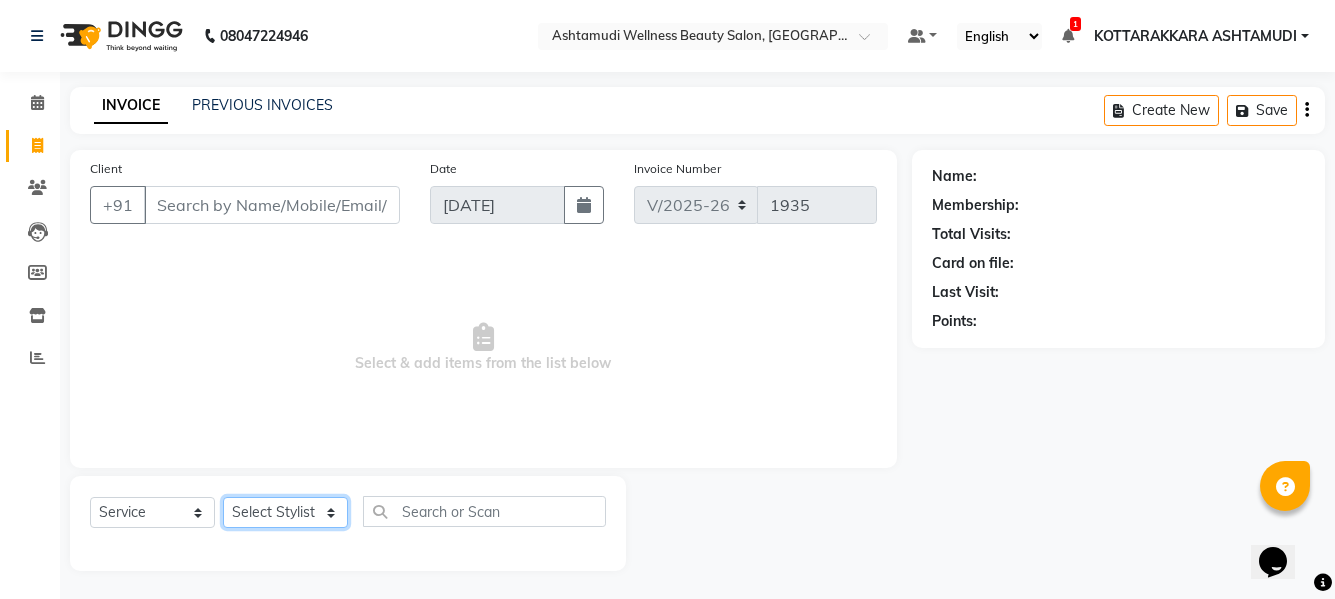 select on "27427" 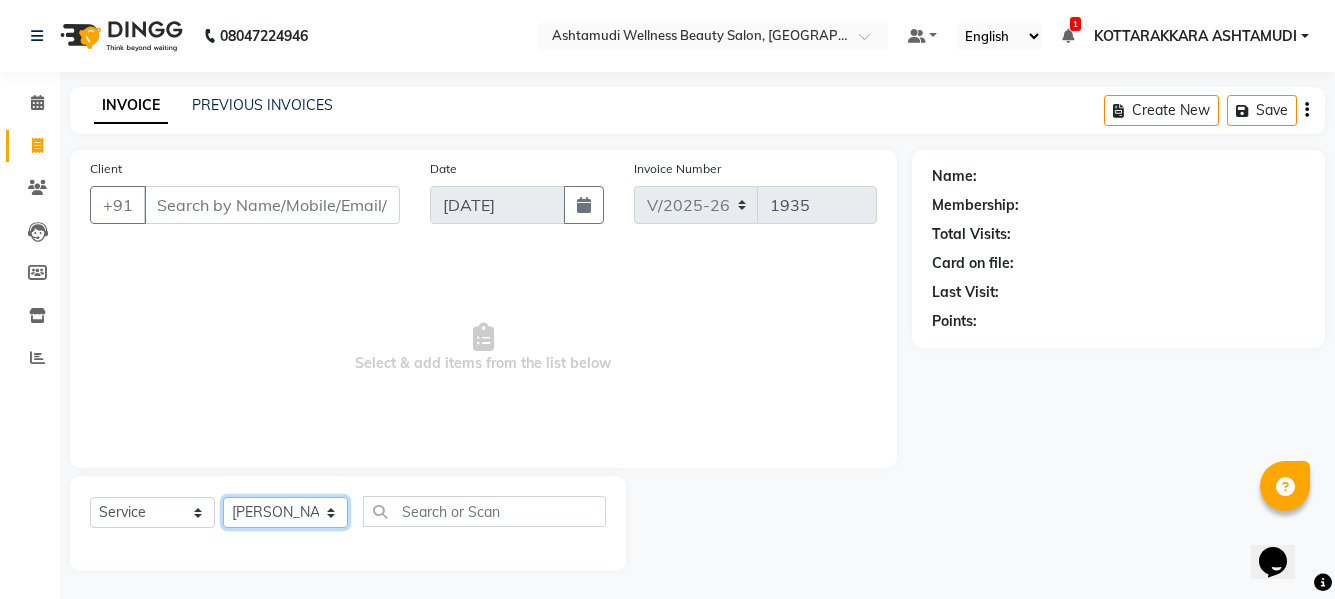 click on "Select Stylist AMRITHA [PERSON_NAME] DIVYA L	 Gita Mahali  Jibi P R [PERSON_NAME]  KOTTARAKKARA ASHTAMUDI [PERSON_NAME] 	 [PERSON_NAME] SARIGA R	 [PERSON_NAME]" 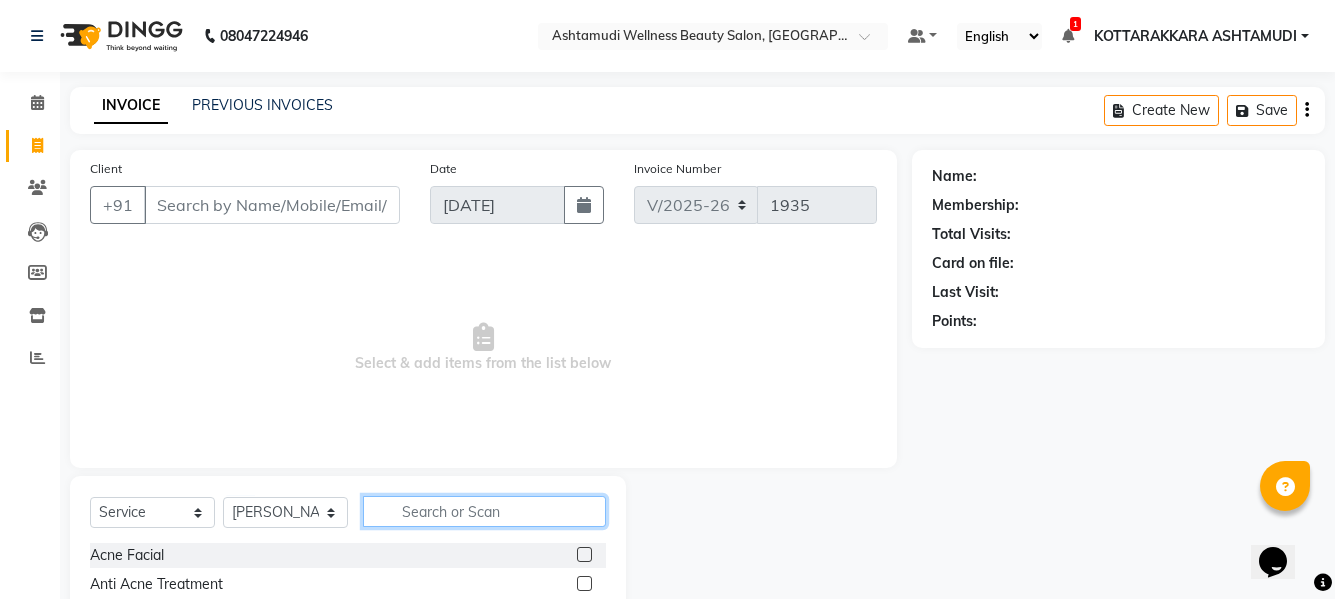 click 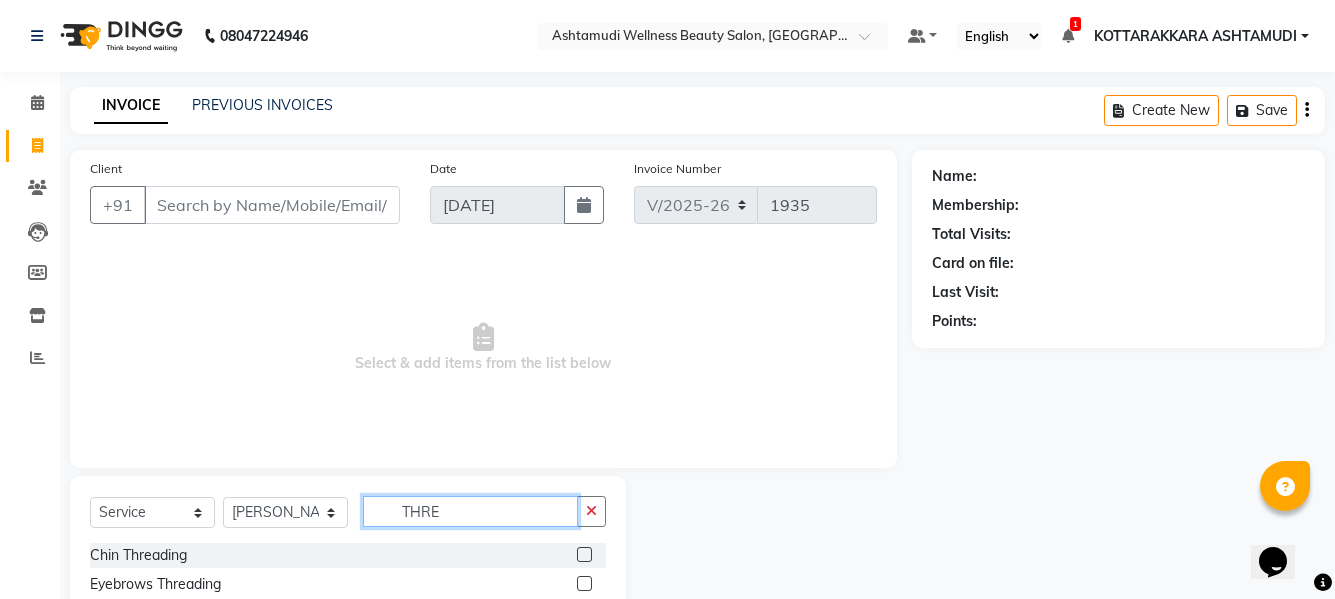scroll, scrollTop: 147, scrollLeft: 0, axis: vertical 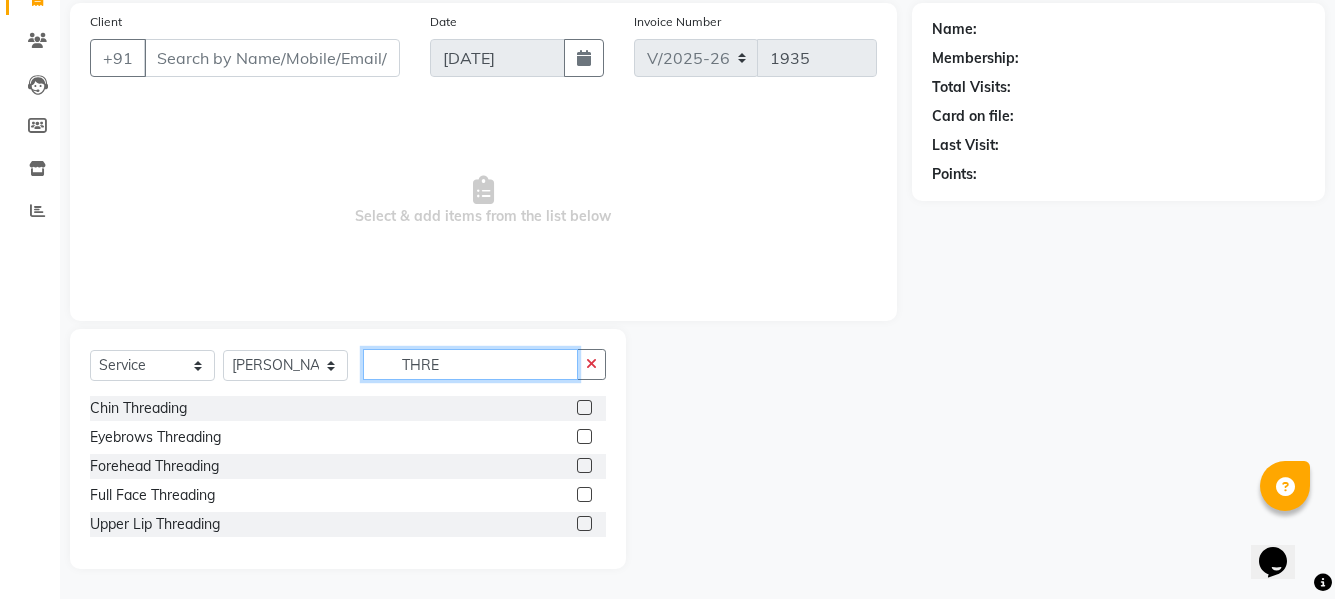 type on "THRE" 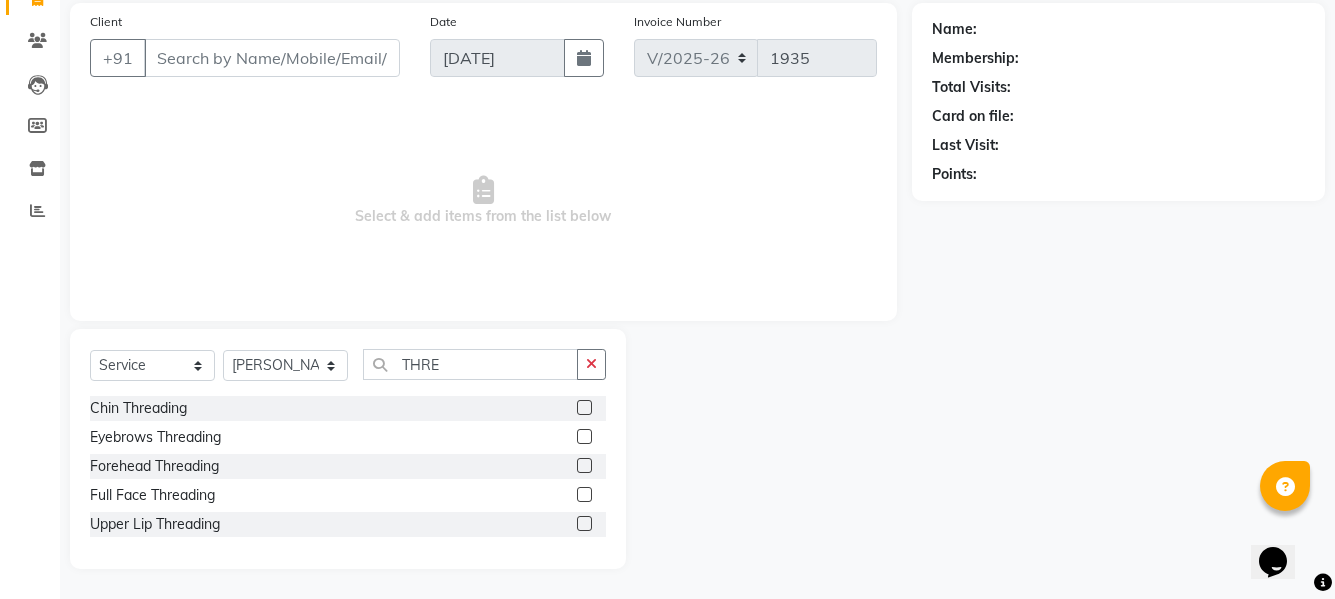 click 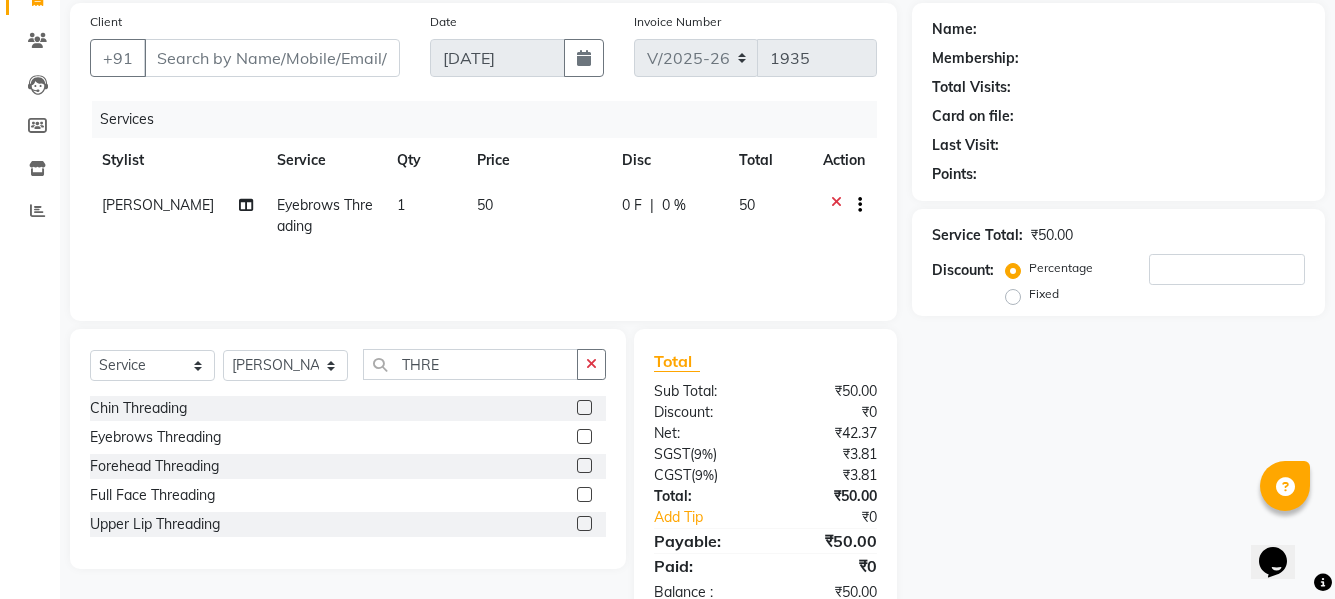 click 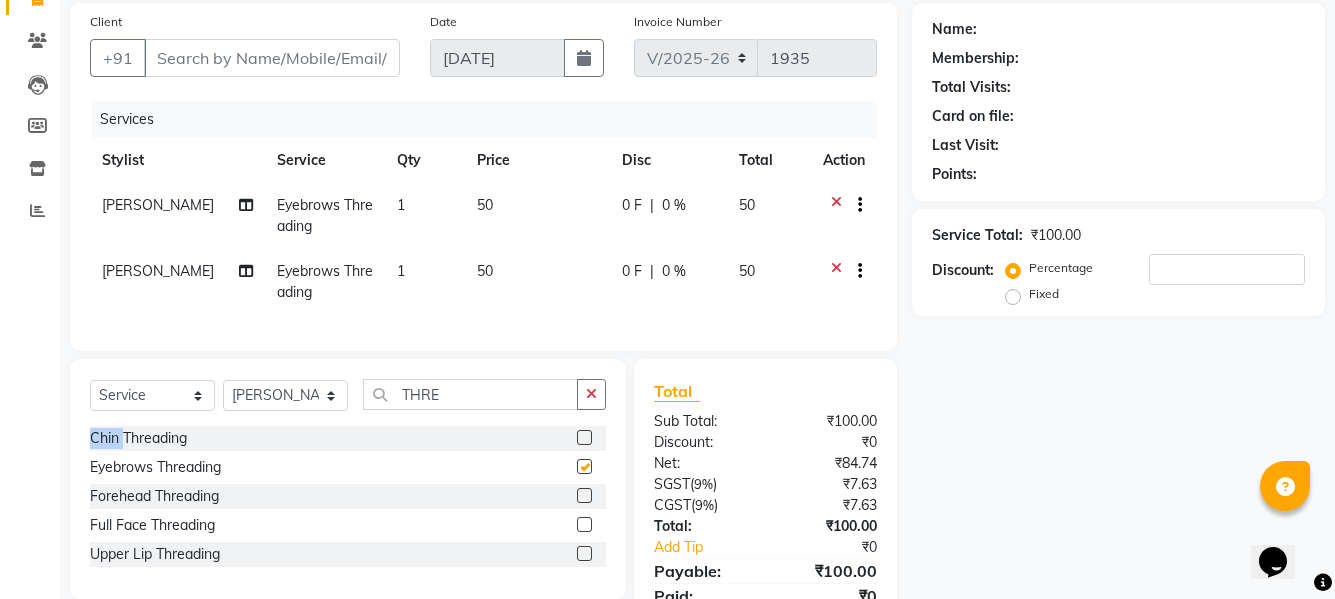 click on "Select  Service  Product  Membership  Package Voucher Prepaid Gift Card  Select Stylist AMRITHA [PERSON_NAME] DIVYA L	 Gita Mahali  Jibi P R [PERSON_NAME] ASHTAMUDI [PERSON_NAME] 	 [PERSON_NAME] SARIGA R	 [PERSON_NAME]" 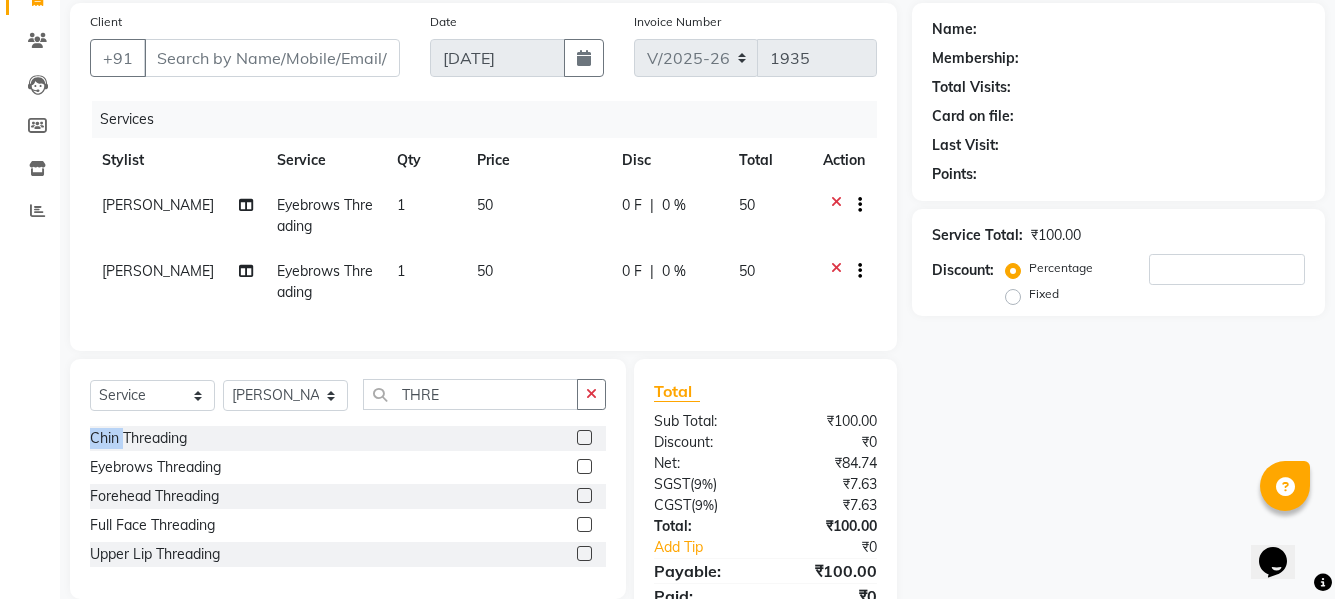 scroll, scrollTop: 246, scrollLeft: 0, axis: vertical 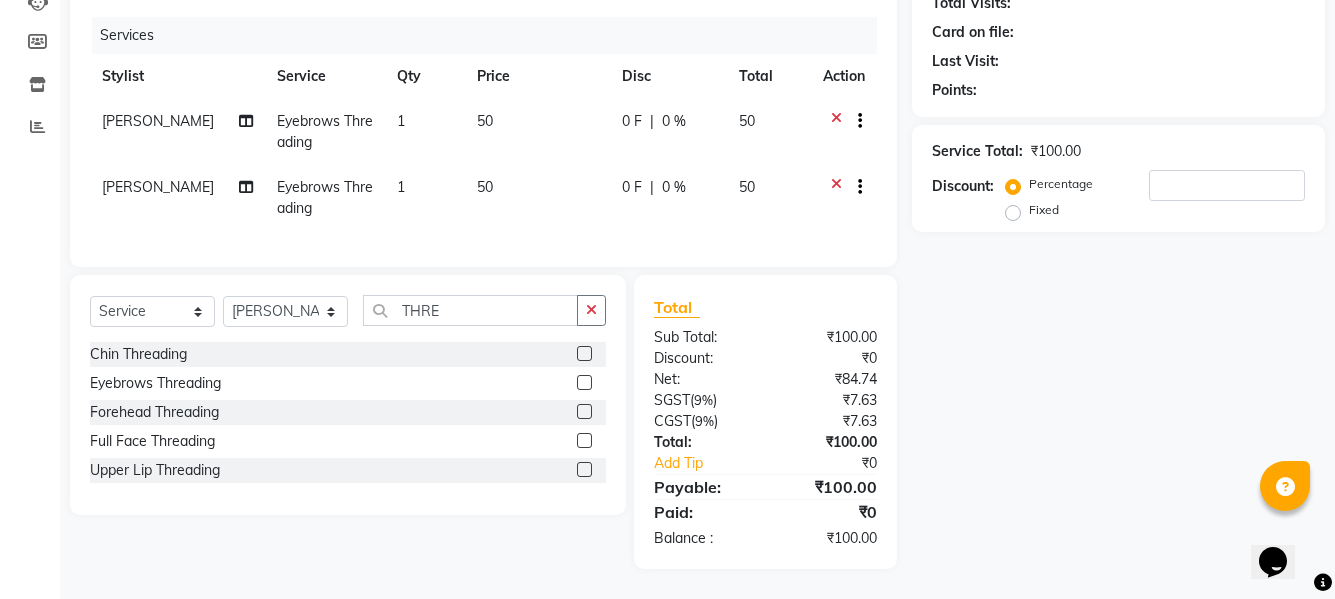 click 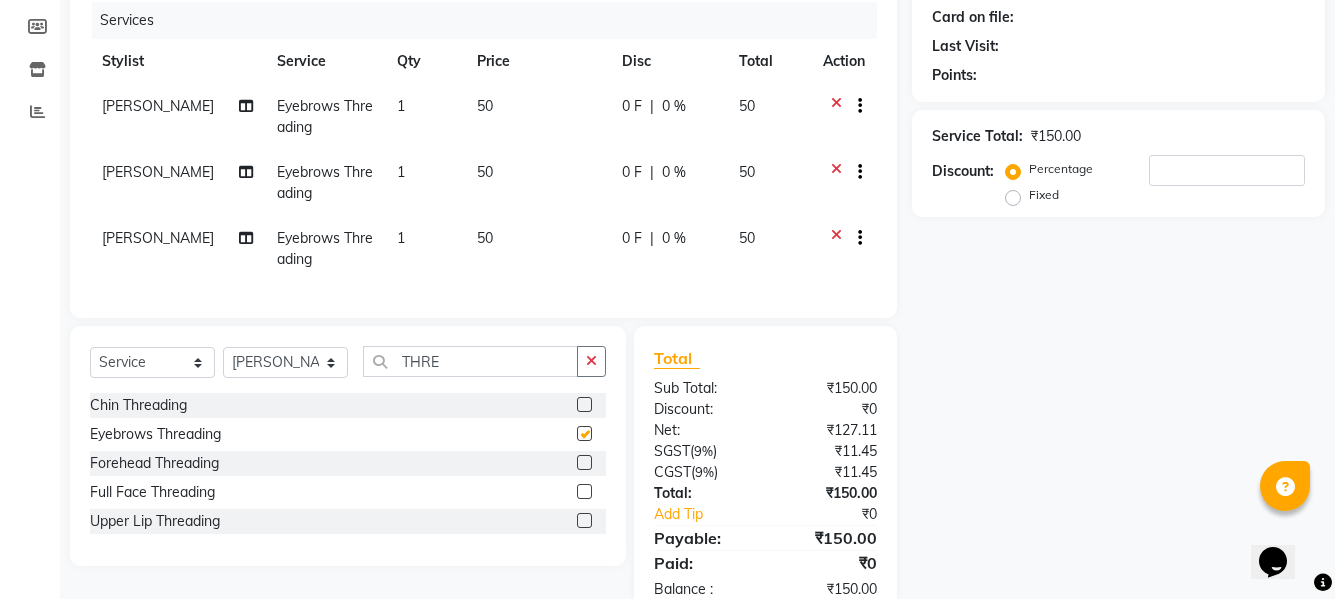 checkbox on "false" 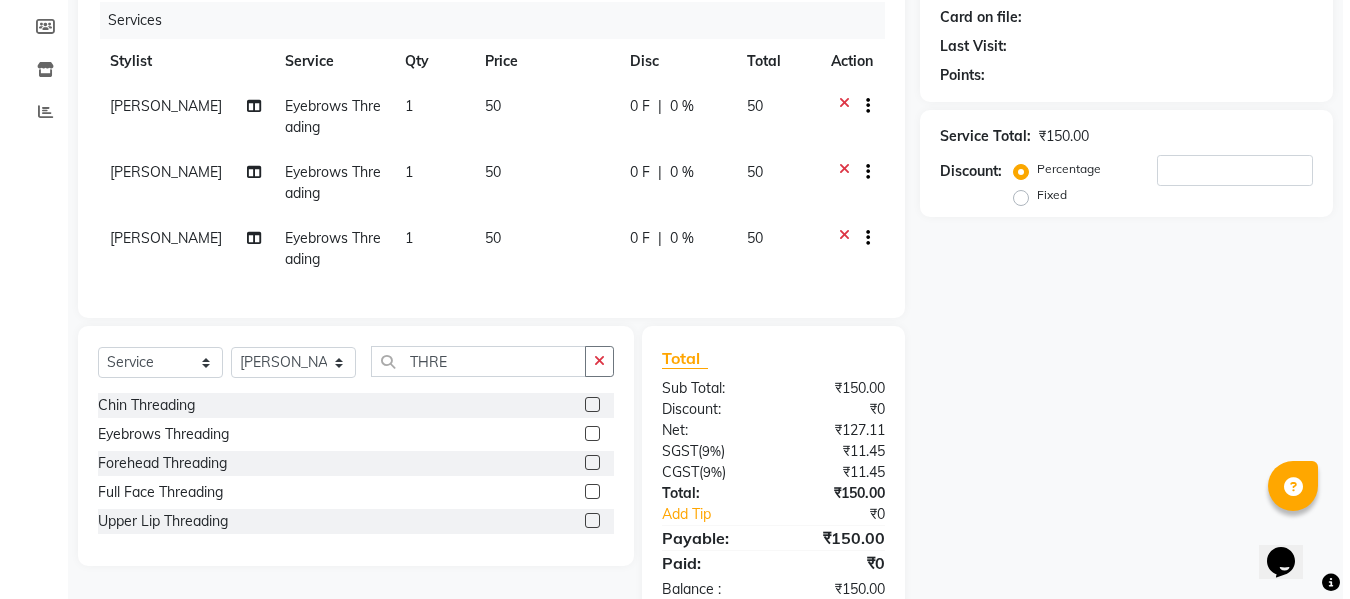 scroll, scrollTop: 0, scrollLeft: 0, axis: both 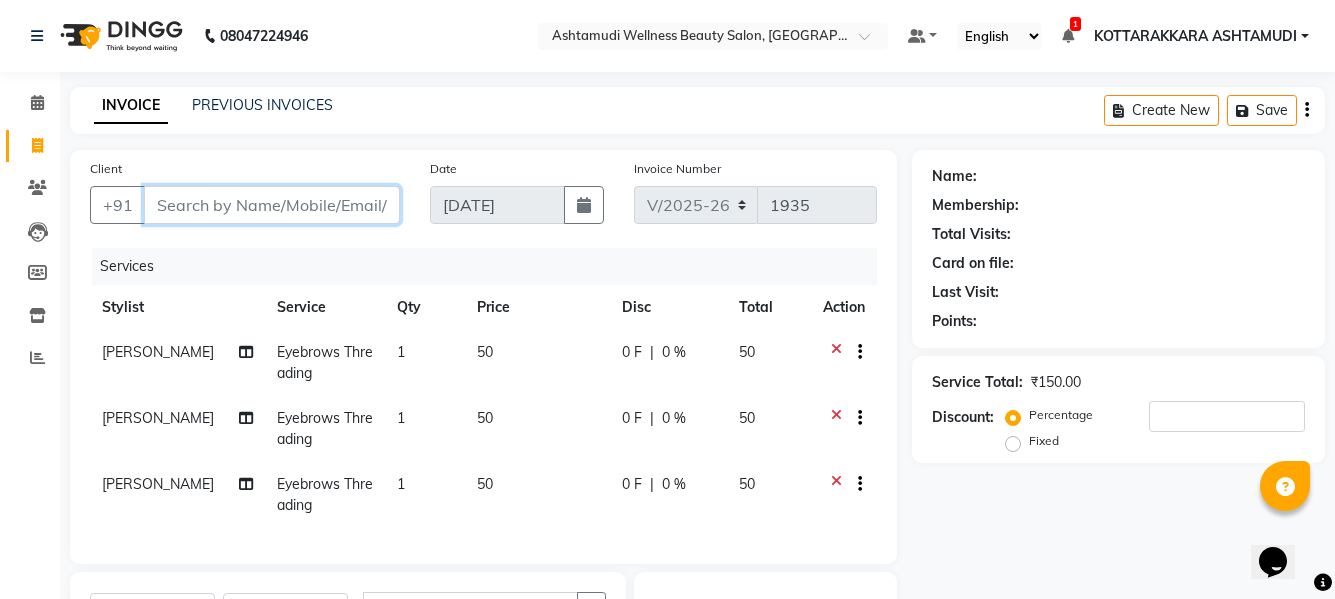 click on "Client" at bounding box center (272, 205) 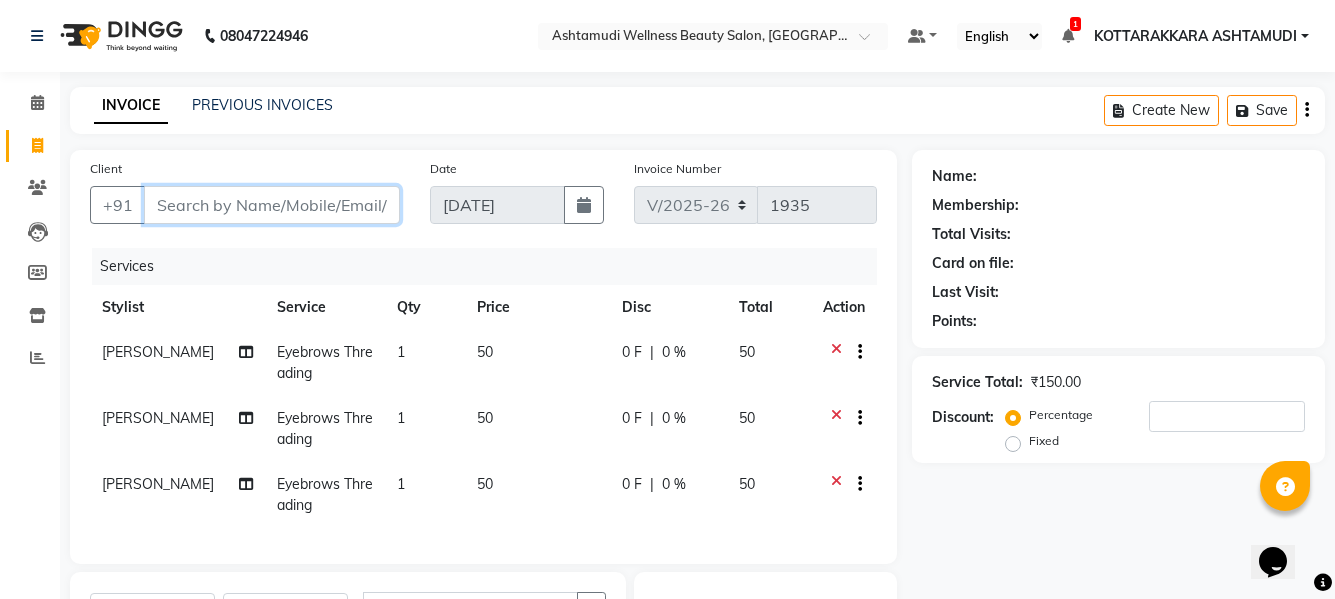 type on "9" 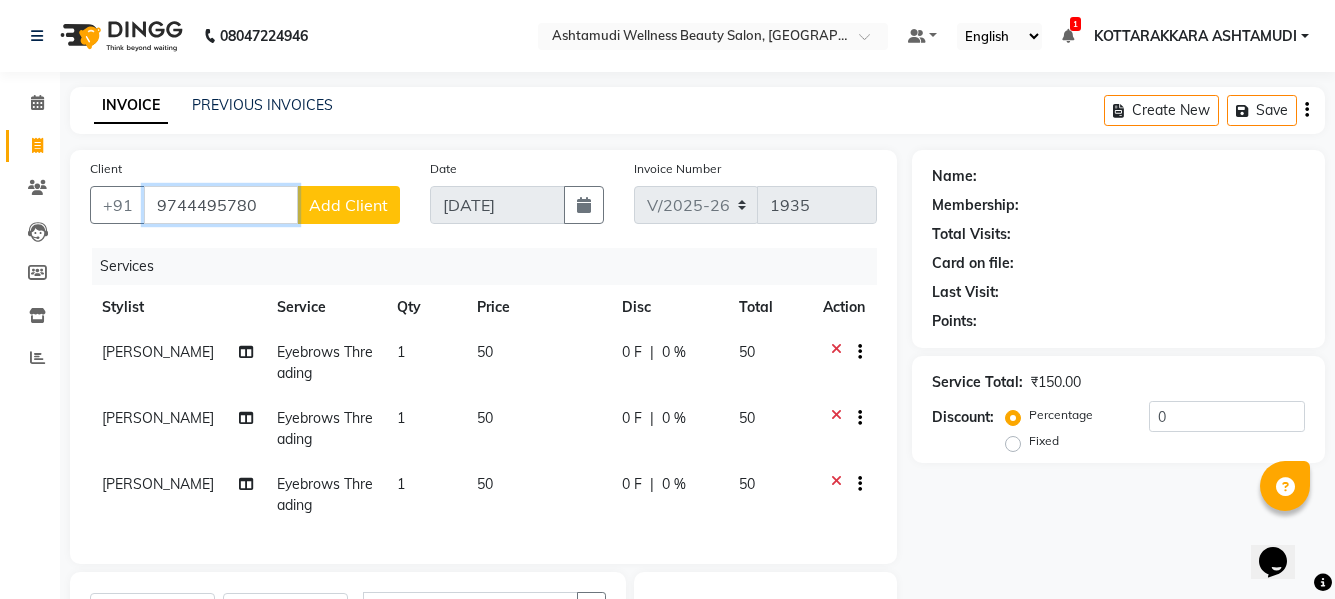 type on "9744495780" 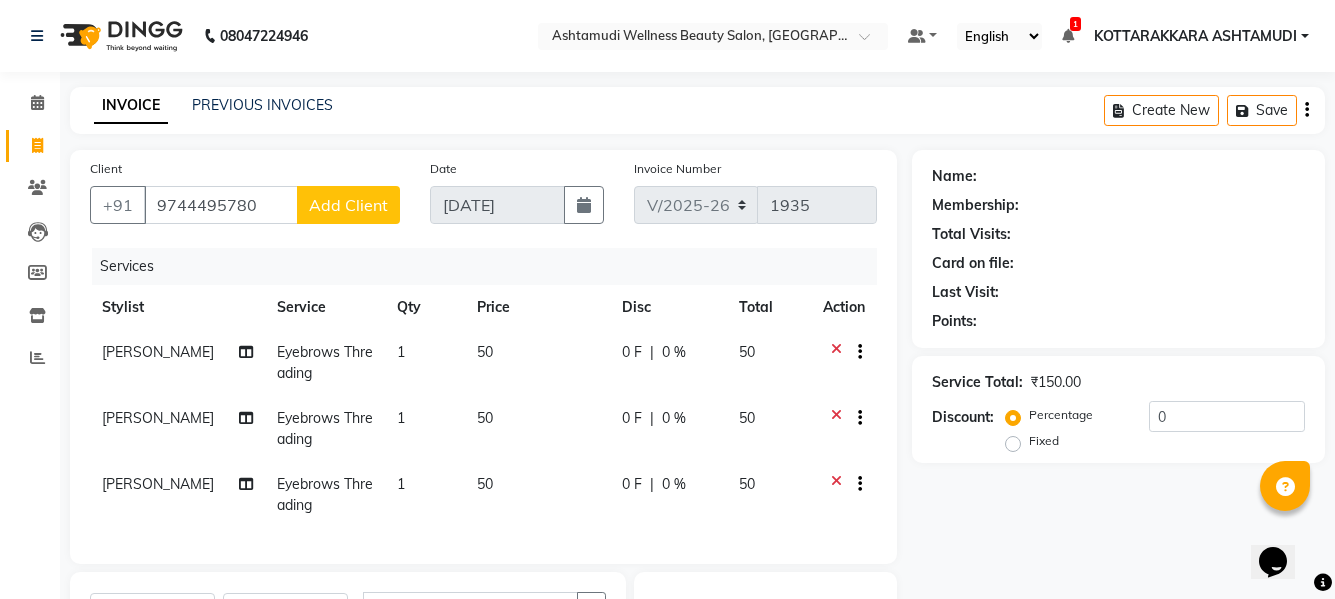 click on "Add Client" 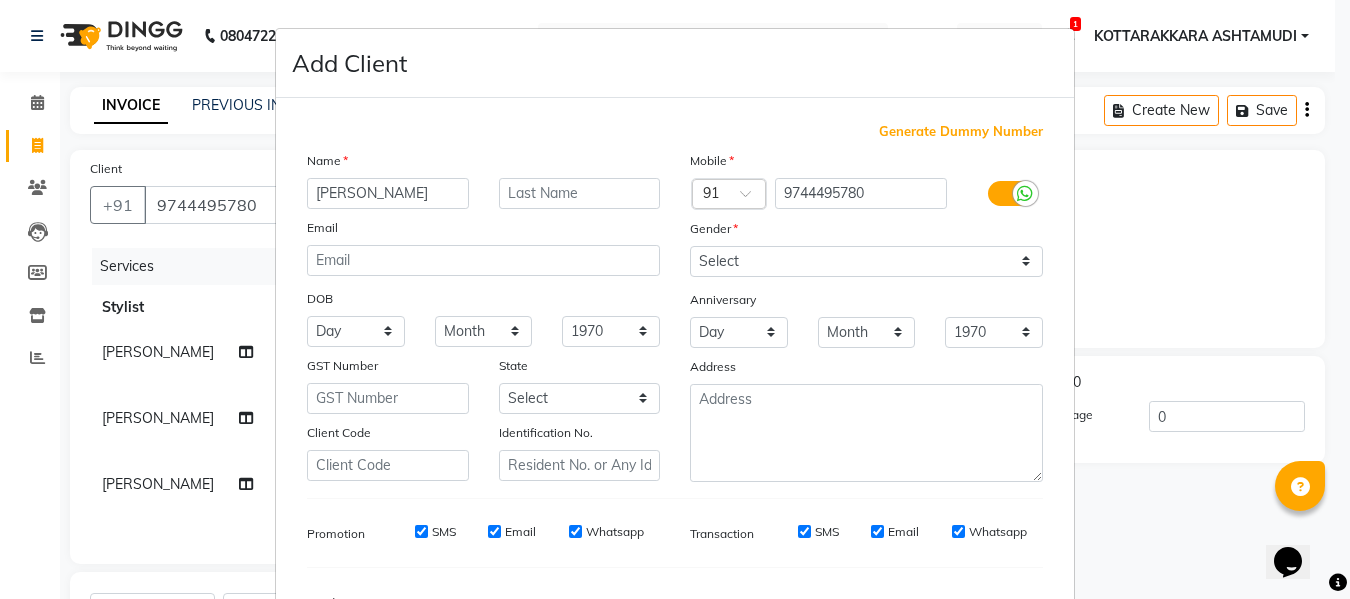 type on "[PERSON_NAME]" 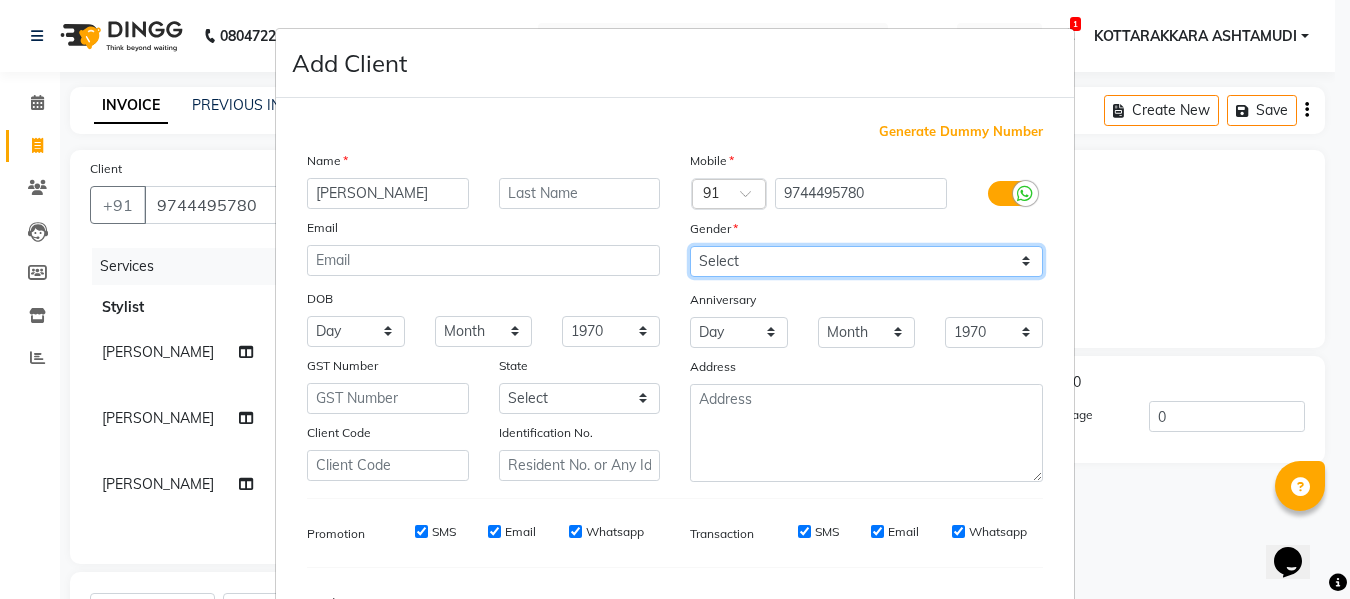 drag, startPoint x: 922, startPoint y: 260, endPoint x: 918, endPoint y: 274, distance: 14.56022 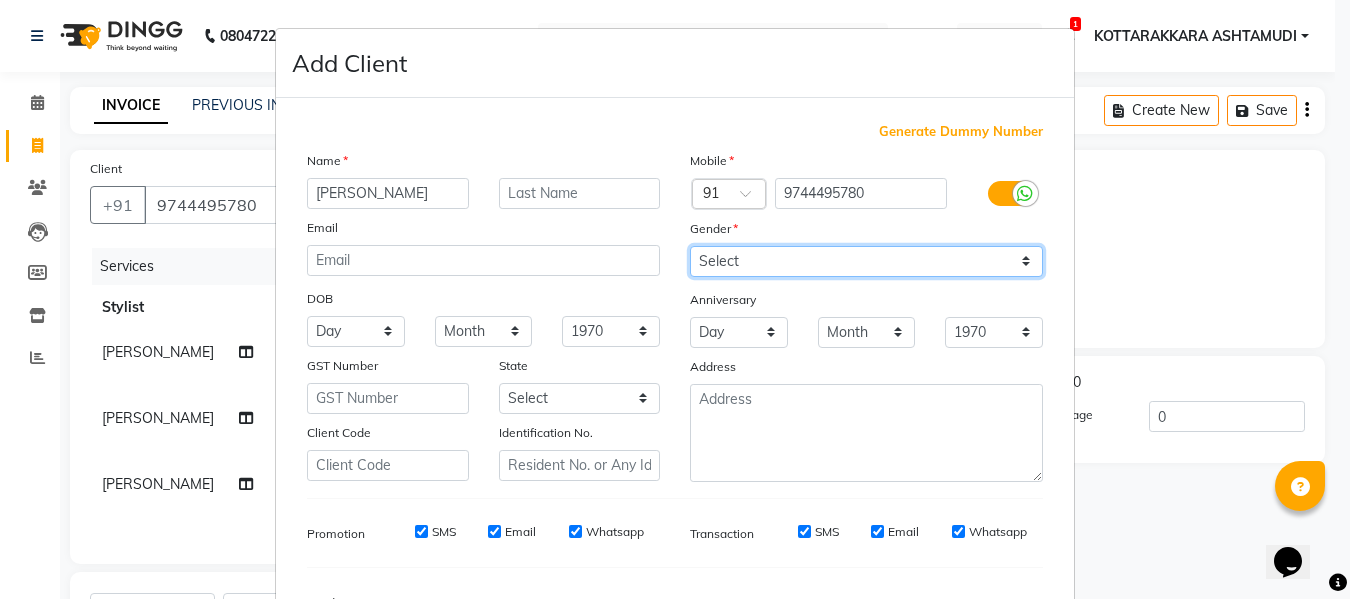 click on "Select [DEMOGRAPHIC_DATA] [DEMOGRAPHIC_DATA] Other Prefer Not To Say" at bounding box center (866, 261) 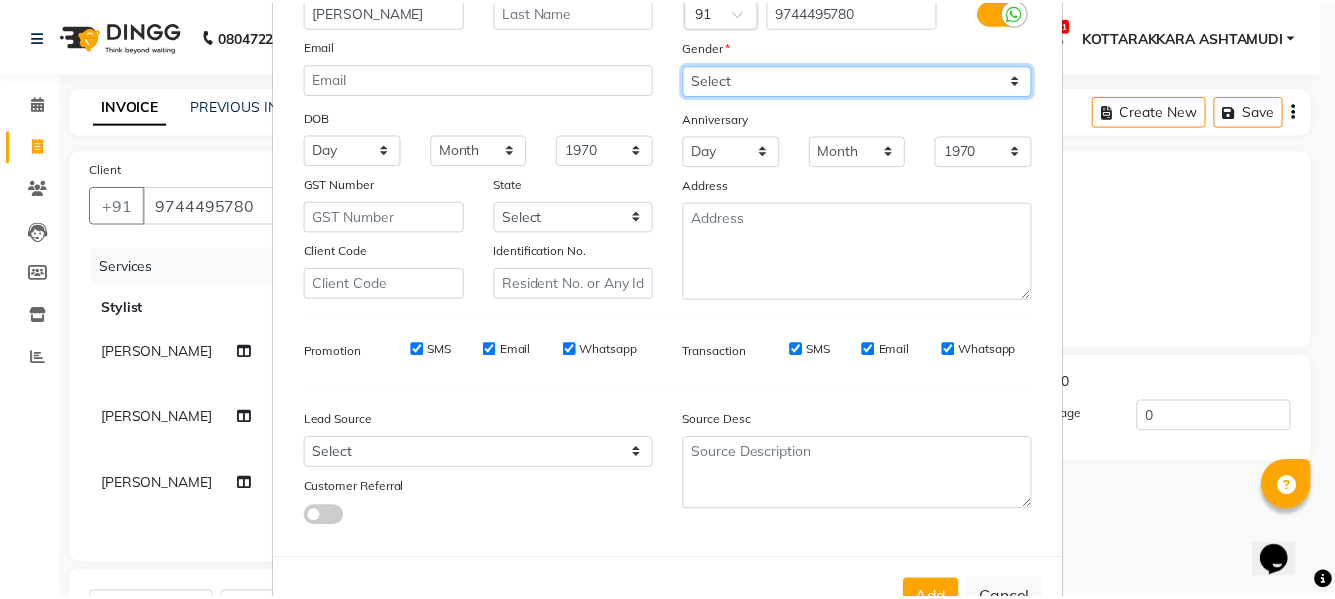 scroll, scrollTop: 250, scrollLeft: 0, axis: vertical 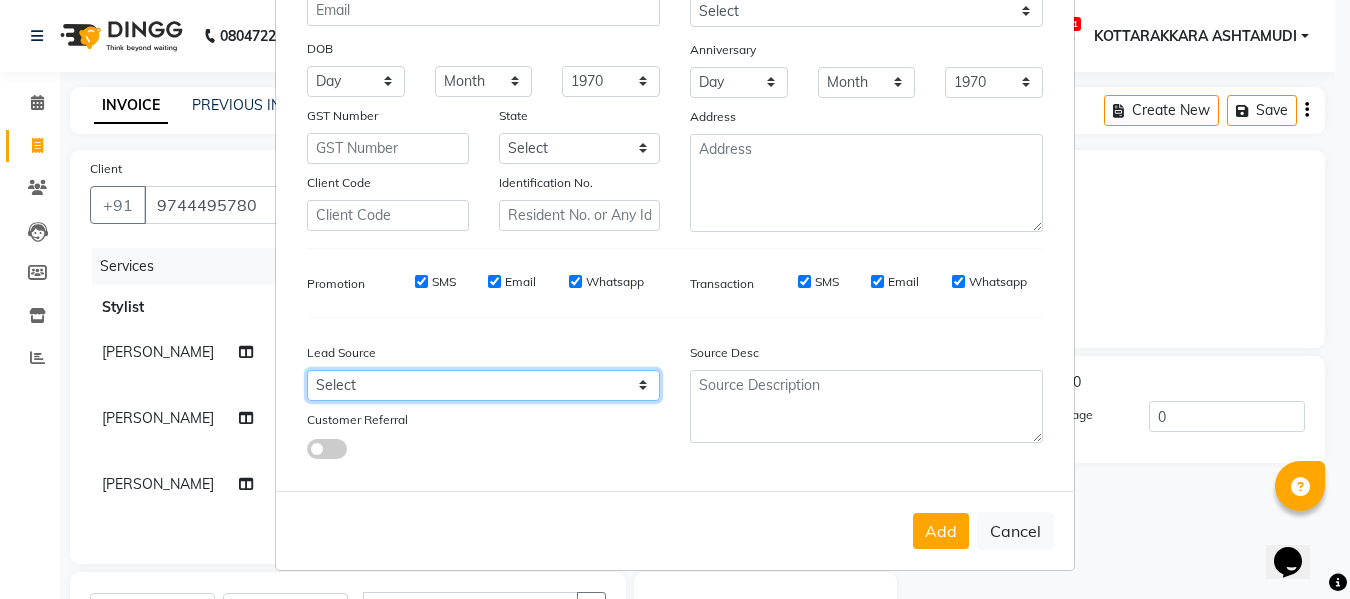 click on "Select Walk-in Referral Internet Friend Word of Mouth Advertisement Facebook JustDial Google Other Instagram  YouTube  WhatsApp" at bounding box center [483, 385] 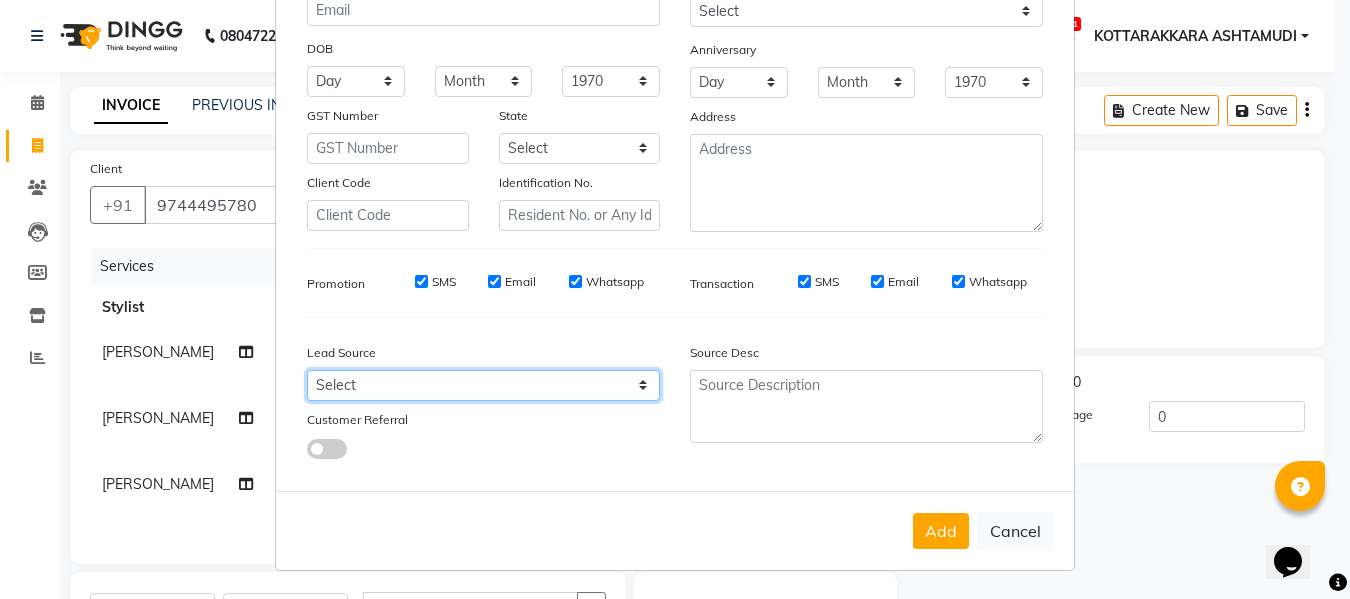 select on "31518" 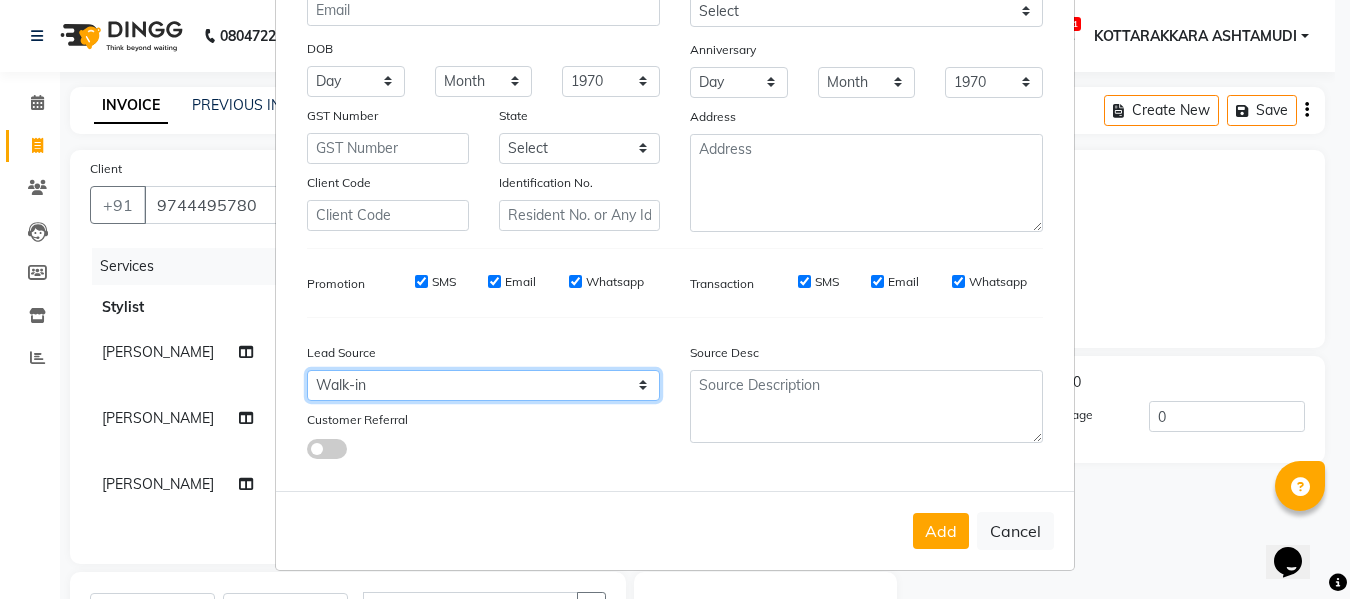 click on "Select Walk-in Referral Internet Friend Word of Mouth Advertisement Facebook JustDial Google Other Instagram  YouTube  WhatsApp" at bounding box center (483, 385) 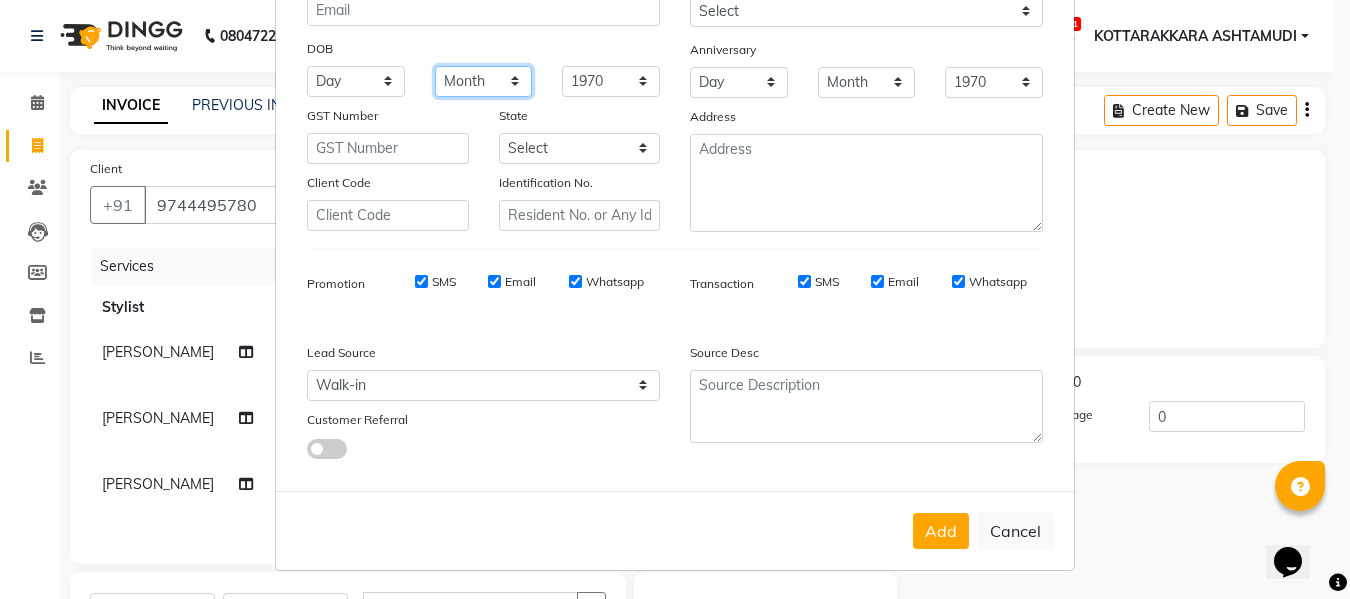 click on "Month January February March April May June July August September October November December" at bounding box center [484, 81] 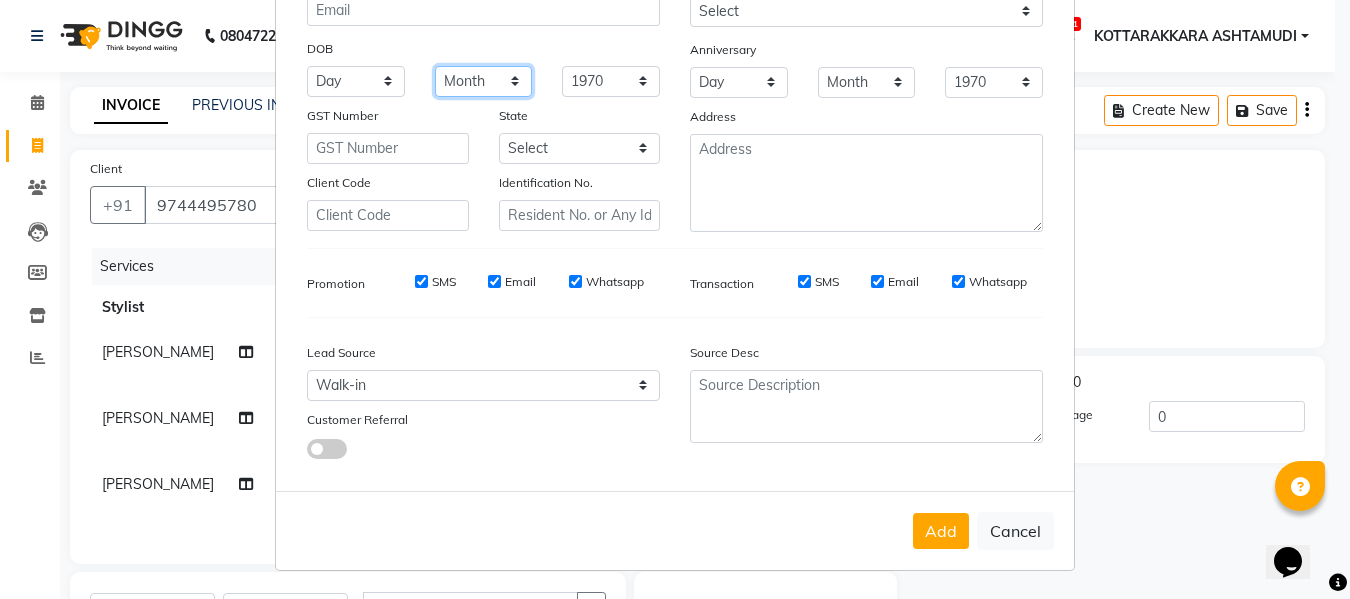 select on "04" 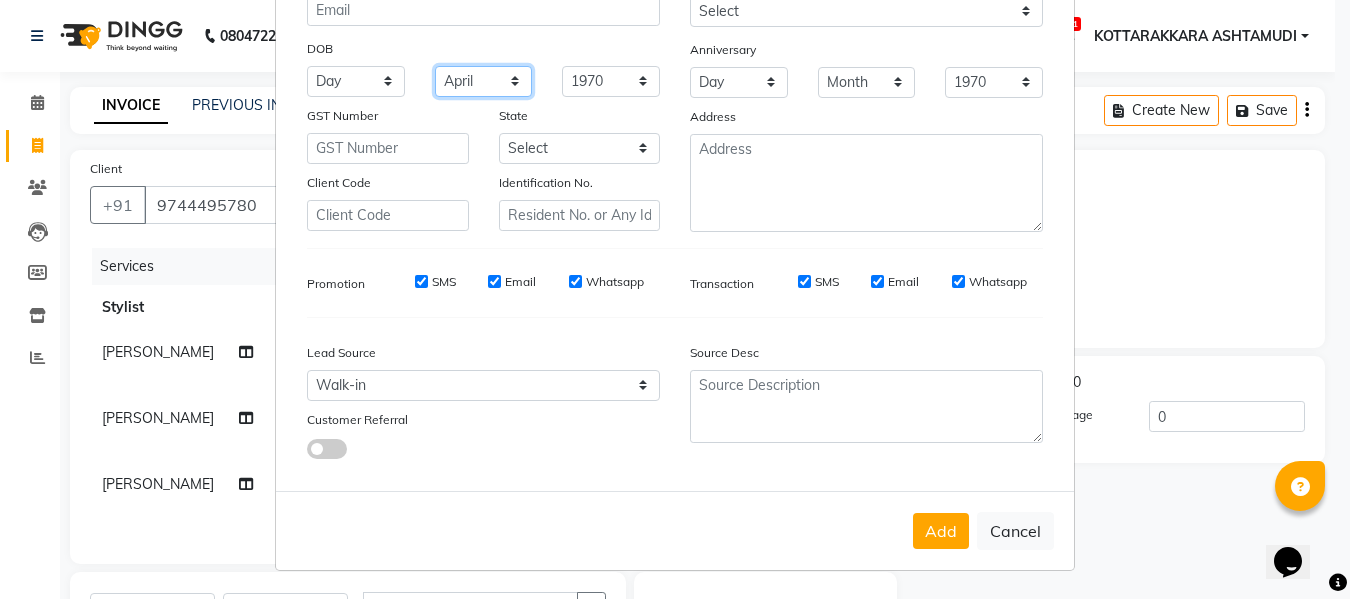 click on "Month January February March April May June July August September October November December" at bounding box center (484, 81) 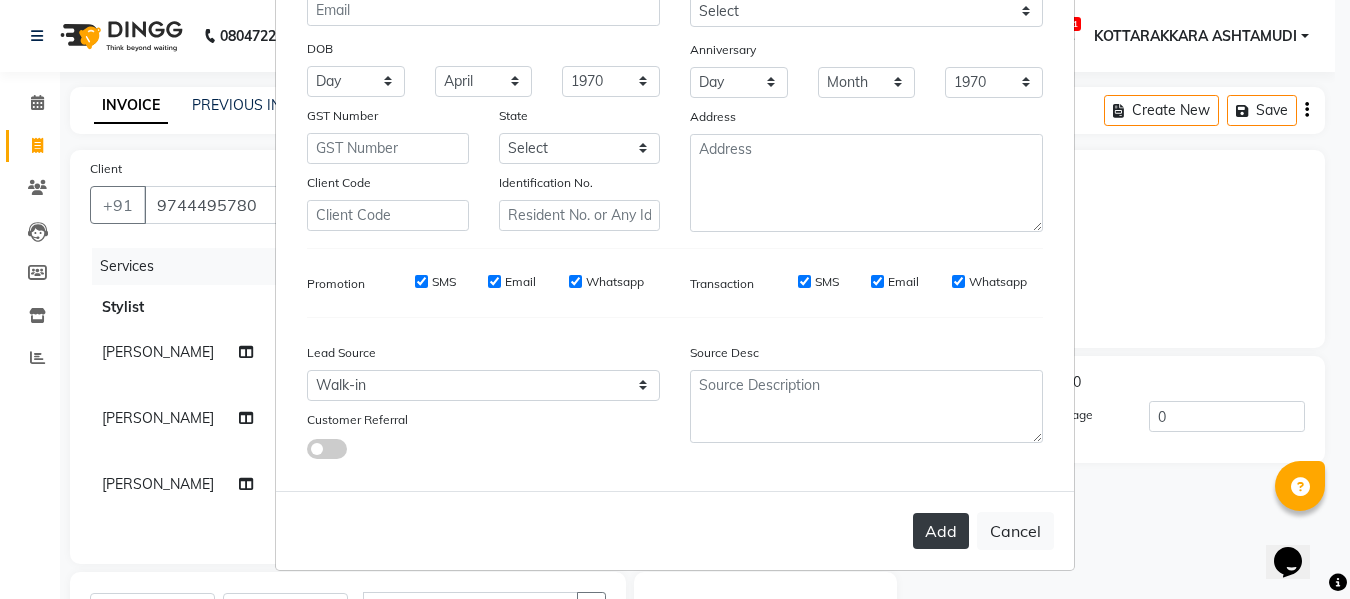 click on "Add" at bounding box center (941, 531) 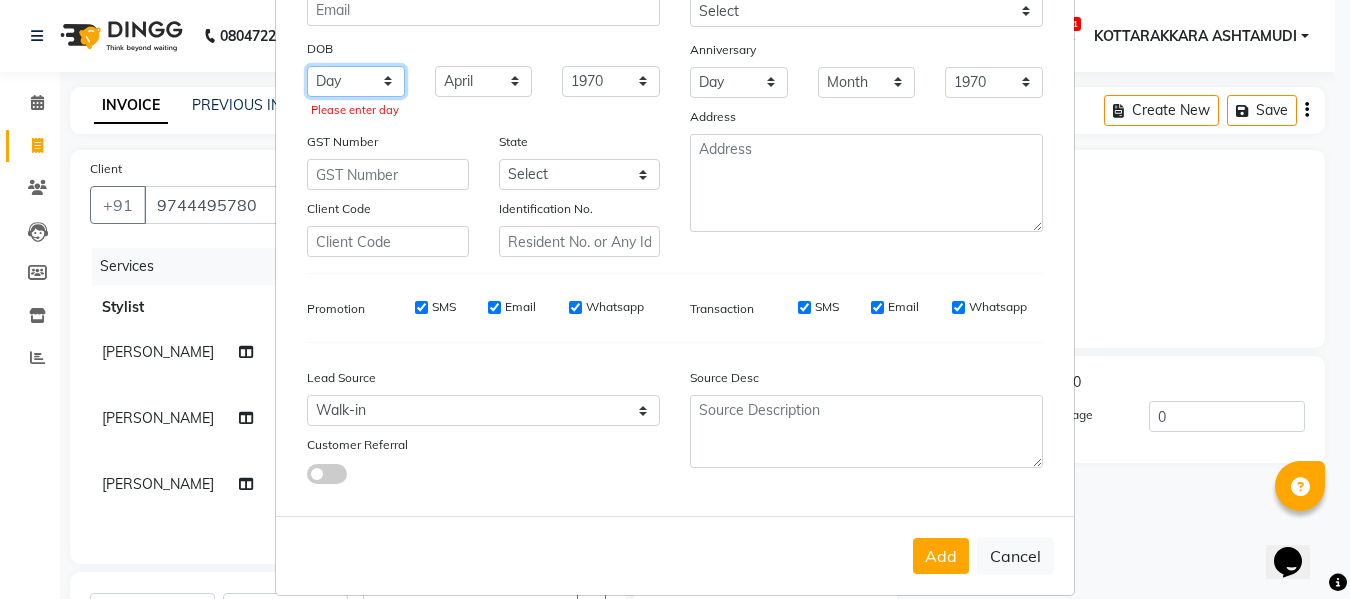 click on "Day 01 02 03 04 05 06 07 08 09 10 11 12 13 14 15 16 17 18 19 20 21 22 23 24 25 26 27 28 29 30 31" at bounding box center [356, 81] 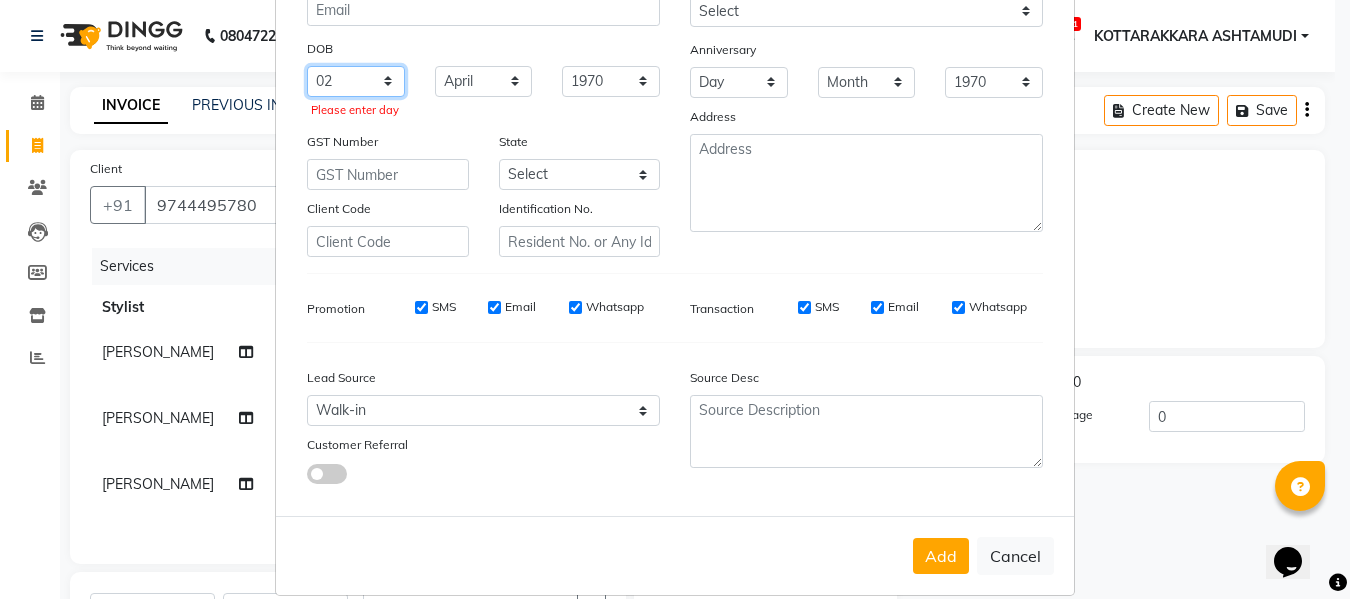 click on "Day 01 02 03 04 05 06 07 08 09 10 11 12 13 14 15 16 17 18 19 20 21 22 23 24 25 26 27 28 29 30 31" at bounding box center (356, 81) 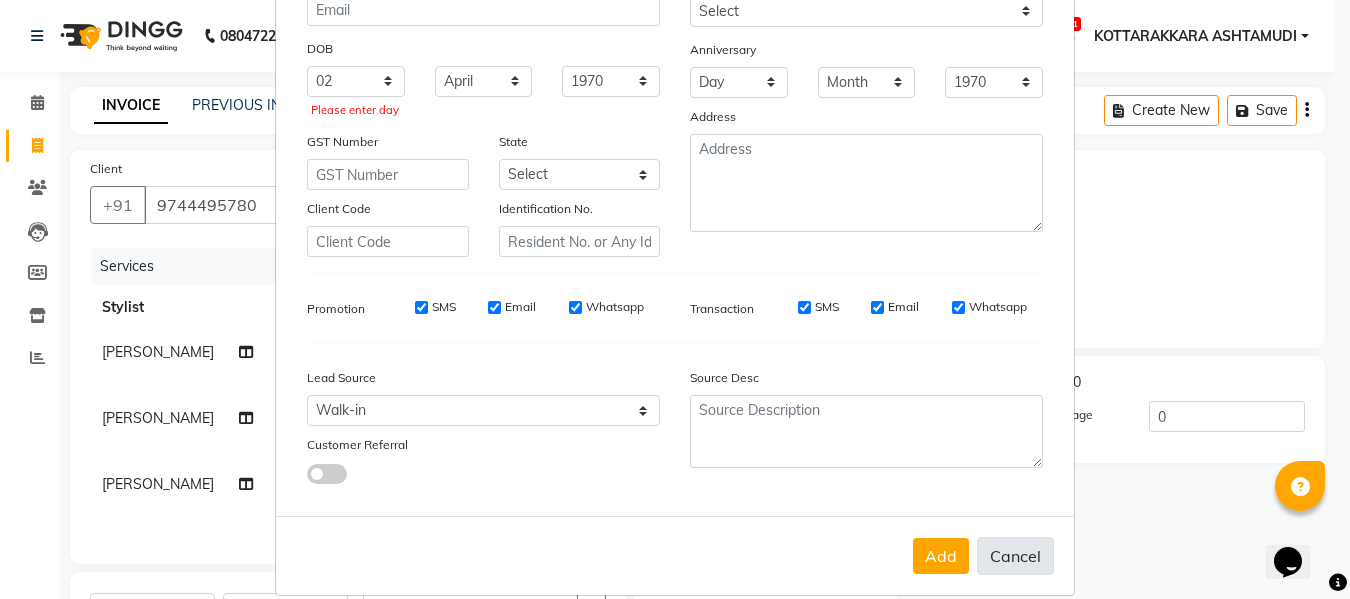 click on "Cancel" at bounding box center (1015, 556) 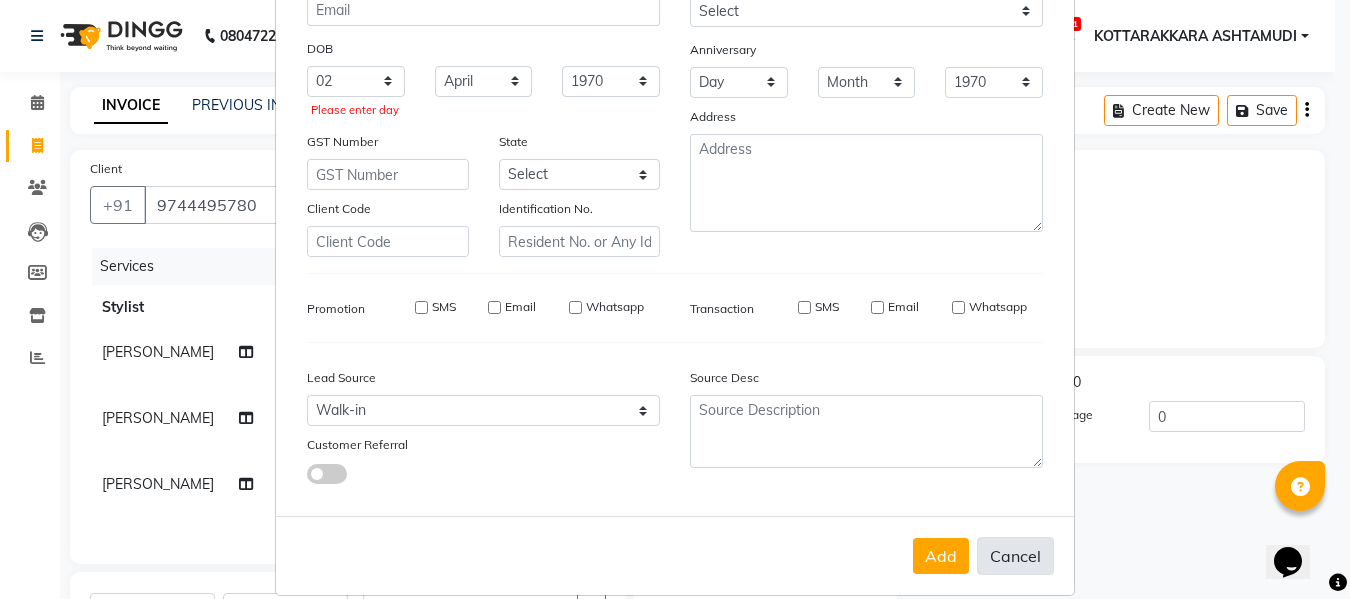 type 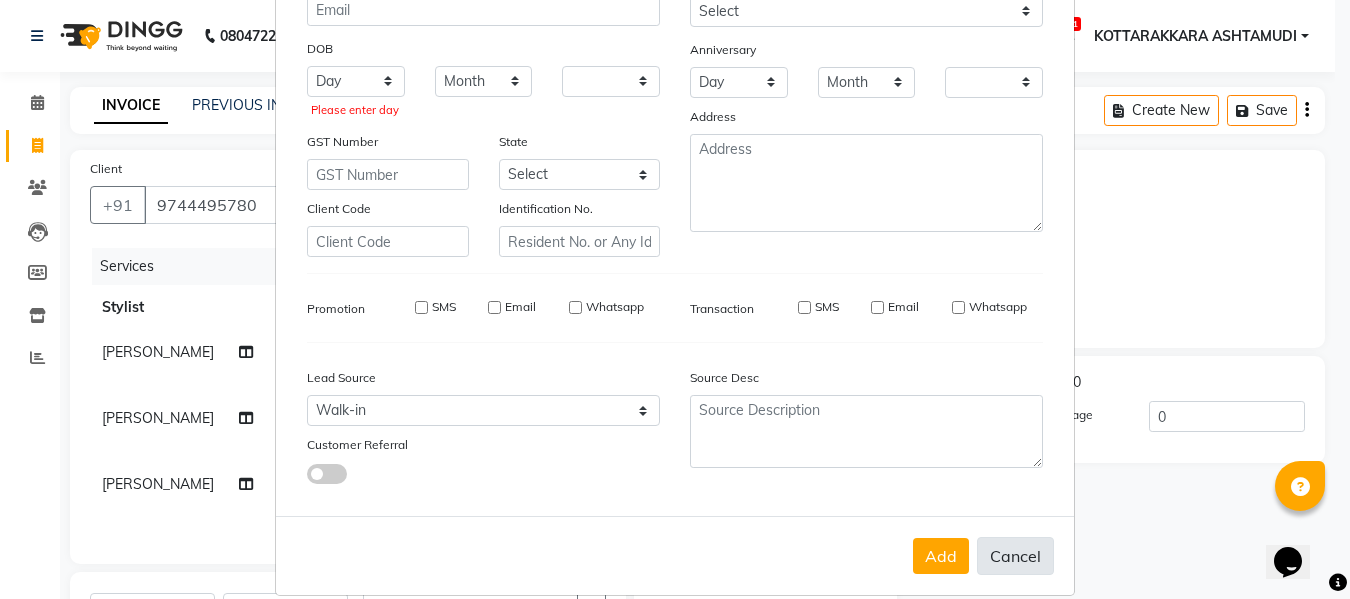 checkbox on "false" 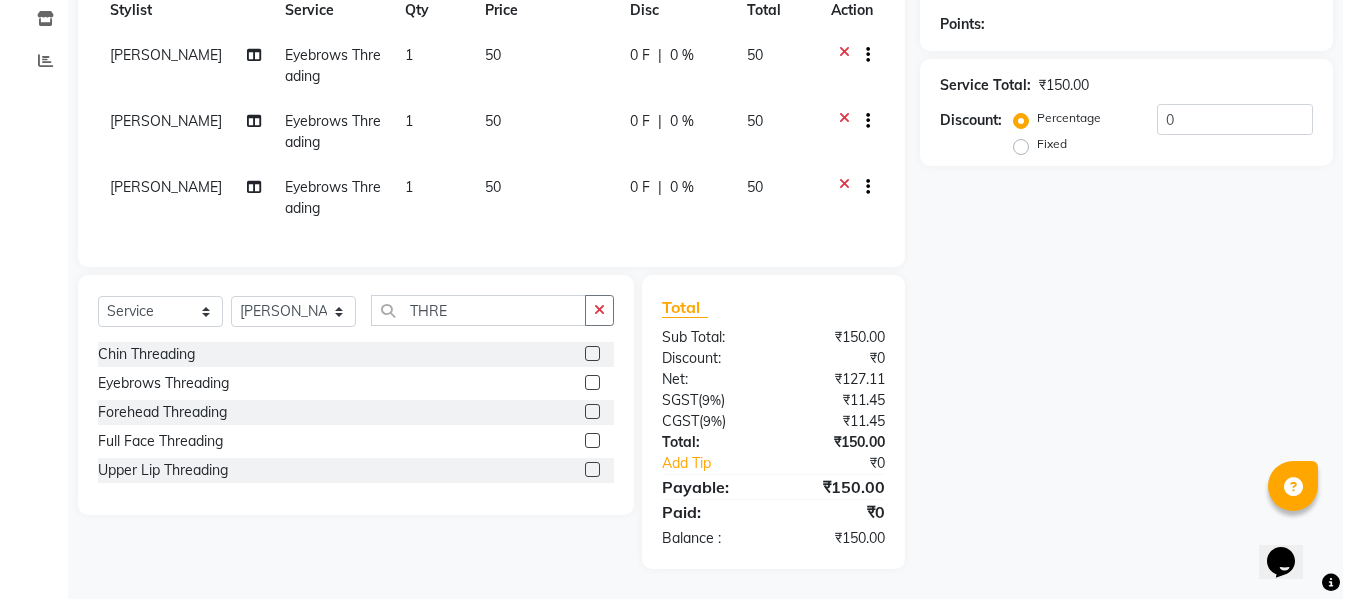 scroll, scrollTop: 0, scrollLeft: 0, axis: both 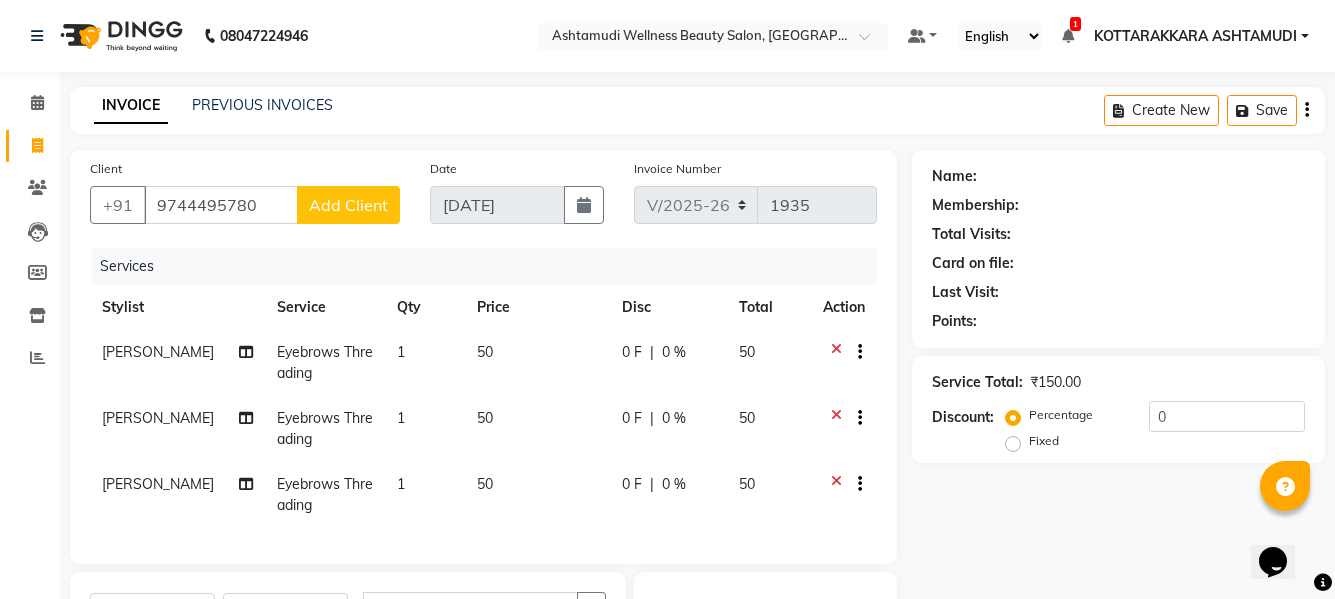 click on "Add Client" 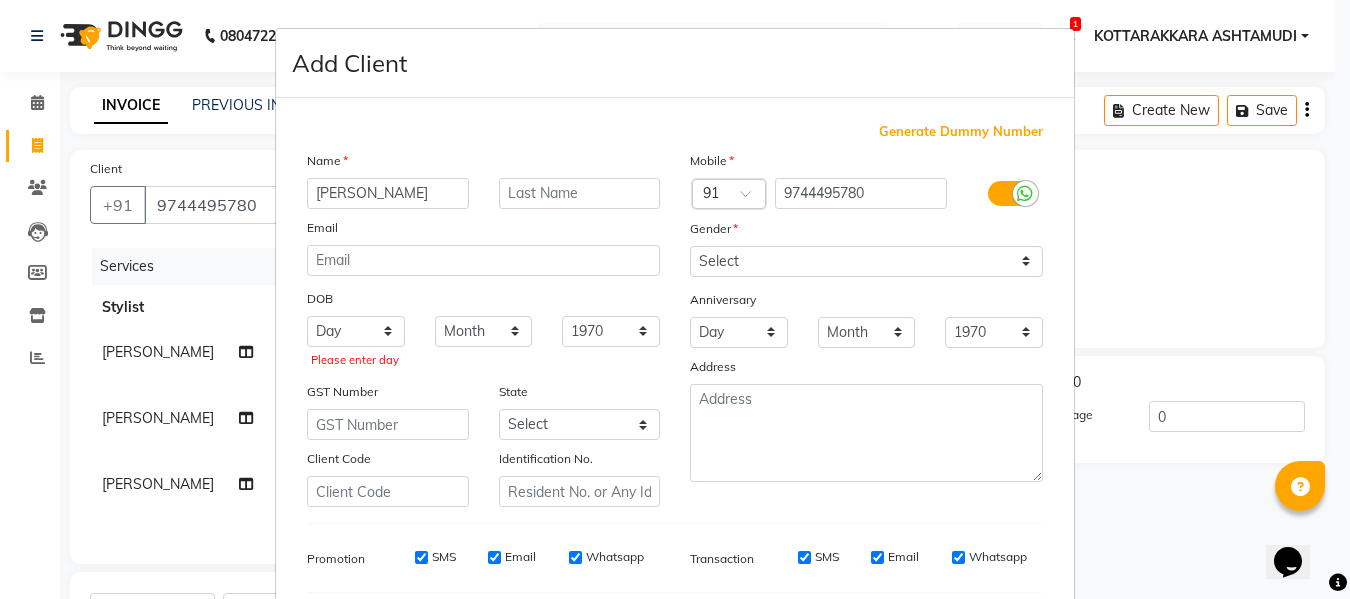 type on "[PERSON_NAME]" 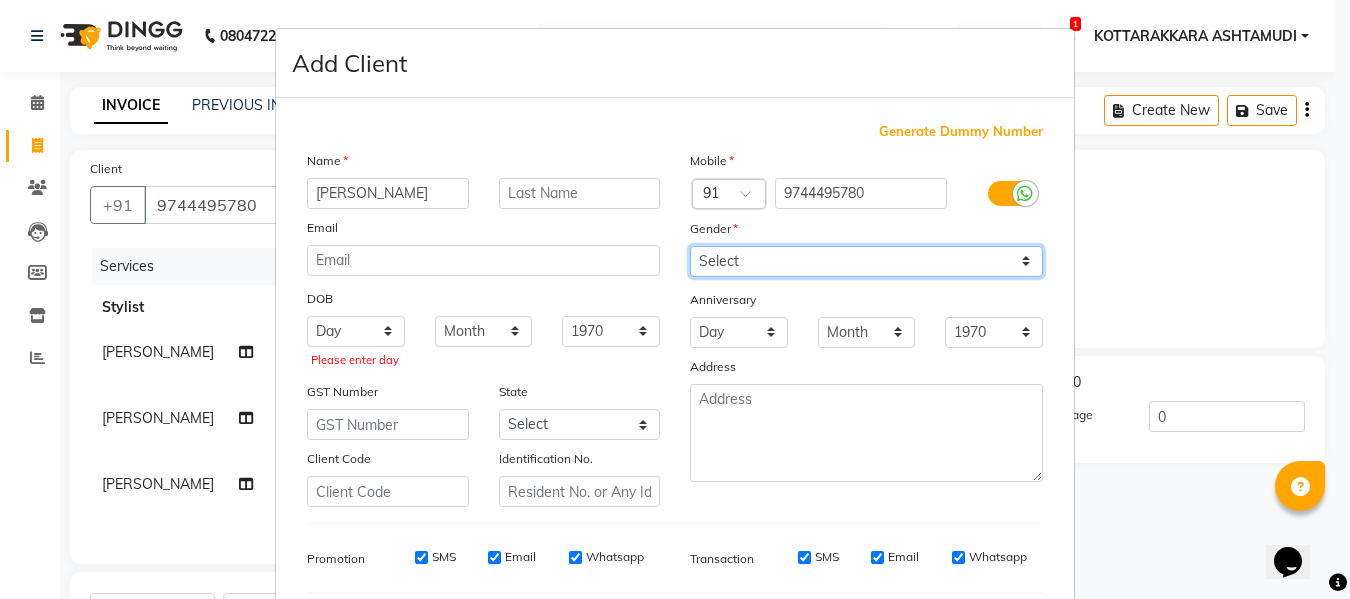 click on "Select [DEMOGRAPHIC_DATA] [DEMOGRAPHIC_DATA] Other Prefer Not To Say" at bounding box center [866, 261] 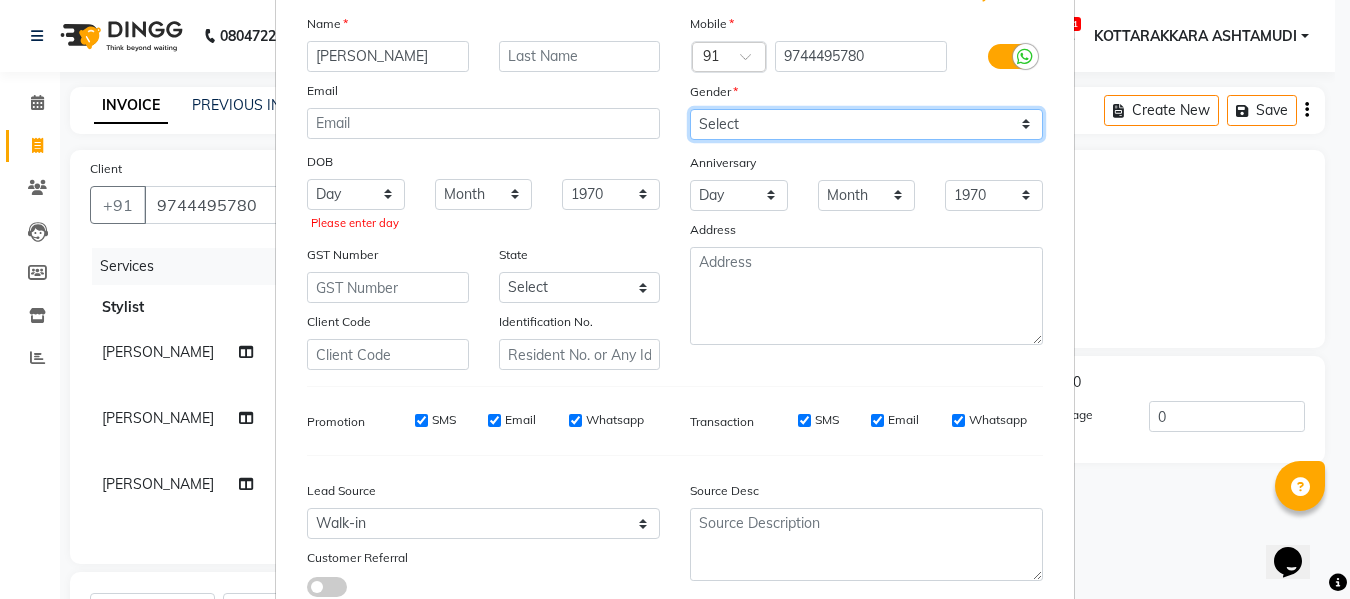 scroll, scrollTop: 275, scrollLeft: 0, axis: vertical 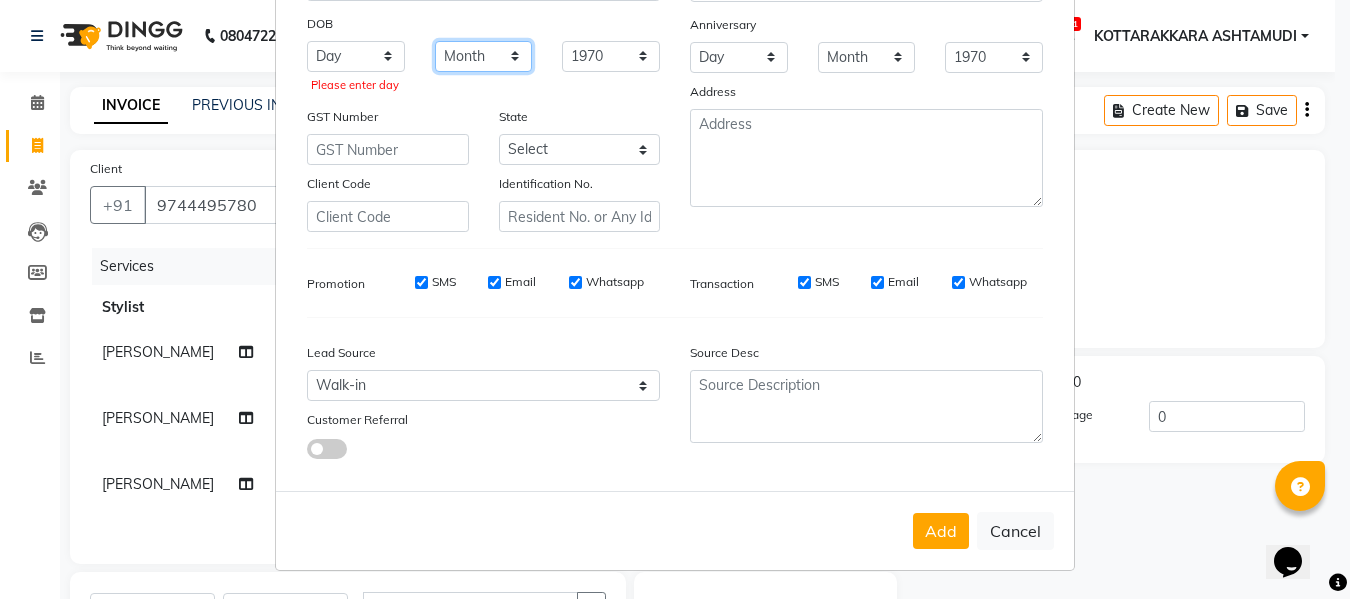 drag, startPoint x: 459, startPoint y: 58, endPoint x: 476, endPoint y: 53, distance: 17.720045 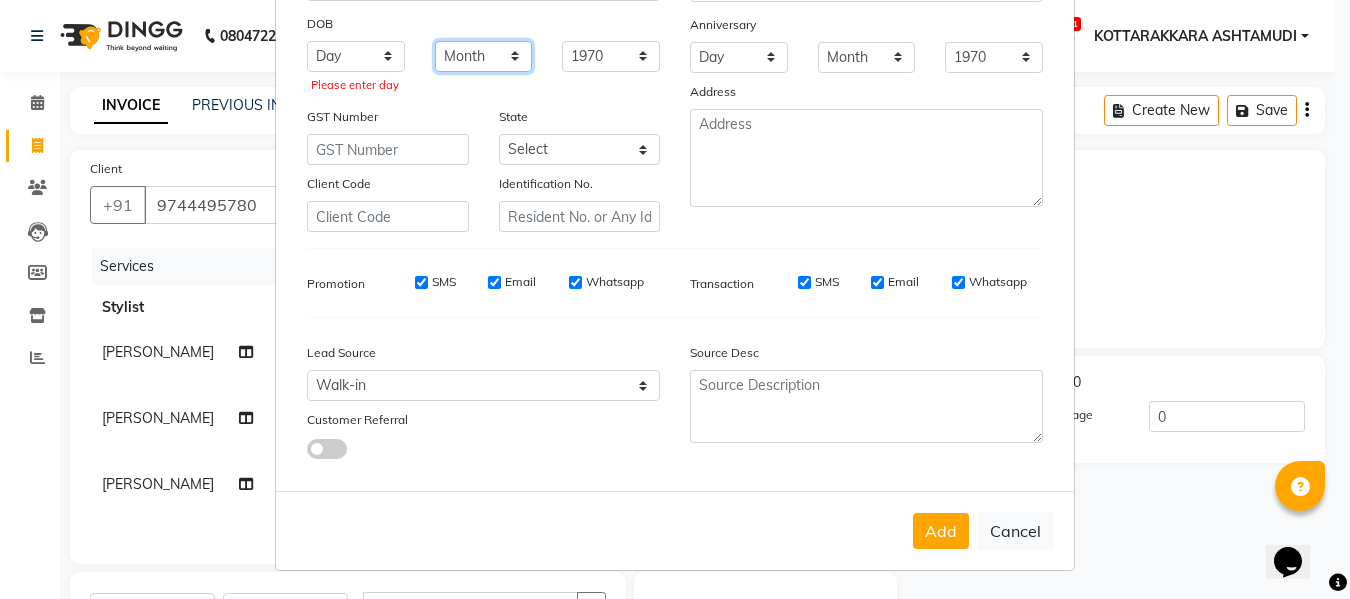 select on "04" 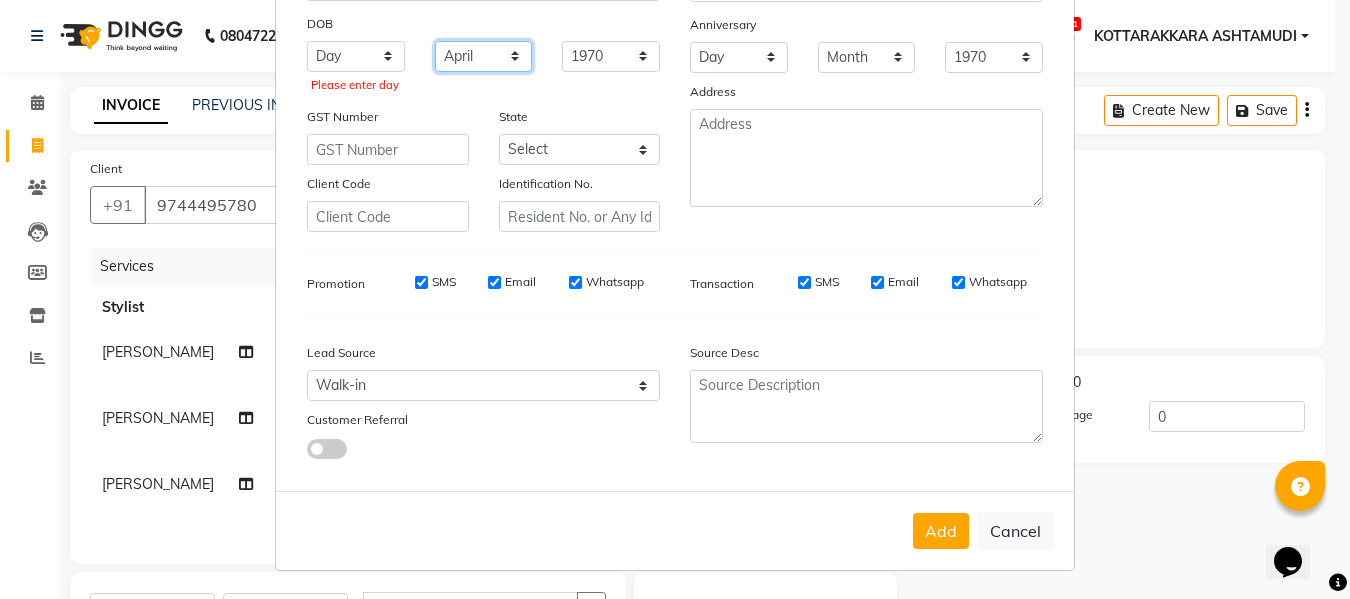 click on "Month January February March April May June July August September October November December" at bounding box center [484, 56] 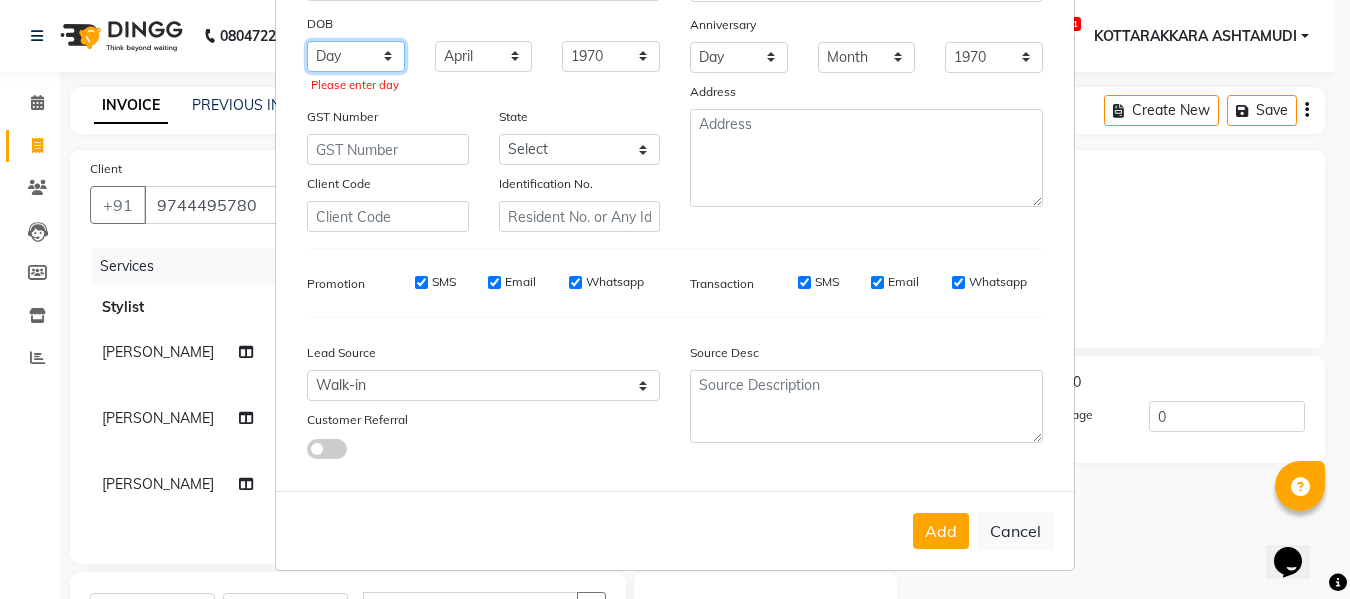 drag, startPoint x: 344, startPoint y: 57, endPoint x: 344, endPoint y: 71, distance: 14 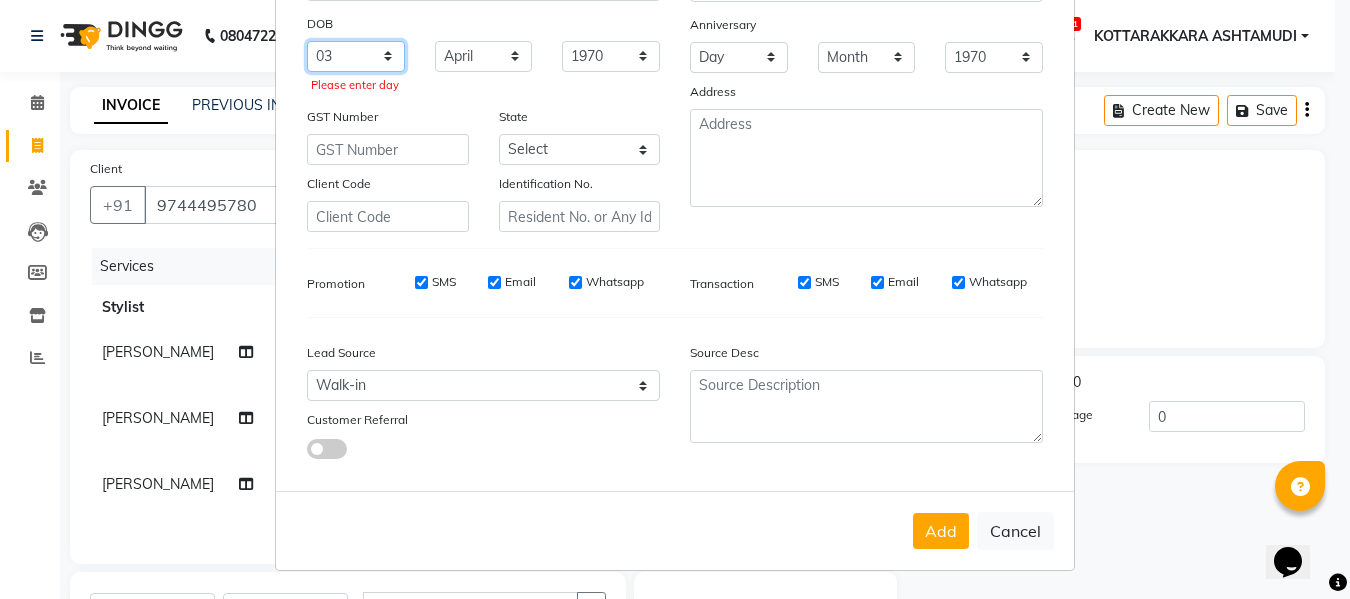 click on "Day 01 02 03 04 05 06 07 08 09 10 11 12 13 14 15 16 17 18 19 20 21 22 23 24 25 26 27 28 29 30 31" at bounding box center (356, 56) 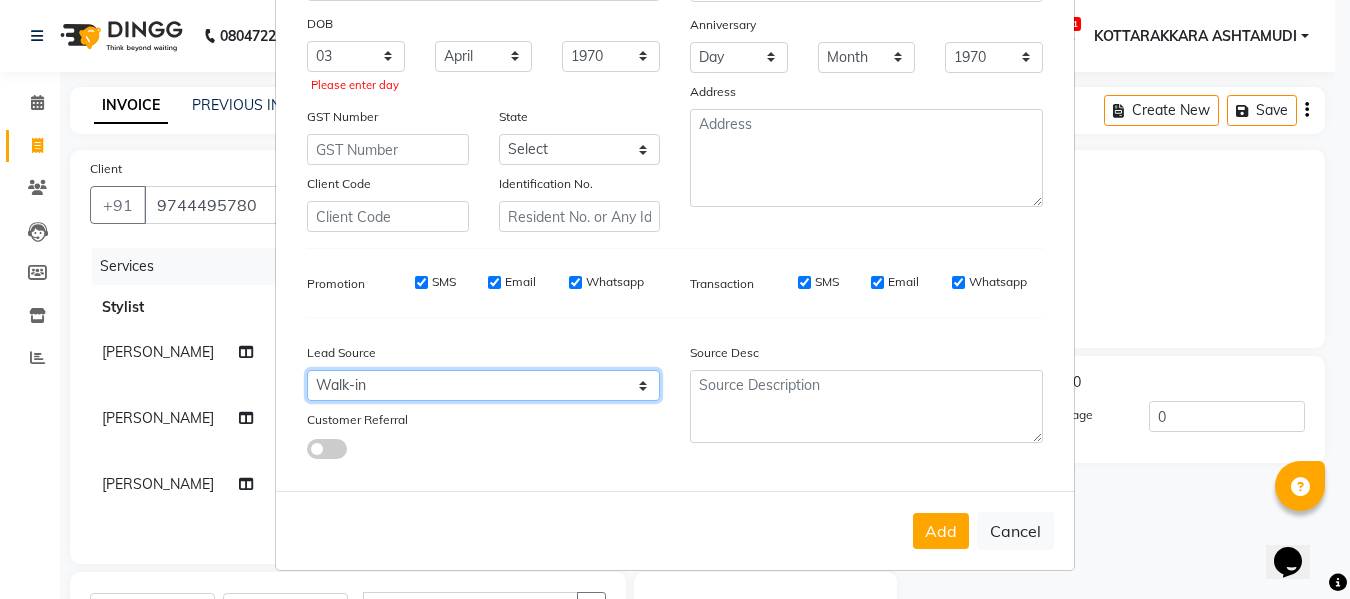 click on "Select Walk-in Referral Internet Friend Word of Mouth Advertisement Facebook JustDial Google Other Instagram  YouTube  WhatsApp" at bounding box center (483, 385) 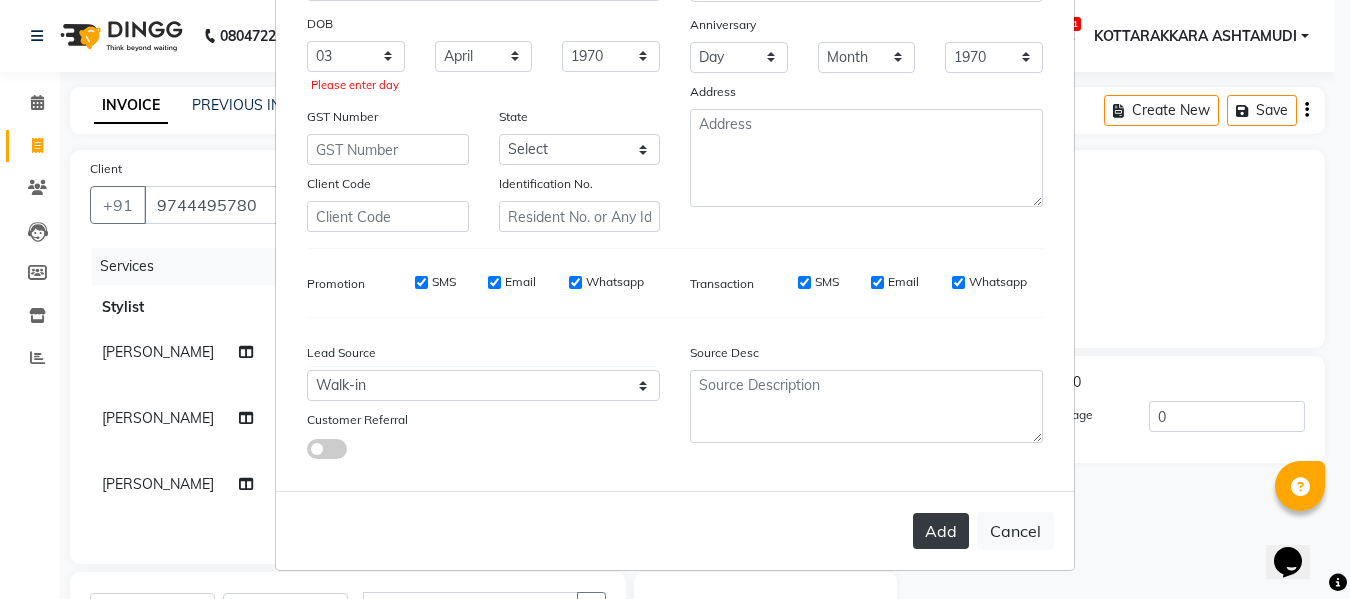 click on "Add" at bounding box center (941, 531) 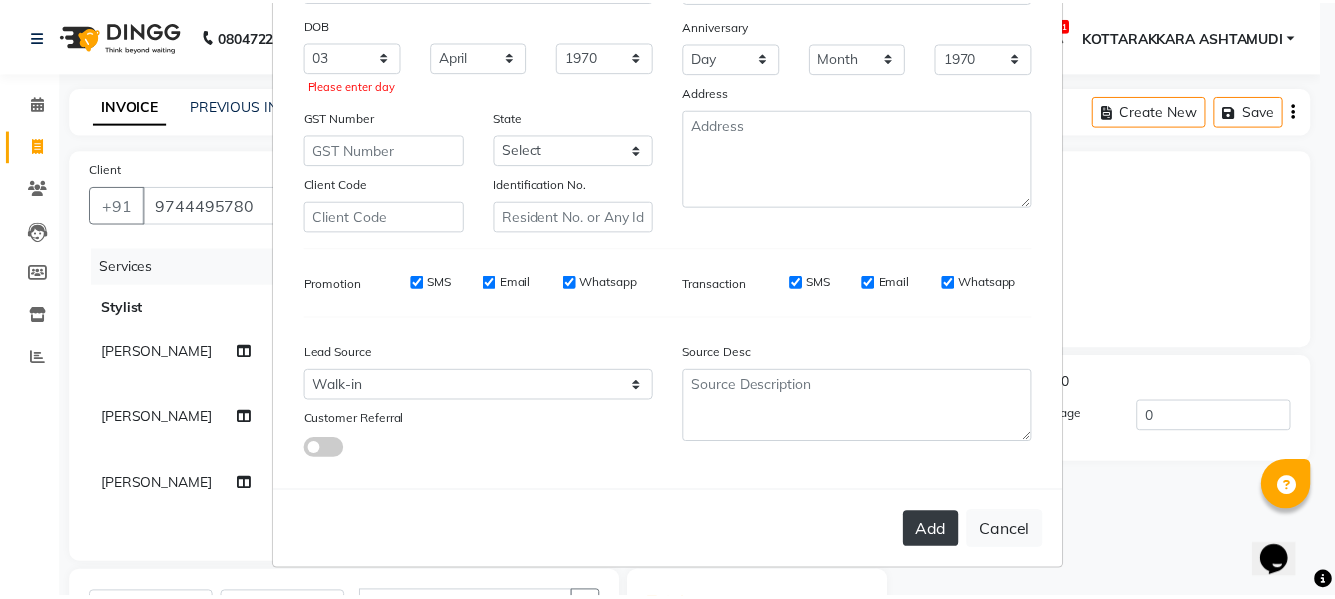 scroll, scrollTop: 250, scrollLeft: 0, axis: vertical 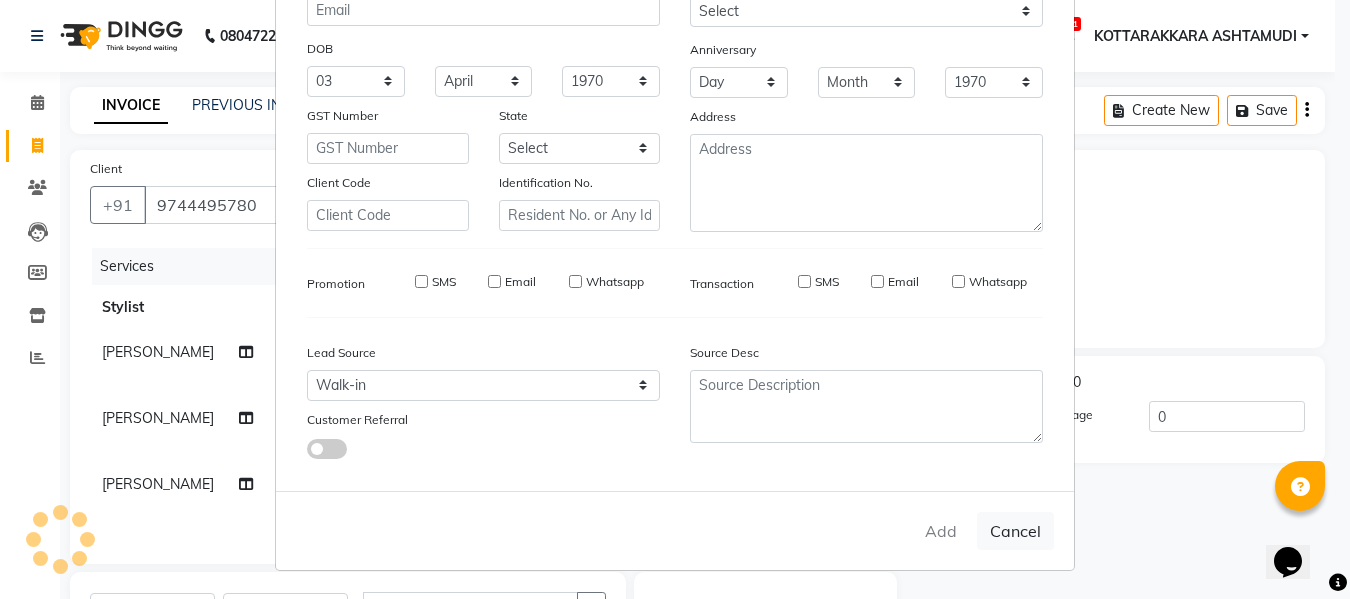 type 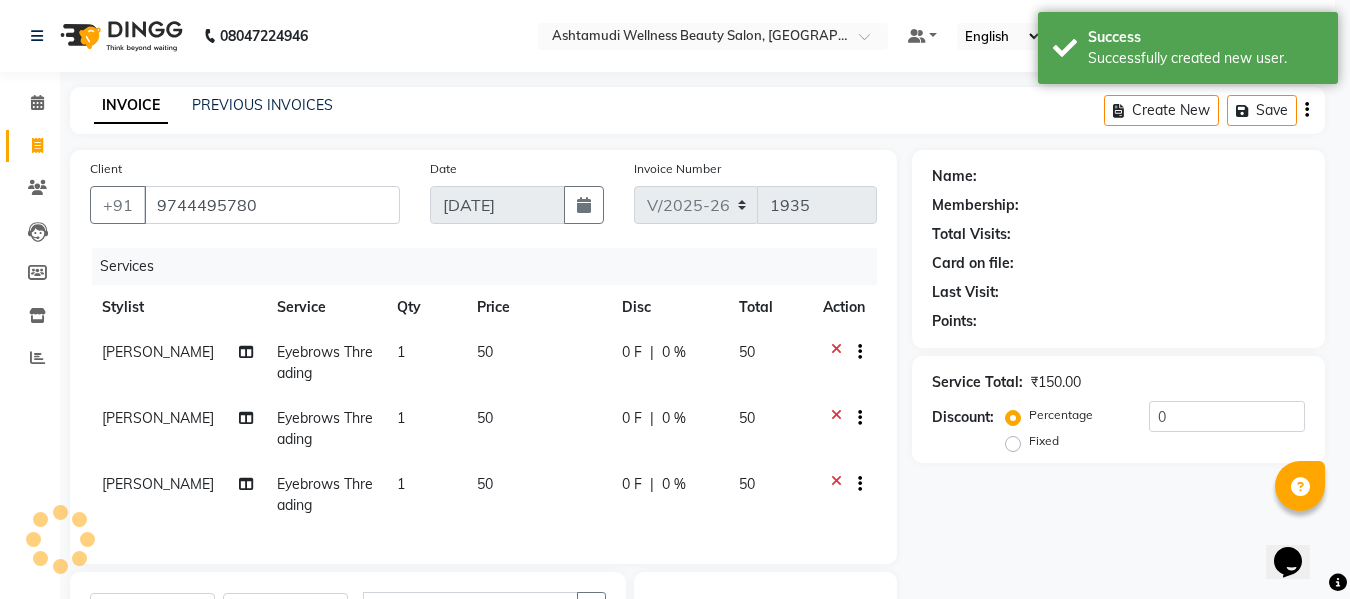 select on "1: Object" 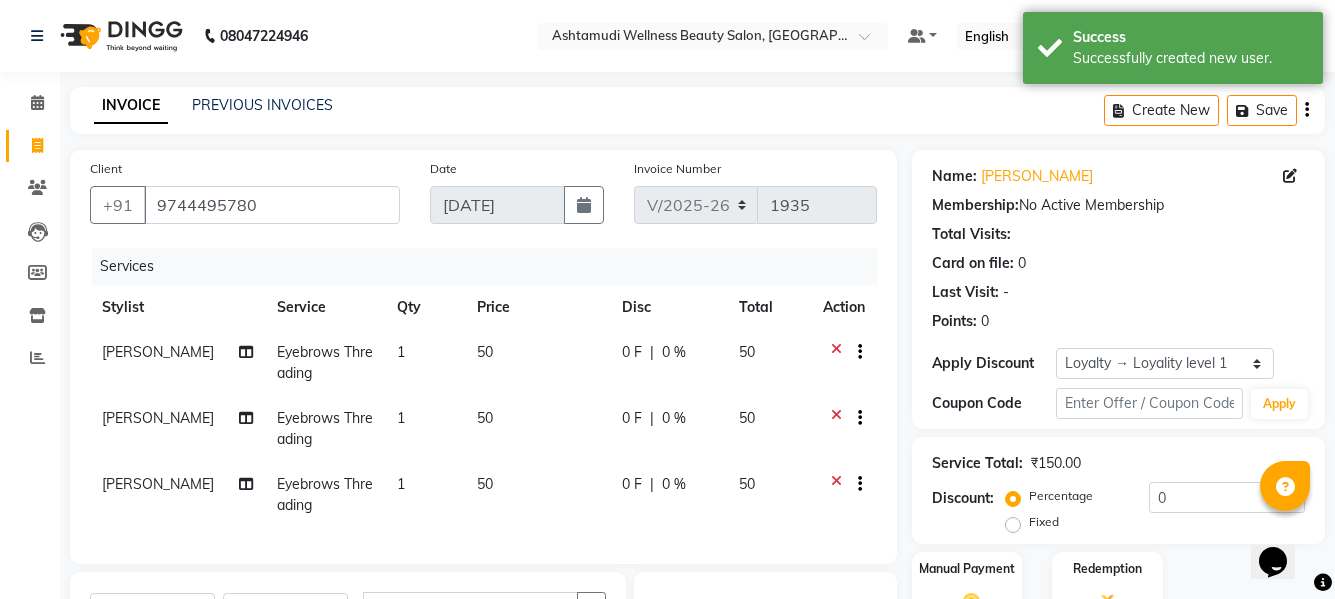 scroll, scrollTop: 300, scrollLeft: 0, axis: vertical 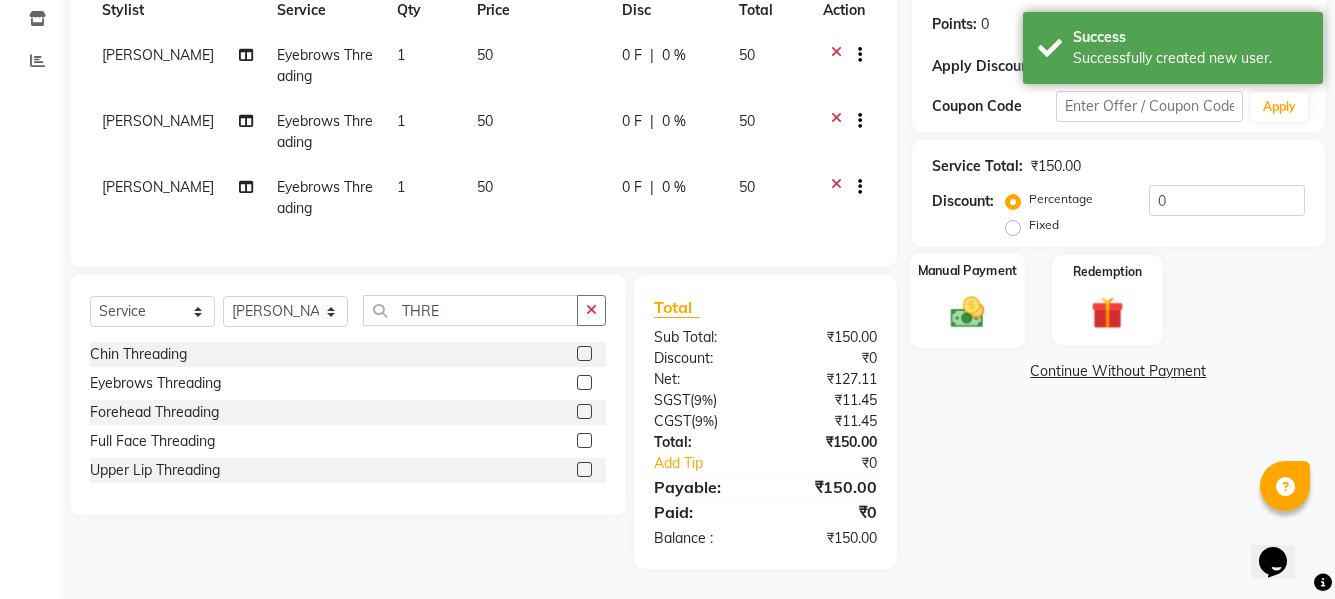 click 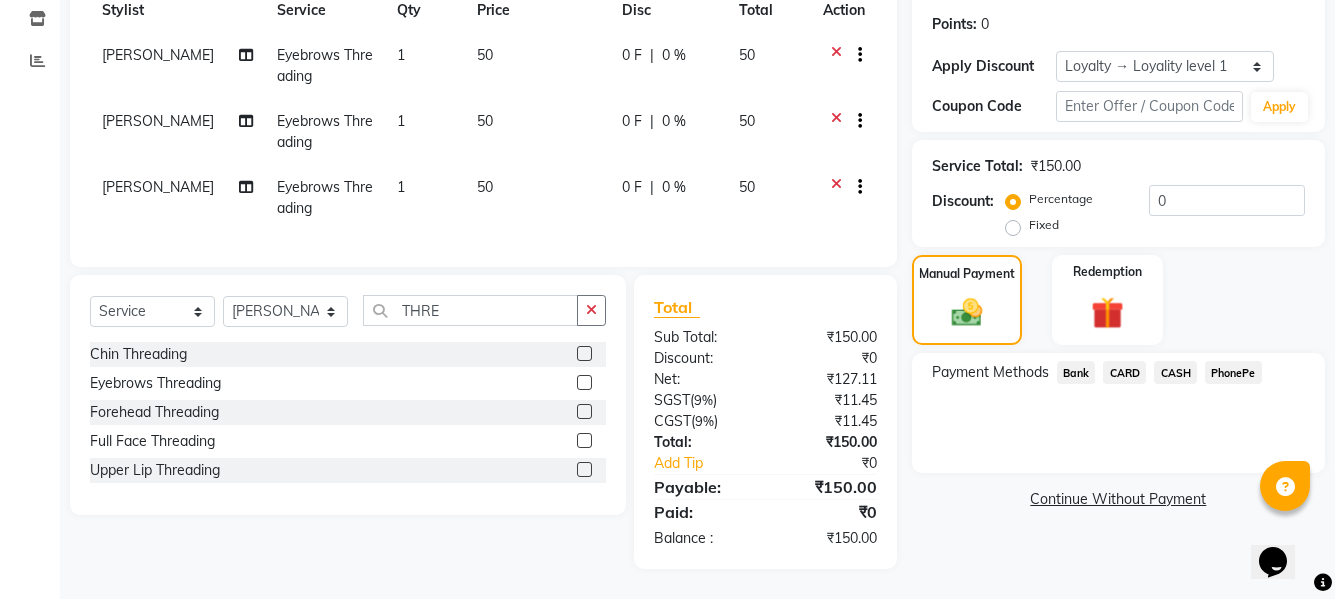 click on "CASH" 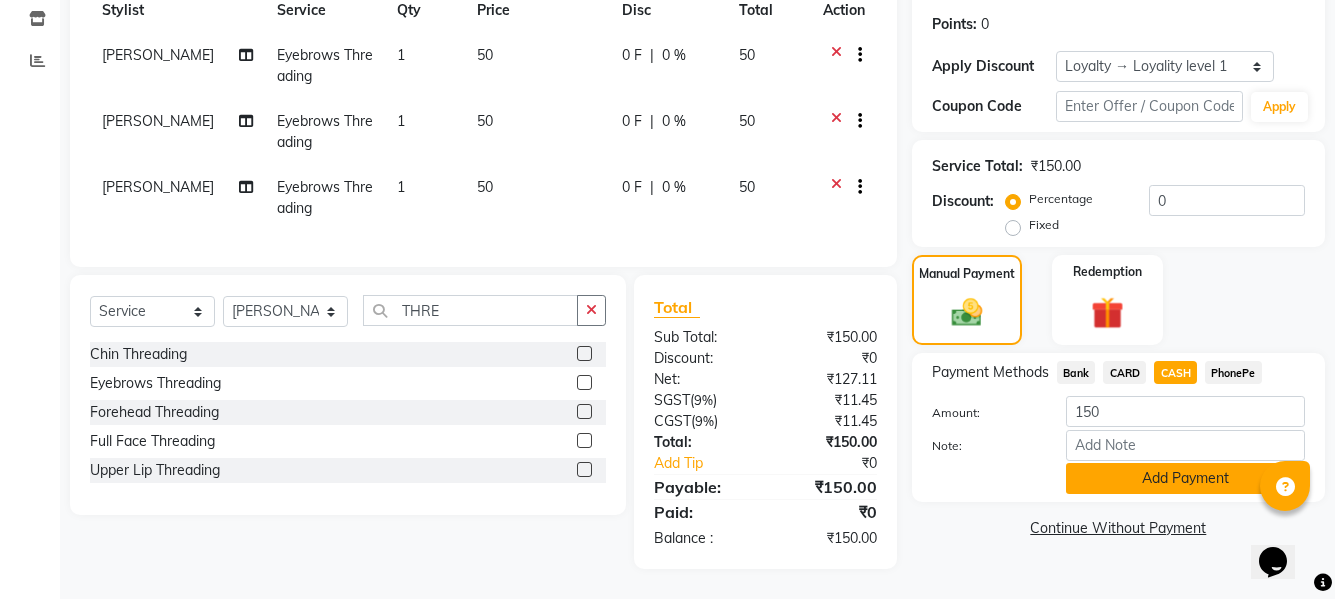 click on "Add Payment" 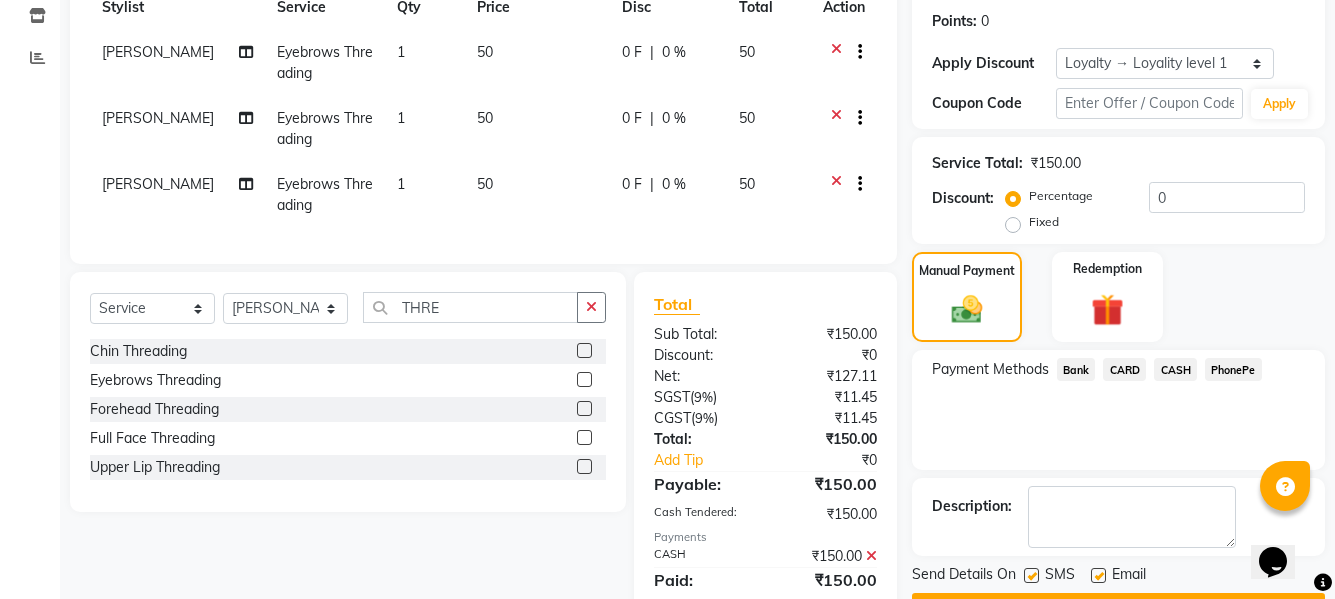 scroll, scrollTop: 502, scrollLeft: 0, axis: vertical 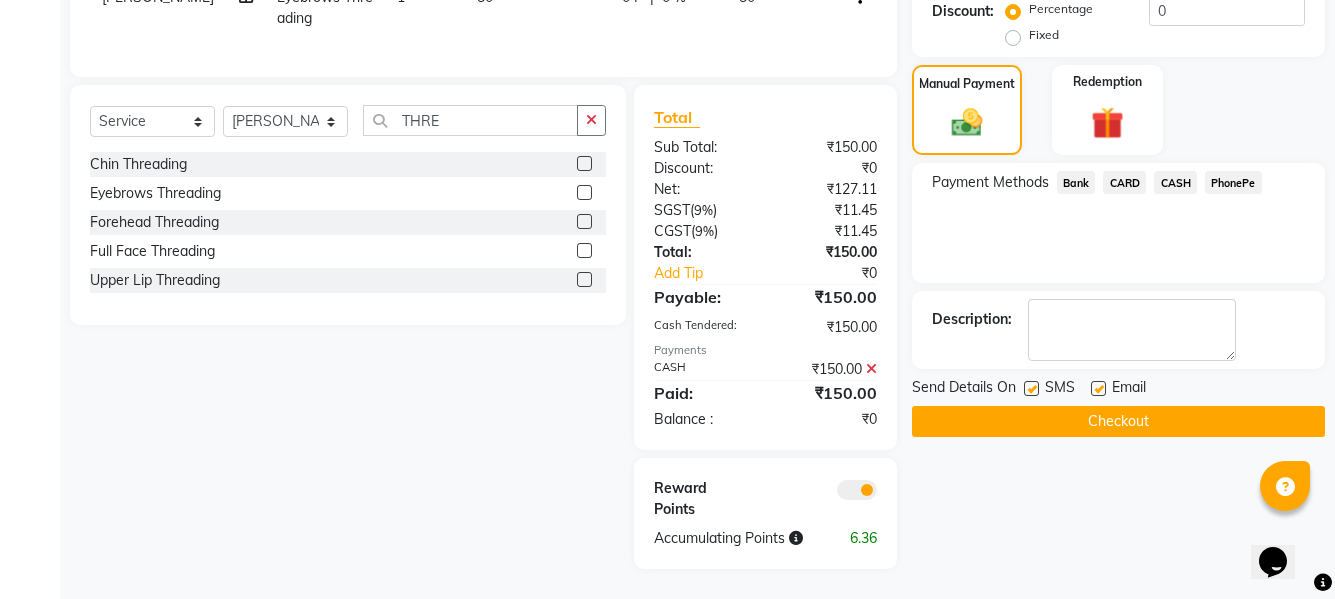 click on "Checkout" 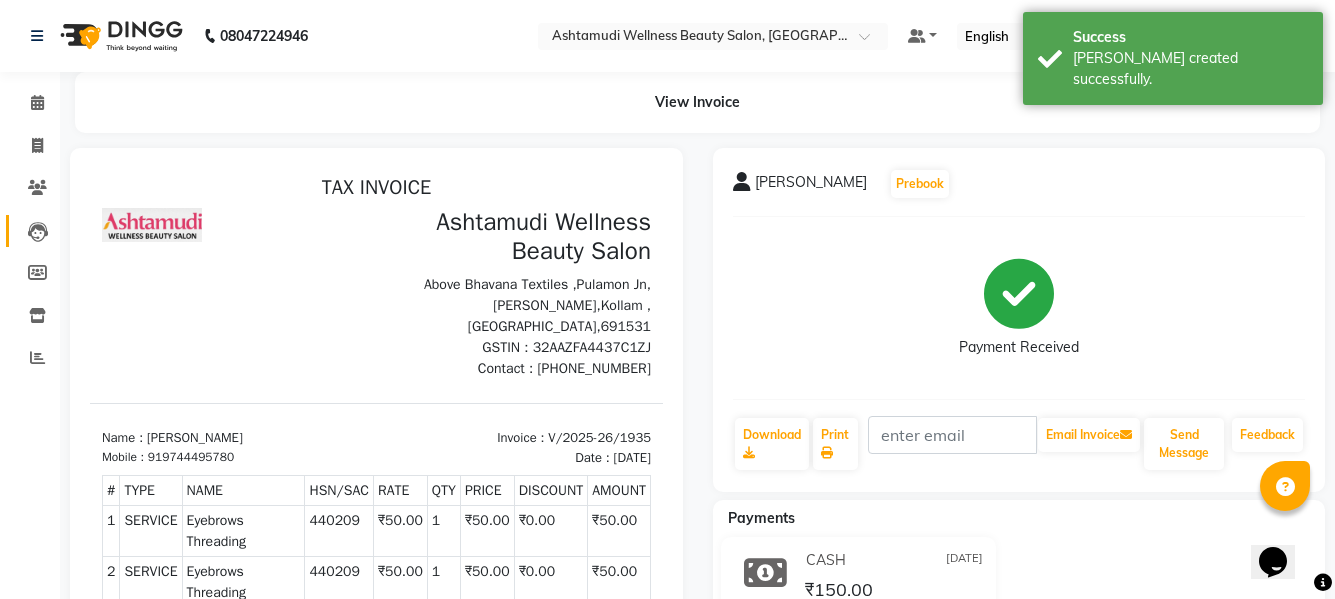 scroll, scrollTop: 0, scrollLeft: 0, axis: both 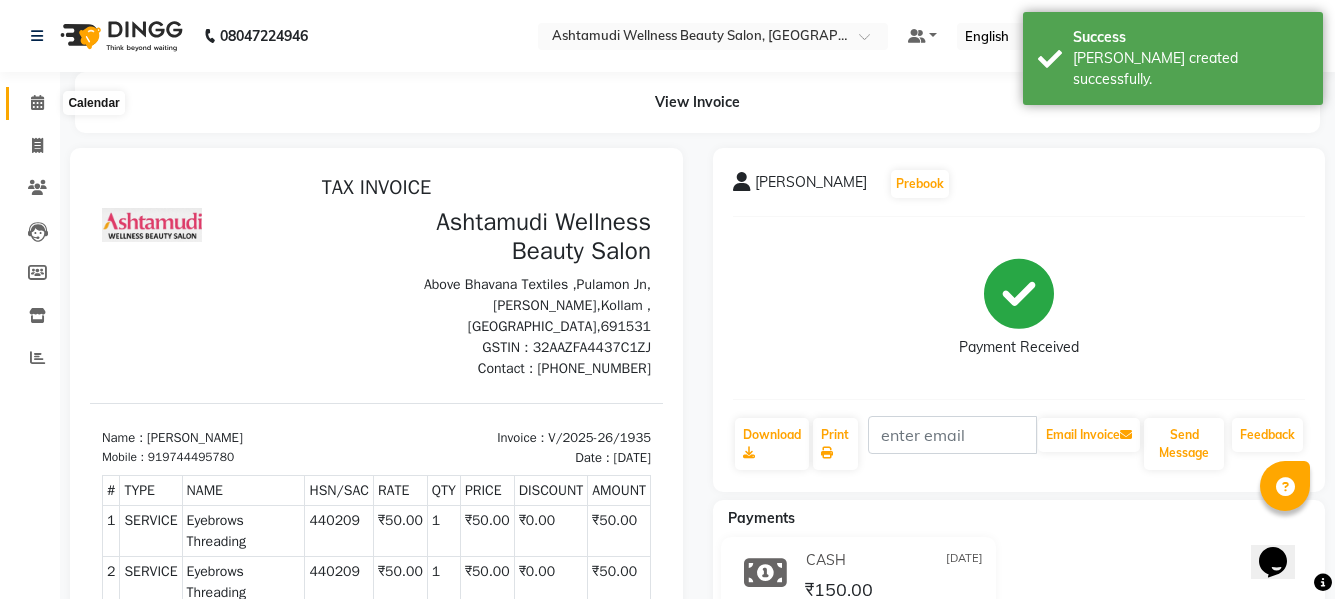 click 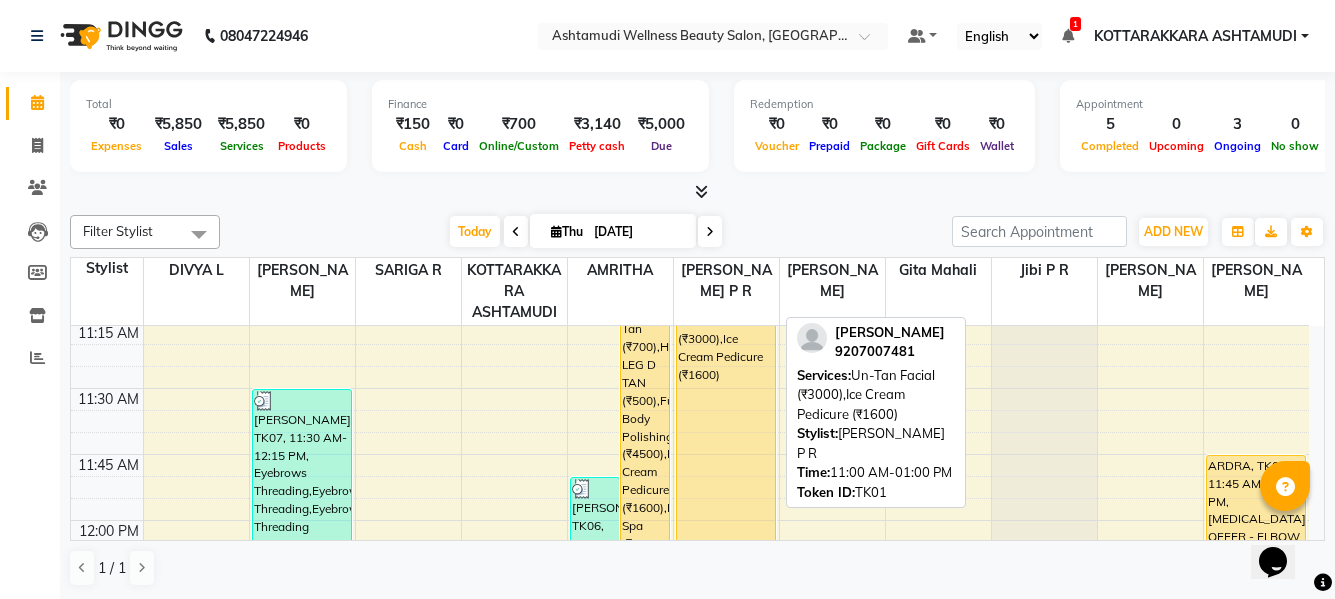 scroll, scrollTop: 557, scrollLeft: 0, axis: vertical 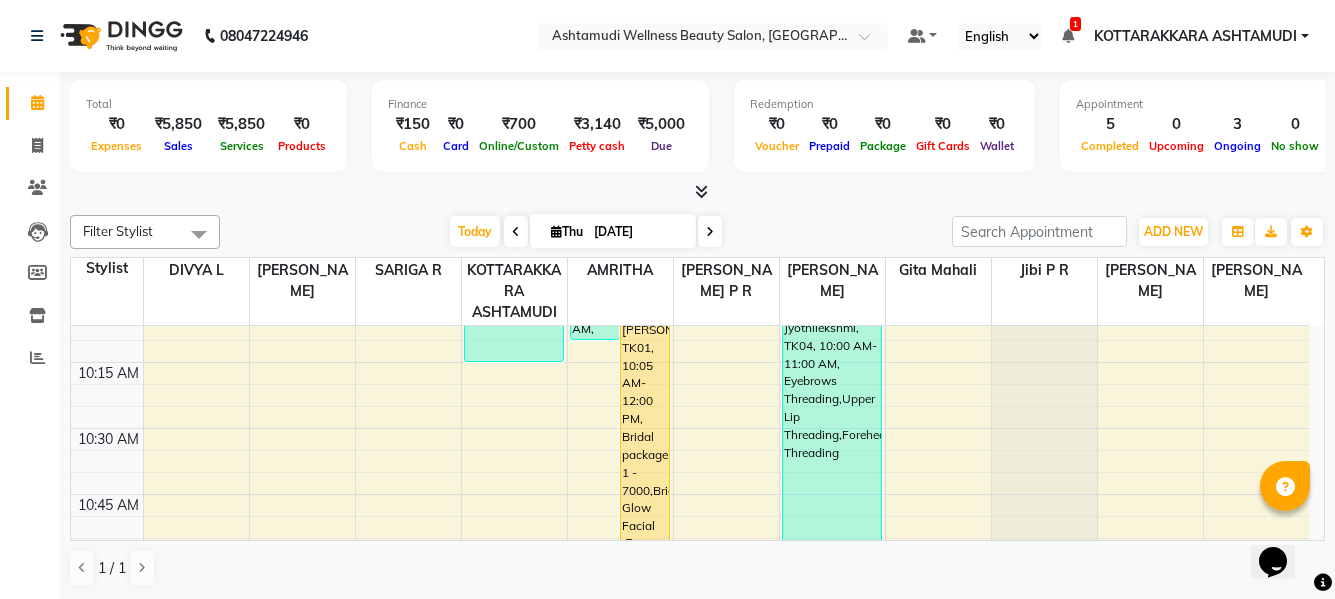 drag, startPoint x: 888, startPoint y: 219, endPoint x: 832, endPoint y: 218, distance: 56.008926 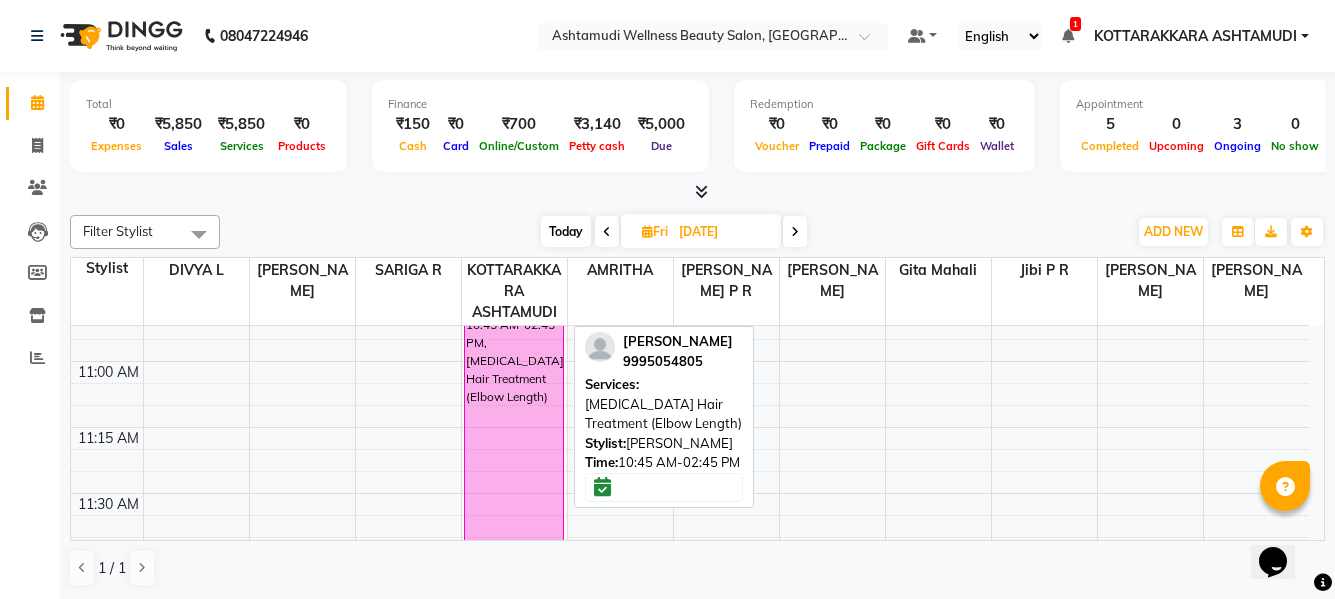 scroll, scrollTop: 757, scrollLeft: 0, axis: vertical 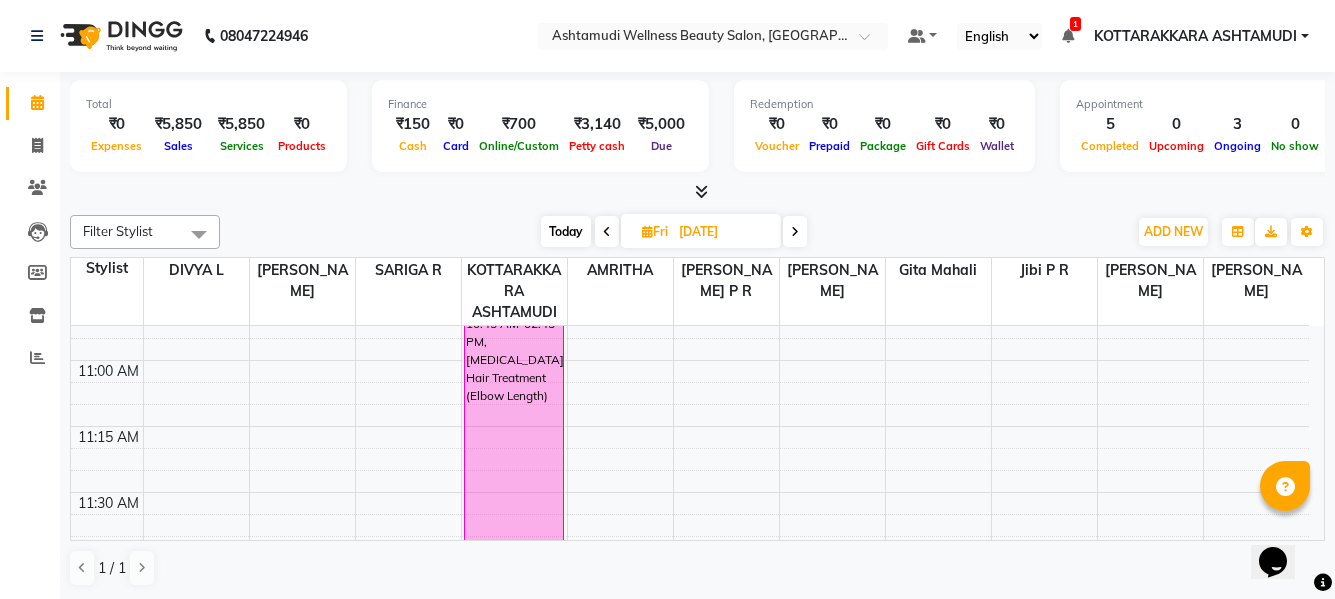 click at bounding box center (795, 231) 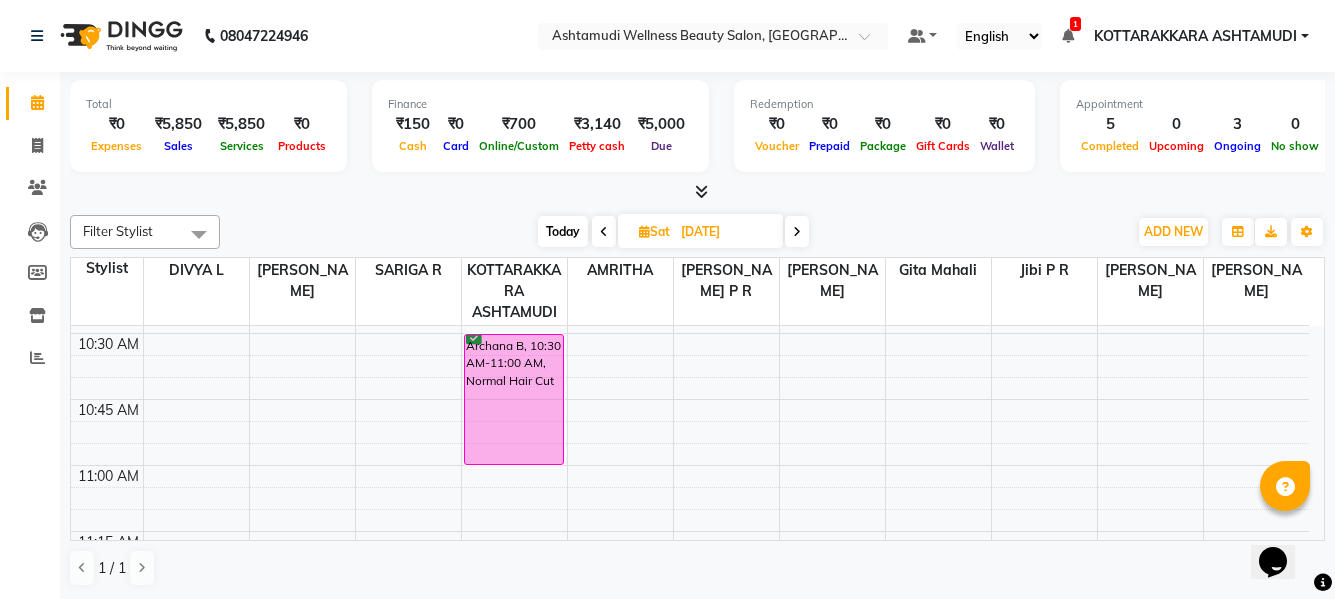 scroll, scrollTop: 800, scrollLeft: 0, axis: vertical 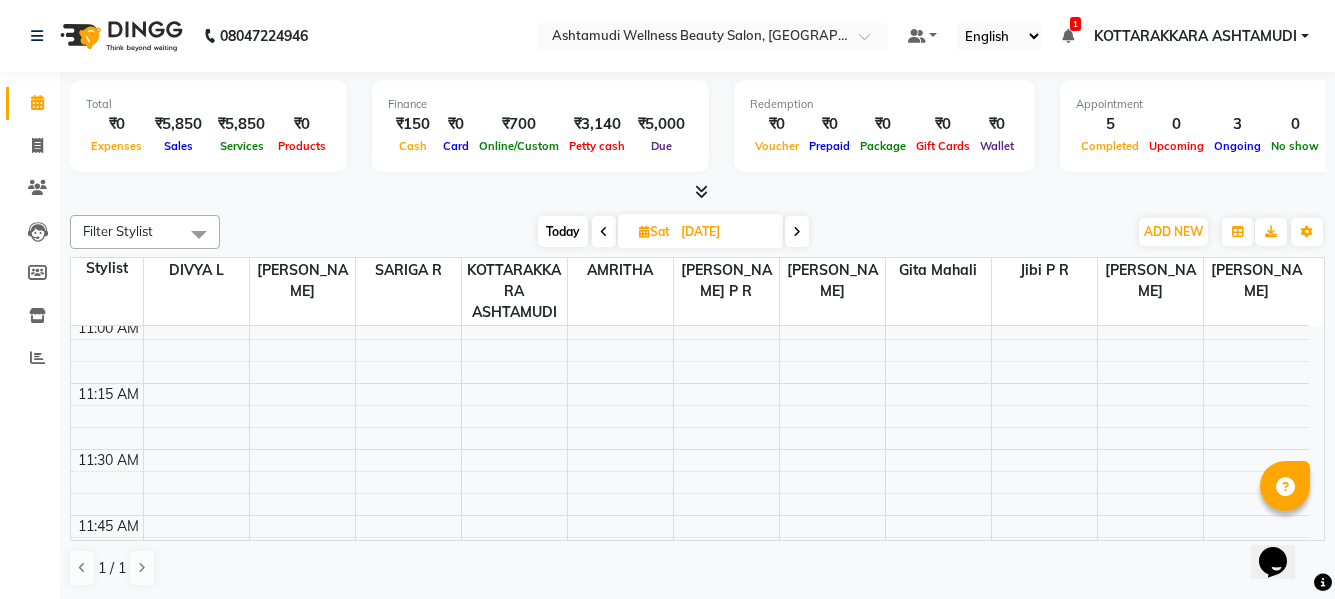 click on "Sat" at bounding box center [654, 231] 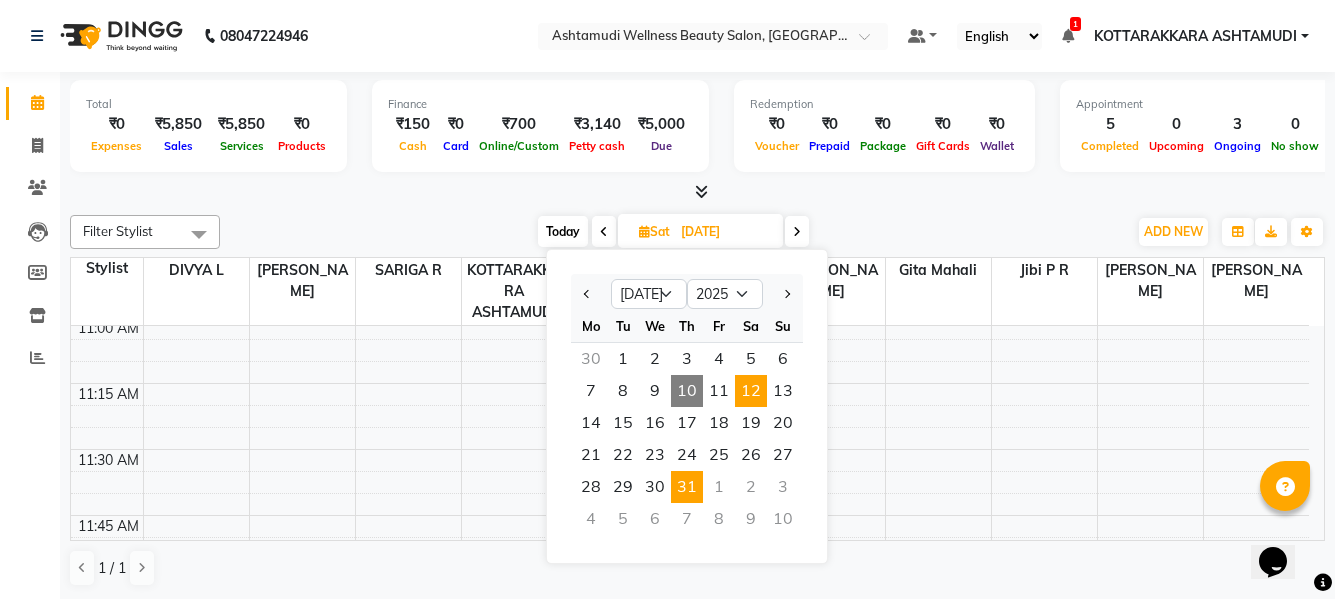 click on "31" at bounding box center (687, 487) 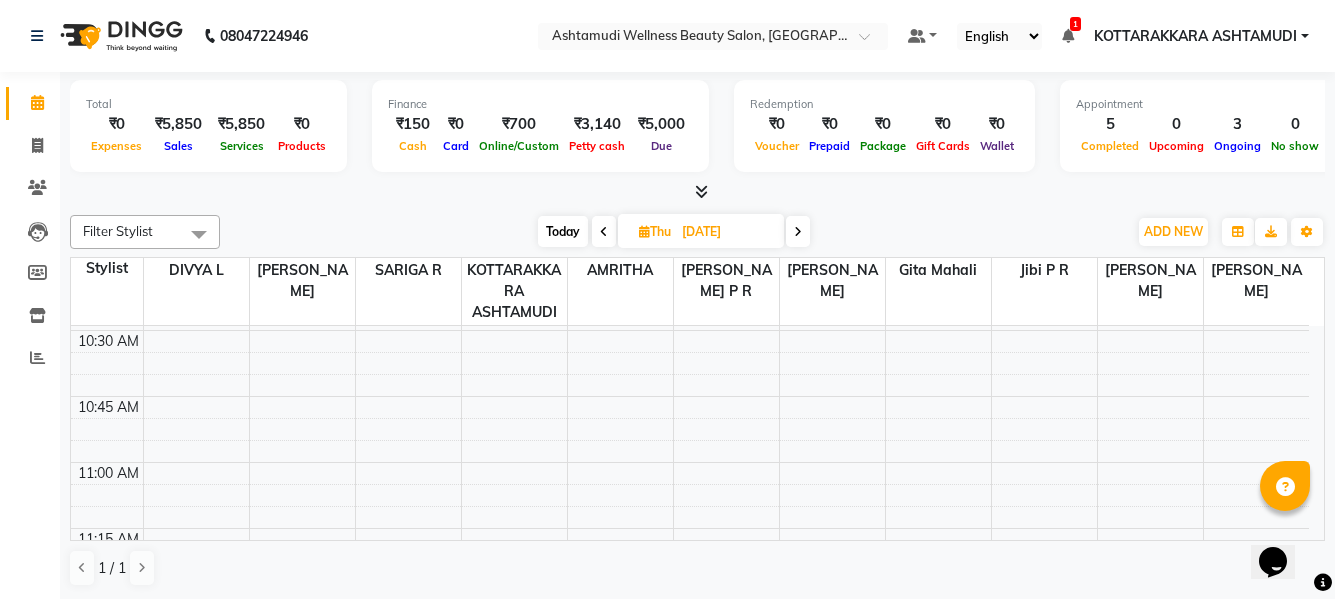 scroll, scrollTop: 657, scrollLeft: 0, axis: vertical 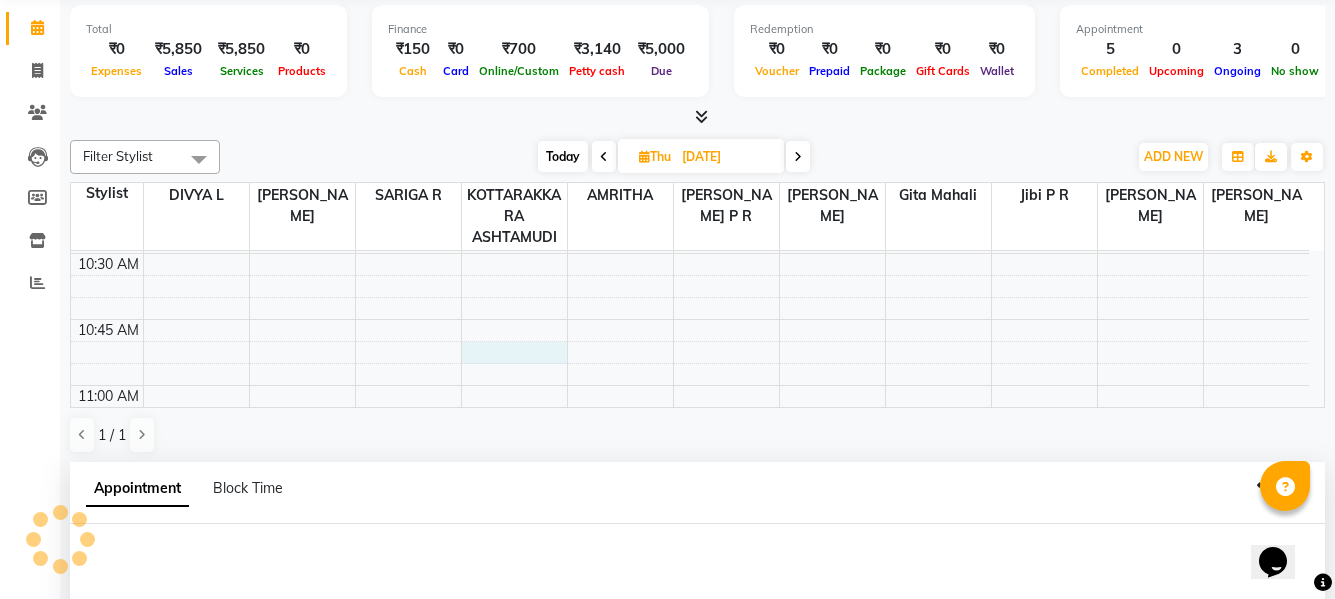select on "27462" 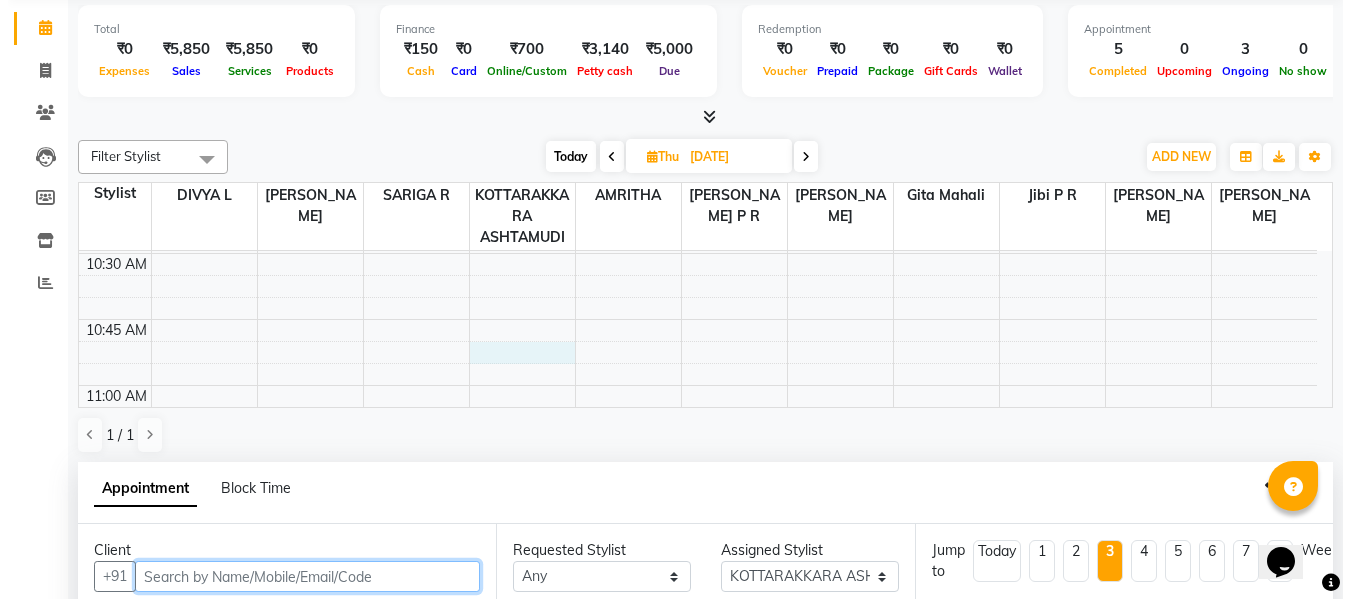 scroll, scrollTop: 393, scrollLeft: 0, axis: vertical 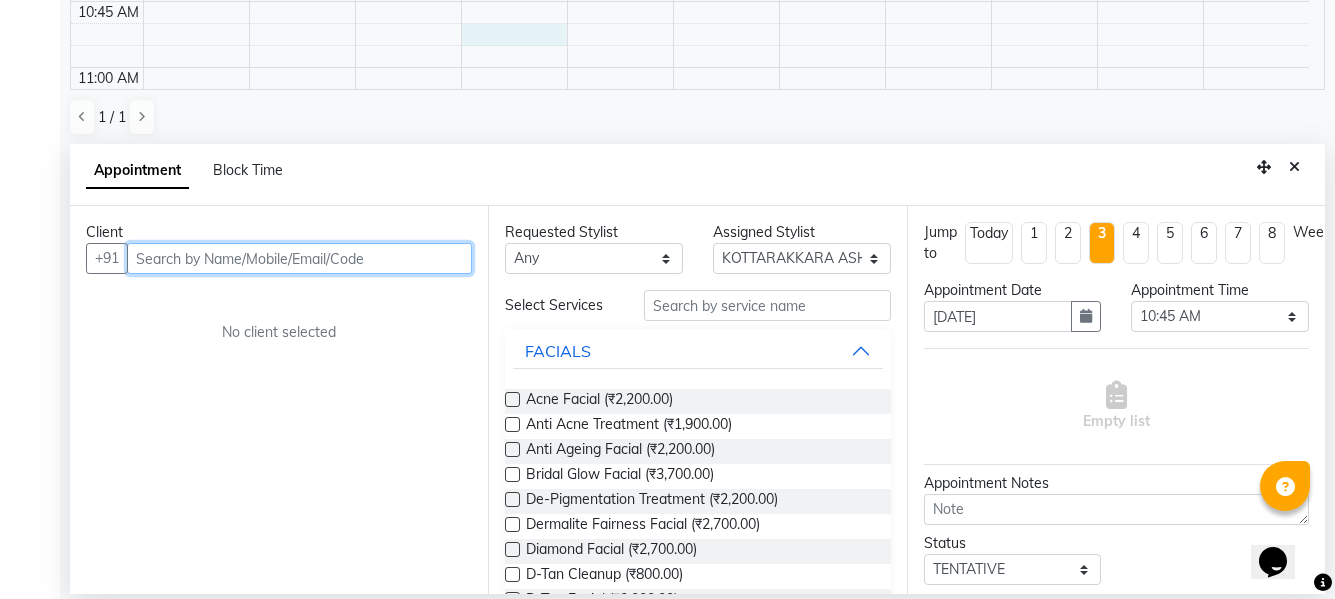 click at bounding box center [299, 258] 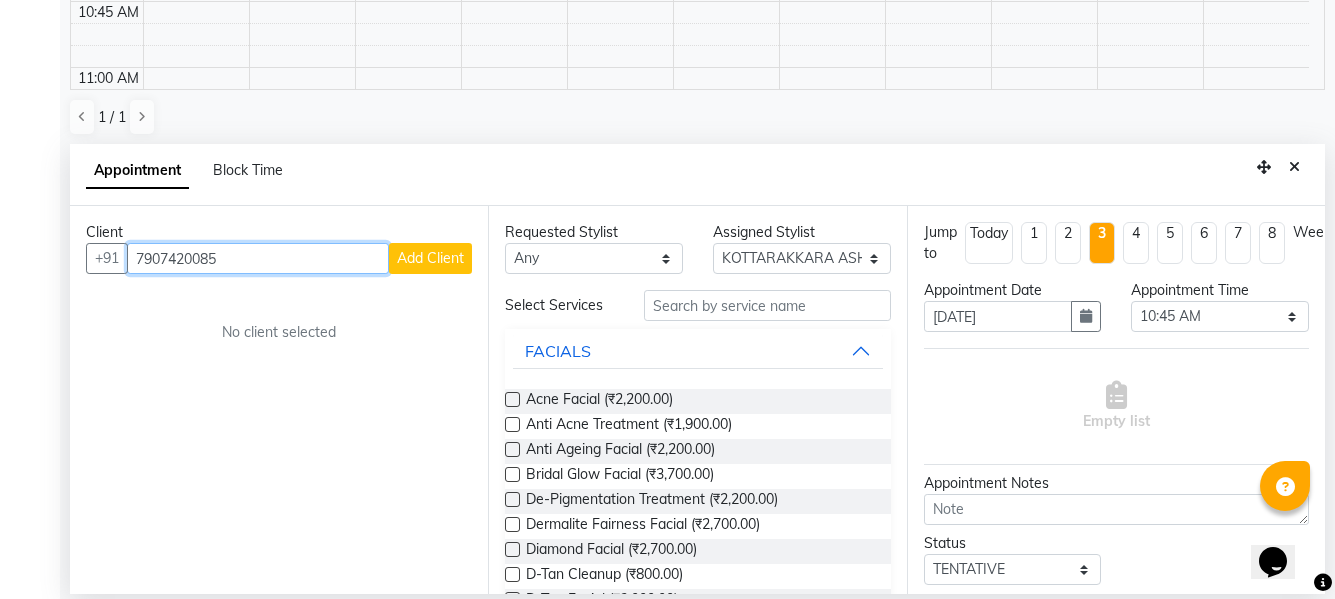 type on "7907420085" 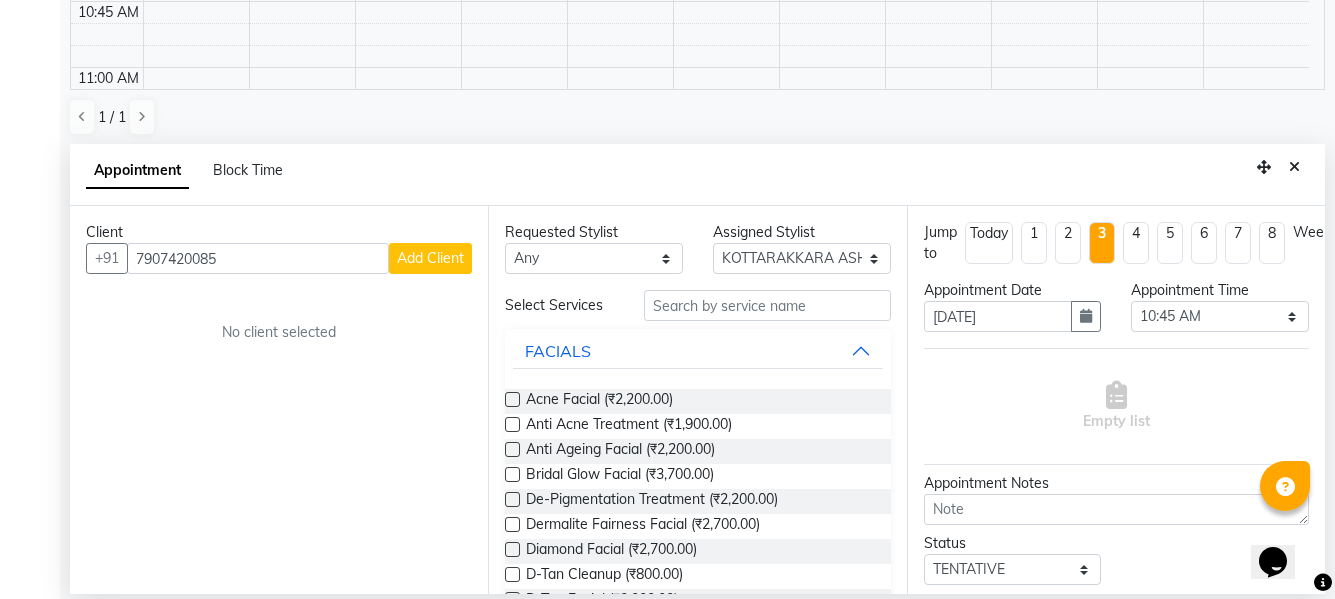click on "Add Client" at bounding box center (430, 258) 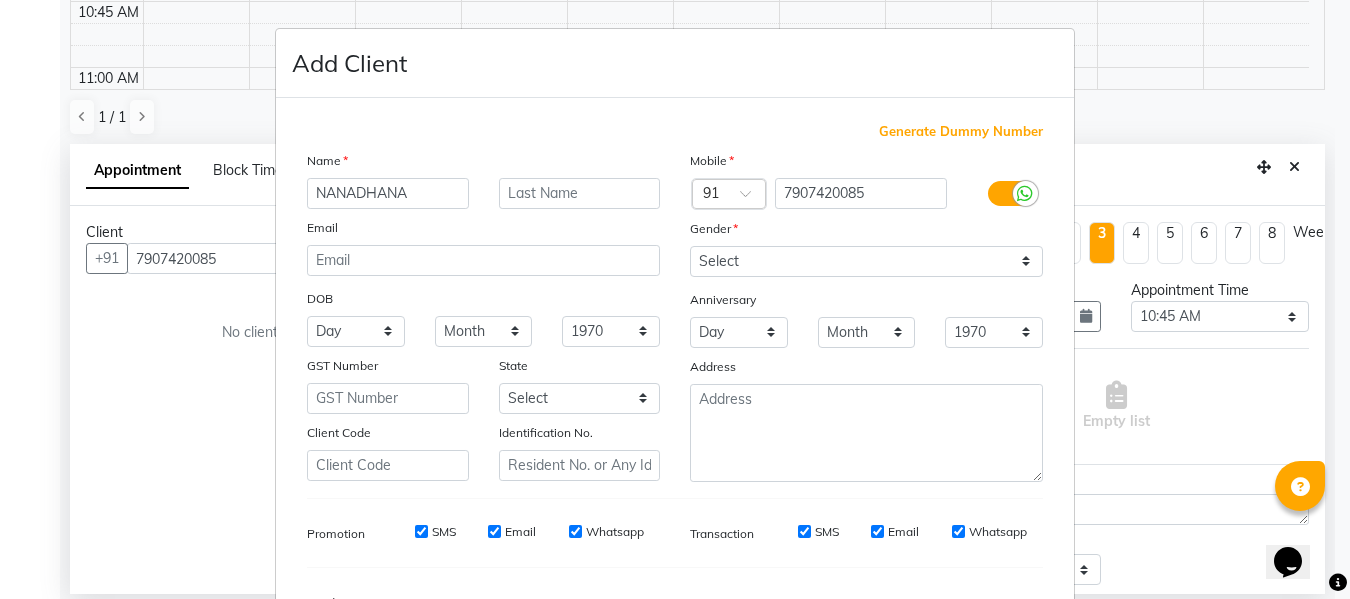 type on "NANADHANA" 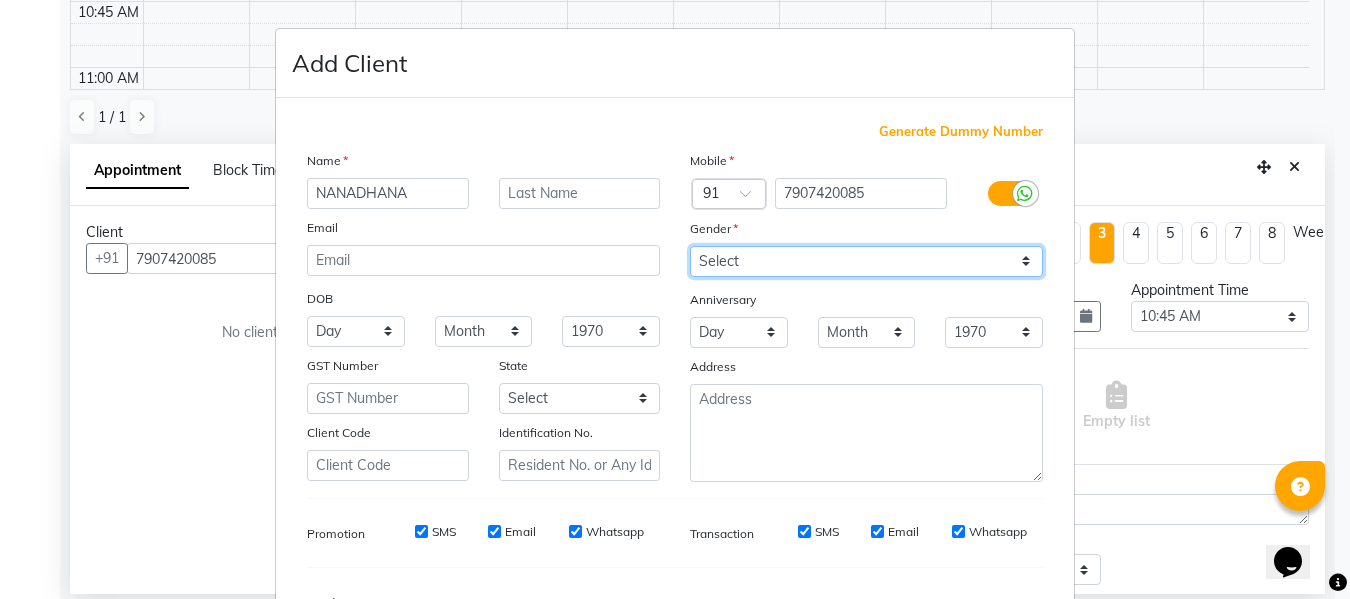 click on "Select [DEMOGRAPHIC_DATA] [DEMOGRAPHIC_DATA] Other Prefer Not To Say" at bounding box center (866, 261) 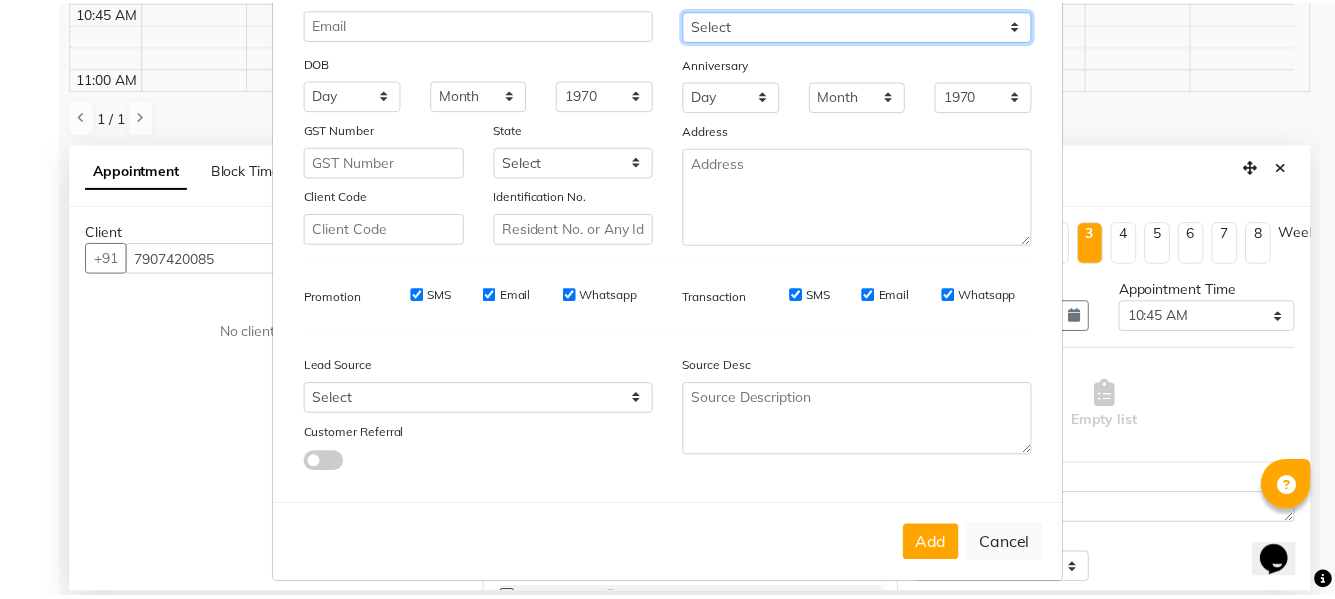 scroll, scrollTop: 250, scrollLeft: 0, axis: vertical 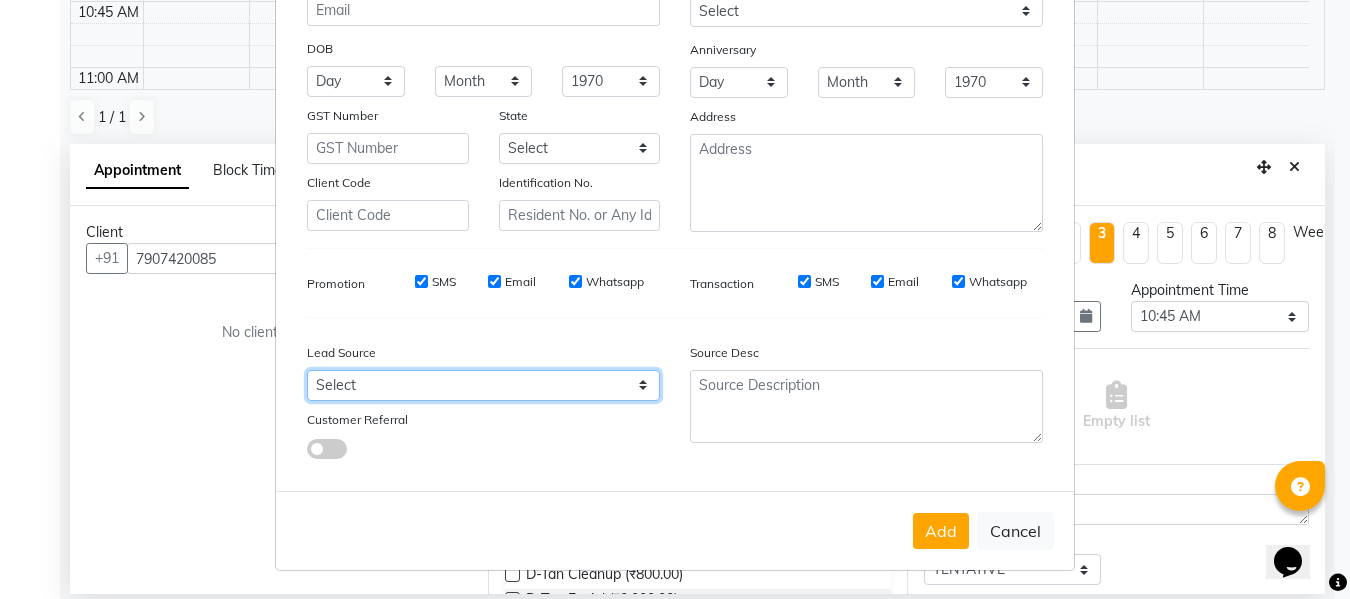 click on "Select Walk-in Referral Internet Friend Word of Mouth Advertisement Facebook JustDial Google Other Instagram  YouTube  WhatsApp" at bounding box center (483, 385) 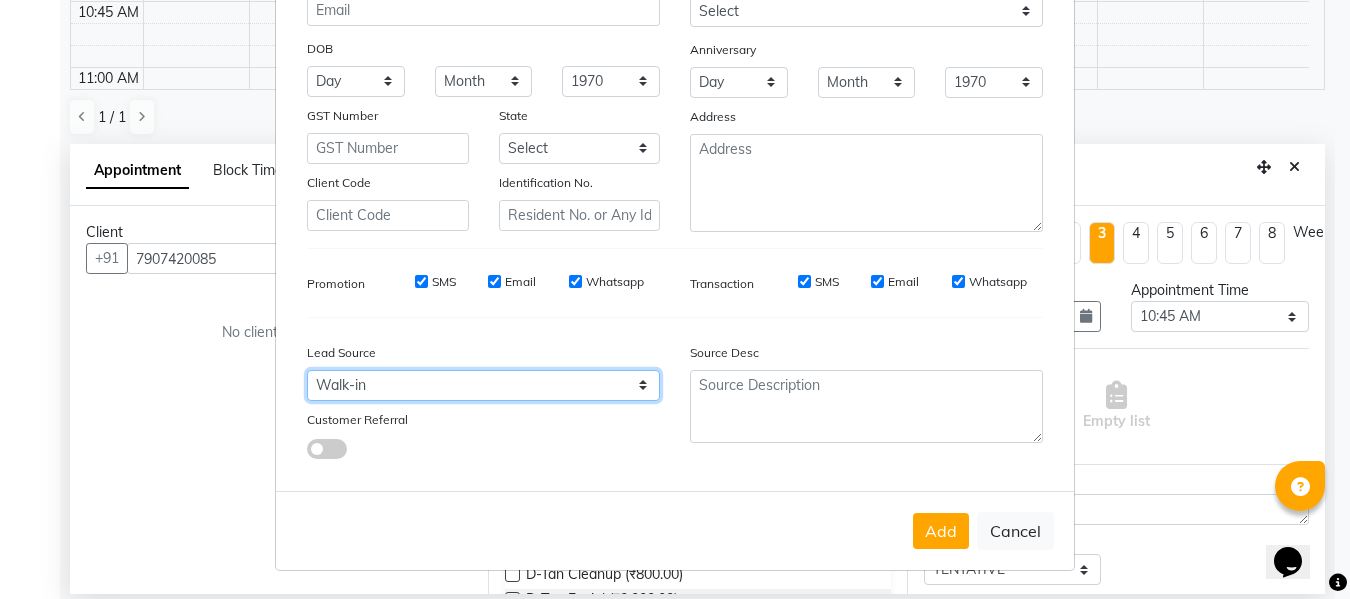 click on "Select Walk-in Referral Internet Friend Word of Mouth Advertisement Facebook JustDial Google Other Instagram  YouTube  WhatsApp" at bounding box center [483, 385] 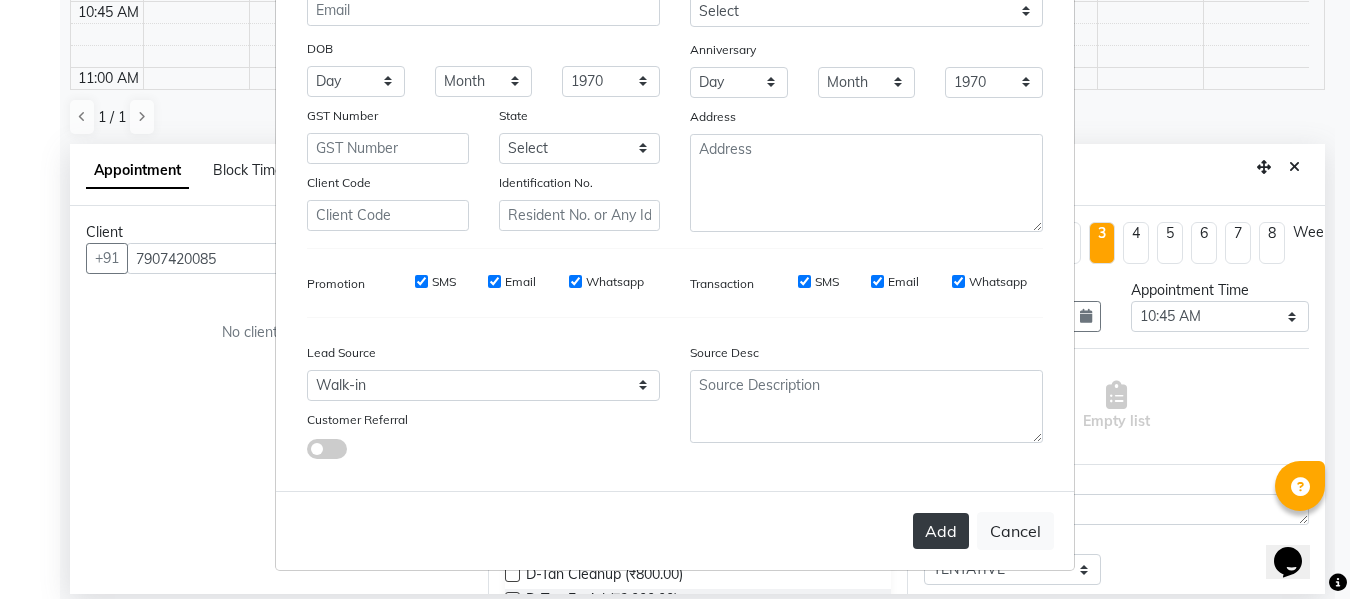 click on "Add" at bounding box center [941, 531] 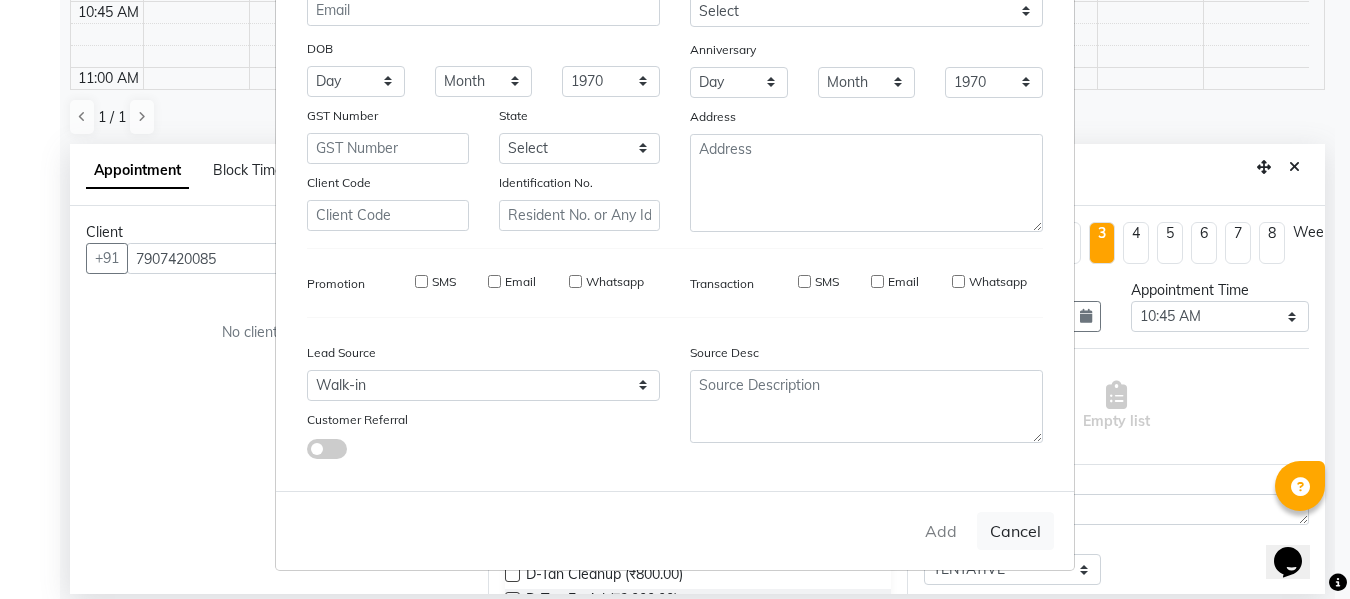type 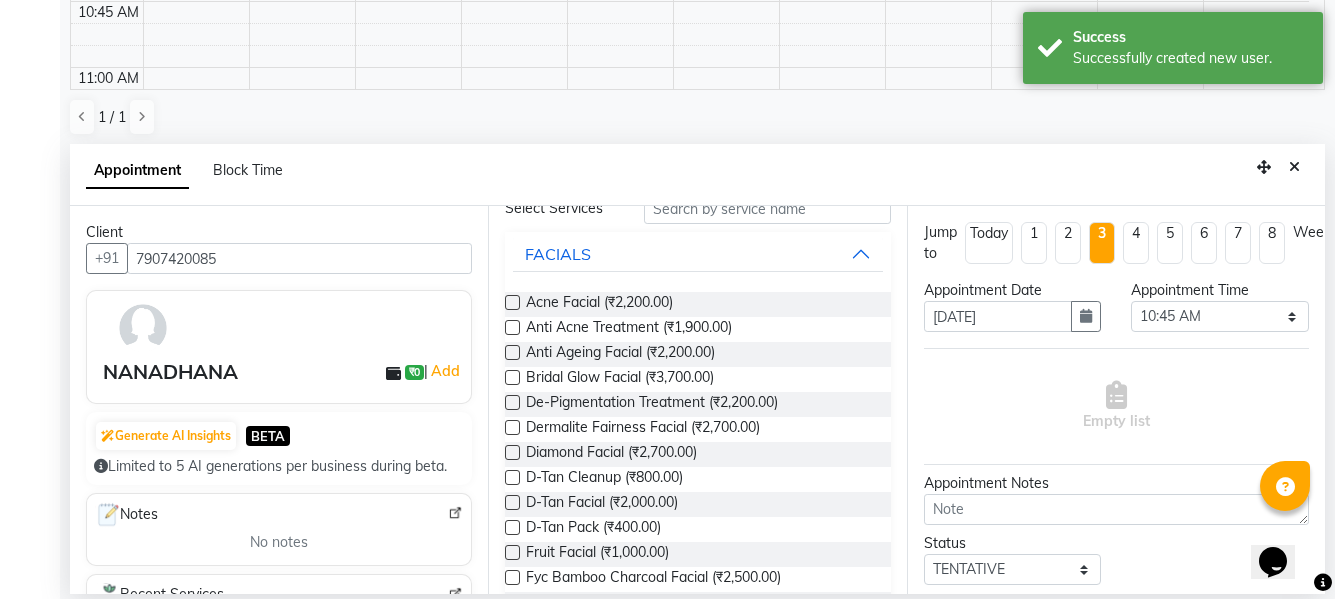 scroll, scrollTop: 0, scrollLeft: 0, axis: both 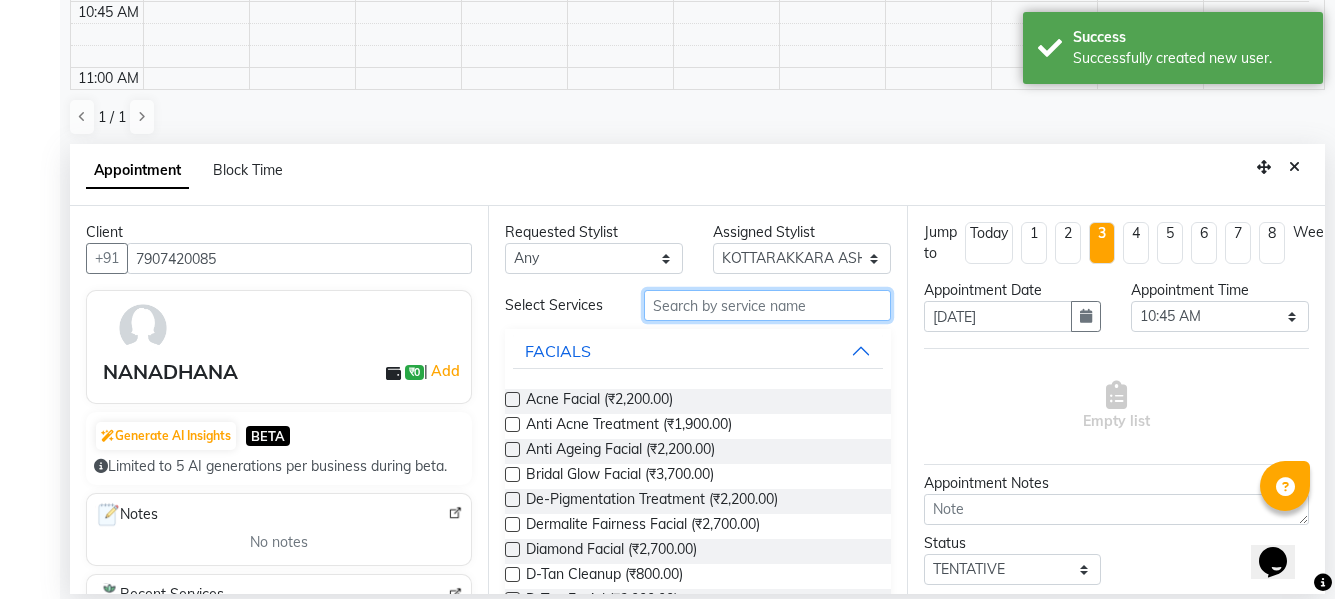 click at bounding box center [767, 305] 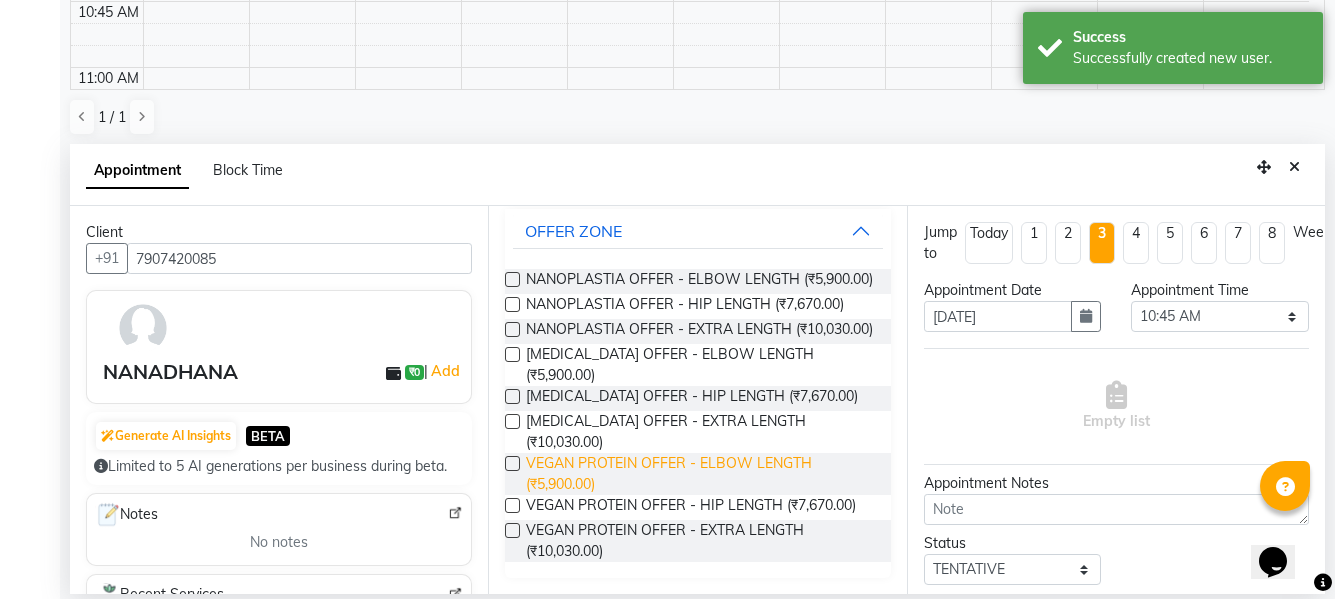 scroll, scrollTop: 137, scrollLeft: 0, axis: vertical 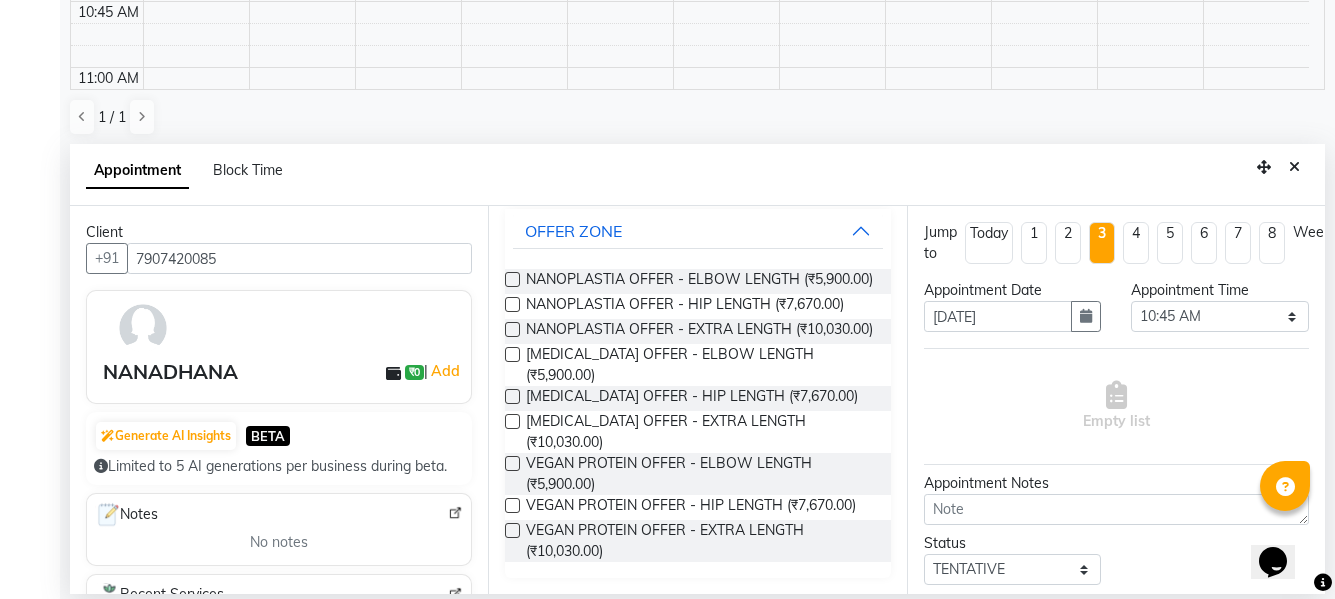 type on "OFF" 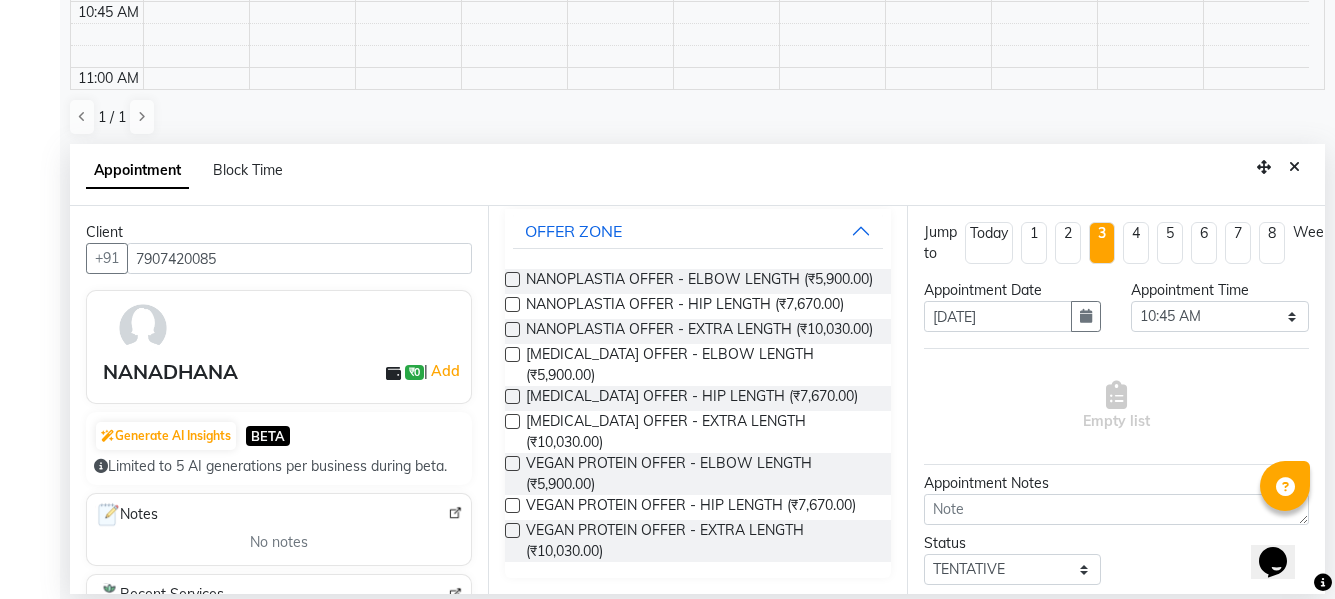 click at bounding box center [512, 354] 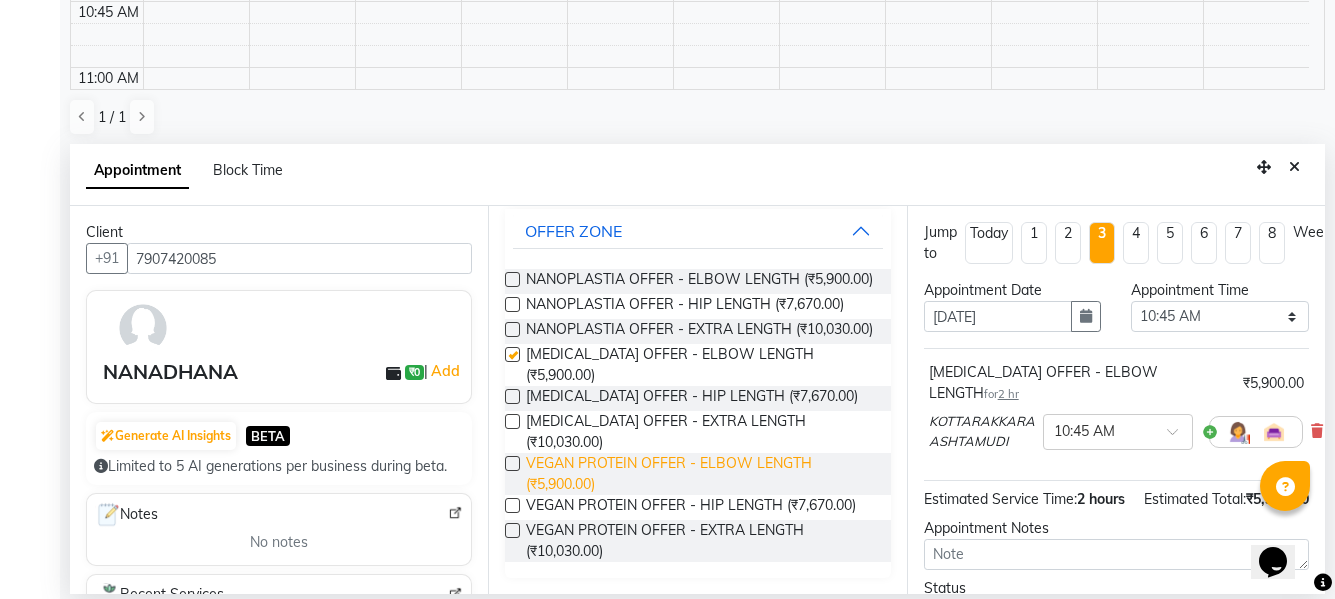 checkbox on "false" 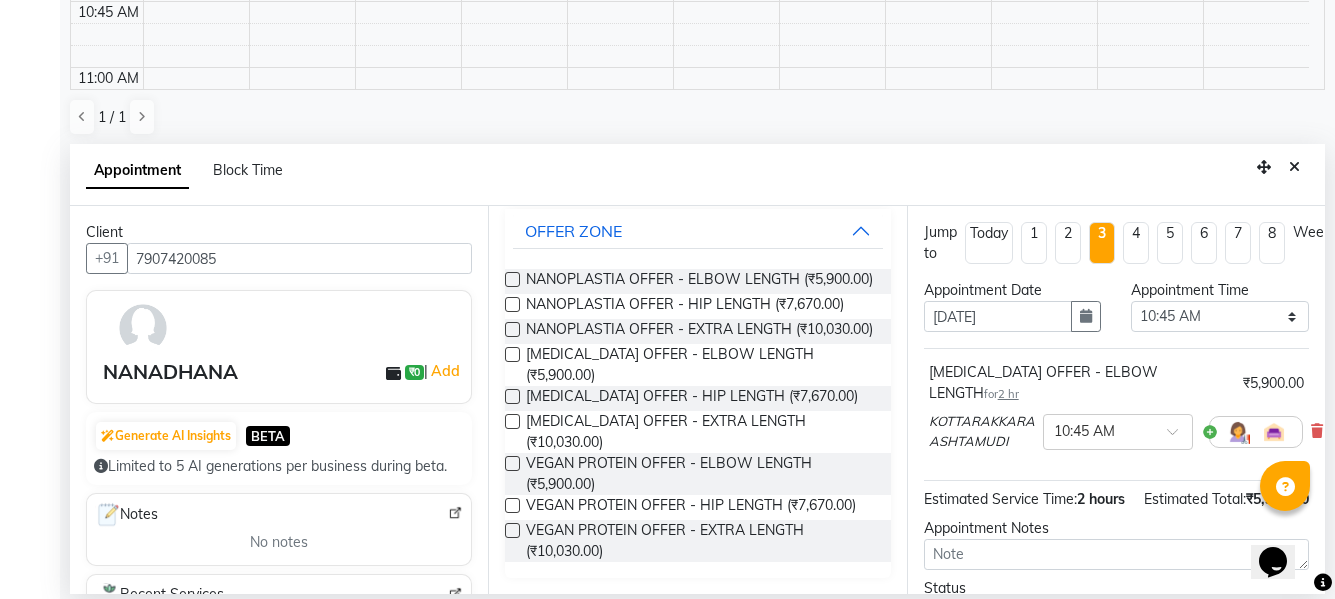 scroll, scrollTop: 177, scrollLeft: 0, axis: vertical 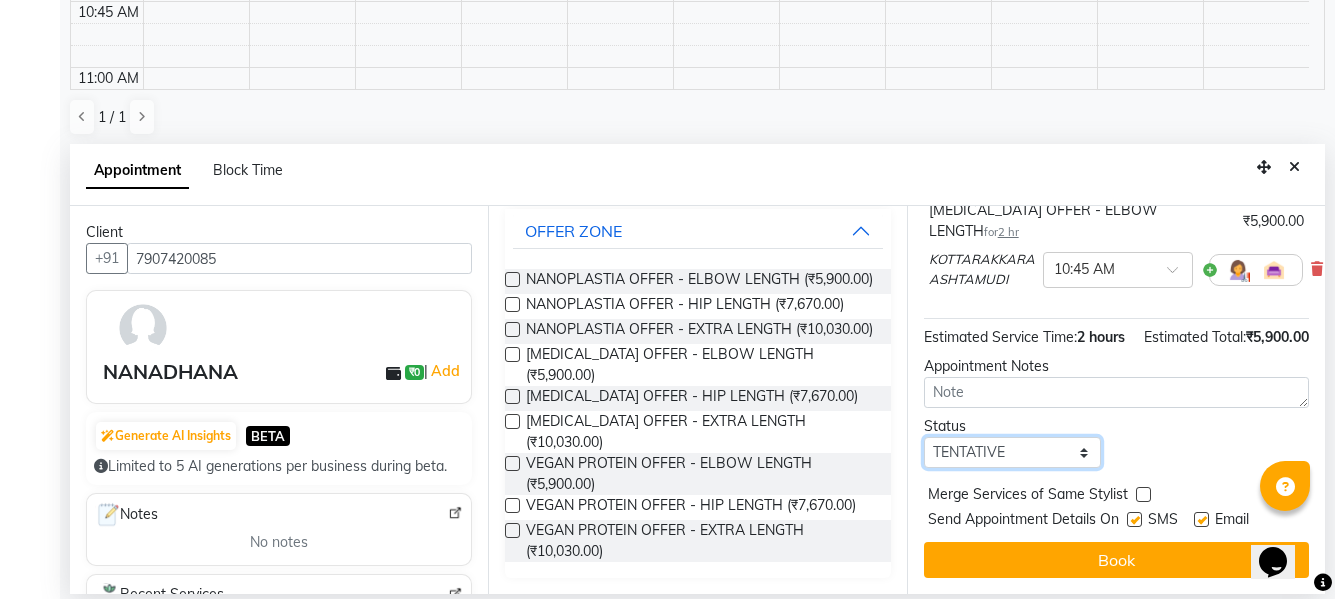 click on "Select TENTATIVE CONFIRM UPCOMING" at bounding box center (1013, 452) 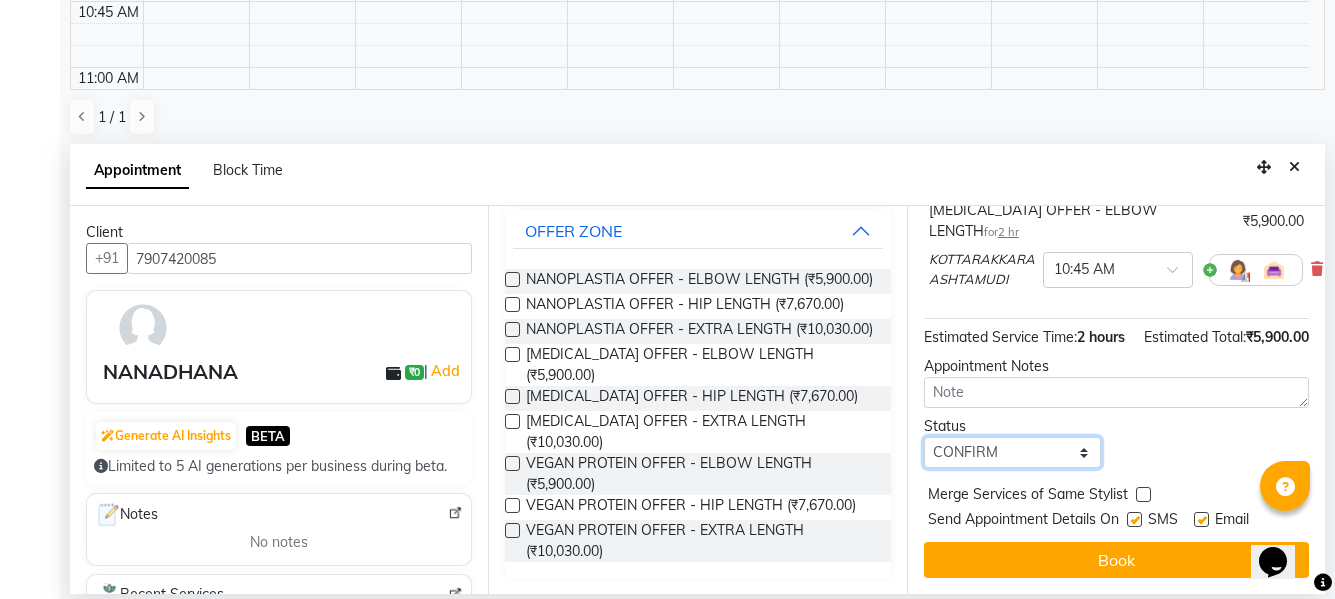 click on "Select TENTATIVE CONFIRM UPCOMING" at bounding box center (1013, 452) 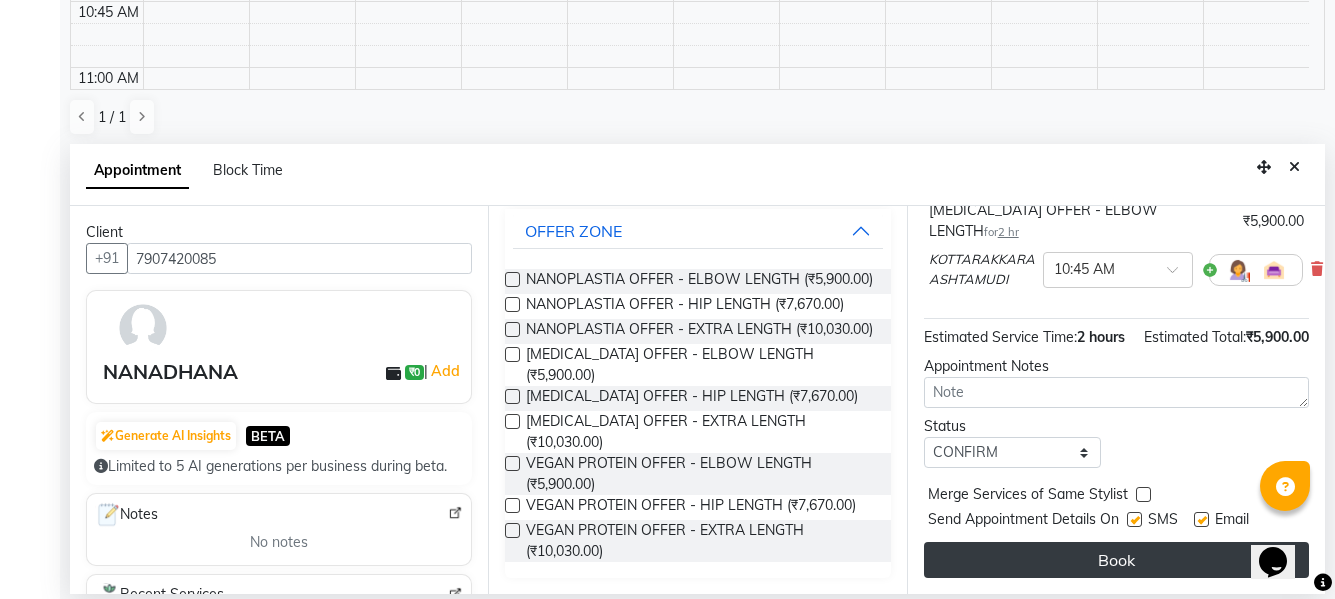 click on "Book" at bounding box center (1116, 560) 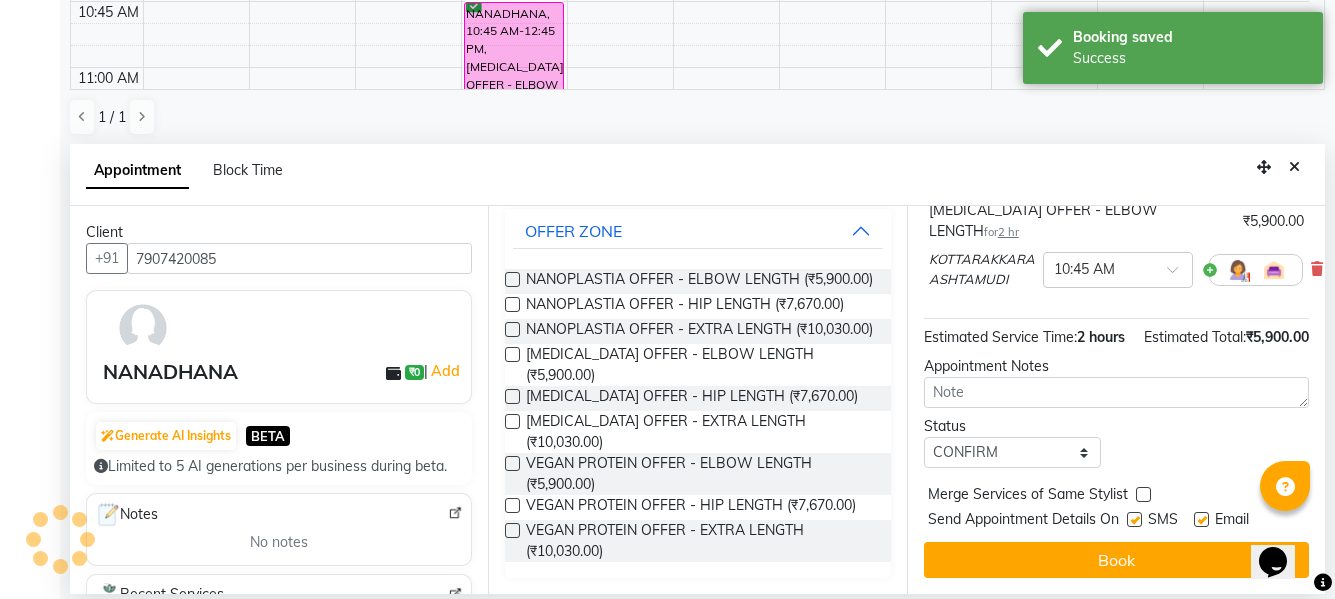 scroll, scrollTop: 0, scrollLeft: 0, axis: both 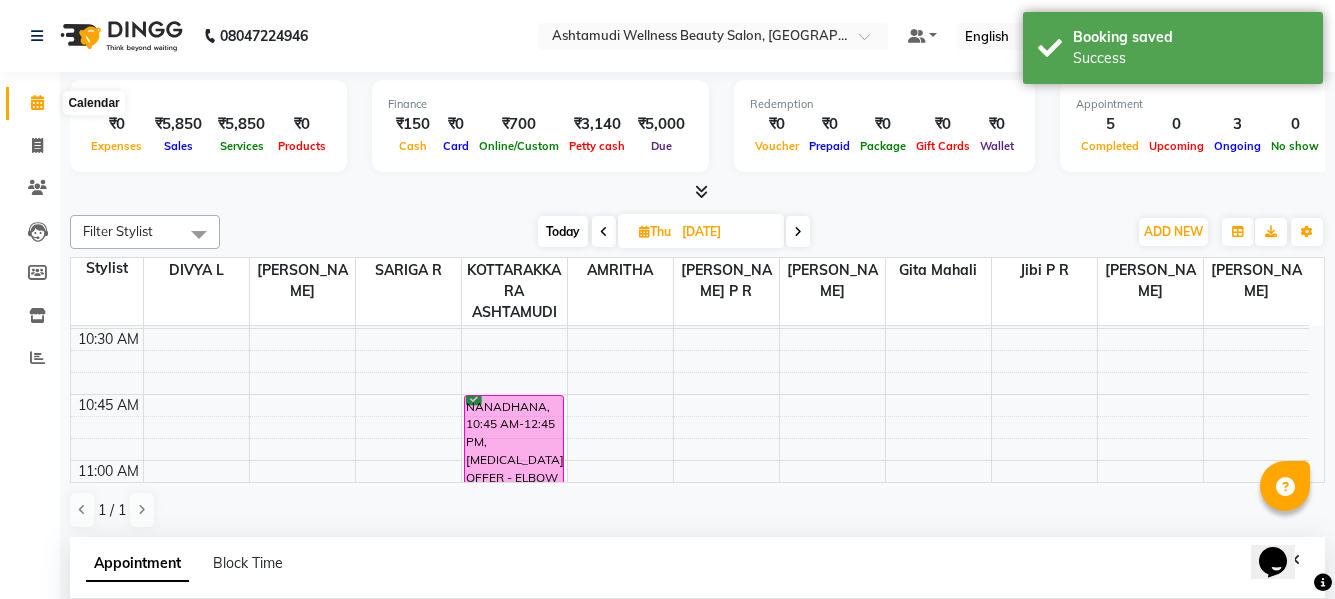 click 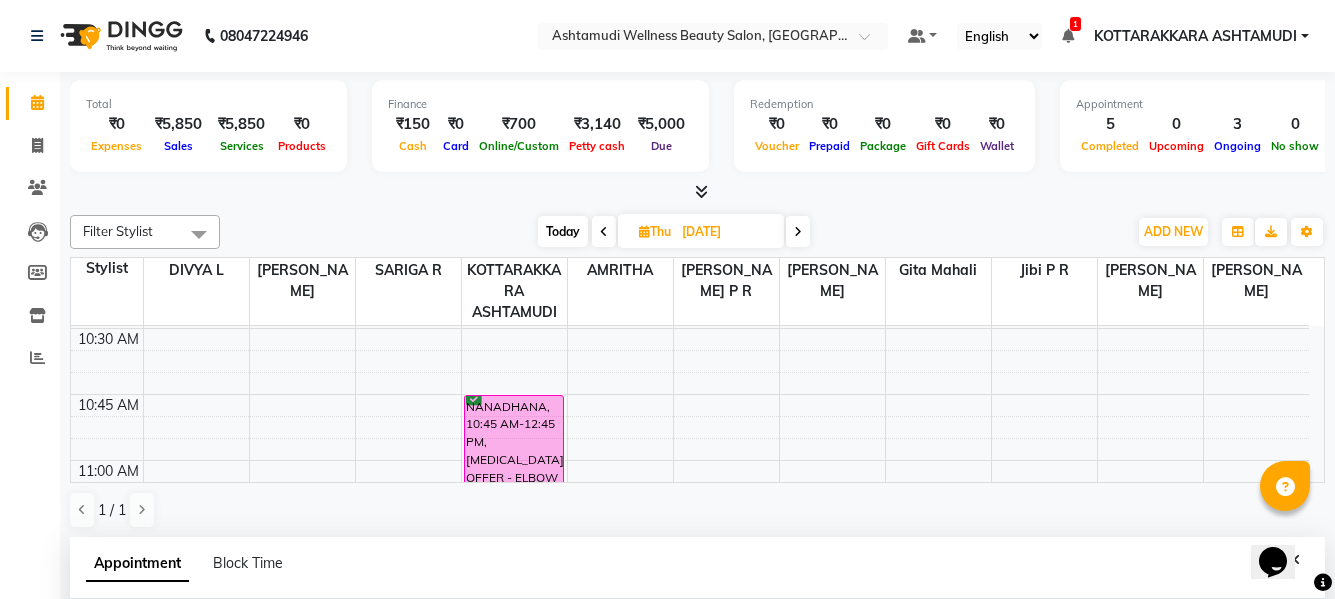 scroll, scrollTop: 300, scrollLeft: 0, axis: vertical 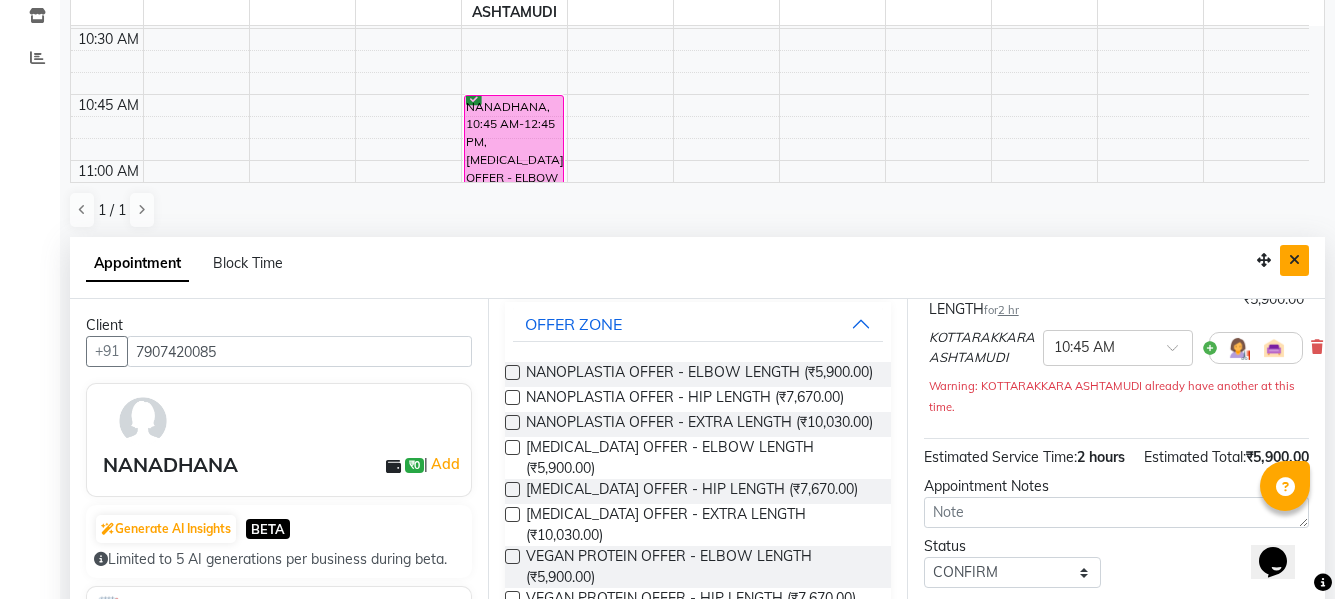 click at bounding box center (1294, 260) 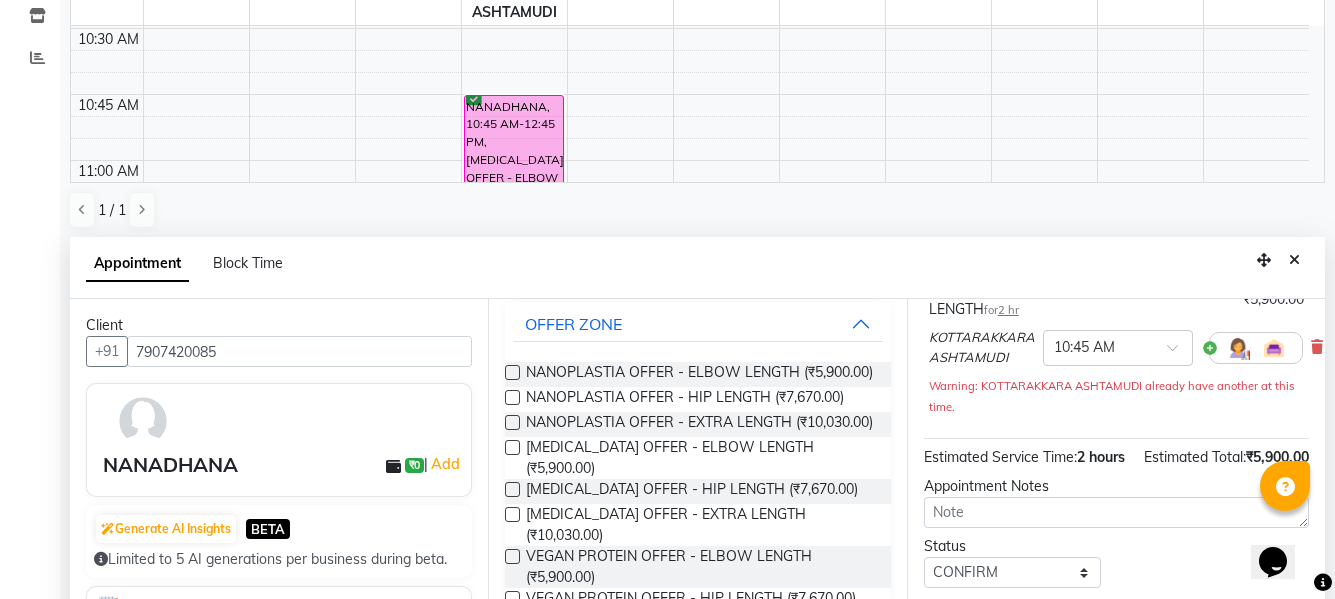 scroll, scrollTop: 1, scrollLeft: 0, axis: vertical 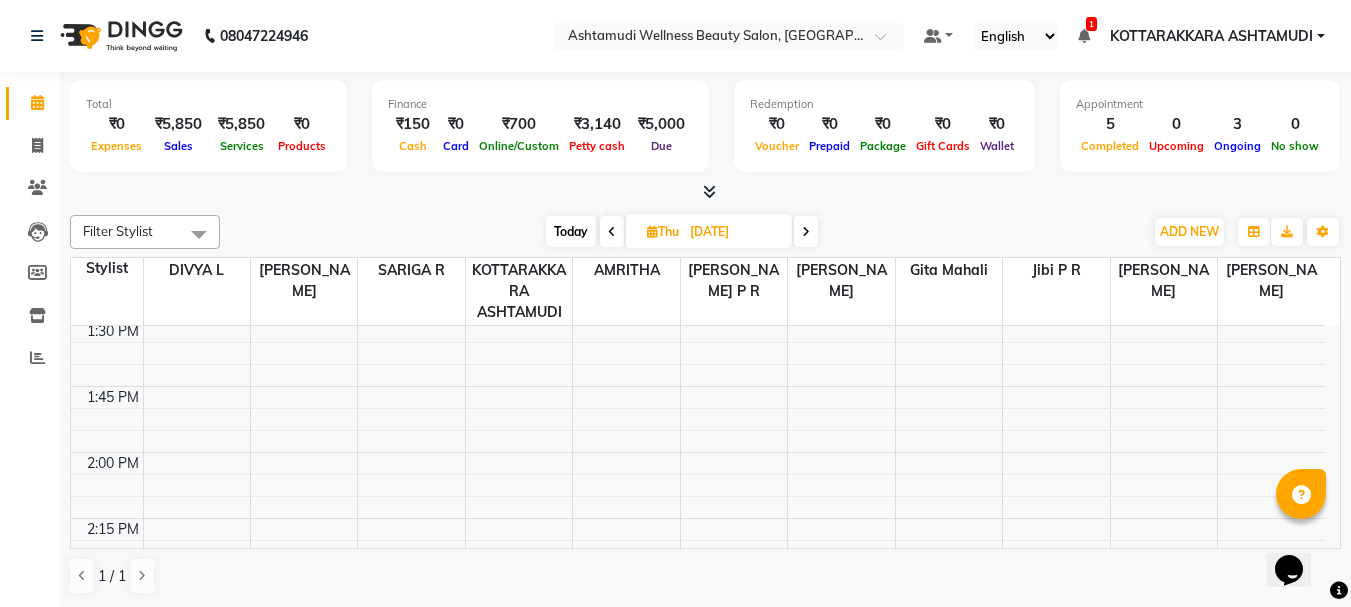 click on "Today" at bounding box center (571, 231) 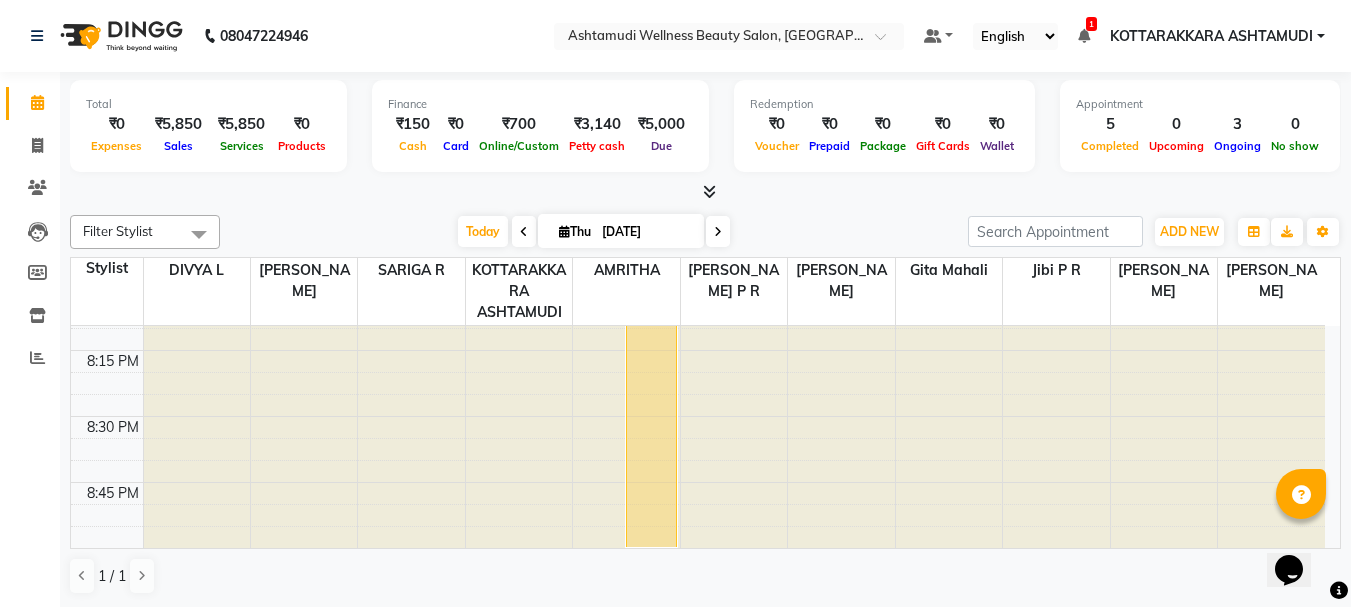 scroll, scrollTop: 2409, scrollLeft: 0, axis: vertical 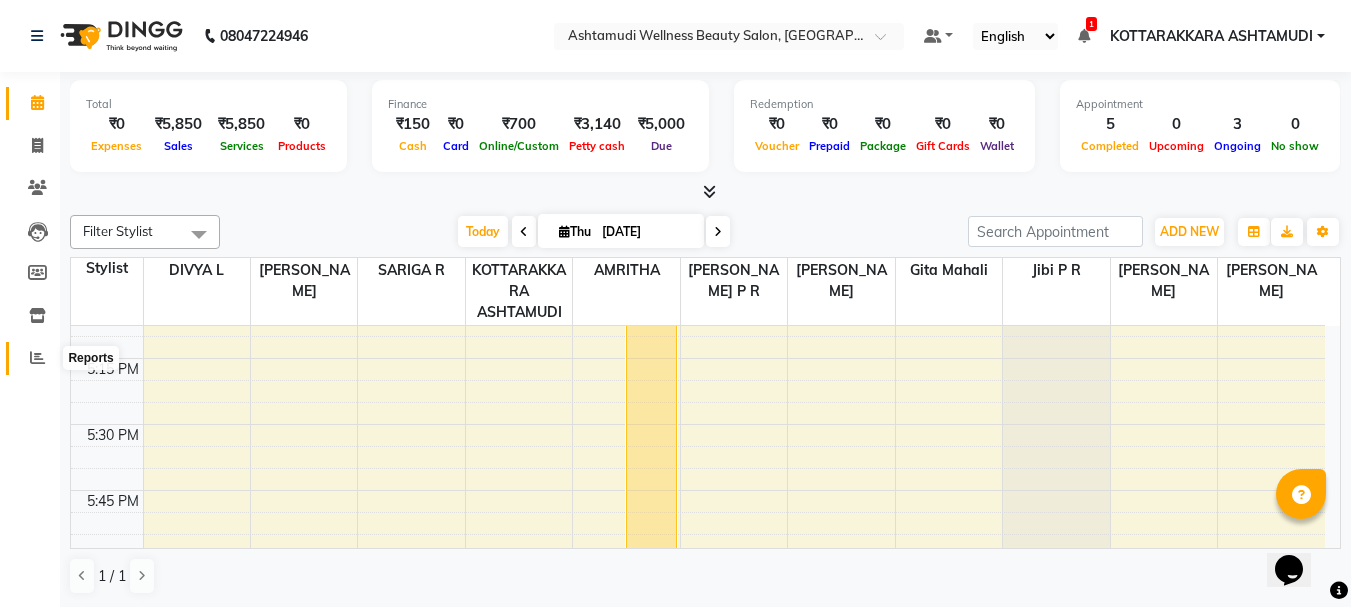 click 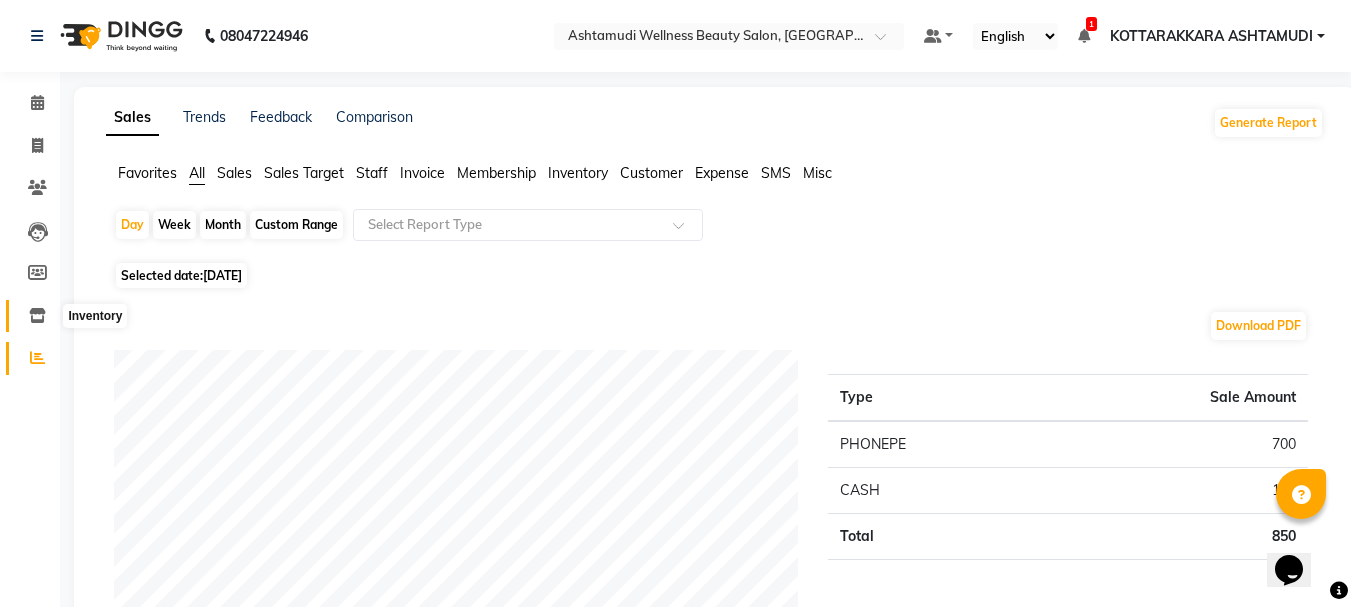 click 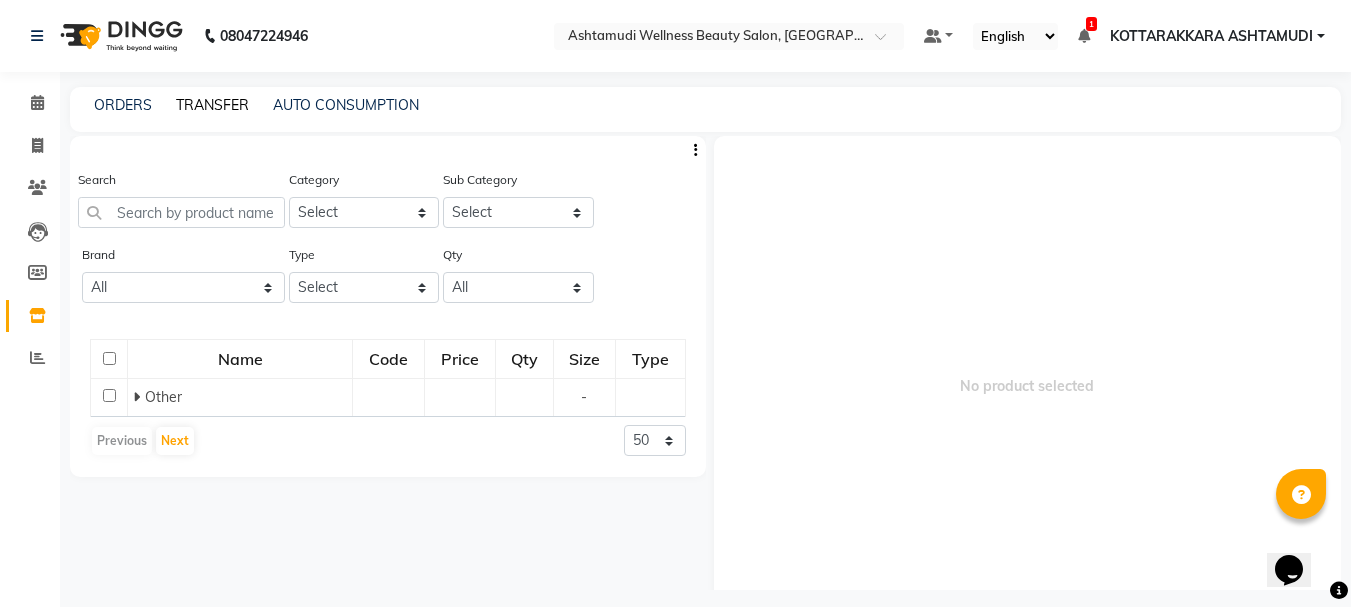 click on "TRANSFER" 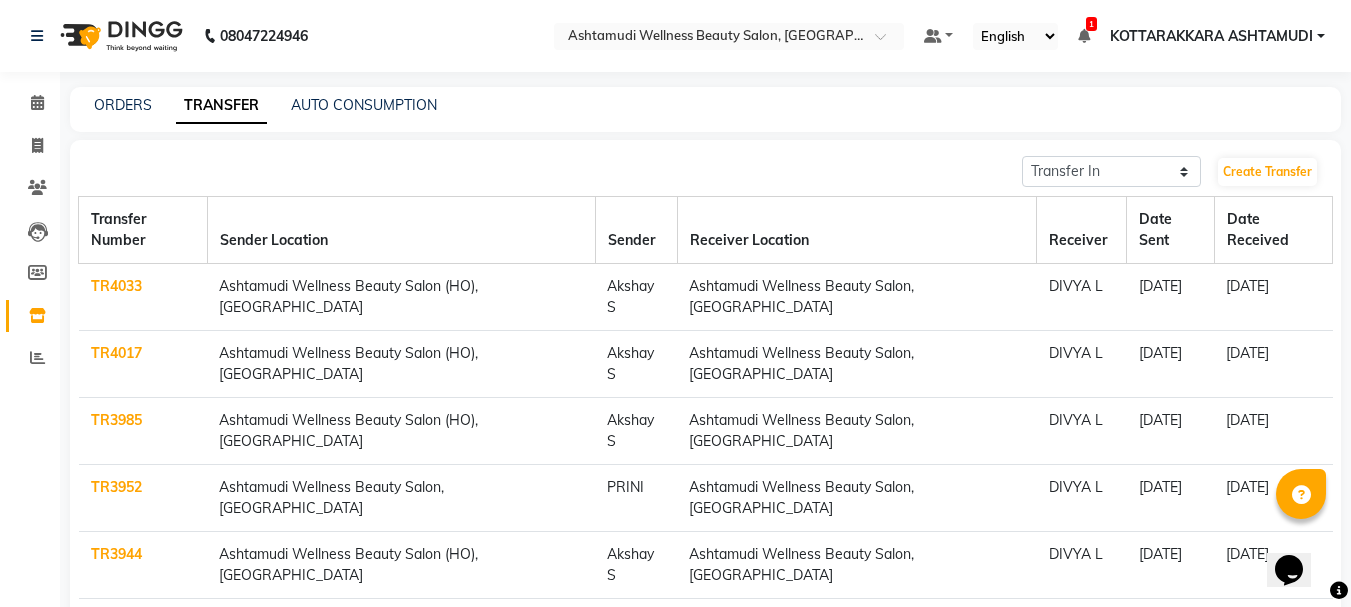 scroll, scrollTop: 190, scrollLeft: 0, axis: vertical 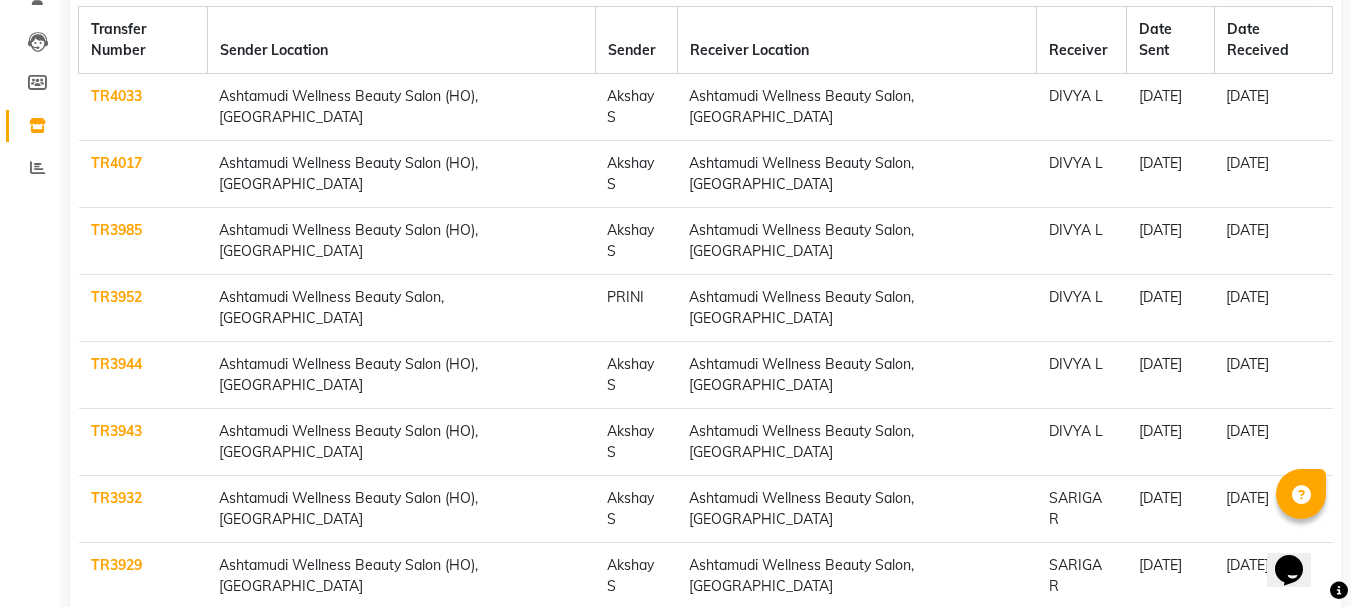 click on "Next" 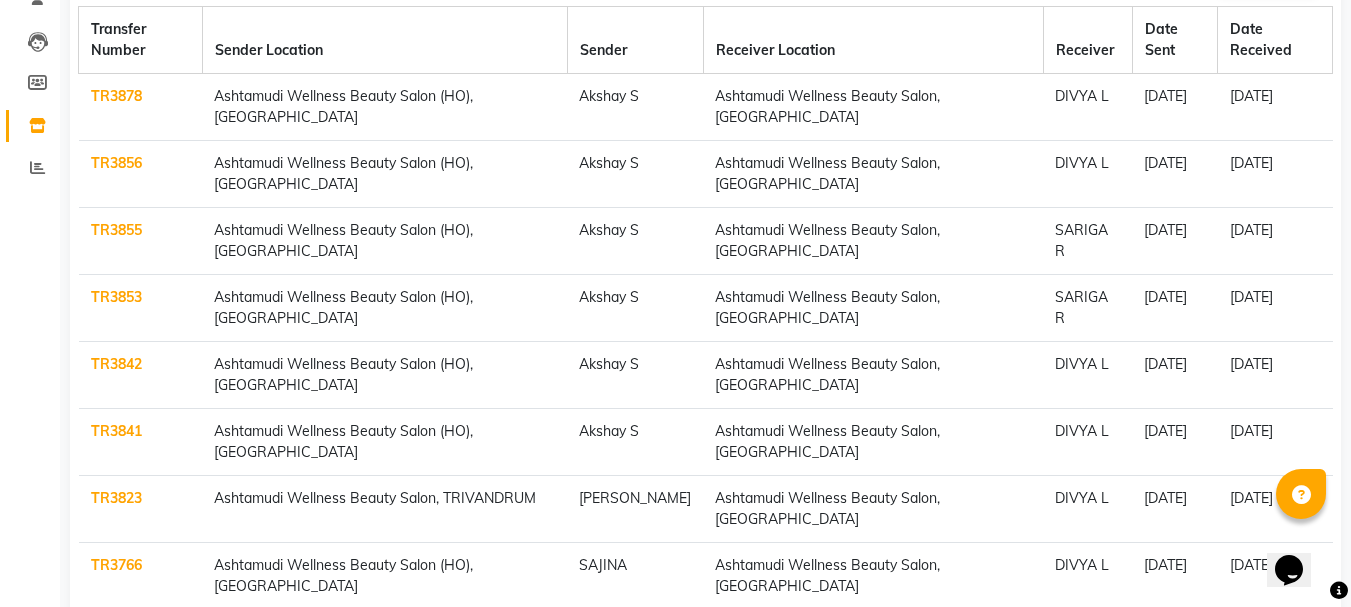click on "Next" 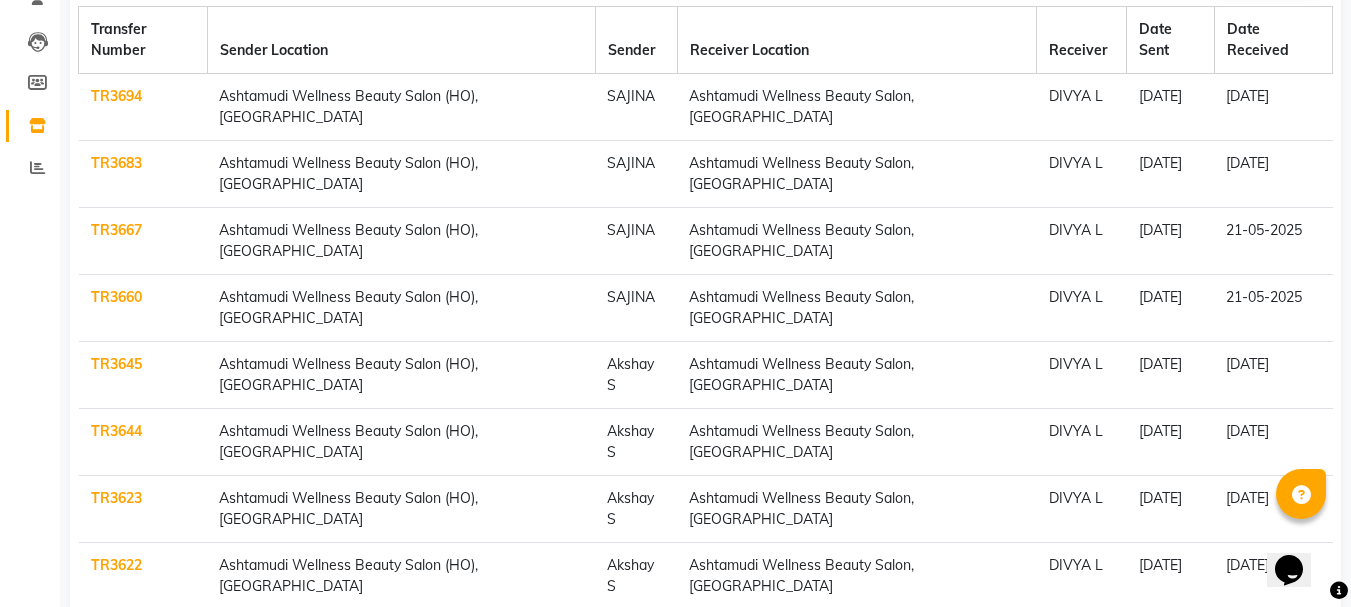 click on "Next" 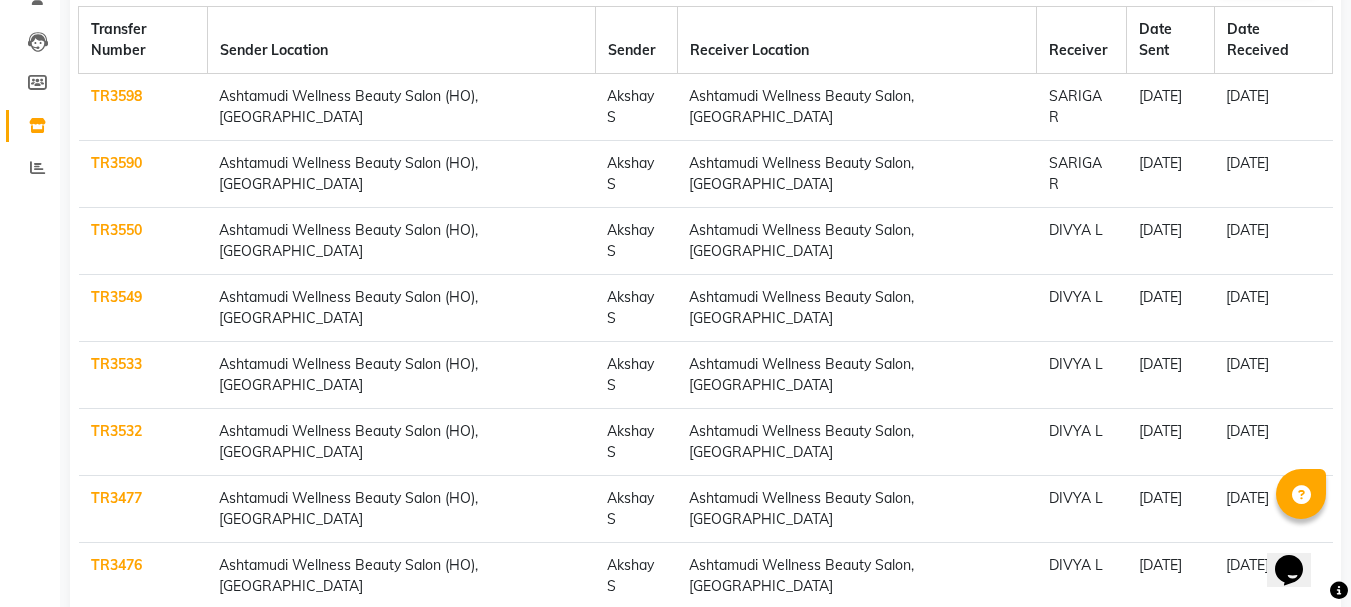 click on "Next" 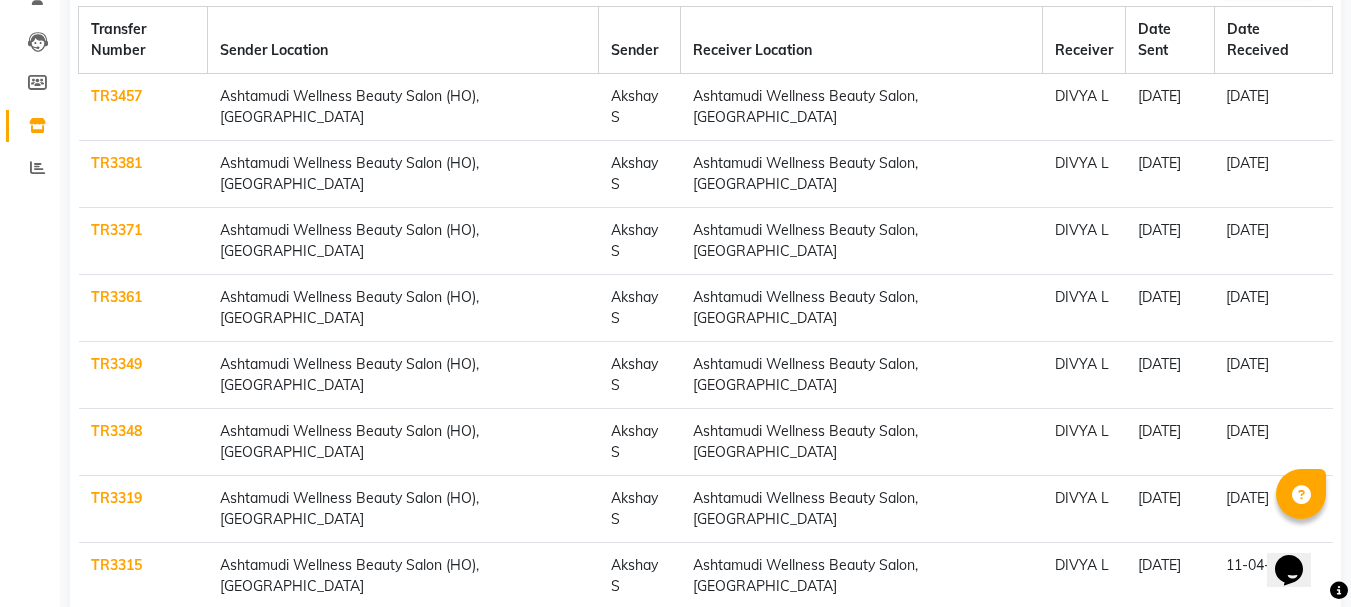 click on "Next" 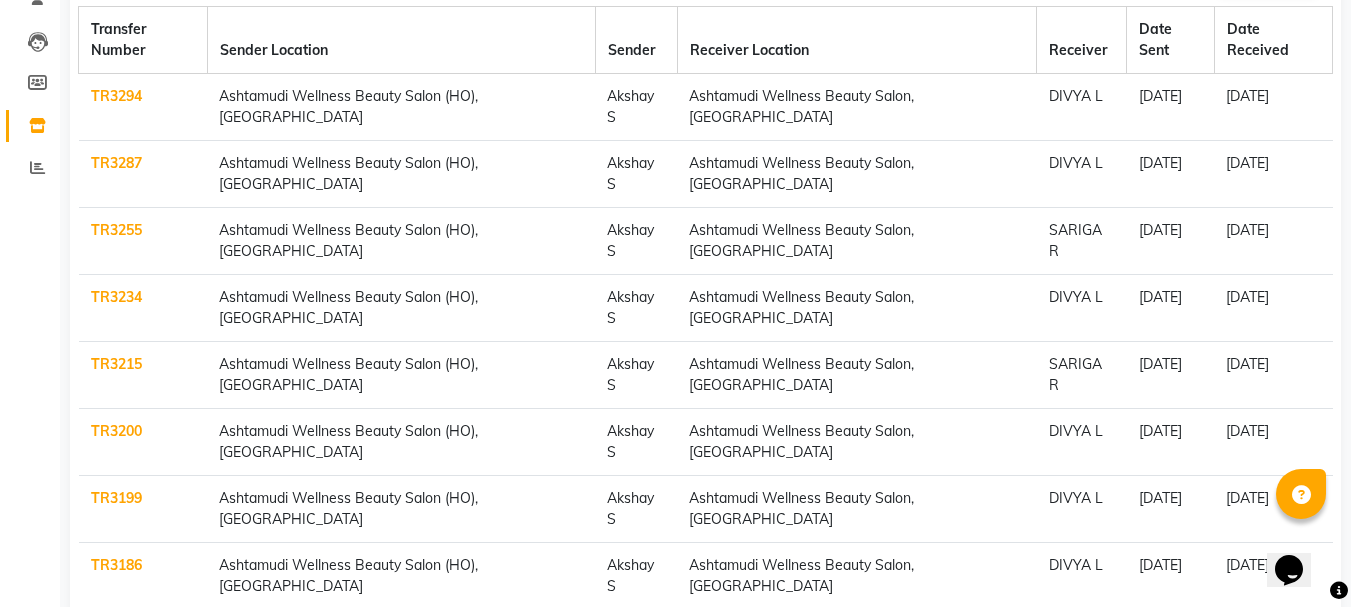 click on "Next" 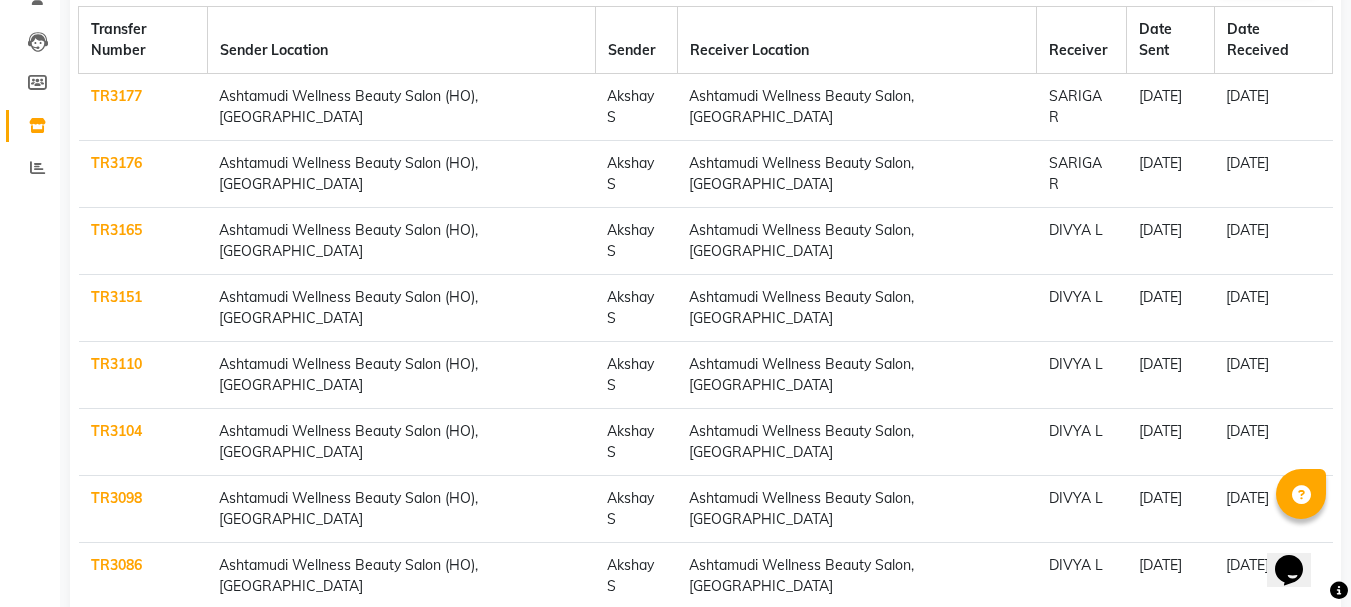 click on "Next" 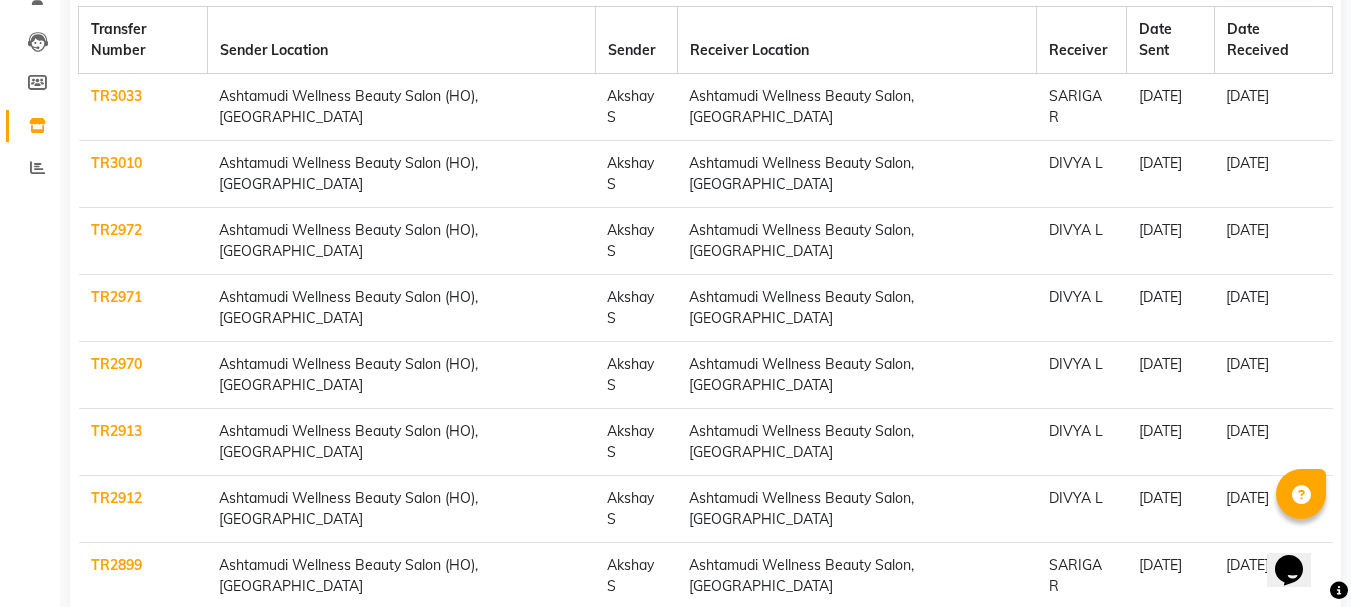 click on "Previous" 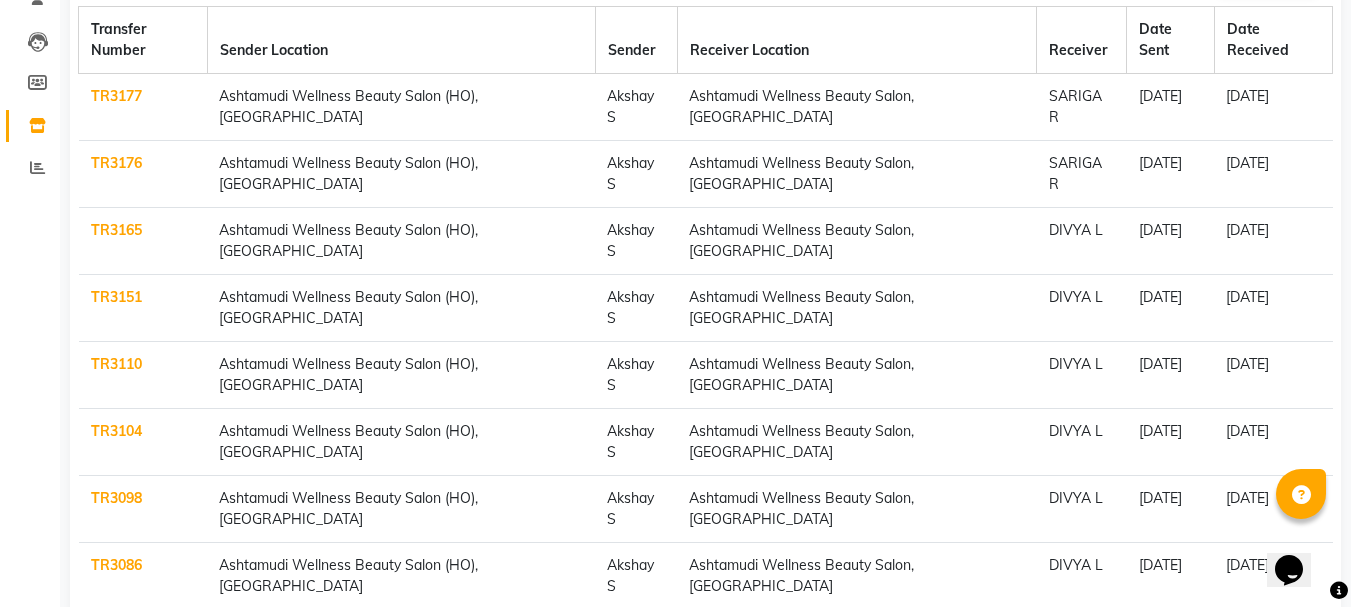 click on "Previous" 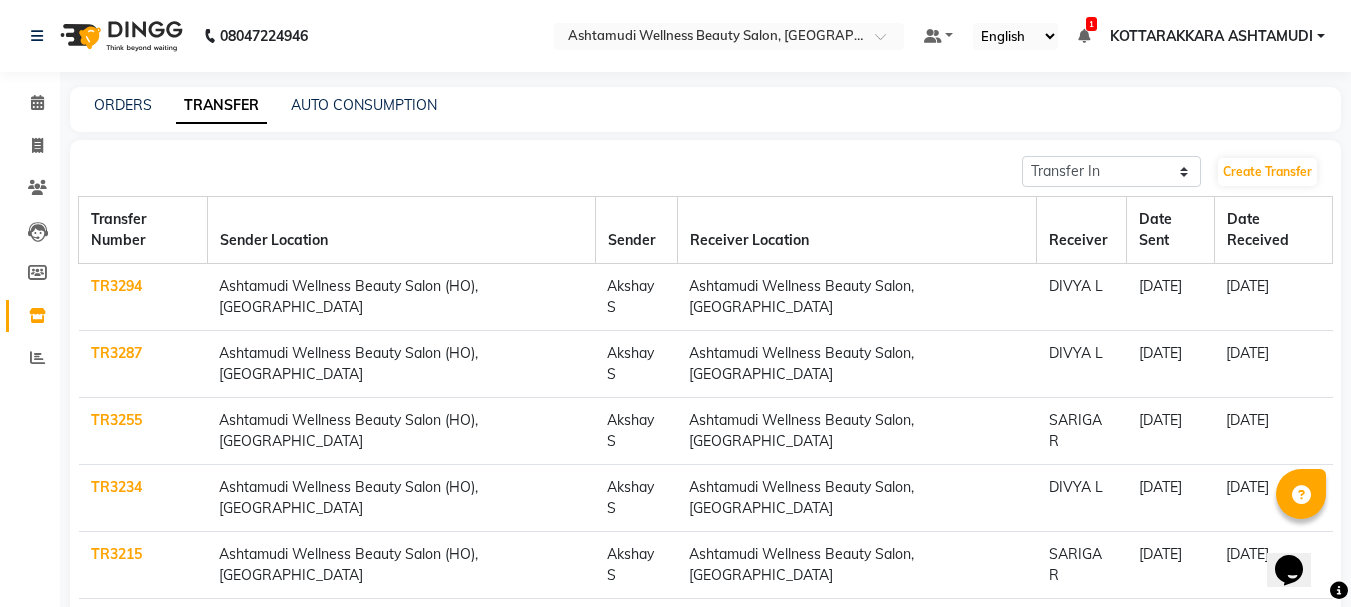 scroll, scrollTop: 190, scrollLeft: 0, axis: vertical 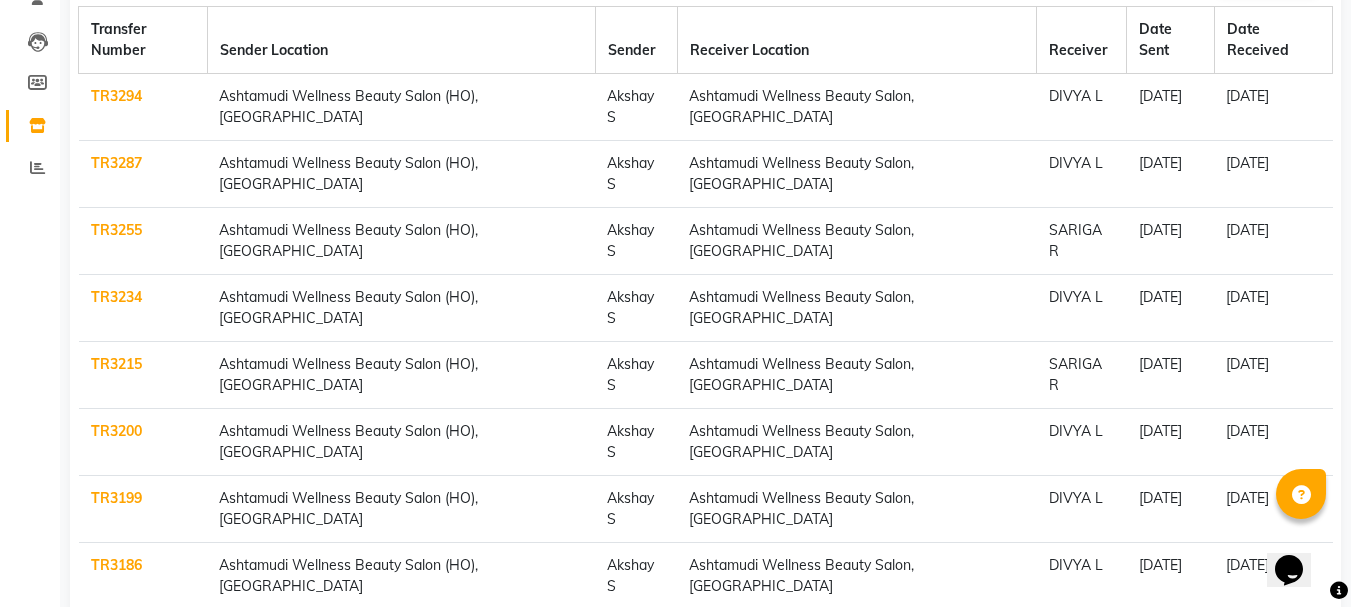 click on "Next" 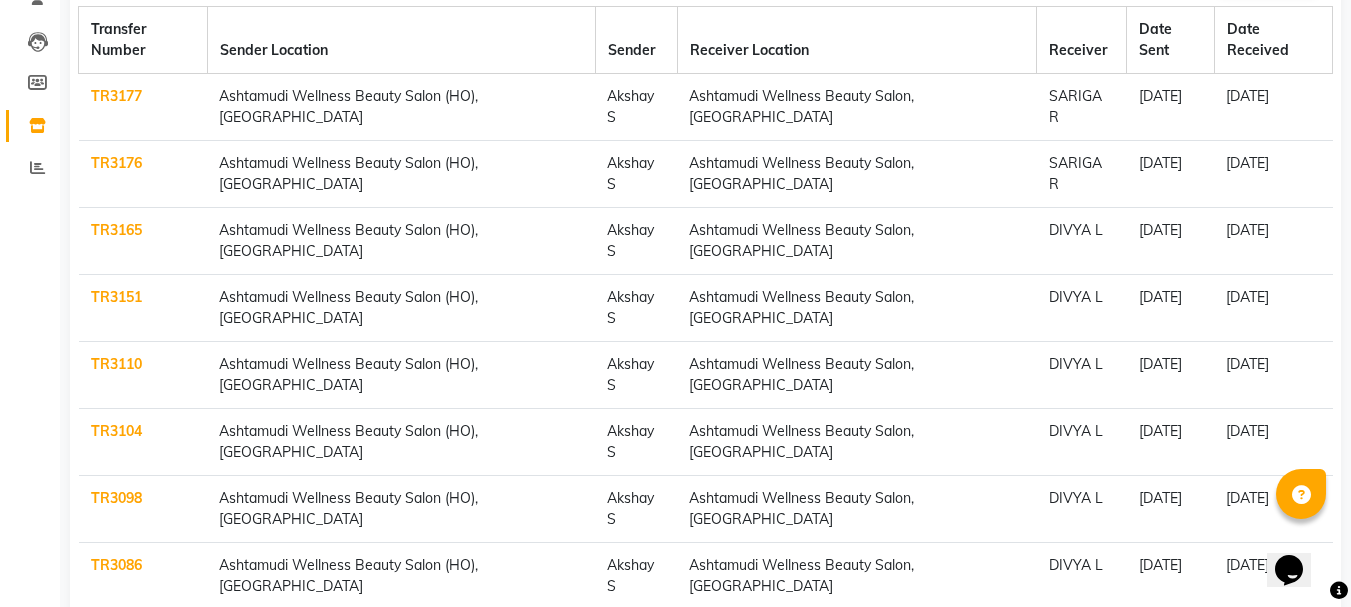 click on "Previous" 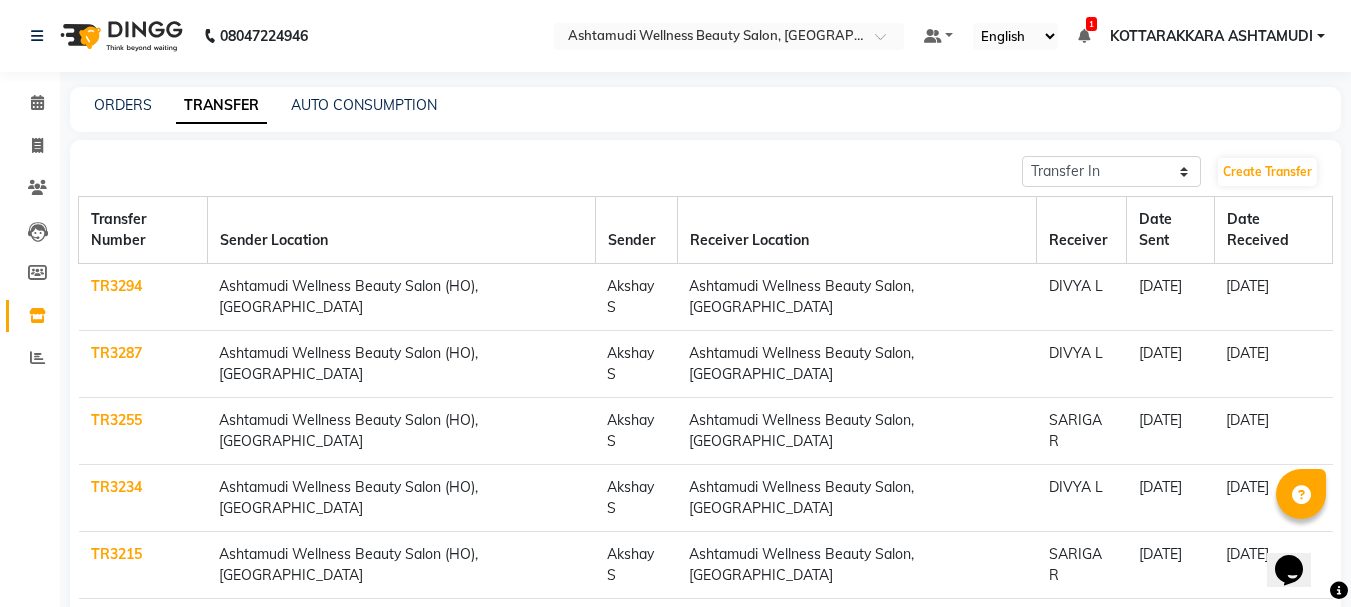 scroll, scrollTop: 190, scrollLeft: 0, axis: vertical 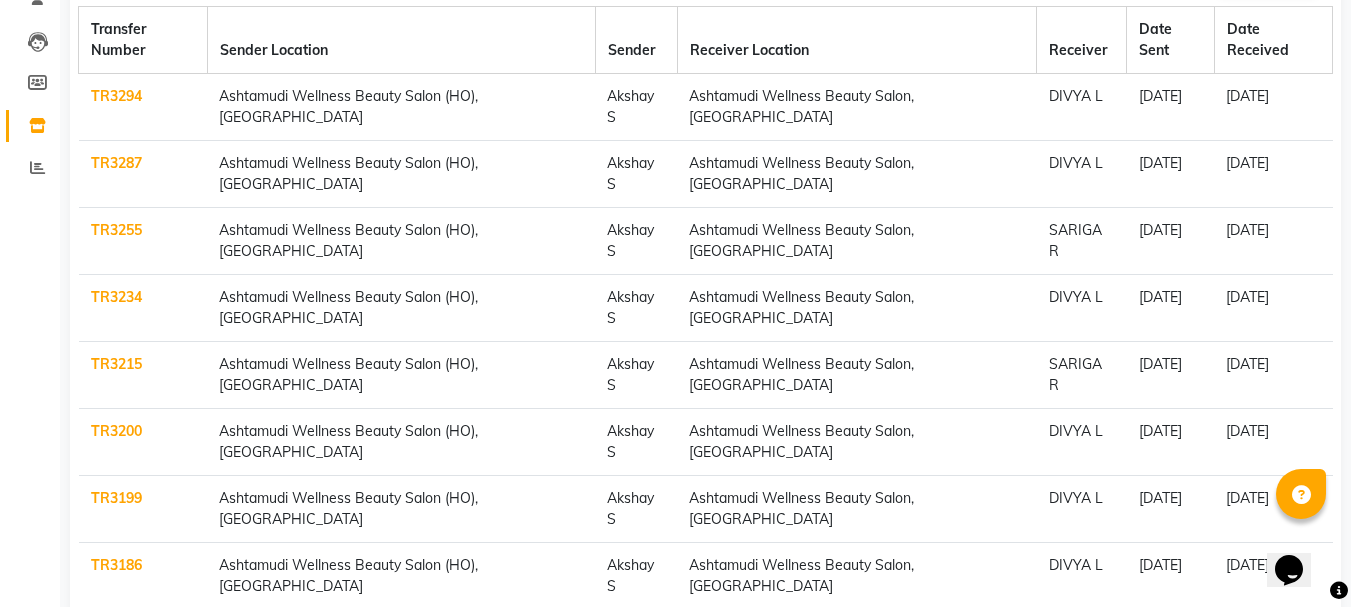 click on "Previous" 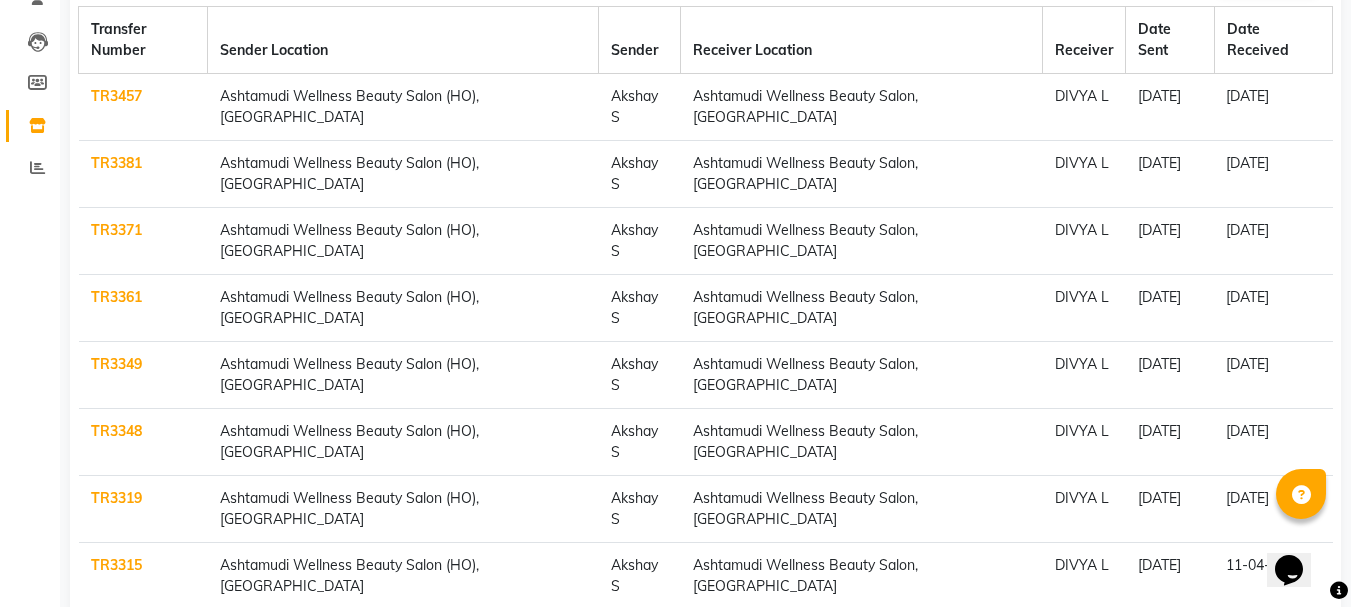 click on "Previous" 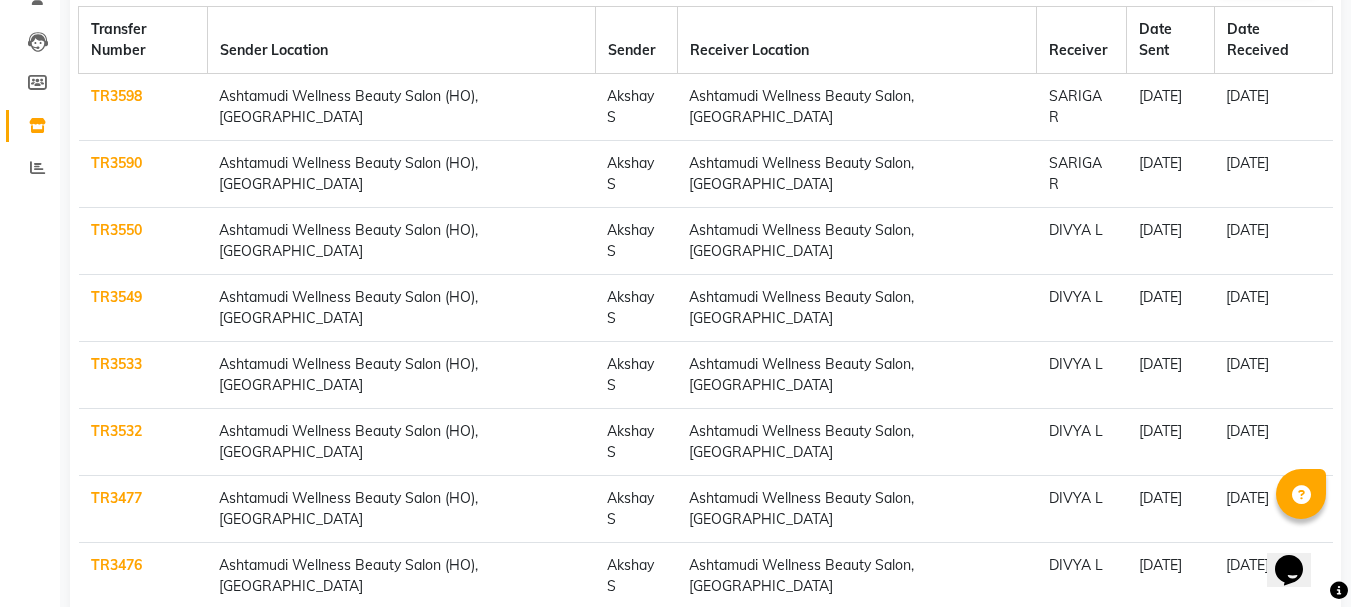 click on "TR3477" 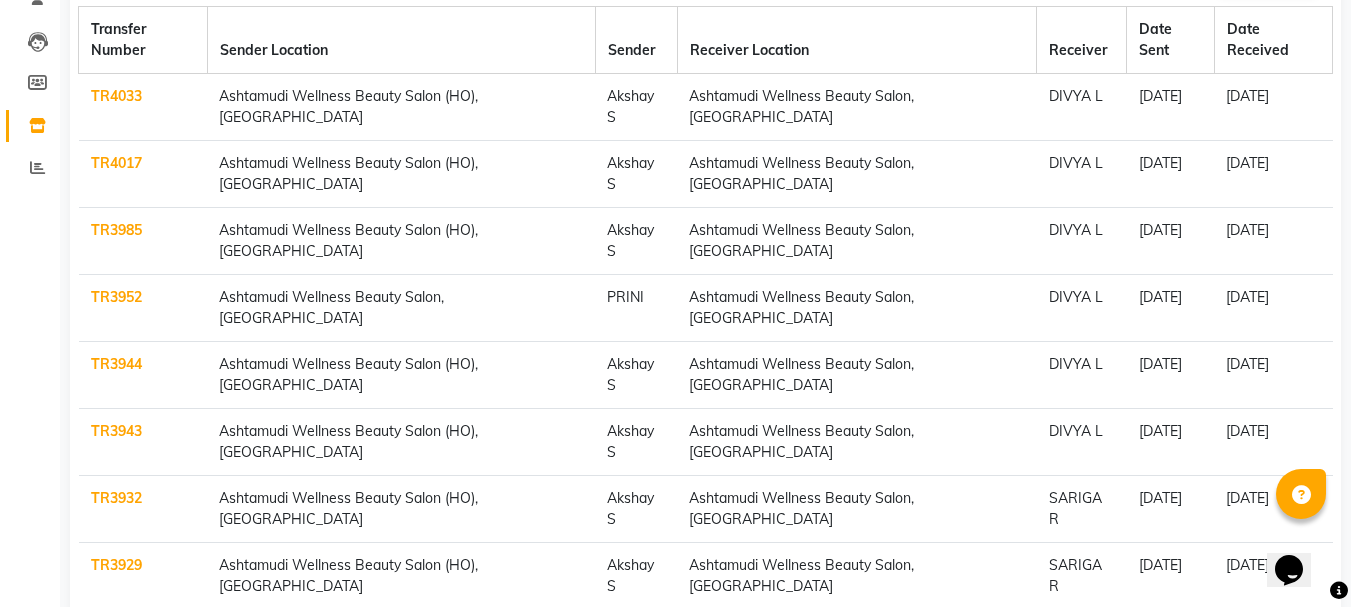 scroll, scrollTop: 0, scrollLeft: 0, axis: both 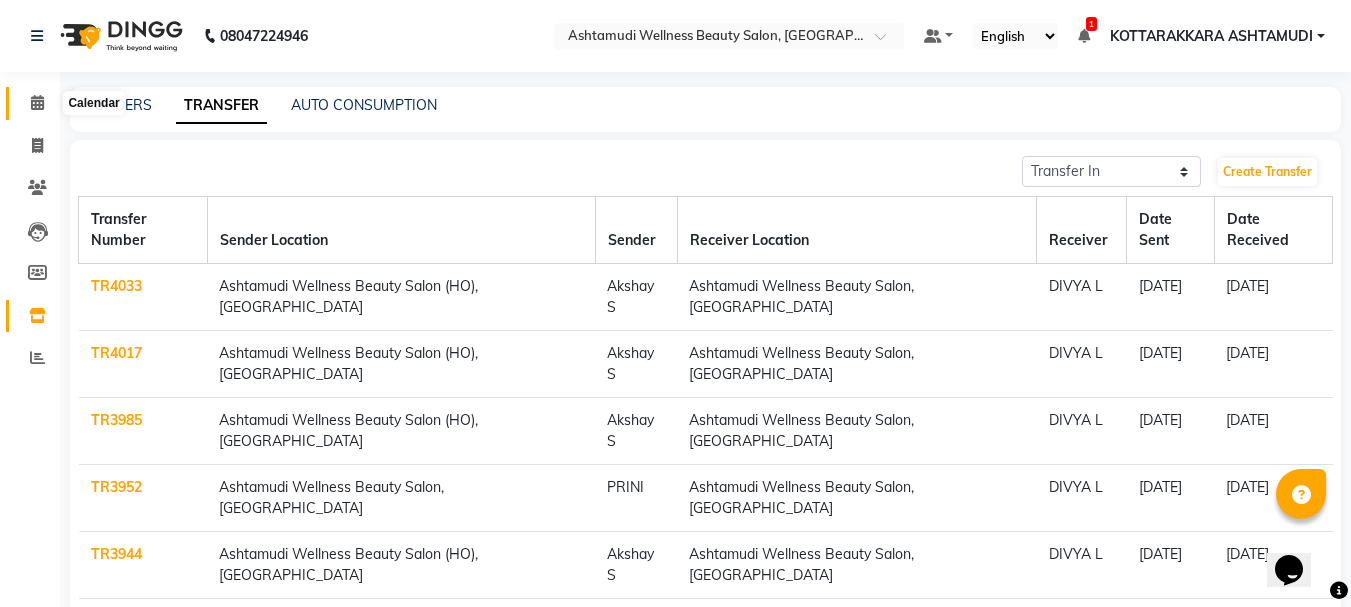 click 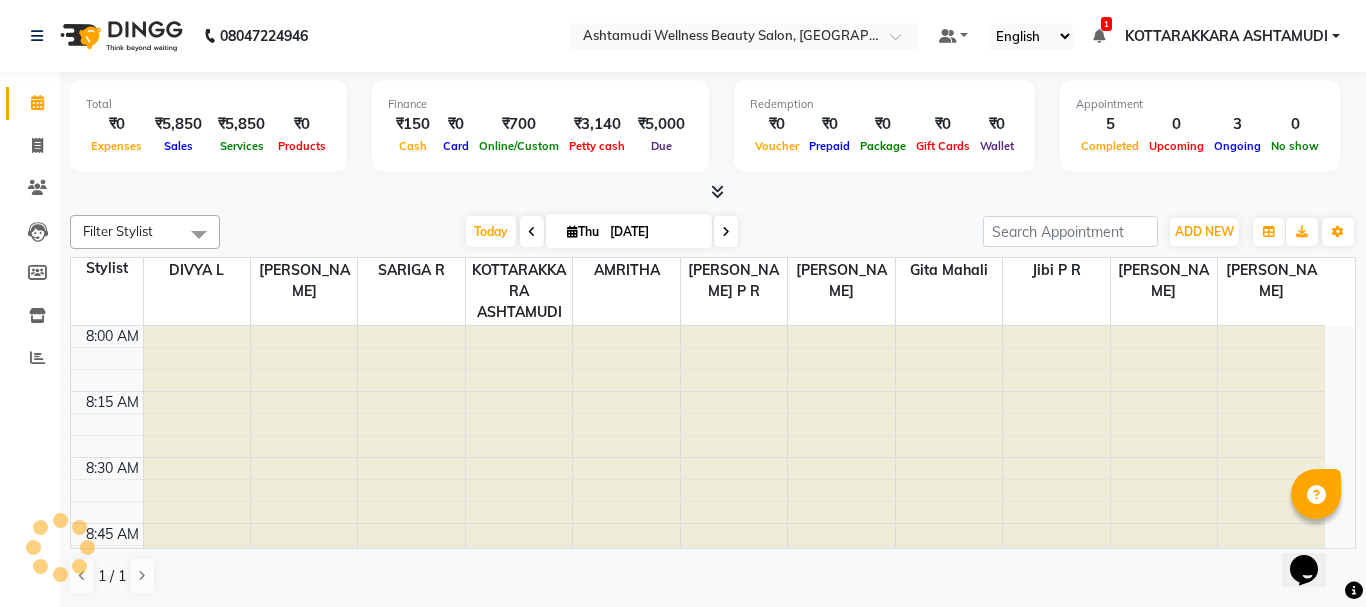 scroll, scrollTop: 0, scrollLeft: 0, axis: both 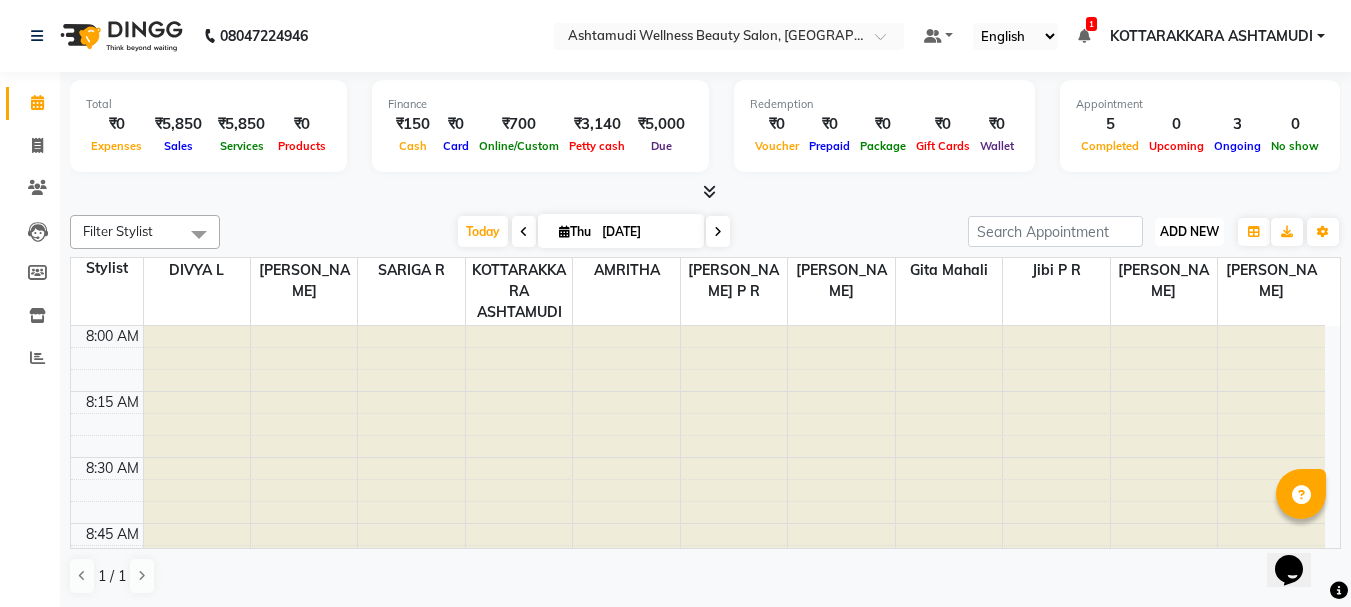 click on "ADD NEW" at bounding box center [1189, 231] 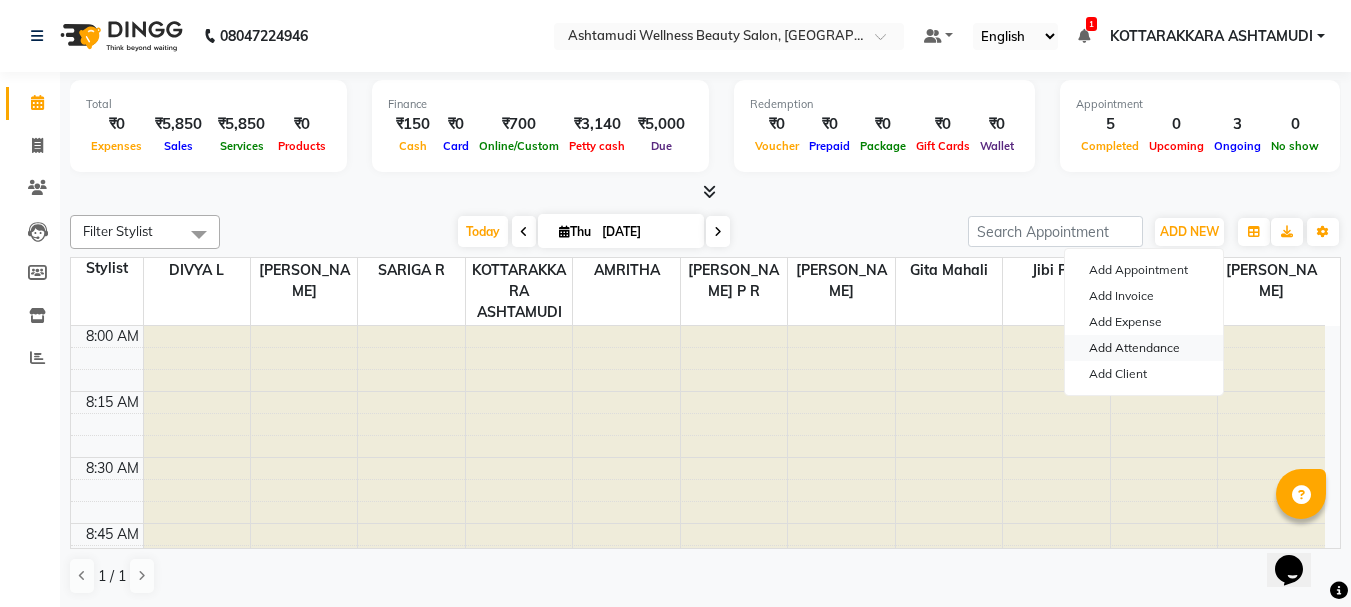 click on "Add Attendance" at bounding box center (1144, 348) 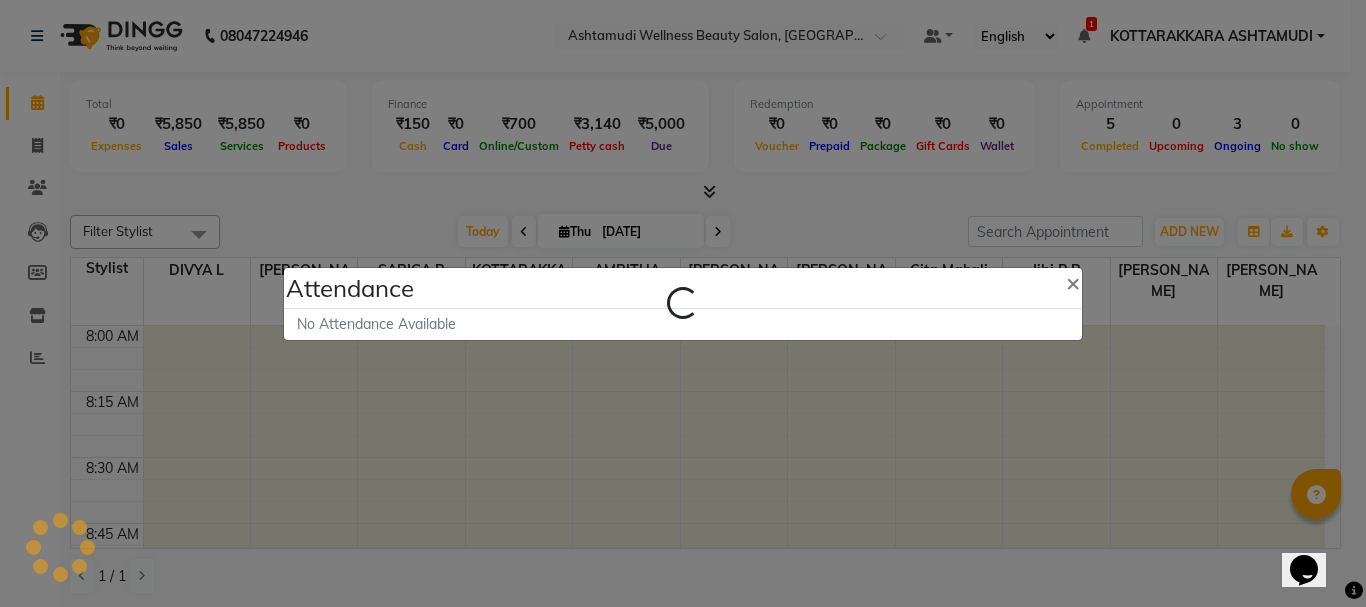 select on "A" 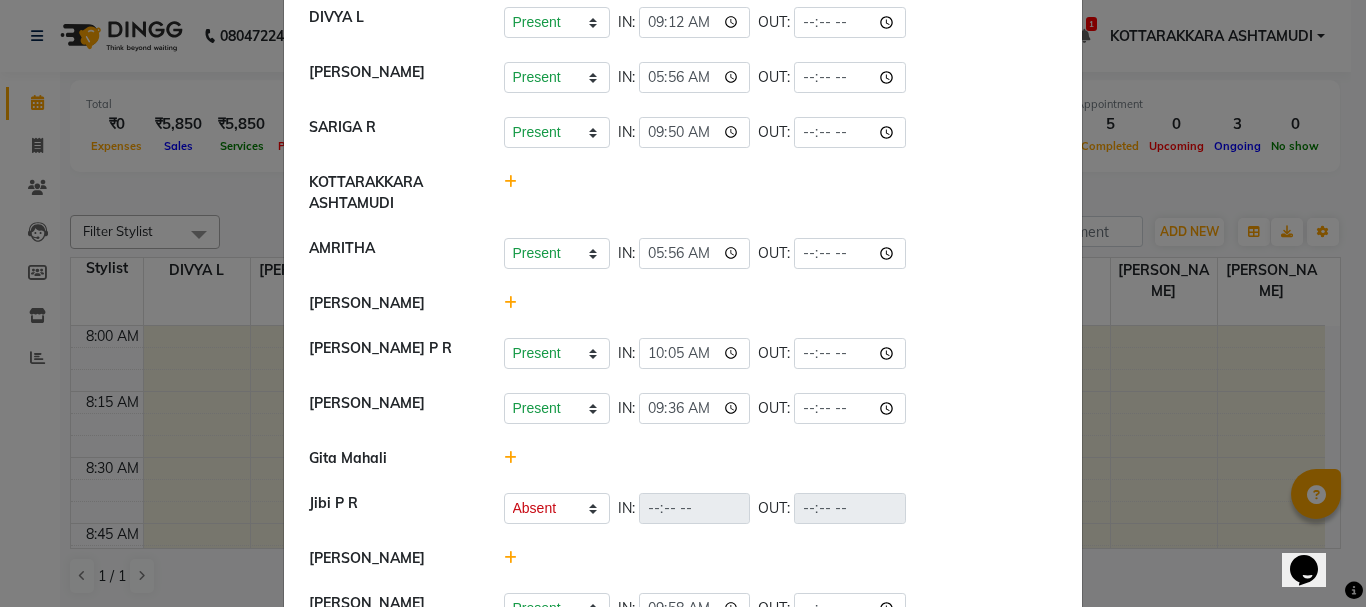 scroll, scrollTop: 154, scrollLeft: 0, axis: vertical 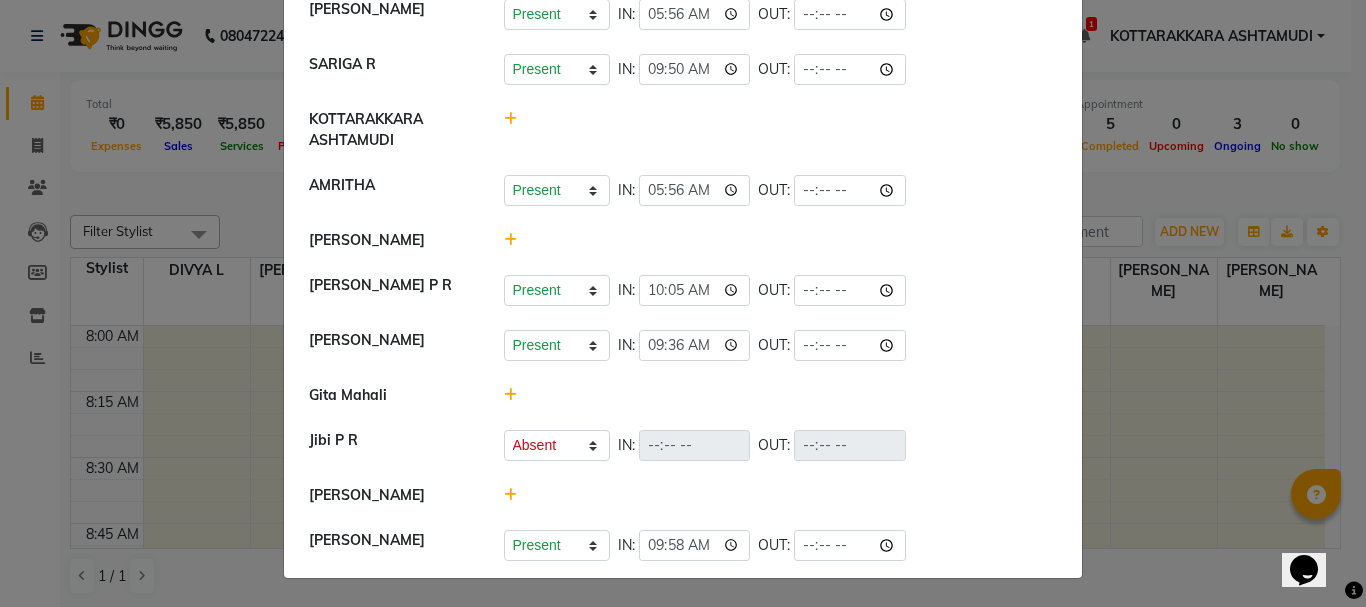 click 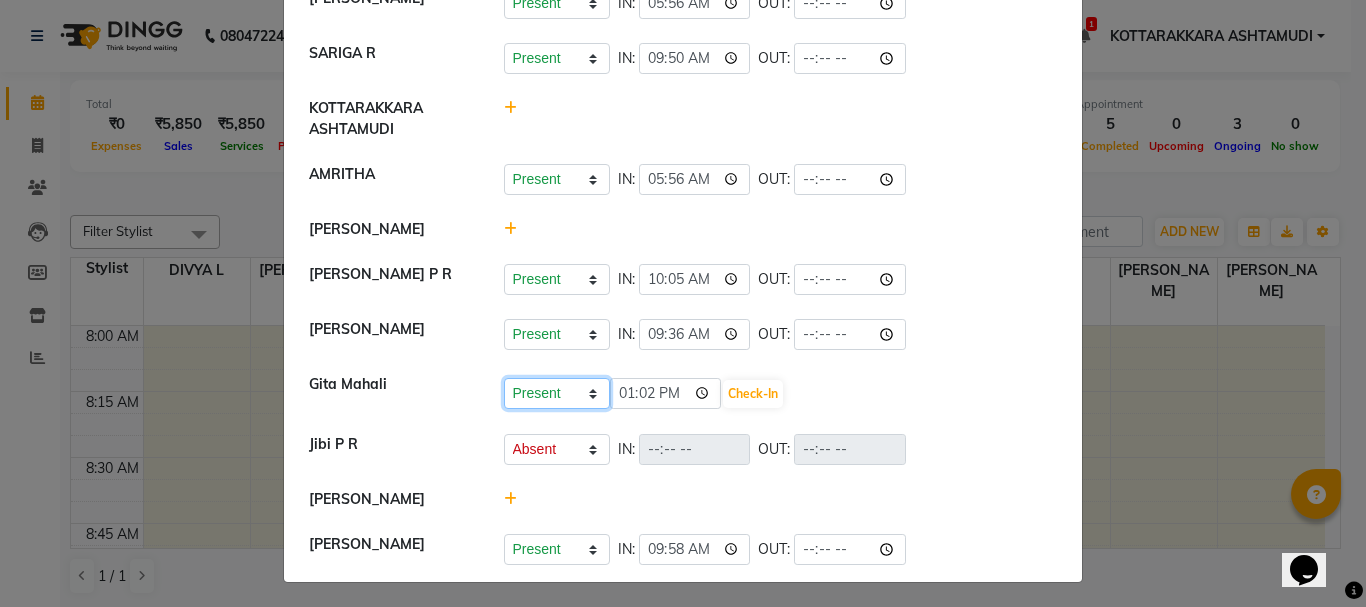 click on "Present Absent Late Half Day Weekly Off" 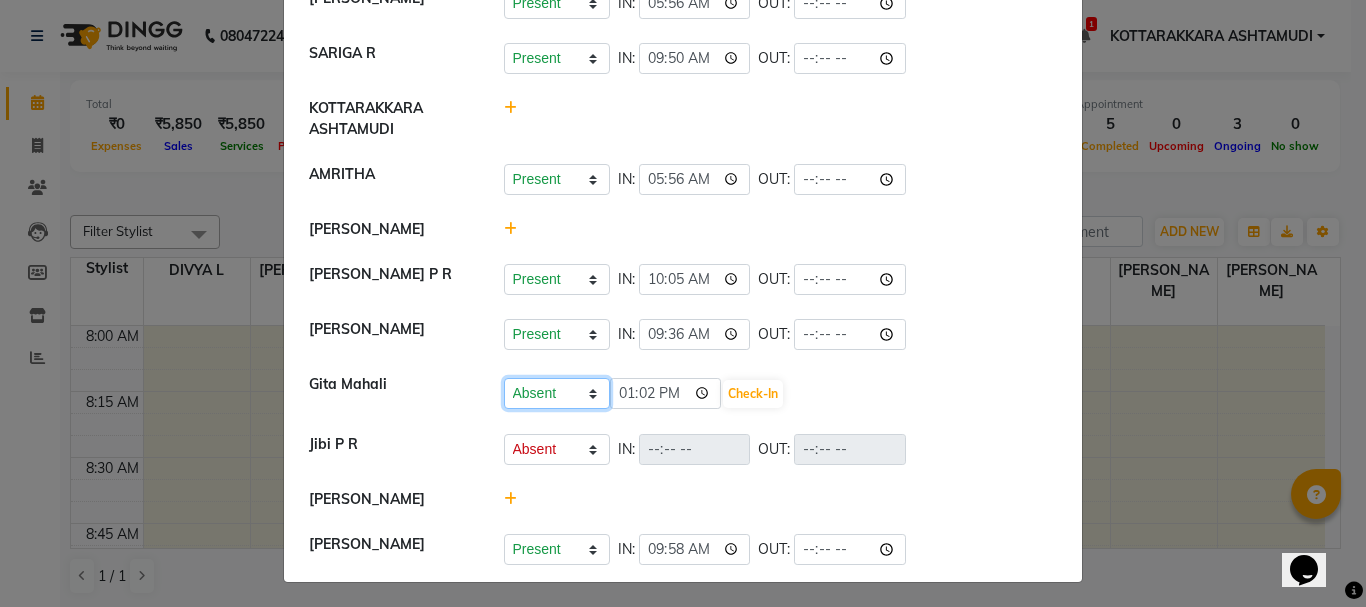 click on "Present Absent Late Half Day Weekly Off" 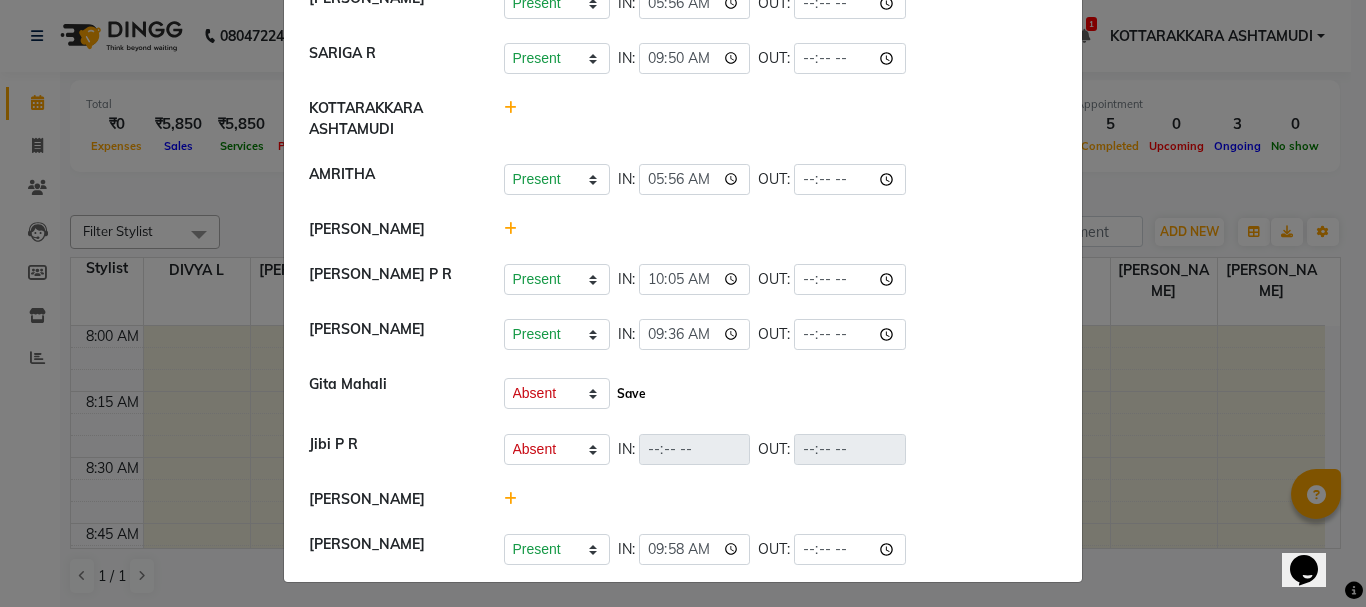 click on "Save" 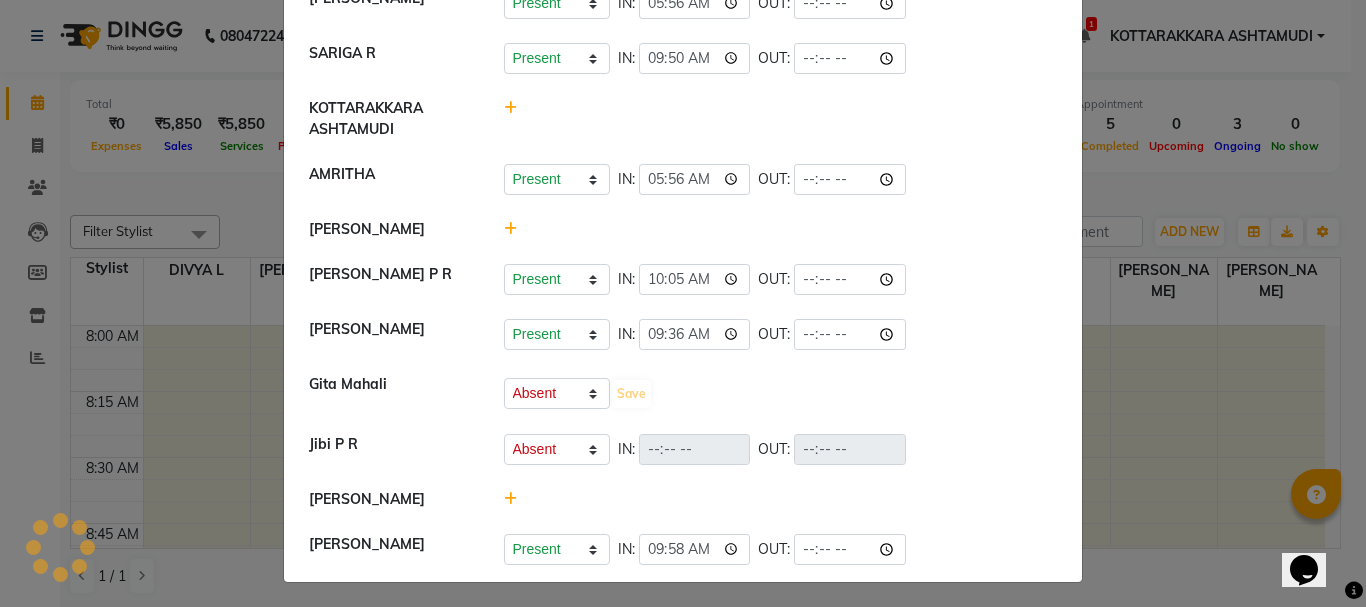 select on "A" 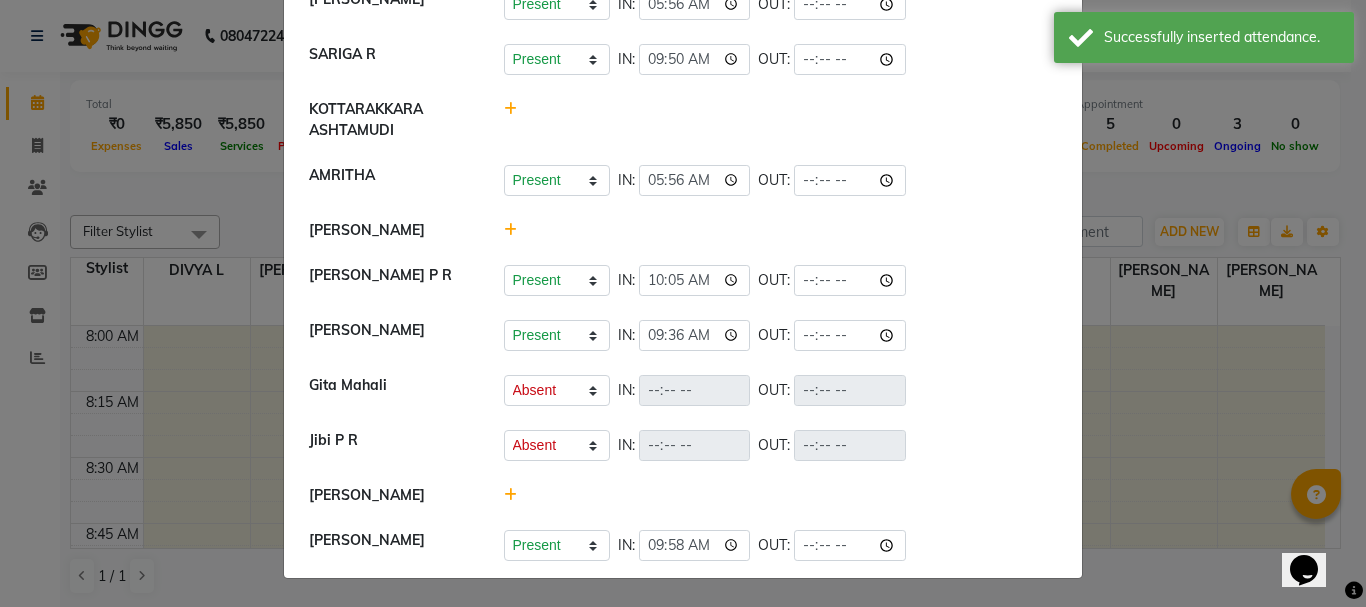 click 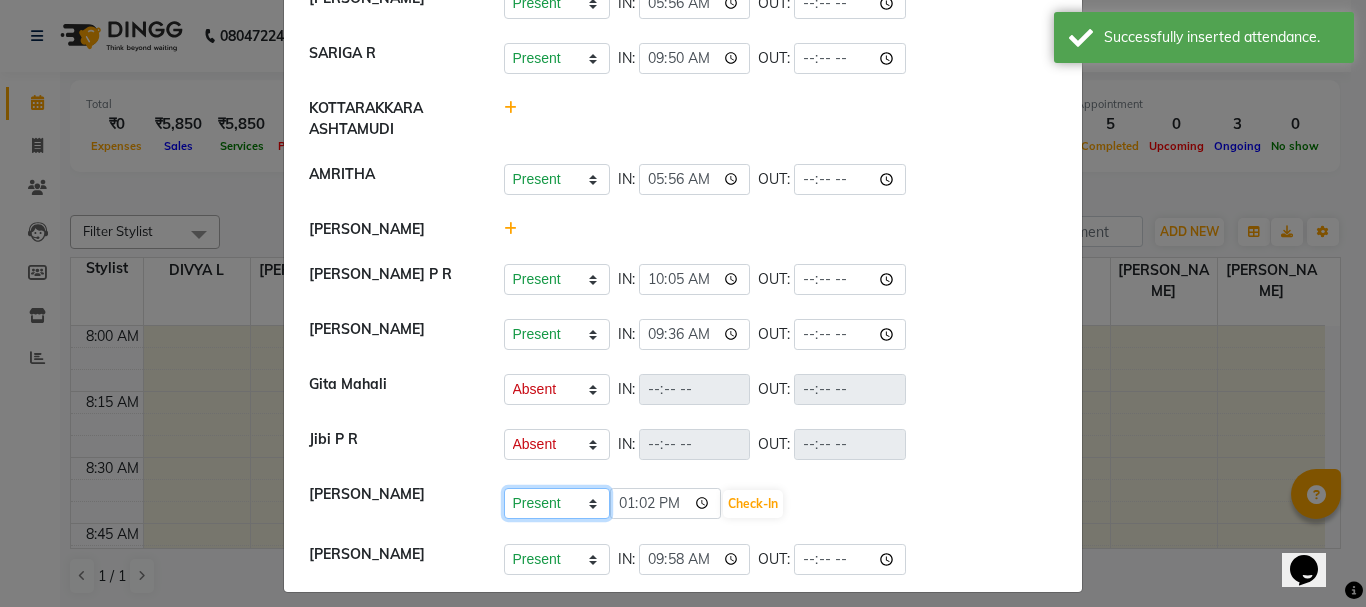 click on "Present Absent Late Half Day Weekly Off" 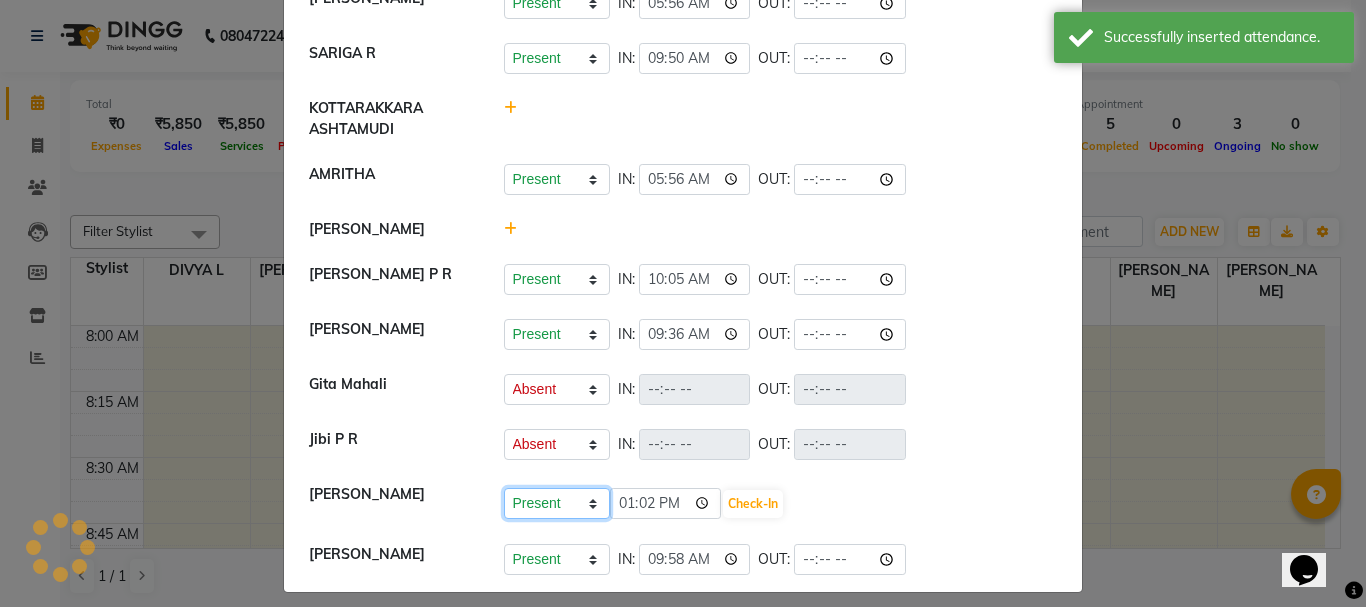select on "A" 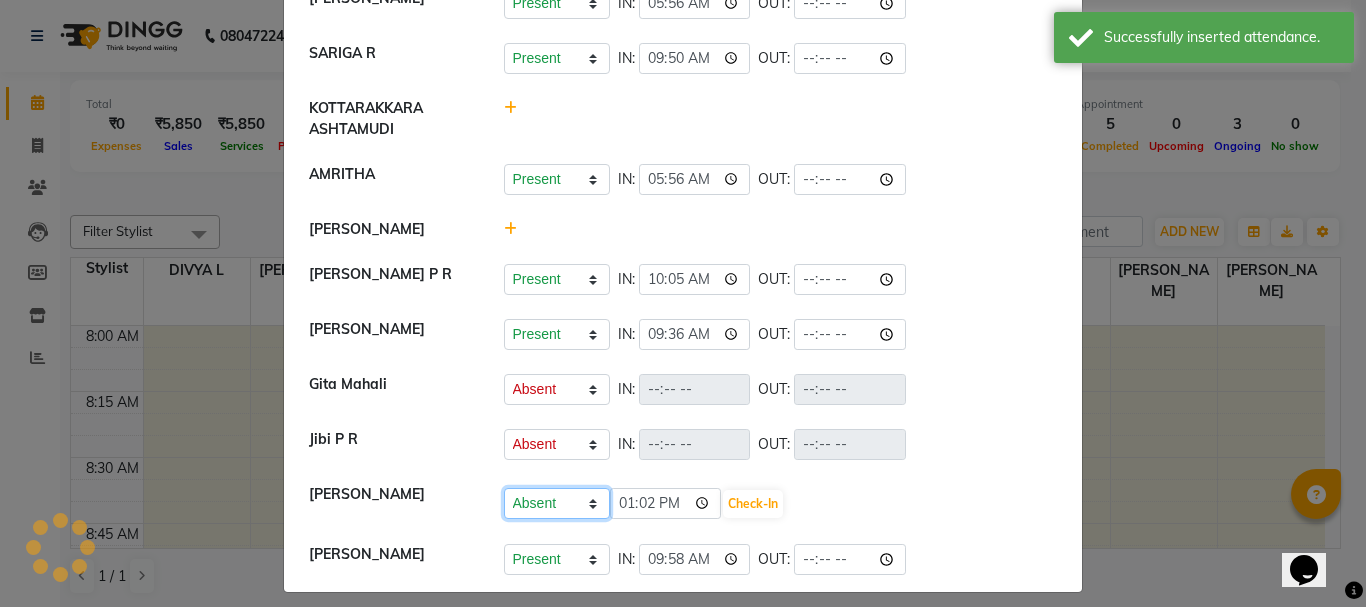 click on "Present Absent Late Half Day Weekly Off" 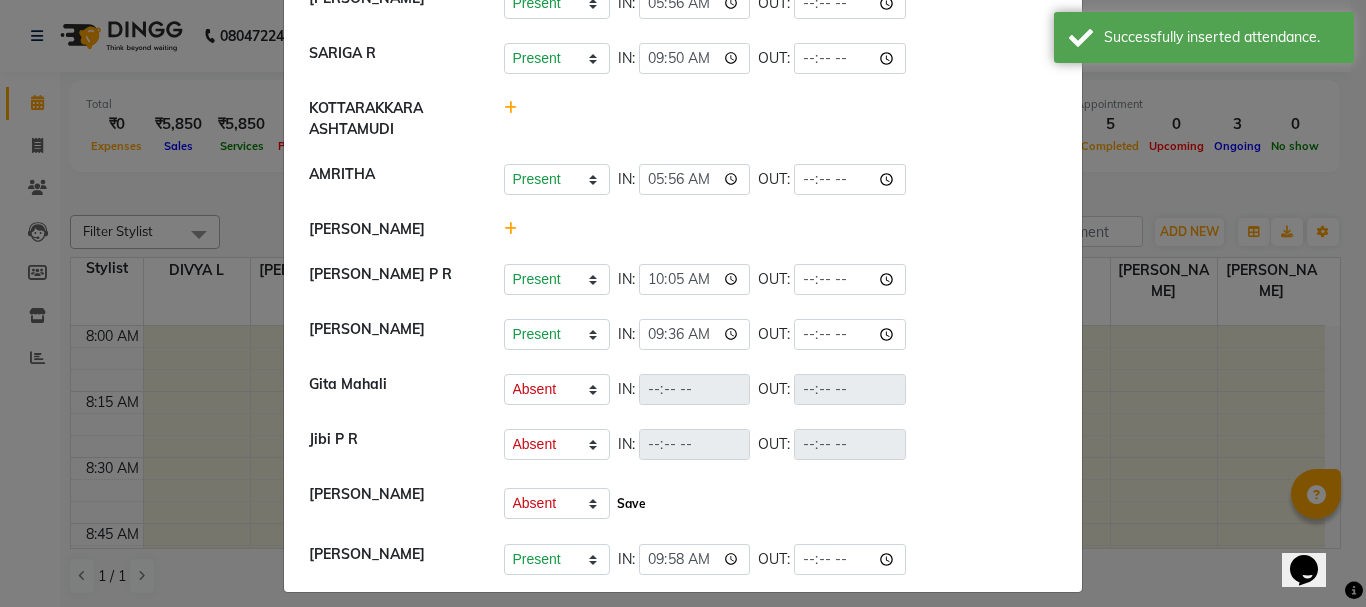 click on "Save" 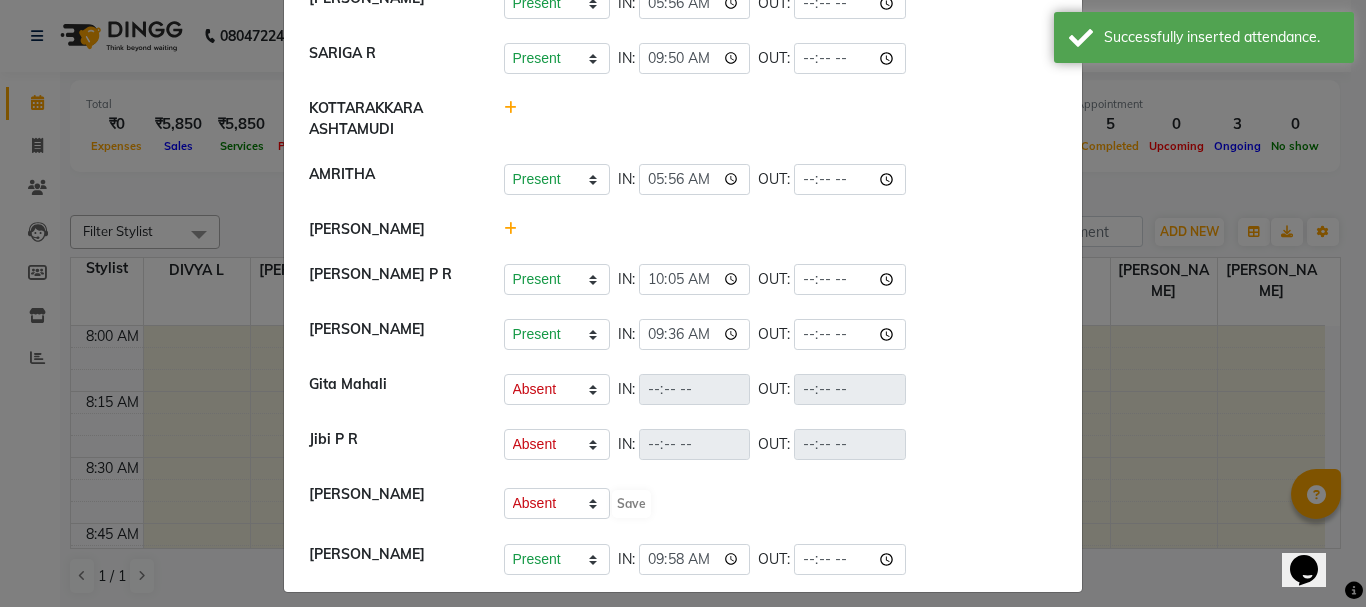 select on "A" 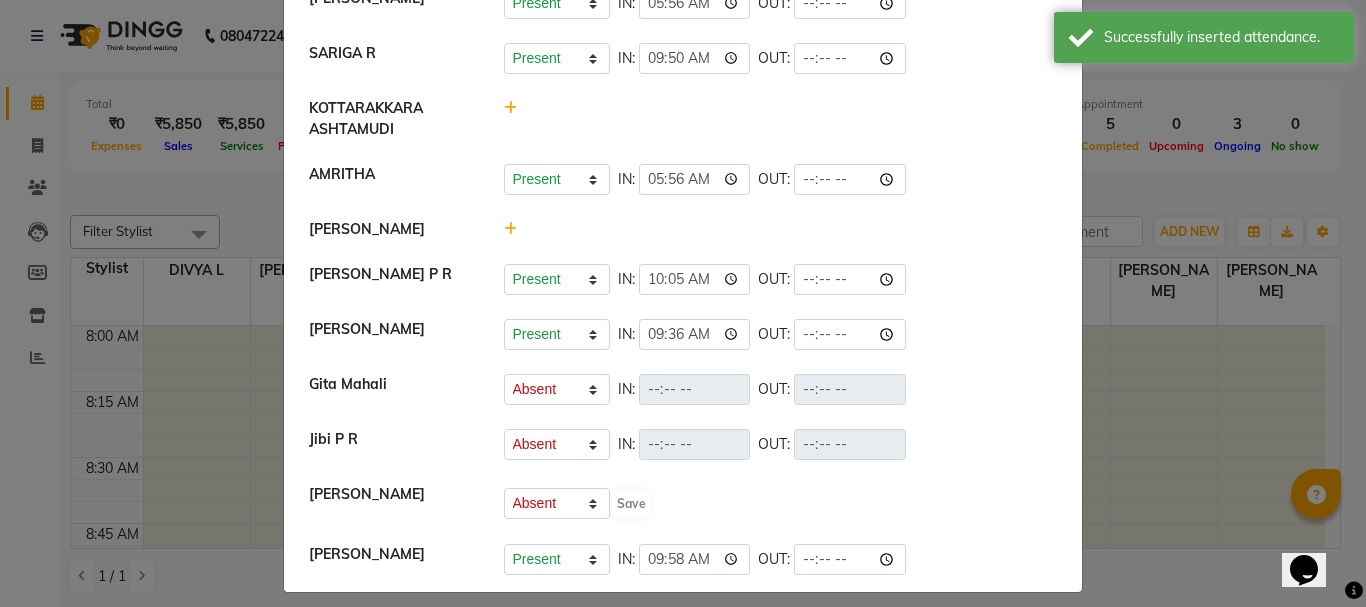 select on "A" 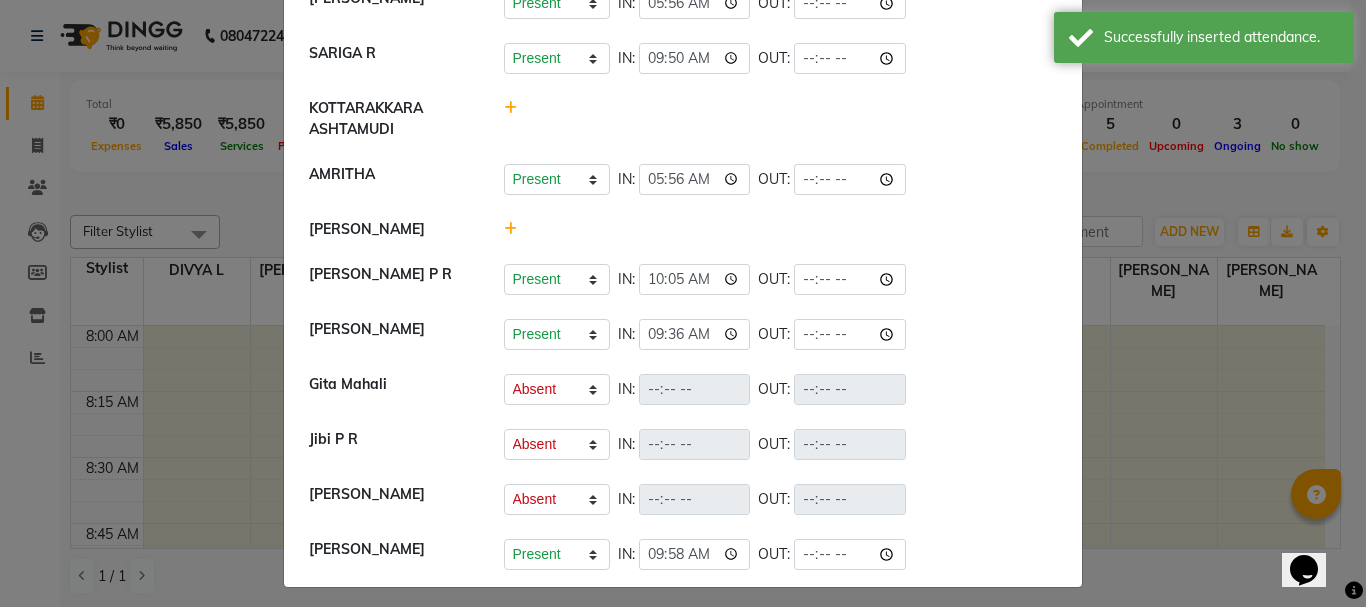 scroll, scrollTop: 0, scrollLeft: 0, axis: both 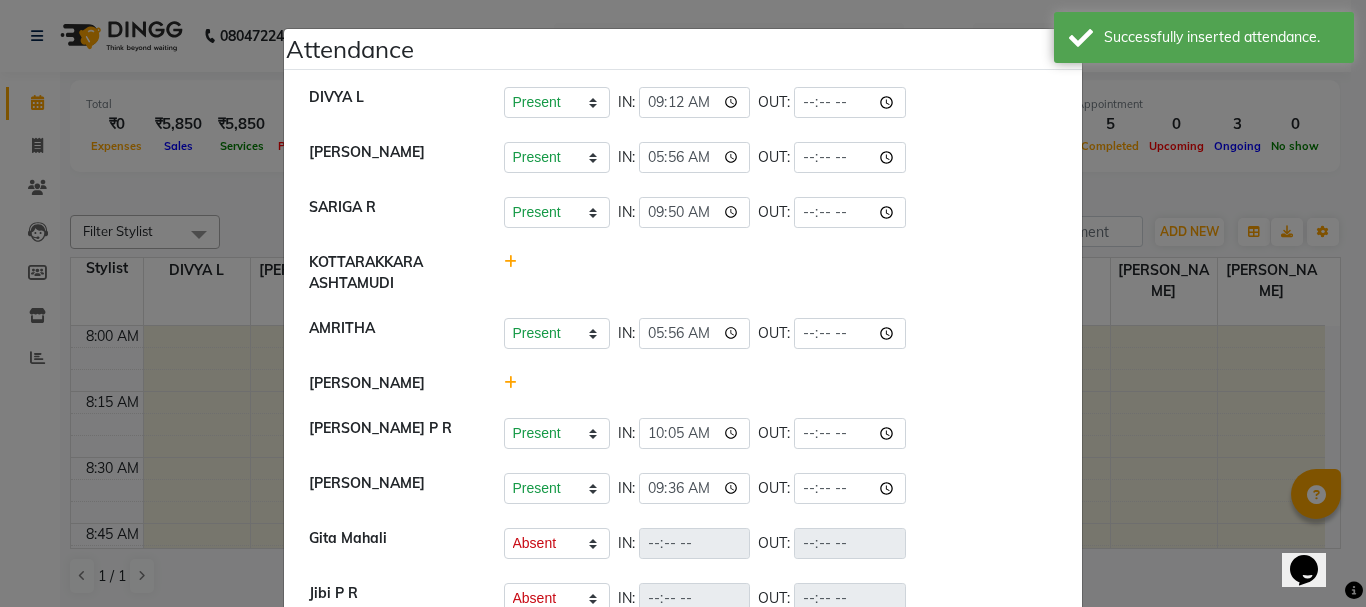 click 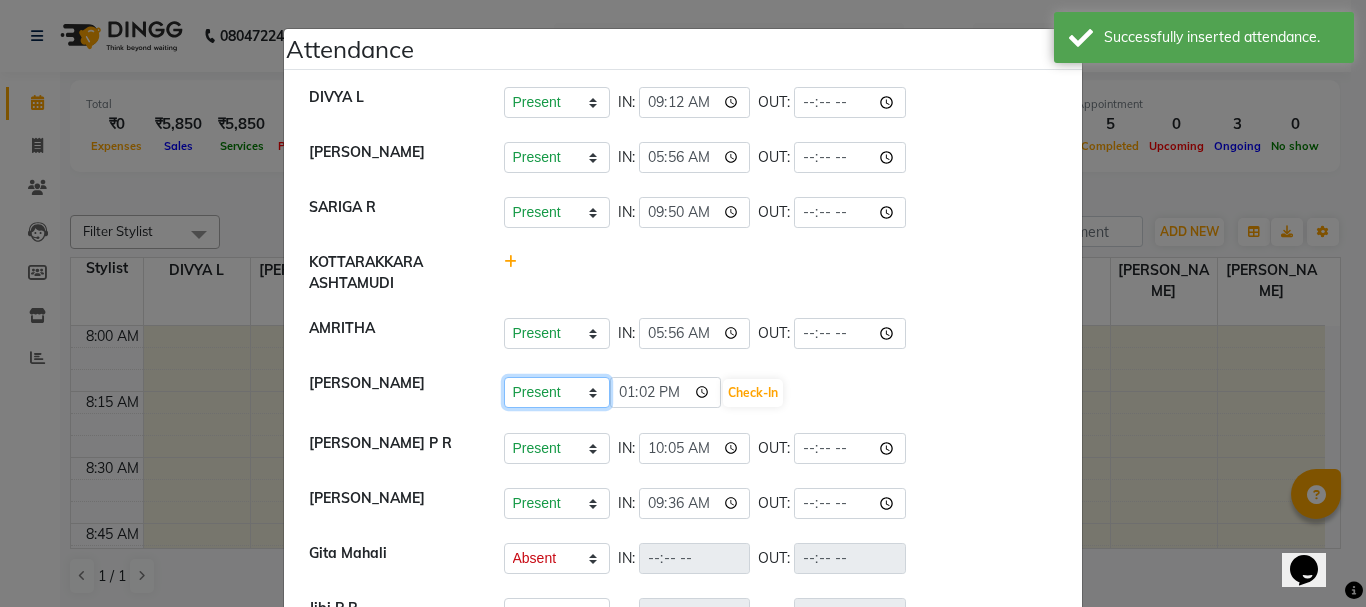 click on "Present Absent Late Half Day Weekly Off" 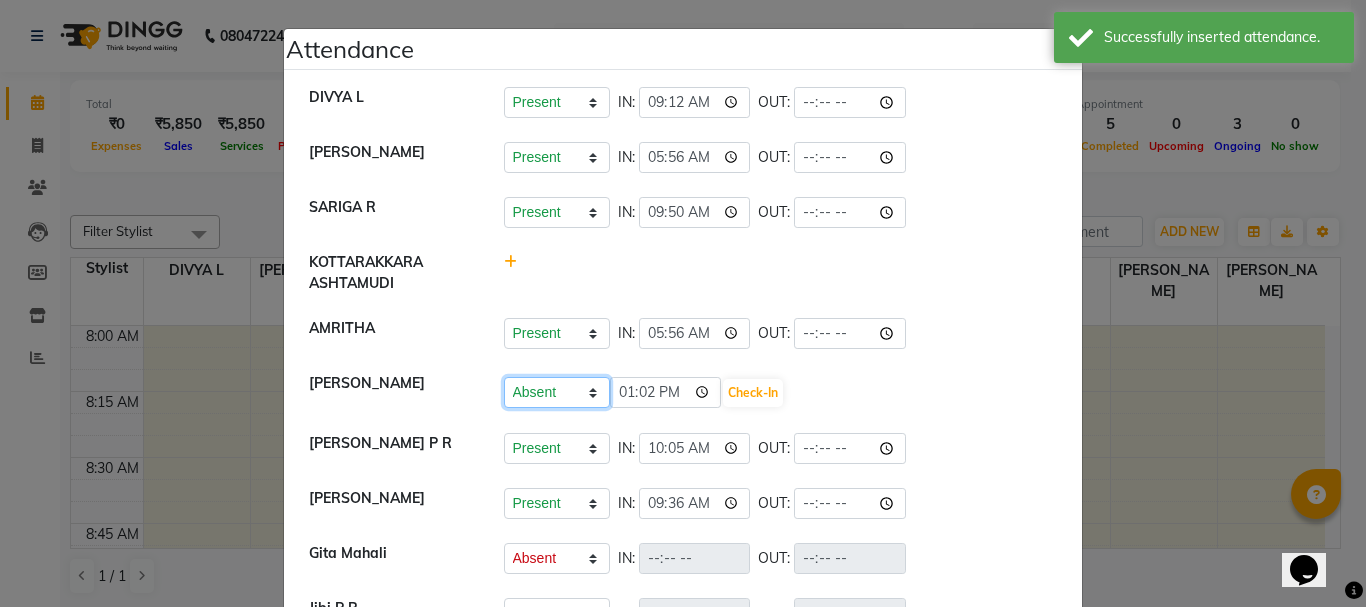 click on "Present Absent Late Half Day Weekly Off" 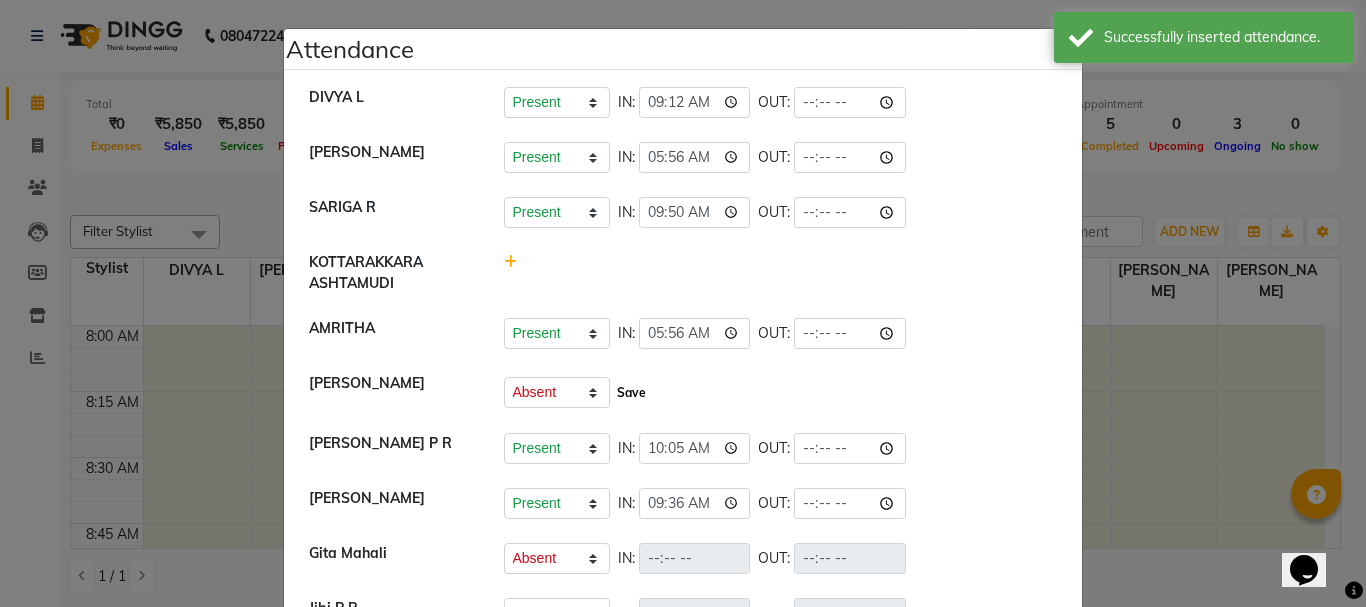 click on "Save" 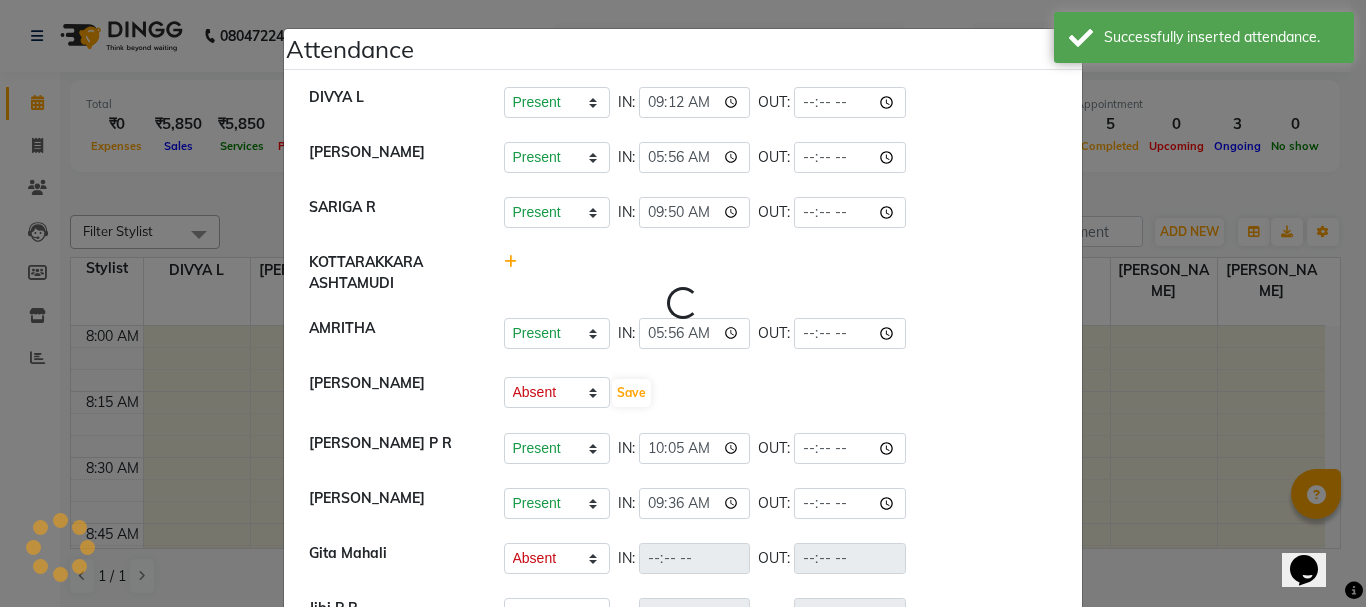 select on "A" 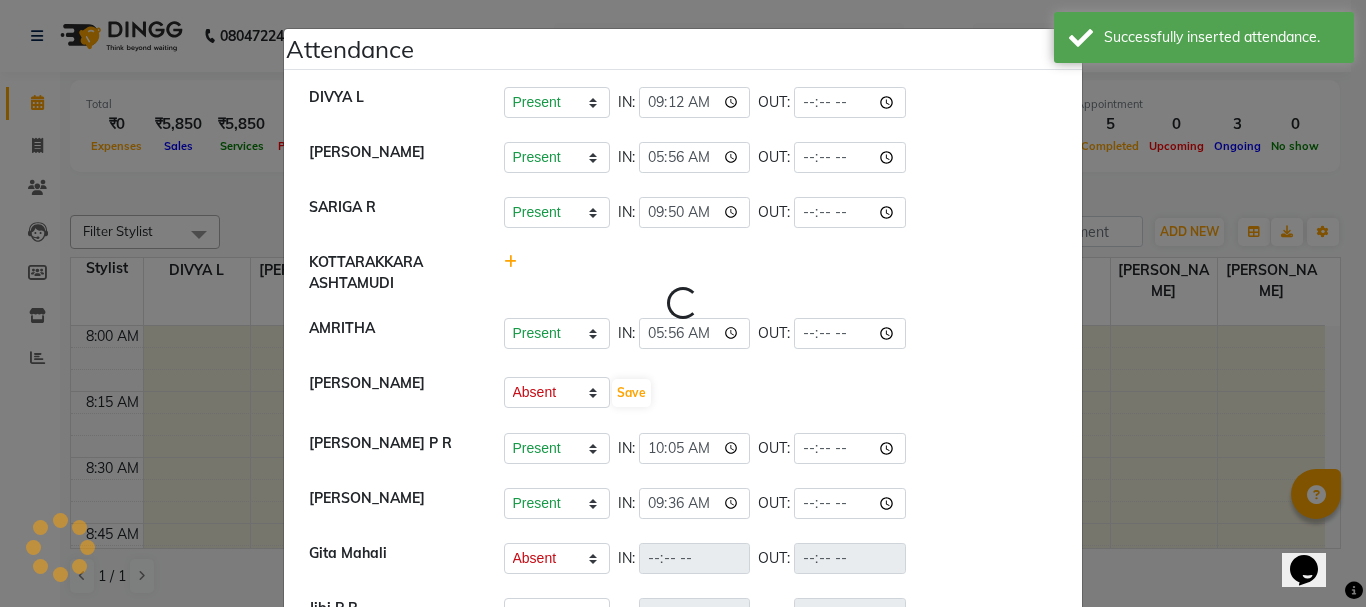 select on "A" 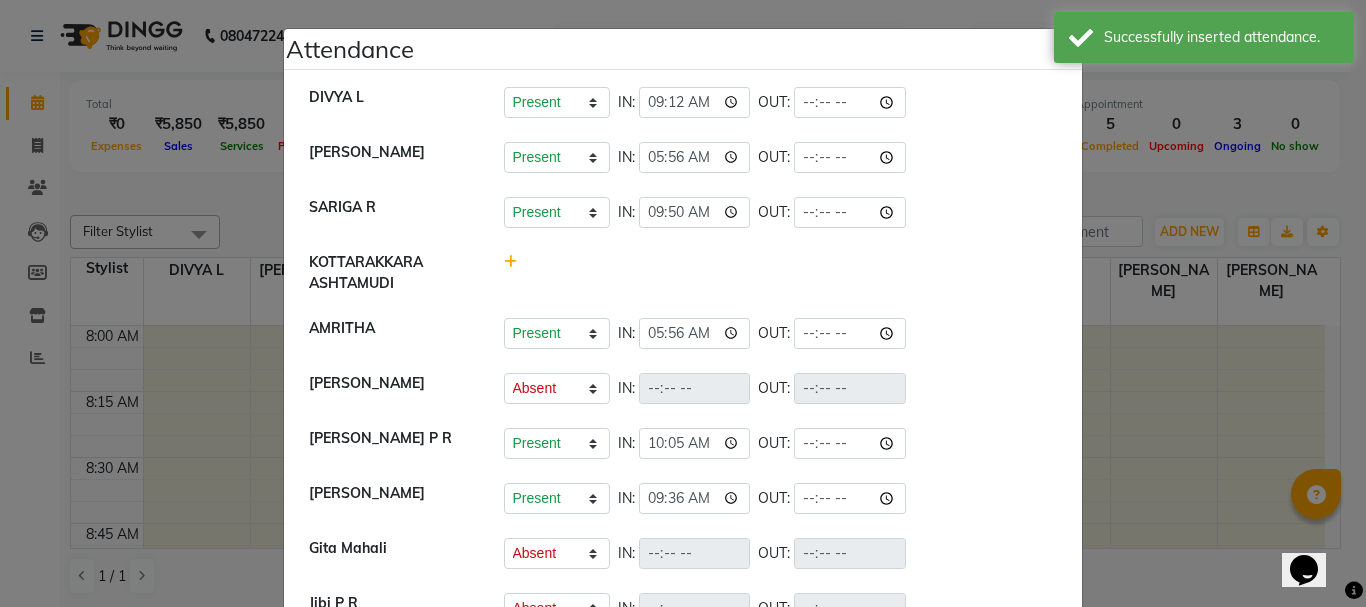 scroll, scrollTop: 184, scrollLeft: 0, axis: vertical 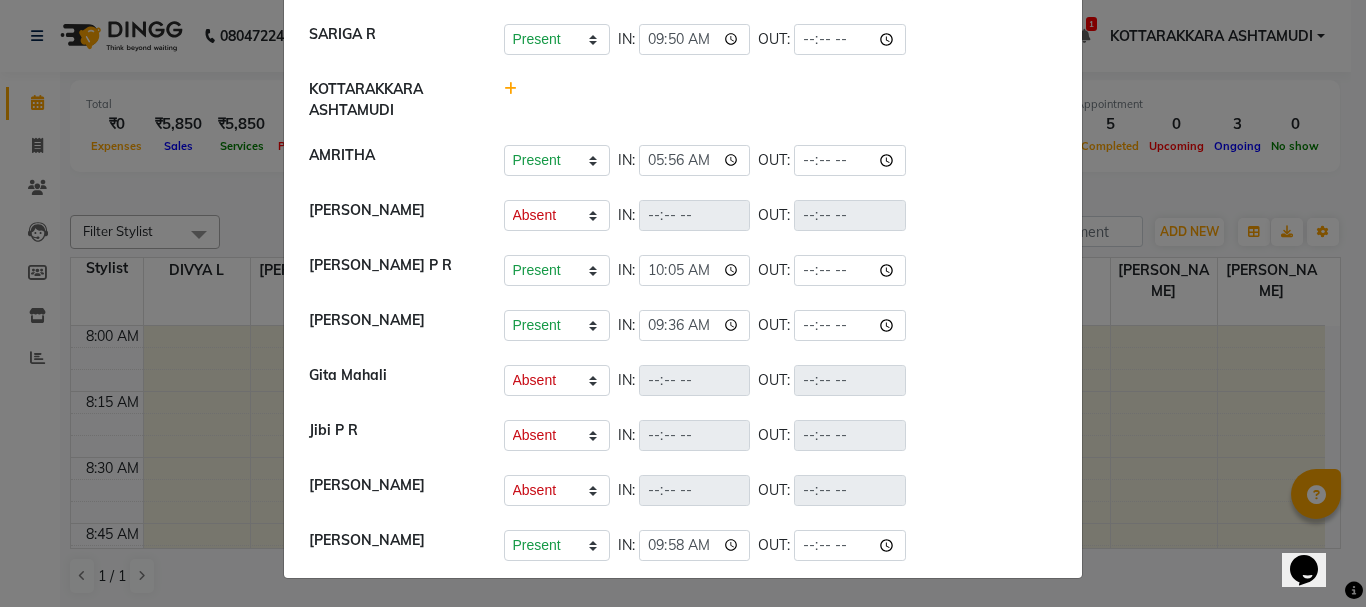 click on "Attendance ×  DIVYA L	   Present   Absent   Late   Half Day   Weekly Off  IN:  09:12 OUT:   [PERSON_NAME] 	   Present   Absent   Late   Half Day   Weekly Off  IN:  05:56 OUT:   SARIGA R	   Present   Absent   Late   Half Day   Weekly Off  IN:  09:50 OUT:   [PERSON_NAME]   AMRITHA   Present   Absent   Late   Half Day   Weekly Off  IN:  05:56 OUT:   [PERSON_NAME]   Present   Absent   Late   Half Day   Weekly Off  IN:  OUT:   [PERSON_NAME][DEMOGRAPHIC_DATA] P R   Present   Absent   Late   Half Day   Weekly Off  IN:  10:05 OUT:   [PERSON_NAME]   Present   Absent   Late   Half Day   Weekly Off  IN:  09:36 OUT:   [PERSON_NAME]    Present   Absent   Late   Half Day   Weekly Off  IN:  OUT:   Jibi P R   Present   Absent   Late   Half Day   Weekly Off  IN:  OUT:   [PERSON_NAME]   Present   Absent   Late   Half Day   Weekly Off  IN:  OUT:   [PERSON_NAME]    Present   Absent   Late   Half Day   Weekly Off  IN:  09:58 OUT:" 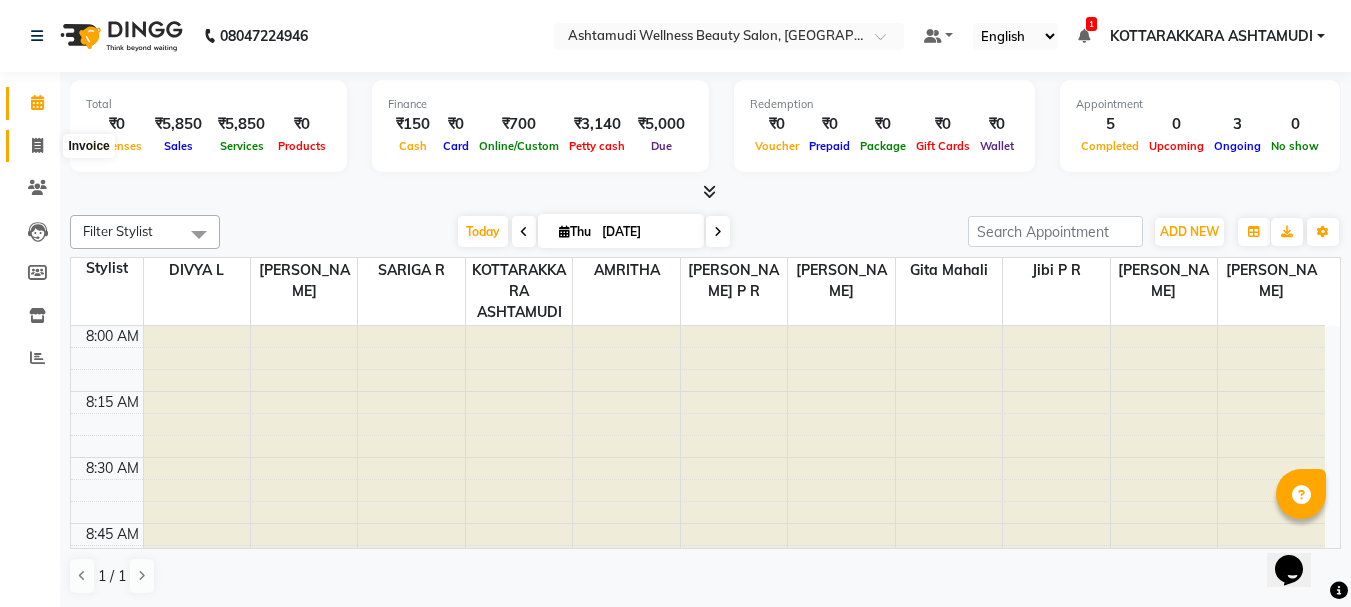 click 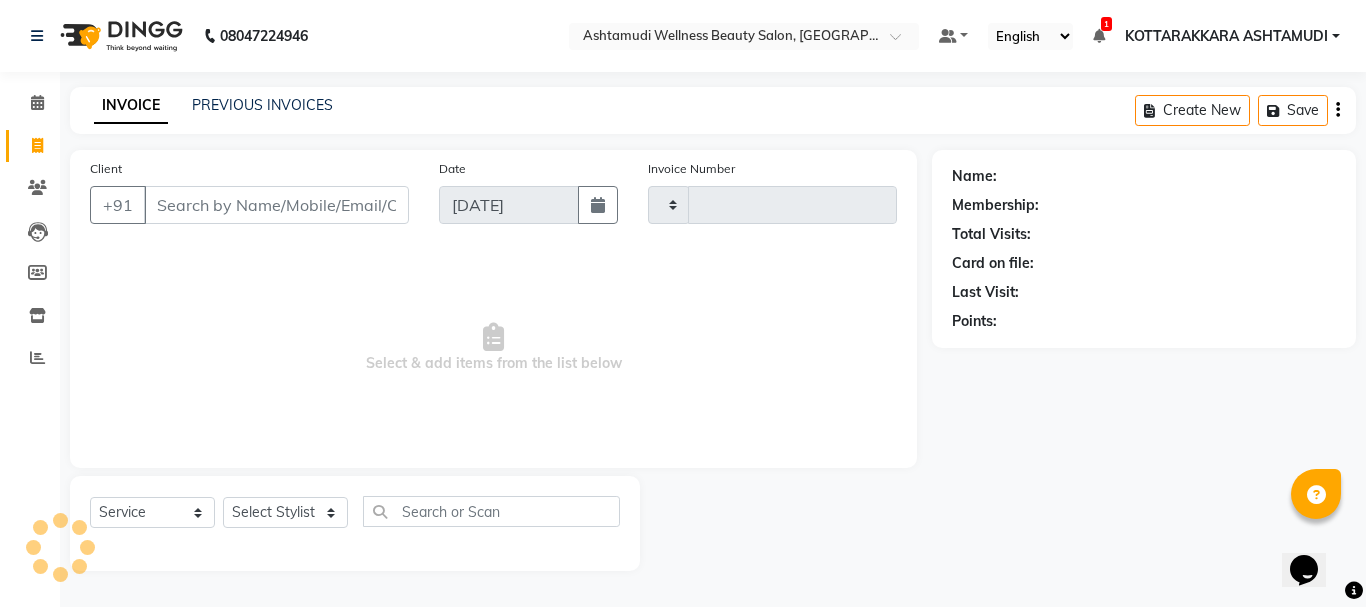 type on "1936" 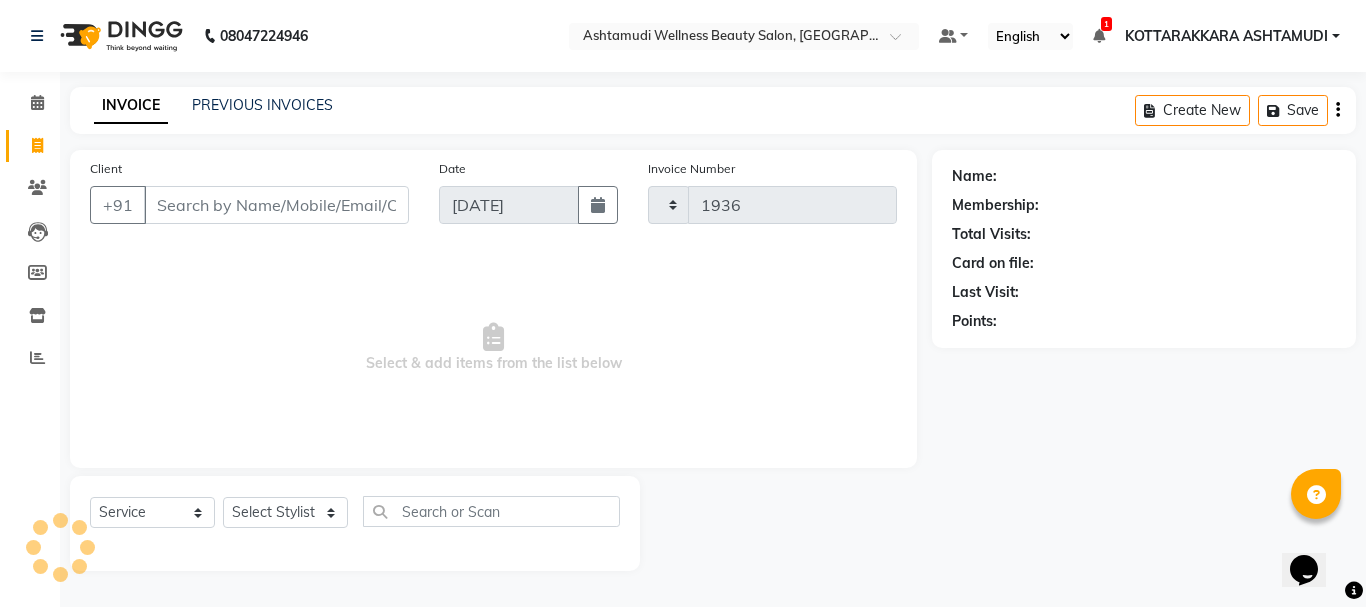 select on "4664" 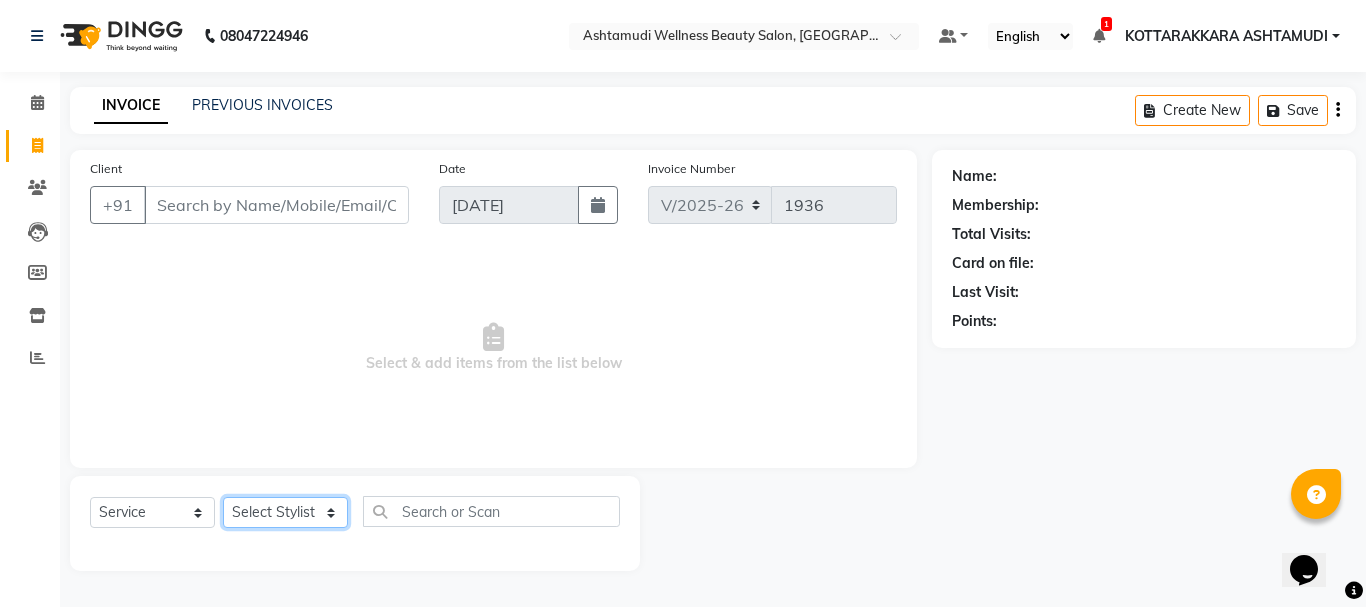 click on "Select Stylist" 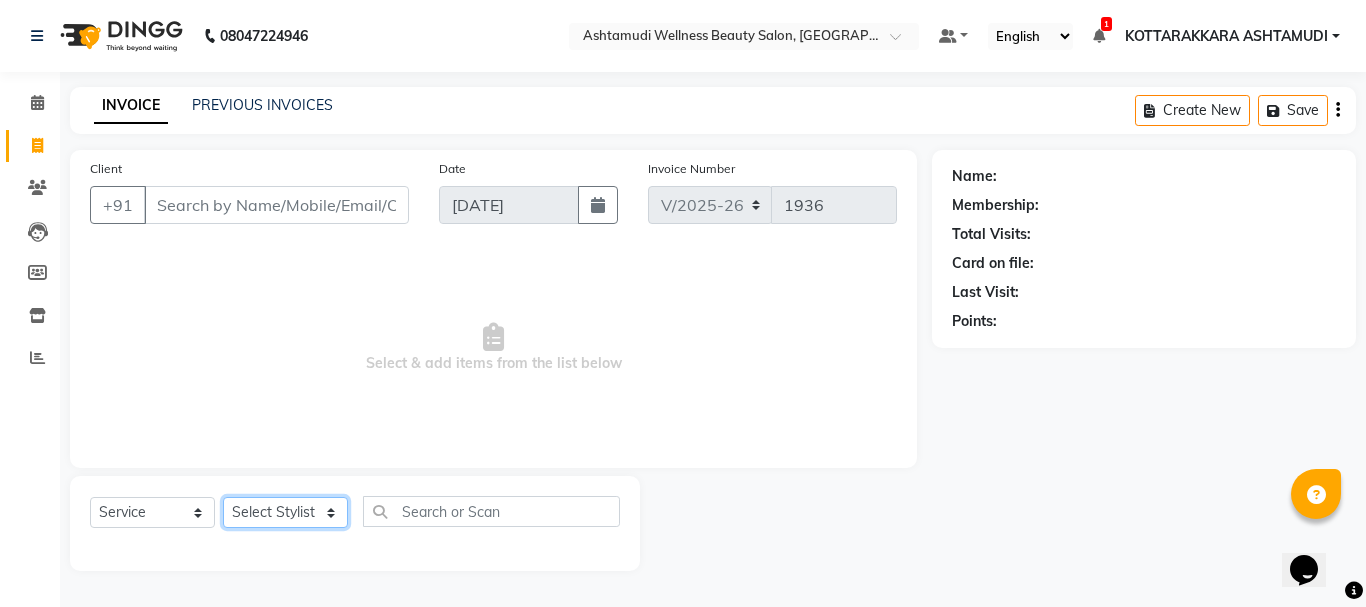 select on "75884" 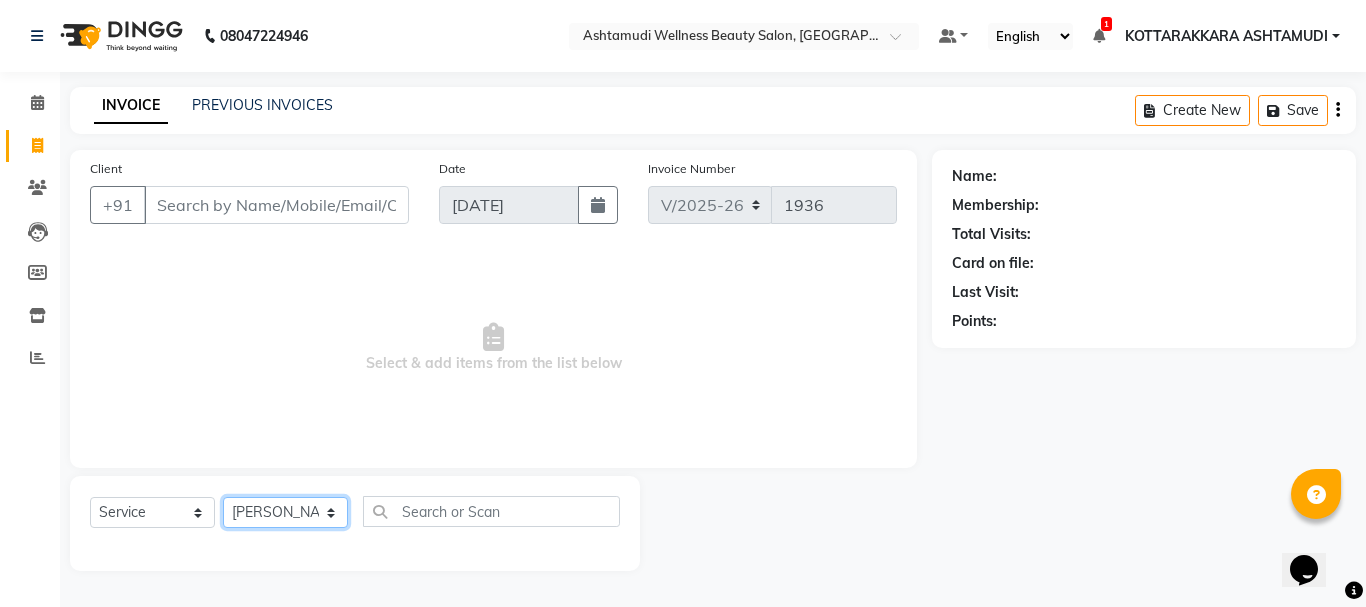 click on "Select Stylist AMRITHA [PERSON_NAME] DIVYA L	 Gita Mahali  Jibi P R [PERSON_NAME]  KOTTARAKKARA ASHTAMUDI [PERSON_NAME] 	 [PERSON_NAME] SARIGA R	 [PERSON_NAME]" 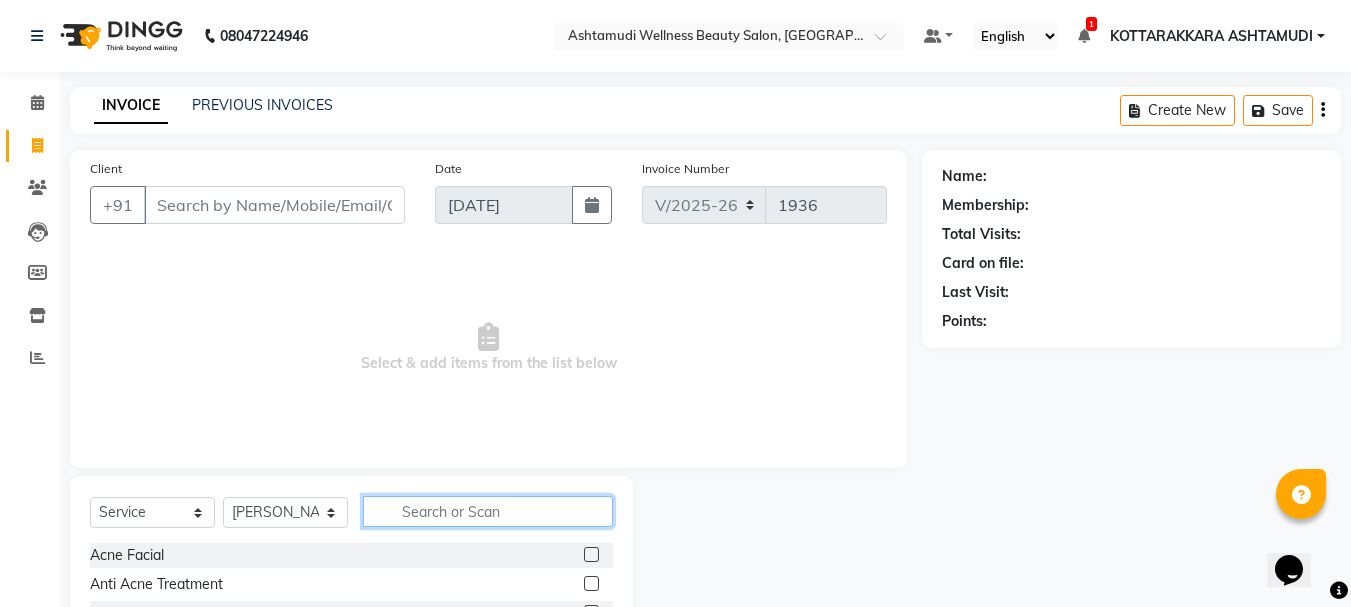 click 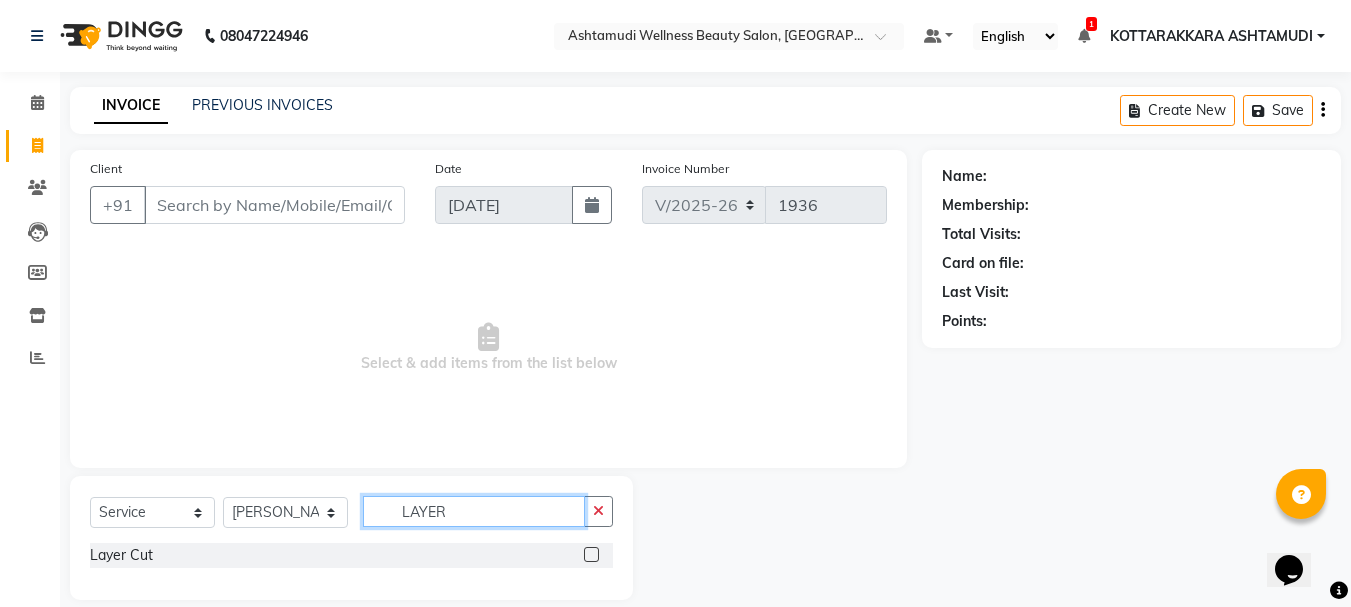 type on "LAYER" 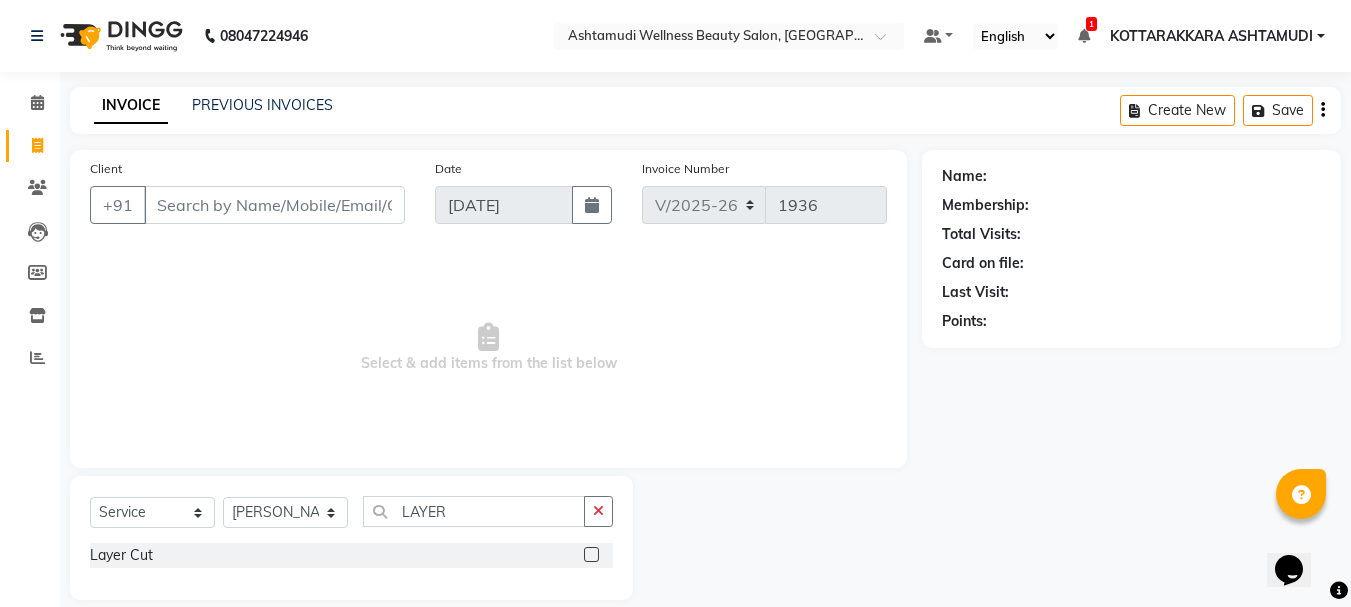click 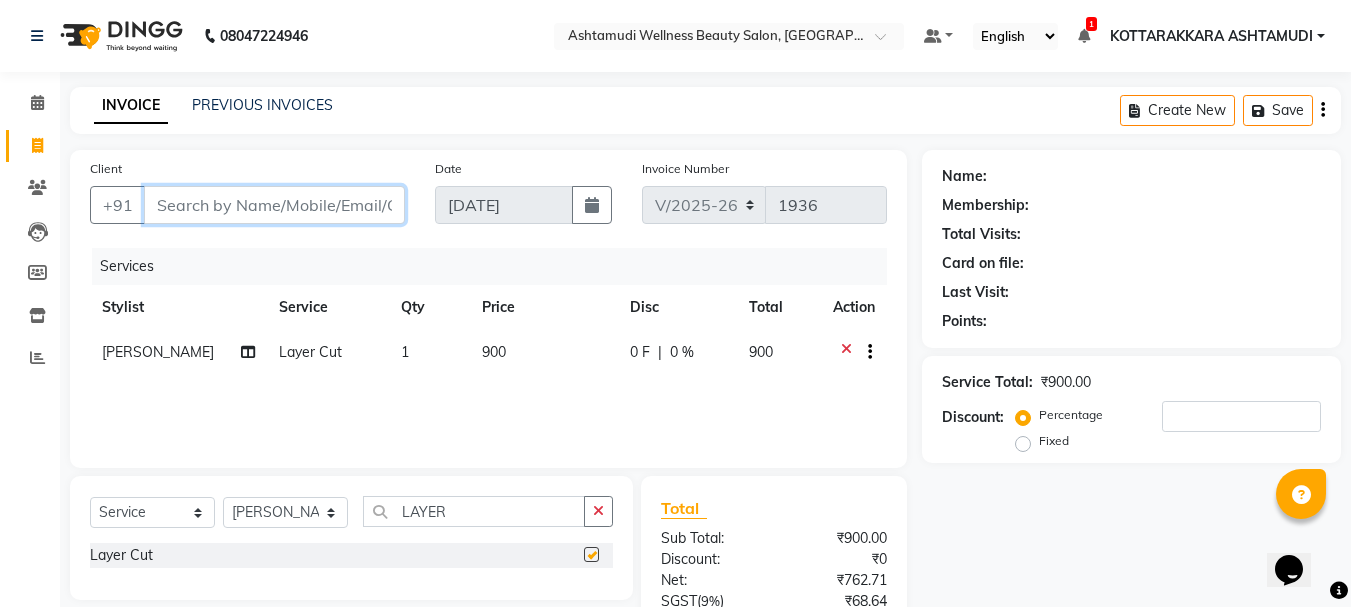 checkbox on "false" 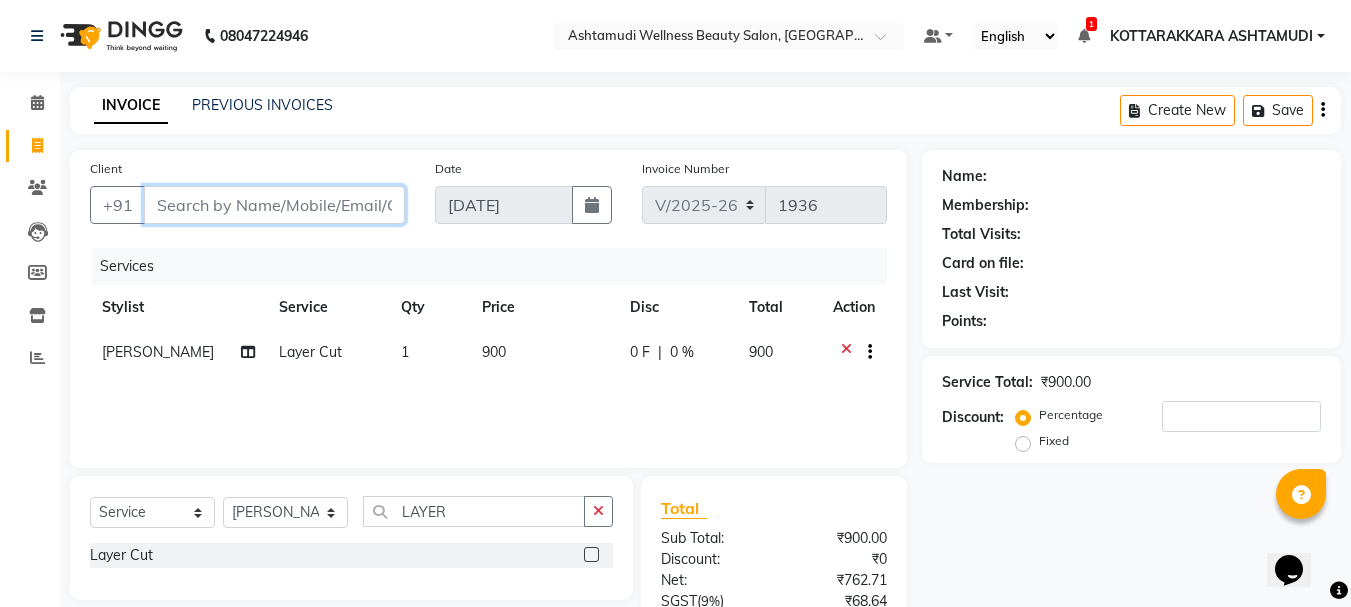 click on "Client" at bounding box center [274, 205] 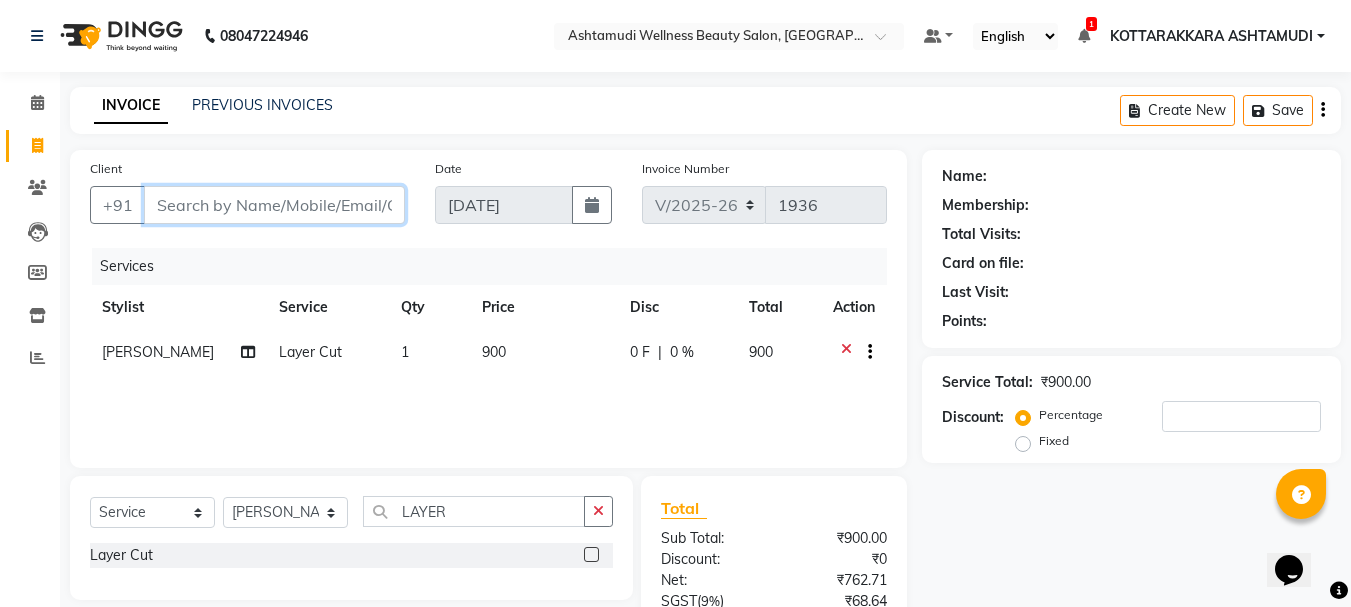 type on "7" 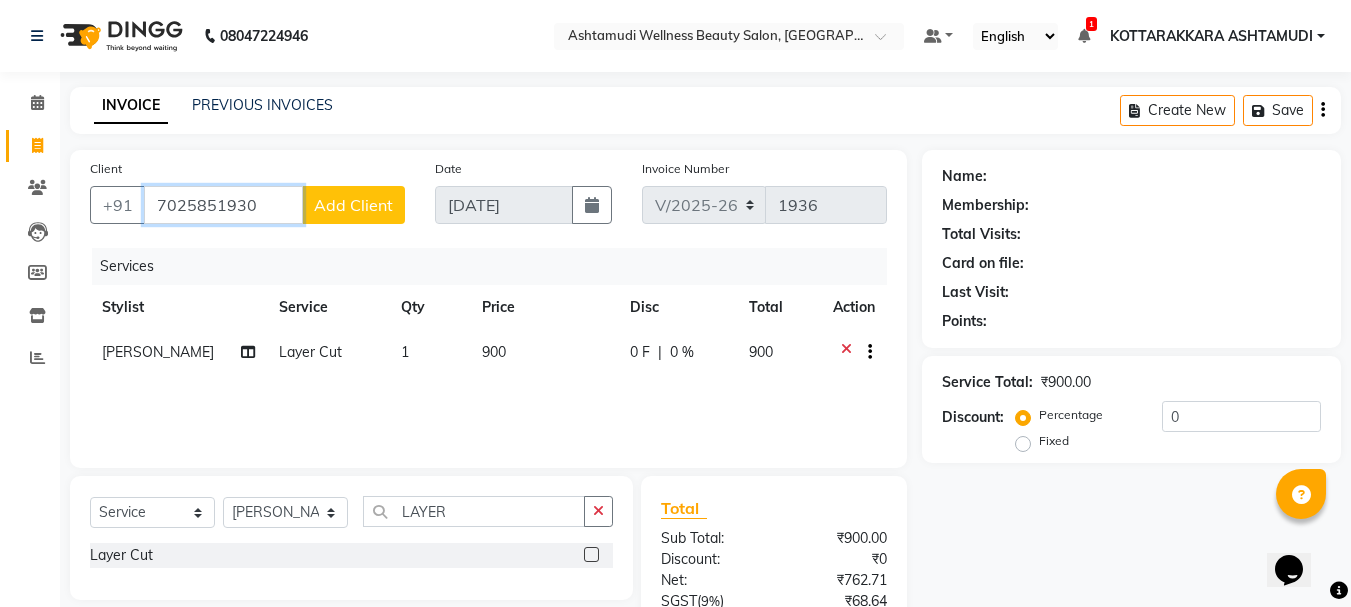 type on "7025851930" 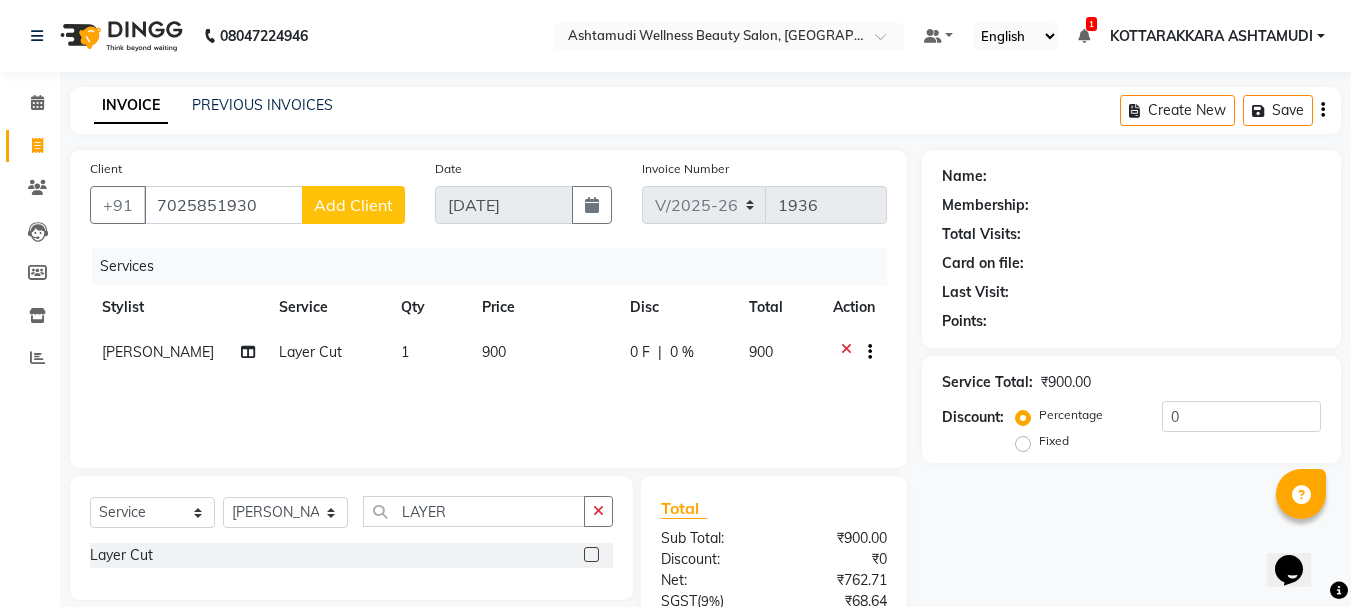 click on "Add Client" 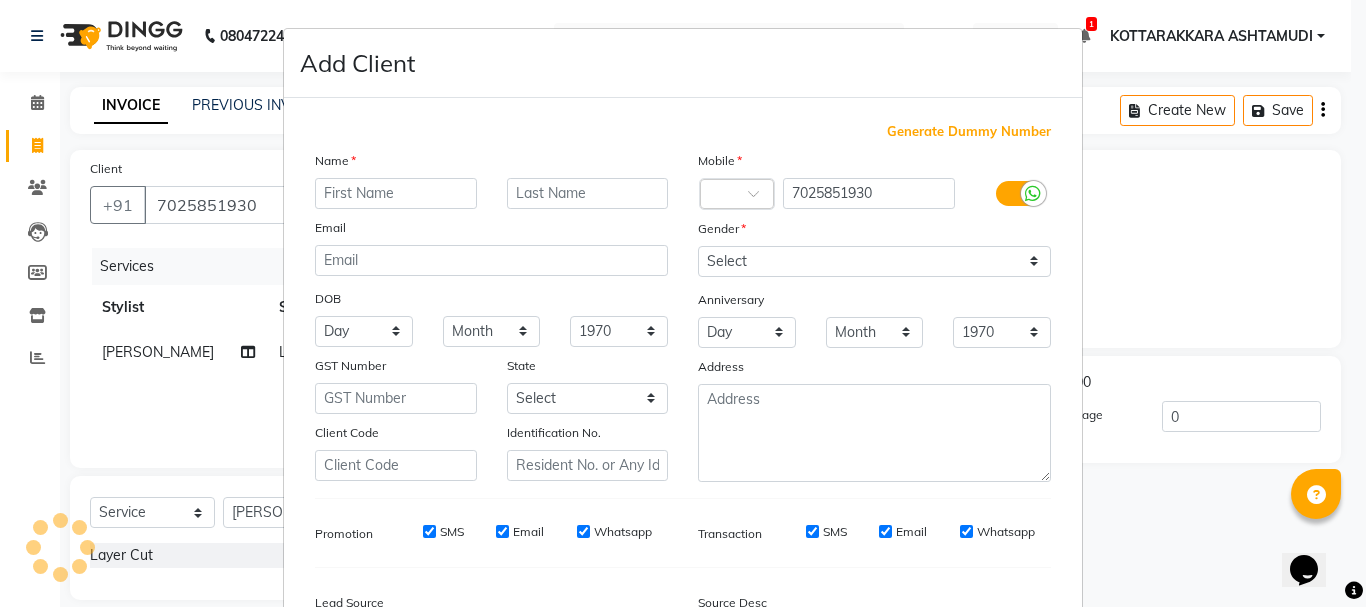 click at bounding box center [396, 193] 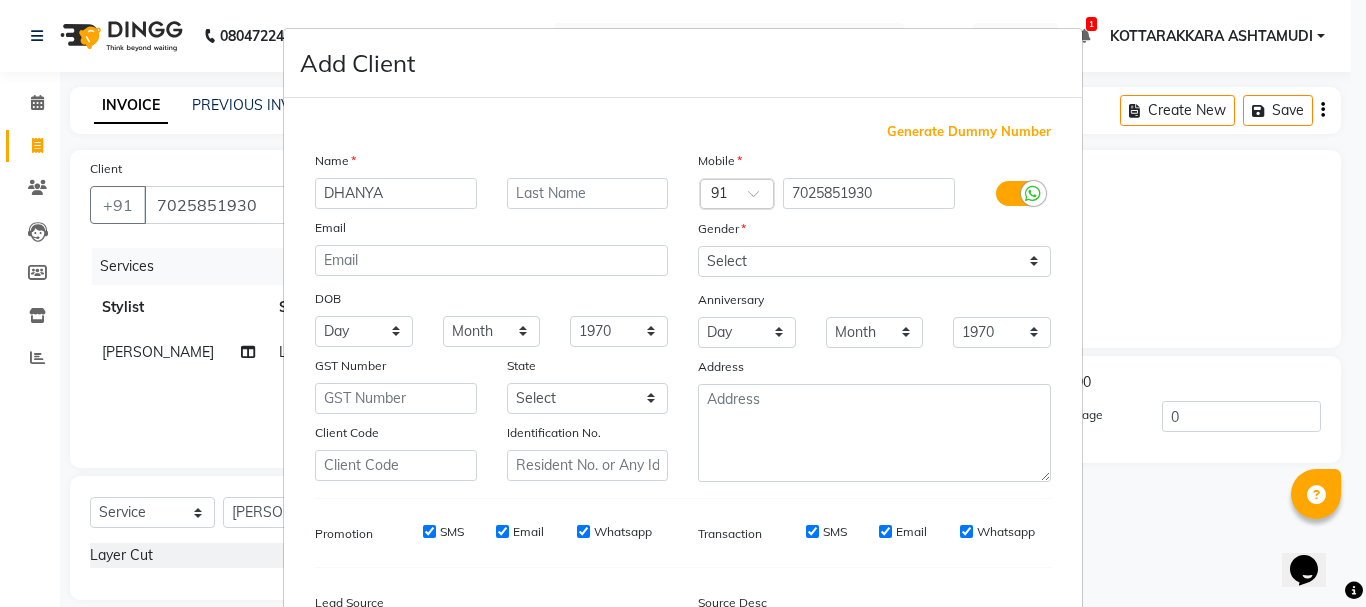 type on "DHANYA" 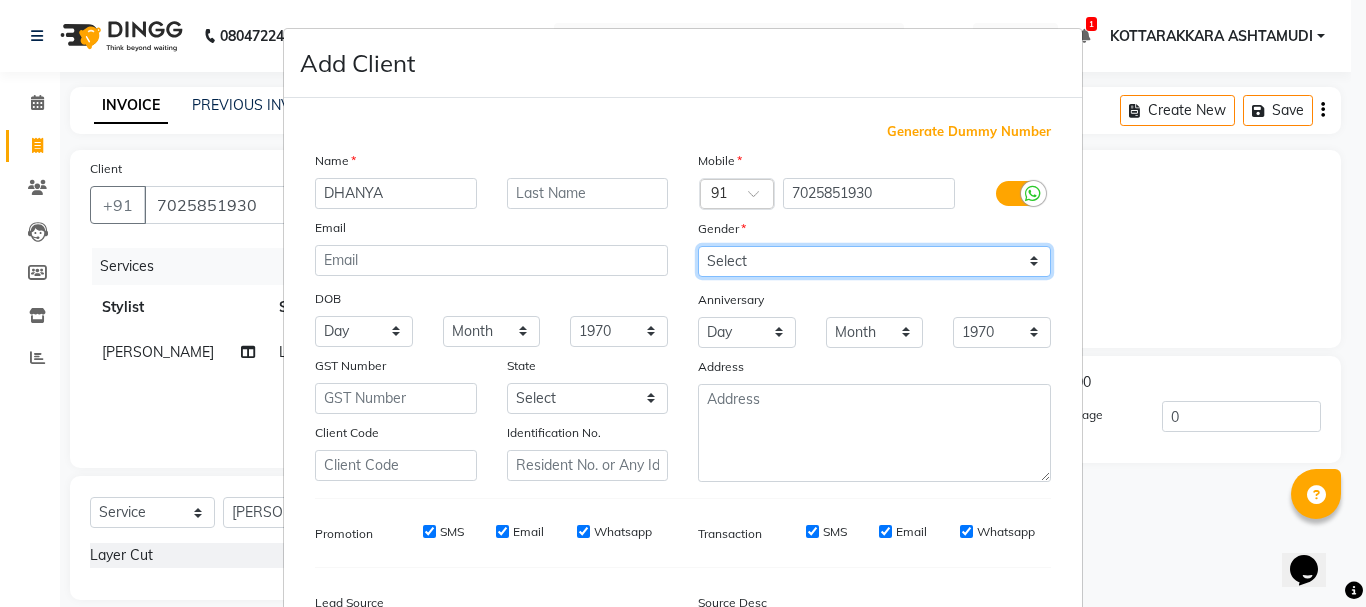 click on "Select [DEMOGRAPHIC_DATA] [DEMOGRAPHIC_DATA] Other Prefer Not To Say" at bounding box center (874, 261) 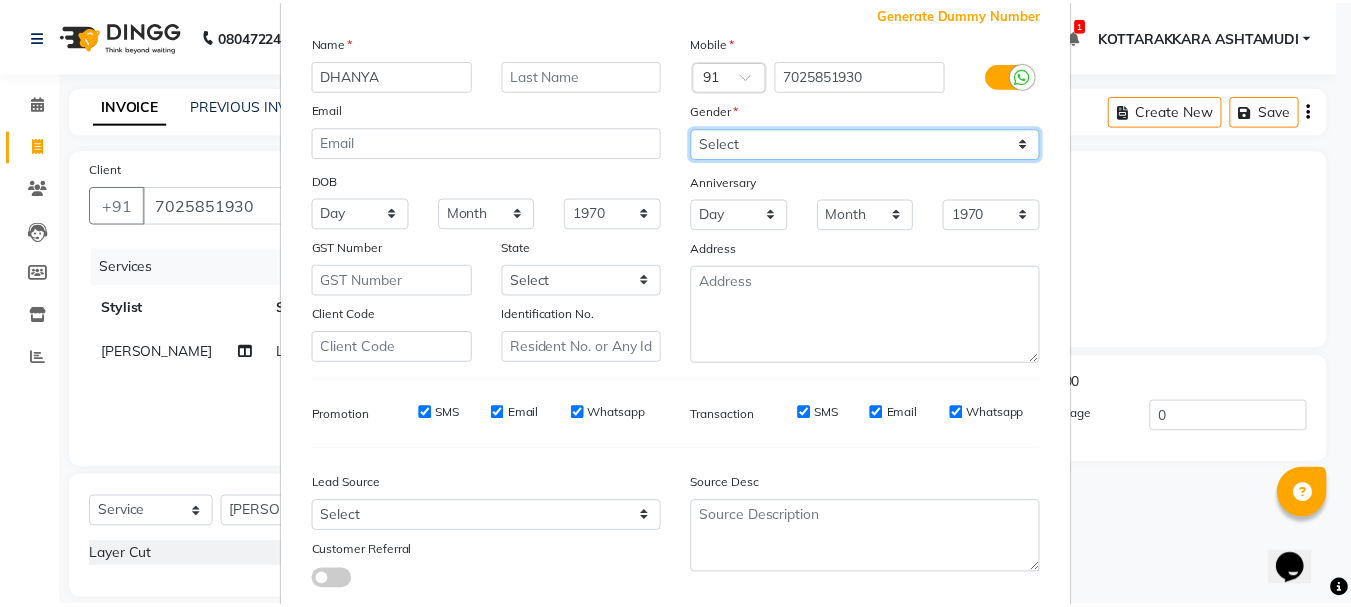 scroll, scrollTop: 242, scrollLeft: 0, axis: vertical 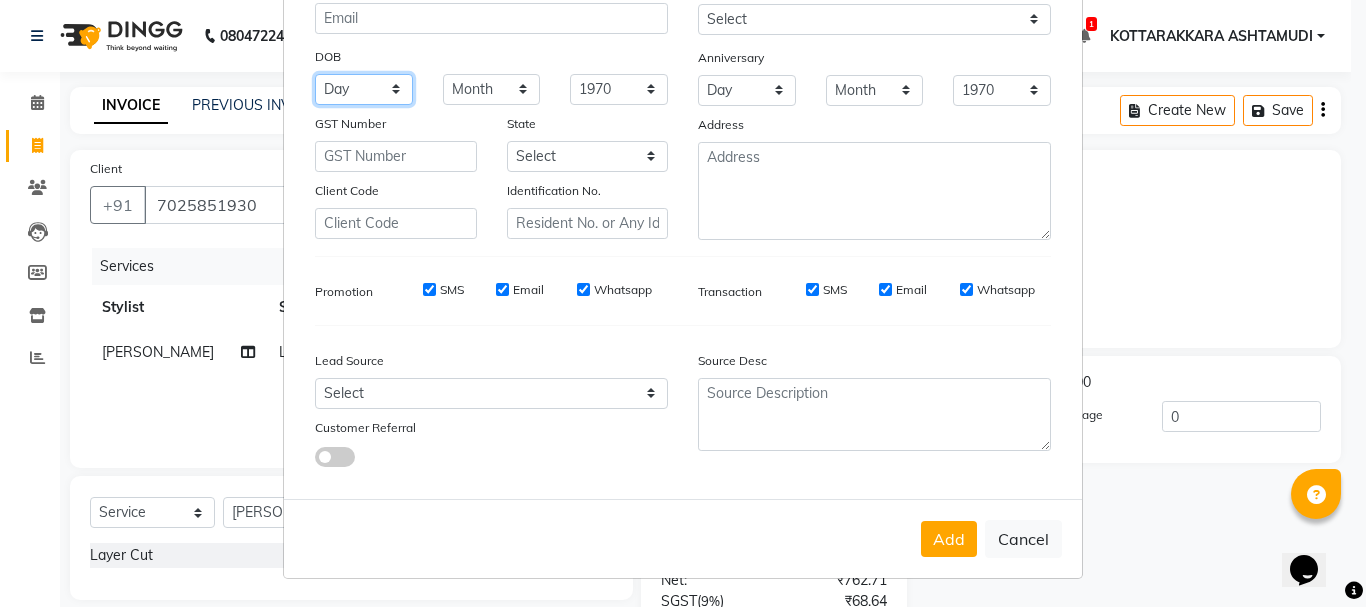 click on "Day 01 02 03 04 05 06 07 08 09 10 11 12 13 14 15 16 17 18 19 20 21 22 23 24 25 26 27 28 29 30 31" at bounding box center [364, 89] 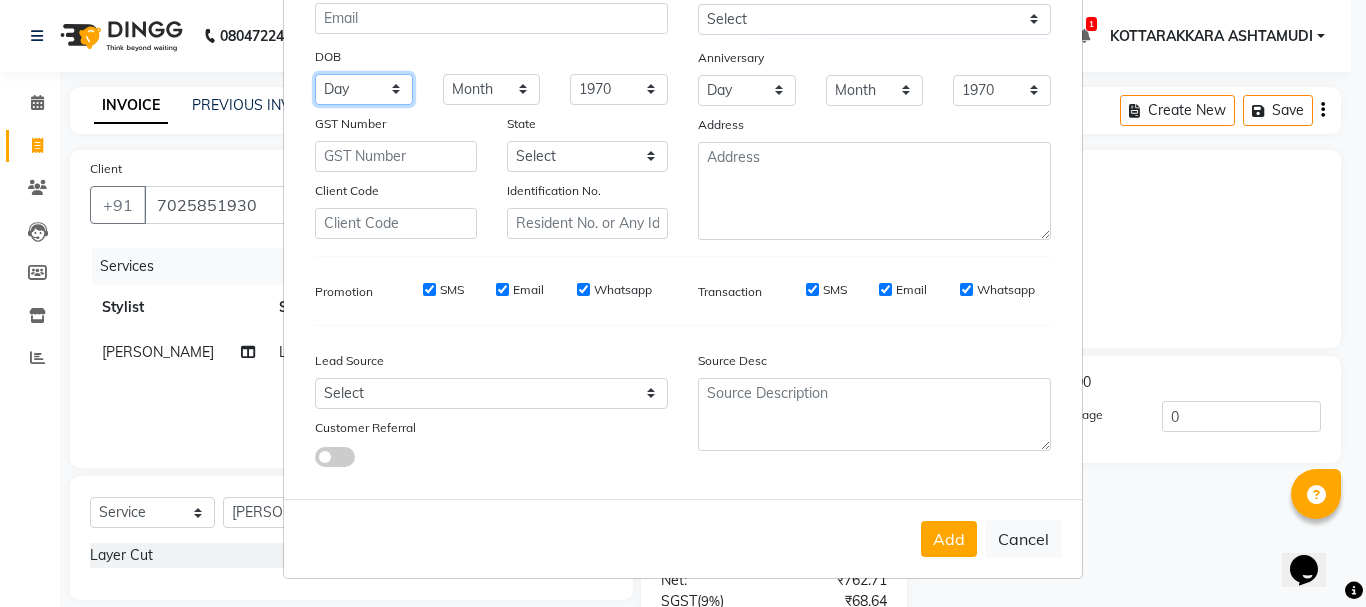 select on "05" 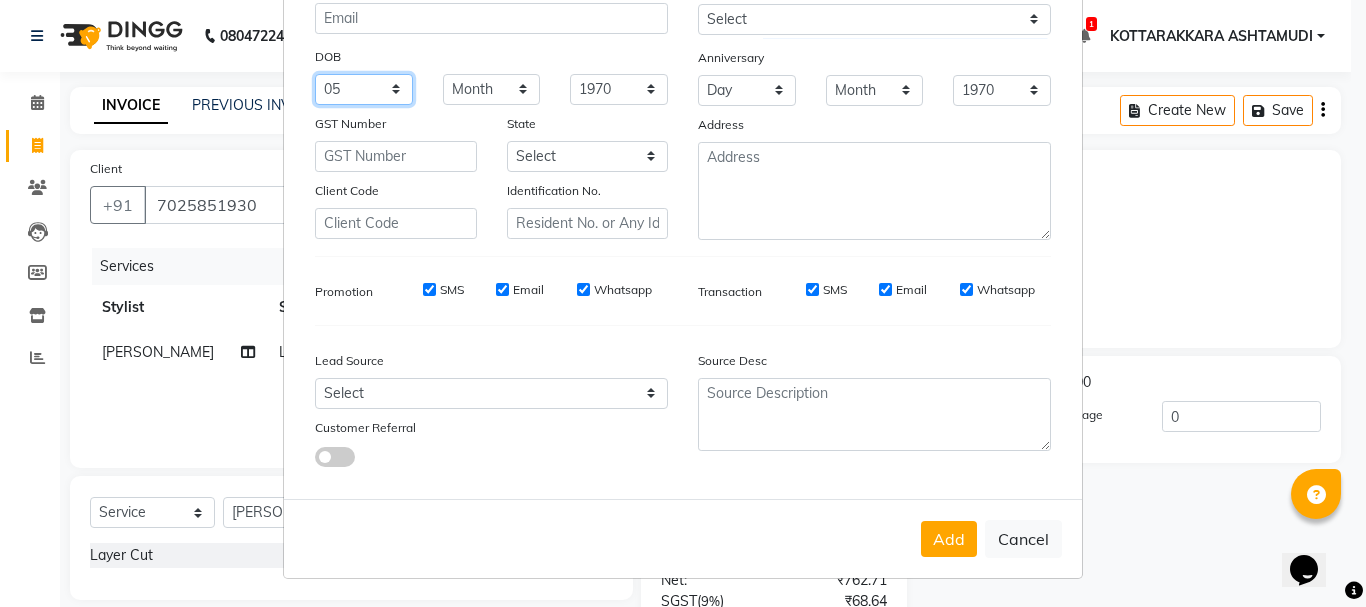 click on "Day 01 02 03 04 05 06 07 08 09 10 11 12 13 14 15 16 17 18 19 20 21 22 23 24 25 26 27 28 29 30 31" at bounding box center (364, 89) 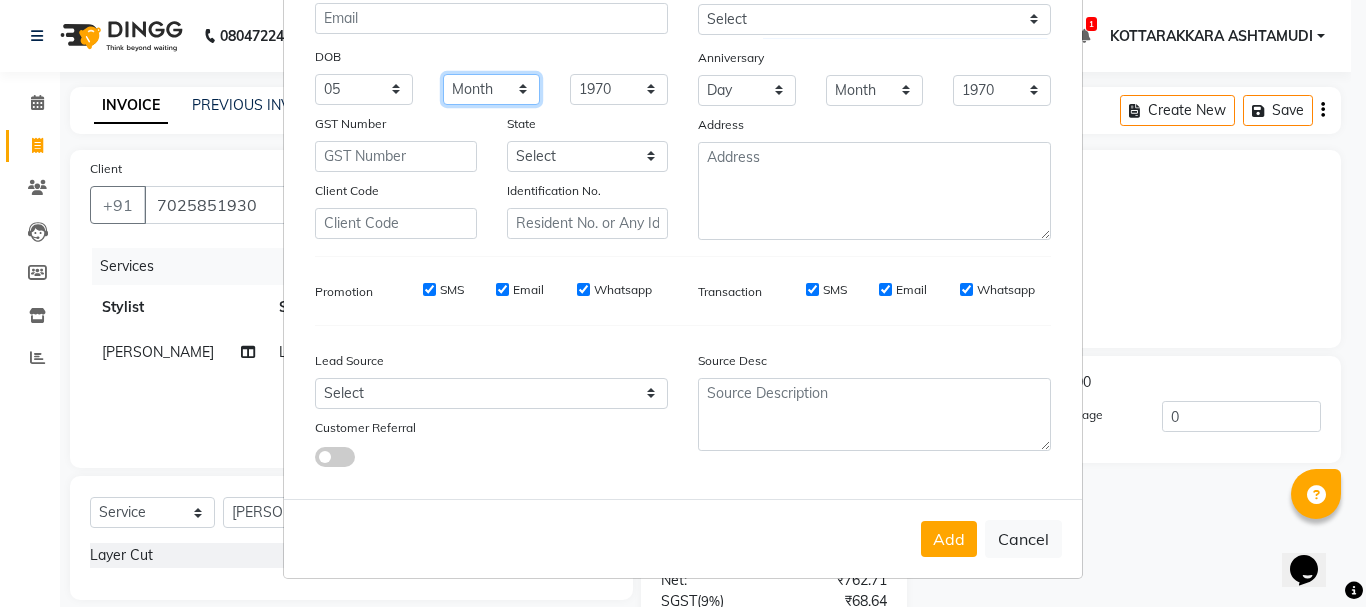 click on "Month January February March April May June July August September October November December" at bounding box center (492, 89) 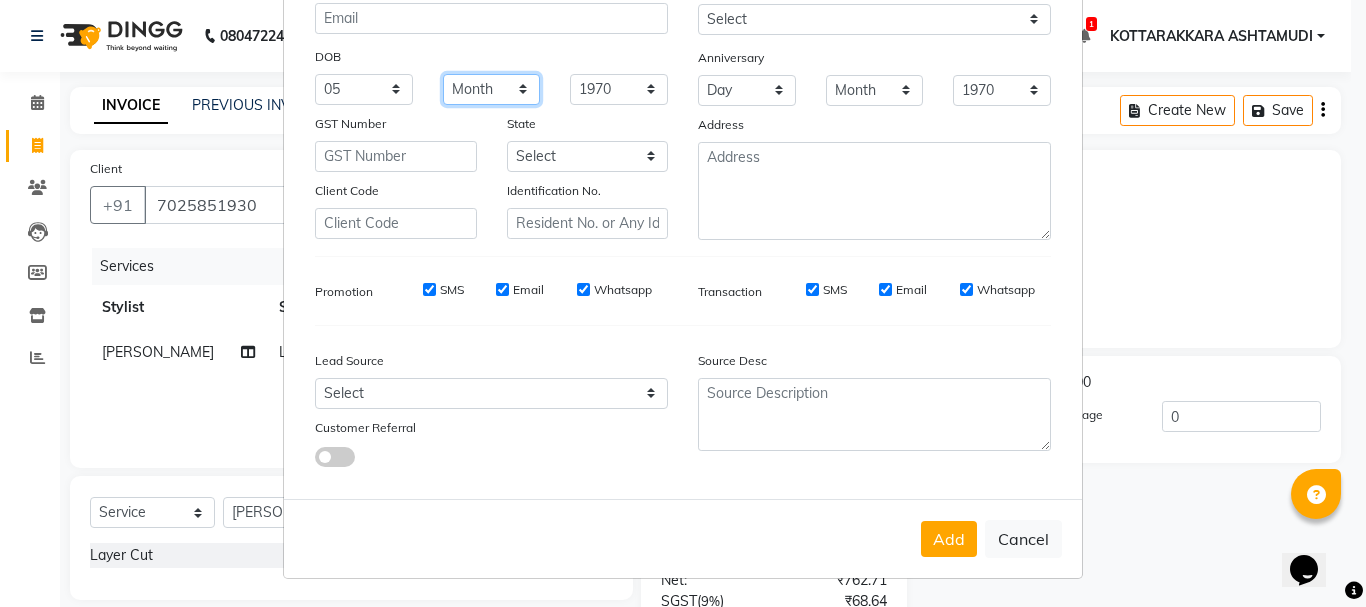 select on "09" 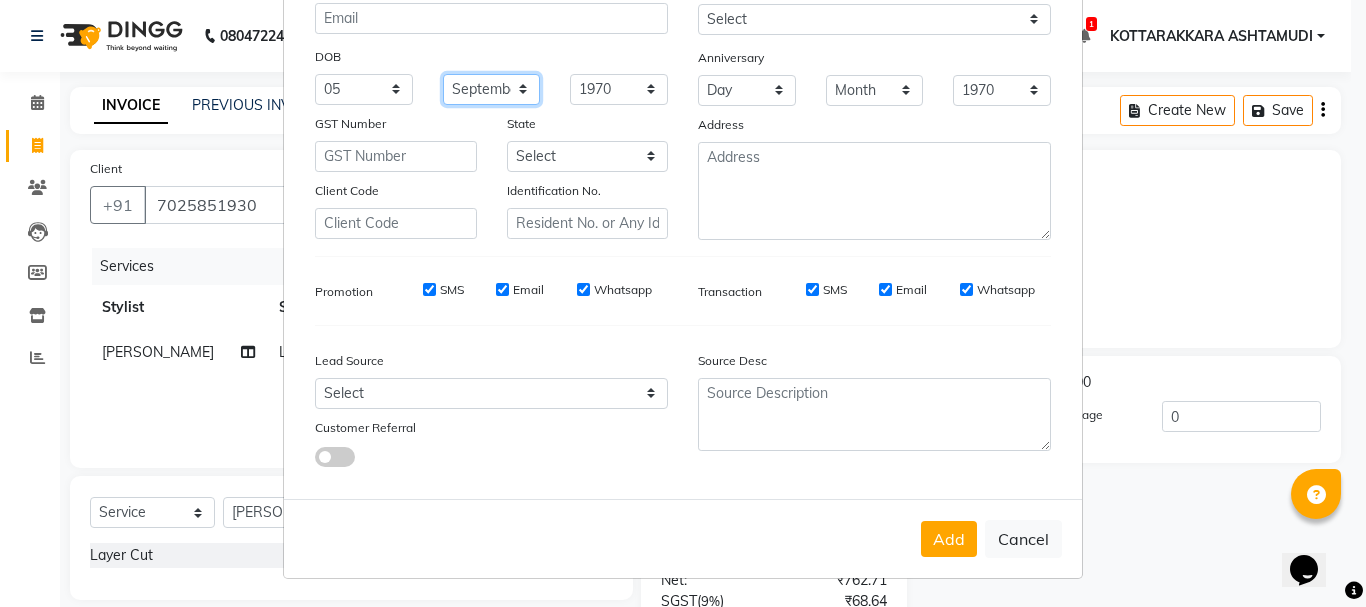 click on "Month January February March April May June July August September October November December" at bounding box center [492, 89] 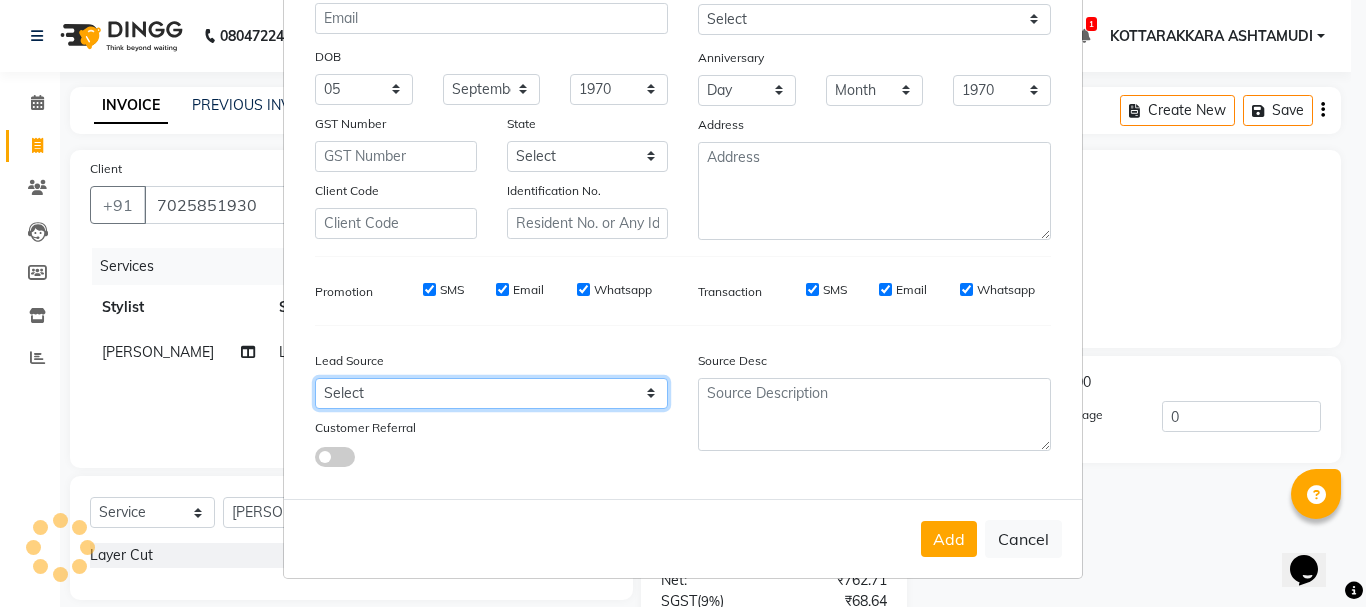click on "Select Walk-in Referral Internet Friend Word of Mouth Advertisement Facebook JustDial Google Other Instagram  YouTube  WhatsApp" at bounding box center (491, 393) 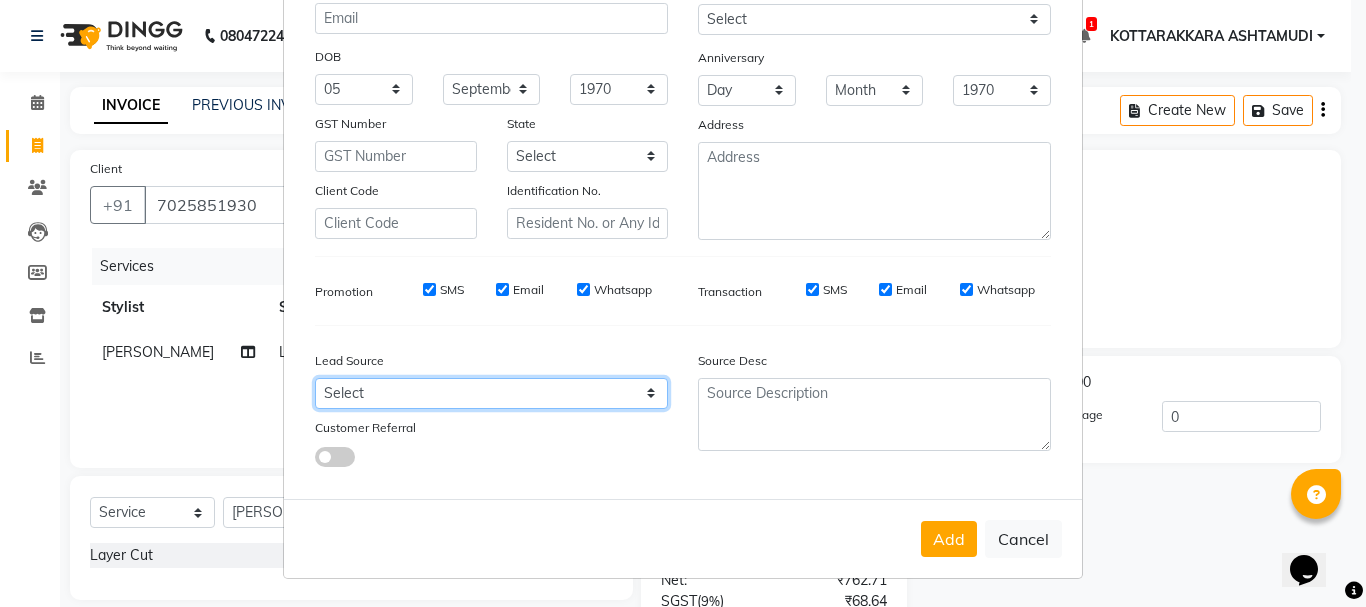select on "31518" 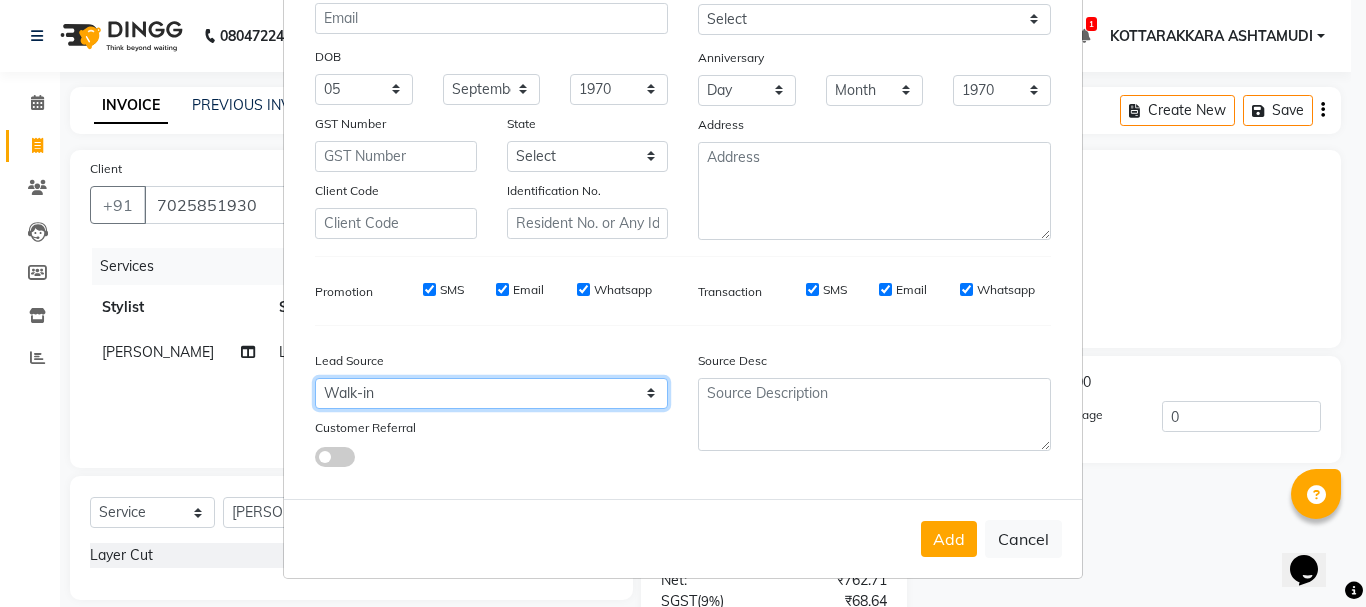 click on "Select Walk-in Referral Internet Friend Word of Mouth Advertisement Facebook JustDial Google Other Instagram  YouTube  WhatsApp" at bounding box center (491, 393) 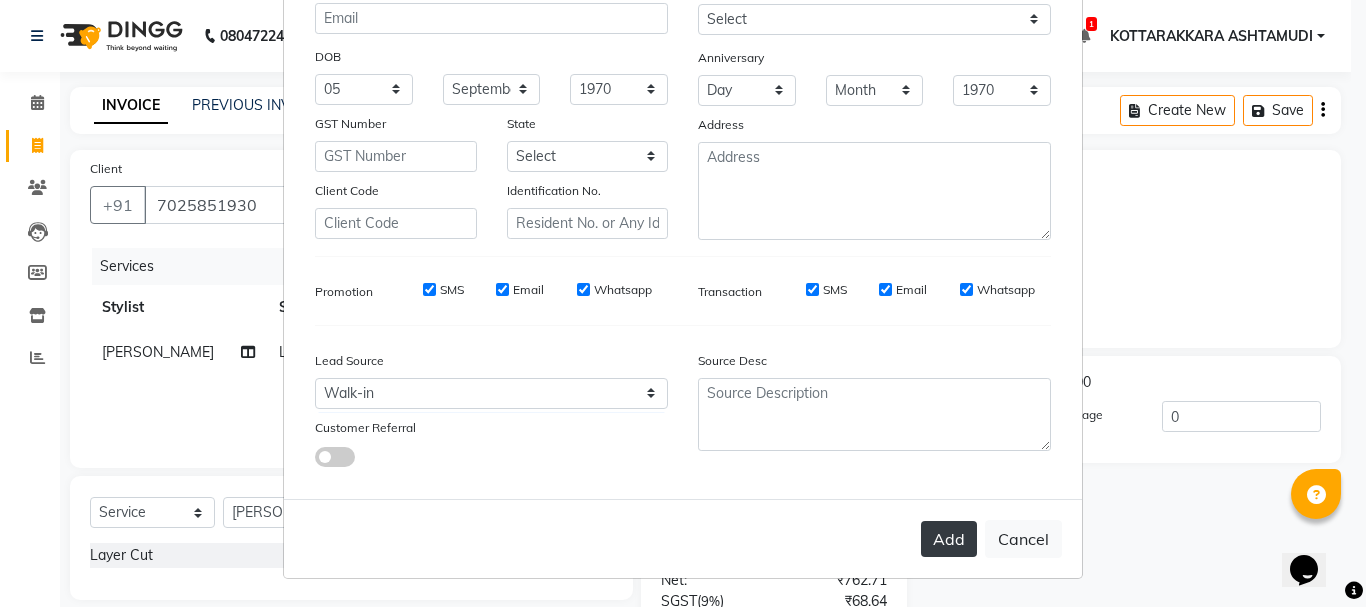 click on "Add" at bounding box center [949, 539] 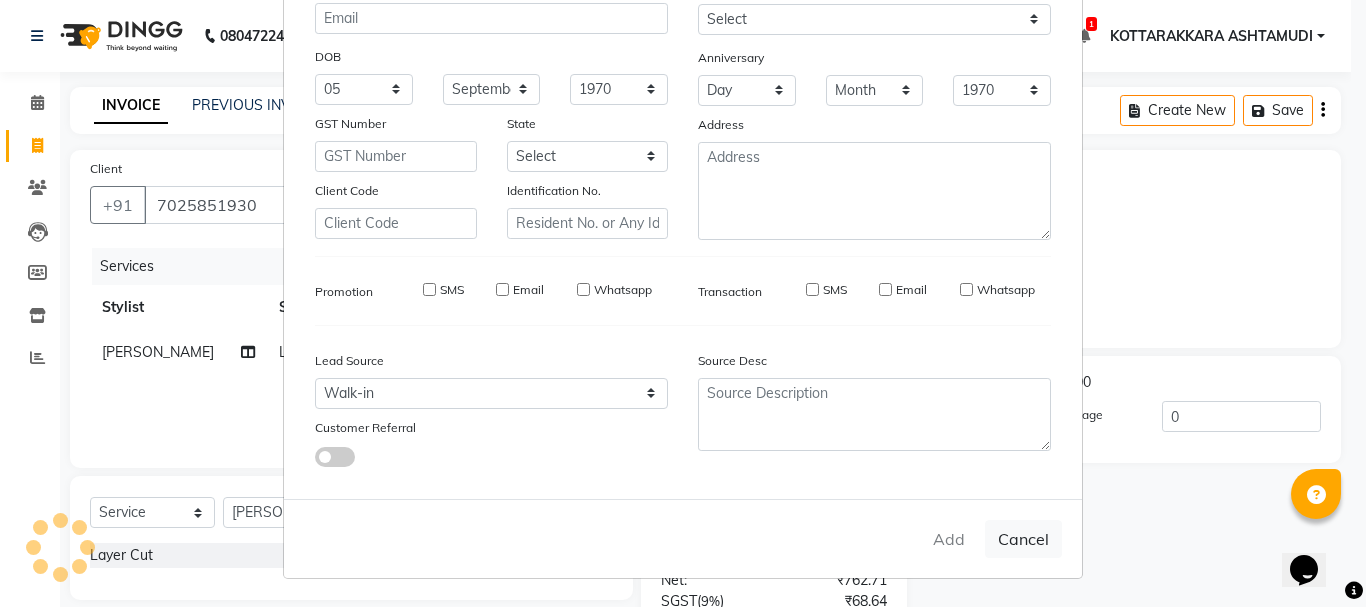 type 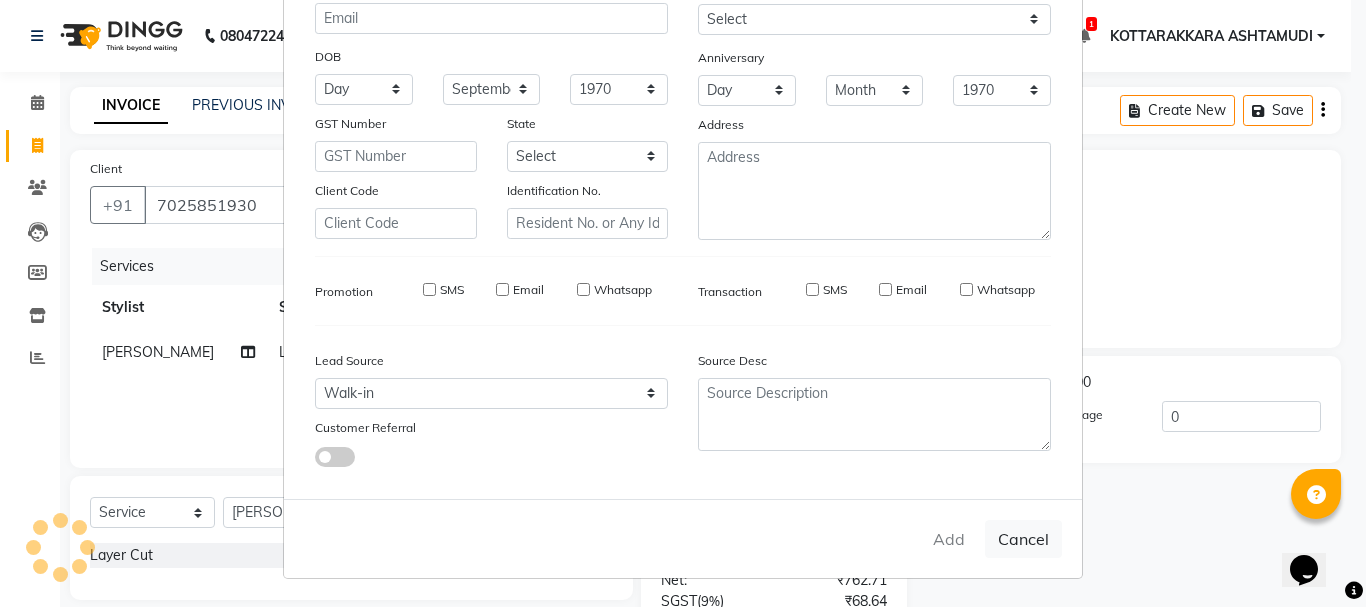 select 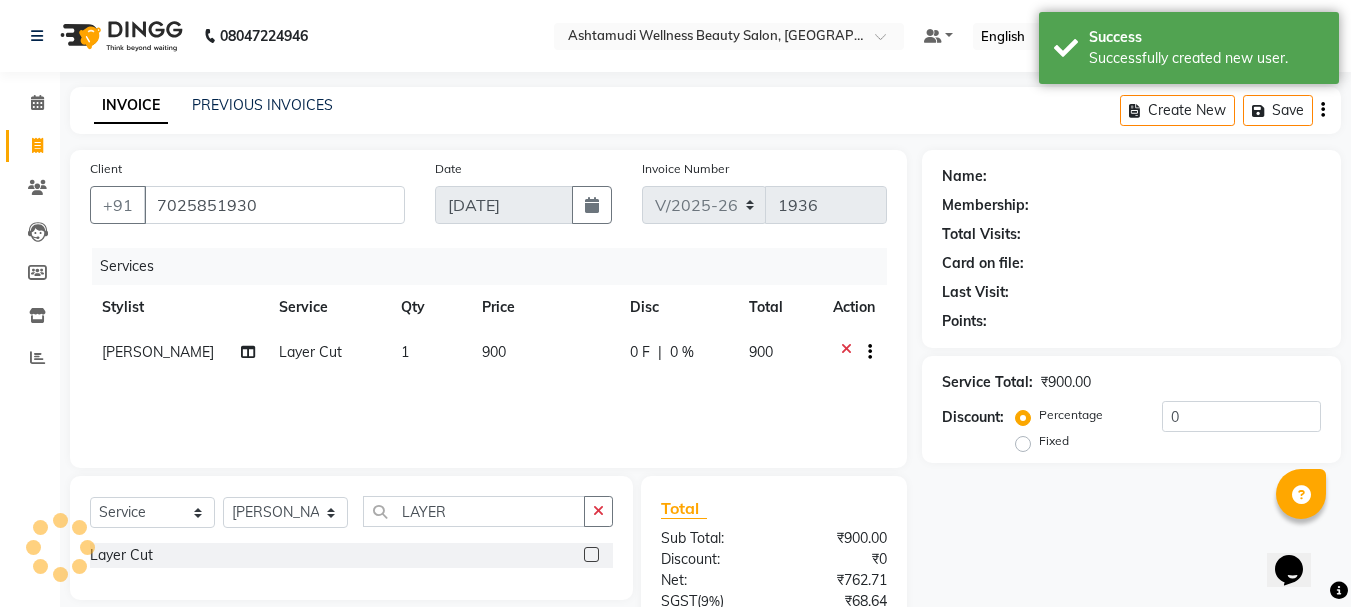 select on "1: Object" 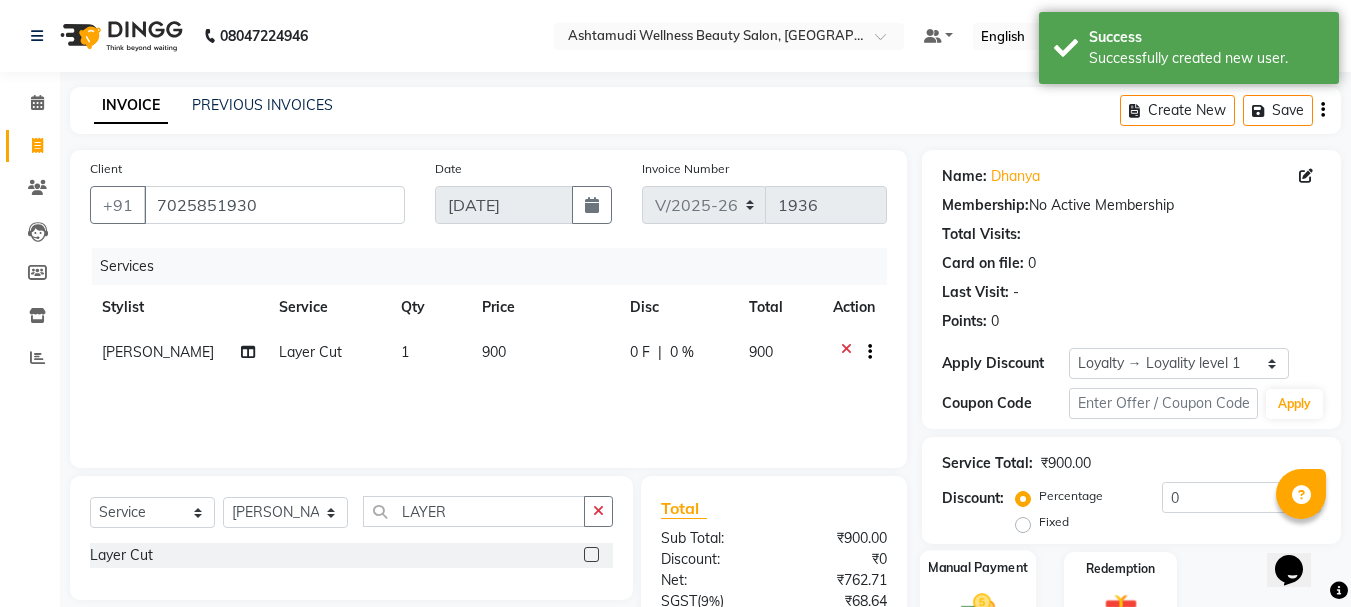 click 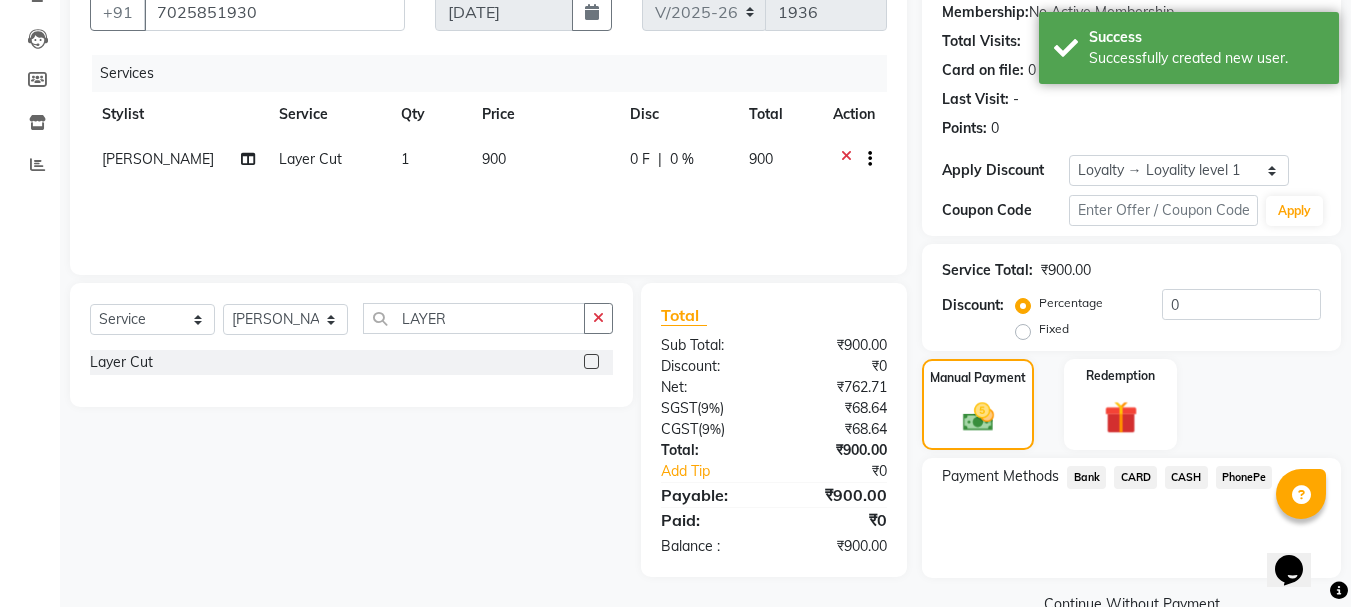 click on "PhonePe" 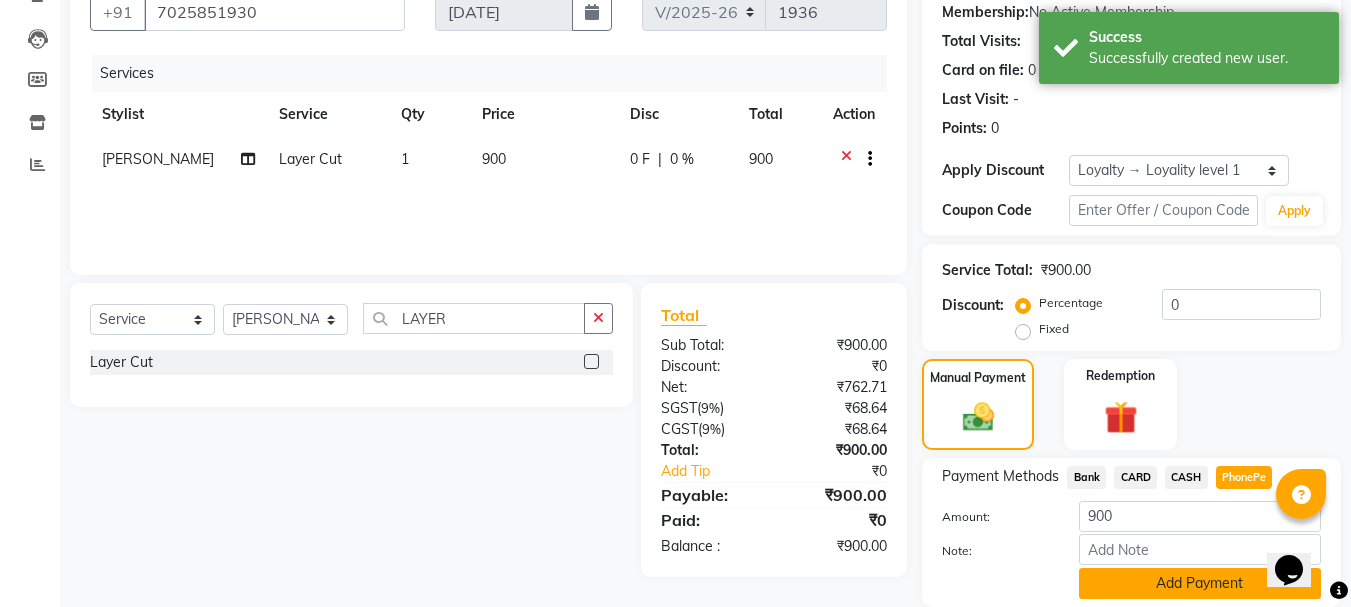 click on "Add Payment" 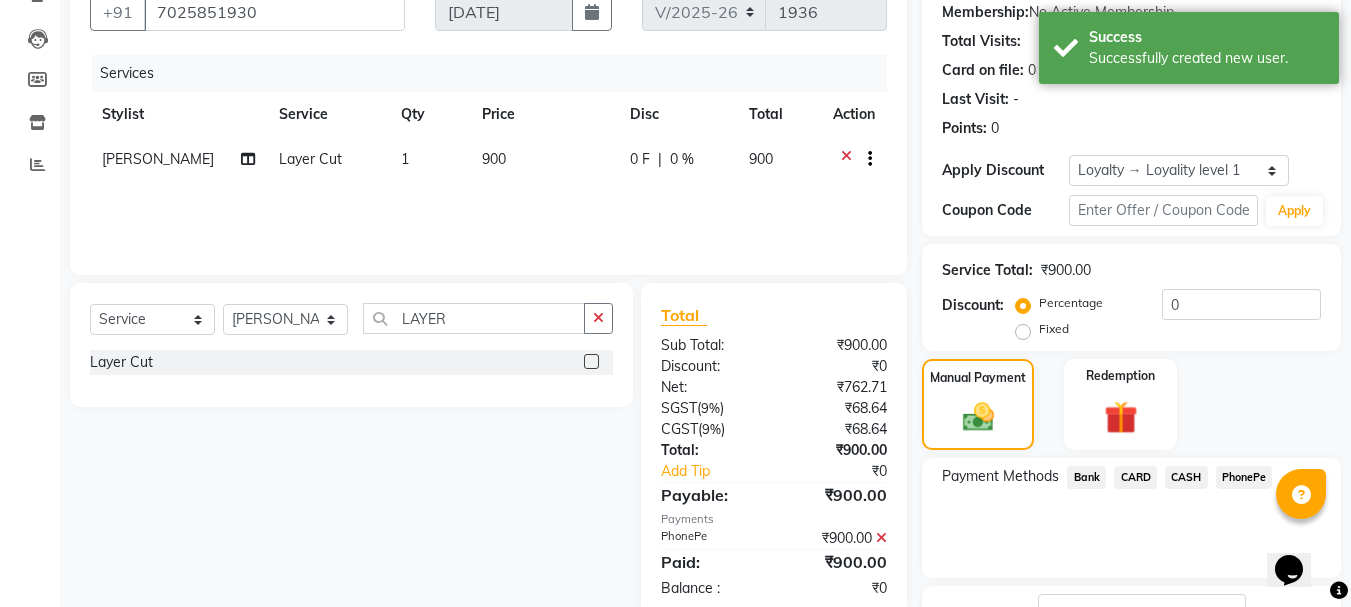 scroll, scrollTop: 355, scrollLeft: 0, axis: vertical 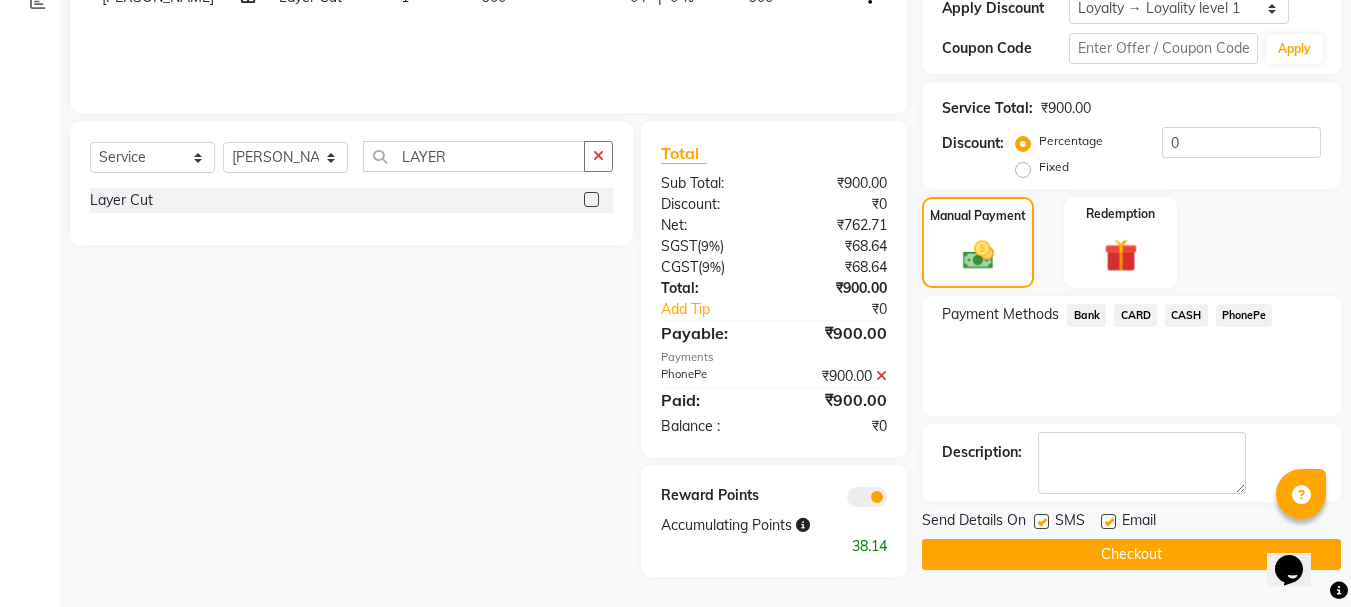 click on "Checkout" 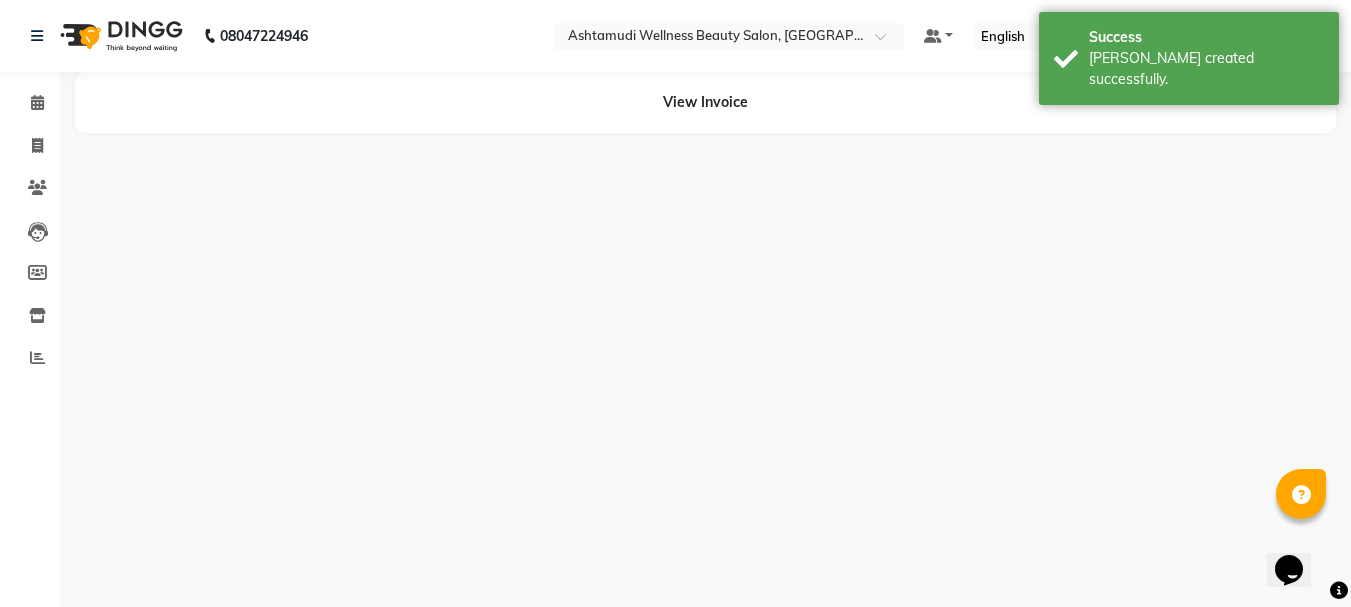 scroll, scrollTop: 0, scrollLeft: 0, axis: both 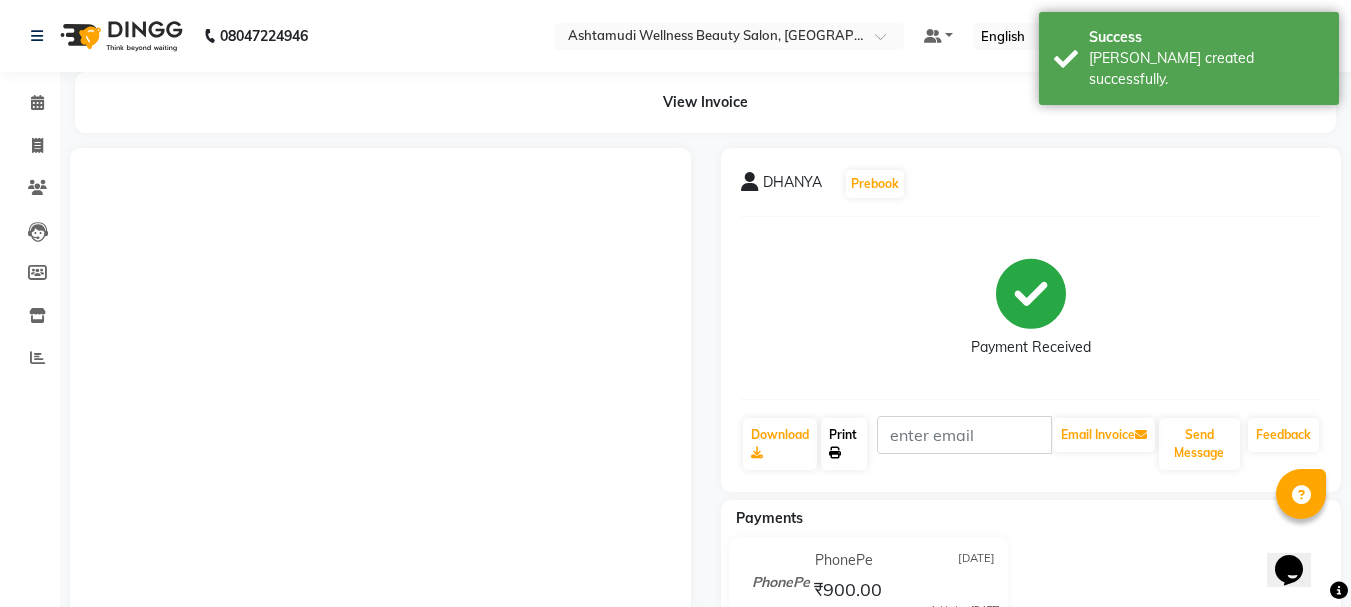 click on "Print" 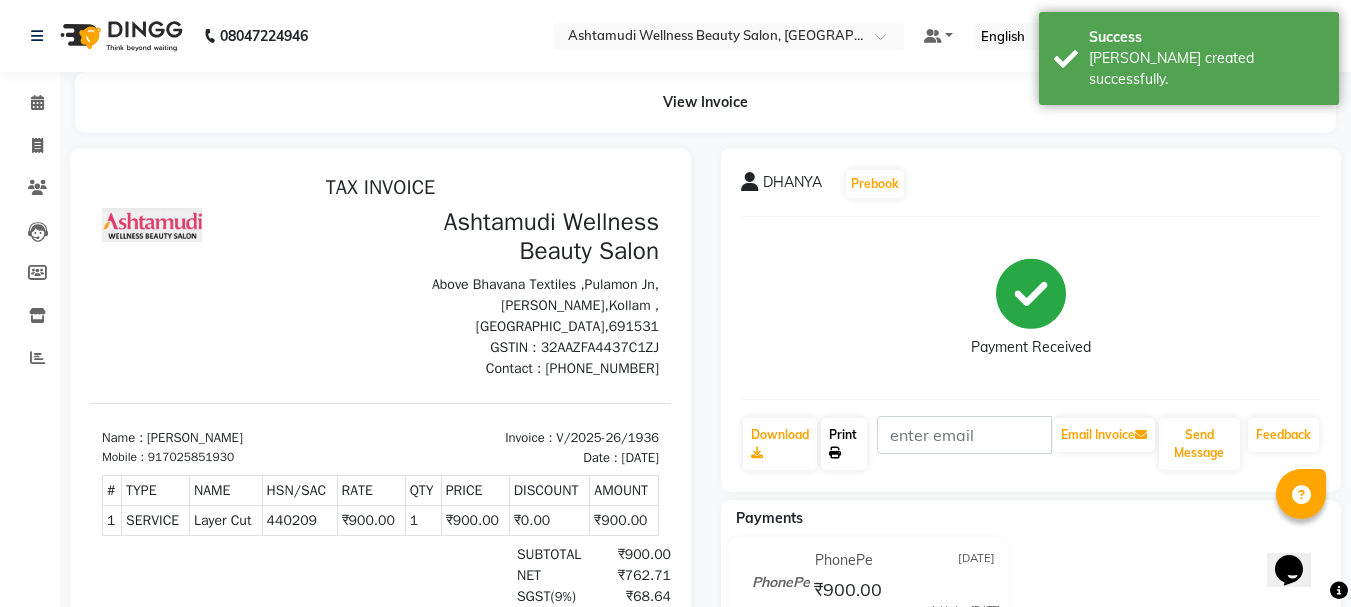 scroll, scrollTop: 0, scrollLeft: 0, axis: both 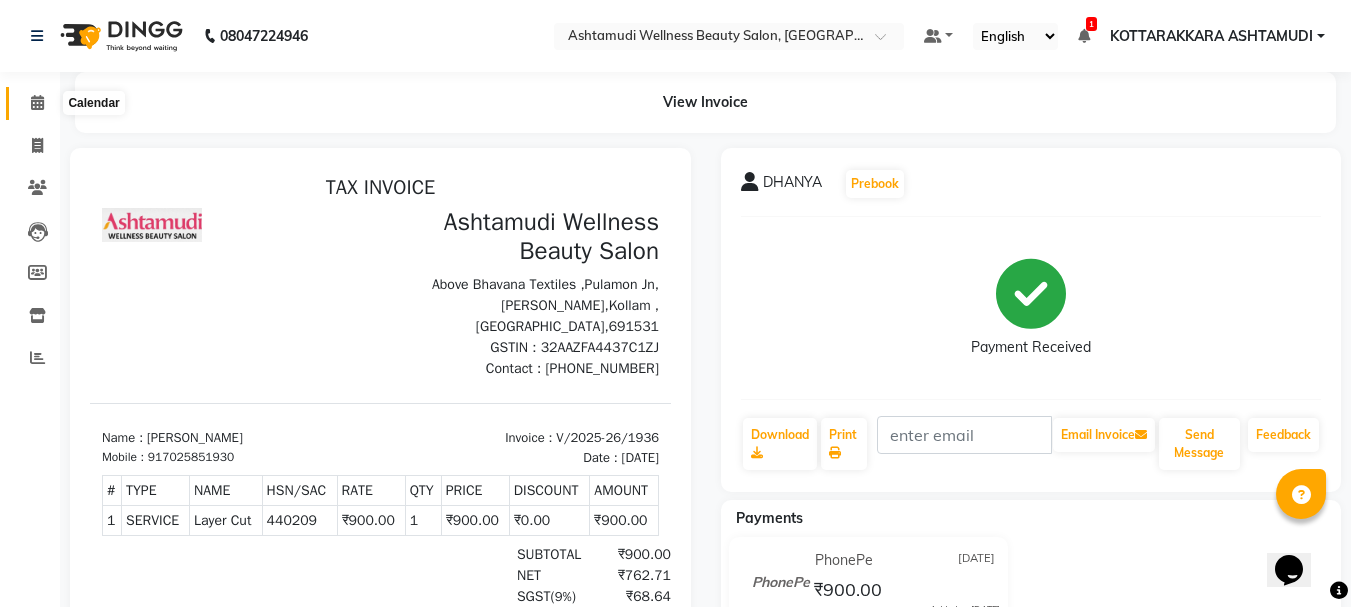 click 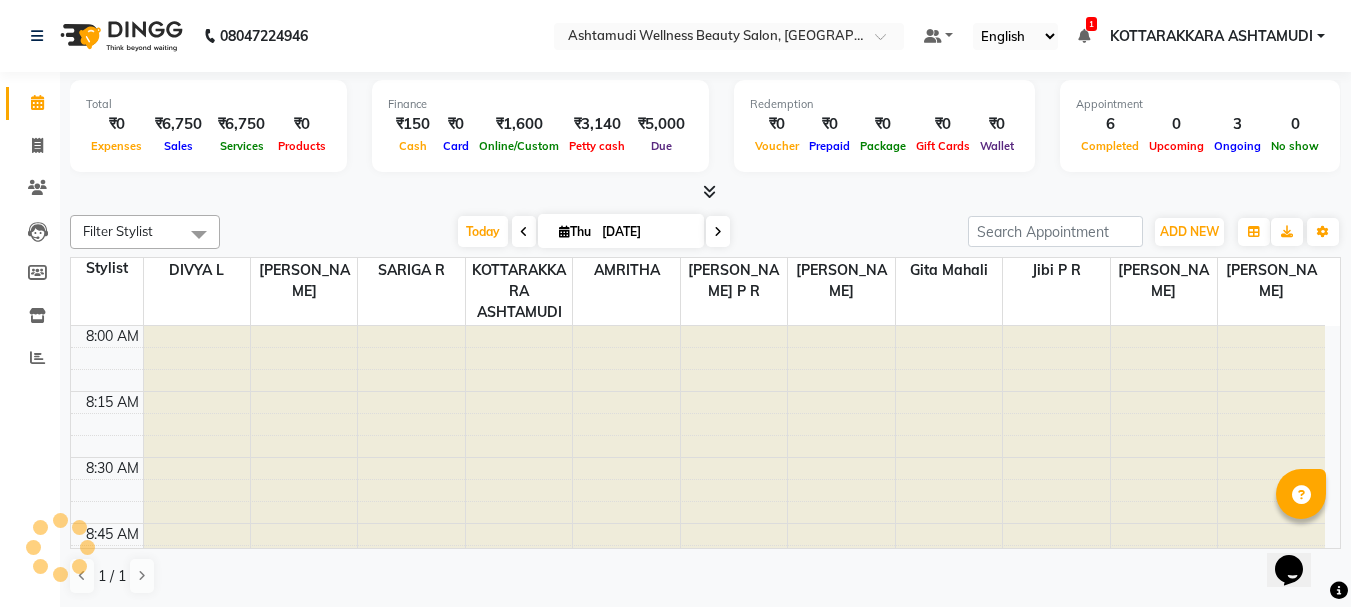 scroll, scrollTop: 0, scrollLeft: 0, axis: both 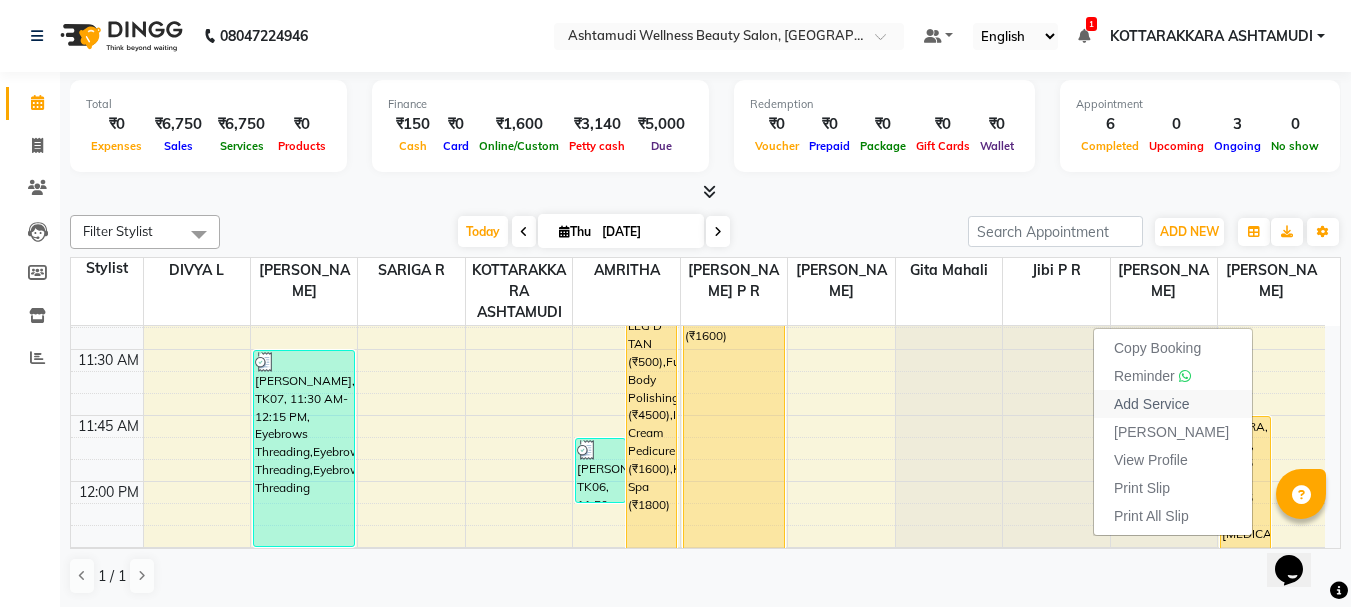 click on "Add Service" at bounding box center (1151, 404) 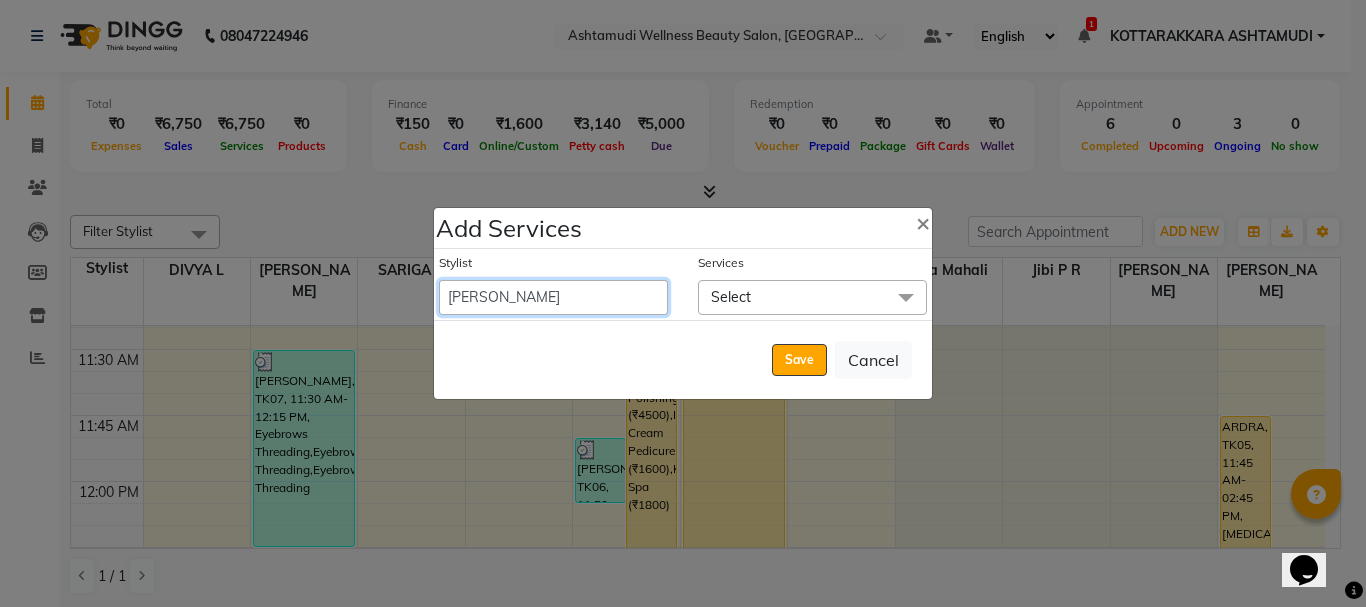 click on "AMRITHA   [PERSON_NAME]   DIVYA L	   Gita Mahali    Jibi P R   [PERSON_NAME] ASHTAMUDI   [PERSON_NAME] 	   [PERSON_NAME]   SARIGA R	   [PERSON_NAME]" at bounding box center (553, 297) 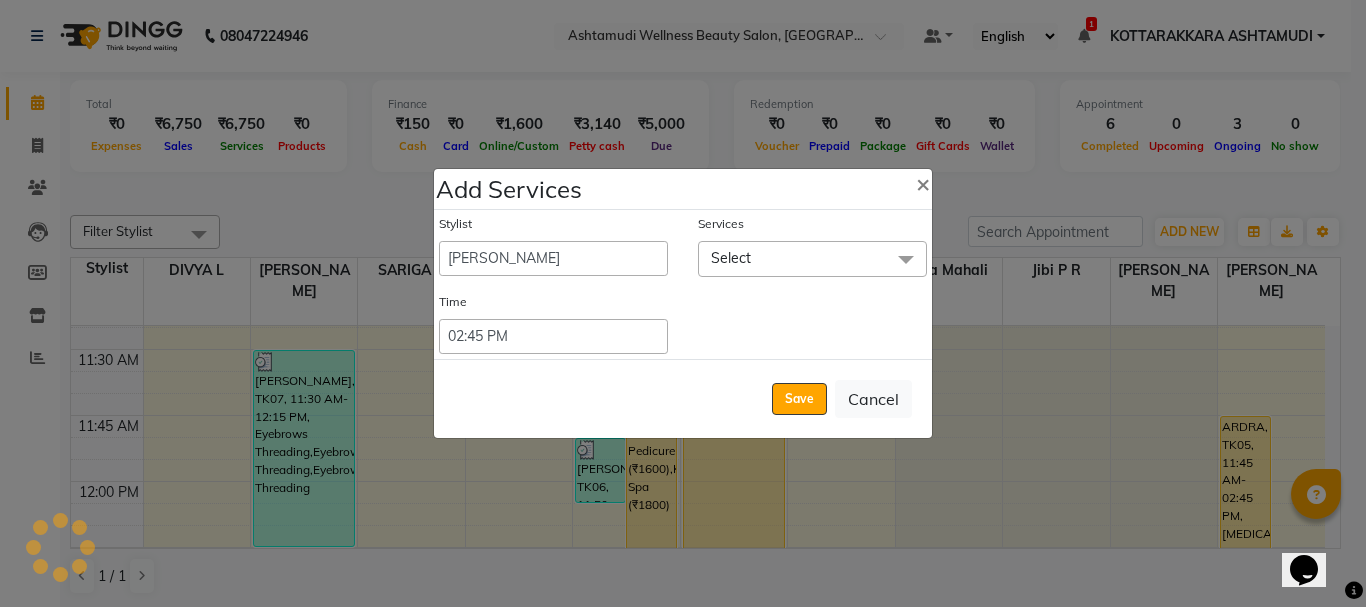 click on "Select" 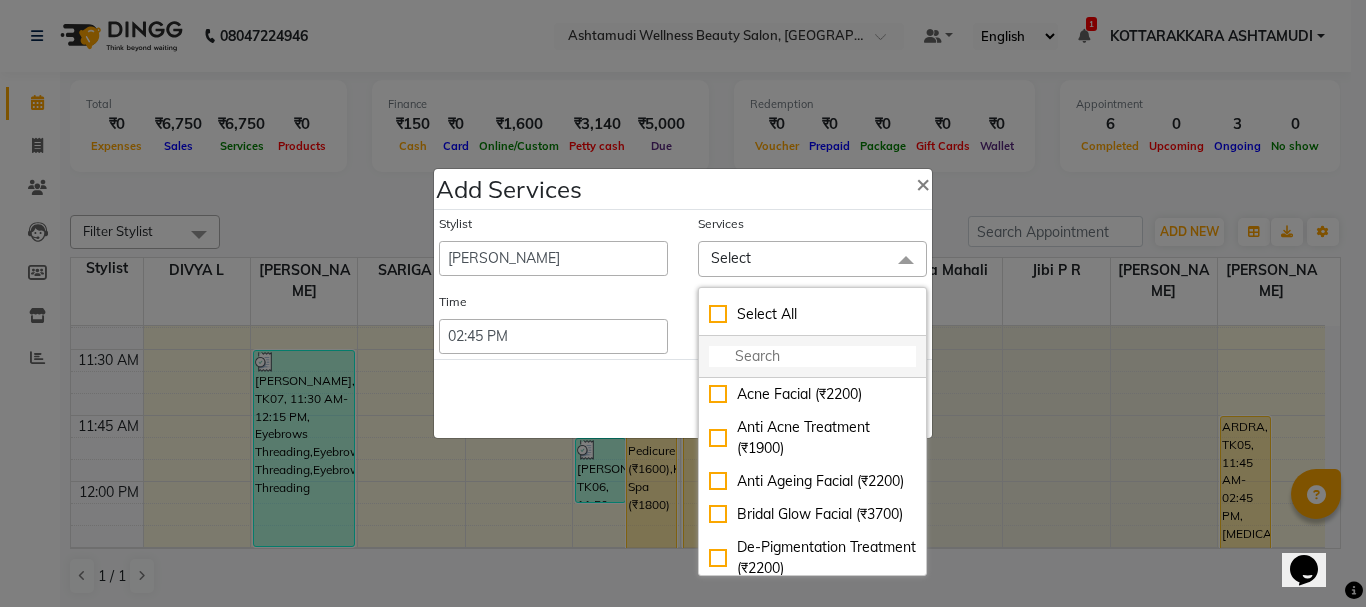 click 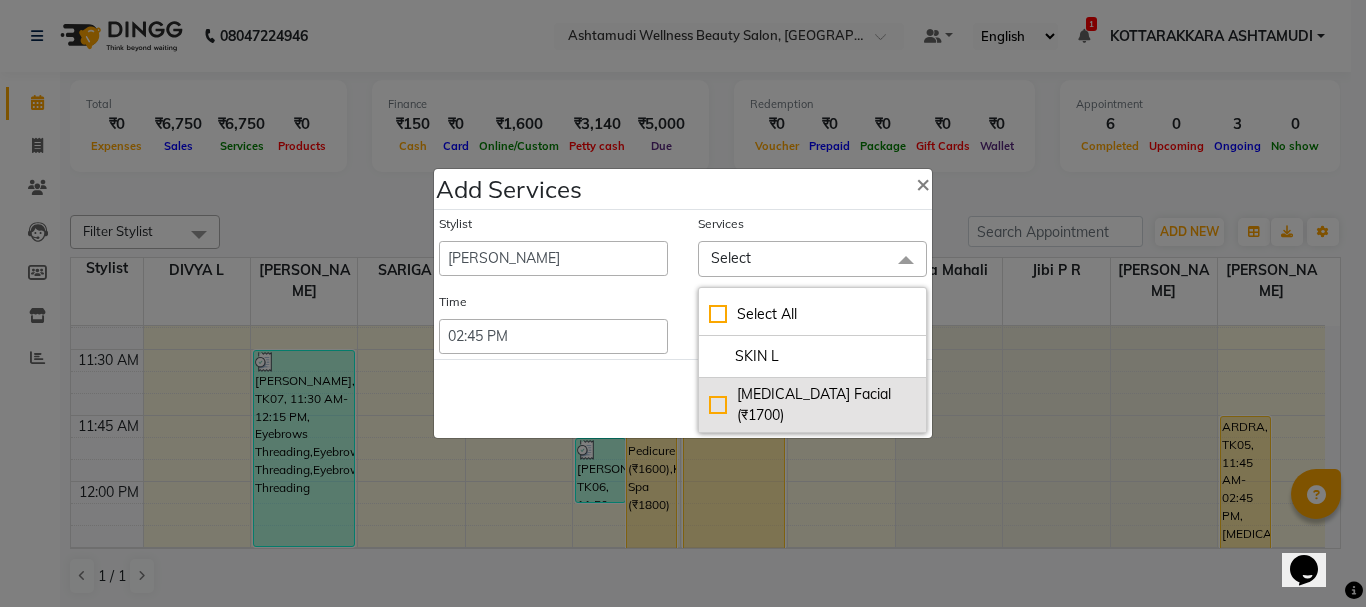 type on "SKIN L" 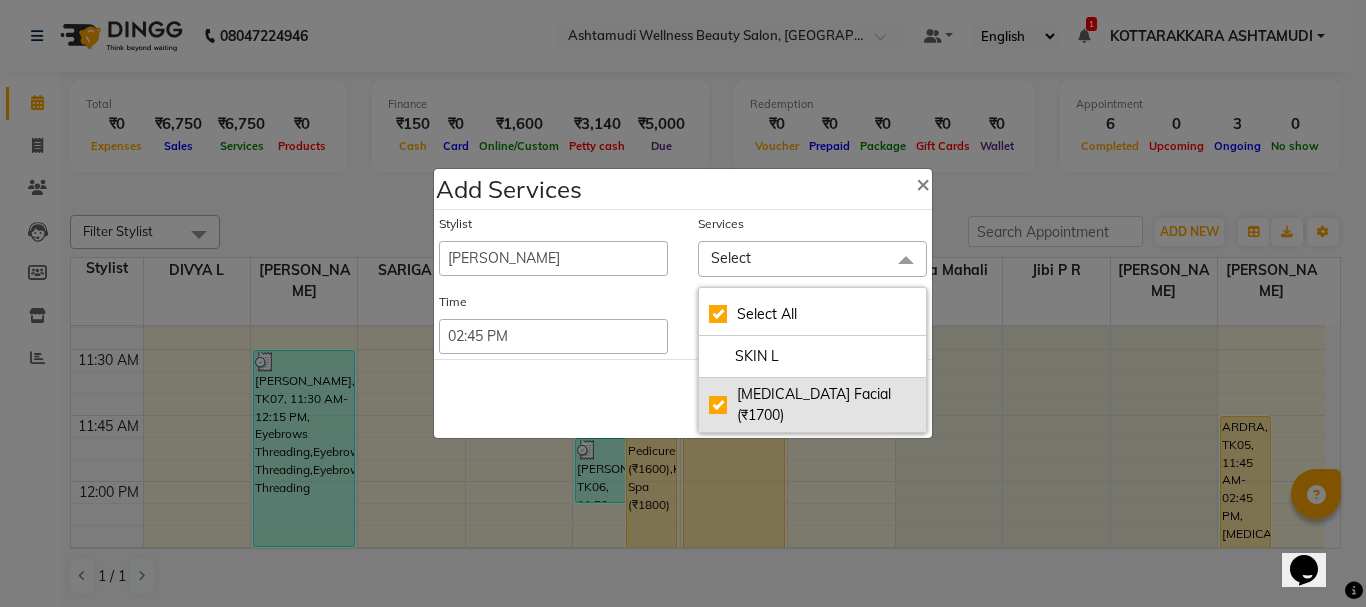 checkbox on "true" 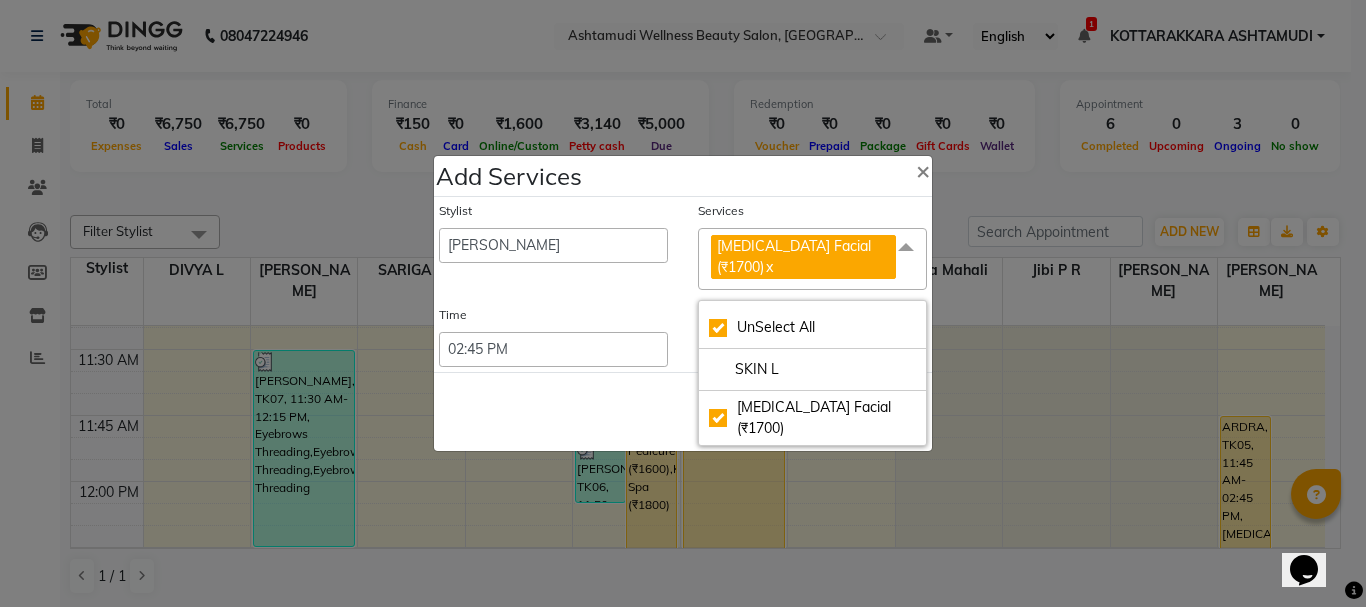 click on "Save   Cancel" 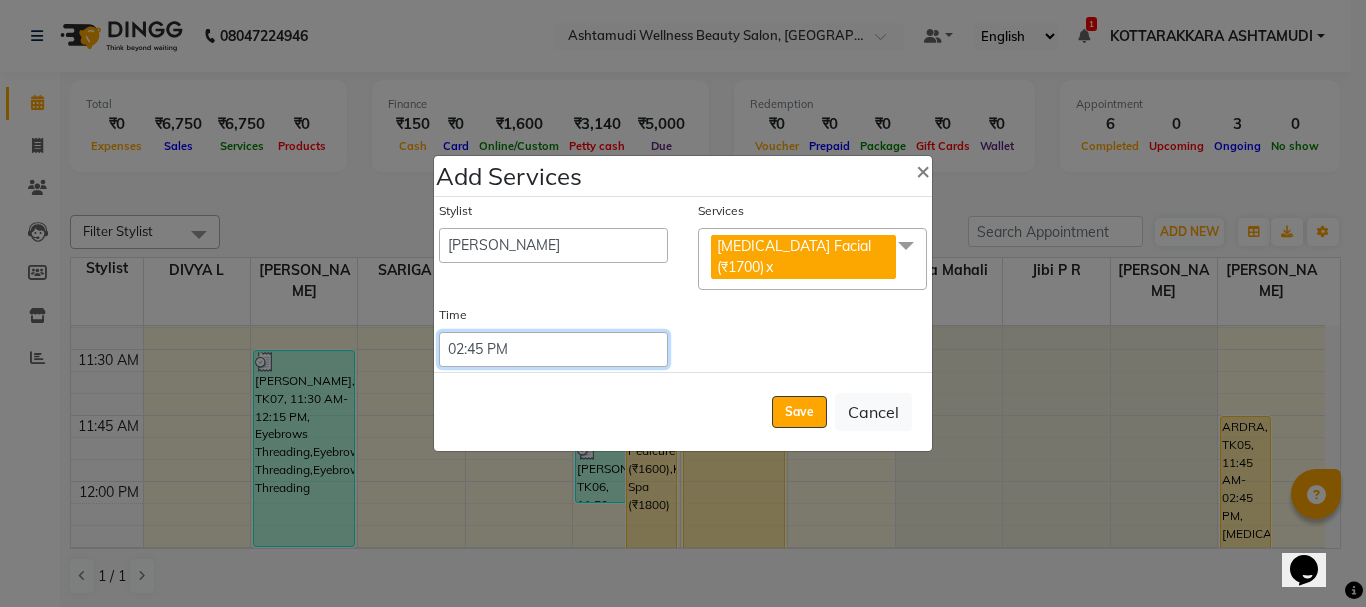 click on "Select 09:00 AM  09:15 AM  09:30 AM  09:45 AM  10:00 AM  10:15 AM  10:30 AM  10:45 AM  11:00 AM  11:15 AM  11:30 AM  11:45 AM  12:00 PM  12:15 PM  12:30 PM  12:45 PM  01:00 PM  01:15 PM  01:30 PM  01:45 PM  02:00 PM  02:15 PM  02:30 PM  02:45 PM  03:00 PM  03:15 PM  03:30 PM  03:45 PM  04:00 PM  04:15 PM  04:30 PM  04:45 PM  05:00 PM  05:15 PM  05:30 PM  05:45 PM  06:00 PM  06:15 PM  06:30 PM  06:45 PM  07:00 PM  07:15 PM  07:30 PM  07:45 PM  08:00 PM  08:15 PM  08:30 PM  08:45 PM  09:00 PM  09:15 PM  09:30 PM  09:45 PM  10:00 PM  10:15 PM  10:30 PM  10:45 PM  11:00 PM  11:15 PM  11:30 PM  11:45 PM  12:00 PM  12:15 PM  12:30 PM  12:45 PM" at bounding box center [553, 349] 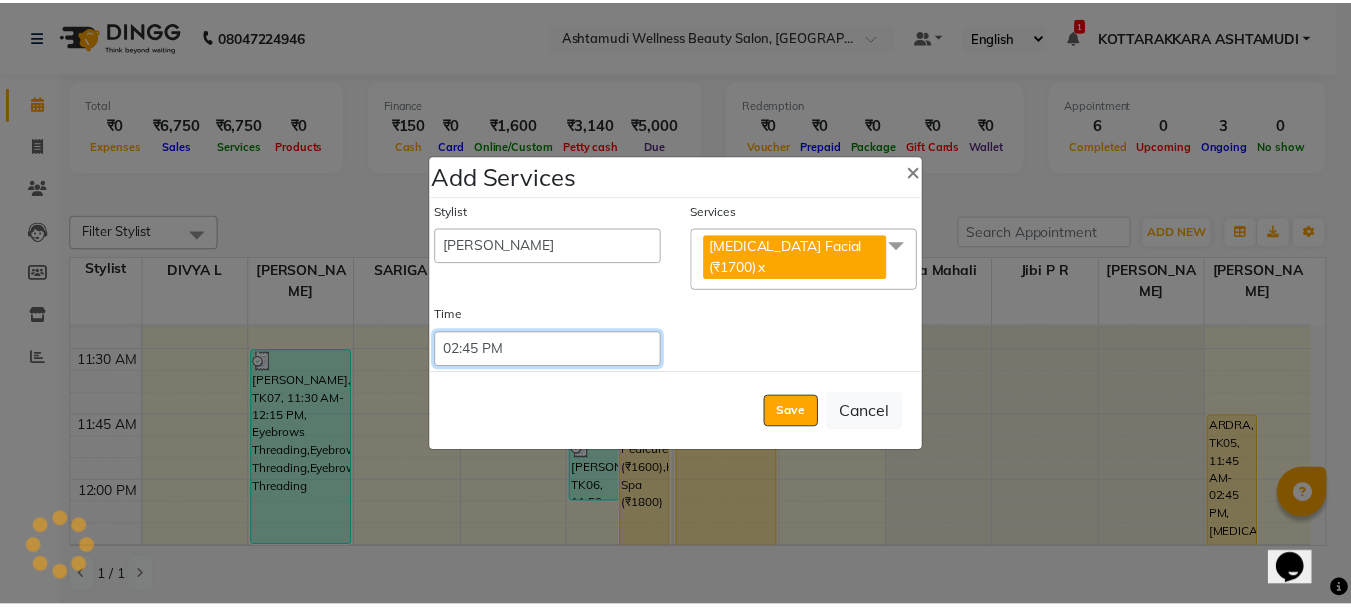 type 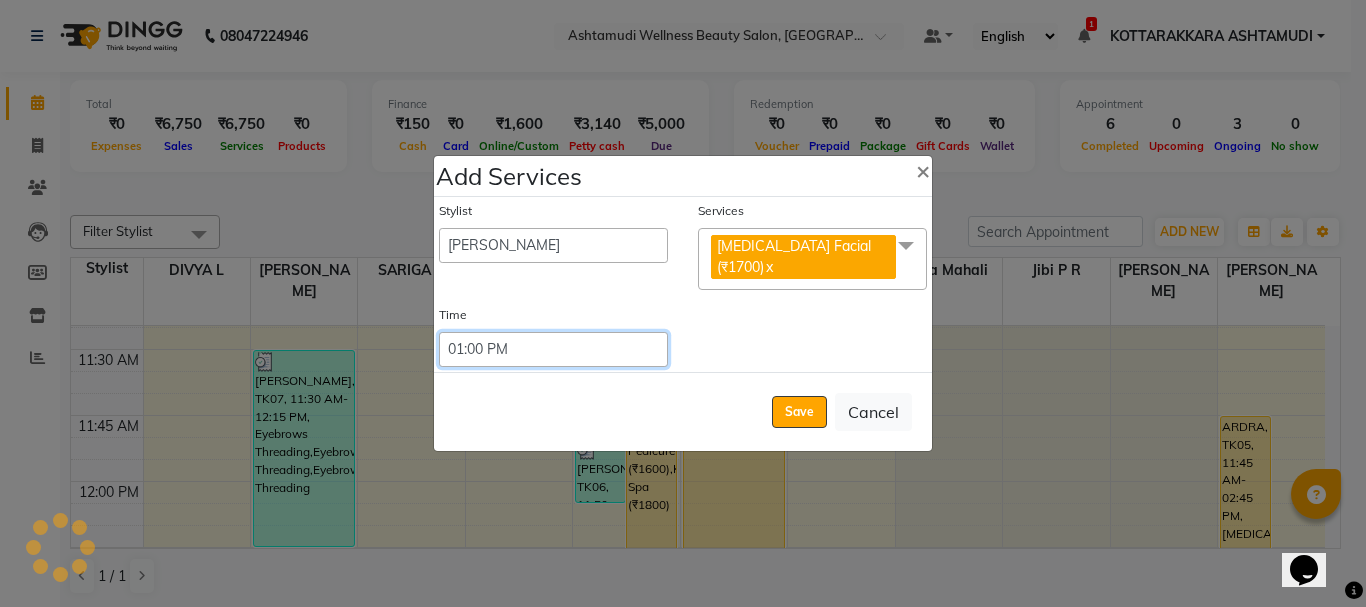 click on "Select 09:00 AM  09:15 AM  09:30 AM  09:45 AM  10:00 AM  10:15 AM  10:30 AM  10:45 AM  11:00 AM  11:15 AM  11:30 AM  11:45 AM  12:00 PM  12:15 PM  12:30 PM  12:45 PM  01:00 PM  01:15 PM  01:30 PM  01:45 PM  02:00 PM  02:15 PM  02:30 PM  02:45 PM  03:00 PM  03:15 PM  03:30 PM  03:45 PM  04:00 PM  04:15 PM  04:30 PM  04:45 PM  05:00 PM  05:15 PM  05:30 PM  05:45 PM  06:00 PM  06:15 PM  06:30 PM  06:45 PM  07:00 PM  07:15 PM  07:30 PM  07:45 PM  08:00 PM  08:15 PM  08:30 PM  08:45 PM  09:00 PM  09:15 PM  09:30 PM  09:45 PM  10:00 PM  10:15 PM  10:30 PM  10:45 PM  11:00 PM  11:15 PM  11:30 PM  11:45 PM  12:00 PM  12:15 PM  12:30 PM  12:45 PM" at bounding box center (553, 349) 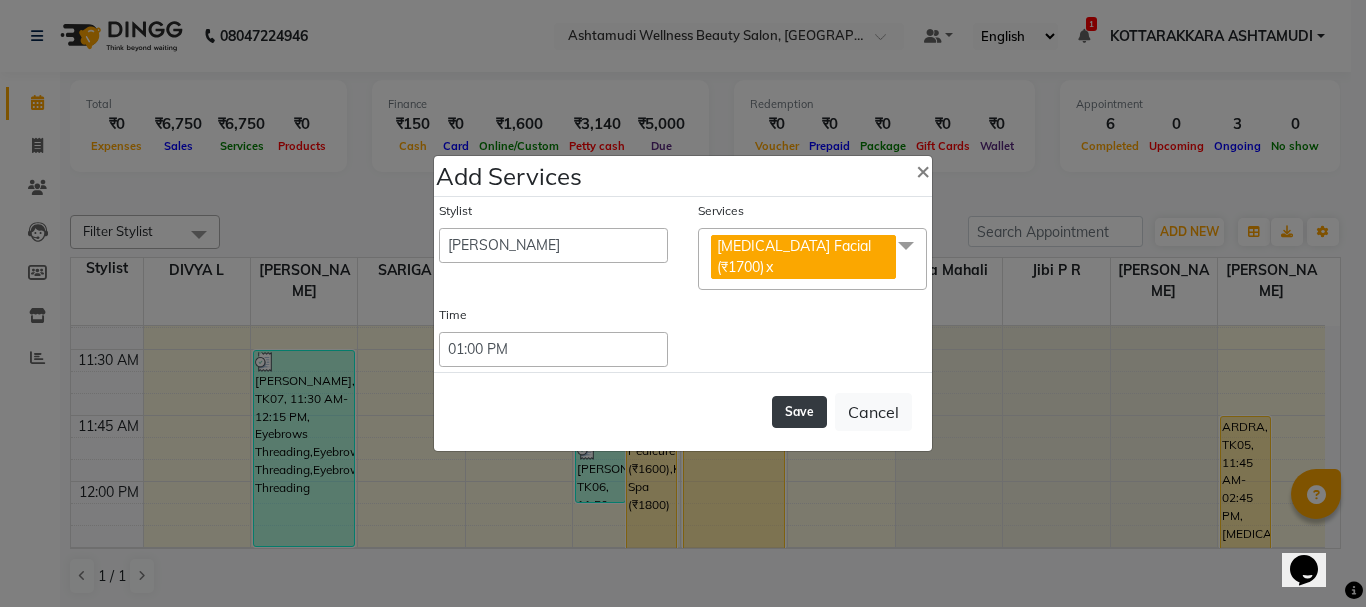 click on "Save" 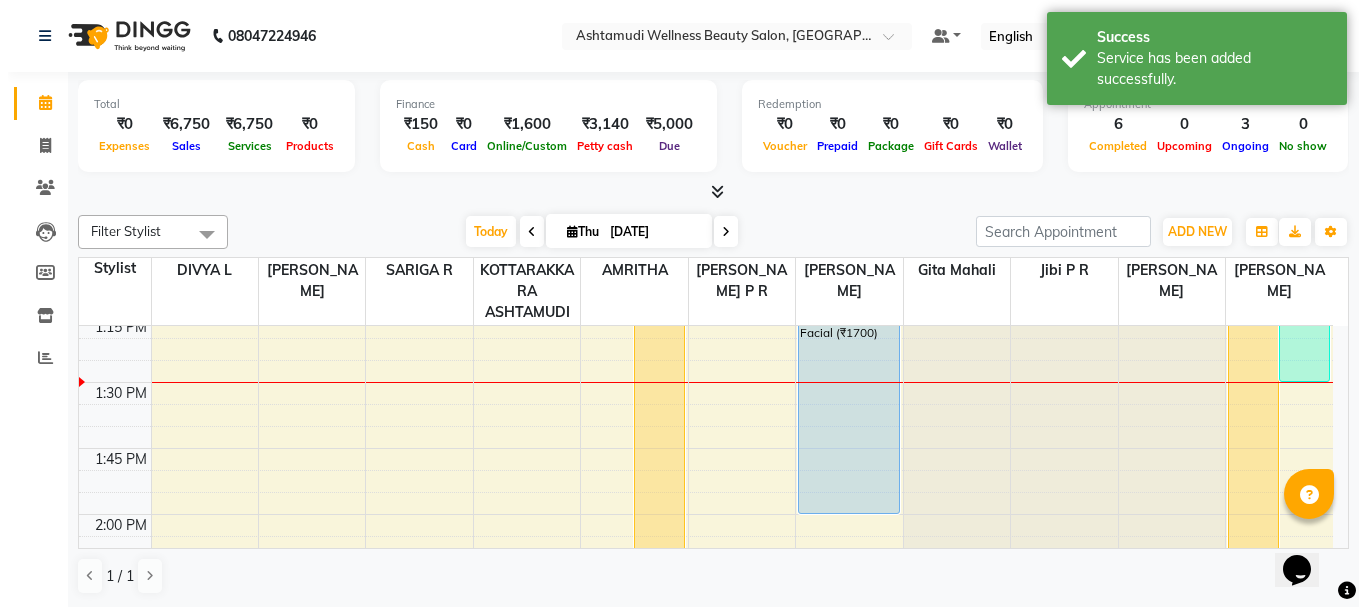 scroll, scrollTop: 1400, scrollLeft: 0, axis: vertical 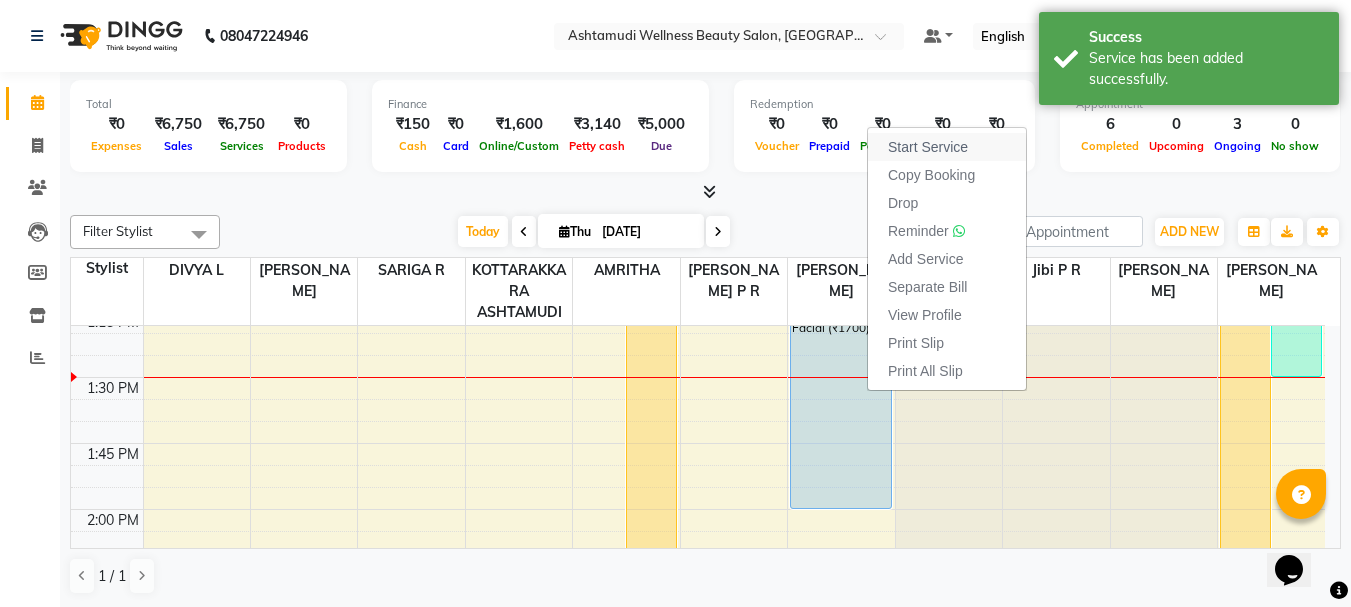 click on "Start Service" at bounding box center (928, 147) 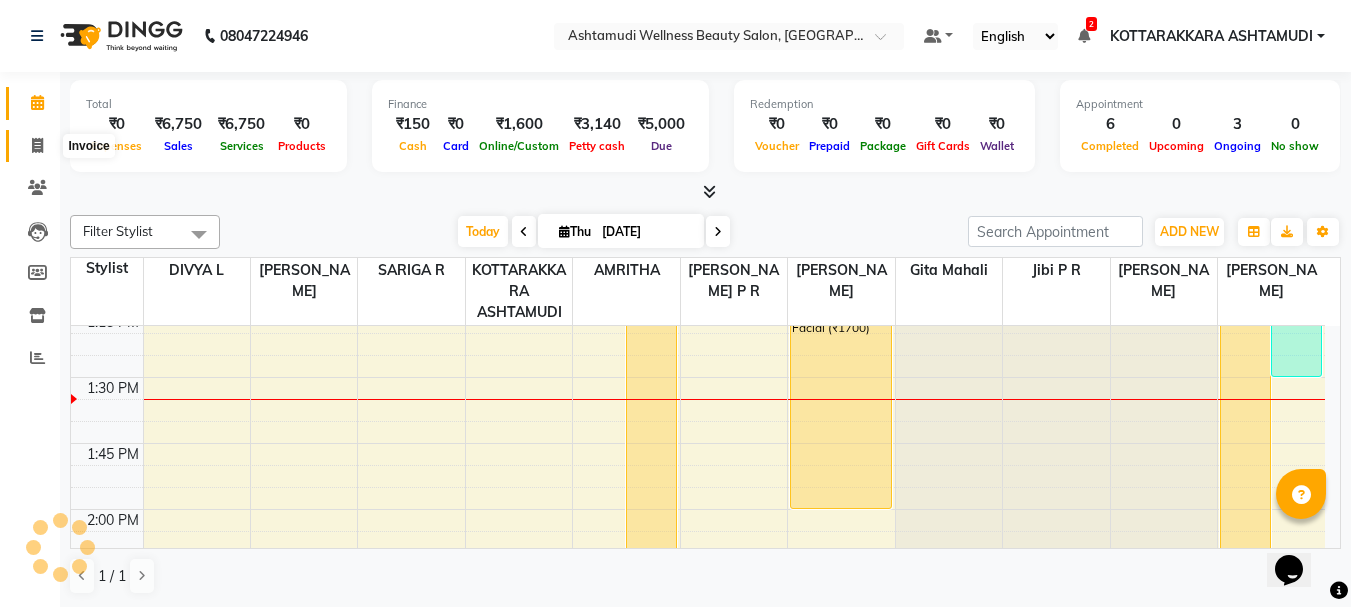 click 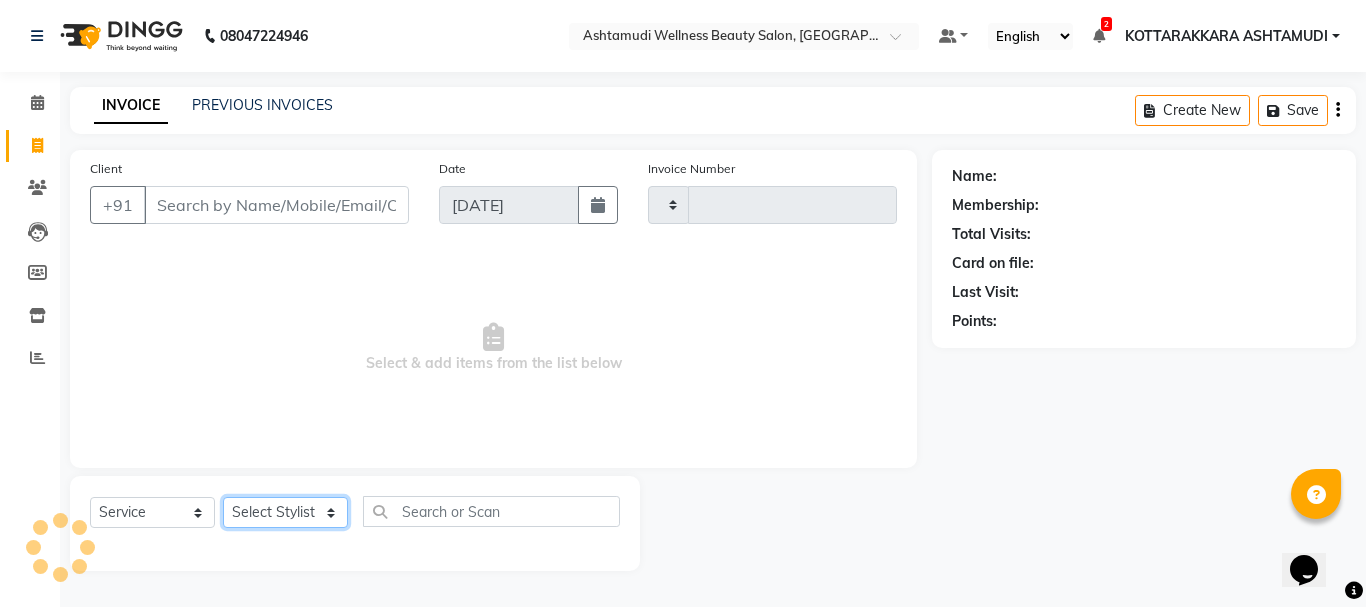 click on "Select Stylist" 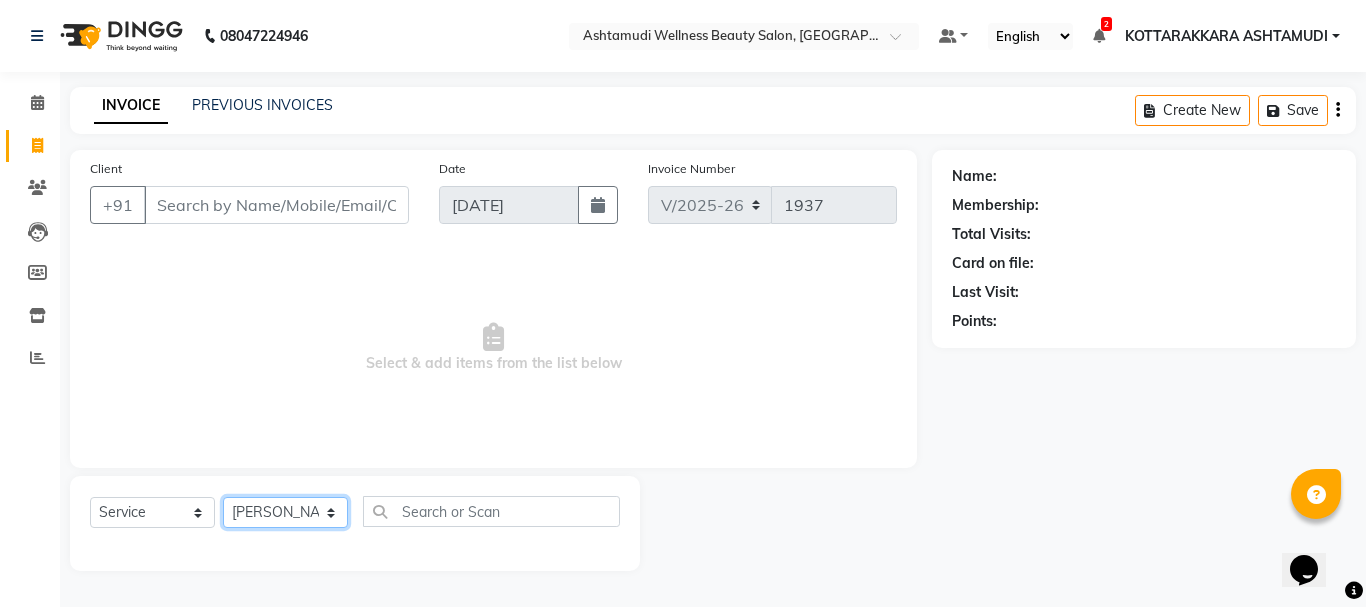 click on "Select Stylist AMRITHA [PERSON_NAME] DIVYA L	 Gita Mahali  Jibi P R [PERSON_NAME]  KOTTARAKKARA ASHTAMUDI [PERSON_NAME] 	 [PERSON_NAME] SARIGA R	 [PERSON_NAME]" 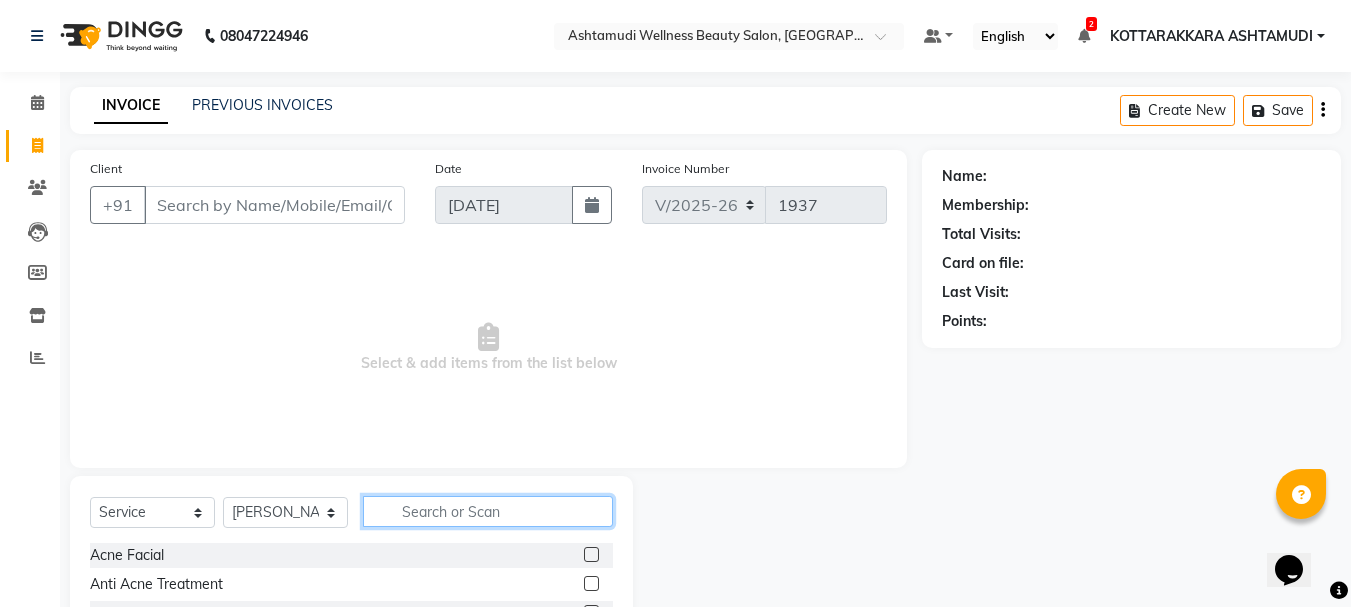 click 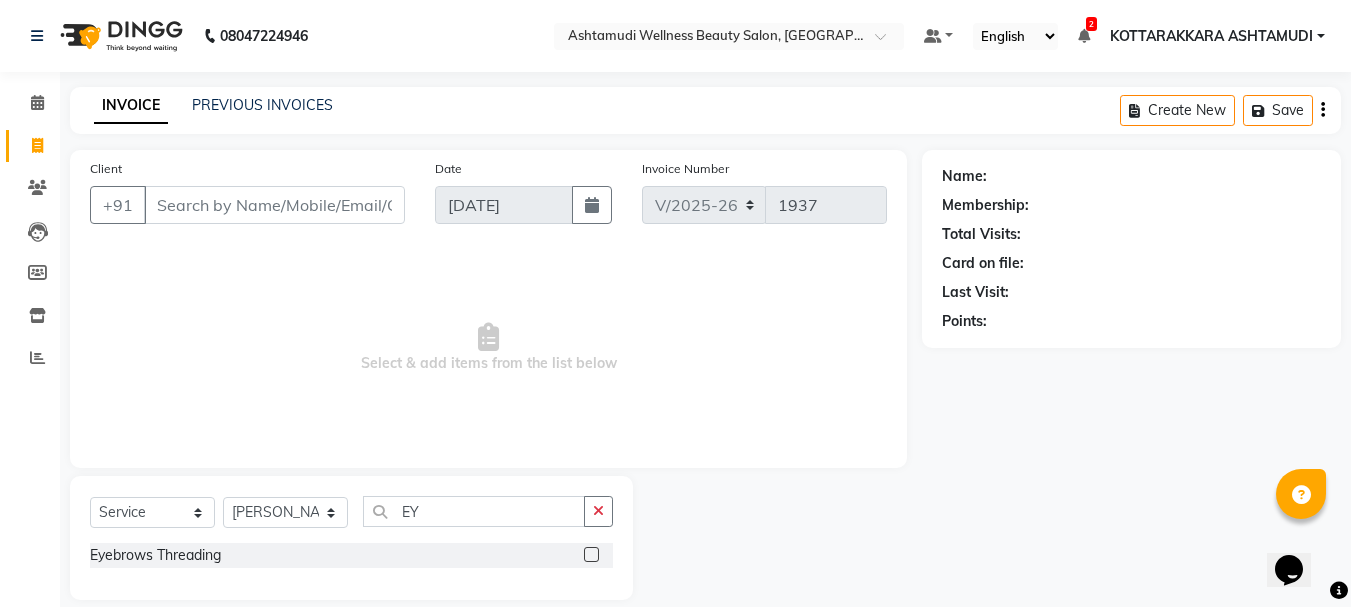 click 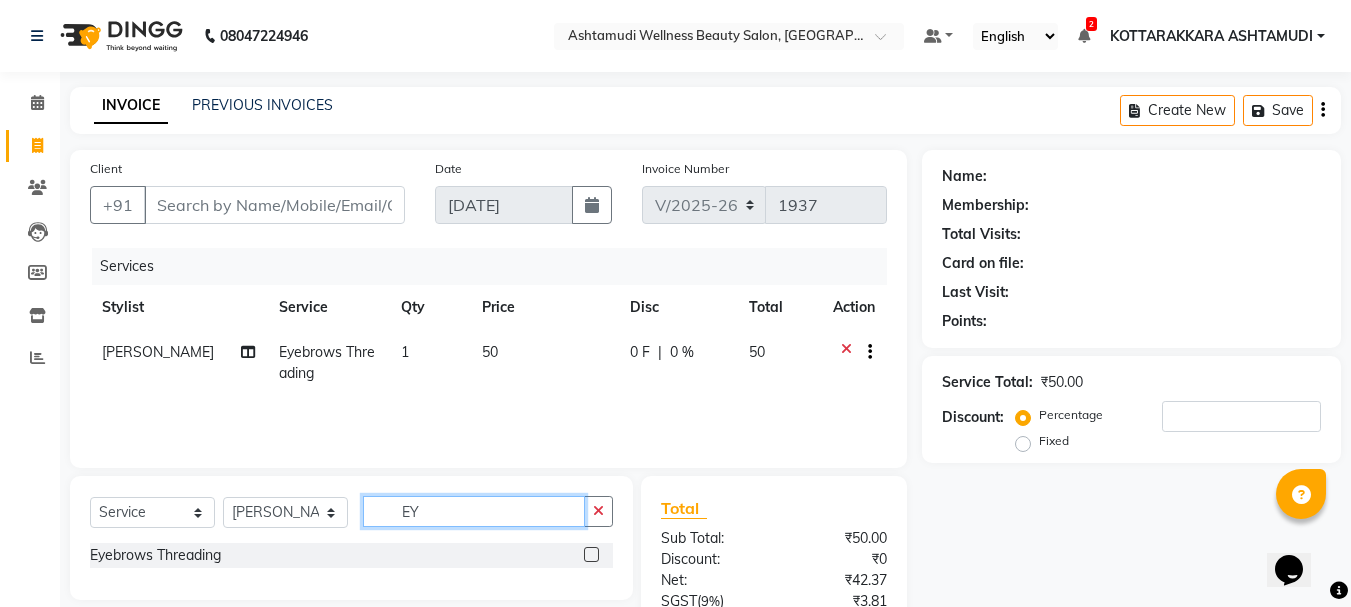click on "EY" 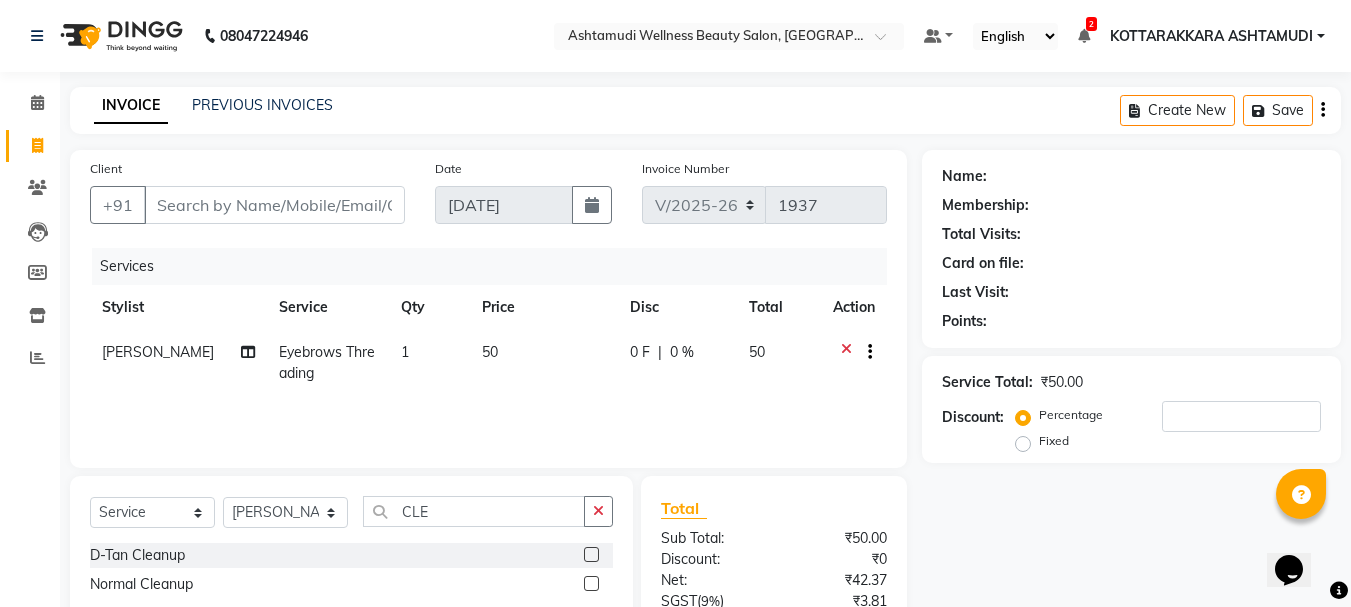 drag, startPoint x: 590, startPoint y: 582, endPoint x: 532, endPoint y: 540, distance: 71.610054 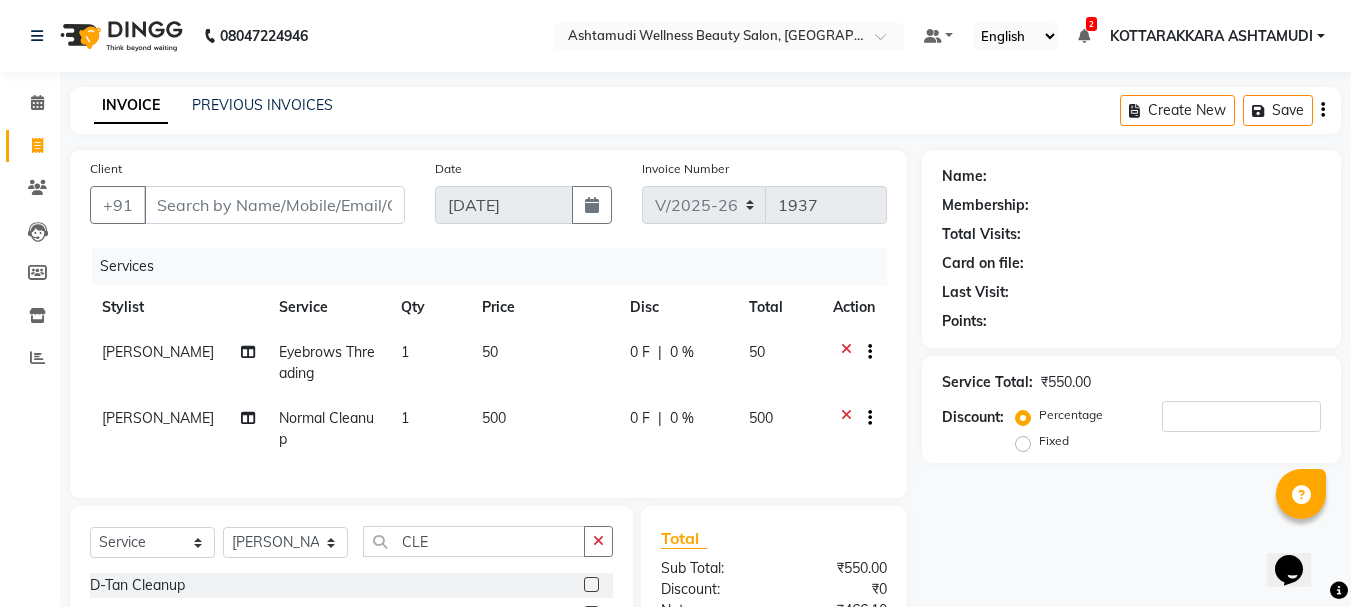 click on "1" 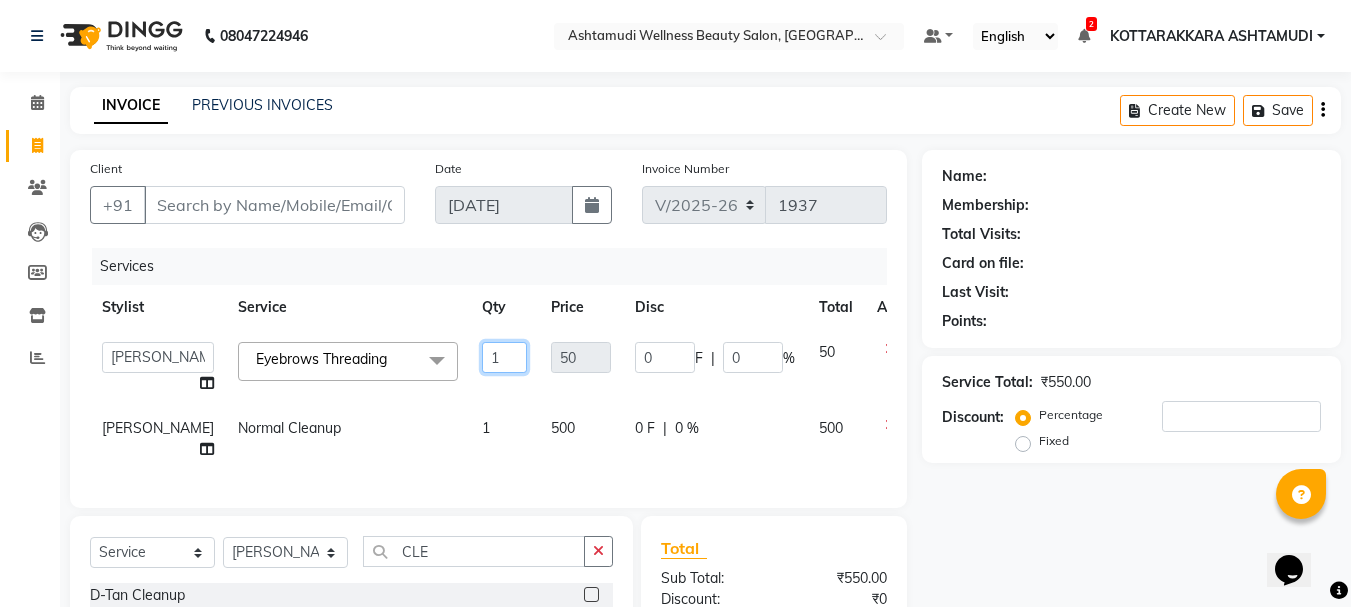 click on "1" 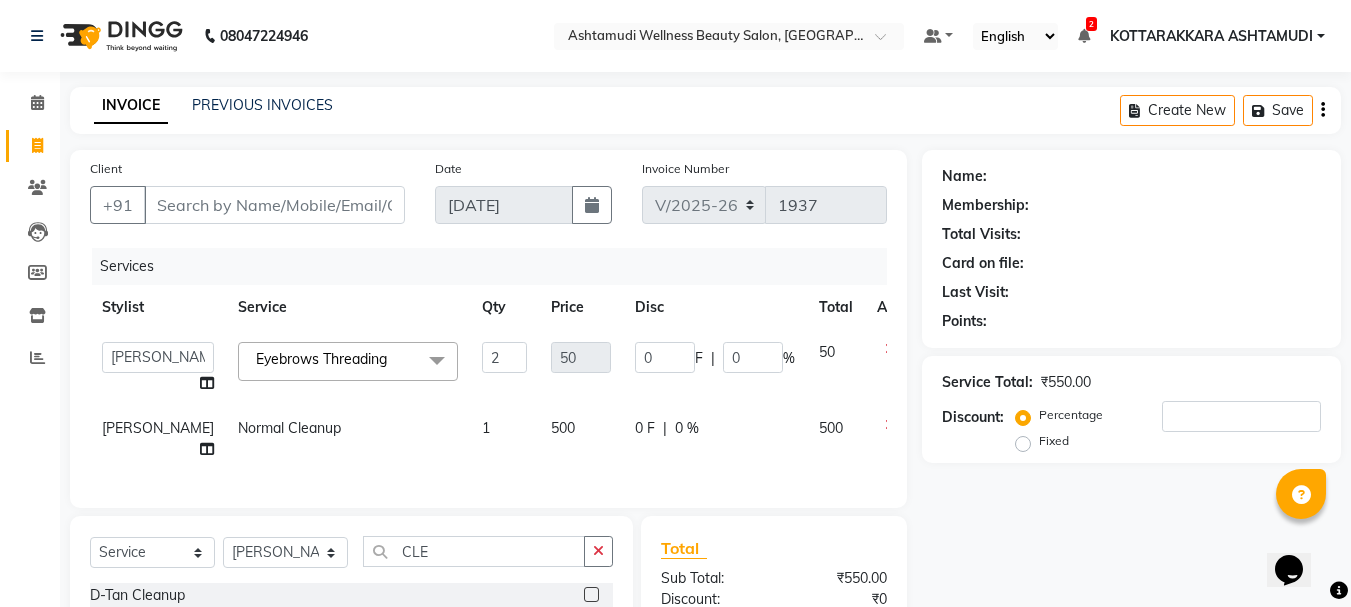 click on "Services Stylist Service Qty Price Disc Total Action  AMRITHA   [PERSON_NAME]   DIVYA L	   Gita Mahali    Jibi P R   [PERSON_NAME] ASHTAMUDI   [PERSON_NAME] 	   [PERSON_NAME]   SARIGA R	   [PERSON_NAME] P R  Eyebrows Threading  x Acne Facial Anti Acne Treatment Anti Ageing Facial Bridal Glow Facial De-Pigmentation Treatment Dermalite Fairness Facial Diamond Facial D-Tan Cleanup D-Tan Facial D-Tan Pack Fruit Facial Fyc Bamboo Charcoal Facial Fyc Bio Marine Facial Fyc Fruit Fusion Facial Fyc Luster Gold Facial Fyc Pure Vit-C Facial Fyc Red Wine Facial Glovite Facial Gold Moroccan Vit C facial [MEDICAL_DATA] Gold Moroccan Vit C facial Oily Skin Golden Facial Hydra Brightening Facial Hydra Facial Hydramoist Facial [MEDICAL_DATA] Treatment Normal Cleanup O2C2 Facial Oxy Blast Facial Oxy Bleach Pearl Facial Protein Bleach Red Carpet DNA facial Sensi Glow Facial Skin Glow Facial [MEDICAL_DATA] Facial [MEDICAL_DATA] Facial Stemcell Facial Veg Peel Facial Un-Tan [MEDICAL_DATA] Spa Heel Peel" 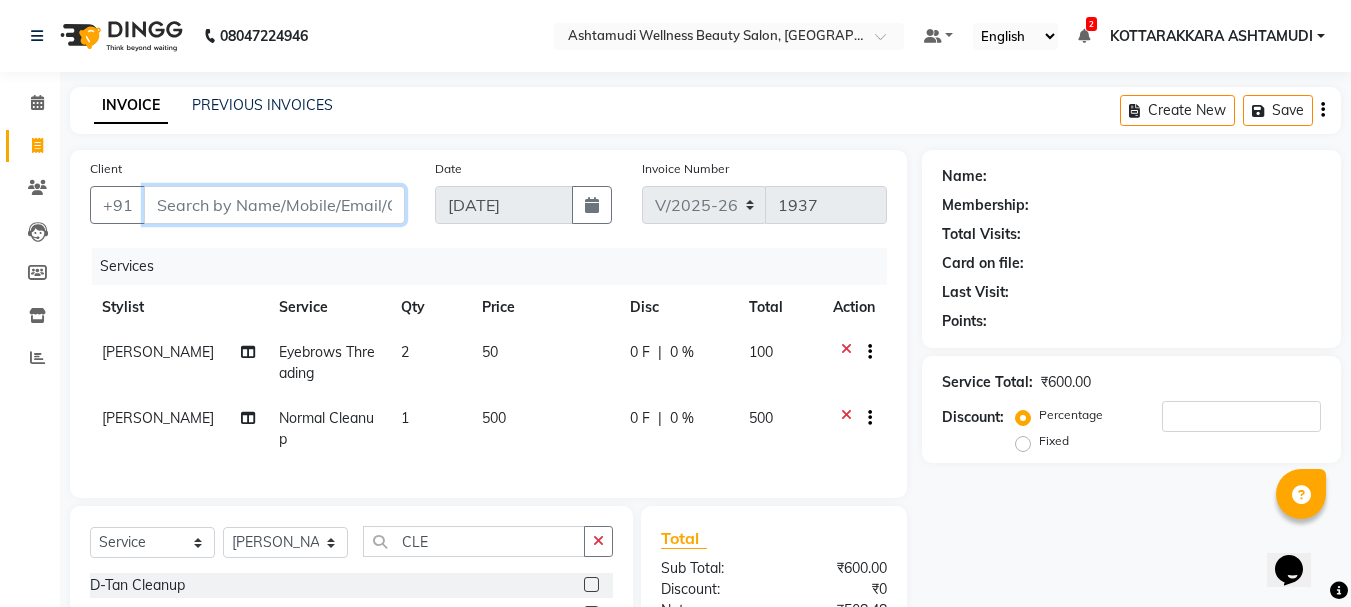 click on "Client" at bounding box center [274, 205] 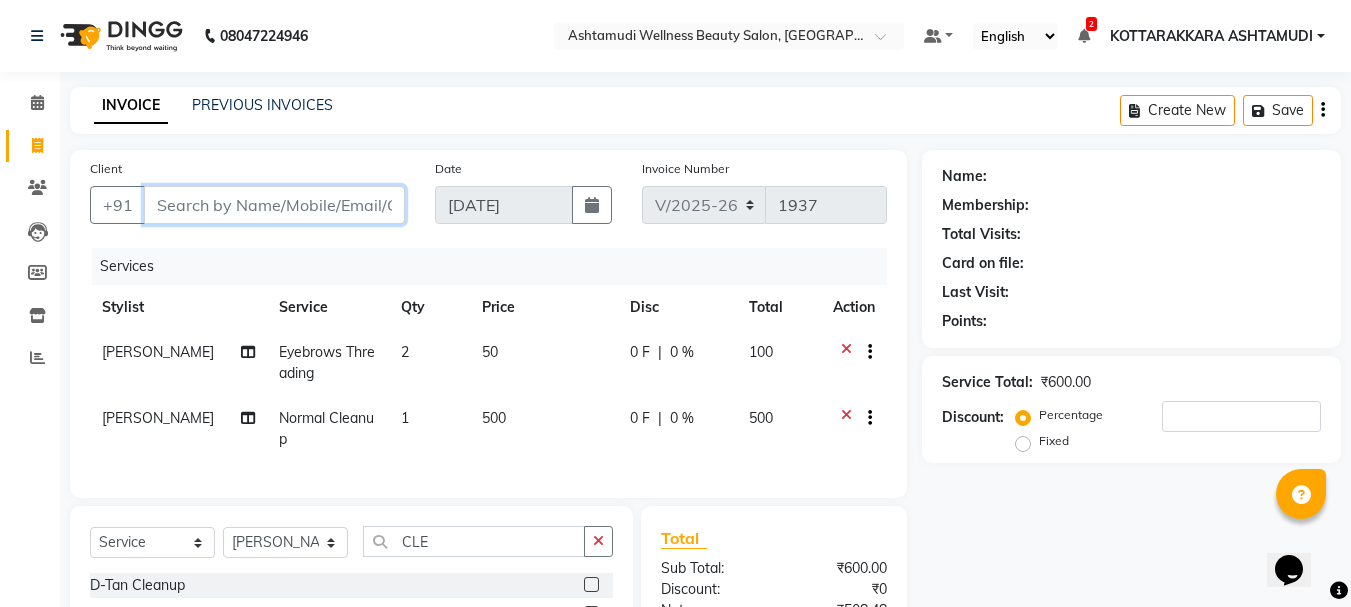 click on "Client" at bounding box center [274, 205] 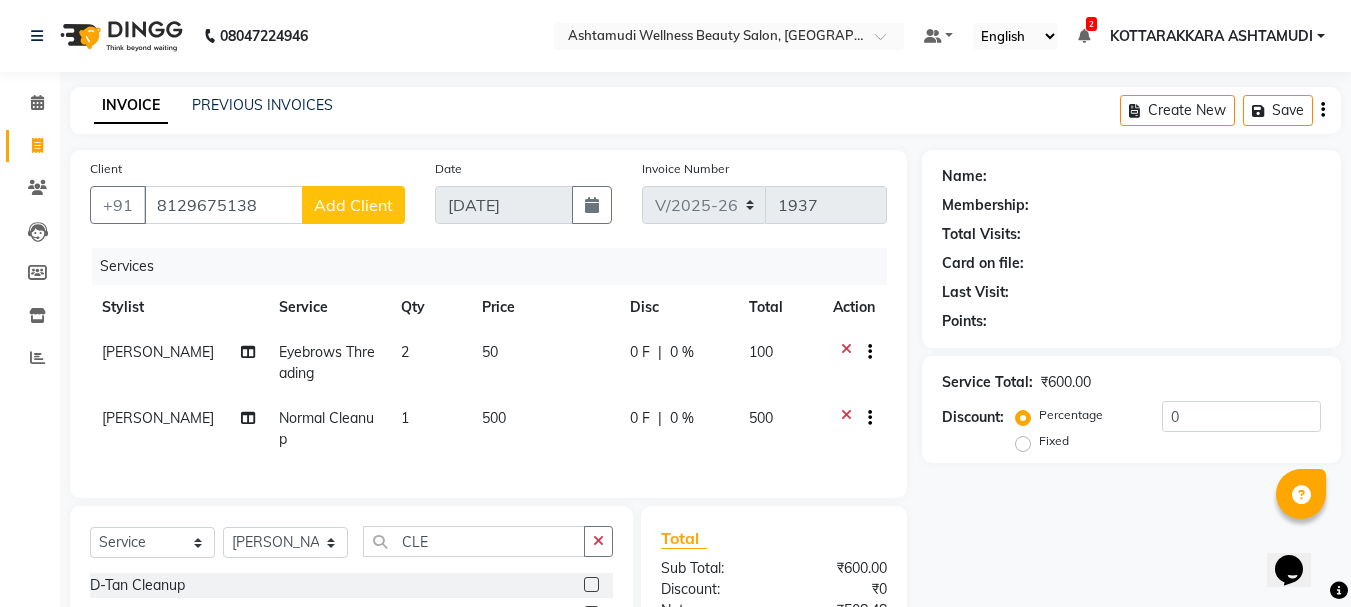 click on "Add Client" 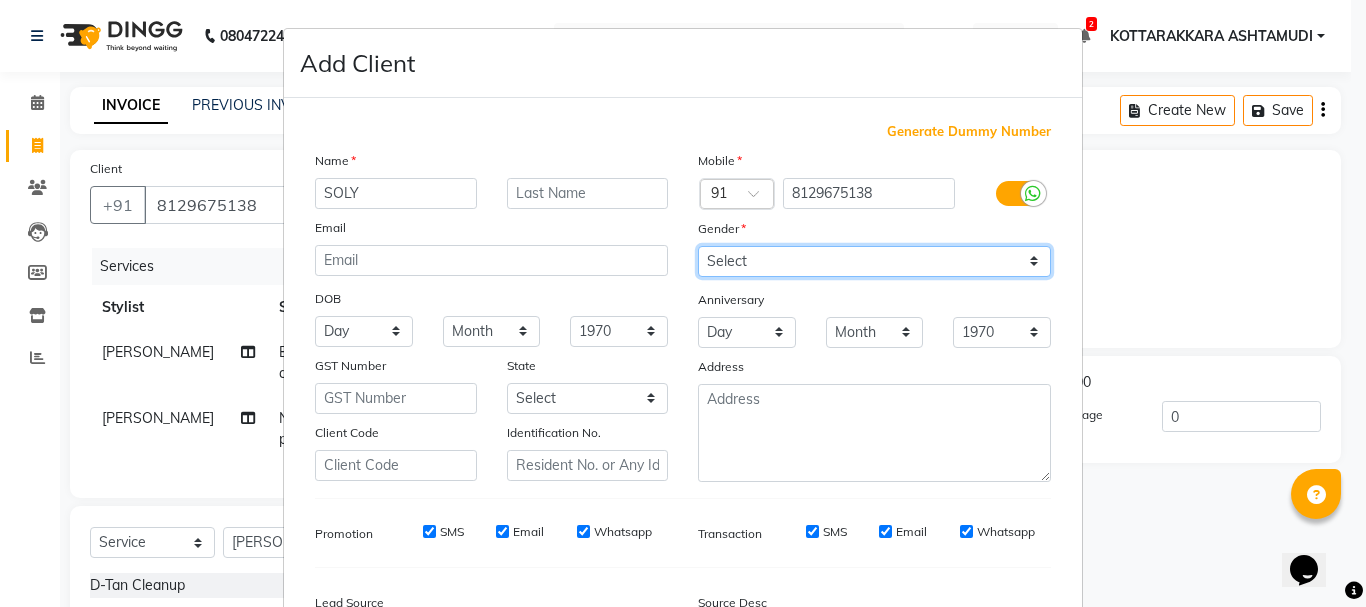 click on "Select [DEMOGRAPHIC_DATA] [DEMOGRAPHIC_DATA] Other Prefer Not To Say" at bounding box center [874, 261] 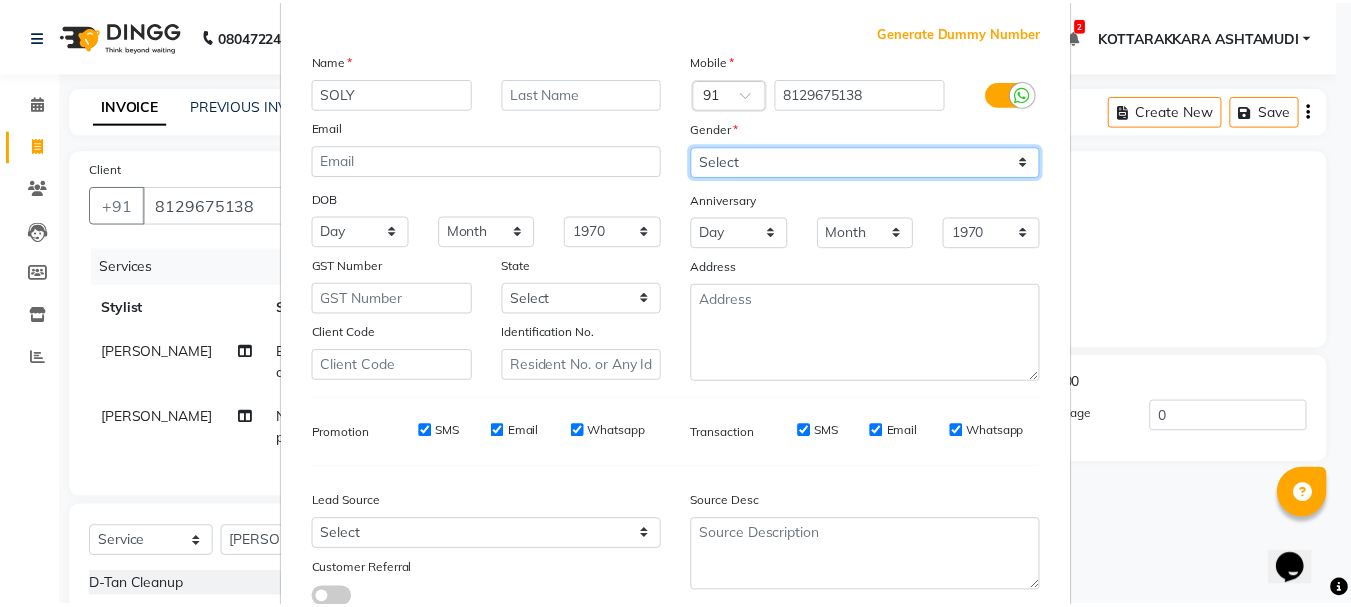 scroll, scrollTop: 242, scrollLeft: 0, axis: vertical 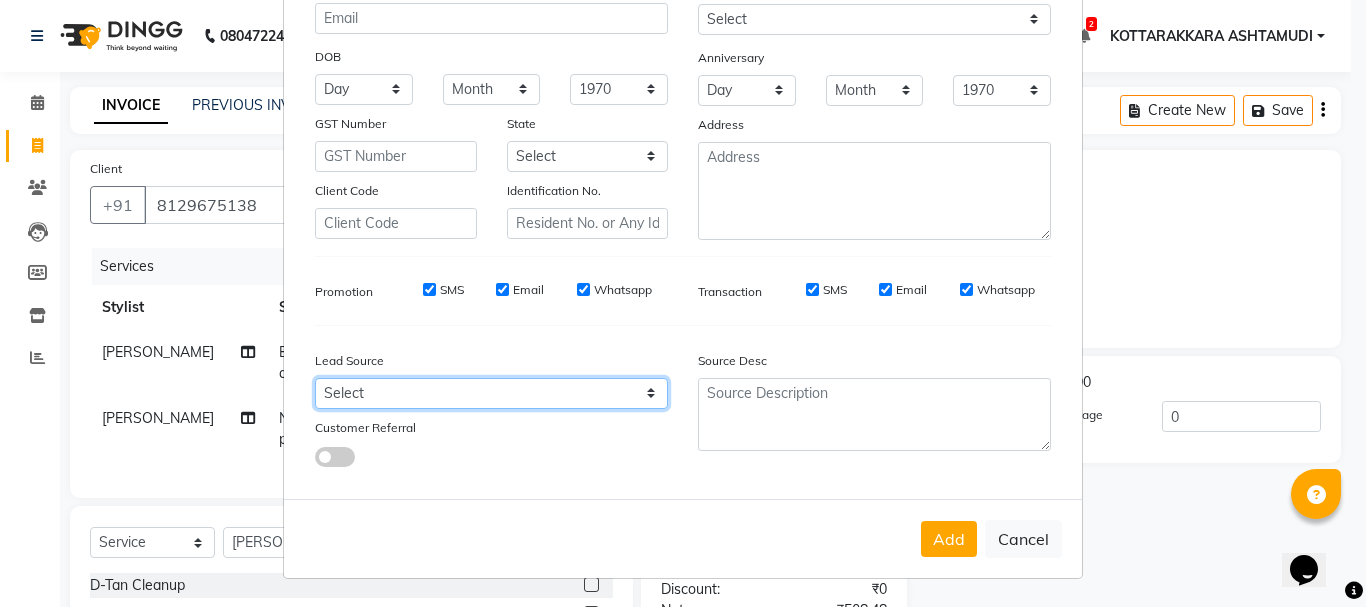 click on "Select Walk-in Referral Internet Friend Word of Mouth Advertisement Facebook JustDial Google Other Instagram  YouTube  WhatsApp" at bounding box center [491, 393] 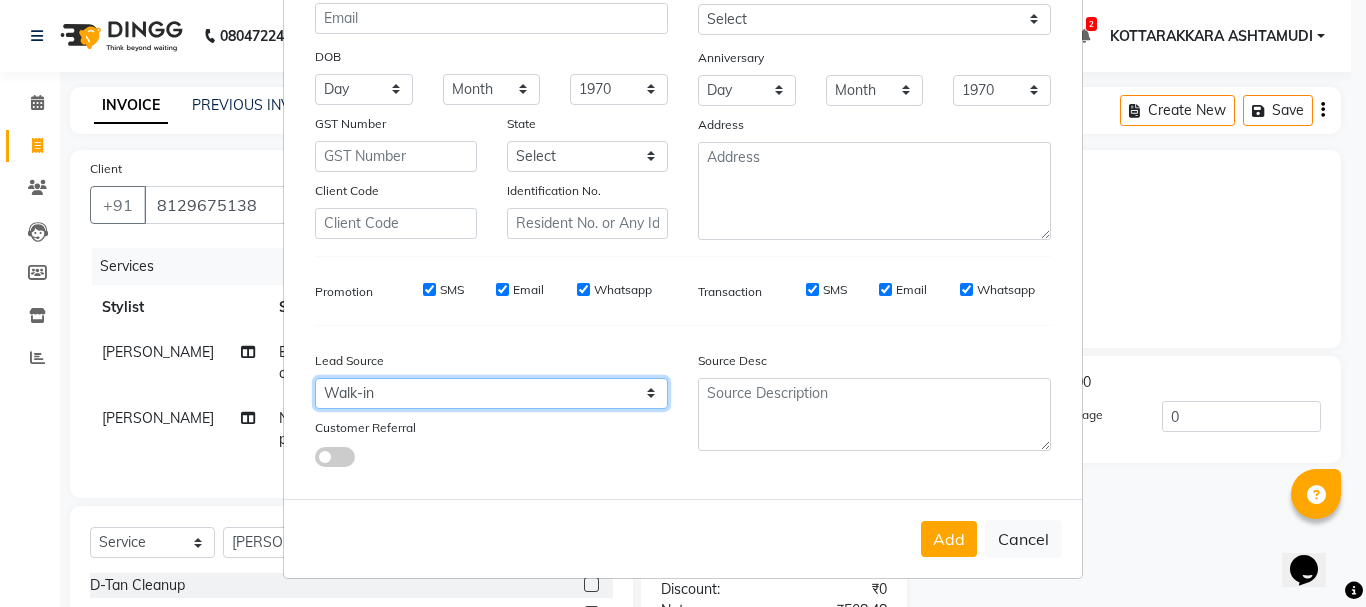 click on "Select Walk-in Referral Internet Friend Word of Mouth Advertisement Facebook JustDial Google Other Instagram  YouTube  WhatsApp" at bounding box center (491, 393) 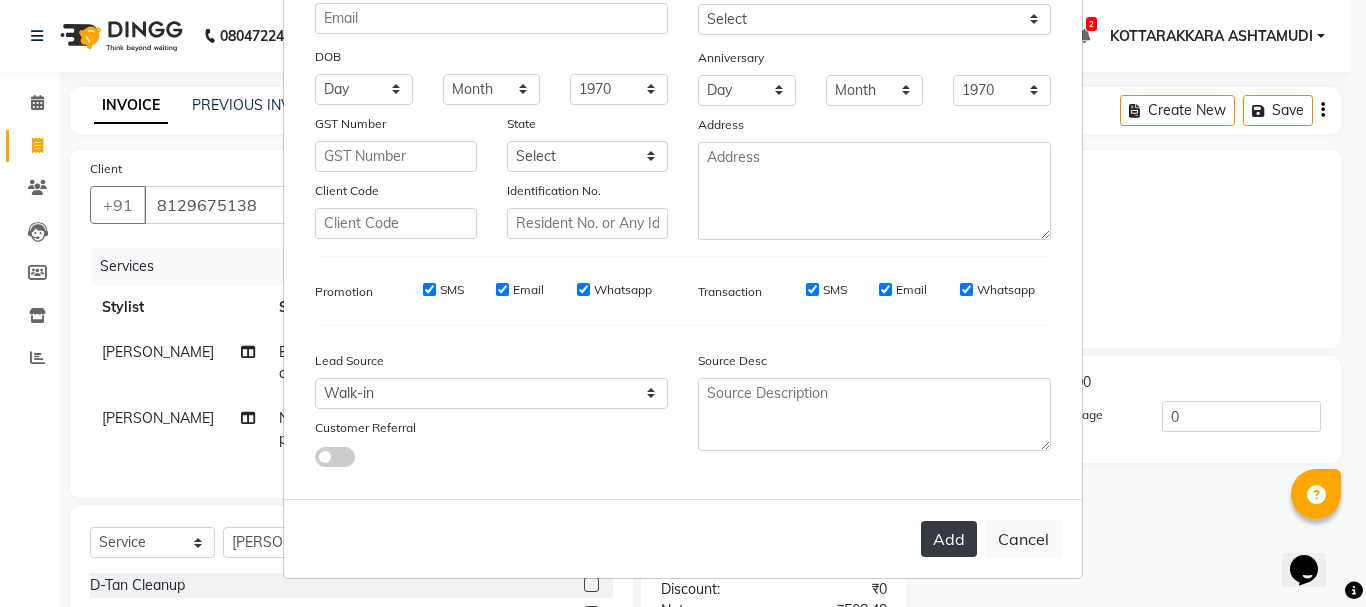 click on "Add" at bounding box center (949, 539) 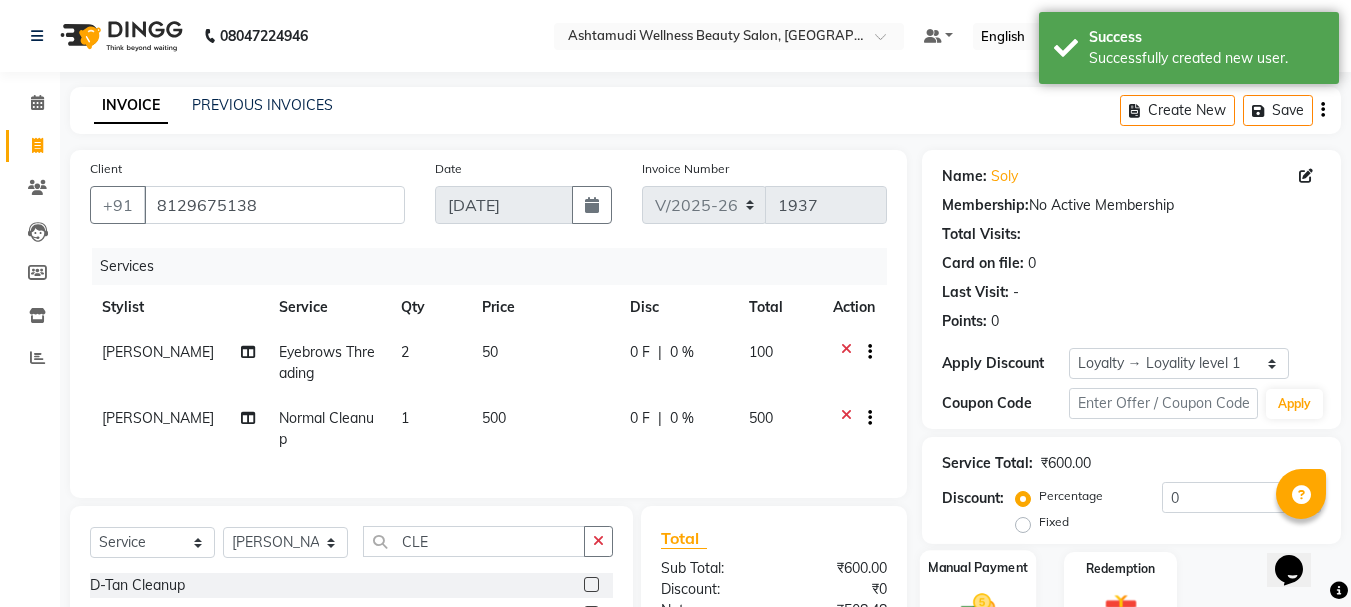click 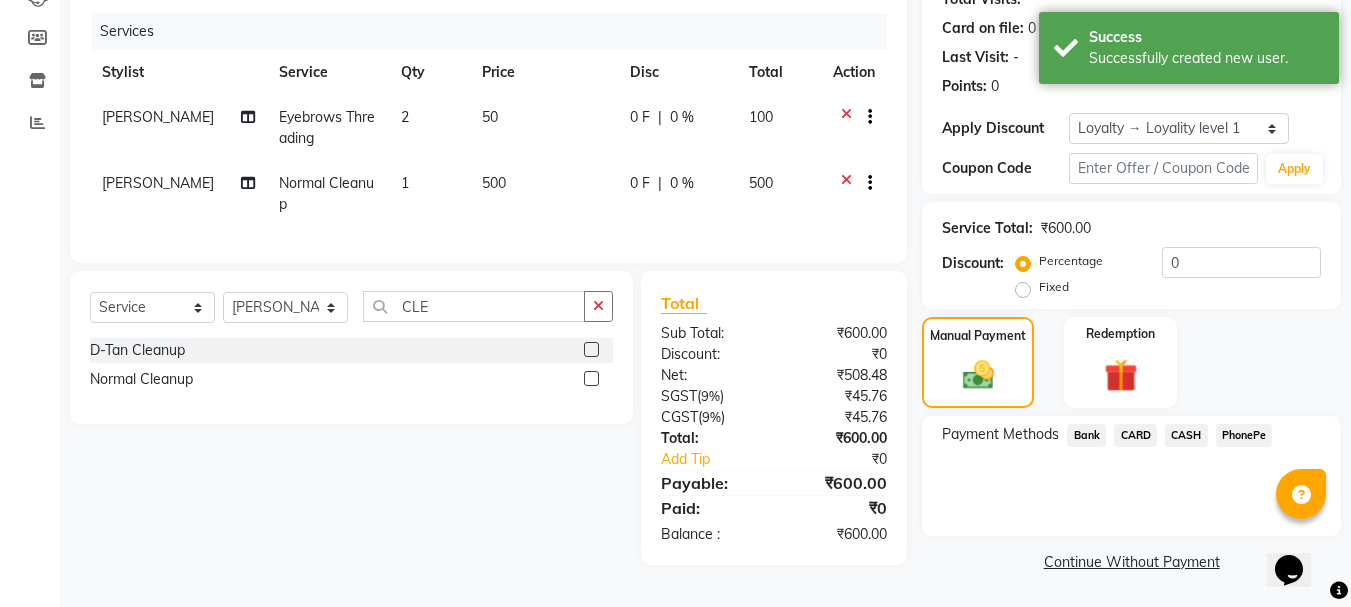 click on "CASH" 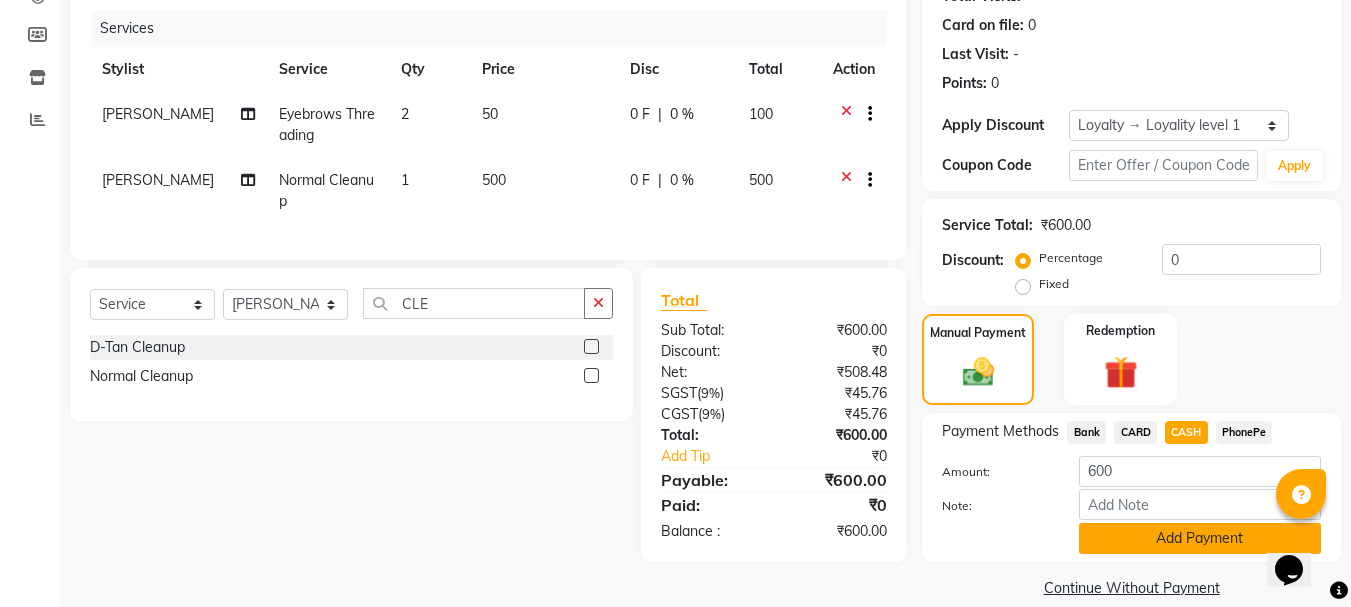 click on "Add Payment" 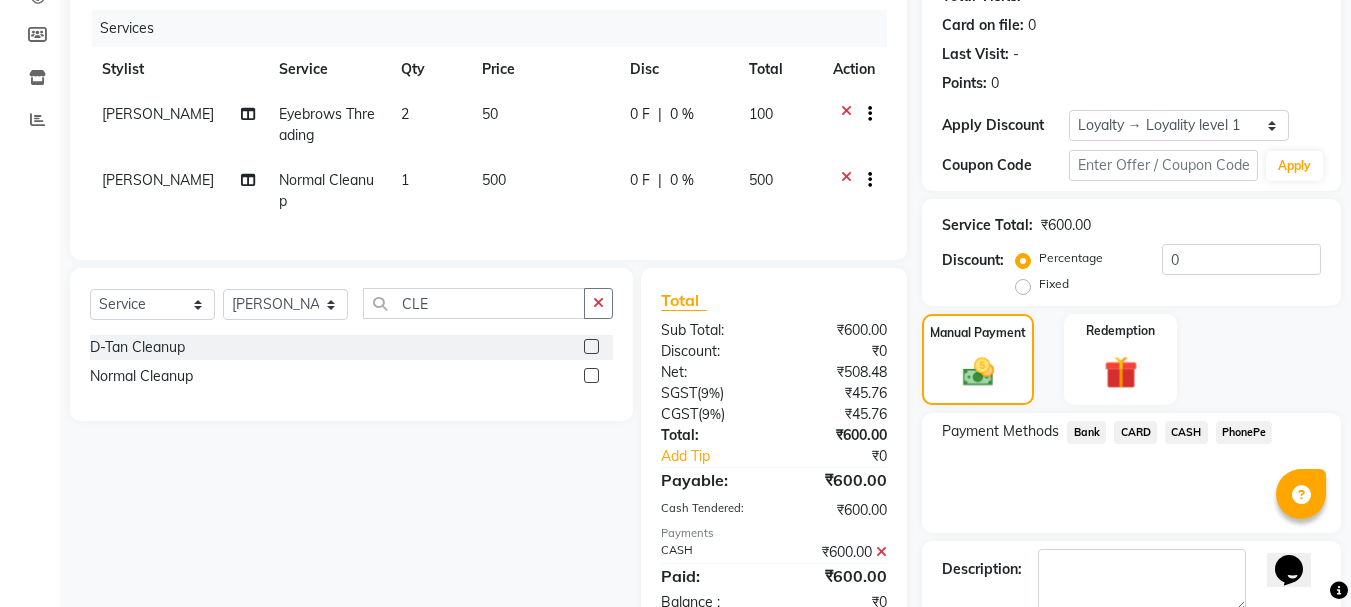 scroll, scrollTop: 429, scrollLeft: 0, axis: vertical 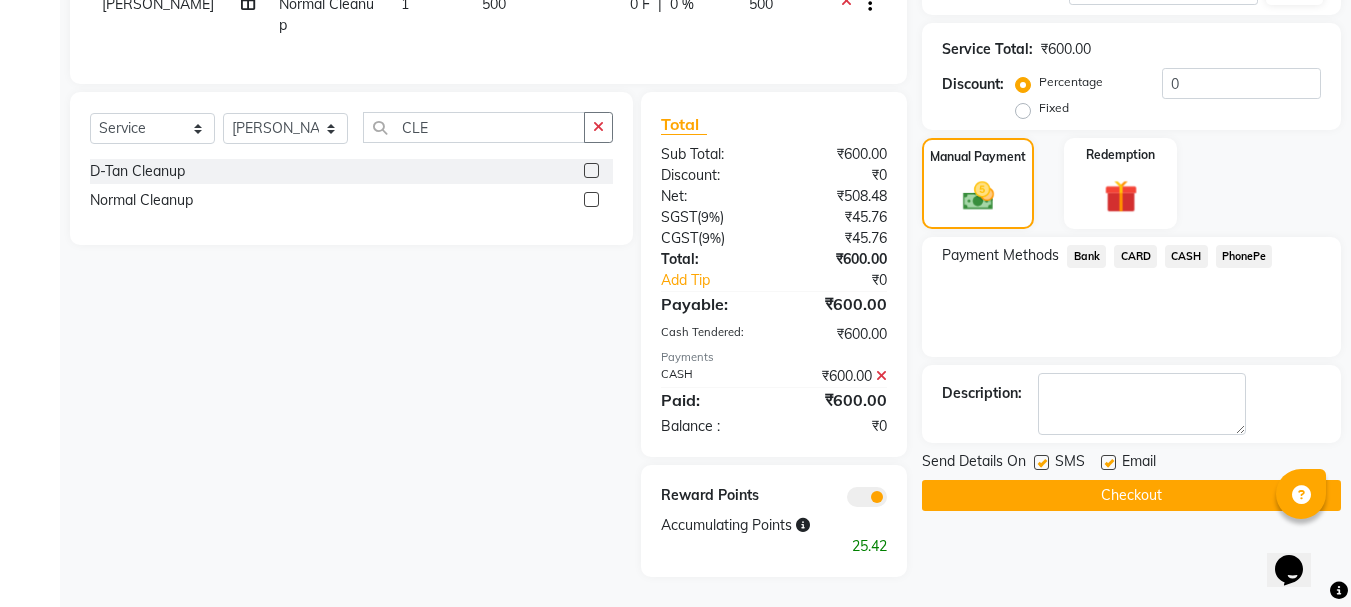 click on "Checkout" 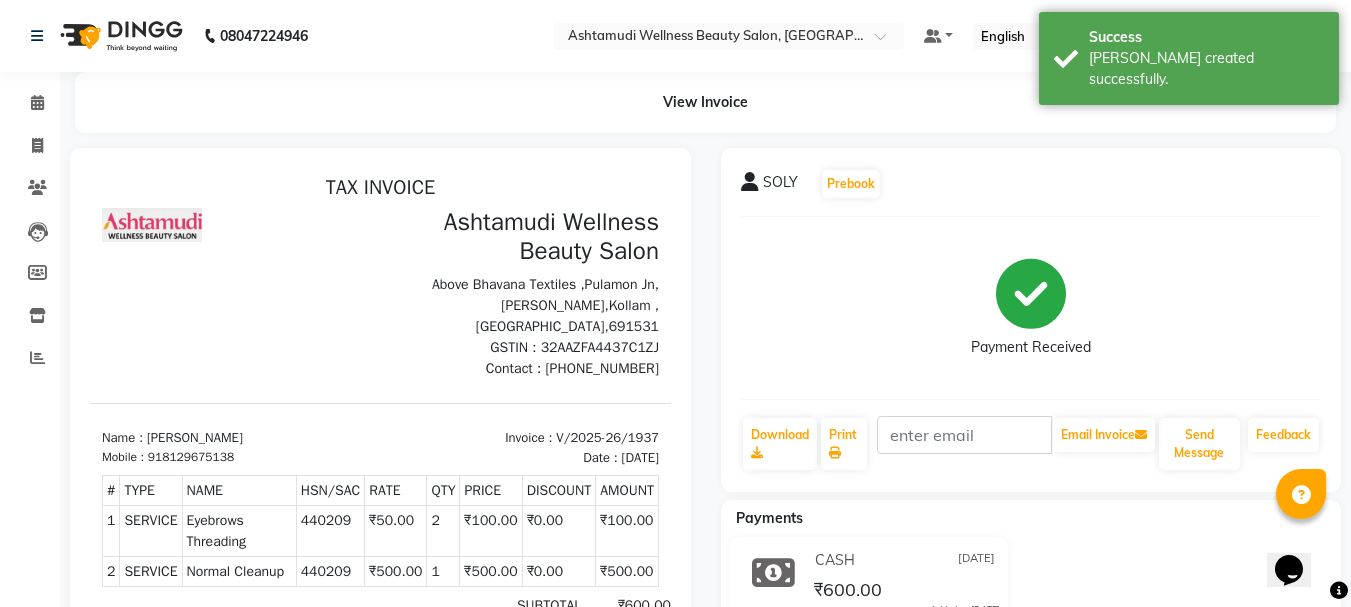 scroll, scrollTop: 0, scrollLeft: 0, axis: both 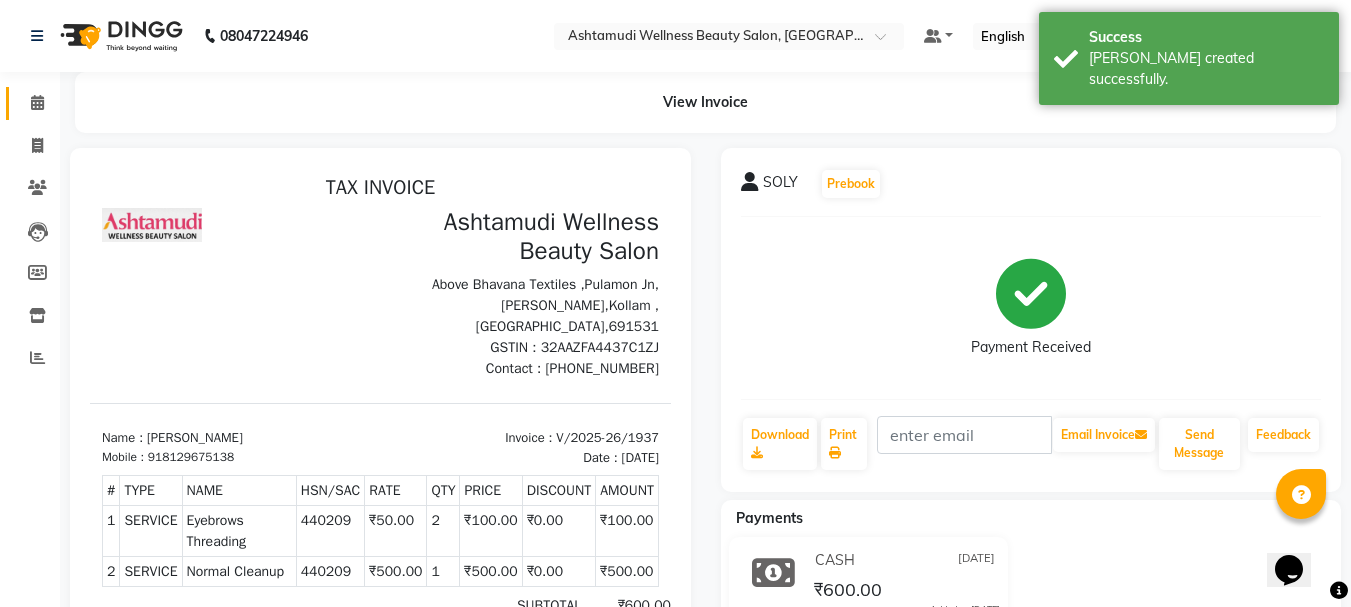 click 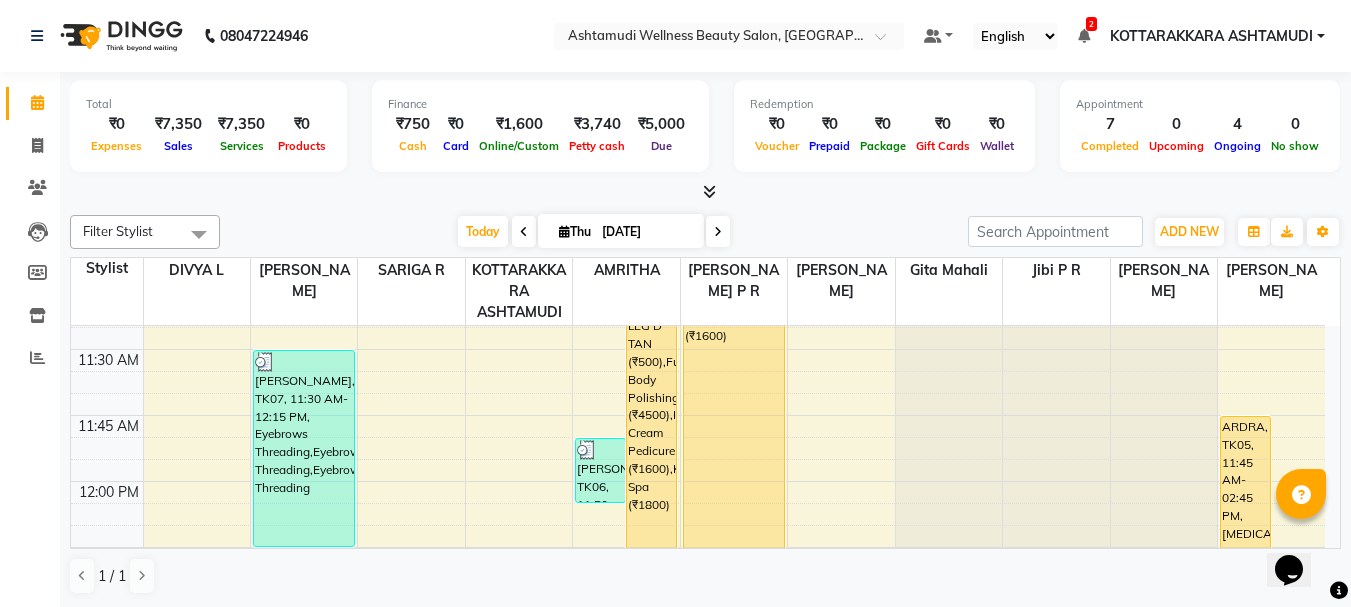 scroll, scrollTop: 1300, scrollLeft: 0, axis: vertical 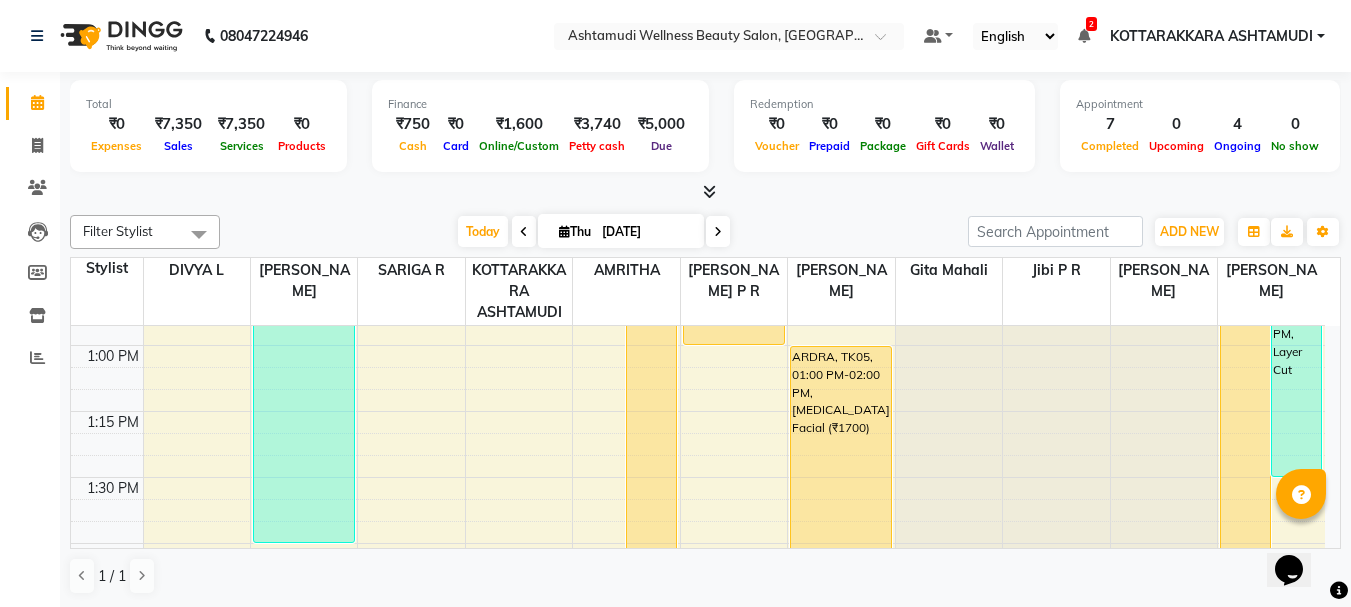 click at bounding box center (718, 232) 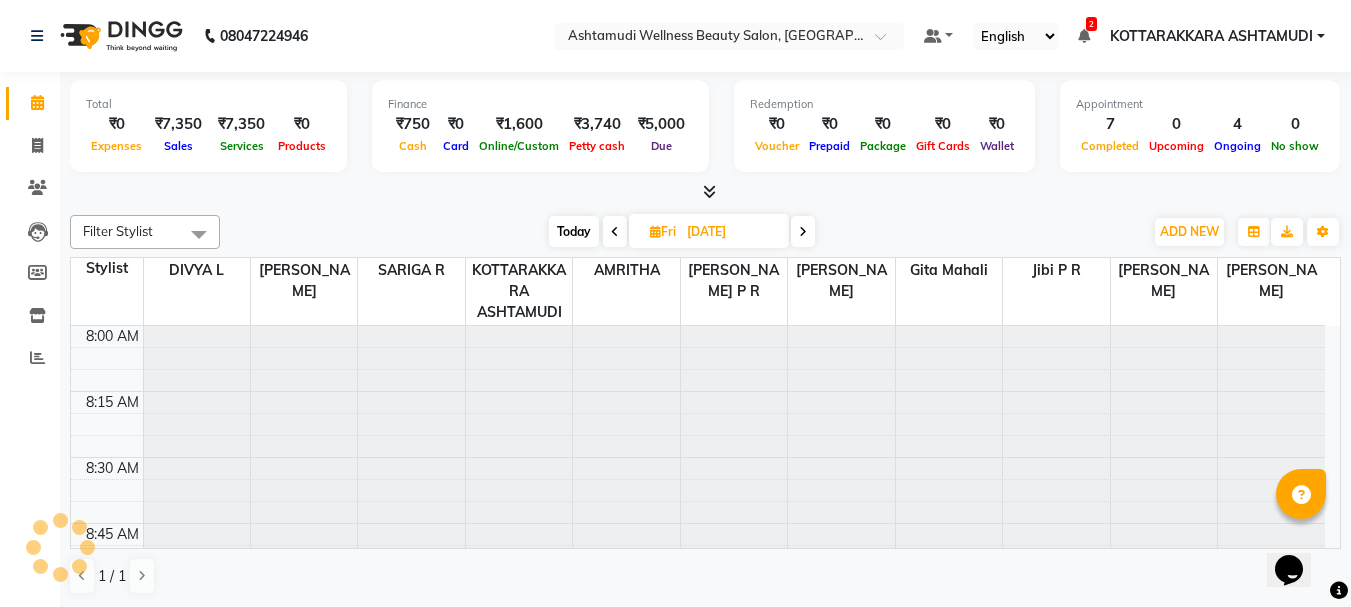 scroll, scrollTop: 1585, scrollLeft: 0, axis: vertical 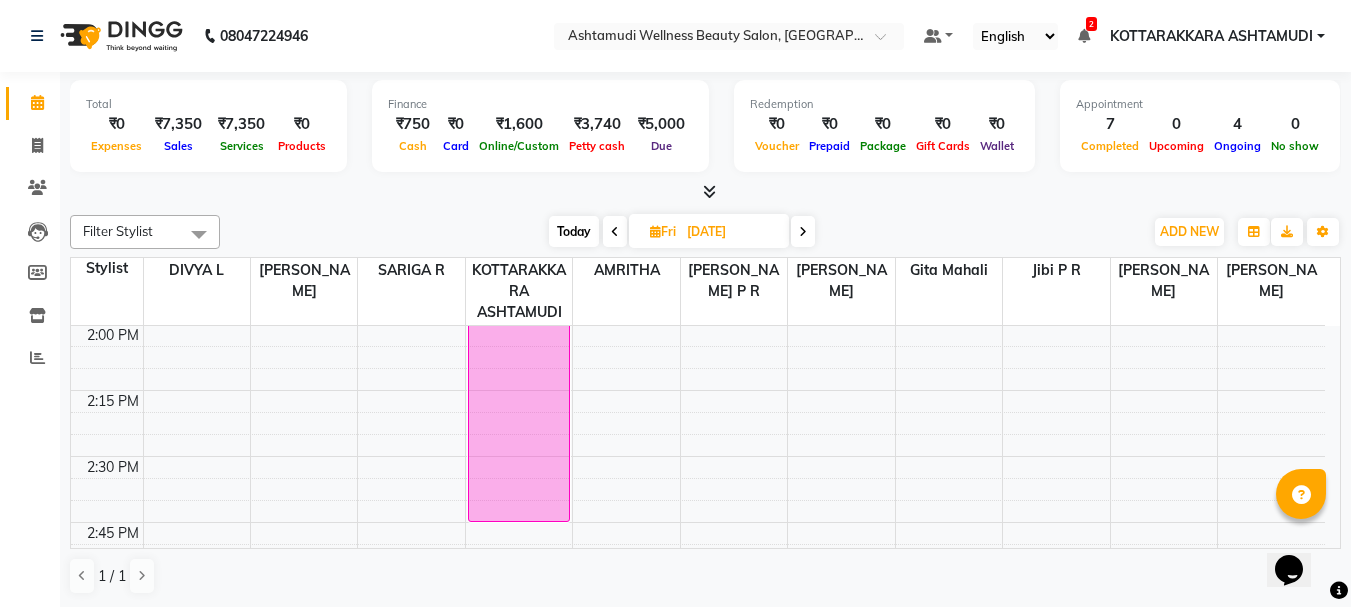 click at bounding box center [803, 232] 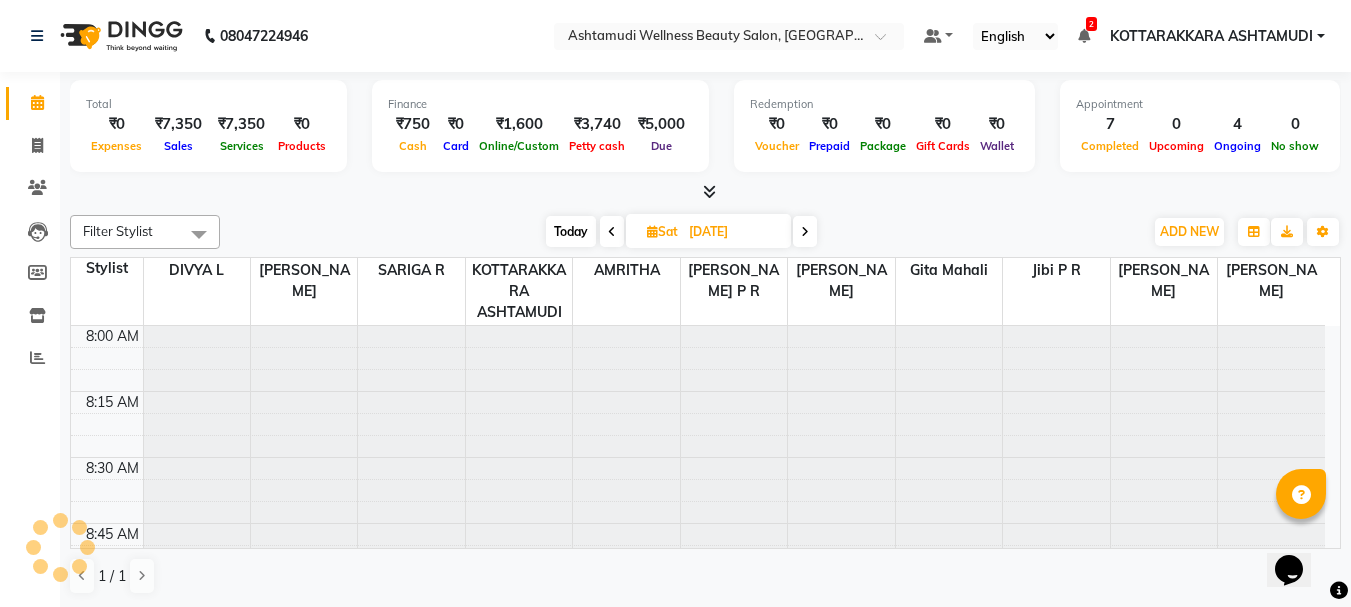 scroll, scrollTop: 1585, scrollLeft: 0, axis: vertical 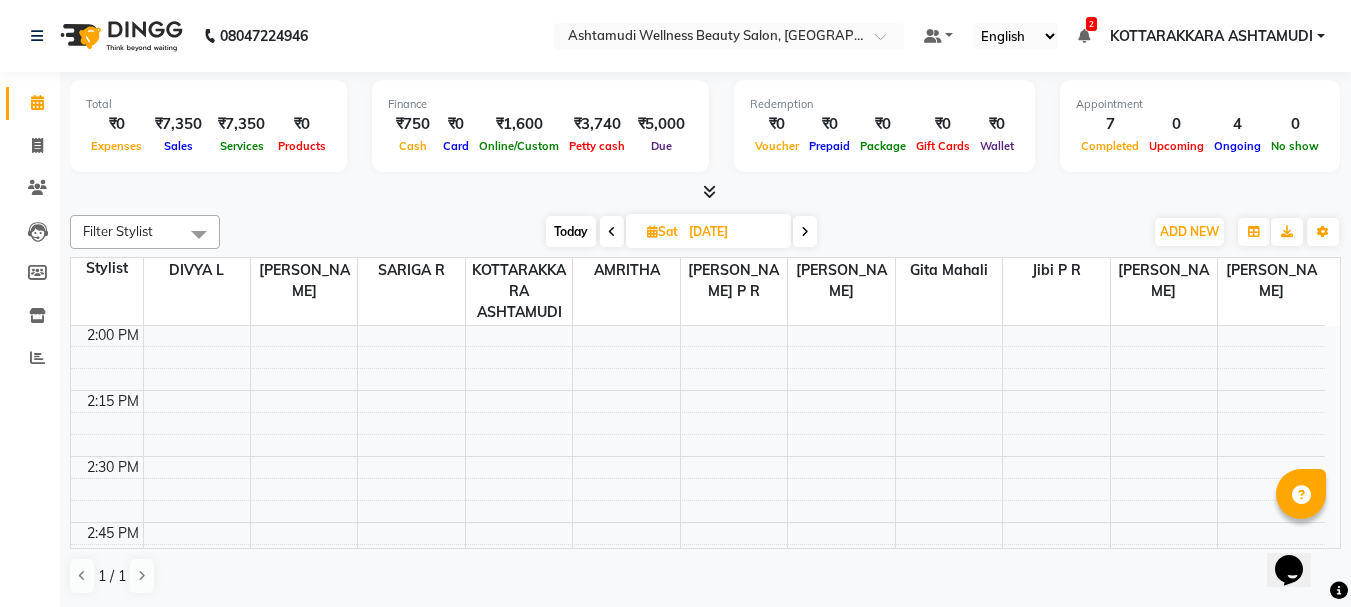 click on "[DATE]  [DATE]" at bounding box center (681, 232) 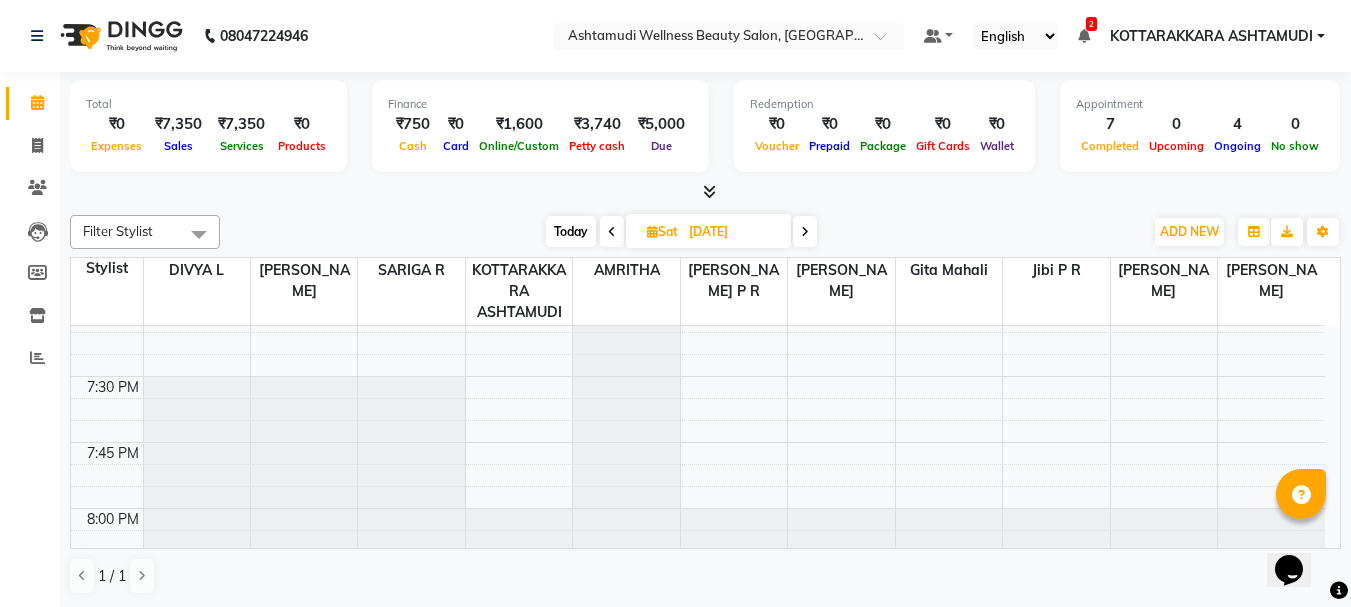 scroll, scrollTop: 3209, scrollLeft: 0, axis: vertical 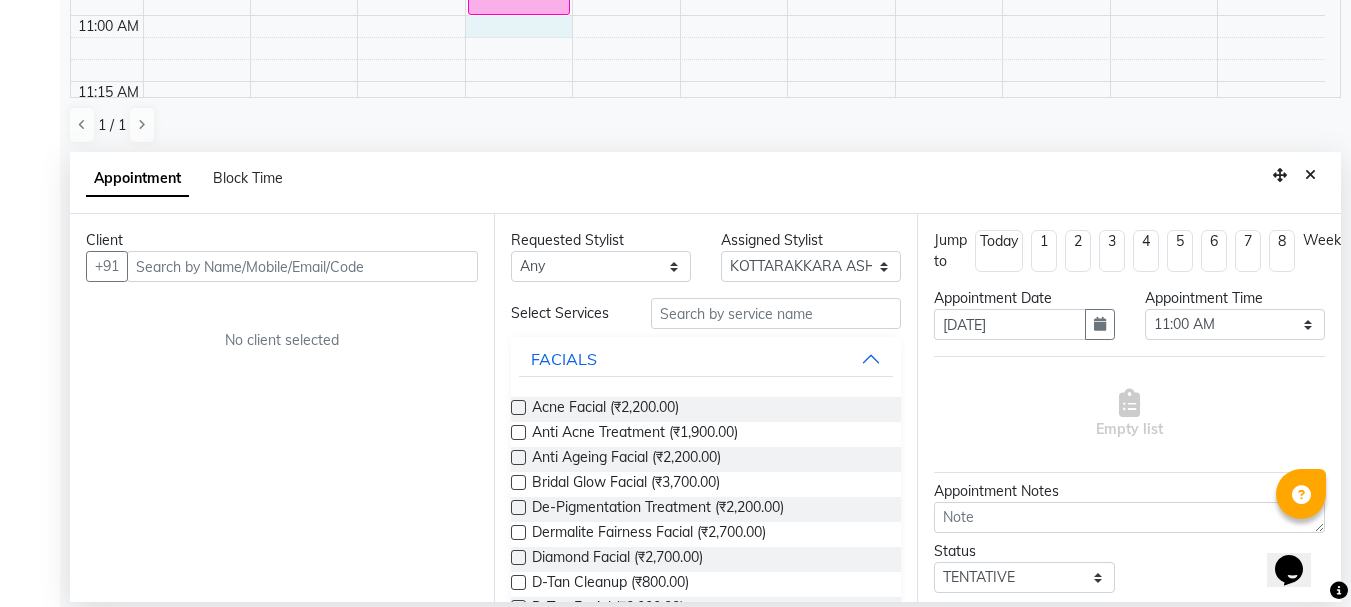 click at bounding box center [302, 266] 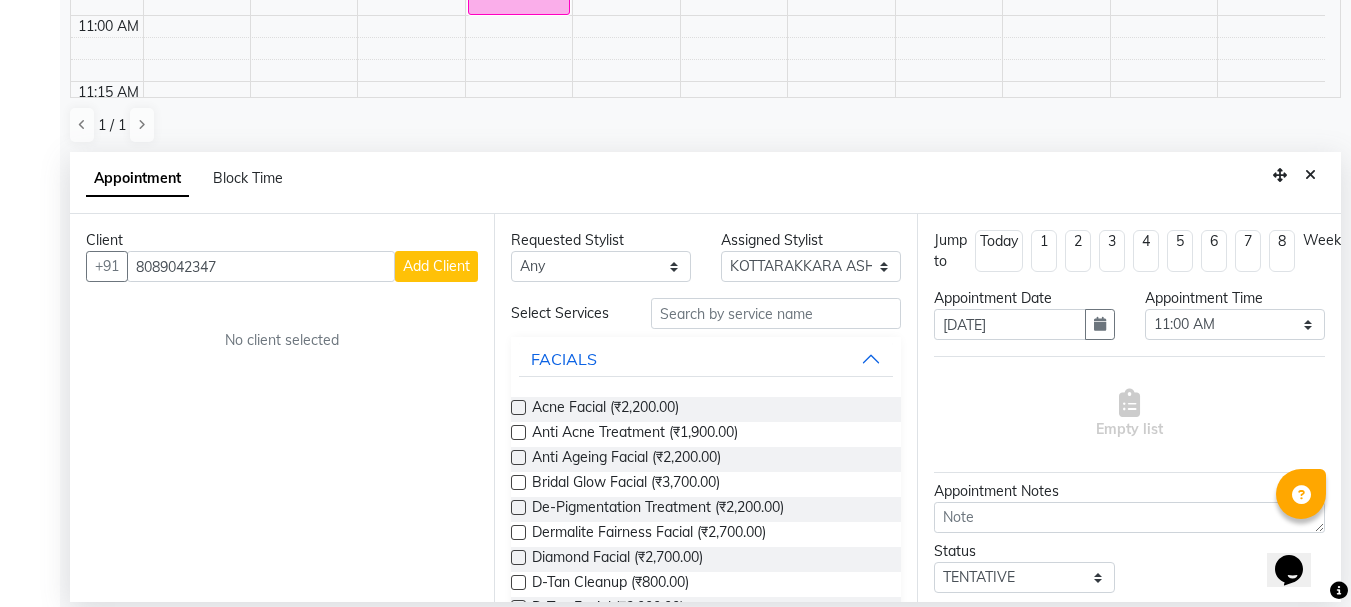 click on "Add Client" at bounding box center [436, 266] 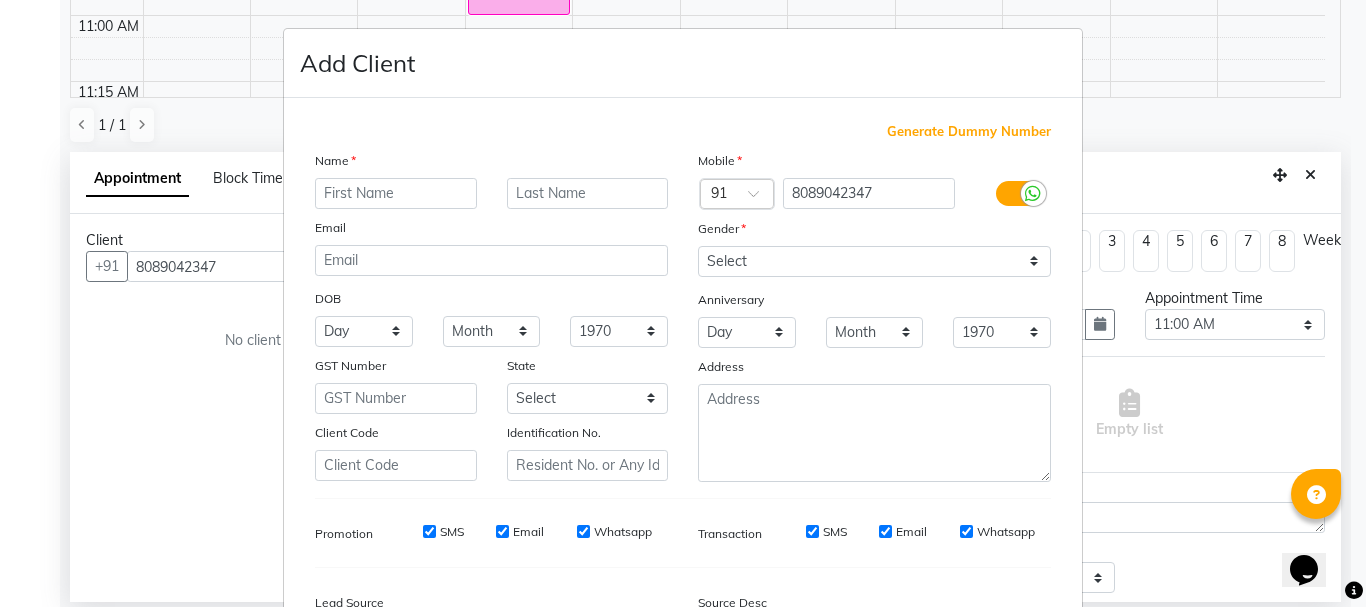 click at bounding box center [396, 193] 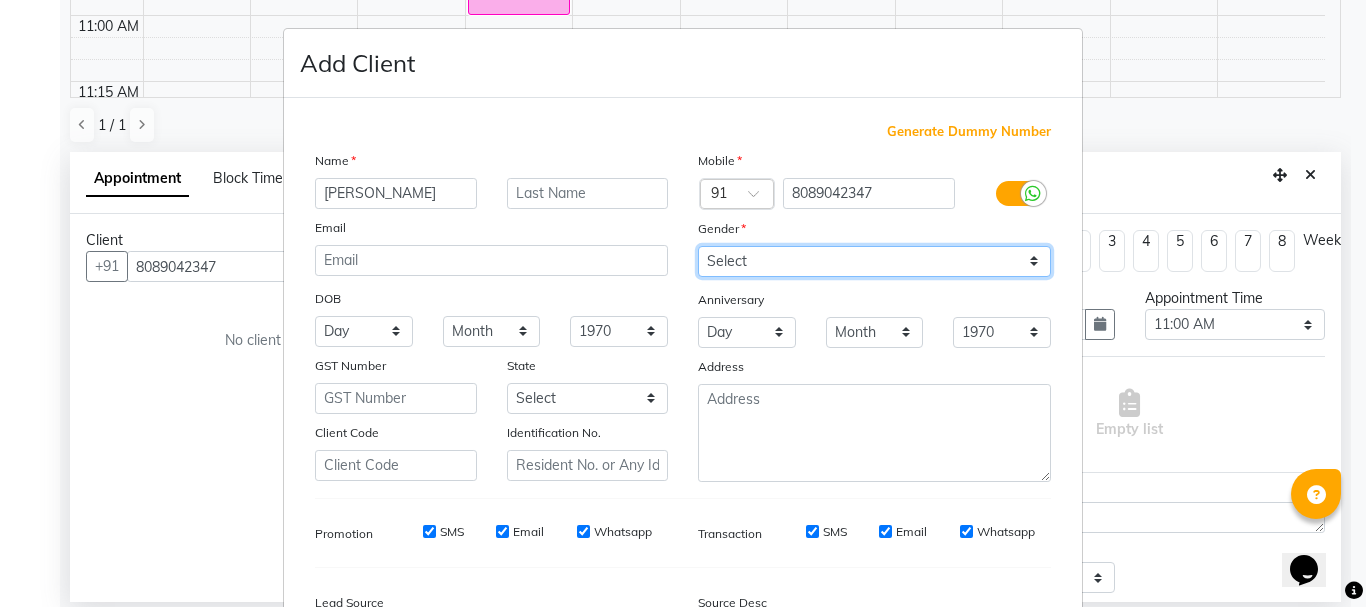 click on "Select [DEMOGRAPHIC_DATA] [DEMOGRAPHIC_DATA] Other Prefer Not To Say" at bounding box center [874, 261] 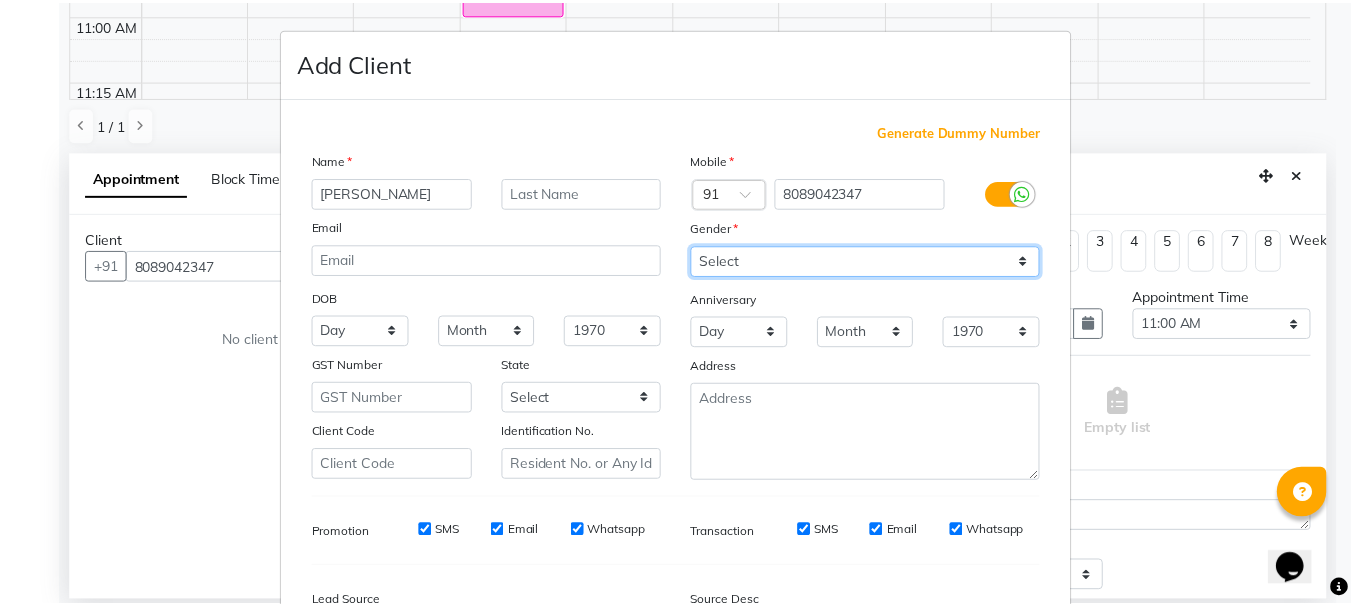 scroll, scrollTop: 242, scrollLeft: 0, axis: vertical 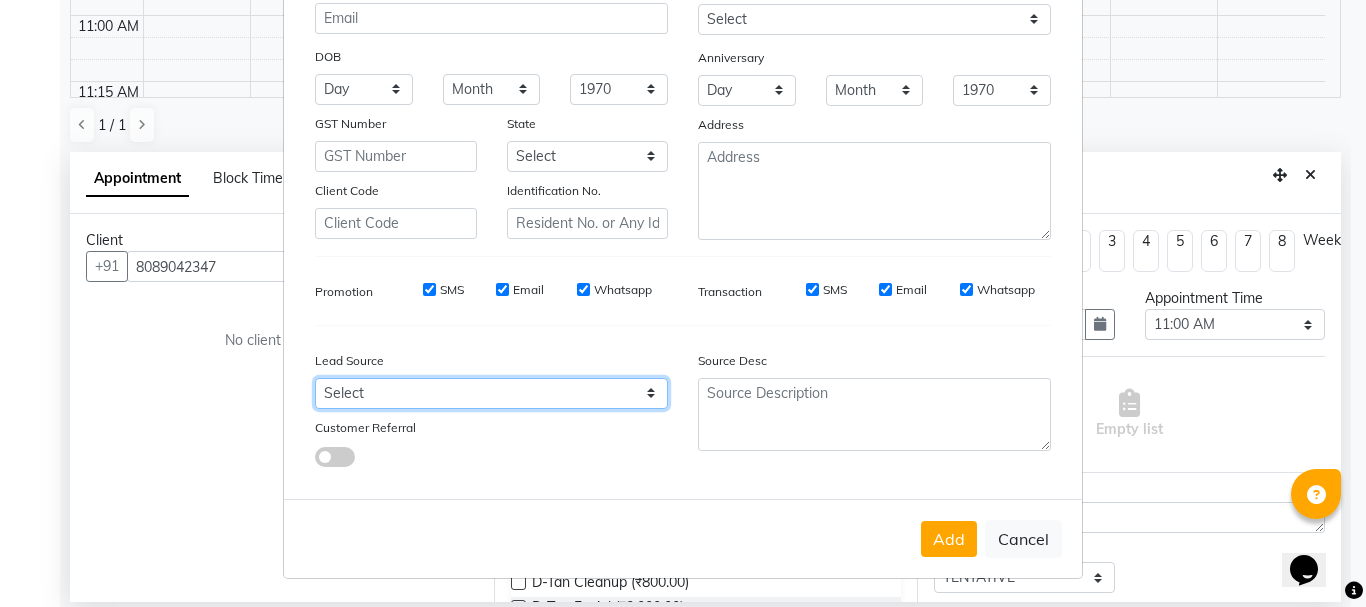 drag, startPoint x: 452, startPoint y: 394, endPoint x: 451, endPoint y: 380, distance: 14.035668 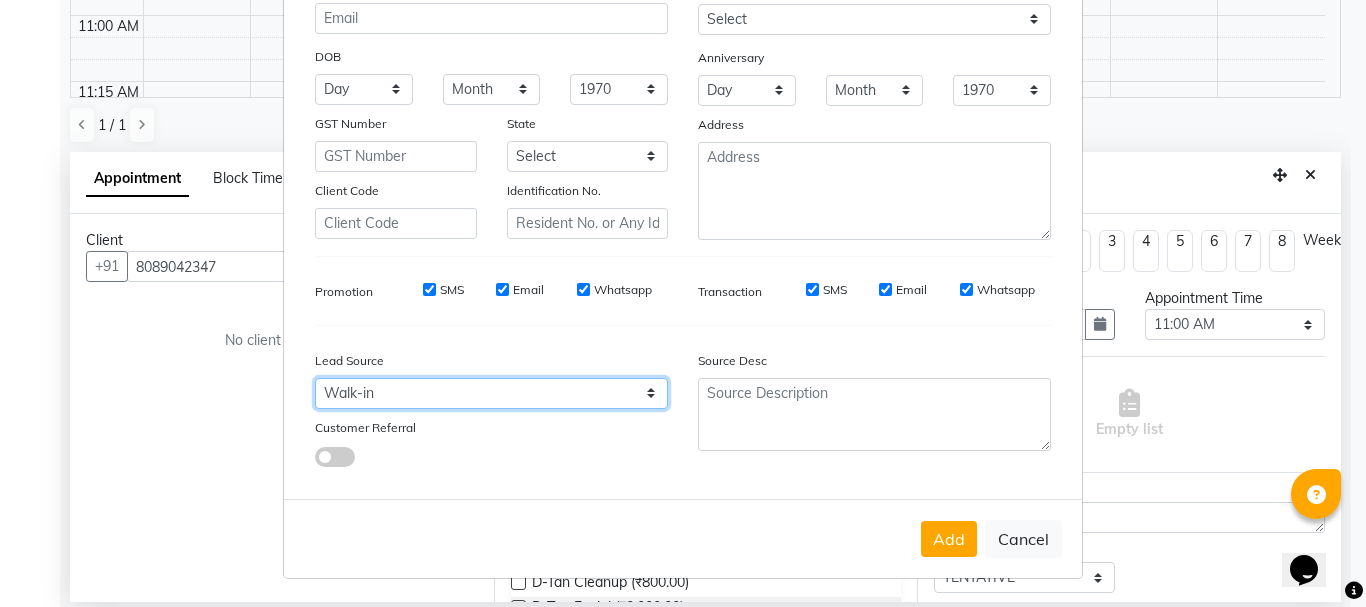 click on "Select Walk-in Referral Internet Friend Word of Mouth Advertisement Facebook JustDial Google Other Instagram  YouTube  WhatsApp" at bounding box center (491, 393) 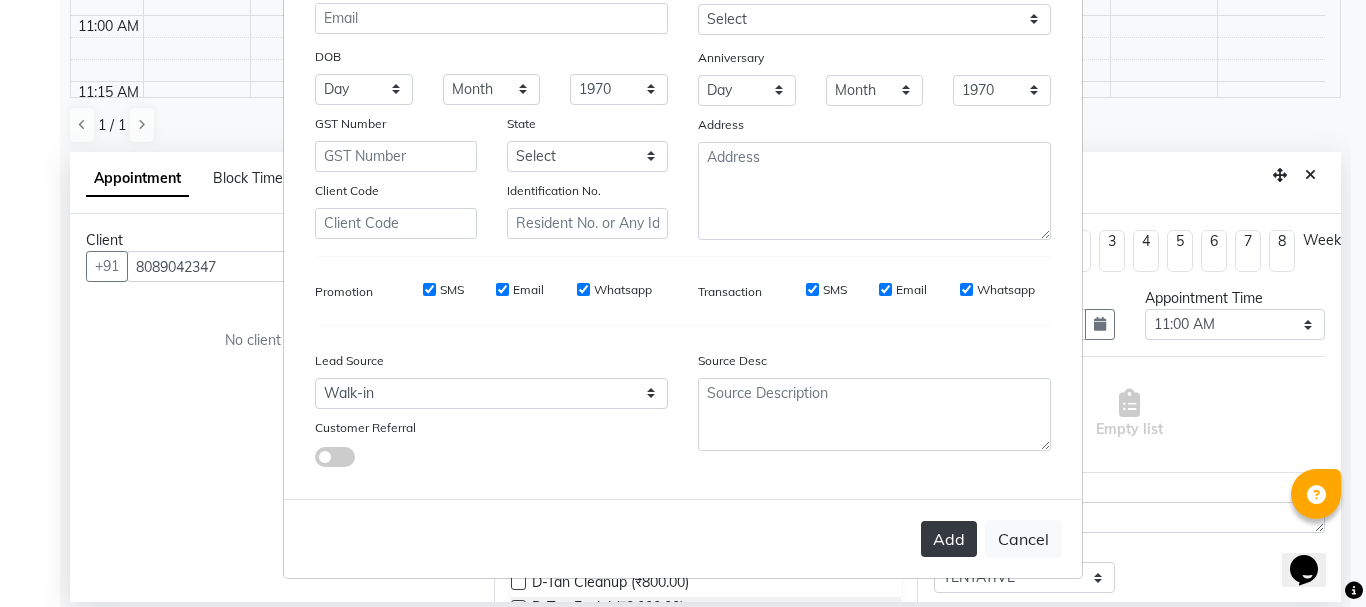 click on "Add" at bounding box center (949, 539) 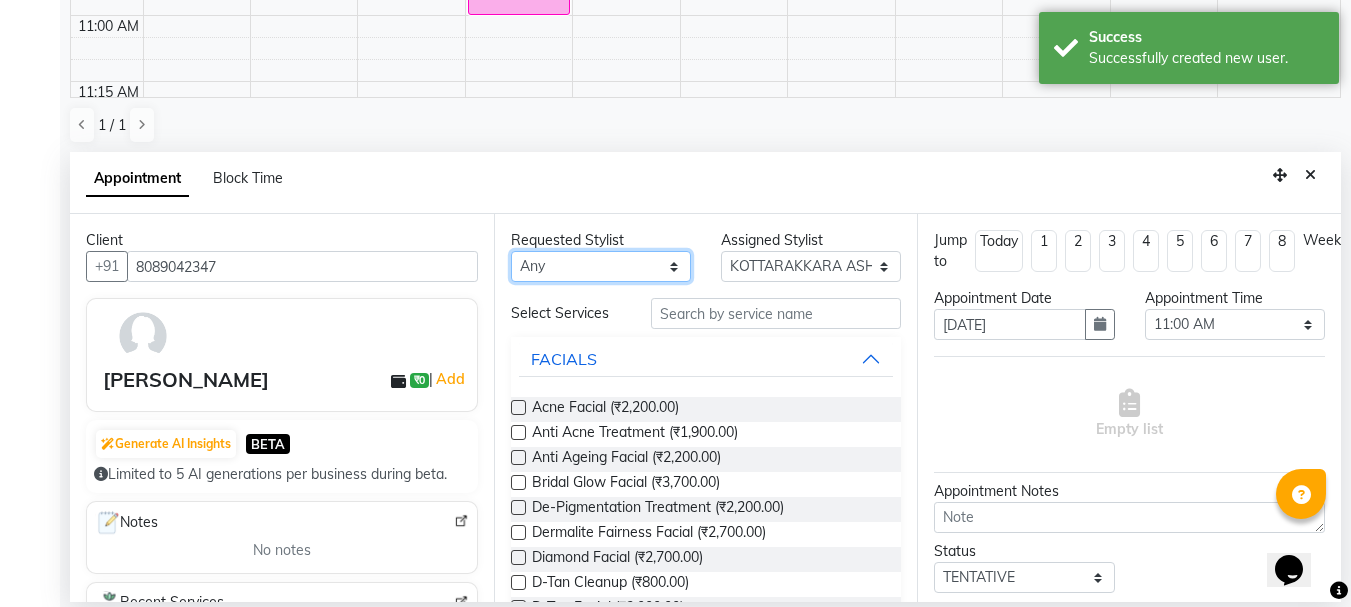 click on "Any AMRITHA [PERSON_NAME] DIVYA L	 Gita Mahali  Jibi P R [PERSON_NAME] ASHTAMUDI [PERSON_NAME] 	 [PERSON_NAME] SARIGA R	 [PERSON_NAME] P R" at bounding box center (601, 266) 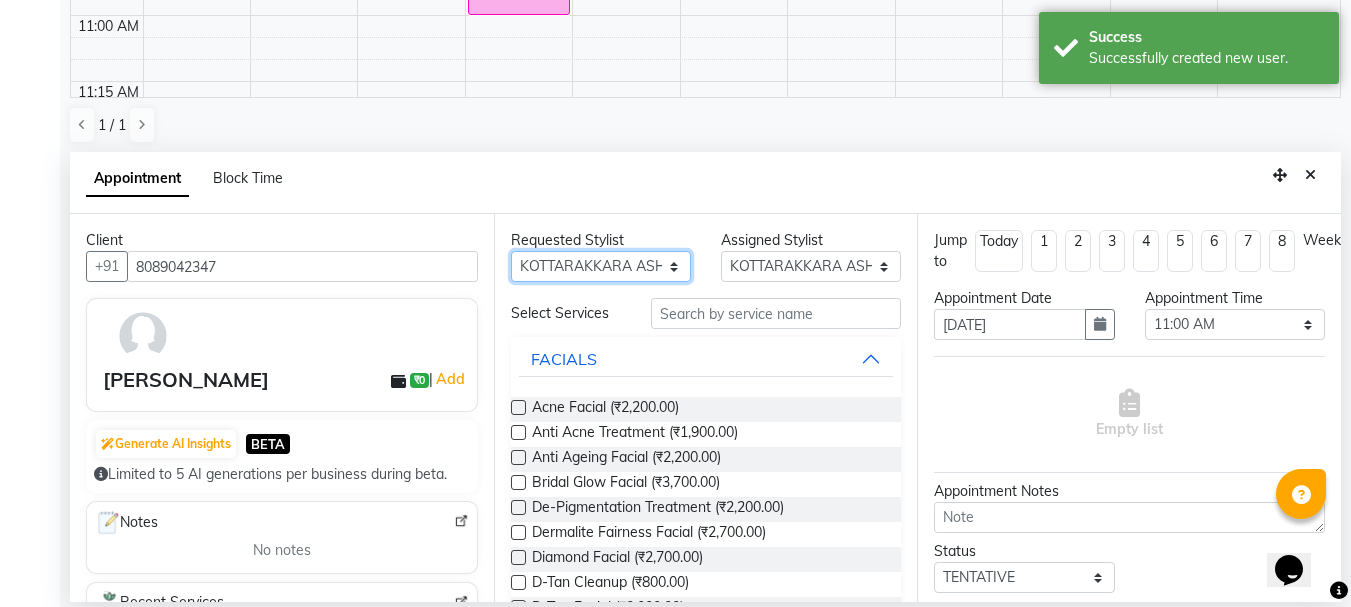 click on "Any AMRITHA [PERSON_NAME] DIVYA L	 Gita Mahali  Jibi P R [PERSON_NAME] ASHTAMUDI [PERSON_NAME] 	 [PERSON_NAME] SARIGA R	 [PERSON_NAME] P R" at bounding box center [601, 266] 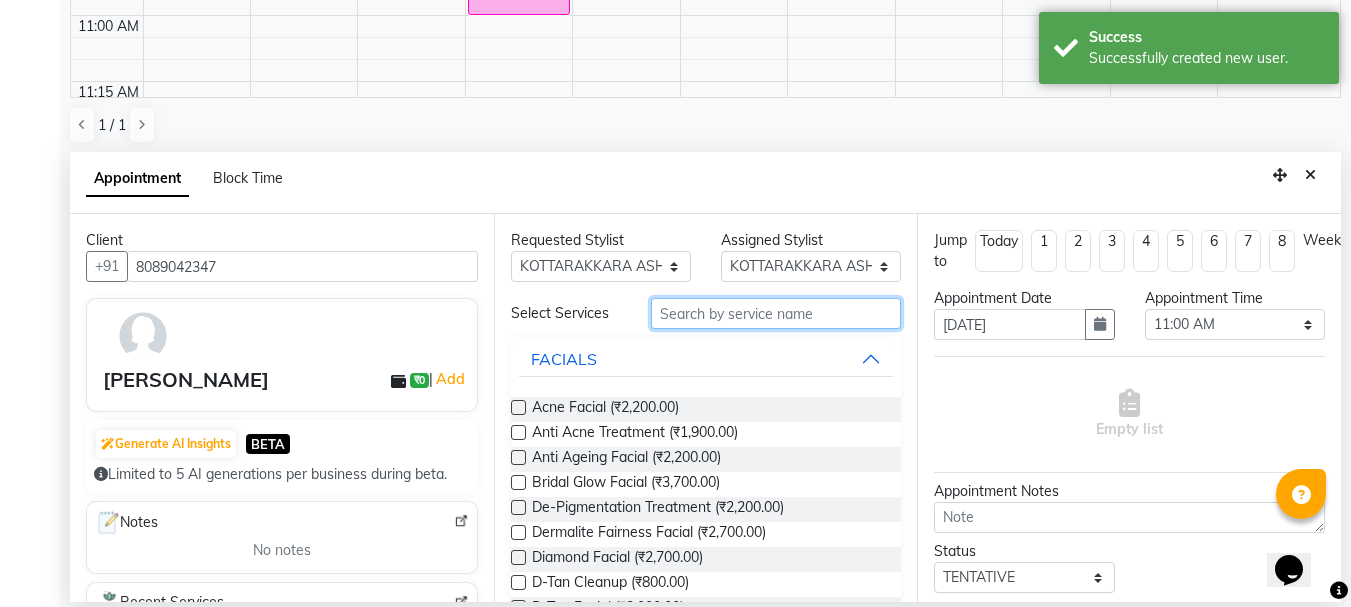 click at bounding box center (776, 313) 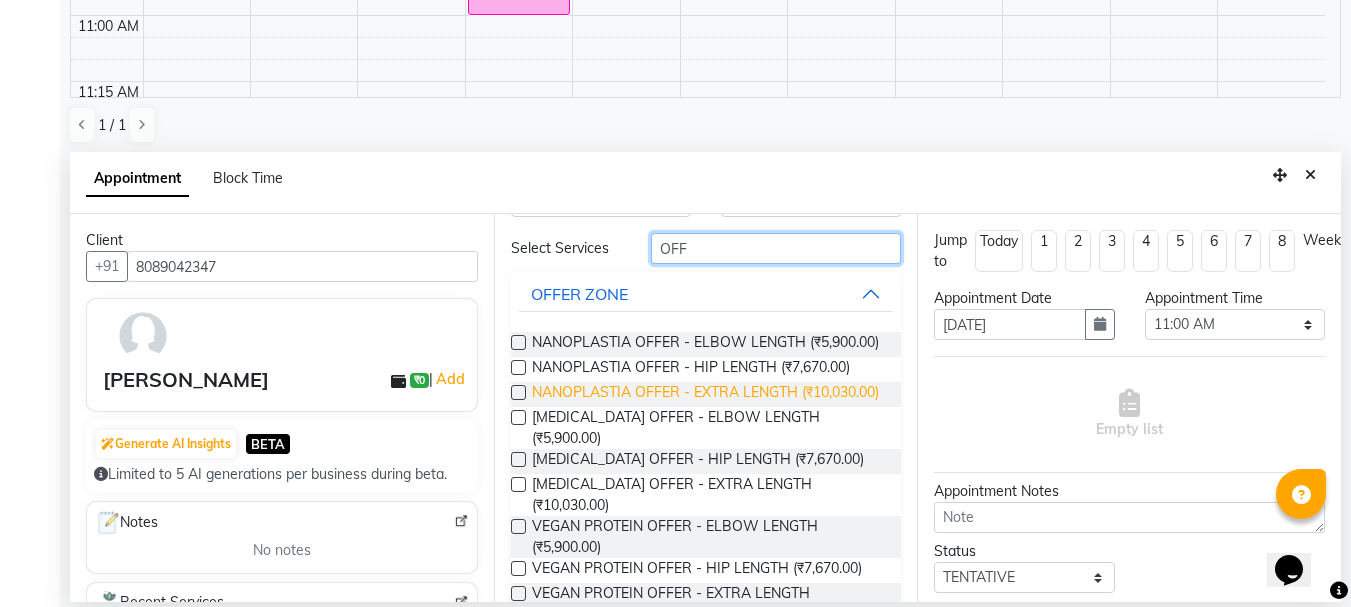 scroll, scrollTop: 100, scrollLeft: 0, axis: vertical 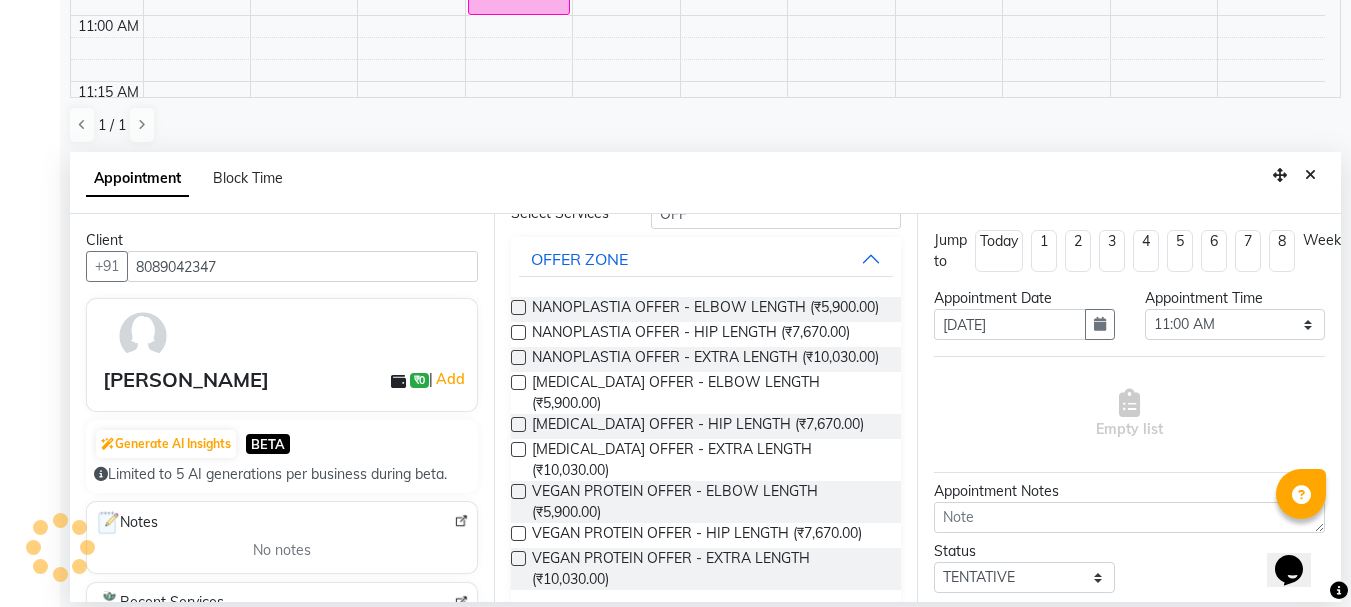 click at bounding box center (518, 382) 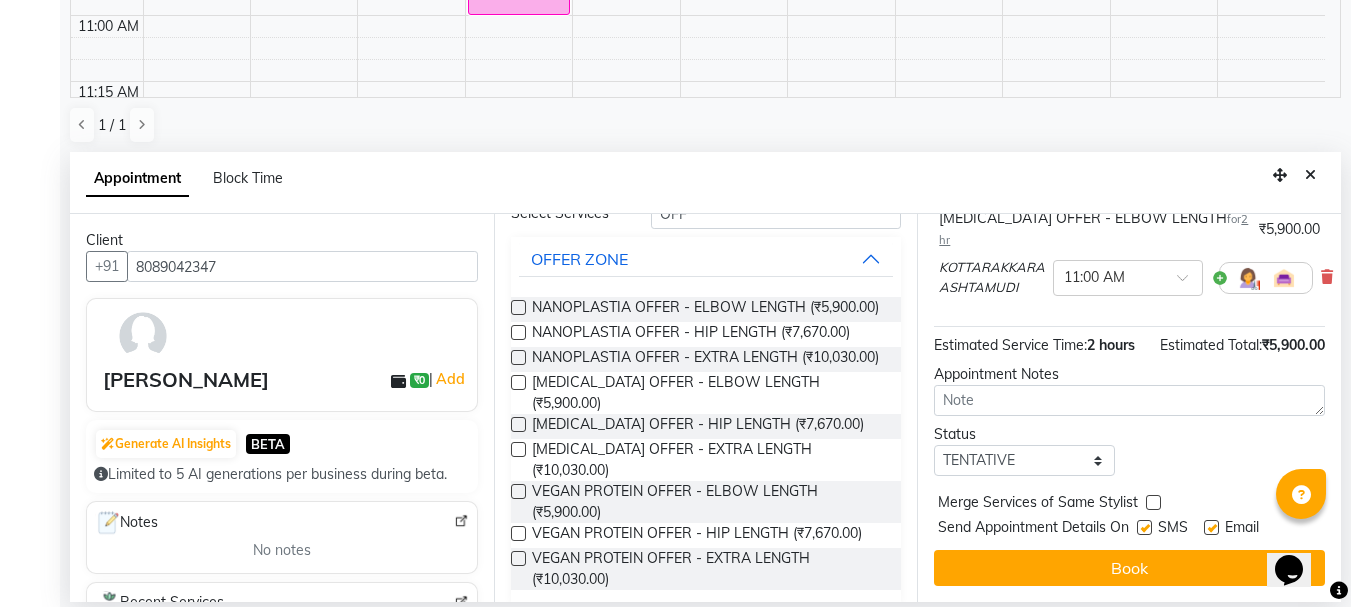scroll, scrollTop: 177, scrollLeft: 0, axis: vertical 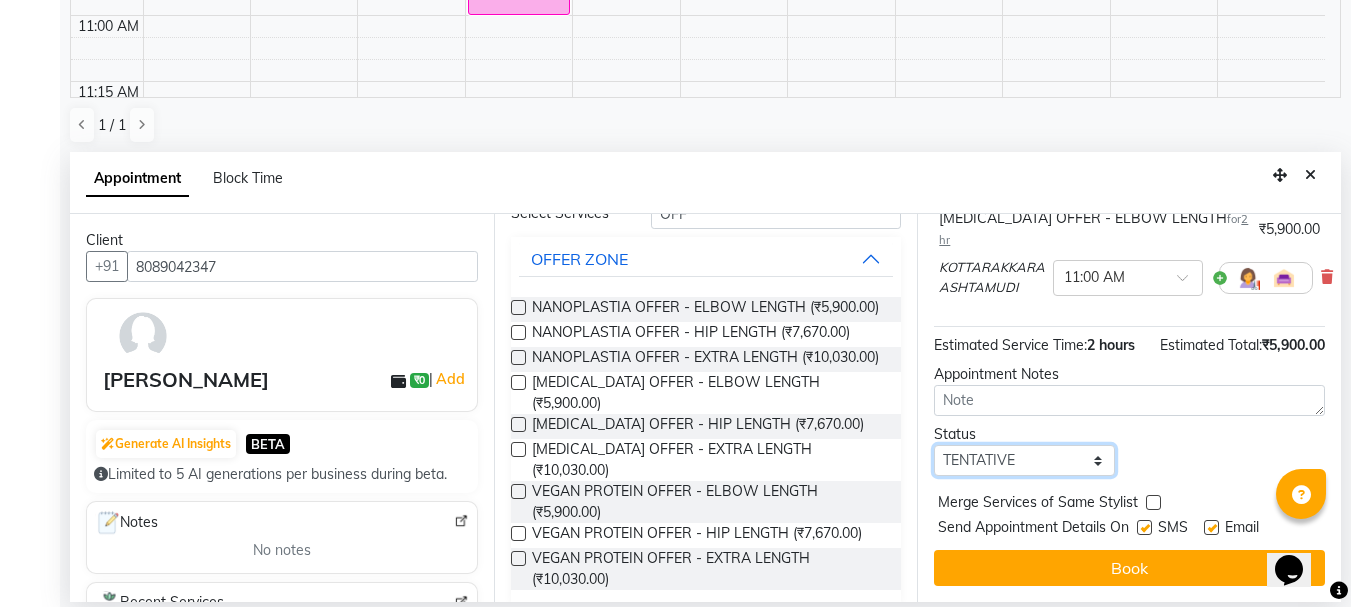 click on "Select TENTATIVE CONFIRM UPCOMING" at bounding box center (1024, 460) 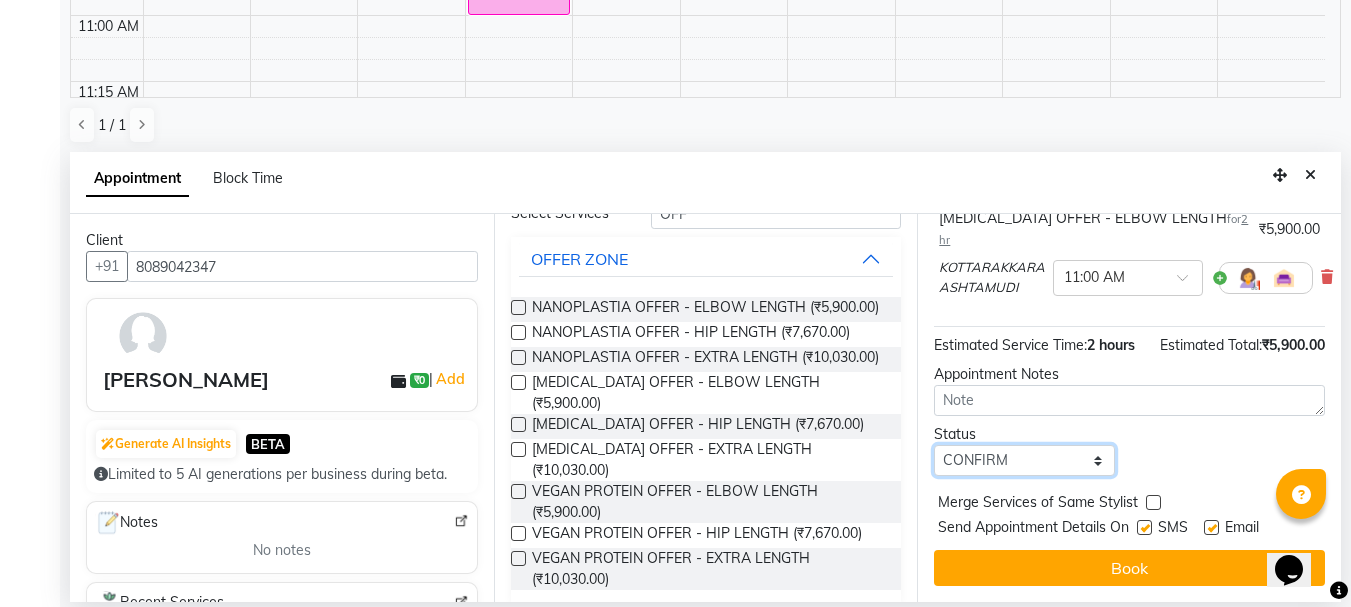 click on "Select TENTATIVE CONFIRM UPCOMING" at bounding box center (1024, 460) 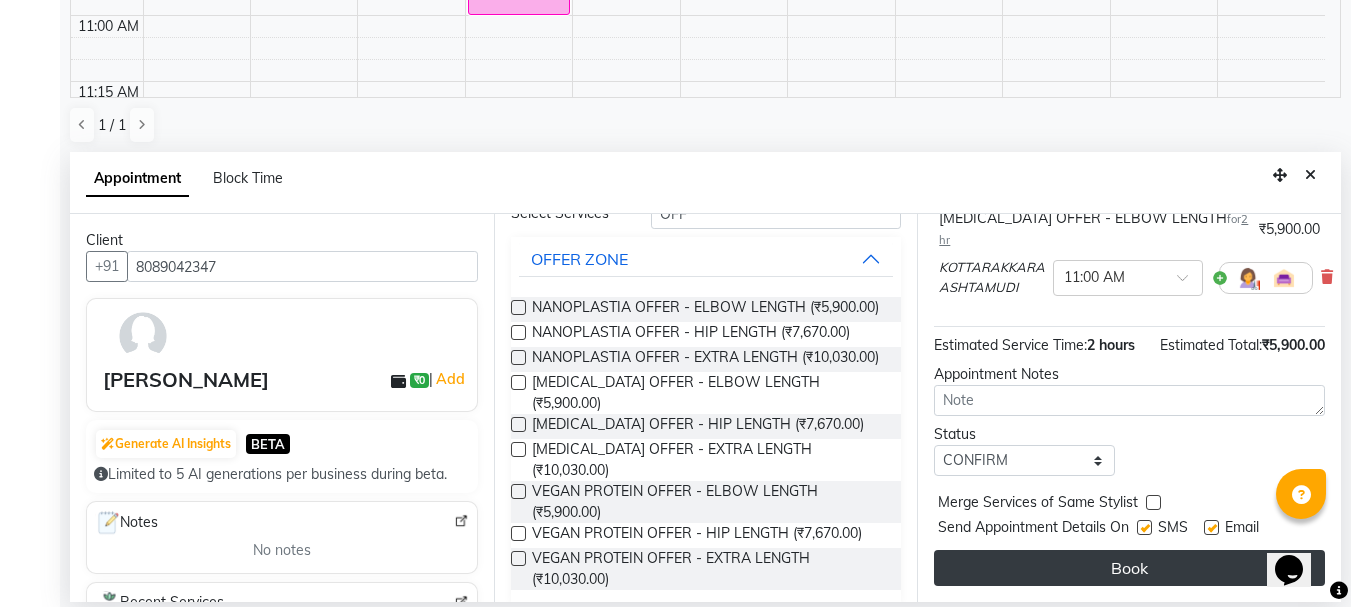 click on "Book" at bounding box center [1129, 568] 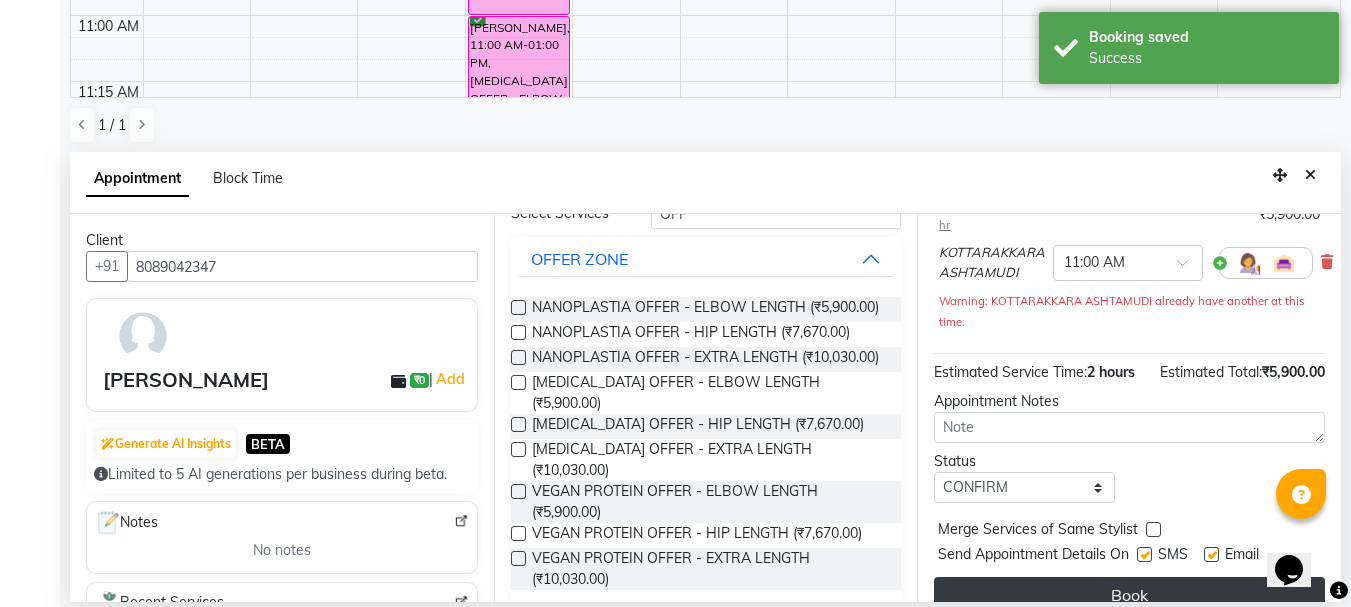 scroll, scrollTop: 0, scrollLeft: 0, axis: both 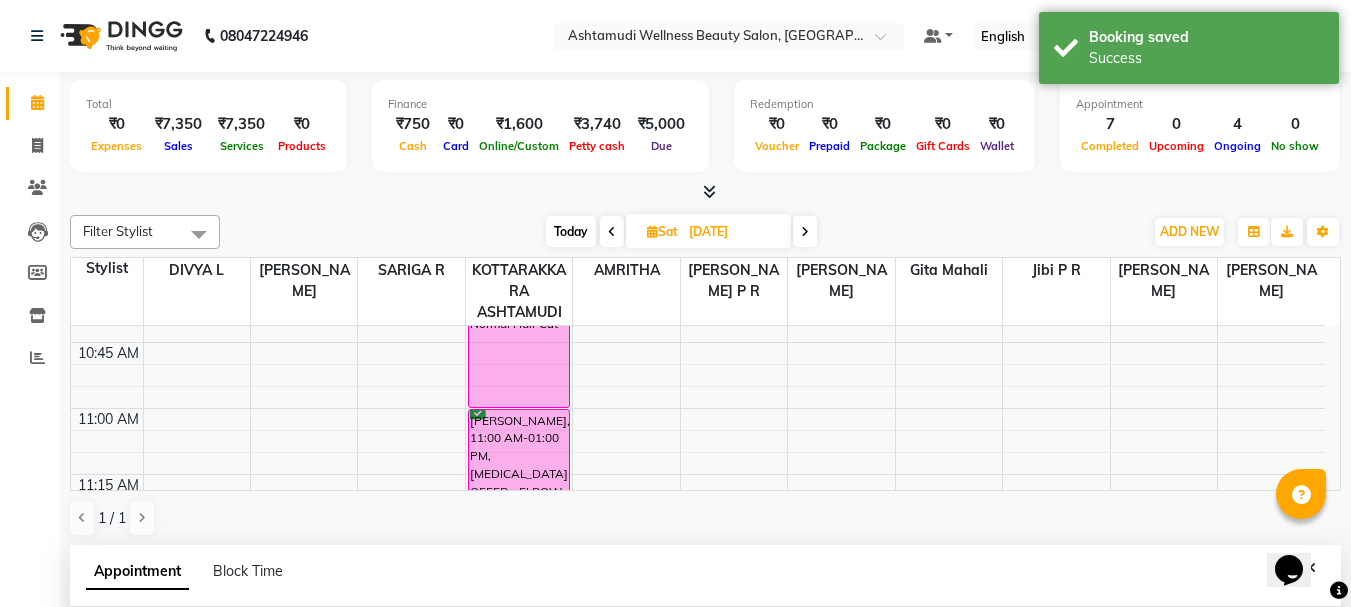 click on "Today" at bounding box center [571, 231] 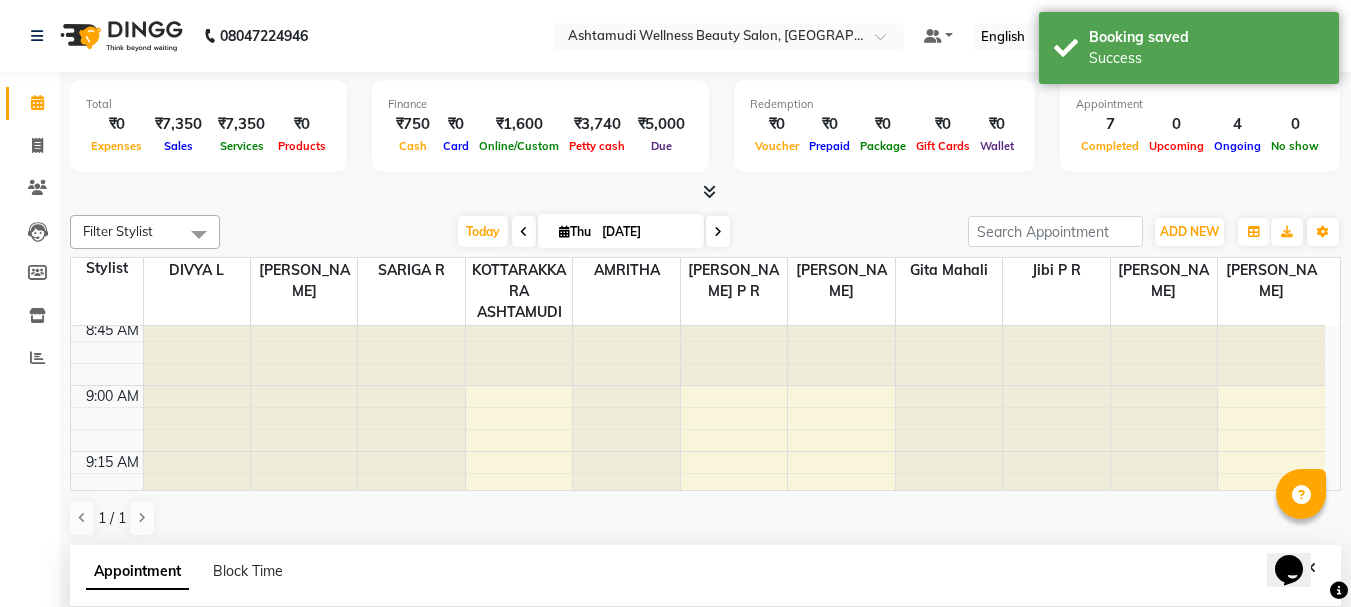 scroll, scrollTop: 0, scrollLeft: 0, axis: both 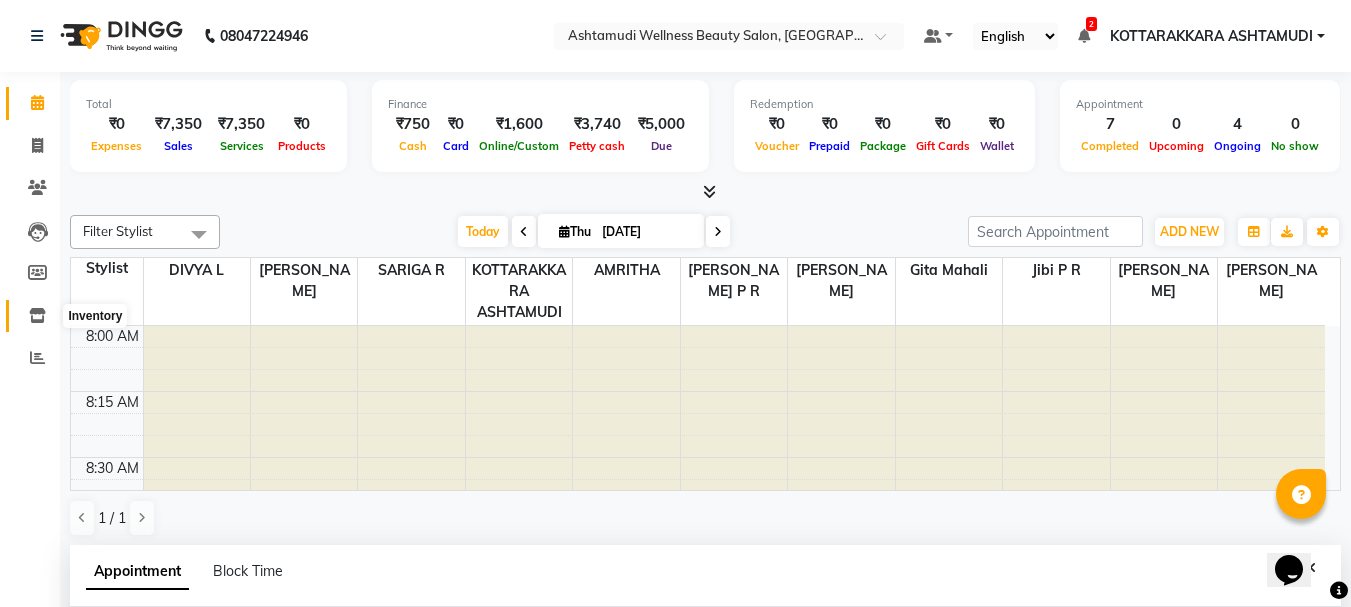 drag, startPoint x: 36, startPoint y: 307, endPoint x: 96, endPoint y: 309, distance: 60.033325 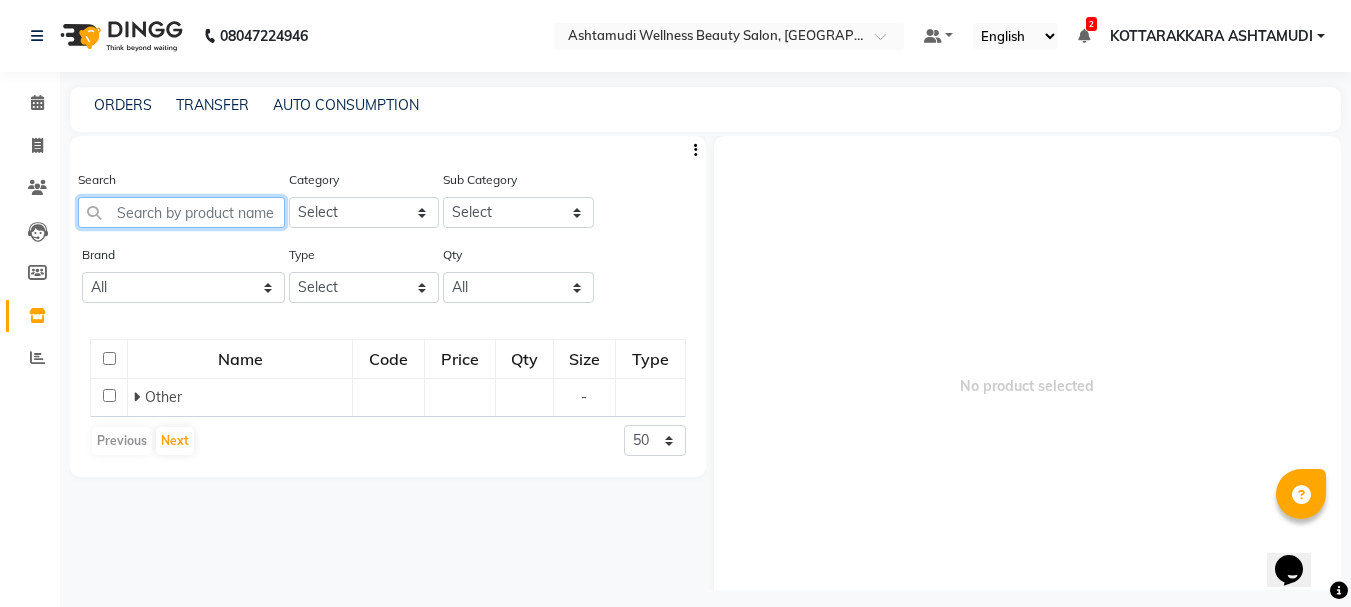 click 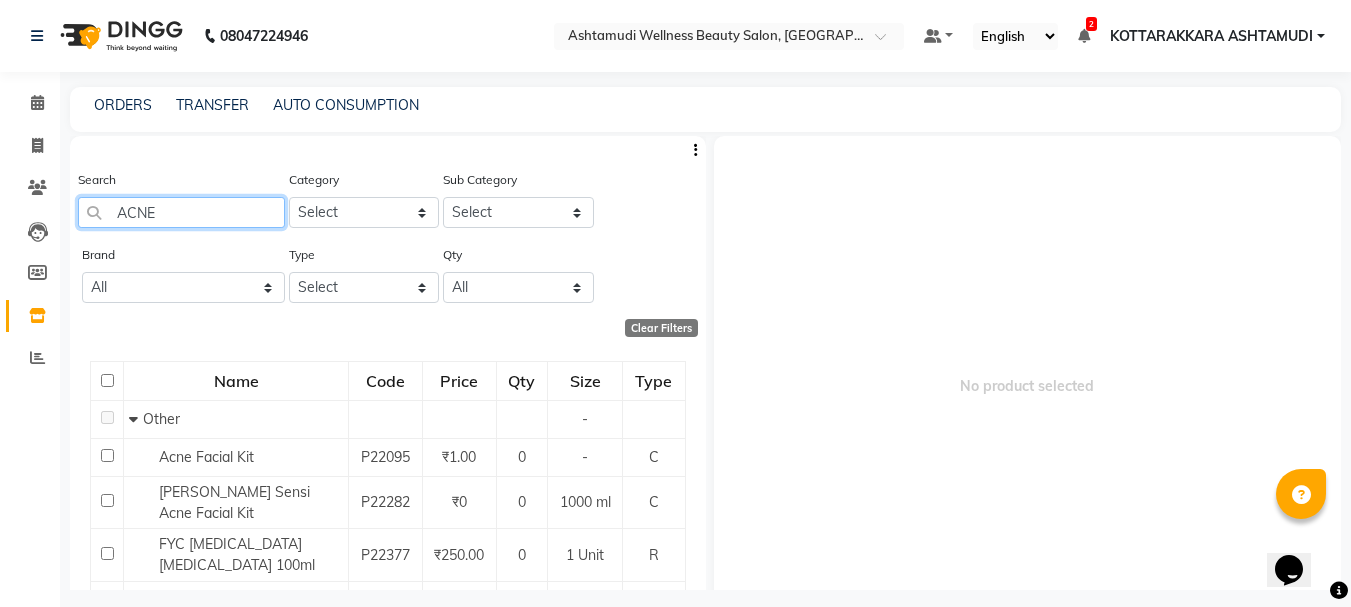 scroll, scrollTop: 13, scrollLeft: 0, axis: vertical 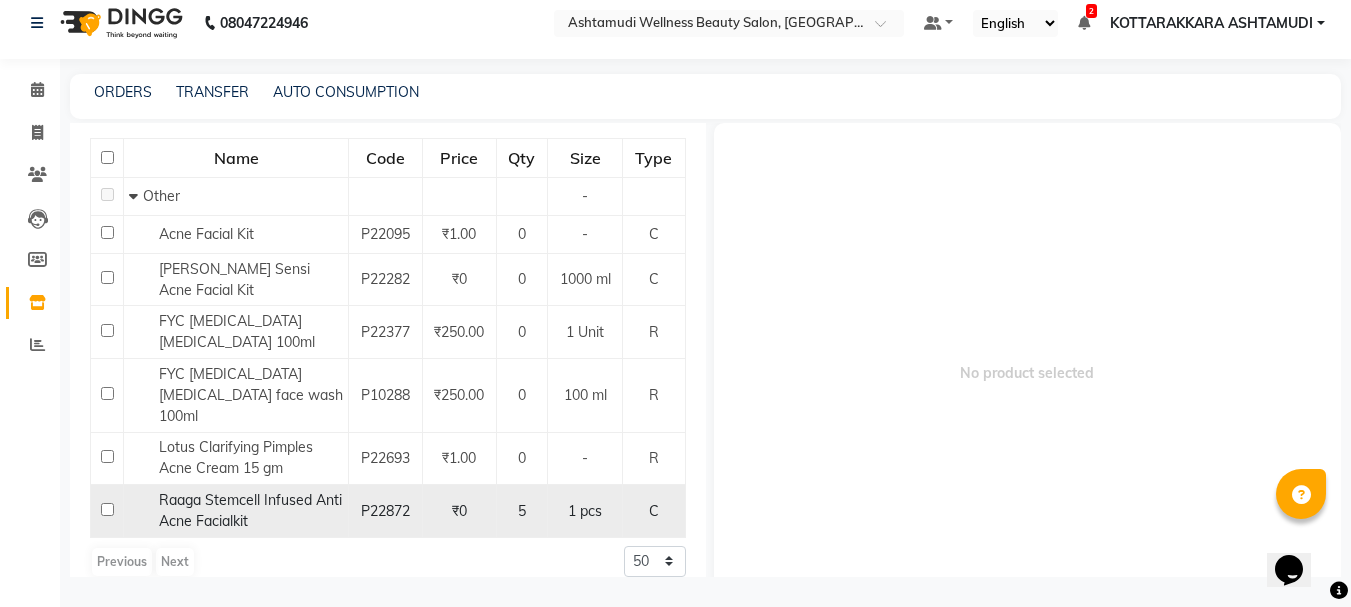 click on "Raaga Stemcell Infused Anti Acne Facialkit" 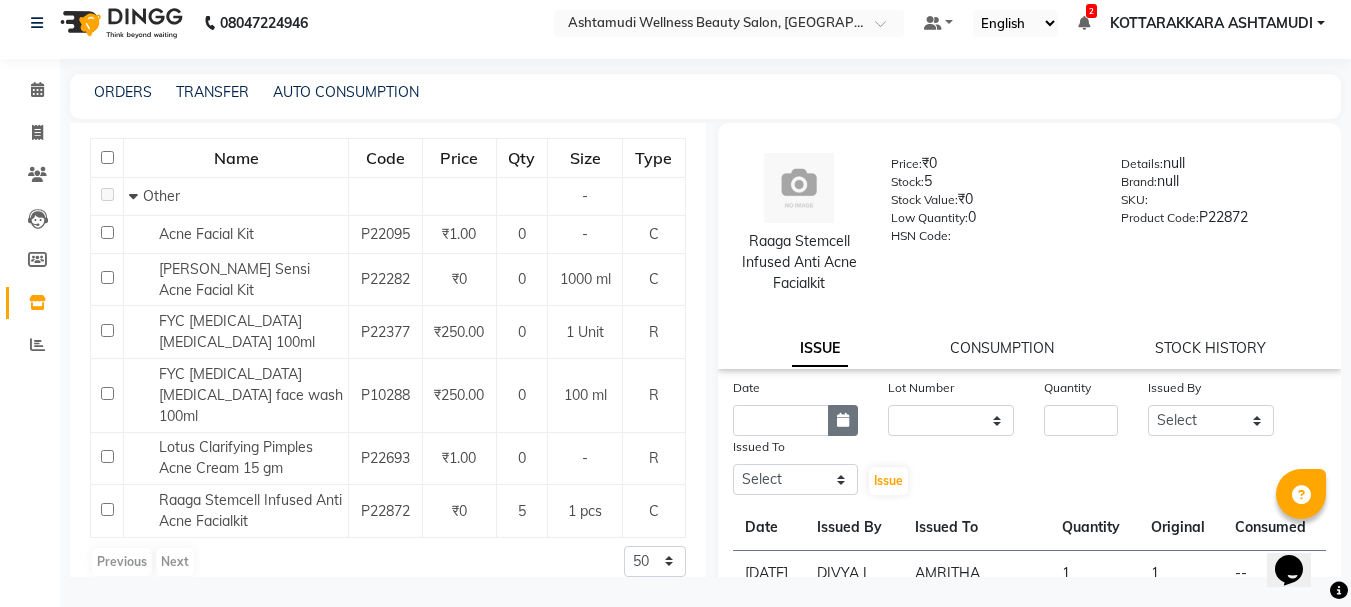 click 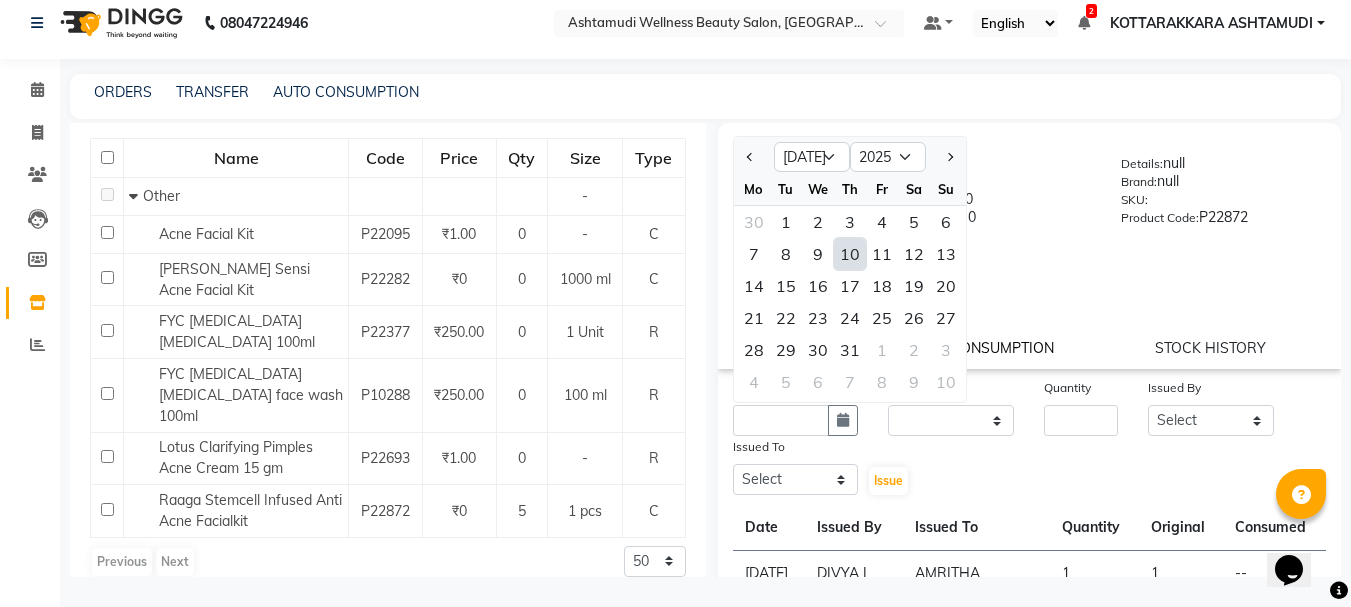 drag, startPoint x: 843, startPoint y: 252, endPoint x: 972, endPoint y: 349, distance: 161.40013 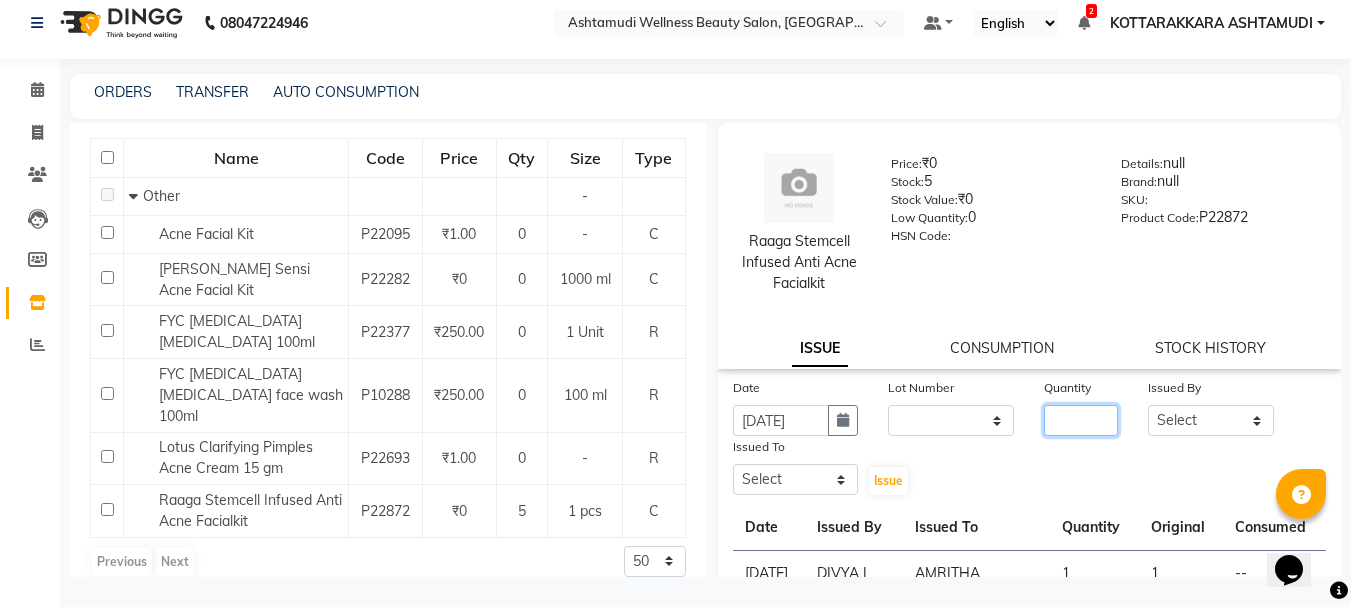 click 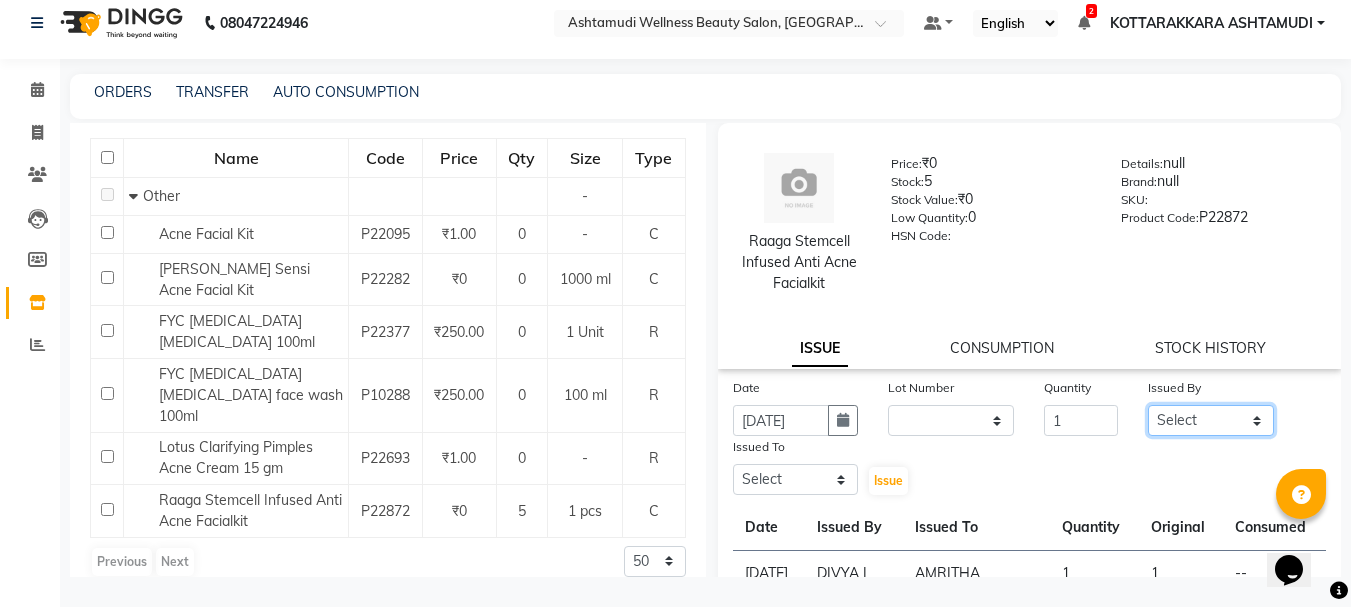 click on "Select AMRITHA [PERSON_NAME] DIVYA L	 Gita Mahali  Jibi P R [PERSON_NAME] ASHTAMUDI [PERSON_NAME] 	 [PERSON_NAME] SARIGA R	 [PERSON_NAME]" 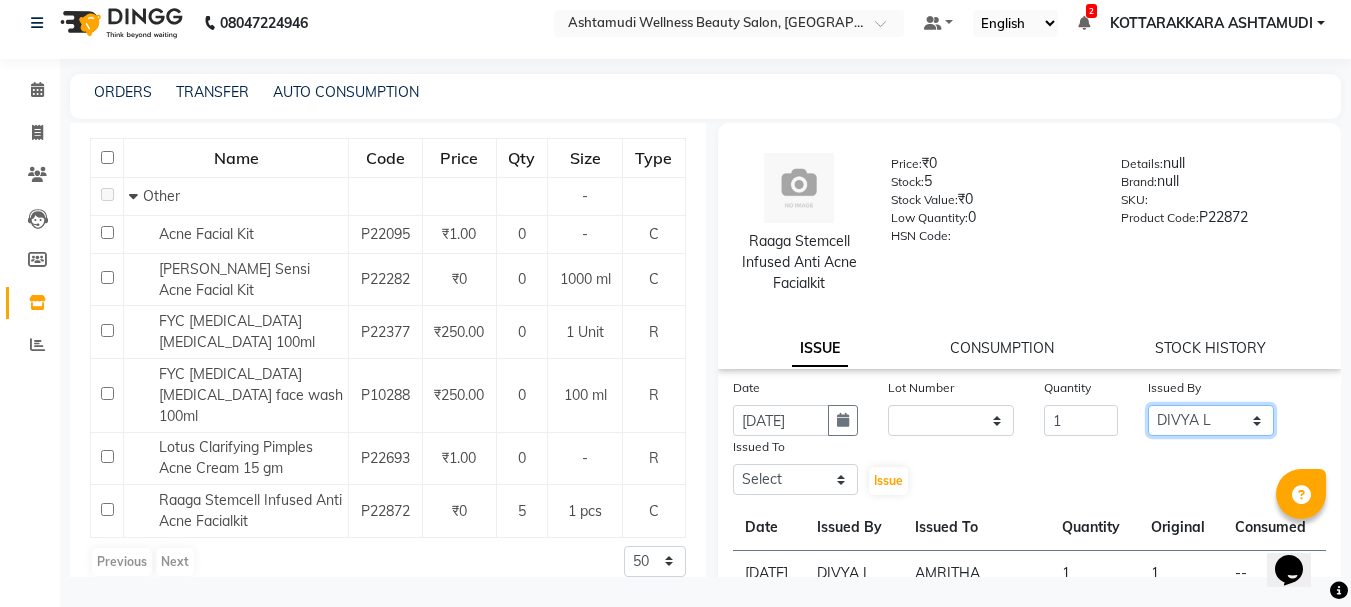 click on "Select AMRITHA [PERSON_NAME] DIVYA L	 Gita Mahali  Jibi P R [PERSON_NAME] ASHTAMUDI [PERSON_NAME] 	 [PERSON_NAME] SARIGA R	 [PERSON_NAME]" 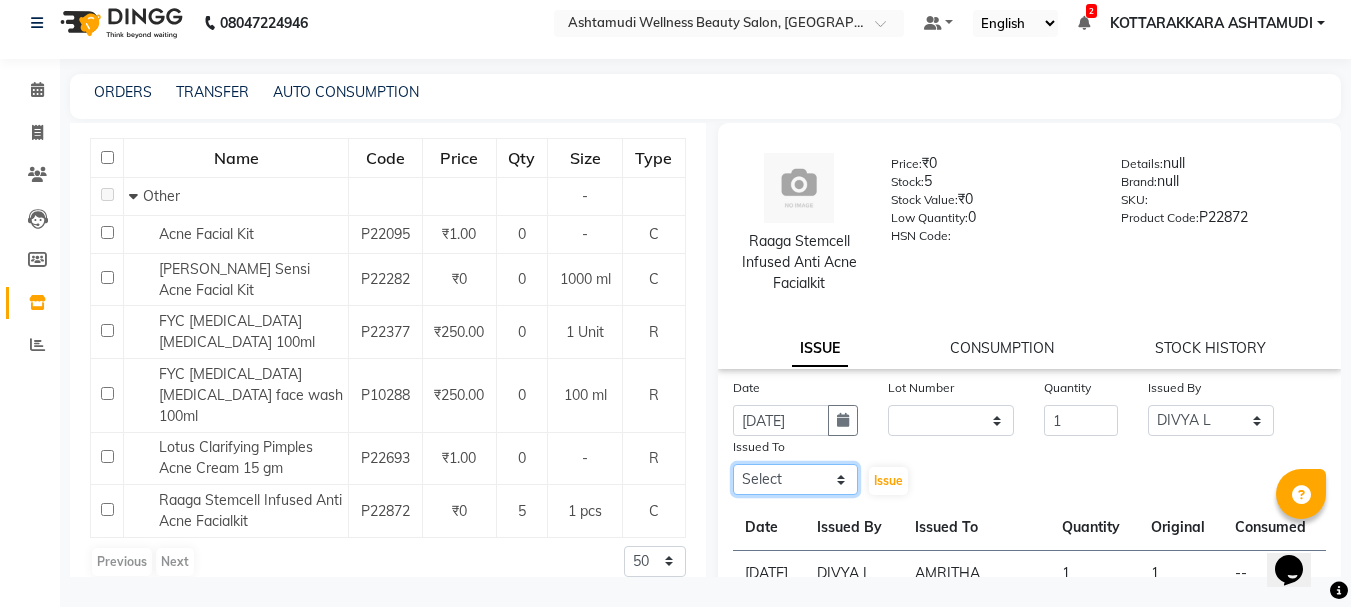 click on "Select AMRITHA [PERSON_NAME] DIVYA L	 Gita Mahali  Jibi P R [PERSON_NAME] ASHTAMUDI [PERSON_NAME] 	 [PERSON_NAME] SARIGA R	 [PERSON_NAME]" 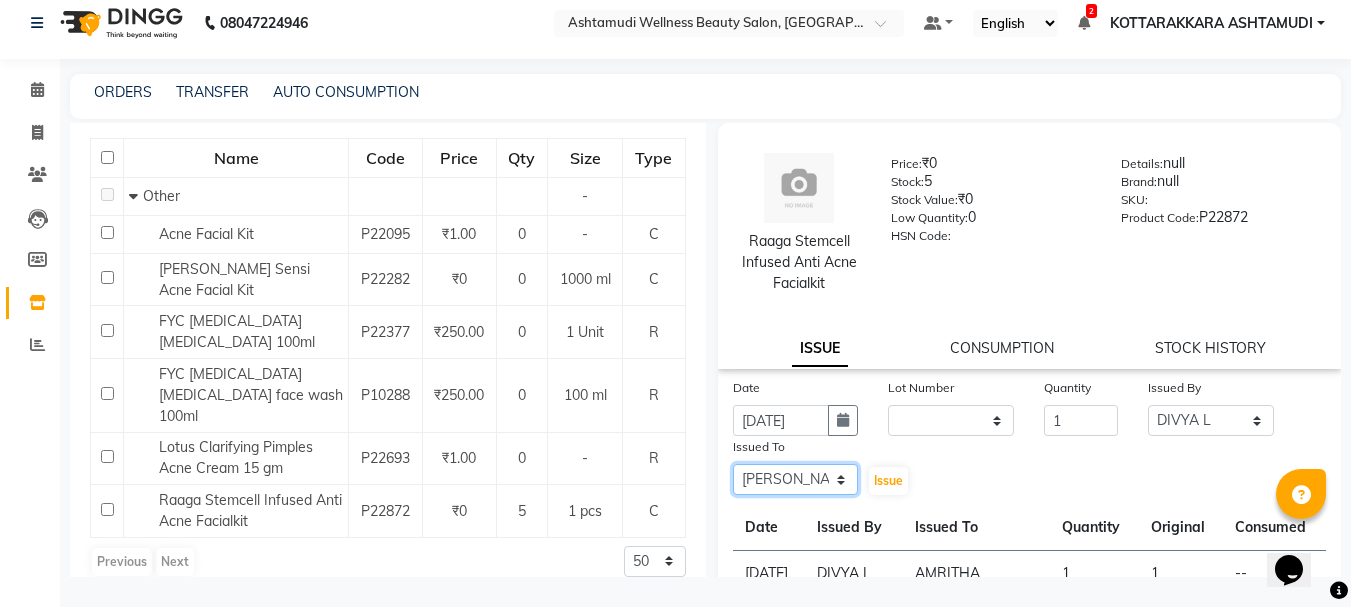 click on "Select AMRITHA [PERSON_NAME] DIVYA L	 Gita Mahali  Jibi P R [PERSON_NAME] ASHTAMUDI [PERSON_NAME] 	 [PERSON_NAME] SARIGA R	 [PERSON_NAME]" 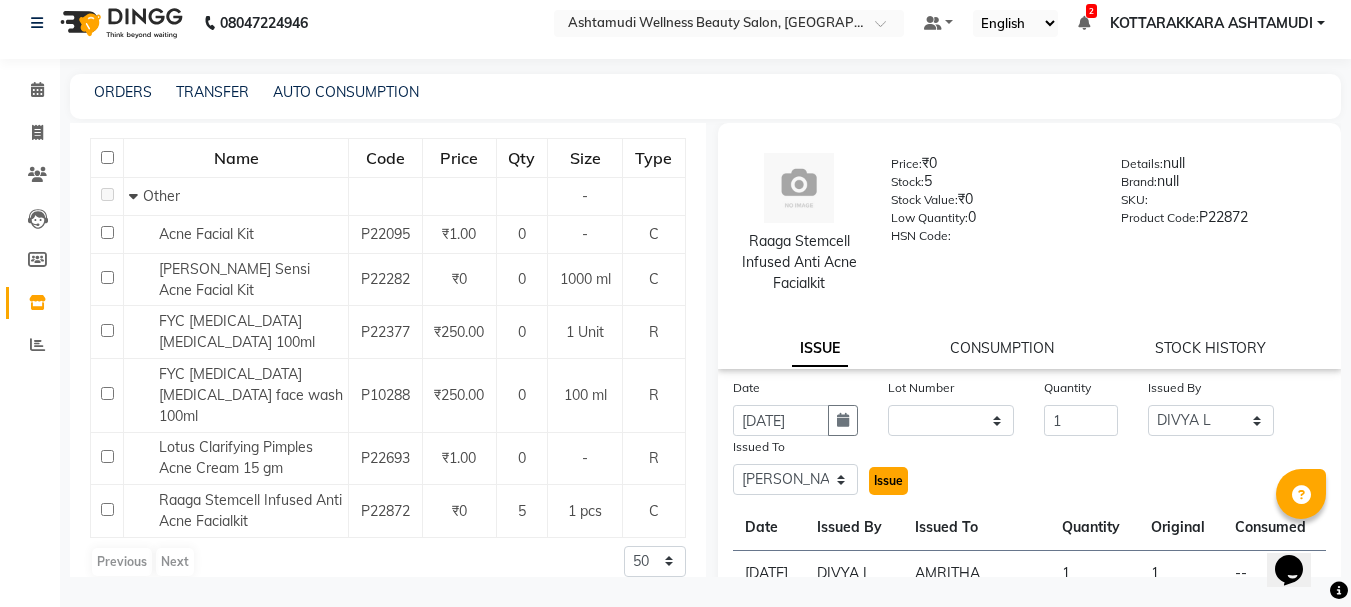 click on "Issue" 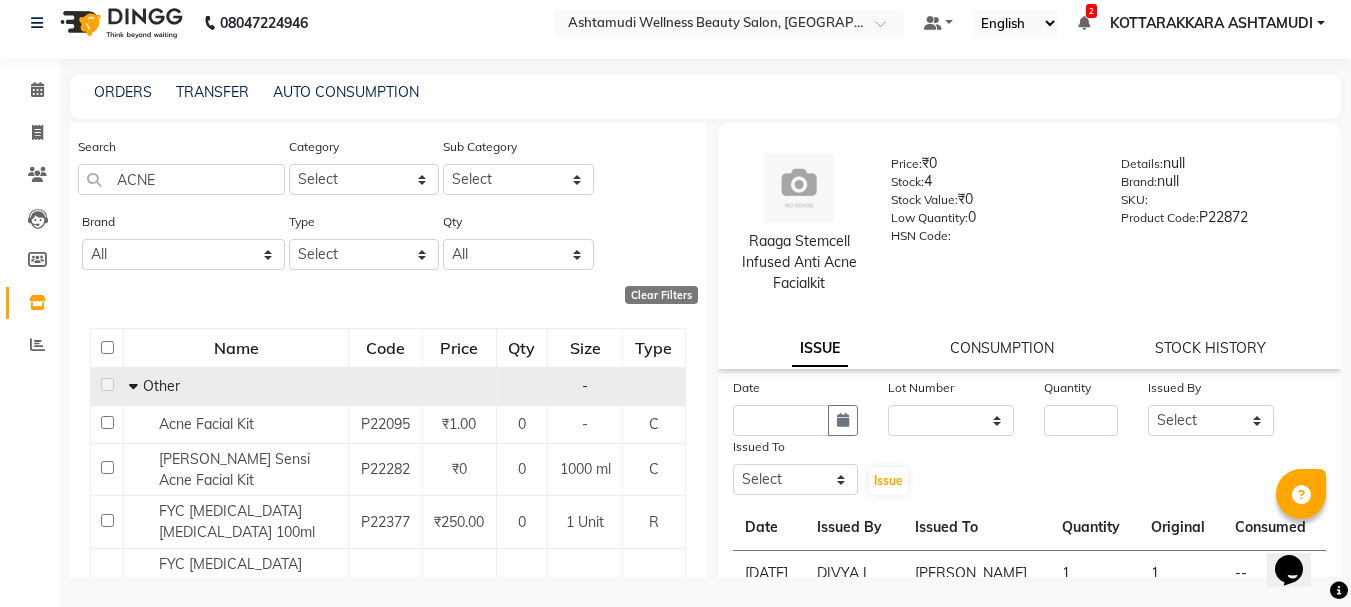 scroll, scrollTop: 0, scrollLeft: 0, axis: both 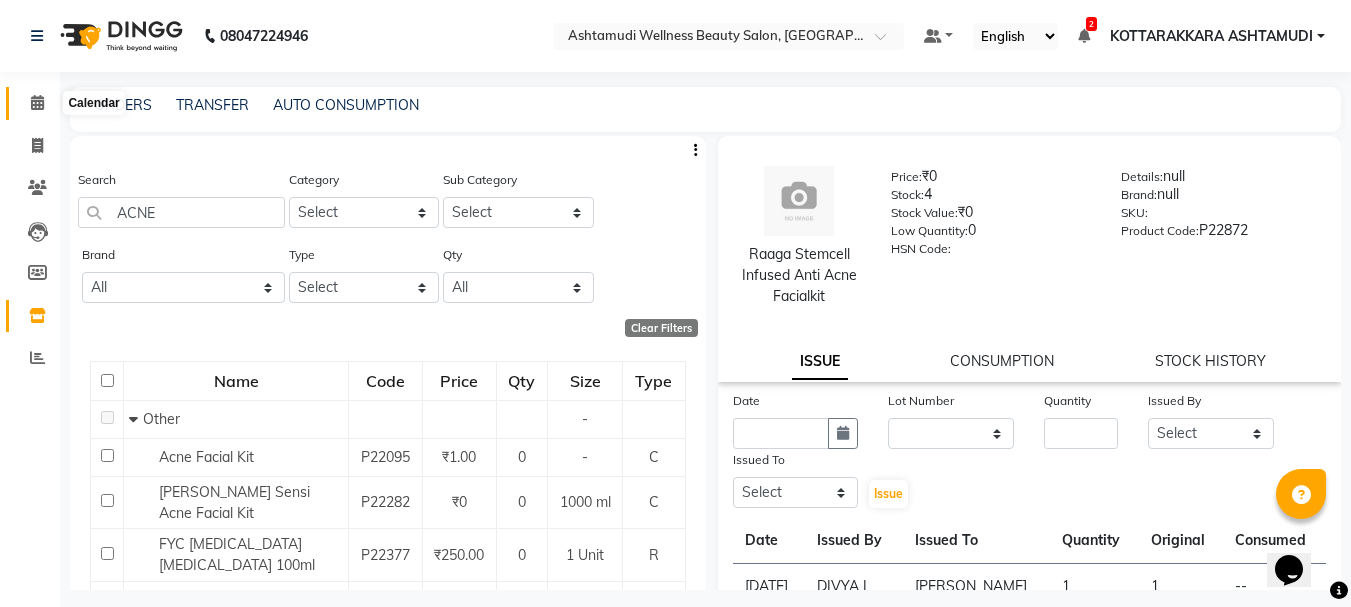 click 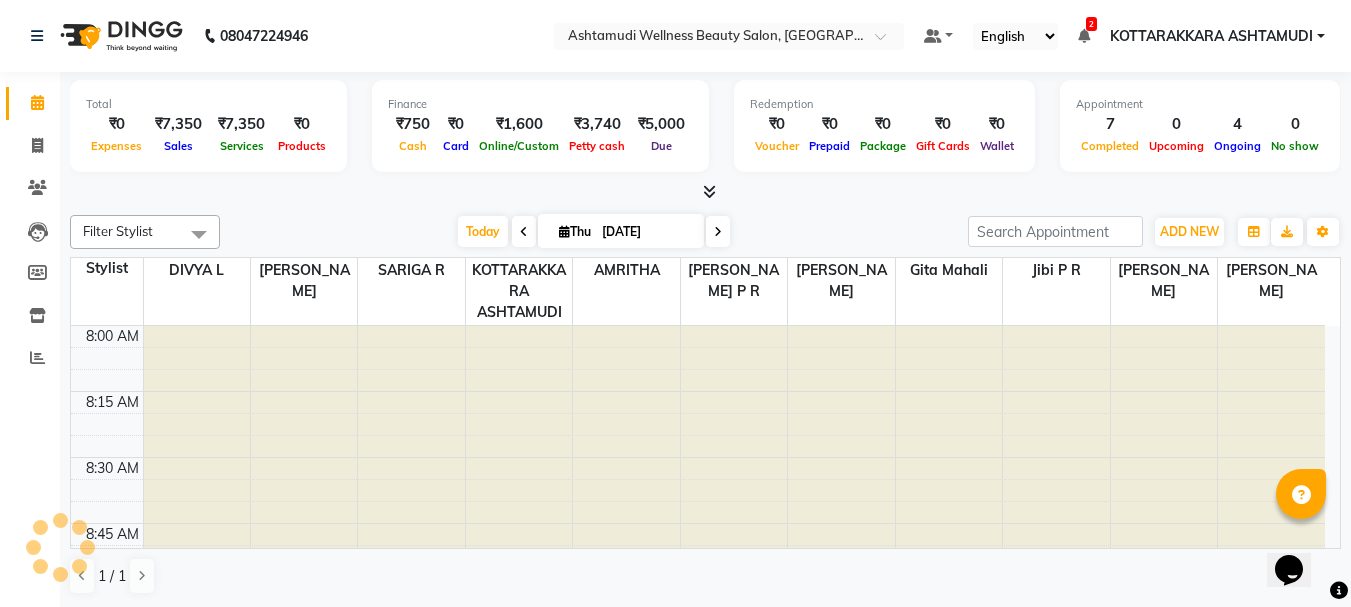 scroll, scrollTop: 0, scrollLeft: 0, axis: both 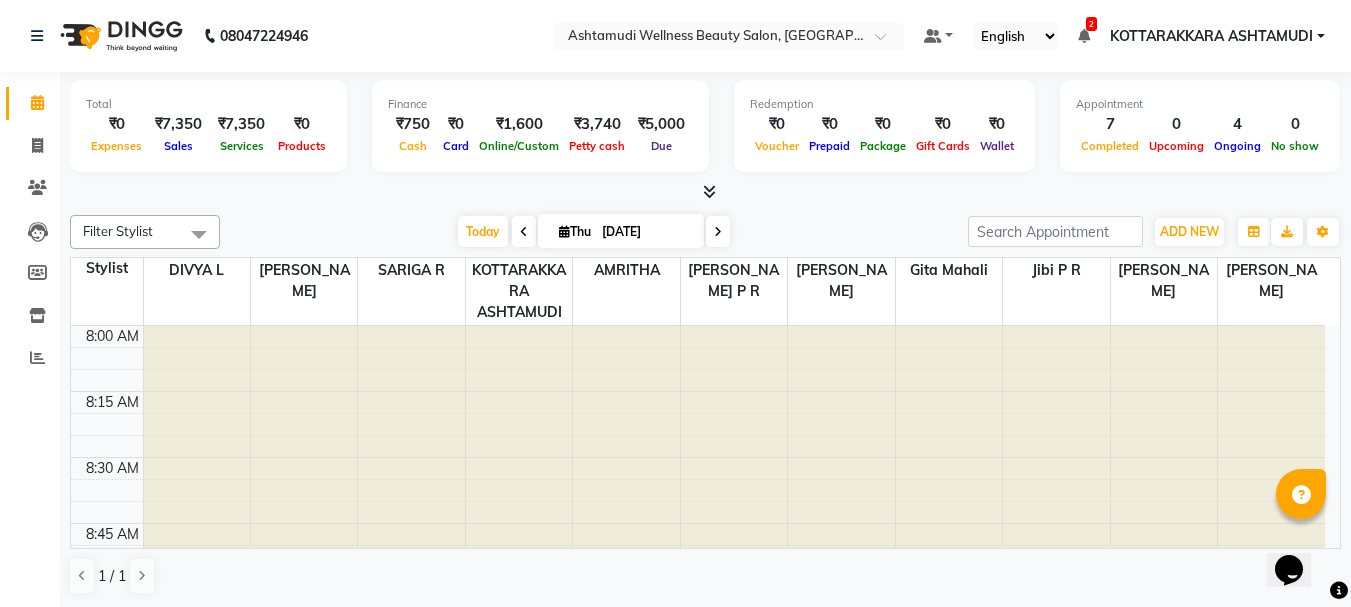 click at bounding box center [718, 231] 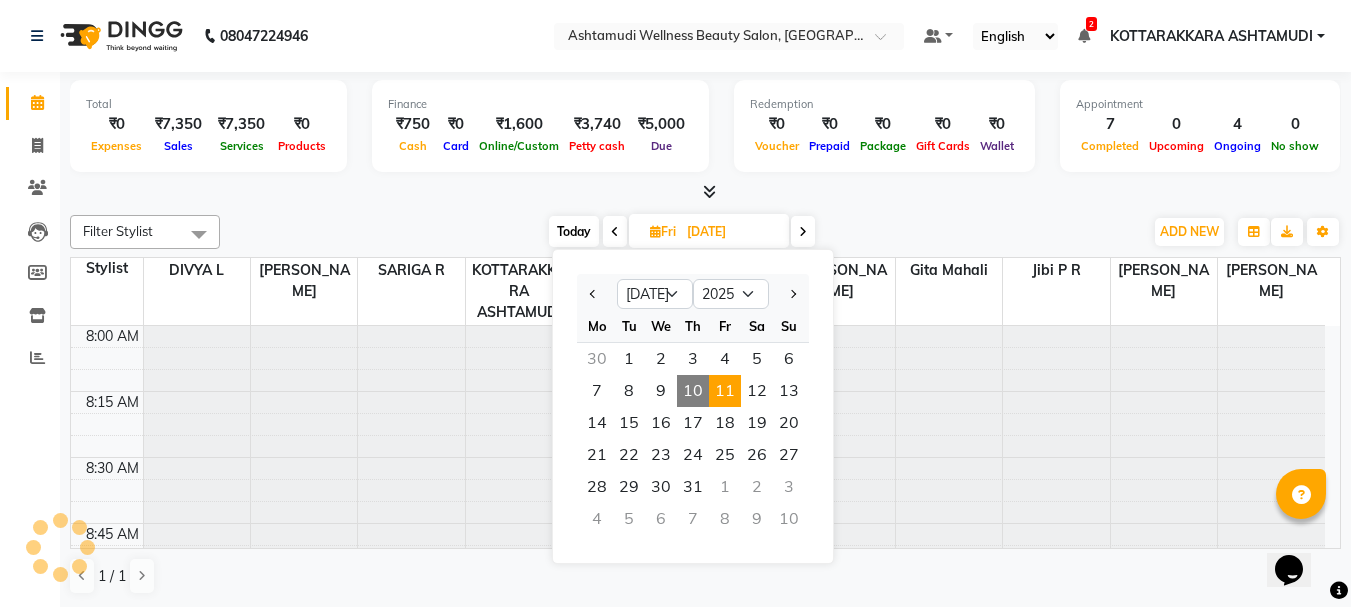 scroll, scrollTop: 1585, scrollLeft: 0, axis: vertical 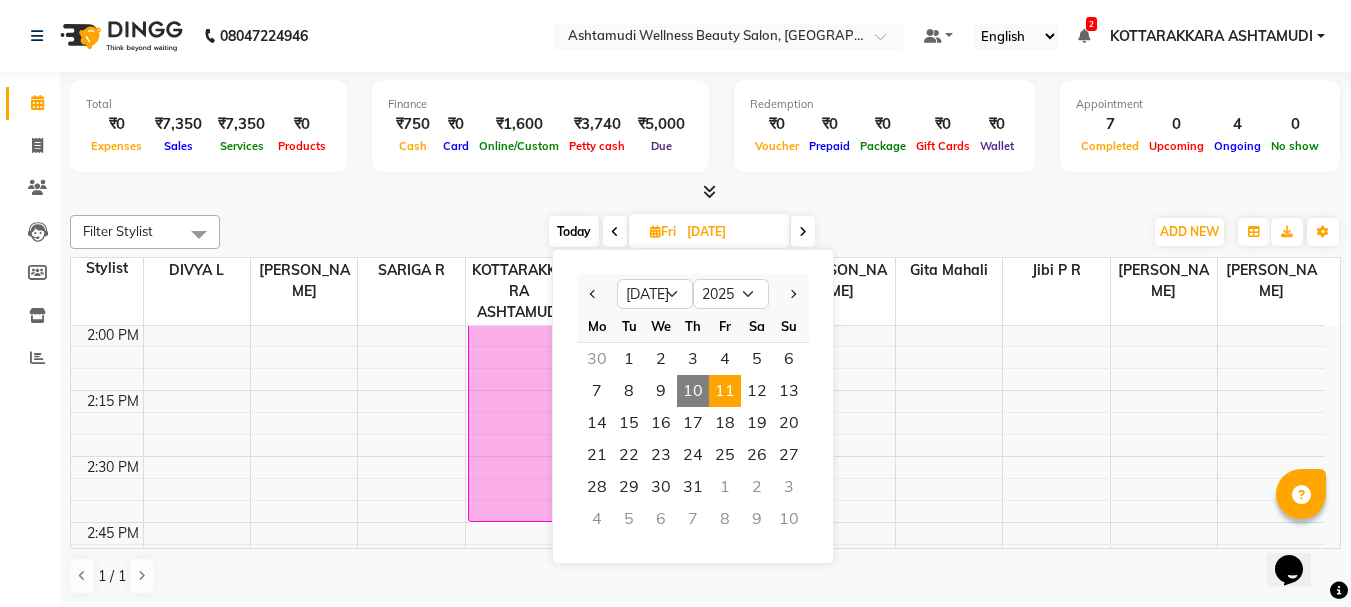 click on "11" at bounding box center [725, 391] 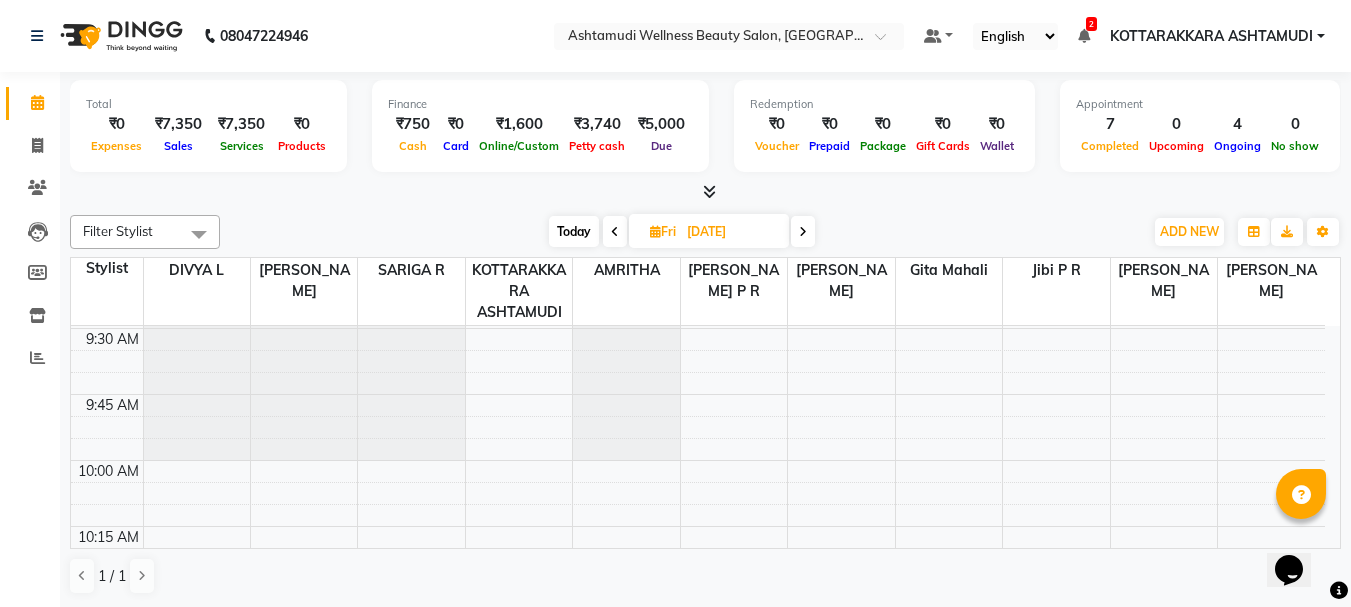 scroll, scrollTop: 385, scrollLeft: 0, axis: vertical 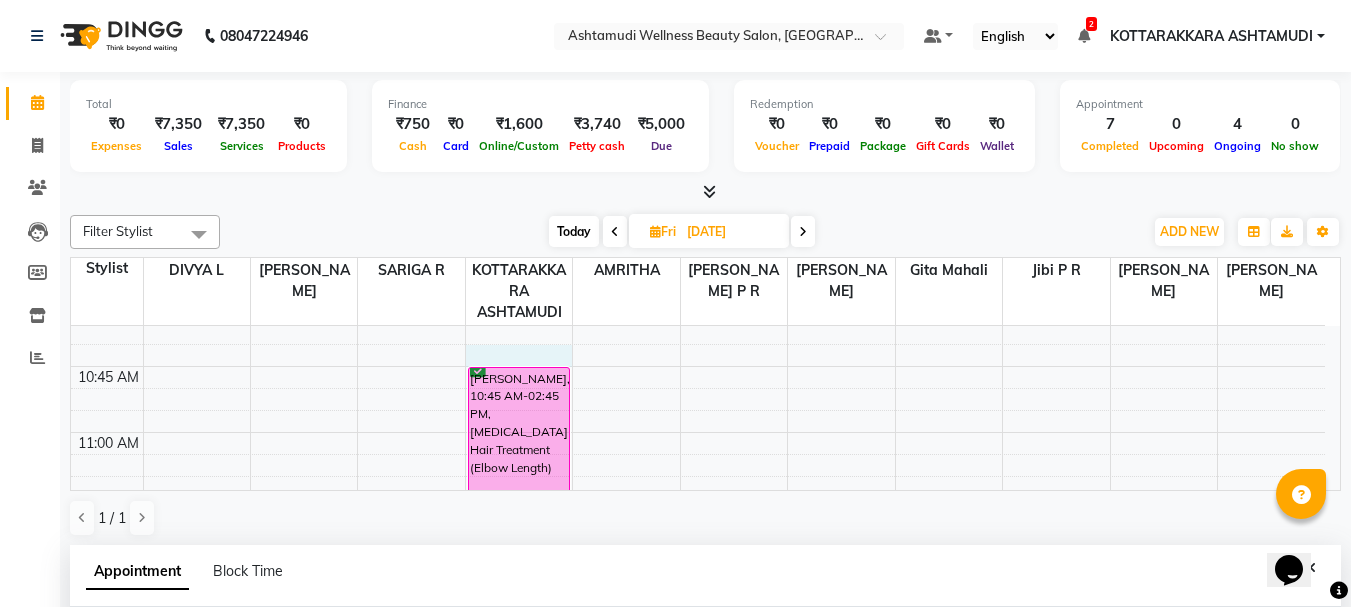 click on "8:00 AM 8:15 AM 8:30 AM 8:45 AM 9:00 AM 9:15 AM 9:30 AM 9:45 AM 10:00 AM 10:15 AM 10:30 AM 10:45 AM 11:00 AM 11:15 AM 11:30 AM 11:45 AM 12:00 PM 12:15 PM 12:30 PM 12:45 PM 1:00 PM 1:15 PM 1:30 PM 1:45 PM 2:00 PM 2:15 PM 2:30 PM 2:45 PM 3:00 PM 3:15 PM 3:30 PM 3:45 PM 4:00 PM 4:15 PM 4:30 PM 4:45 PM 5:00 PM 5:15 PM 5:30 PM 5:45 PM 6:00 PM 6:15 PM 6:30 PM 6:45 PM 7:00 PM 7:15 PM 7:30 PM 7:45 PM 8:00 PM 8:15 PM 8:30 PM 8:45 PM     [PERSON_NAME], 10:45 AM-02:45 PM, [MEDICAL_DATA] Hair Treatment (Elbow Length)" at bounding box center [698, 1356] 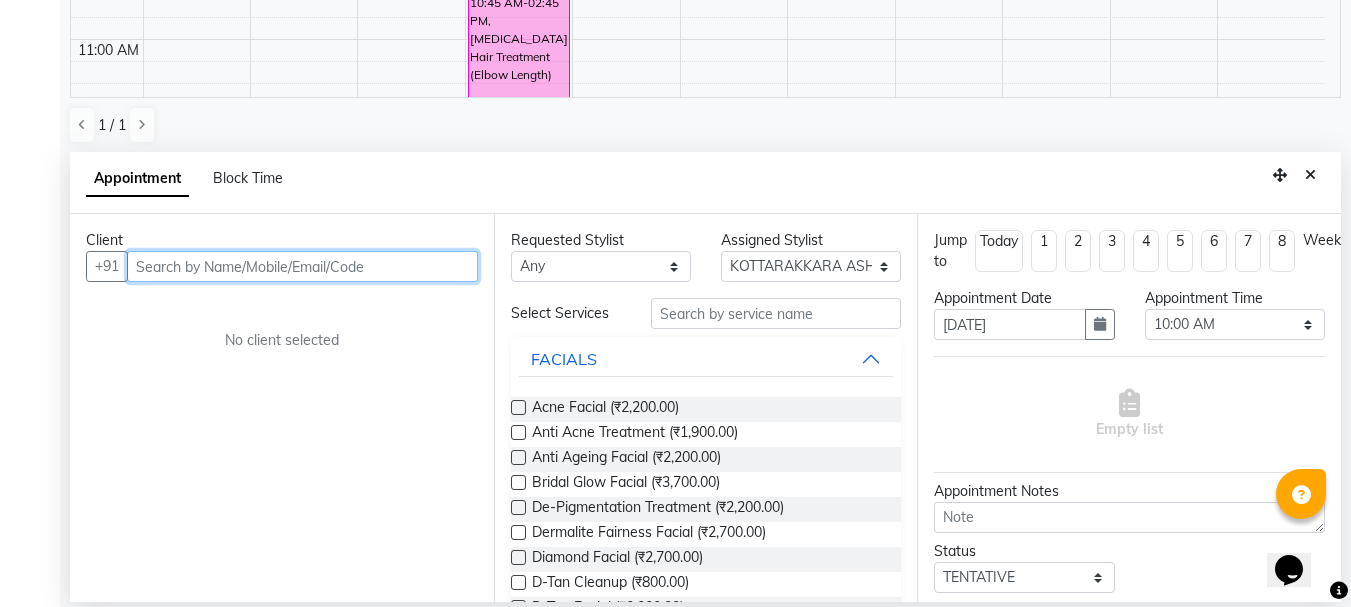 click at bounding box center [302, 266] 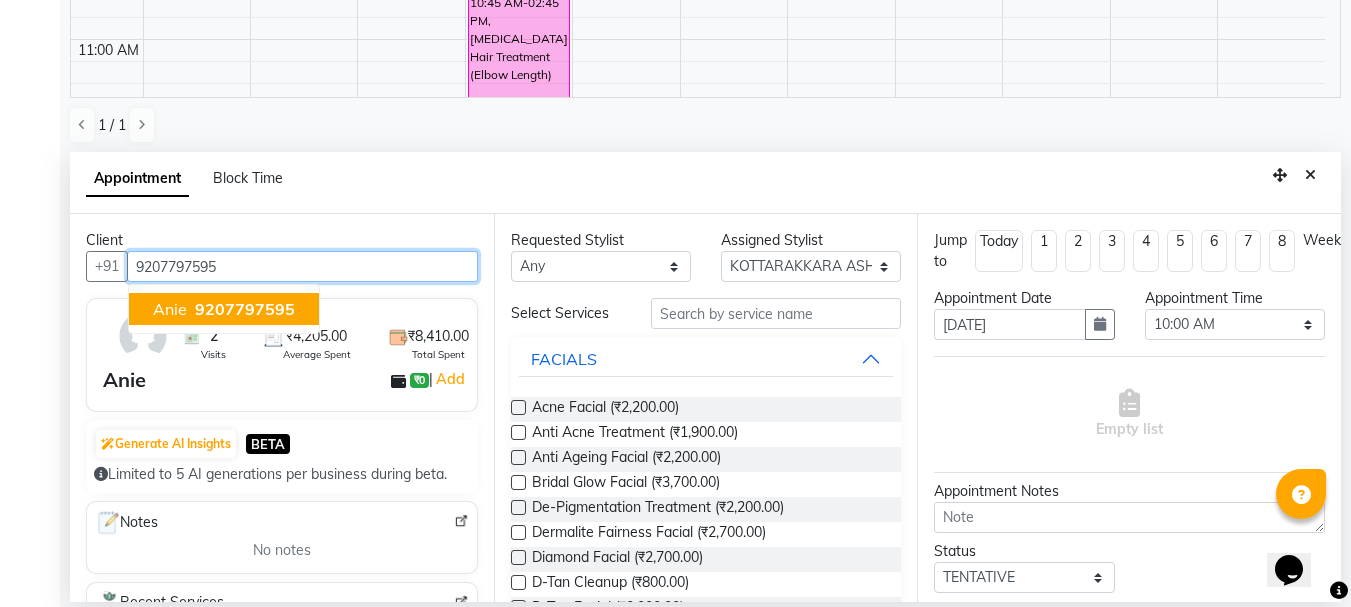 click on "9207797595" at bounding box center [245, 309] 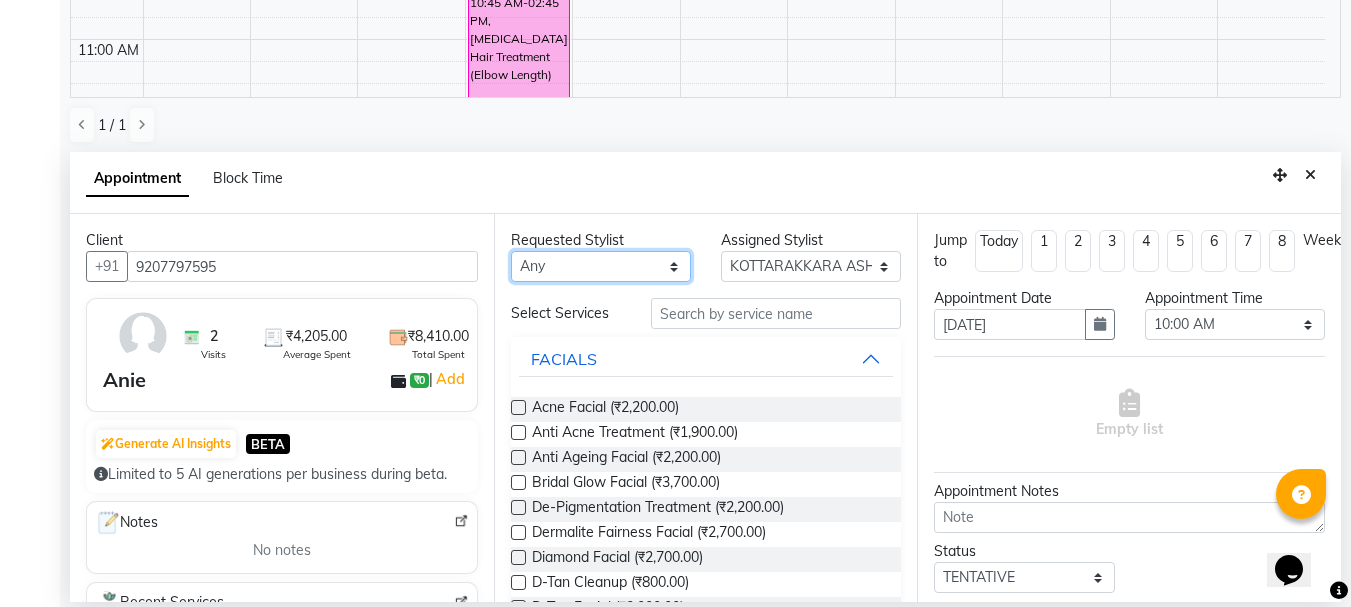 click on "Any AMRITHA [PERSON_NAME] DIVYA L	 Gita Mahali  Jibi P R [PERSON_NAME] ASHTAMUDI [PERSON_NAME] 	 [PERSON_NAME] SARIGA R	 [PERSON_NAME] P R" at bounding box center [601, 266] 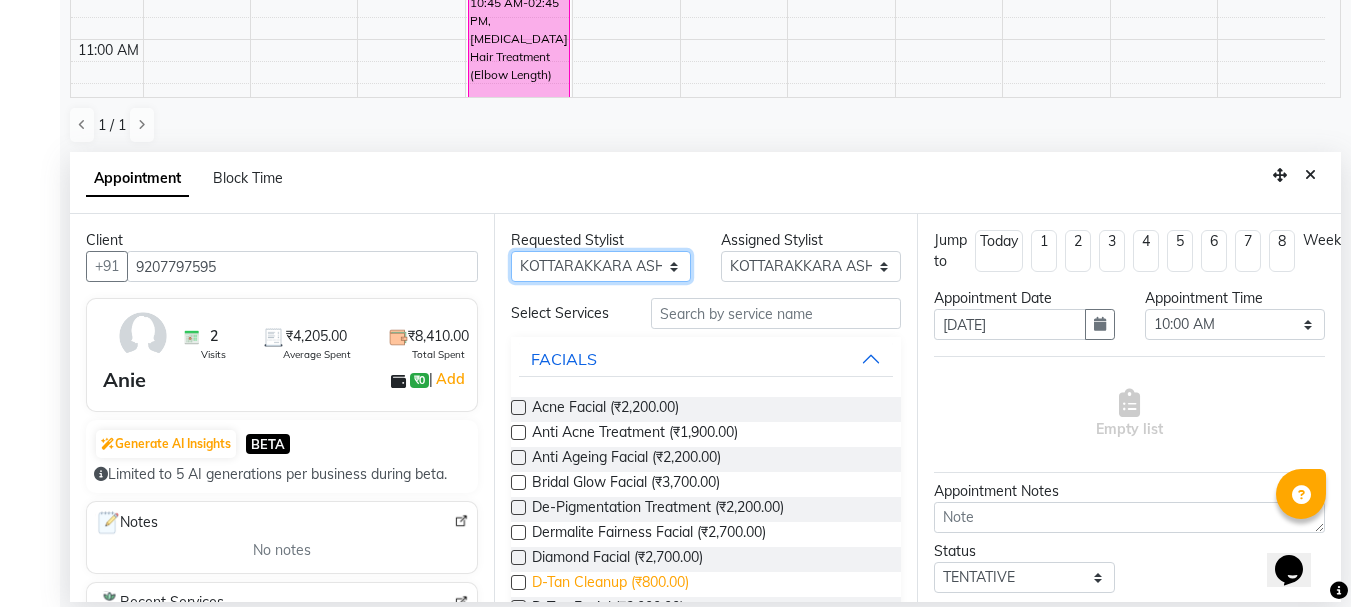 click on "Any AMRITHA [PERSON_NAME] DIVYA L	 Gita Mahali  Jibi P R [PERSON_NAME] ASHTAMUDI [PERSON_NAME] 	 [PERSON_NAME] SARIGA R	 [PERSON_NAME] P R" at bounding box center [601, 266] 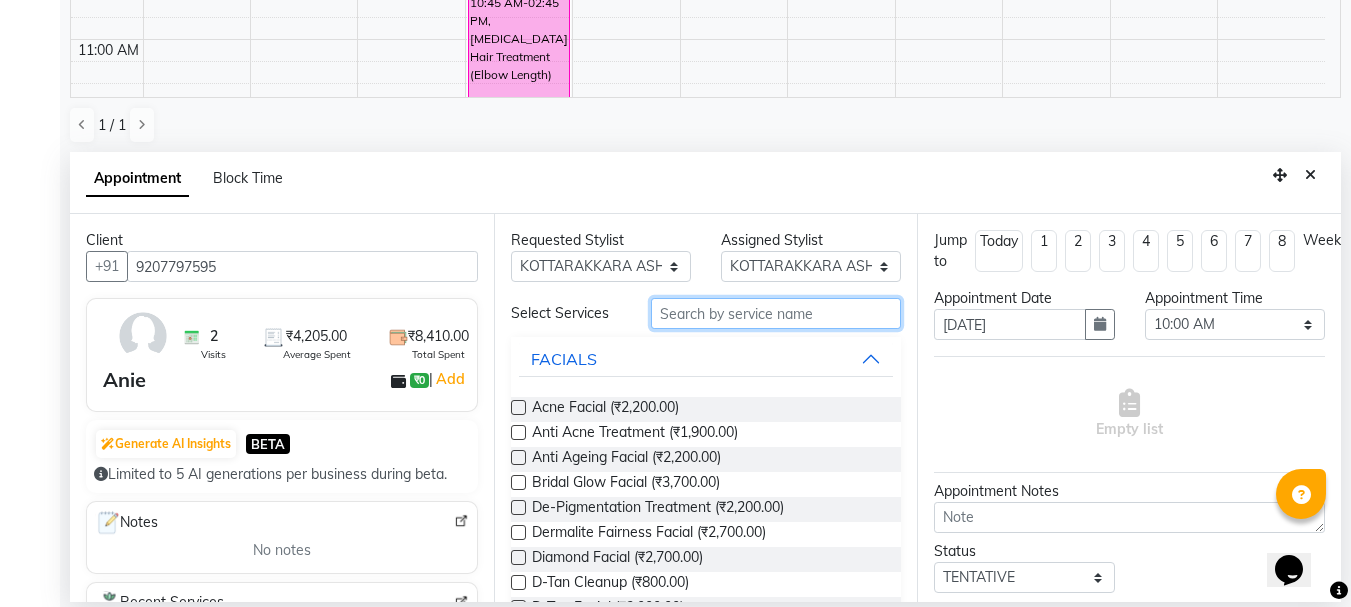 click at bounding box center [776, 313] 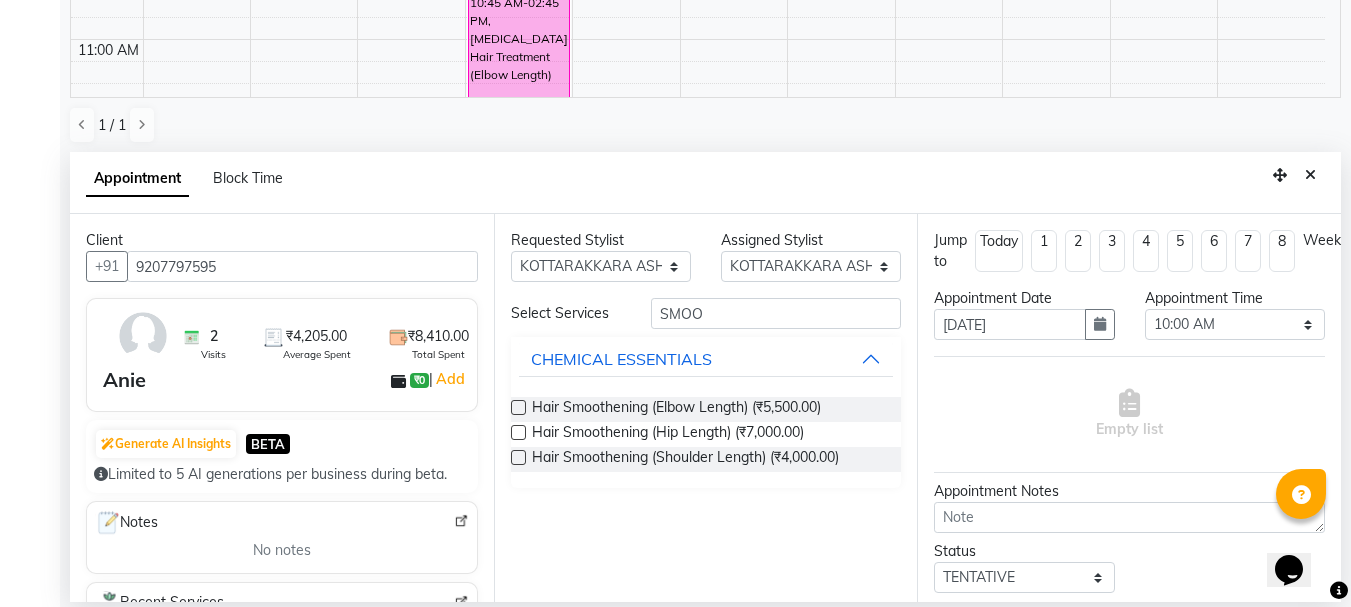 click at bounding box center [518, 407] 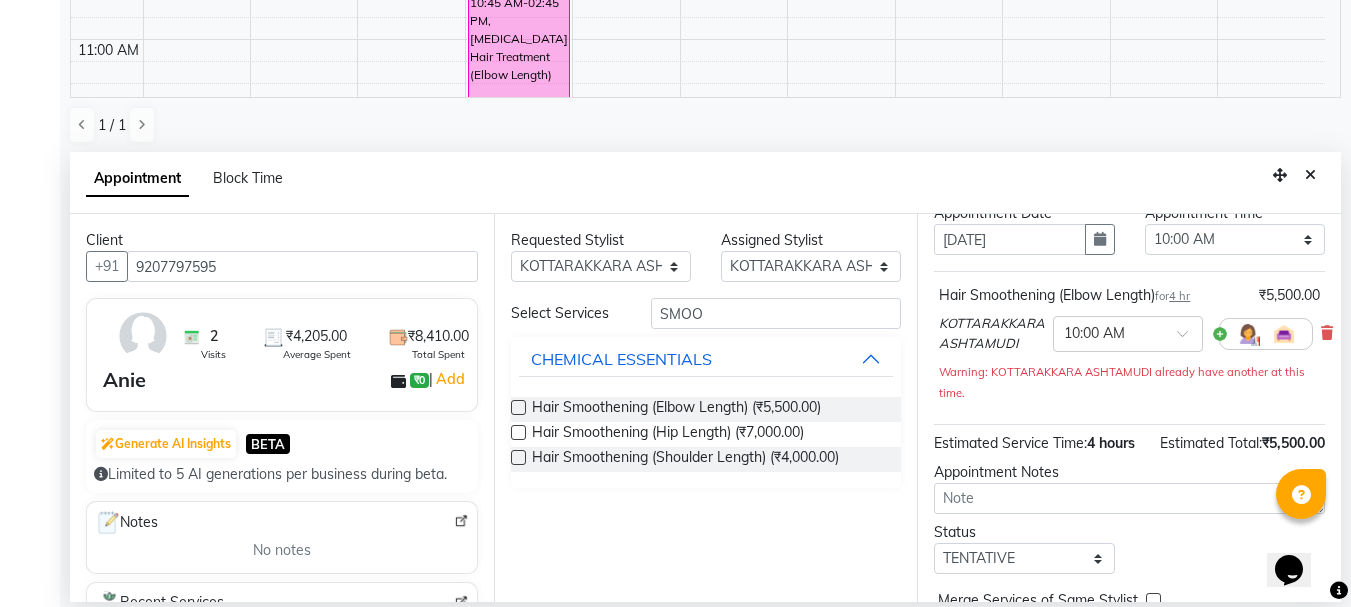scroll, scrollTop: 219, scrollLeft: 0, axis: vertical 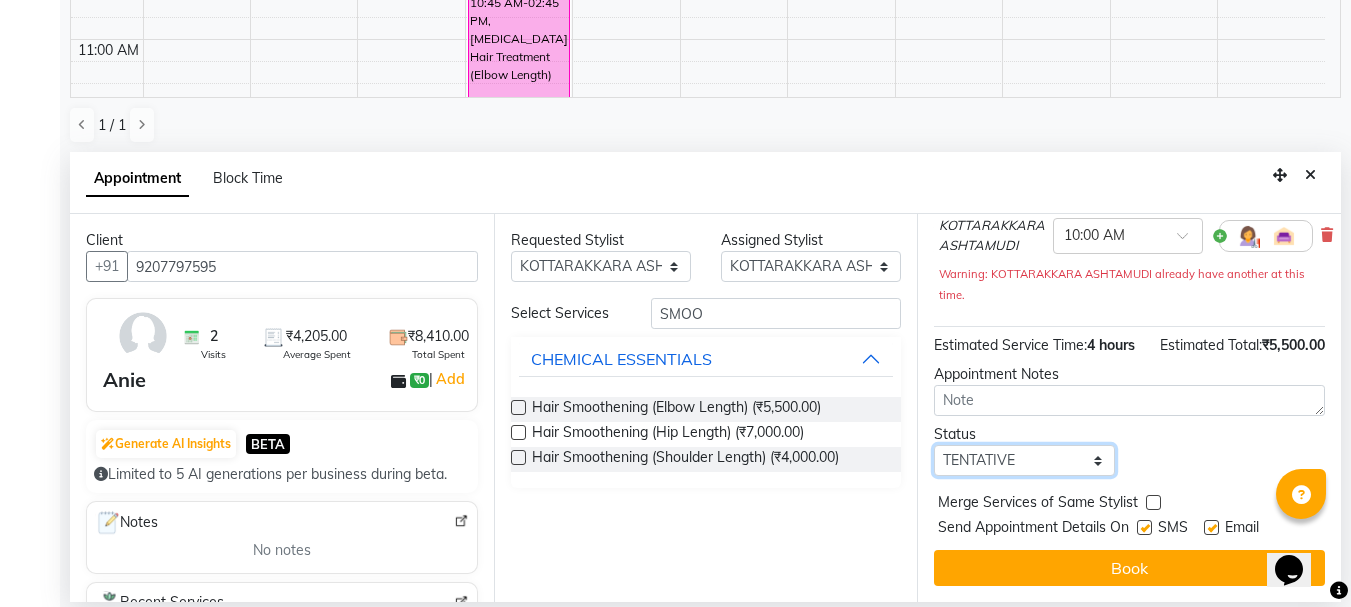 click on "Select TENTATIVE CONFIRM UPCOMING" at bounding box center (1024, 460) 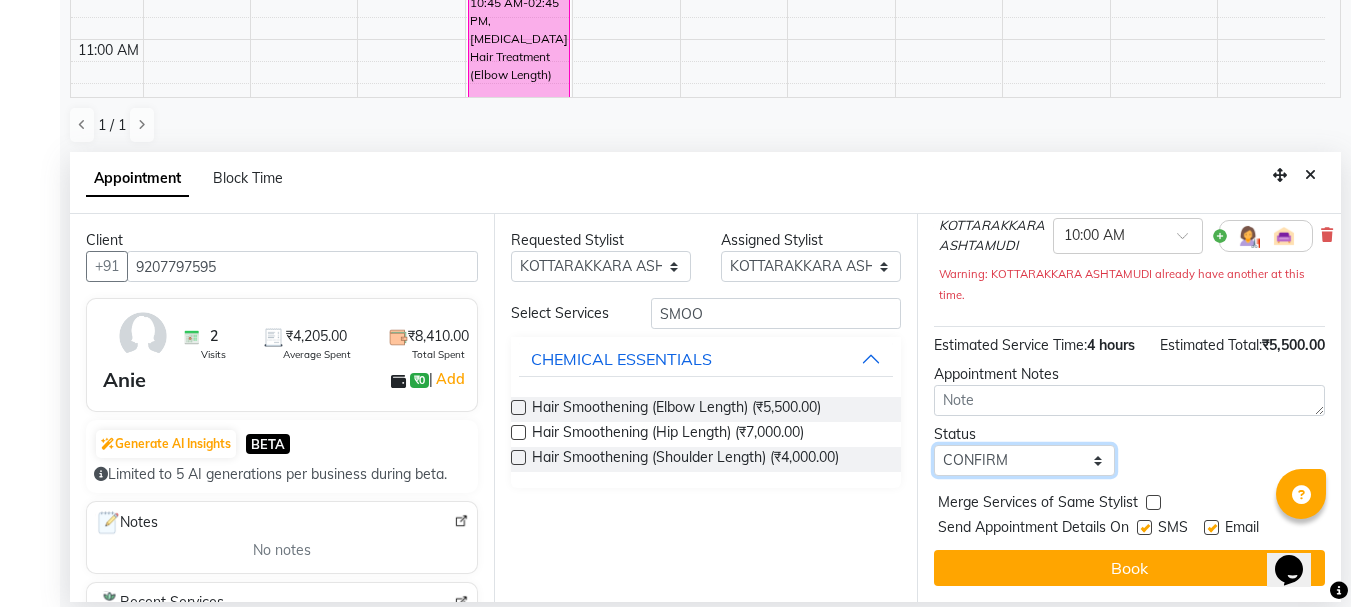 click on "Select TENTATIVE CONFIRM UPCOMING" at bounding box center (1024, 460) 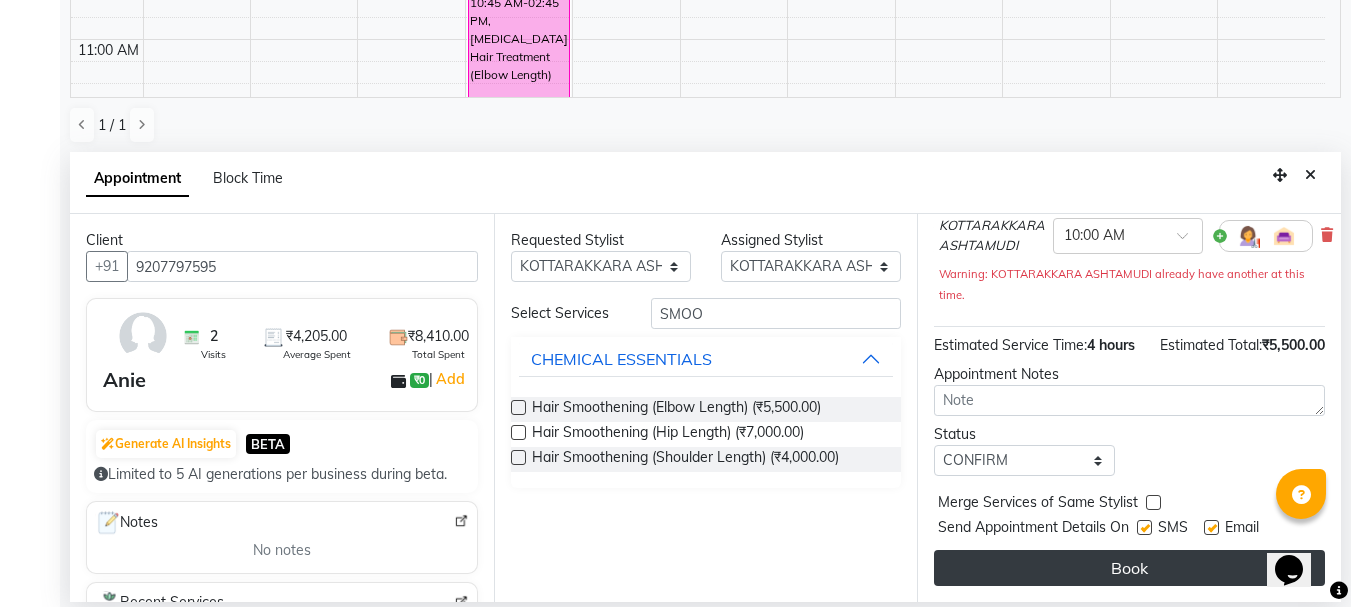 click on "Book" at bounding box center (1129, 568) 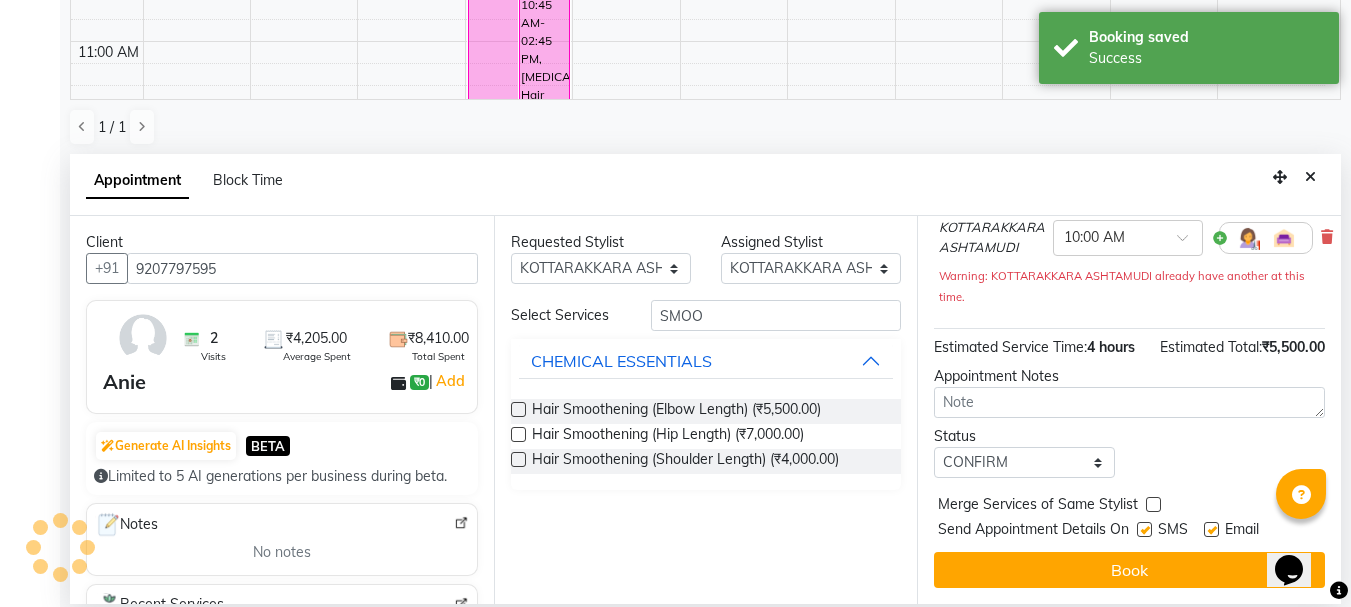 scroll, scrollTop: 0, scrollLeft: 0, axis: both 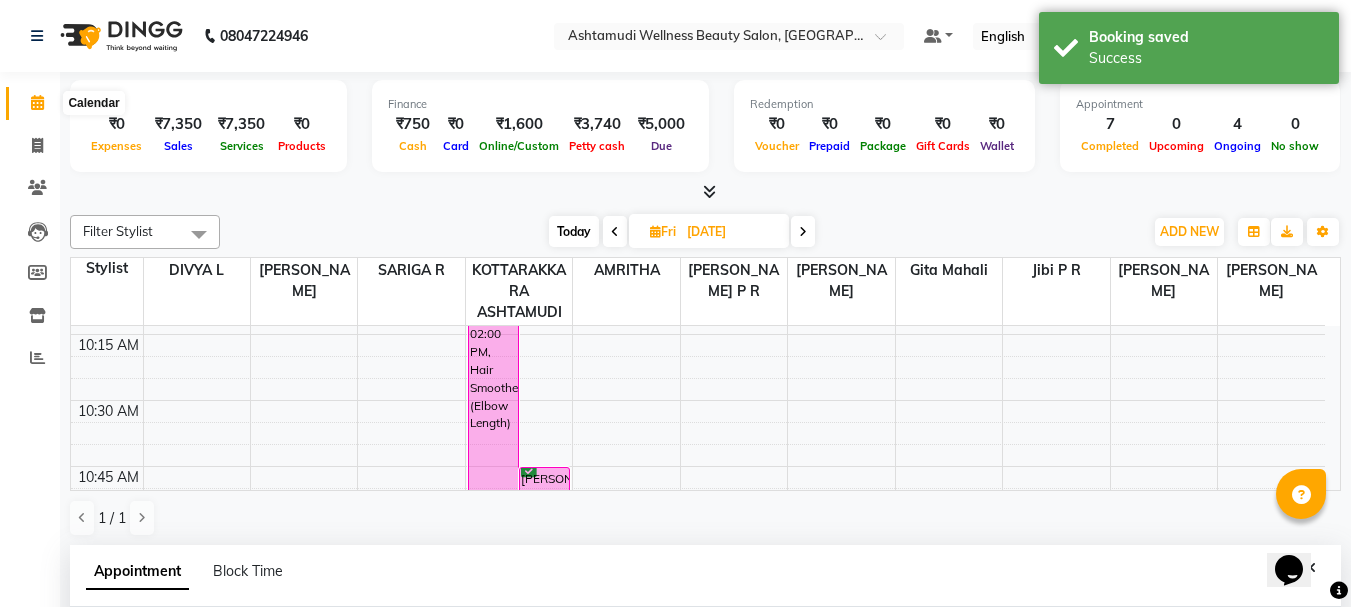 click 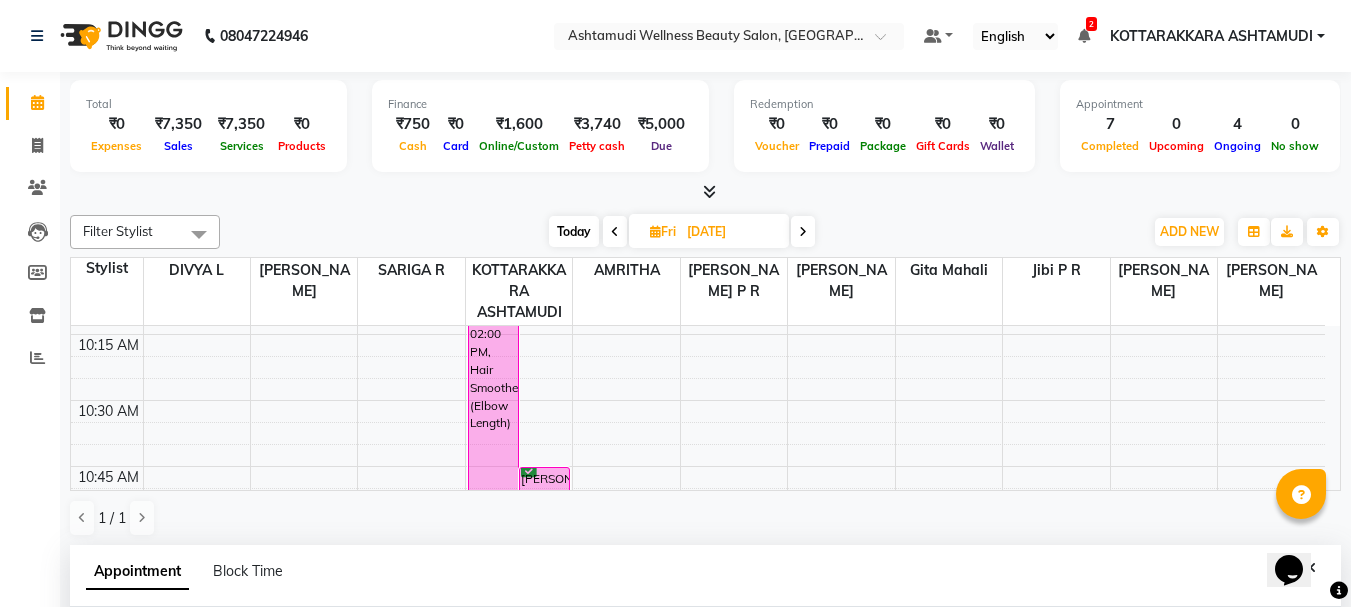 click at bounding box center (615, 232) 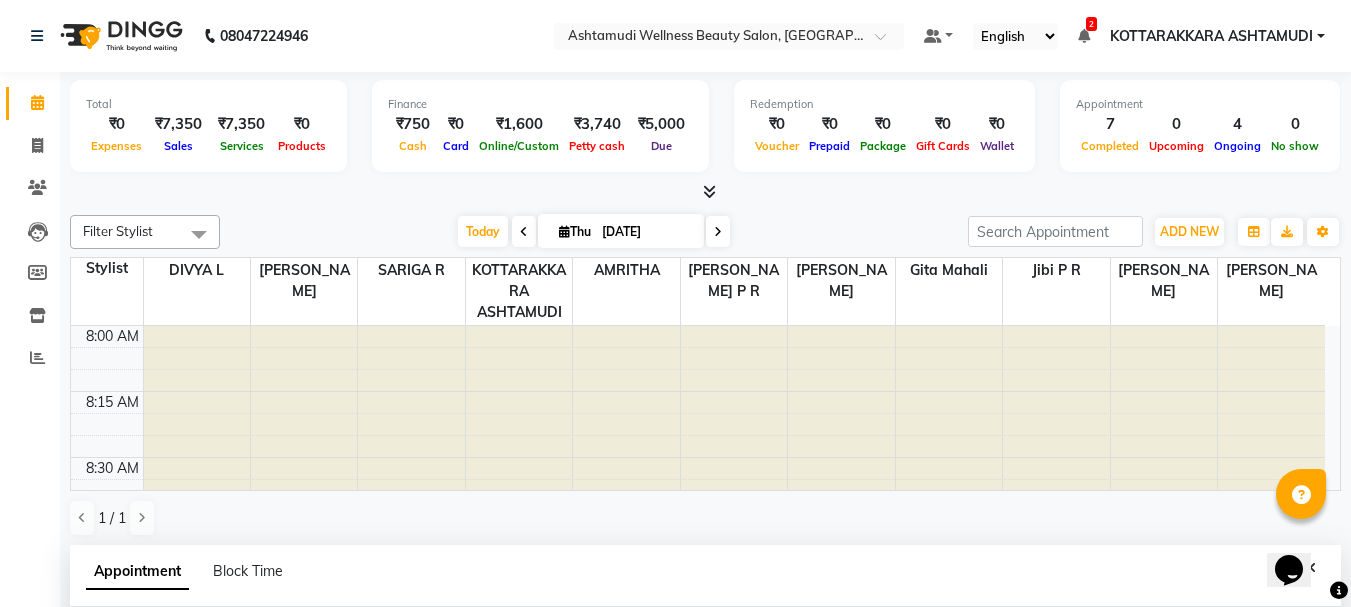 scroll, scrollTop: 1585, scrollLeft: 0, axis: vertical 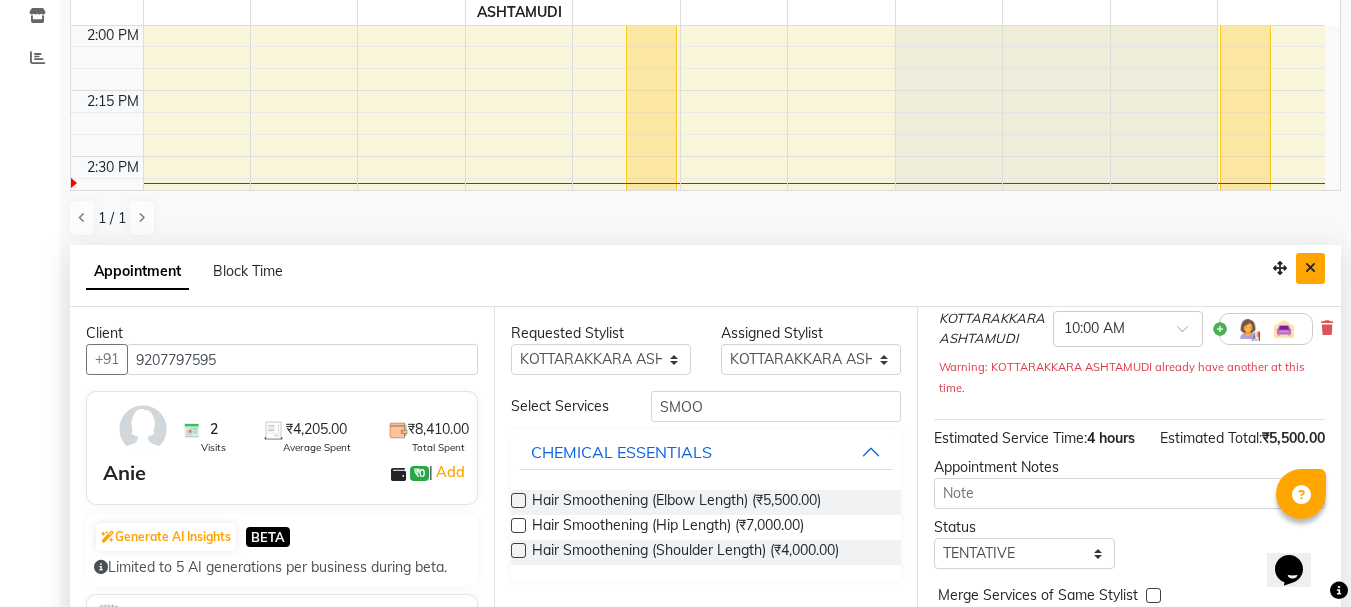 click at bounding box center [1310, 268] 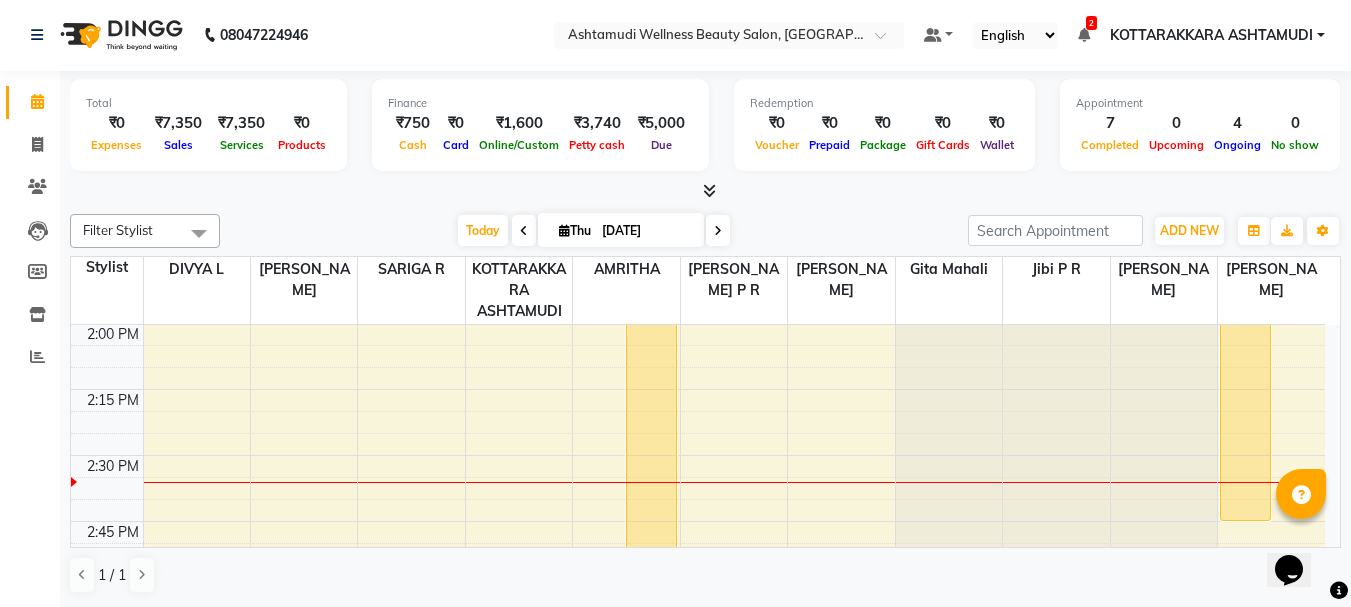 scroll, scrollTop: 1, scrollLeft: 0, axis: vertical 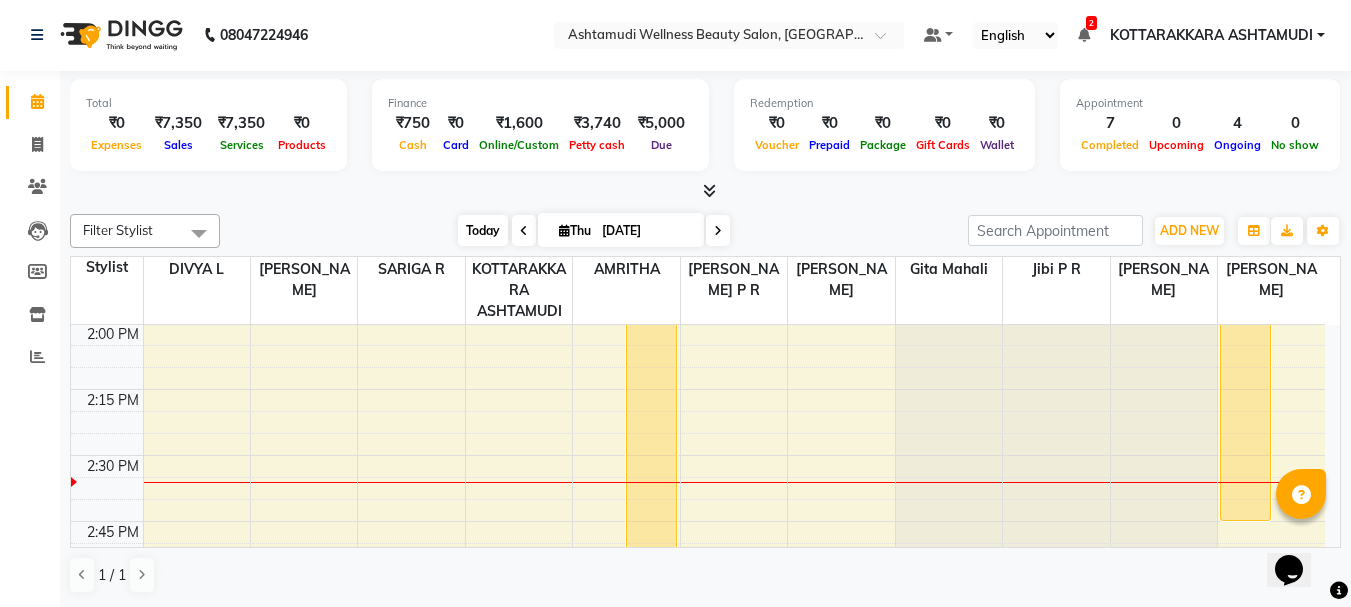 click on "Today" at bounding box center [483, 230] 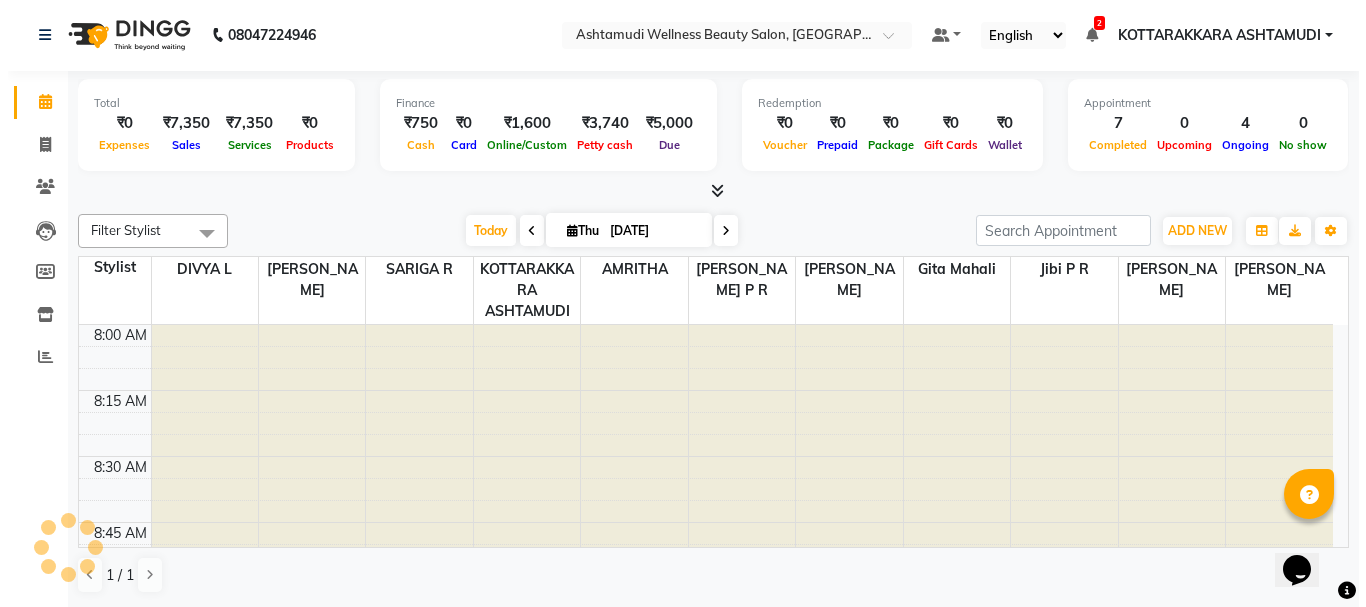 scroll, scrollTop: 1585, scrollLeft: 0, axis: vertical 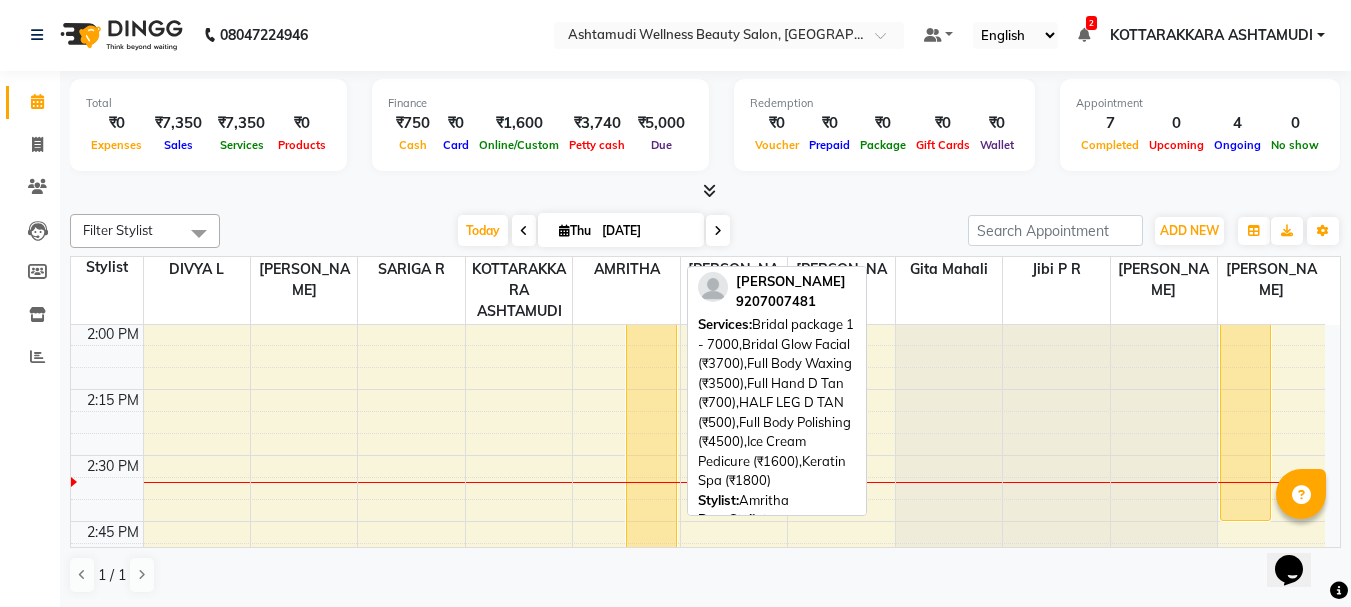 click on "[PERSON_NAME], TK01, 10:05 AM-12:00 PM, Bridal package 1 - 7000,Bridal Glow Facial (₹3700),Full Body Waxing (₹3500),Full Hand D Tan (₹700),HALF LEG D TAN (₹500),Full Body Polishing (₹4500),Ice Cream Pedicure (₹1600),Keratin Spa (₹1800)" at bounding box center [651, 730] 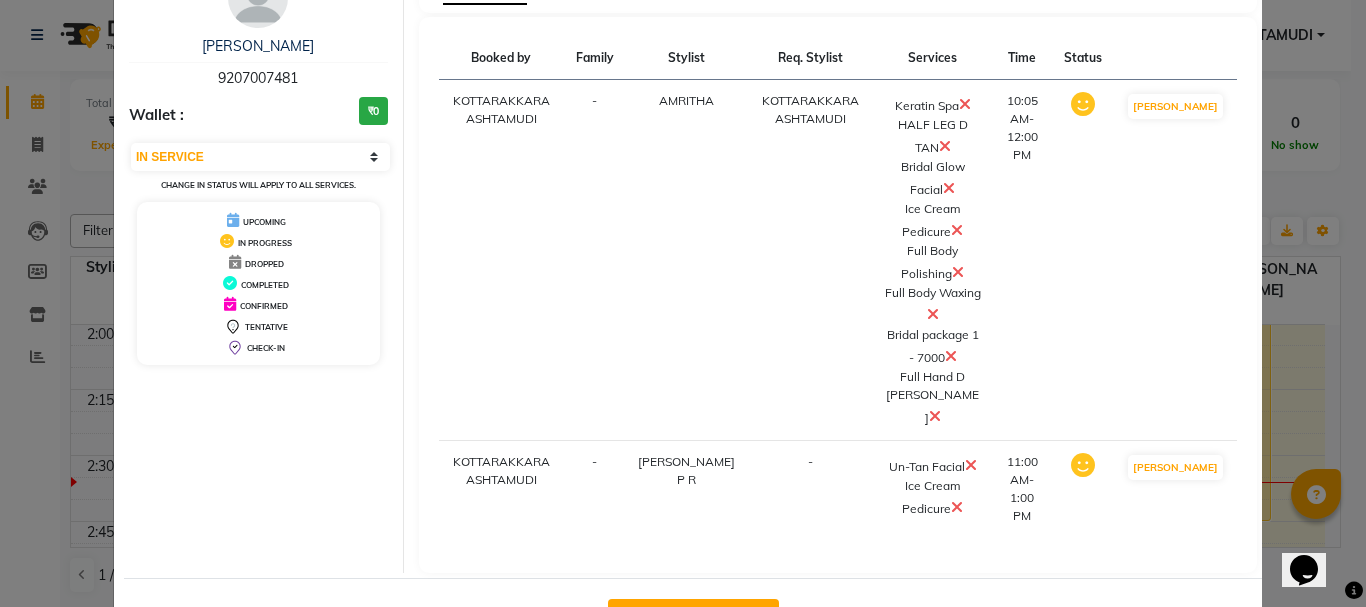 scroll, scrollTop: 0, scrollLeft: 0, axis: both 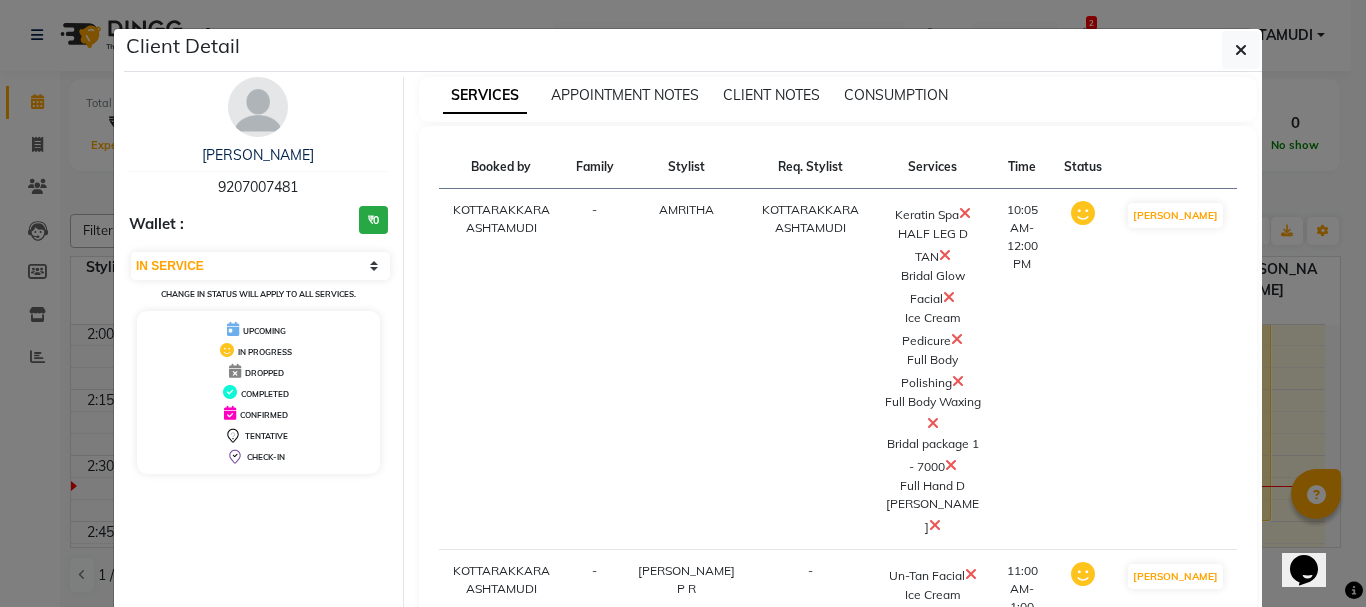 click at bounding box center [951, 465] 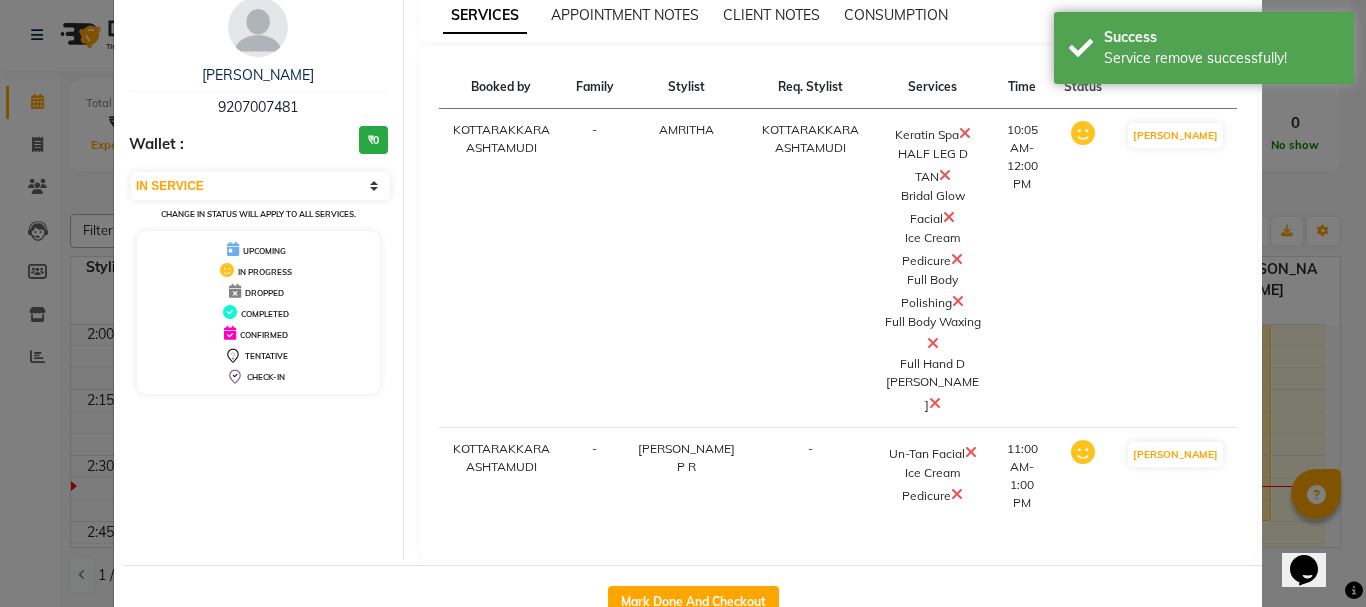 scroll, scrollTop: 152, scrollLeft: 0, axis: vertical 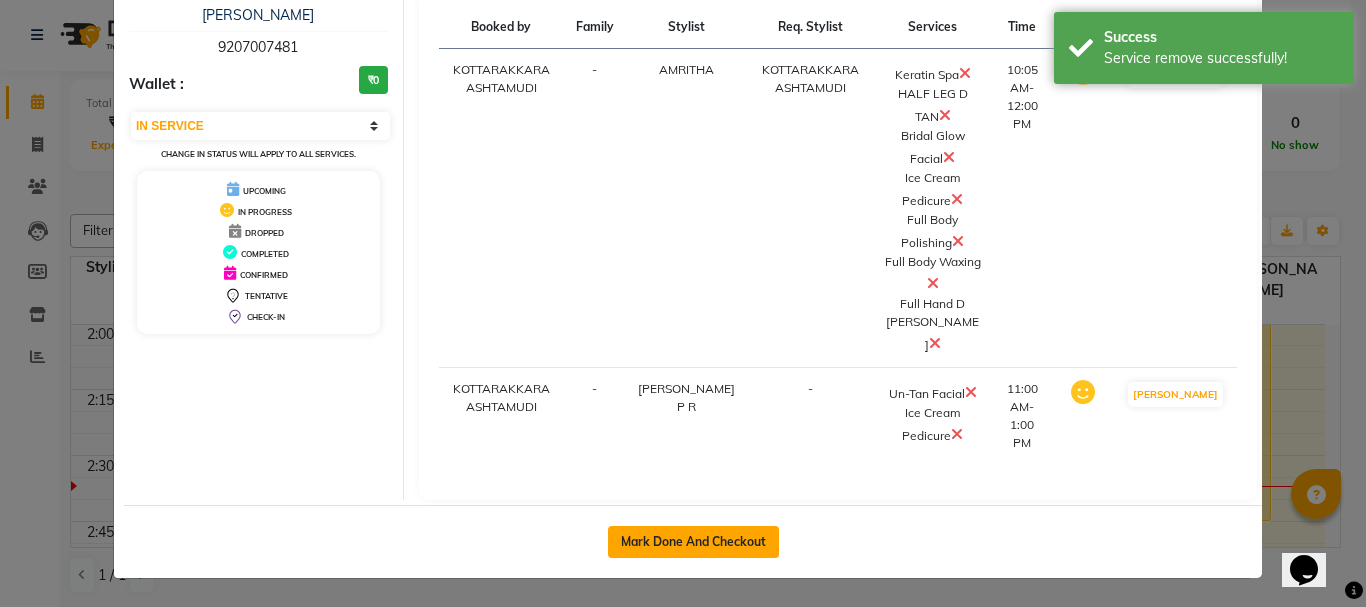 click on "Mark Done And Checkout" 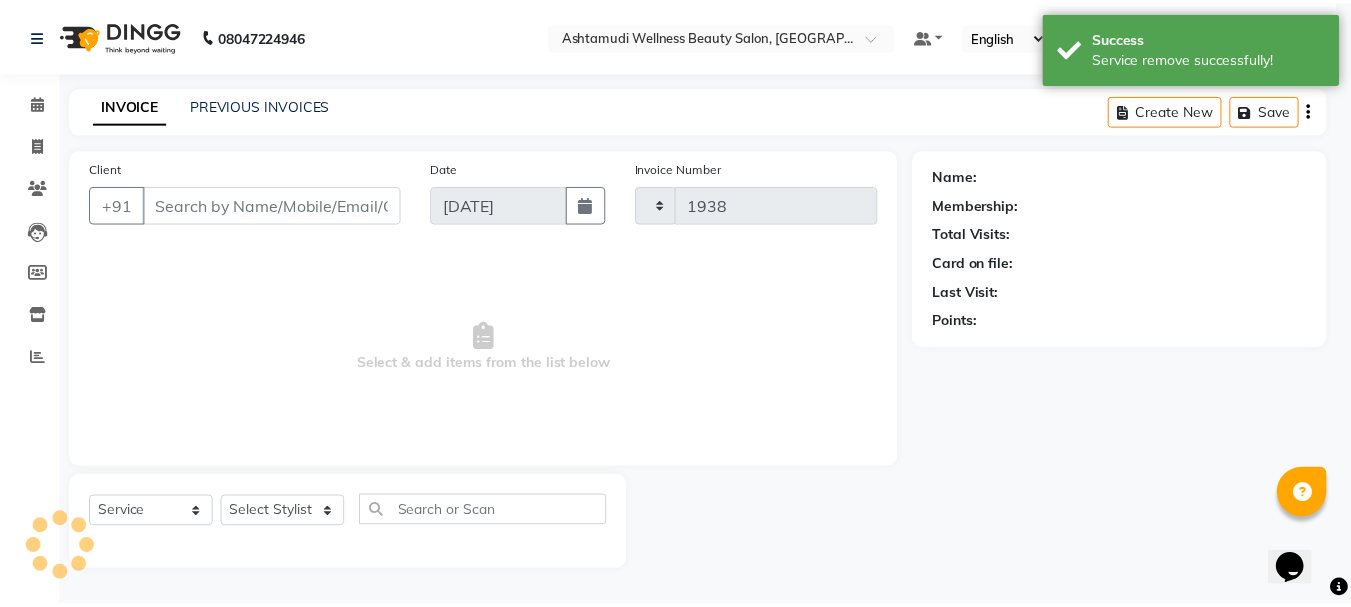 scroll, scrollTop: 0, scrollLeft: 0, axis: both 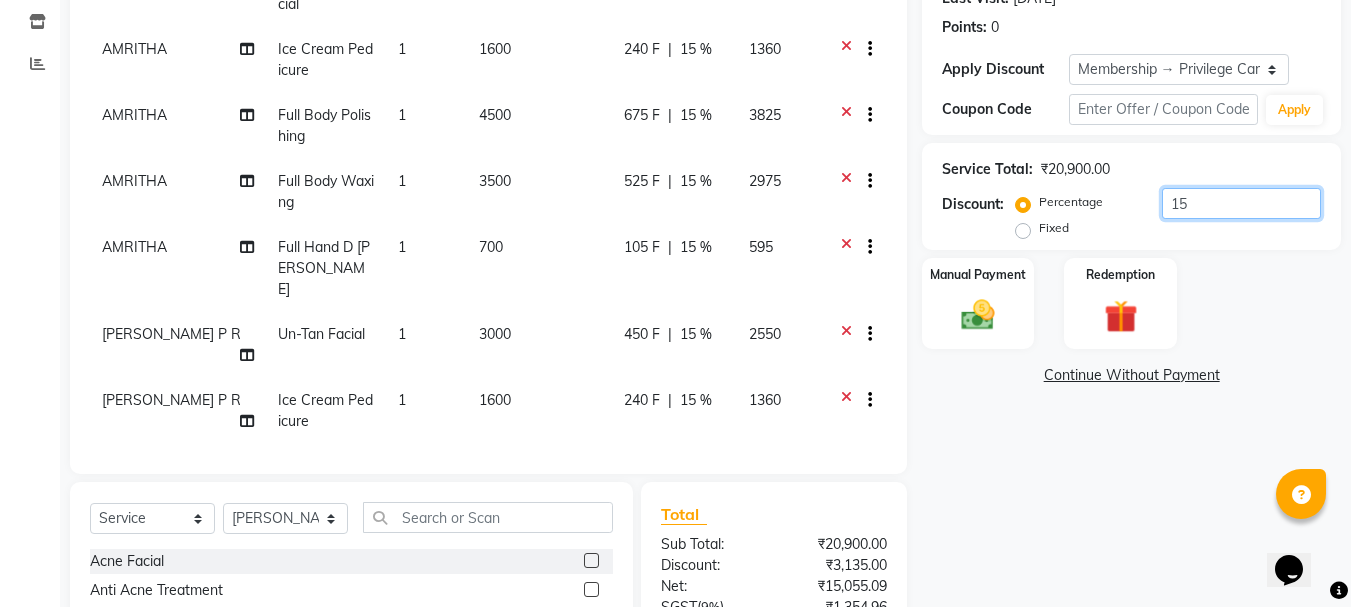 click on "15" 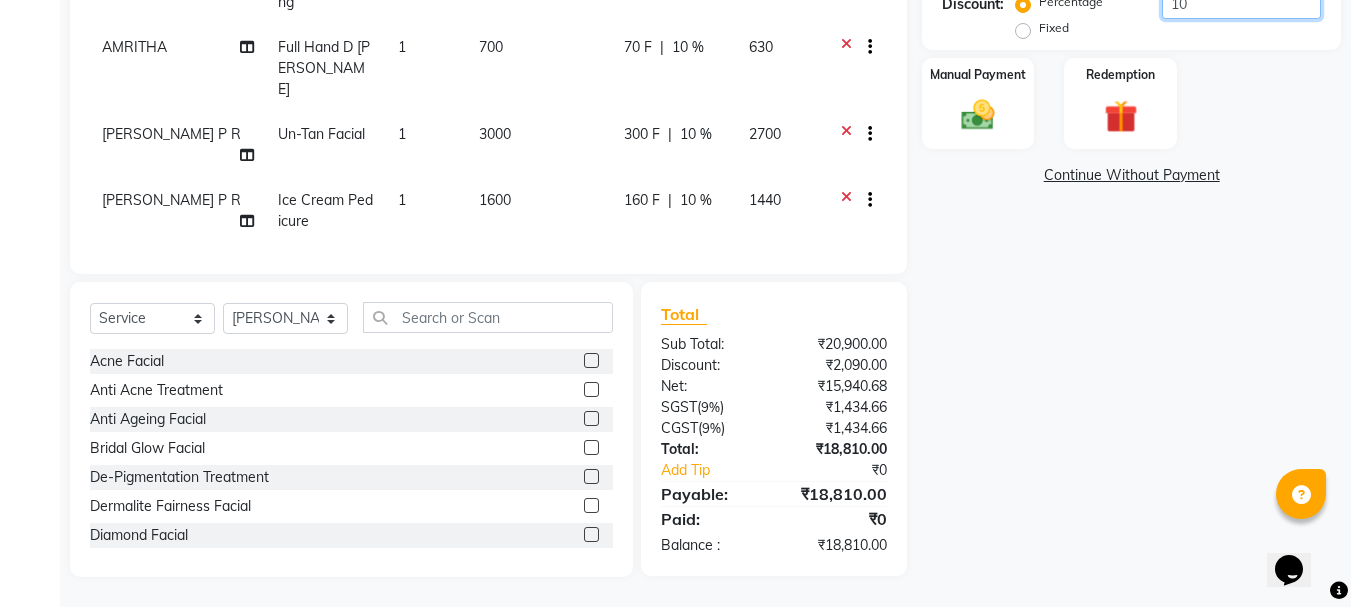 scroll, scrollTop: 394, scrollLeft: 0, axis: vertical 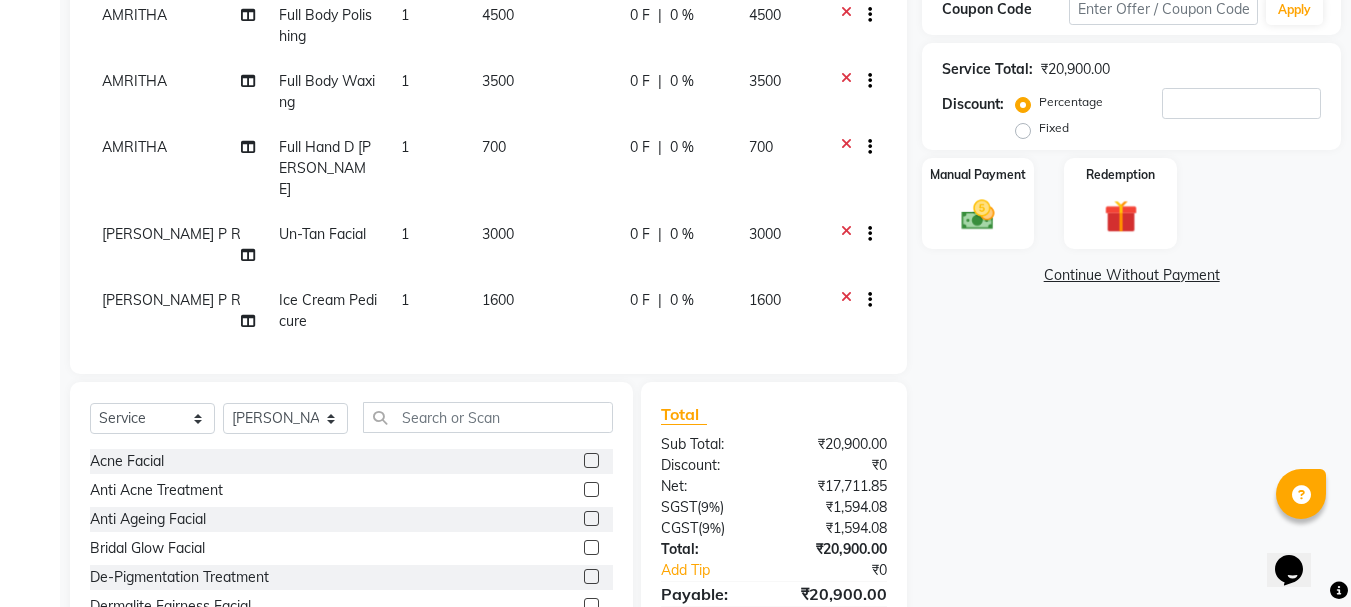 click on "Fixed" 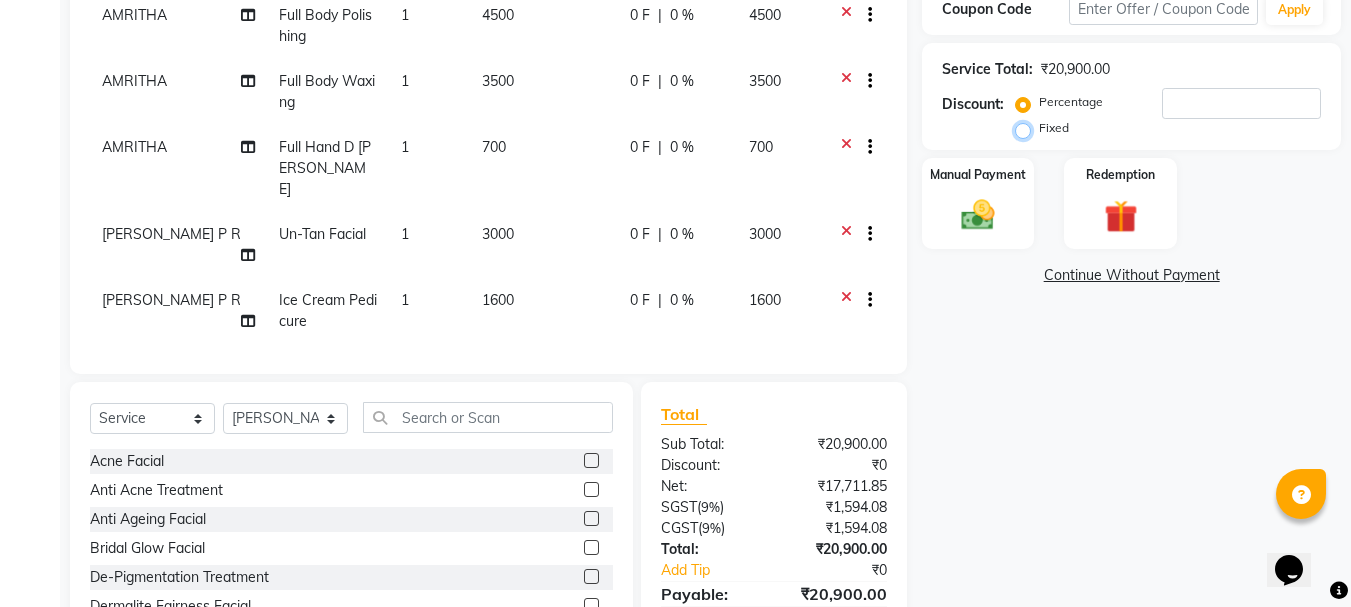 click on "Fixed" at bounding box center (1027, 128) 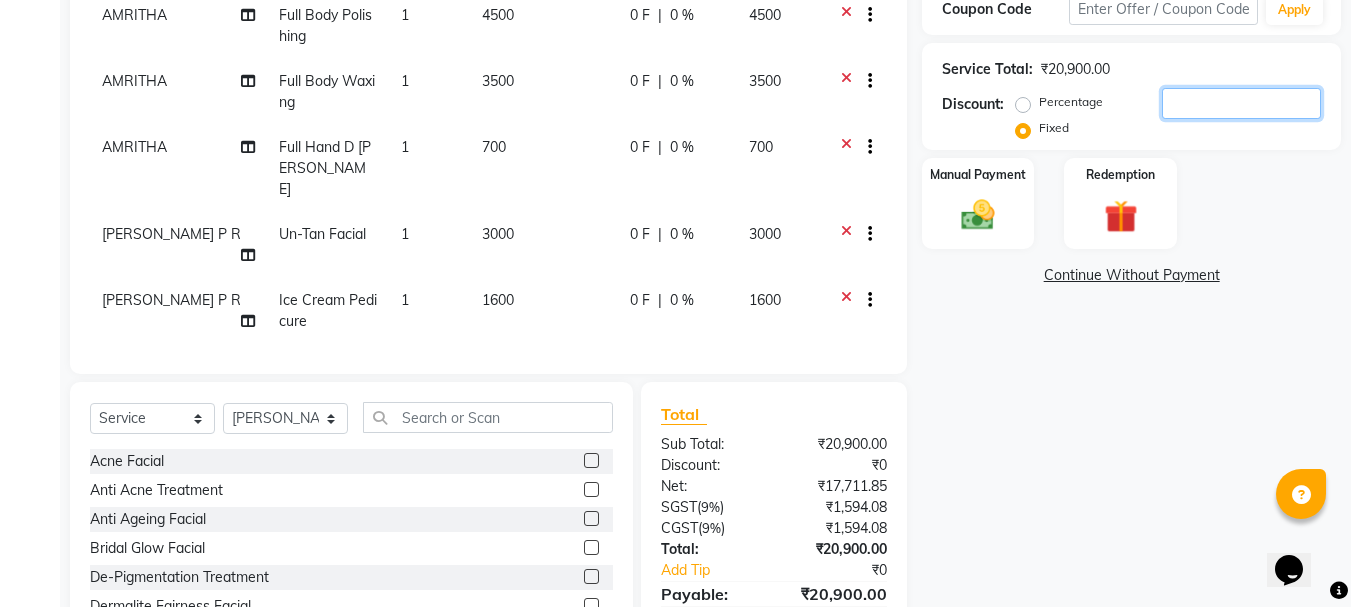 click 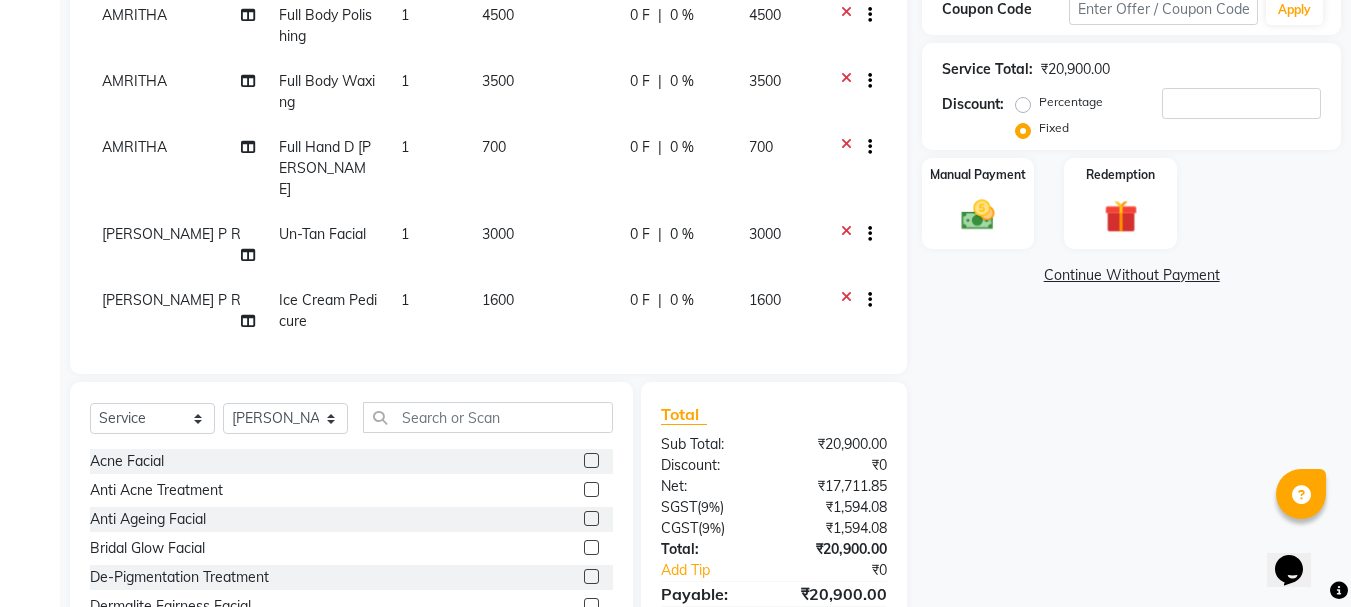 click on "Percentage" 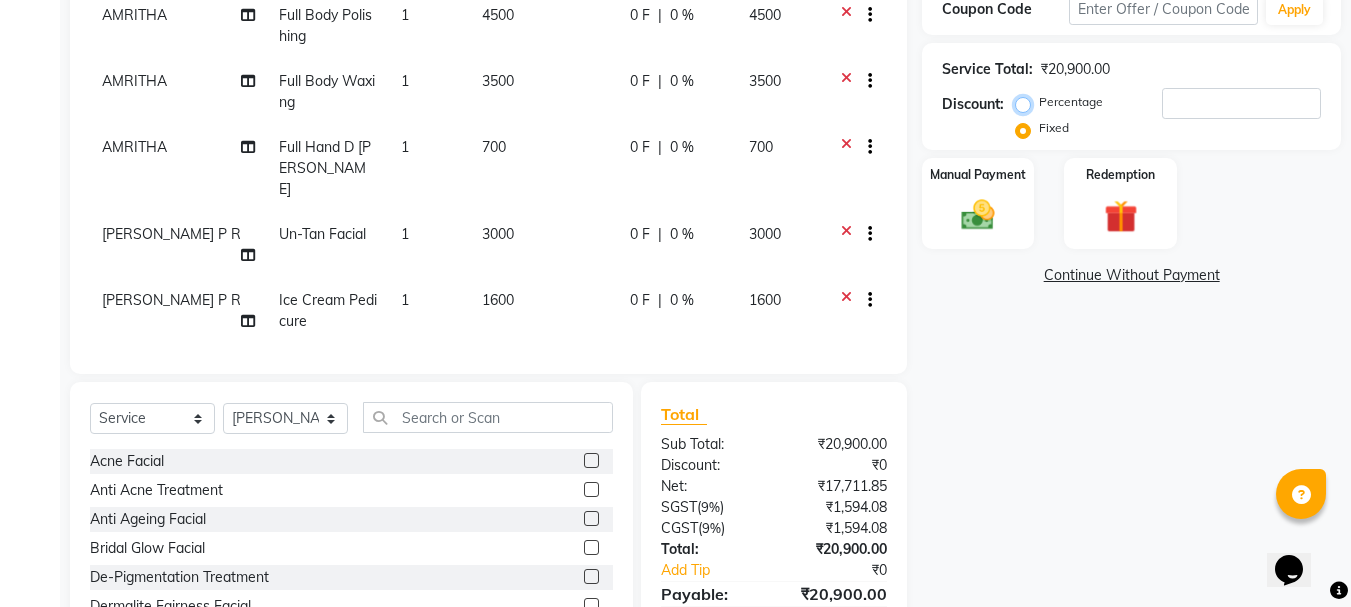 click on "Percentage" at bounding box center [1027, 102] 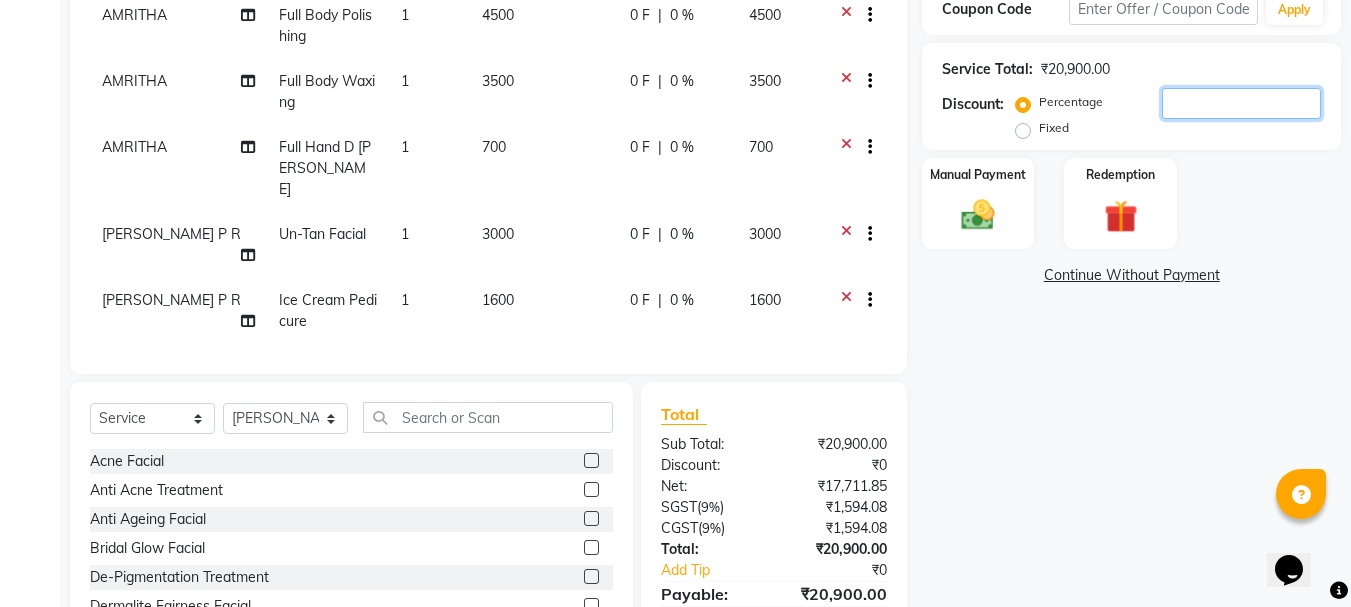click 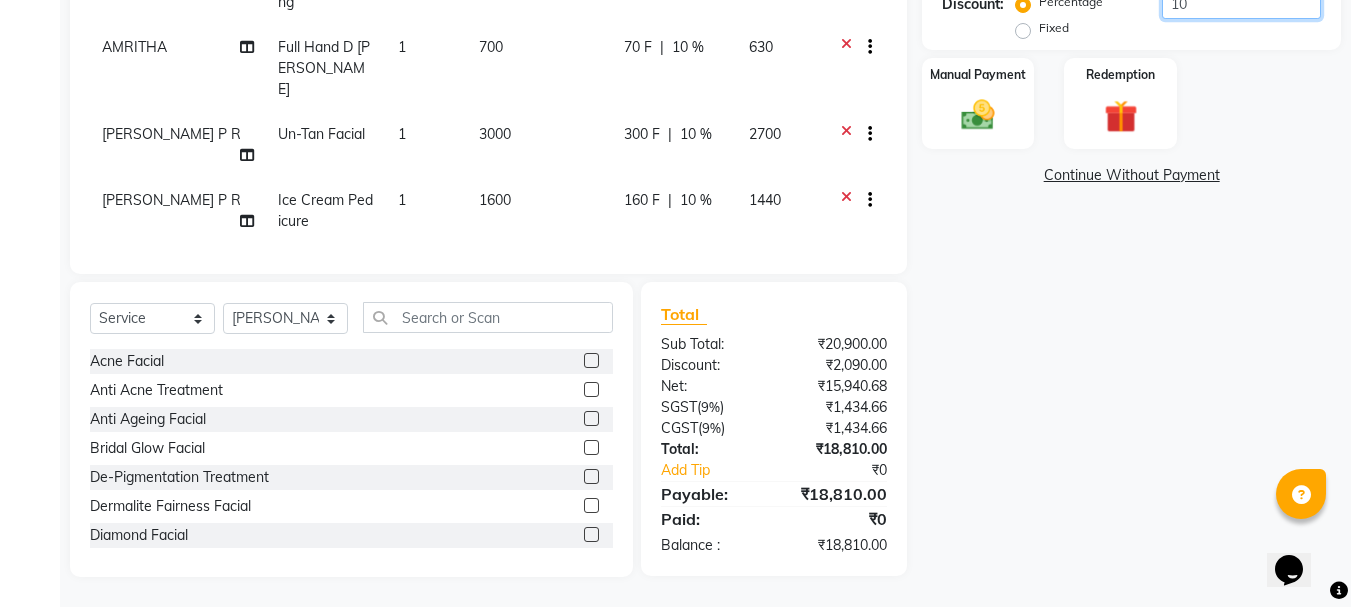 scroll, scrollTop: 394, scrollLeft: 0, axis: vertical 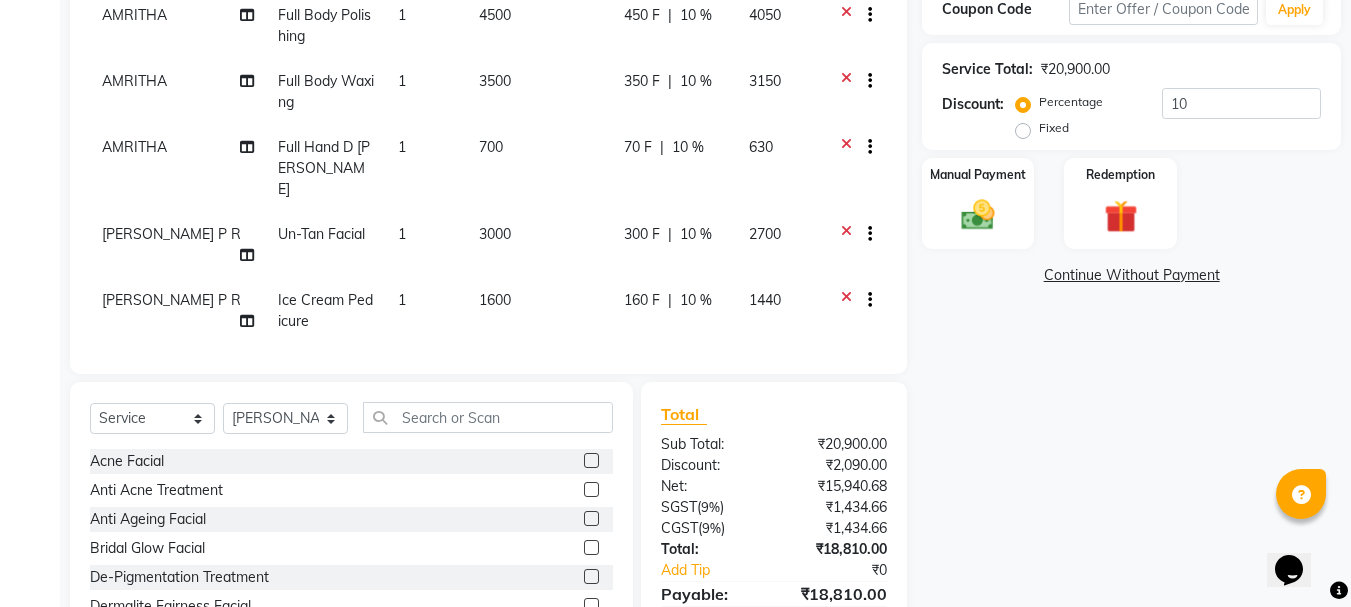 click on "Fixed" 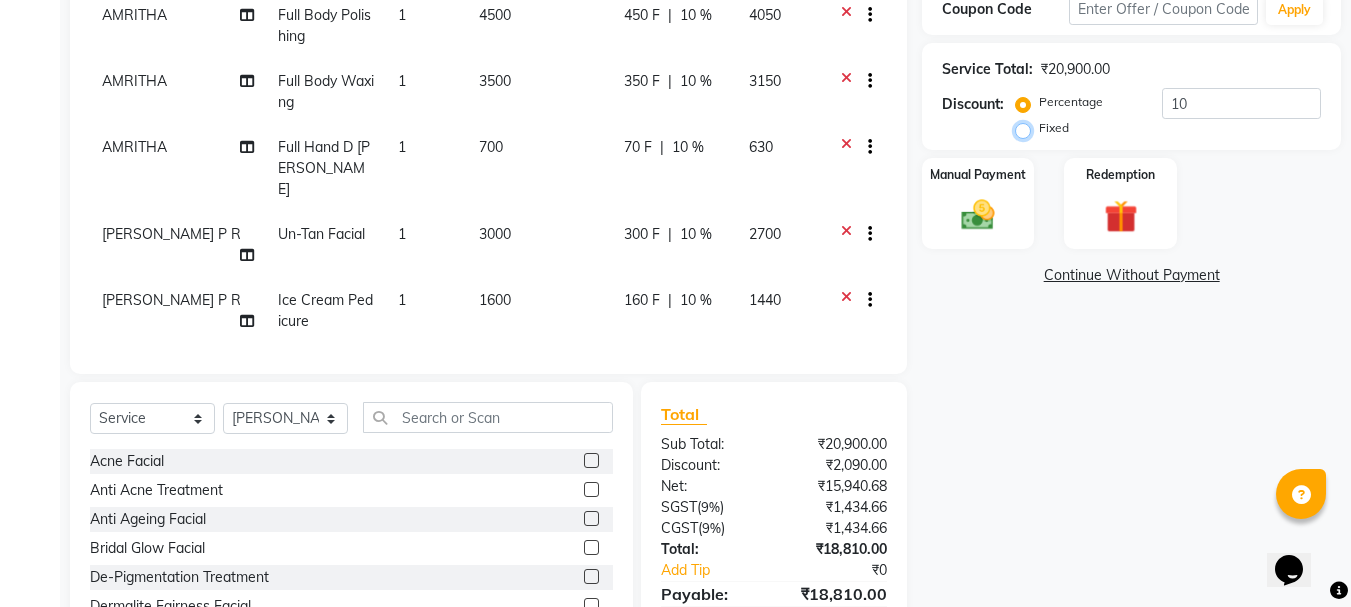 click on "Fixed" at bounding box center [1027, 128] 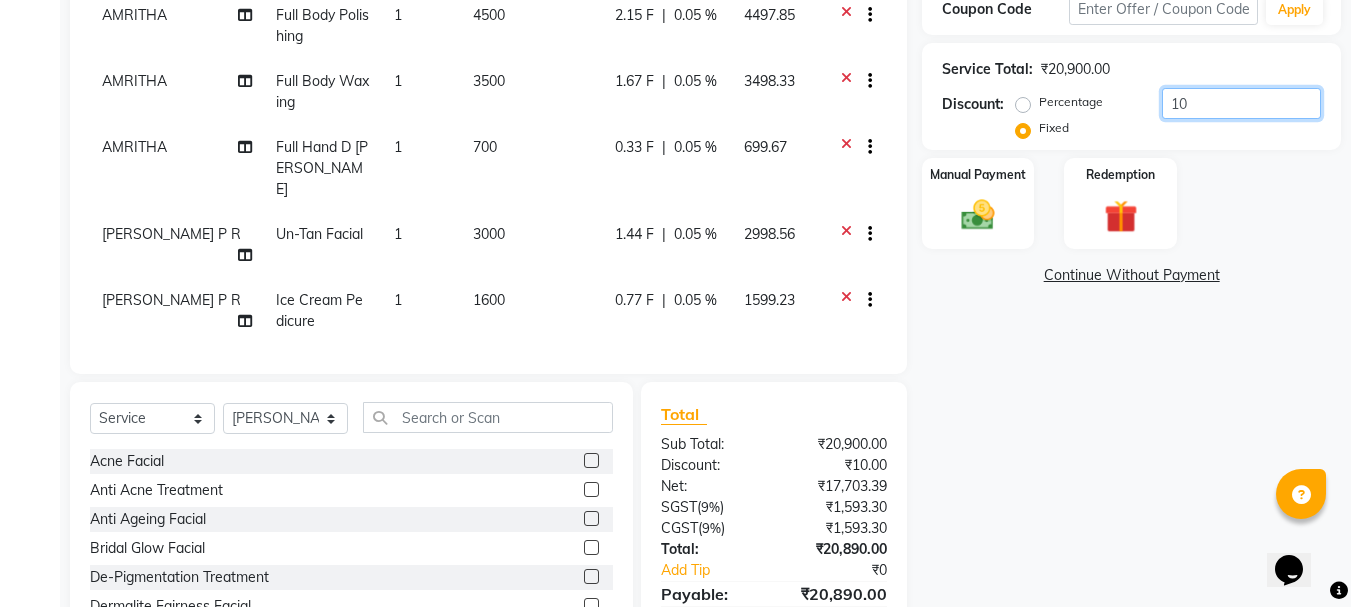 click on "10" 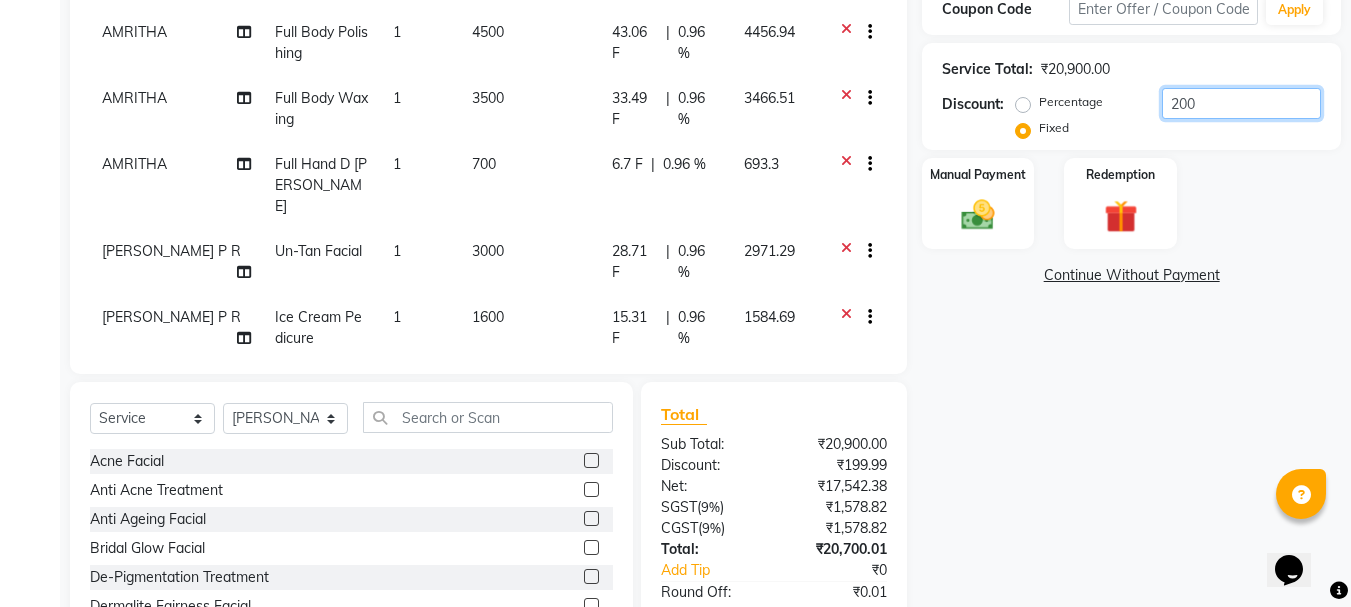 scroll, scrollTop: 207, scrollLeft: 0, axis: vertical 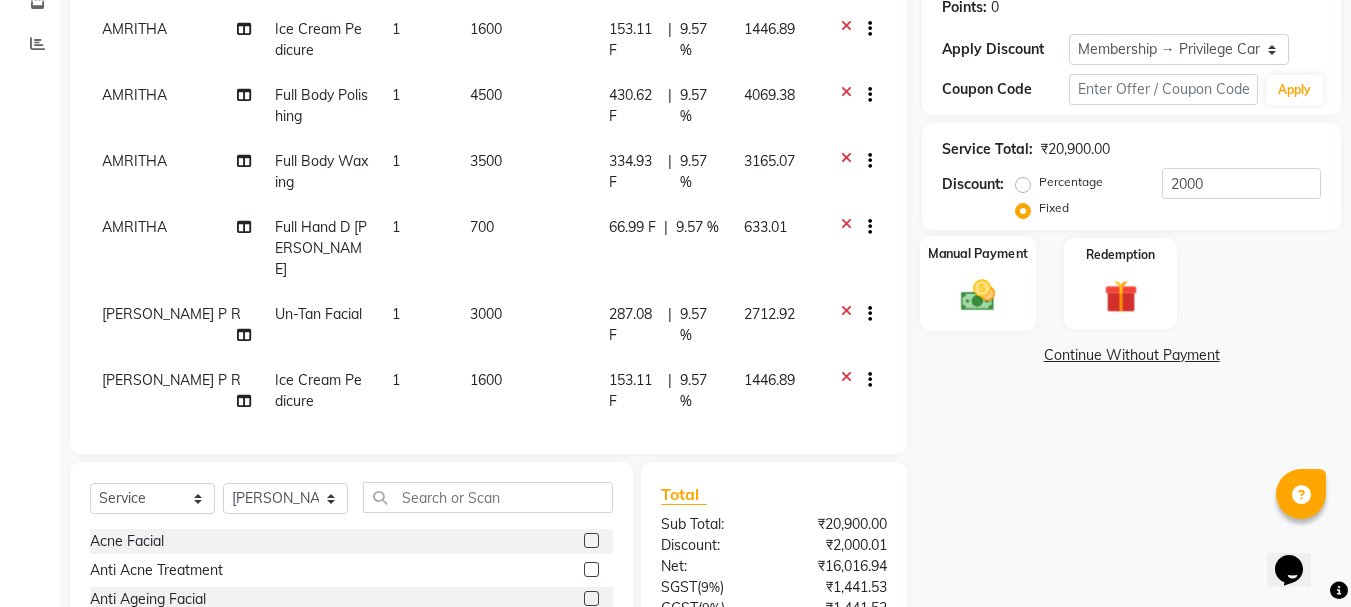 click 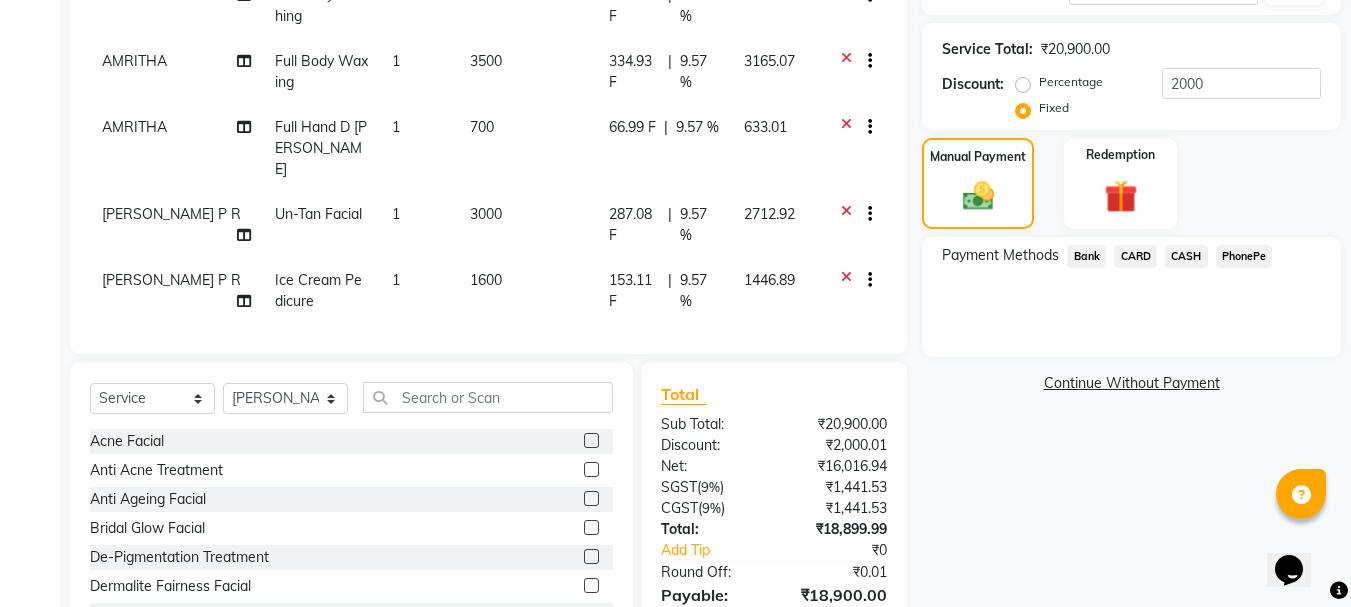 scroll, scrollTop: 314, scrollLeft: 0, axis: vertical 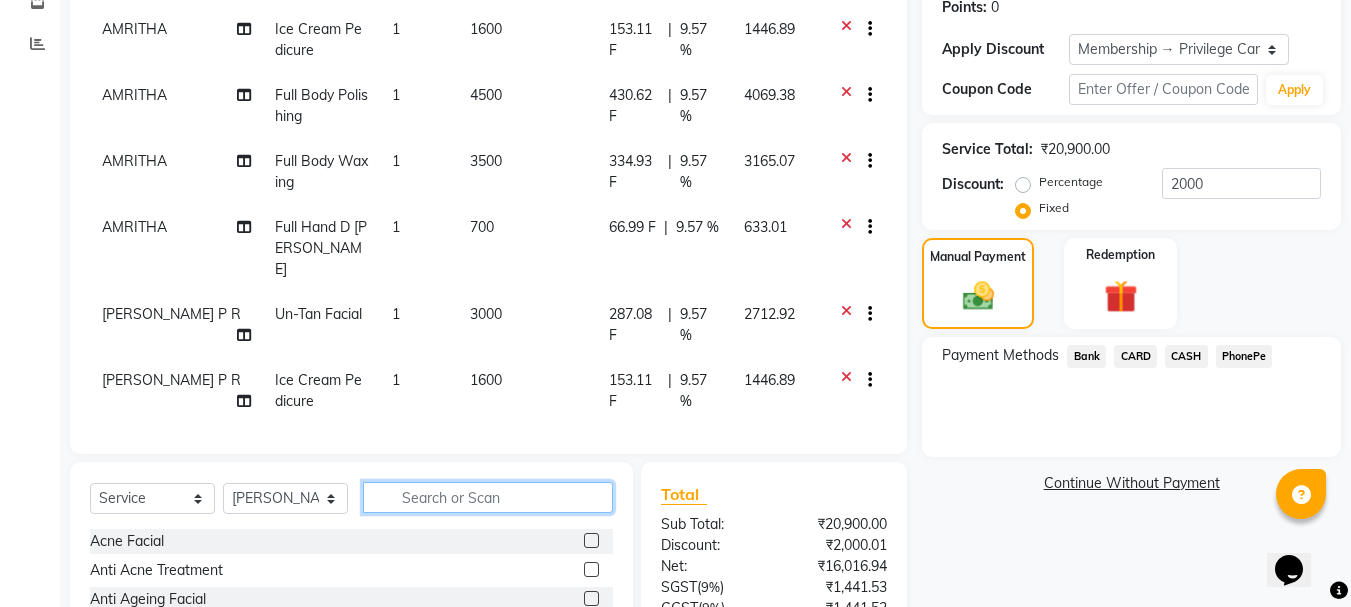 click 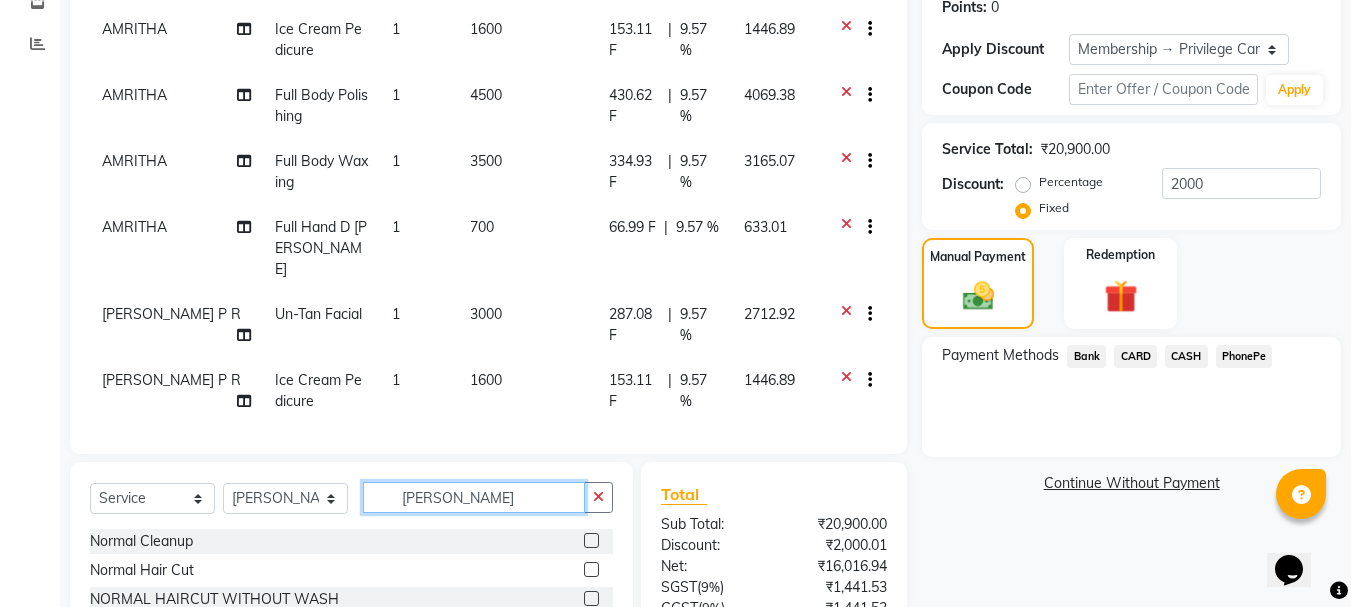 scroll, scrollTop: 514, scrollLeft: 0, axis: vertical 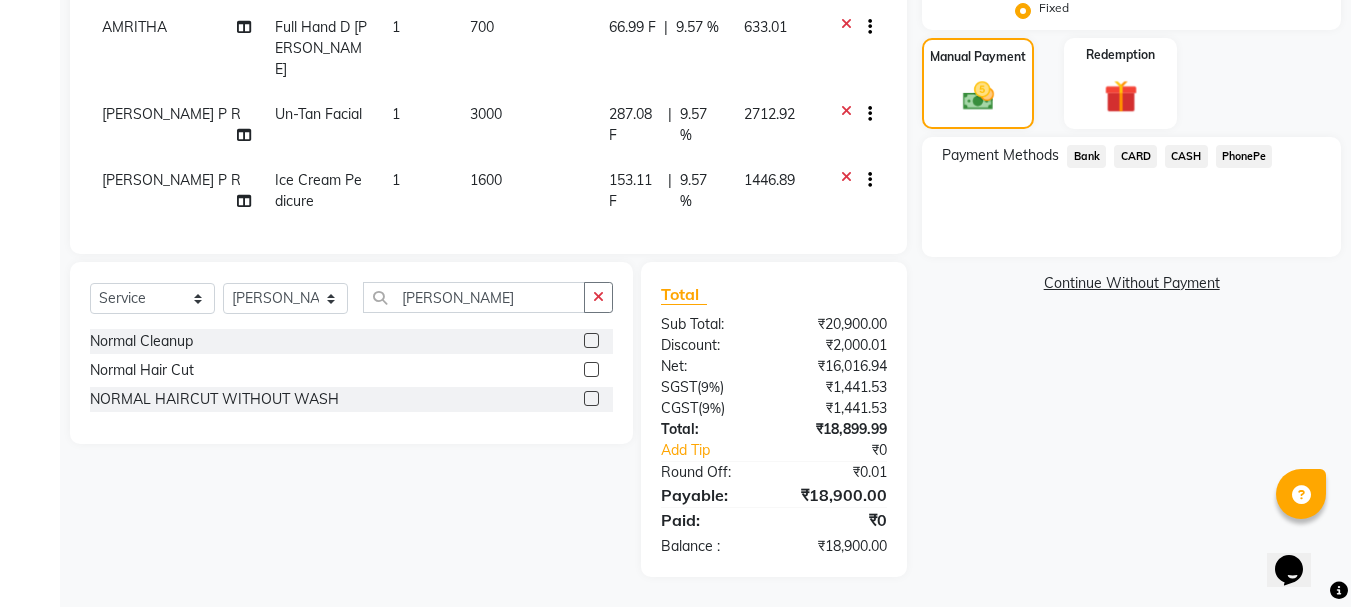 click 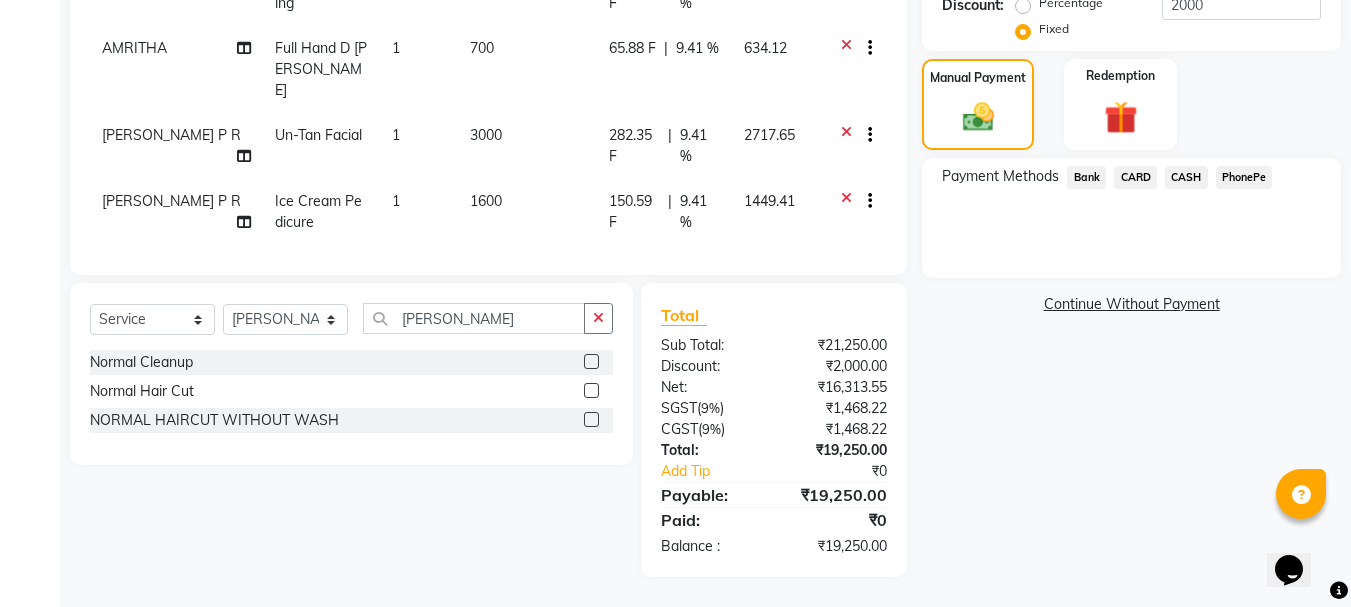 scroll, scrollTop: 293, scrollLeft: 0, axis: vertical 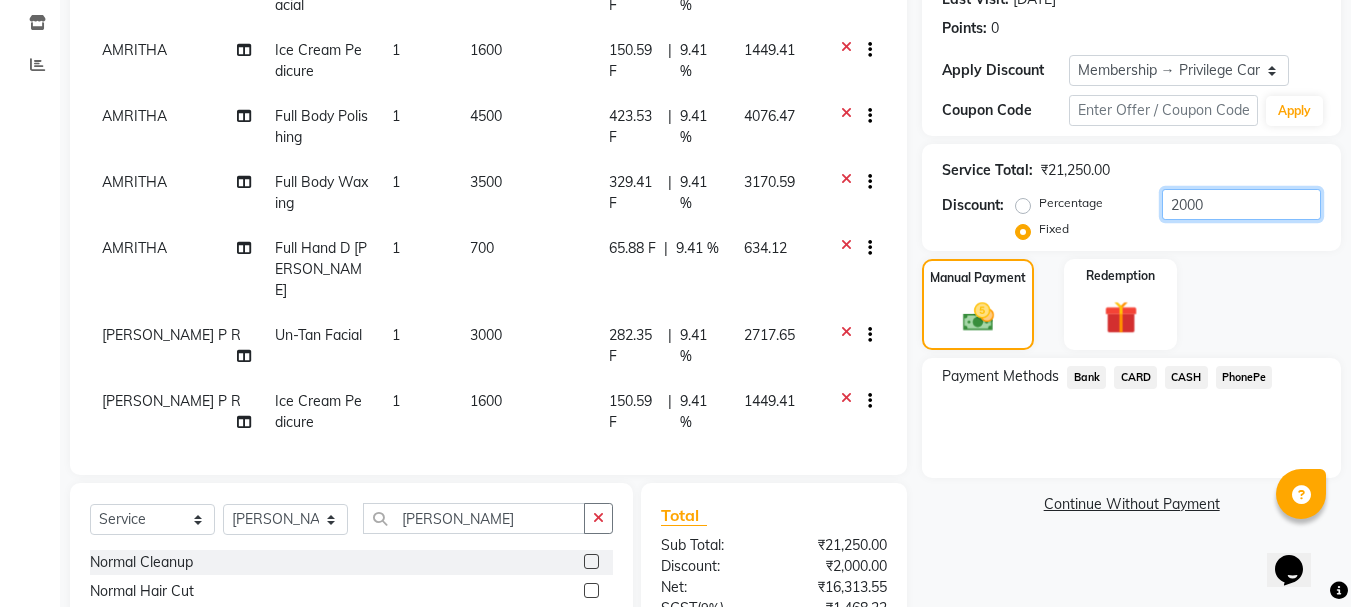 click on "2000" 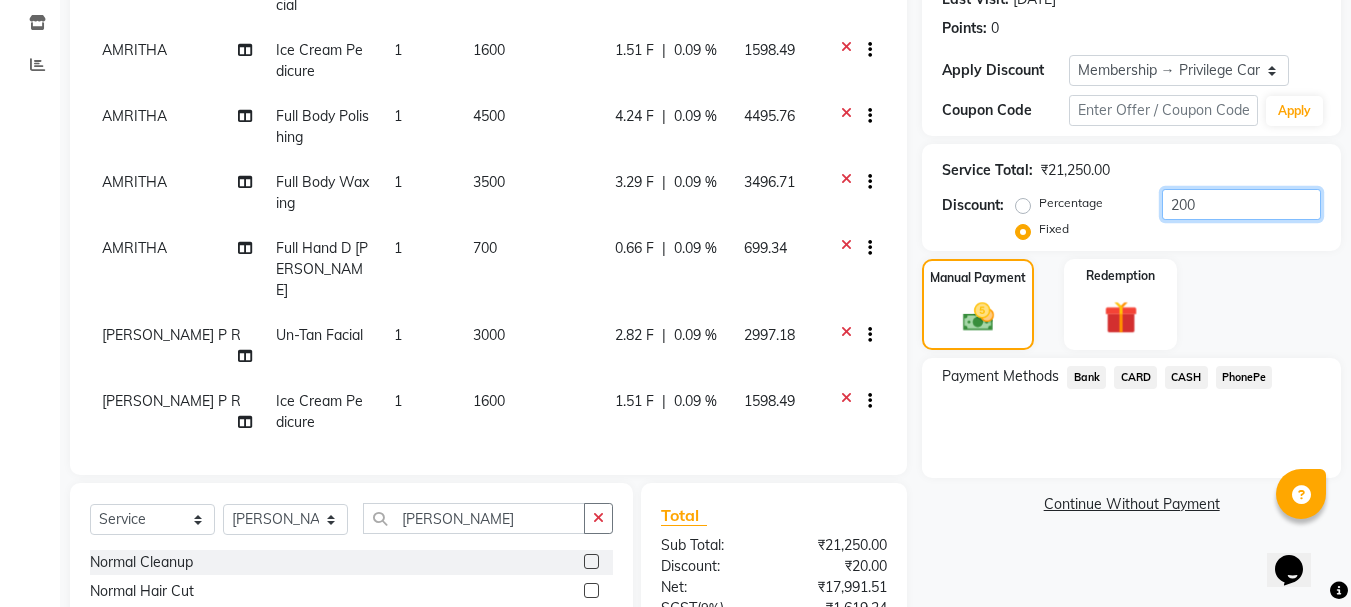 scroll, scrollTop: 207, scrollLeft: 0, axis: vertical 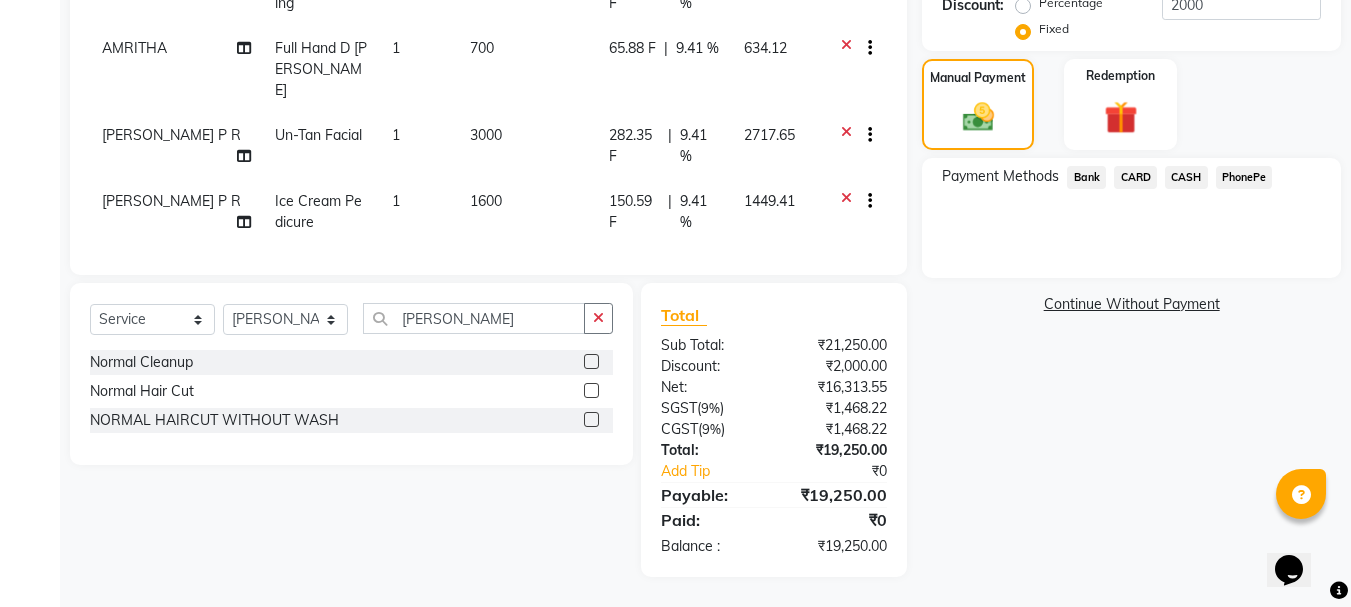 click on "PhonePe" 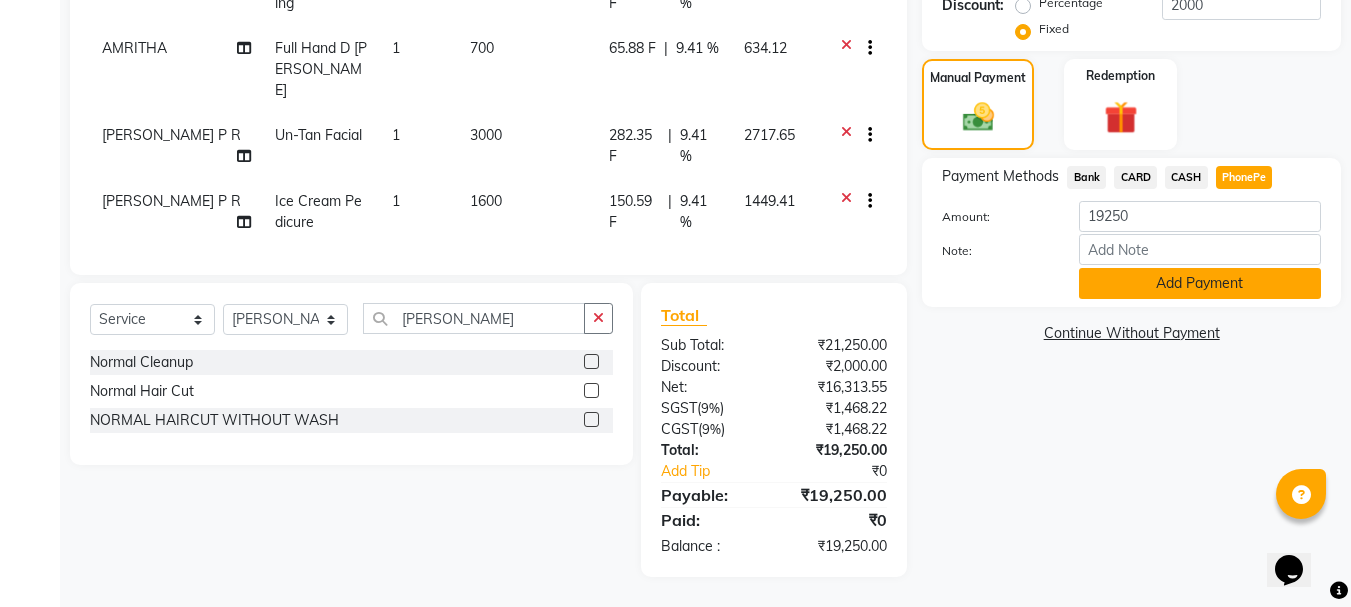 click on "Add Payment" 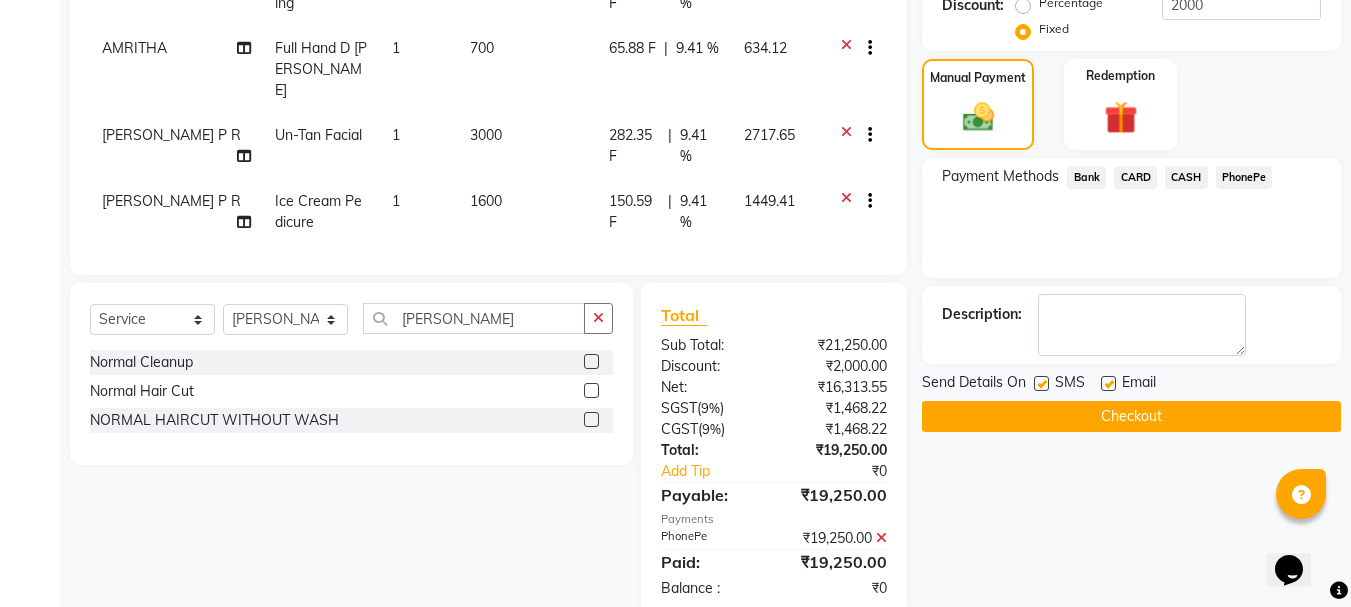 scroll, scrollTop: 605, scrollLeft: 0, axis: vertical 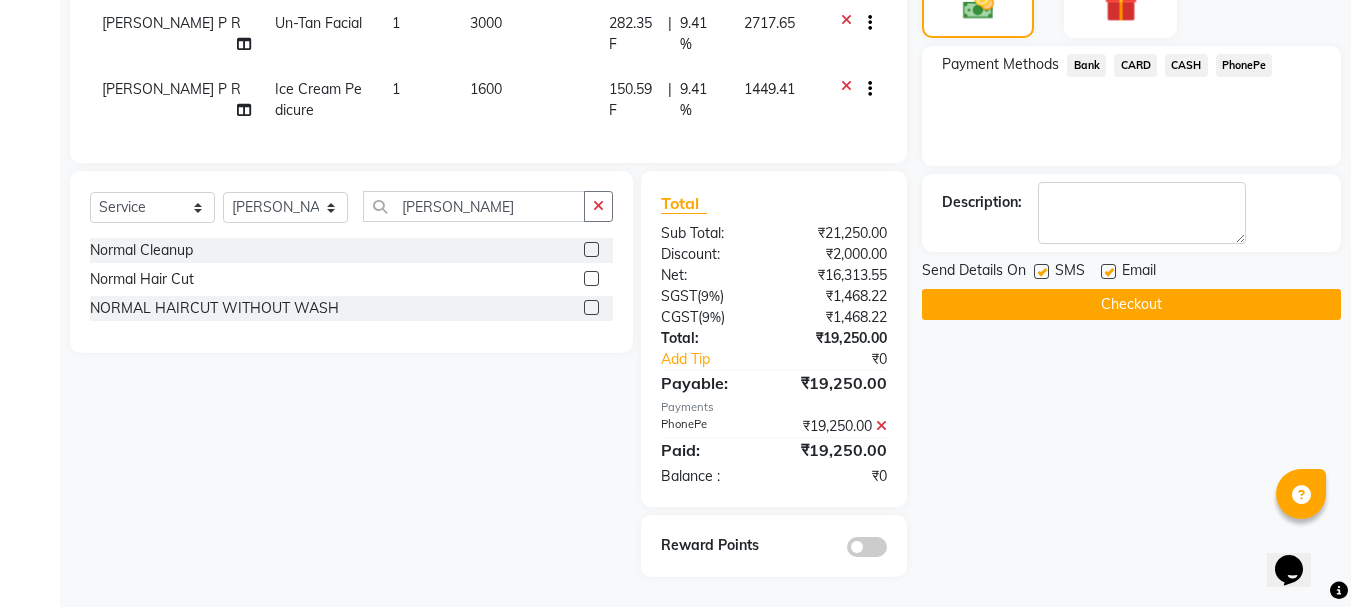 click on "Checkout" 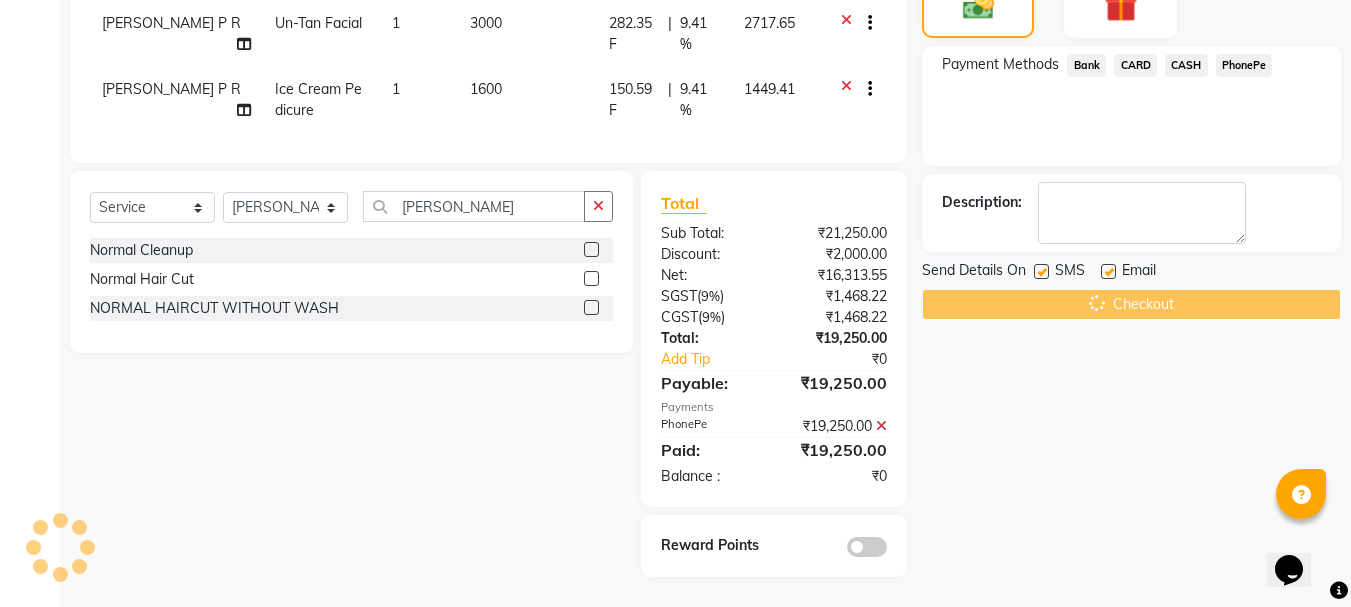 scroll, scrollTop: 0, scrollLeft: 0, axis: both 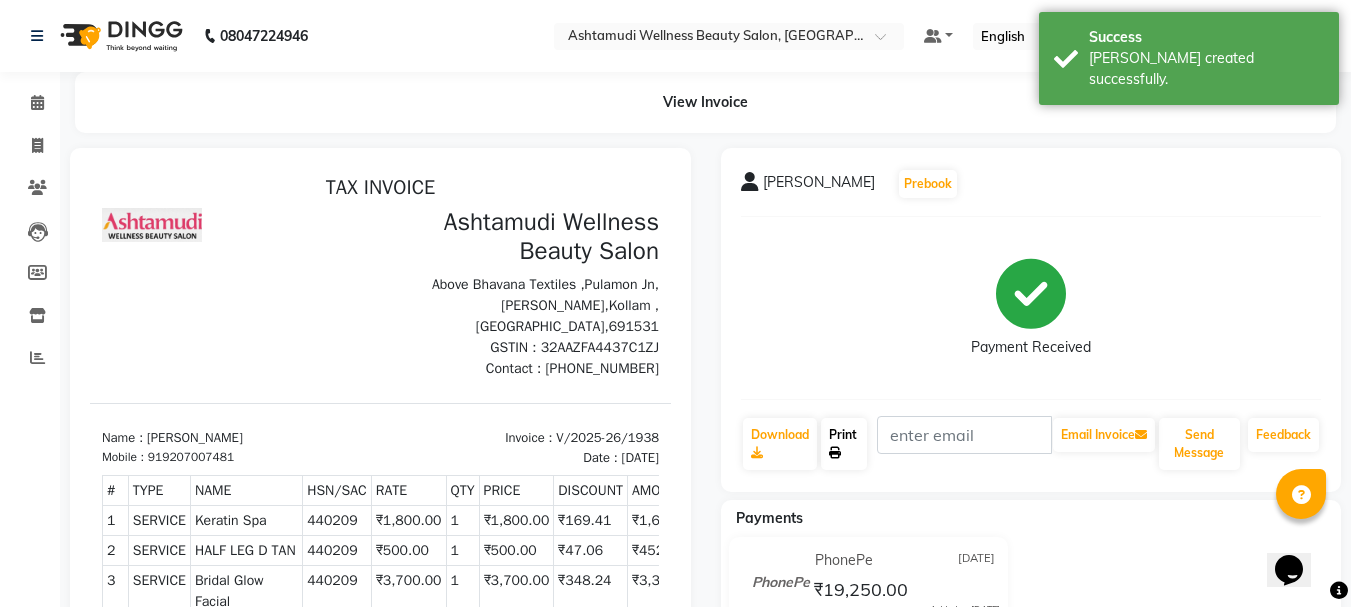 click on "Print" 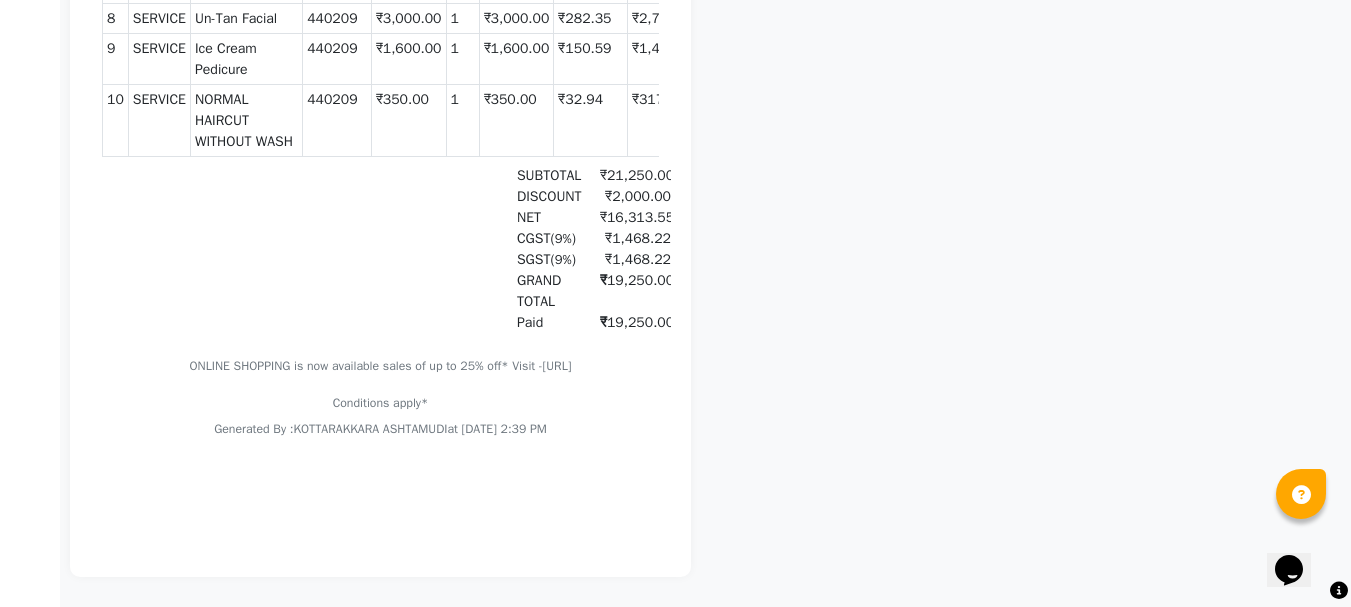 scroll, scrollTop: 0, scrollLeft: 0, axis: both 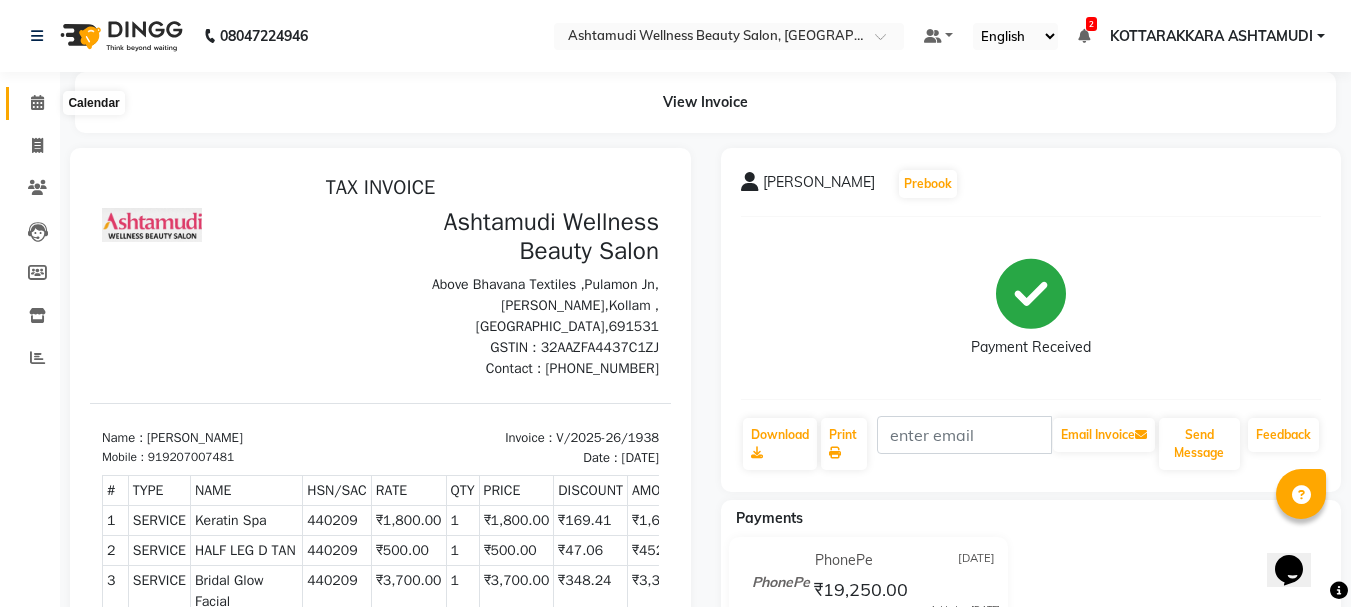click 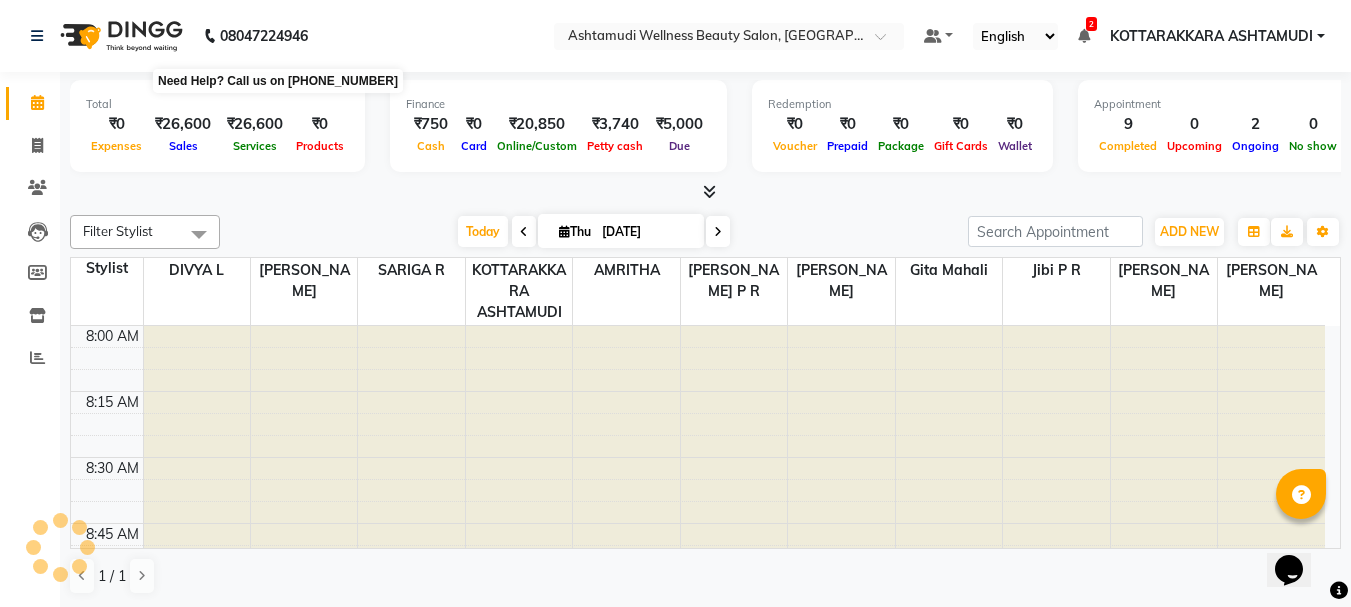scroll, scrollTop: 0, scrollLeft: 0, axis: both 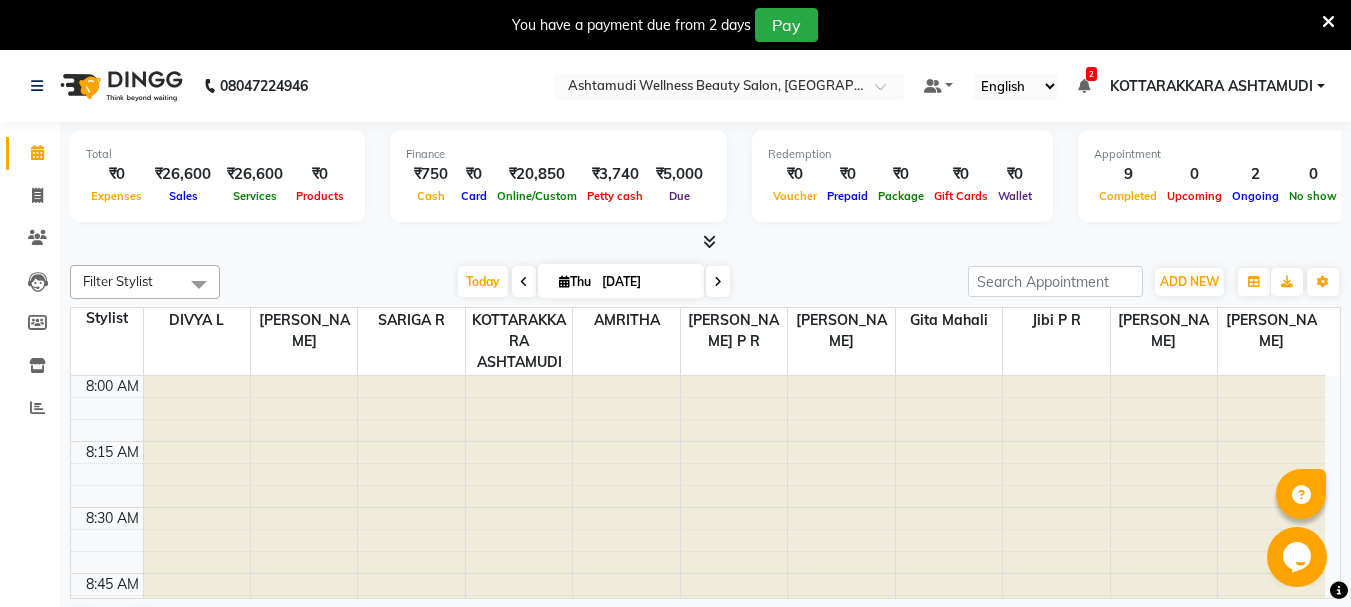 click at bounding box center [1328, 22] 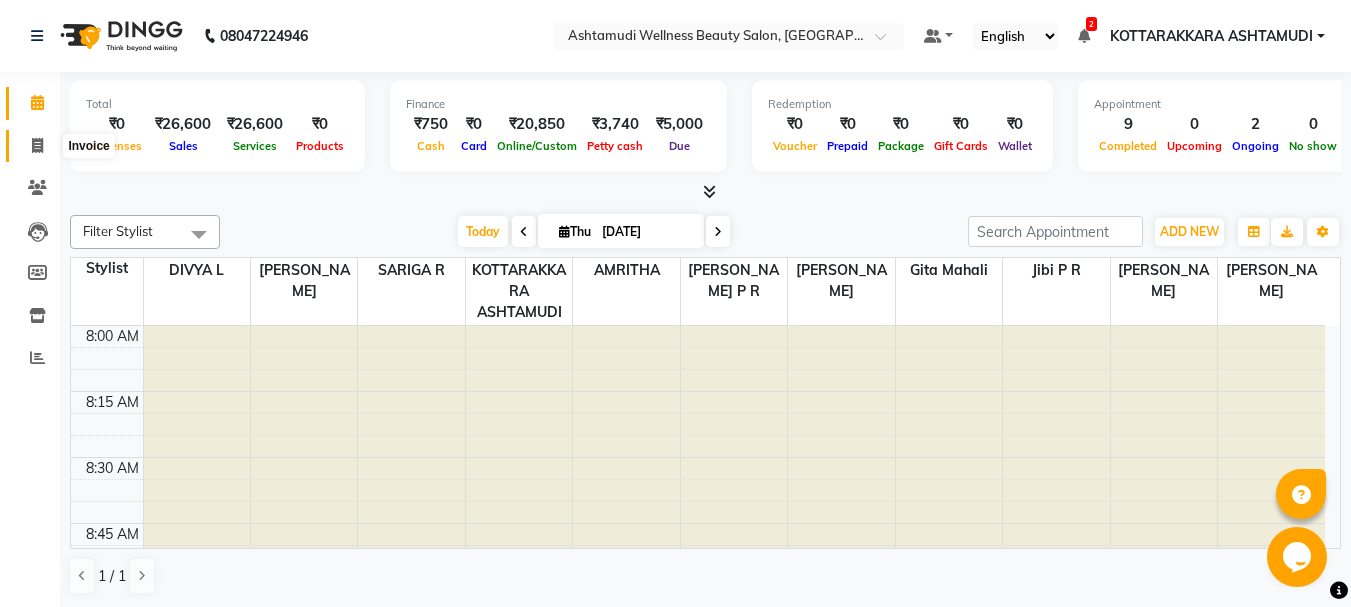 click 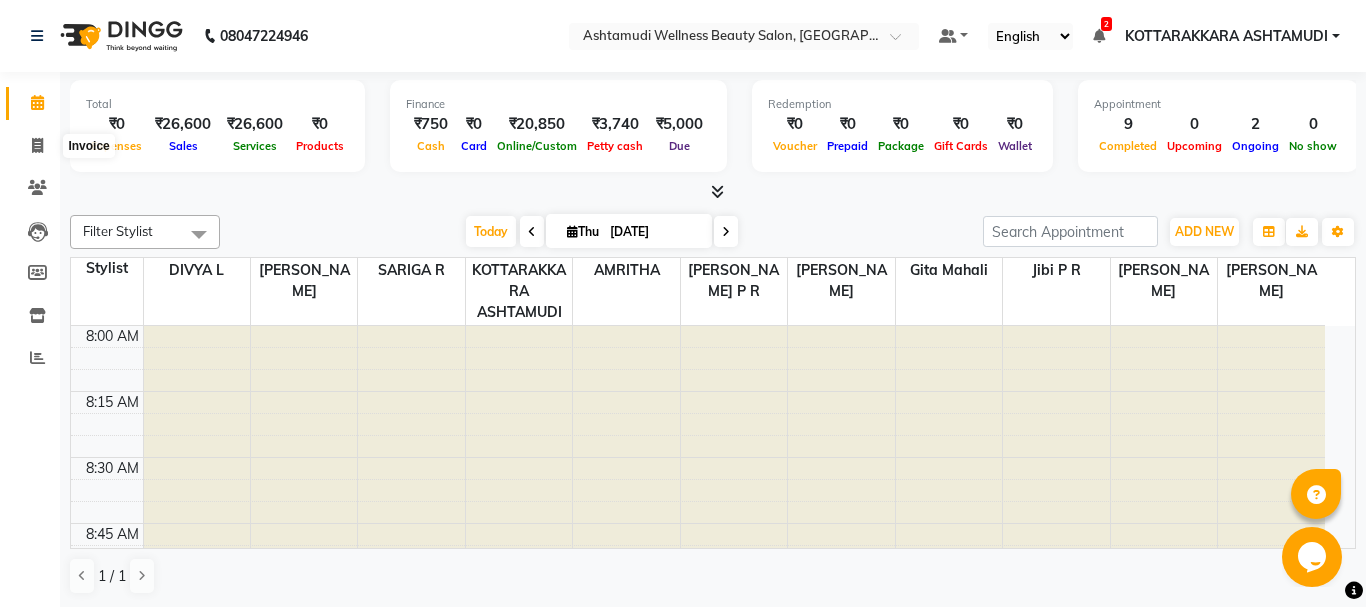 select on "service" 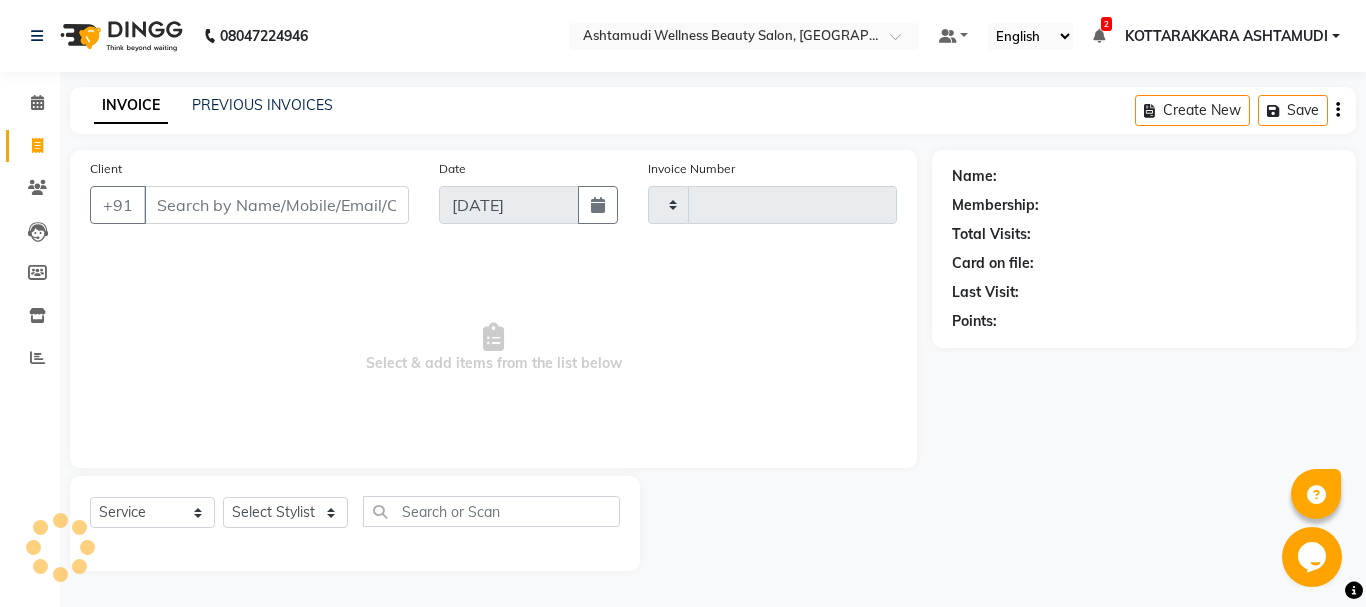 type on "1939" 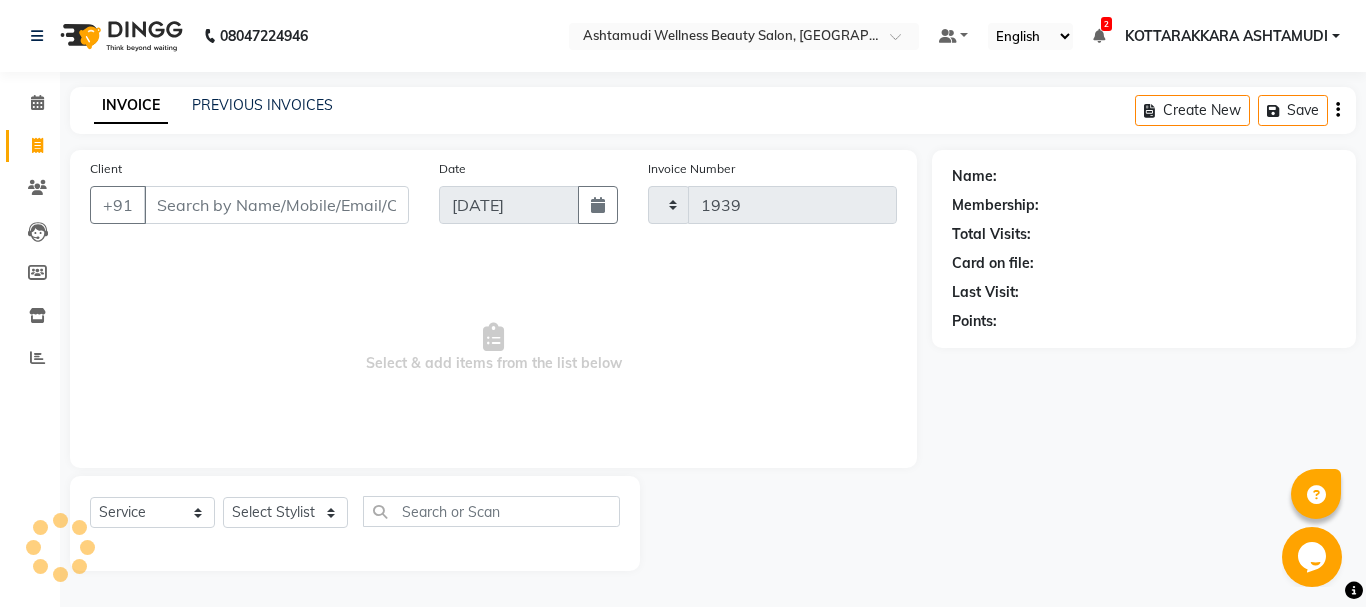 select on "4664" 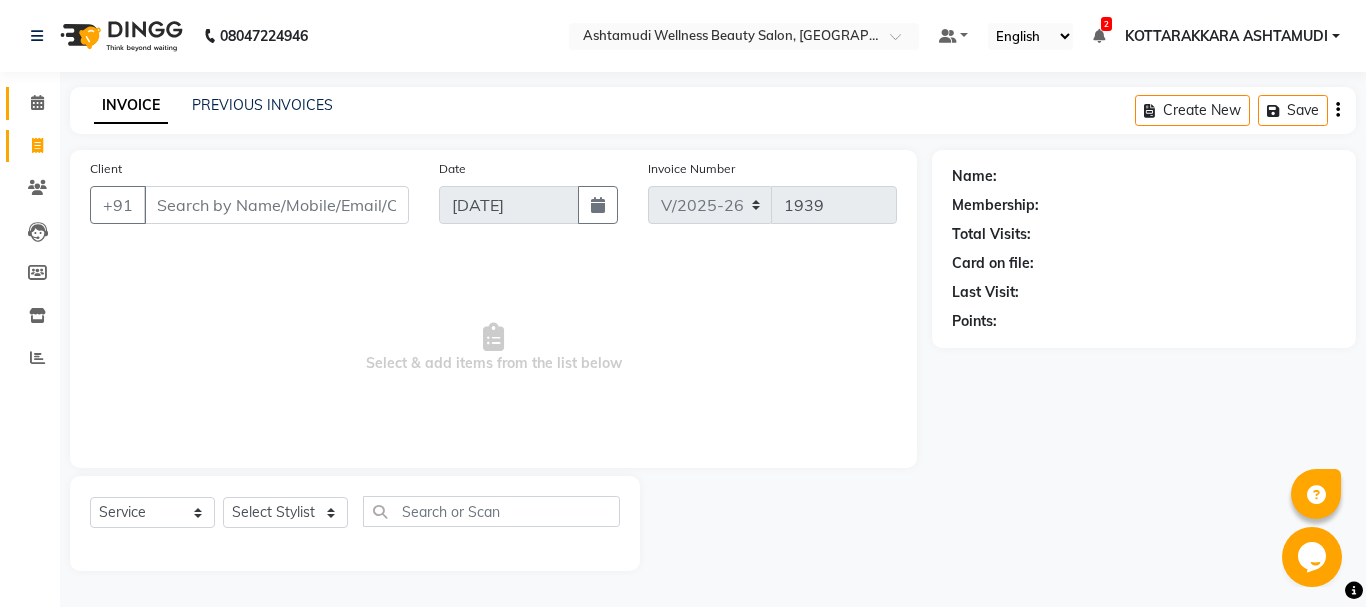 click on "Calendar" 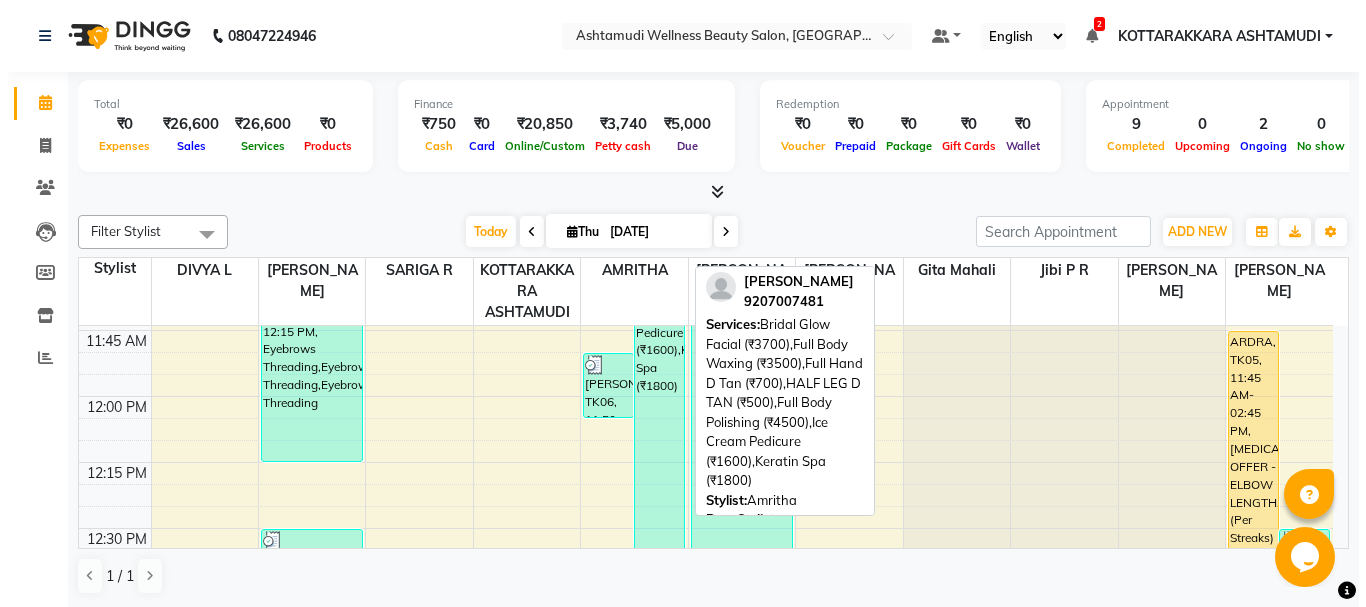 scroll, scrollTop: 885, scrollLeft: 0, axis: vertical 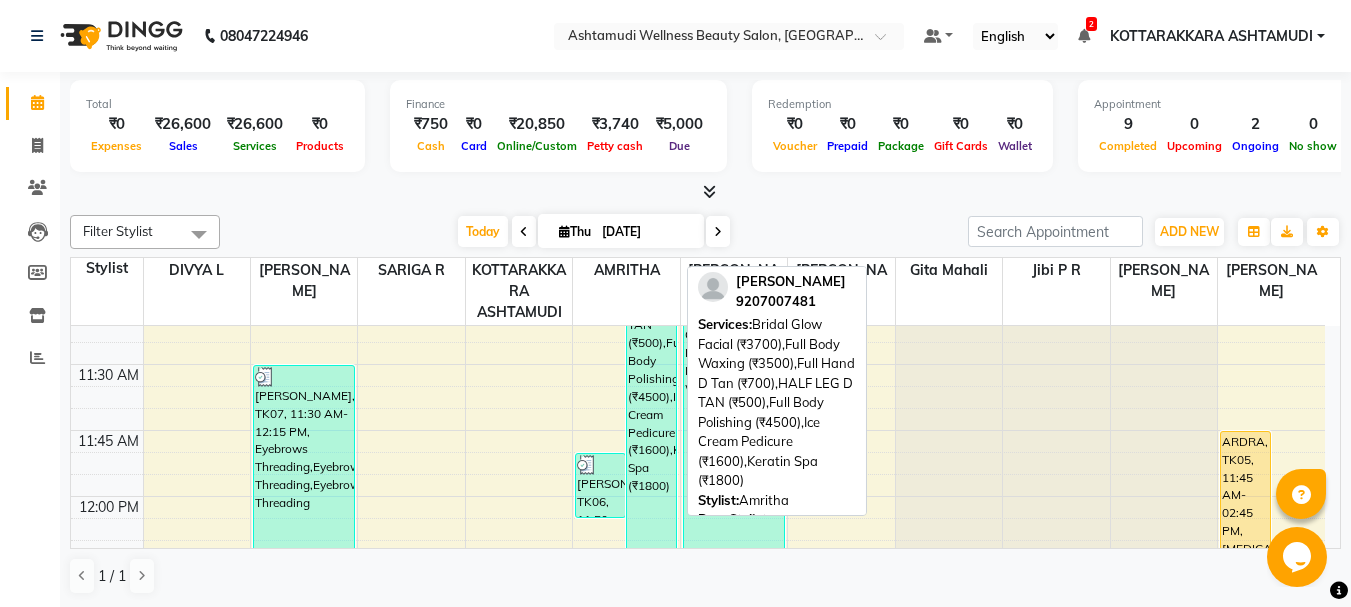 click on "[PERSON_NAME], TK01, 10:05 AM-06:00 PM, Bridal Glow Facial (₹3700),Full Body Waxing (₹3500),Full Hand D Tan (₹700),HALF LEG D TAN (₹500),Full Body Polishing (₹4500),Ice Cream Pedicure (₹1600),Keratin Spa (₹1800)" at bounding box center [651, 1035] 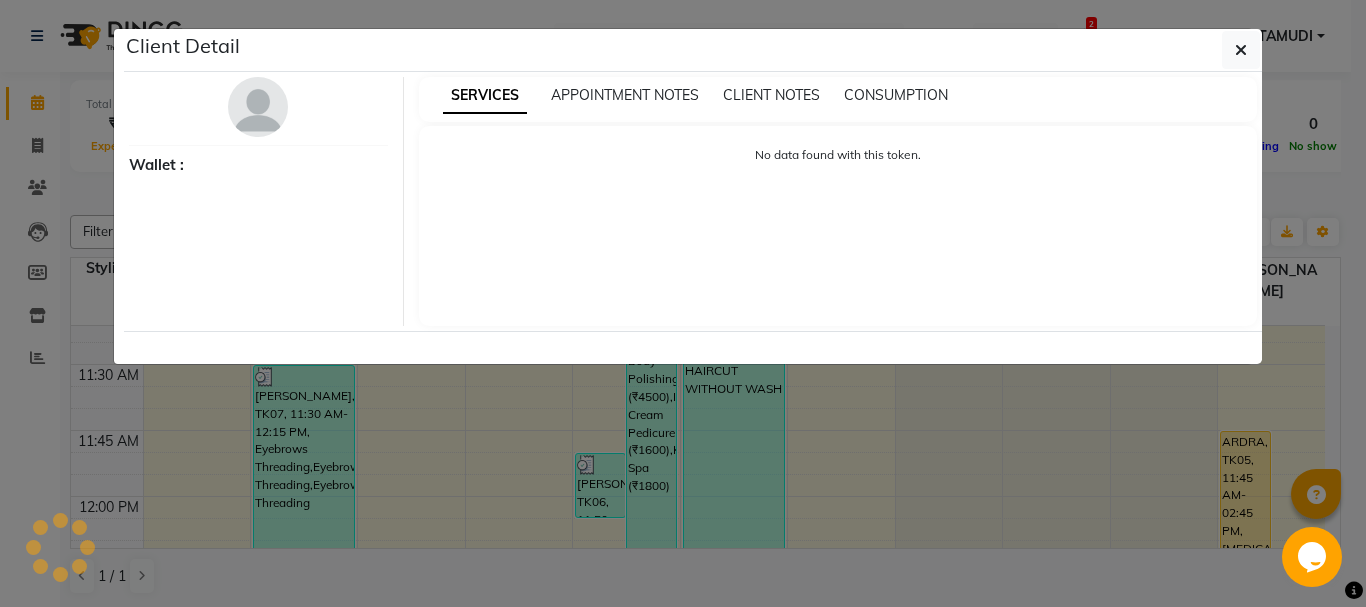 select on "3" 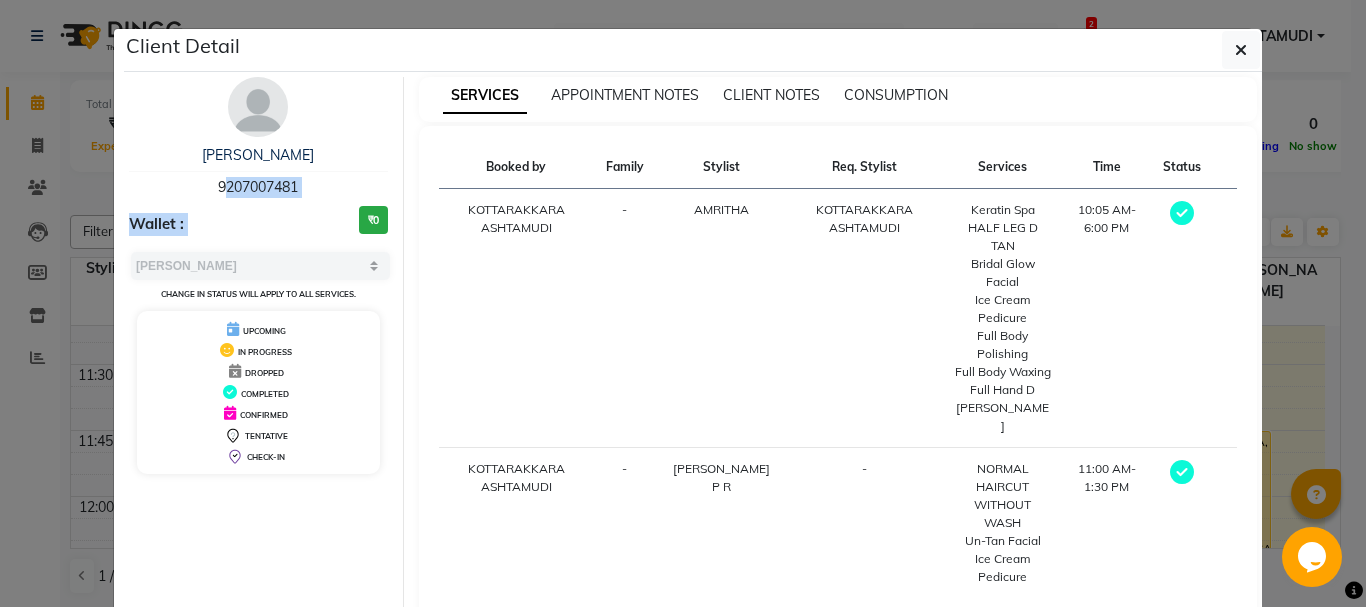 drag, startPoint x: 210, startPoint y: 186, endPoint x: 287, endPoint y: 198, distance: 77.92946 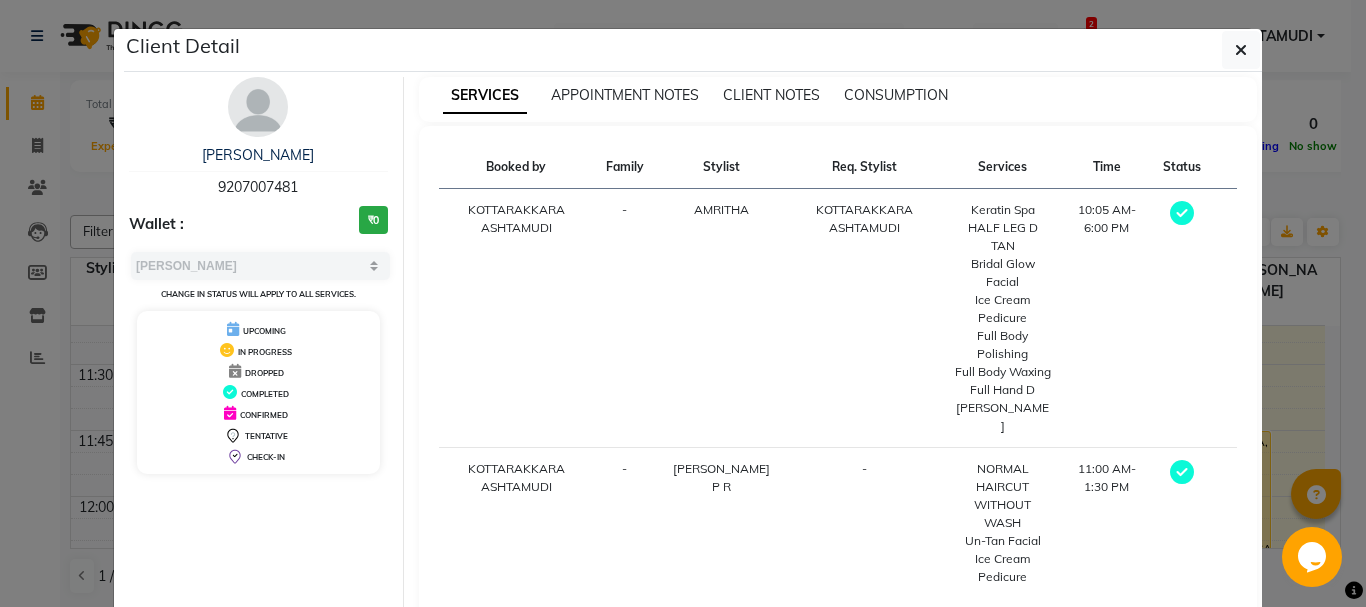 click on "Client Detail  Aaruni    9207007481 Wallet : ₹0 Select MARK DONE UPCOMING Change in status will apply to all services. UPCOMING IN PROGRESS DROPPED COMPLETED CONFIRMED TENTATIVE CHECK-IN SERVICES APPOINTMENT NOTES CLIENT NOTES CONSUMPTION Booked by Family Stylist Req. Stylist Services Time Status  KOTTARAKKARA ASHTAMUDI  - AMRITHA KOTTARAKKARA ASHTAMUDI  Keratin Spa   HALF LEG D TAN   Bridal Glow Facial   Ice Cream Pedicure   Full Body Polishing   Full Body Waxing   Full Hand D Tan   10:05 AM-6:00 PM   KOTTARAKKARA ASHTAMUDI  - SHAMINA MUHAMMED P R -  NORMAL HAIRCUT WITHOUT WASH   Un-Tan Facial    Ice Cream Pedicure   11:00 AM-1:30 PM   View Invoice" 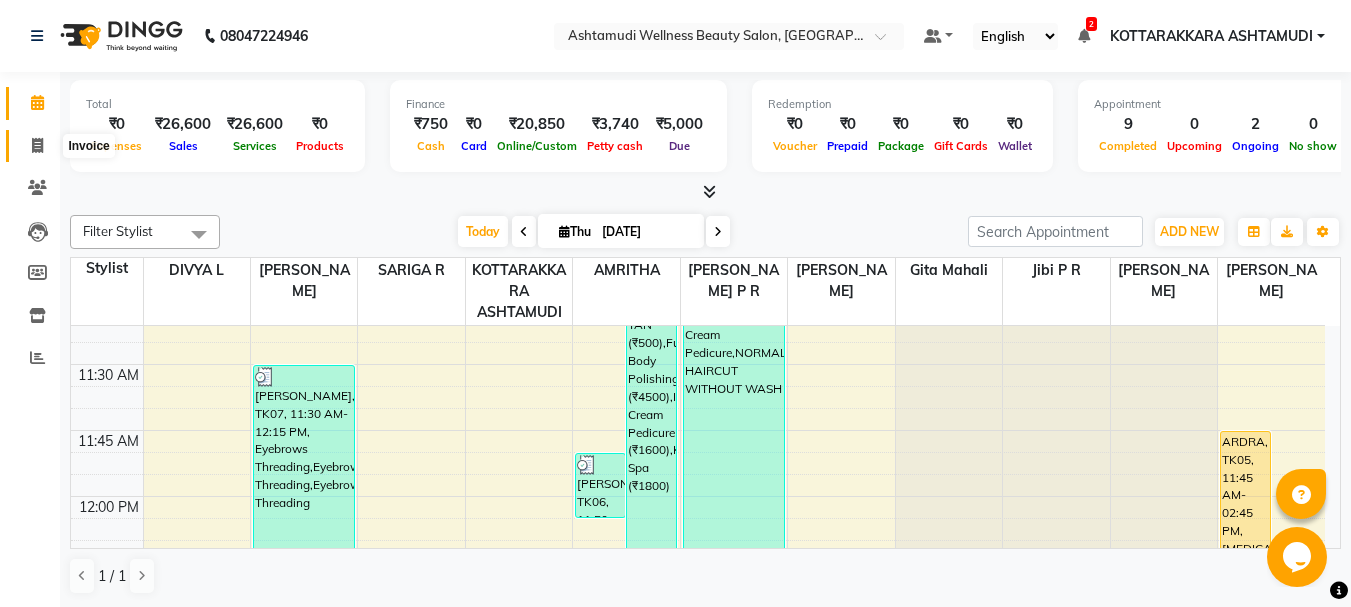 click 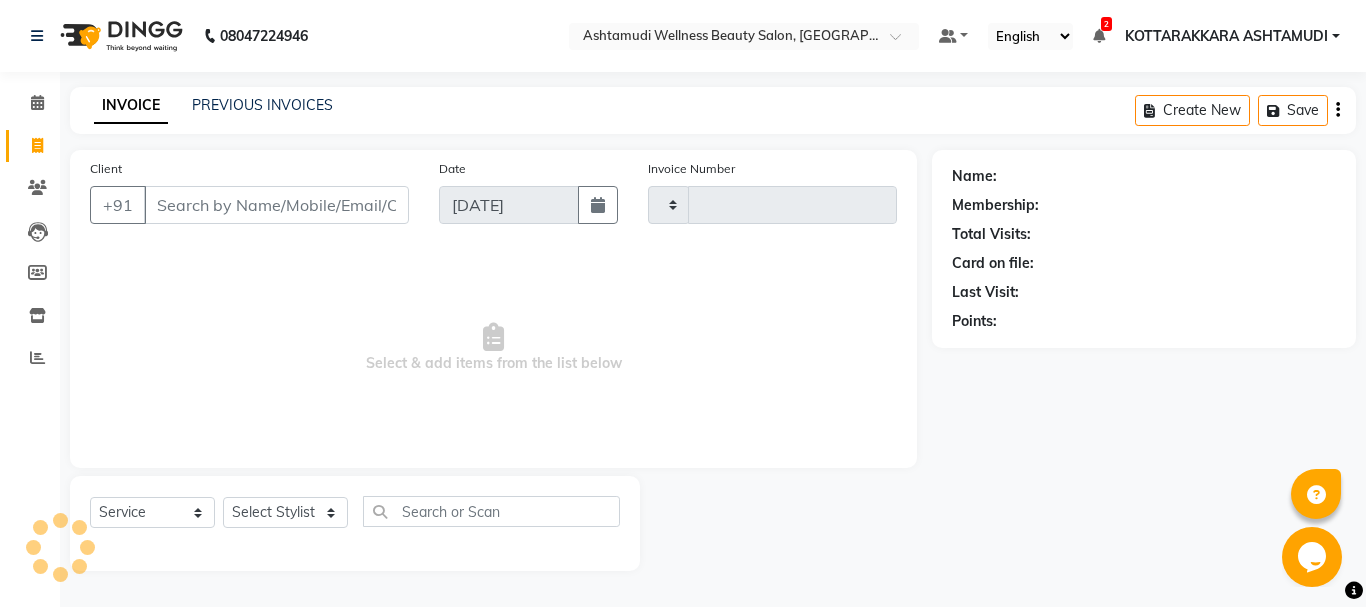type on "1939" 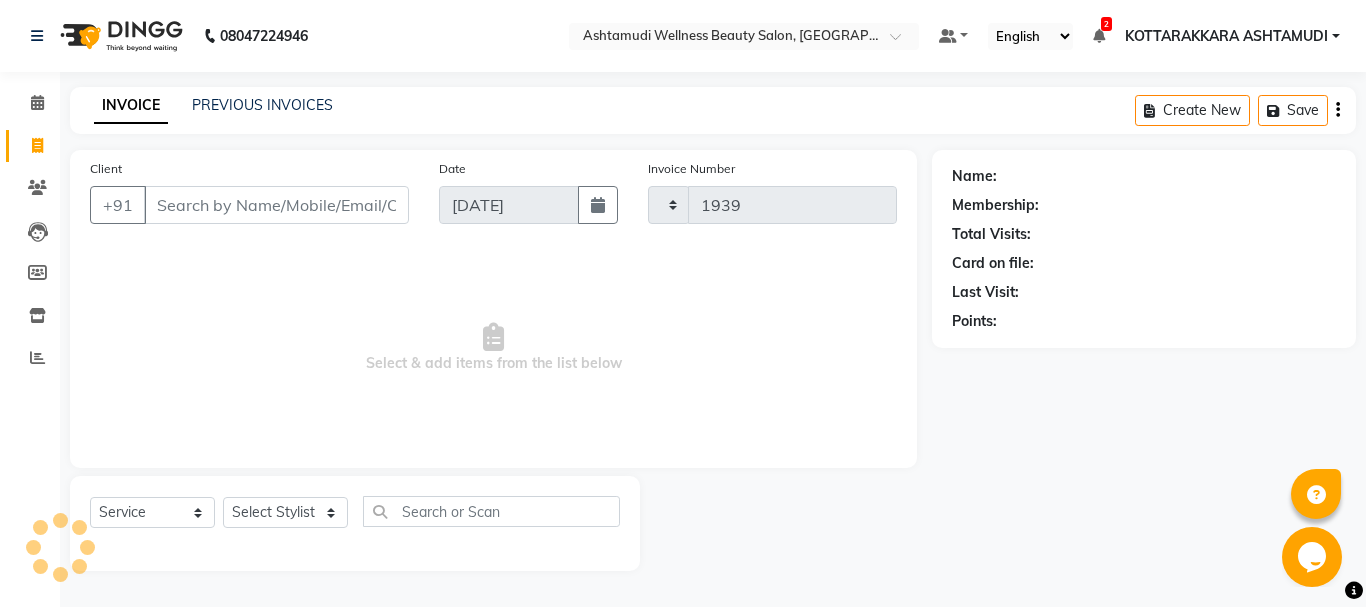 select on "4664" 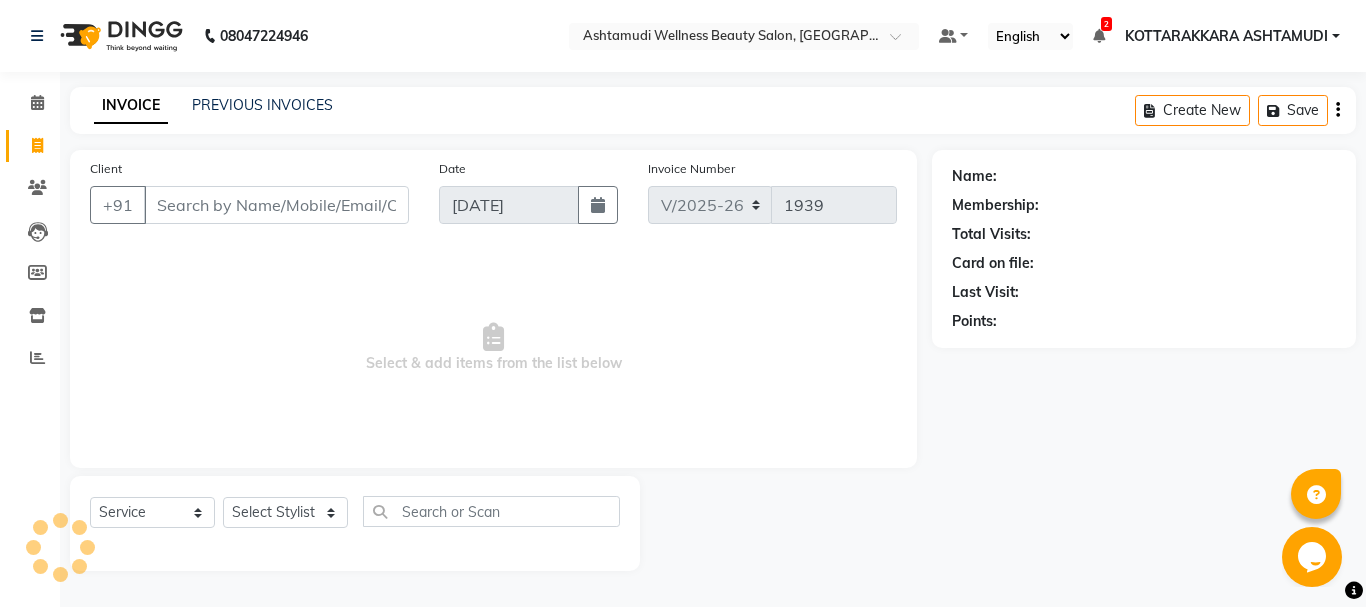 click on "Client" at bounding box center [276, 205] 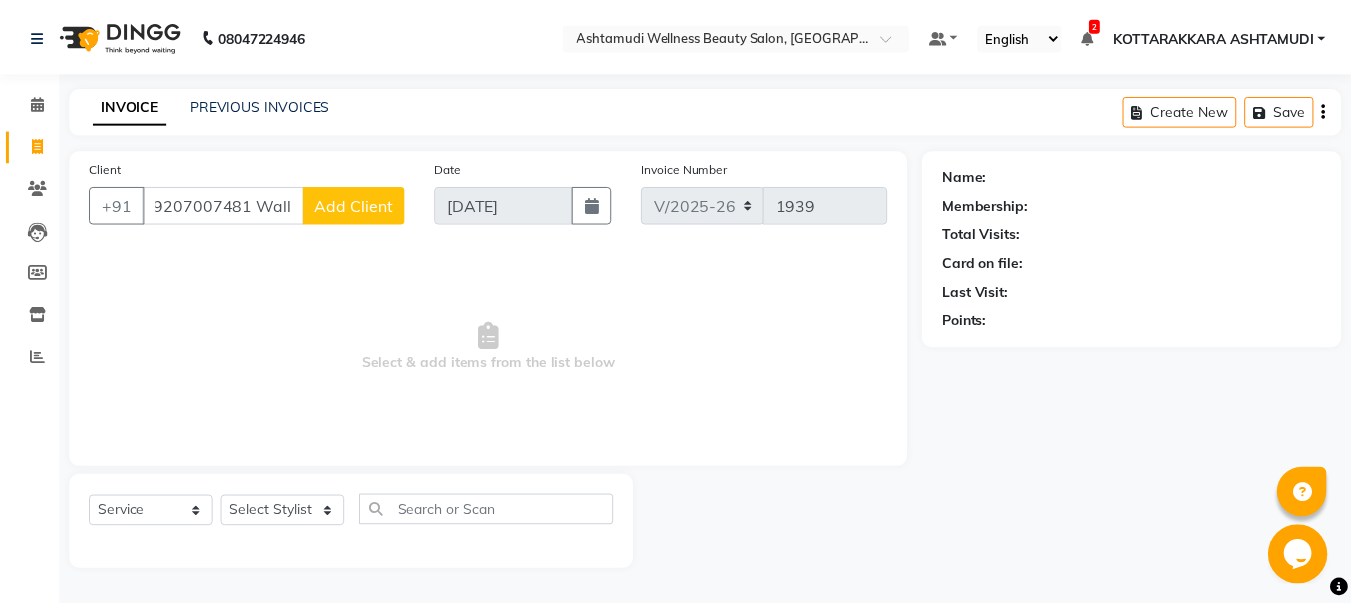 scroll, scrollTop: 0, scrollLeft: 0, axis: both 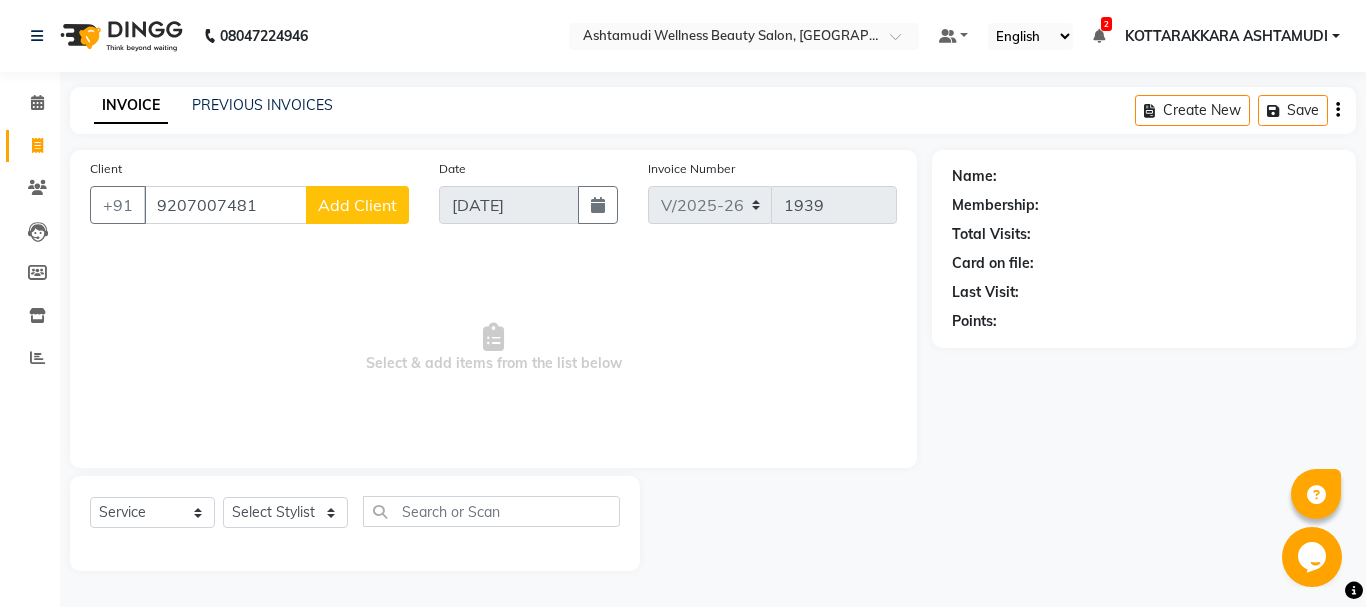type on "9207007481" 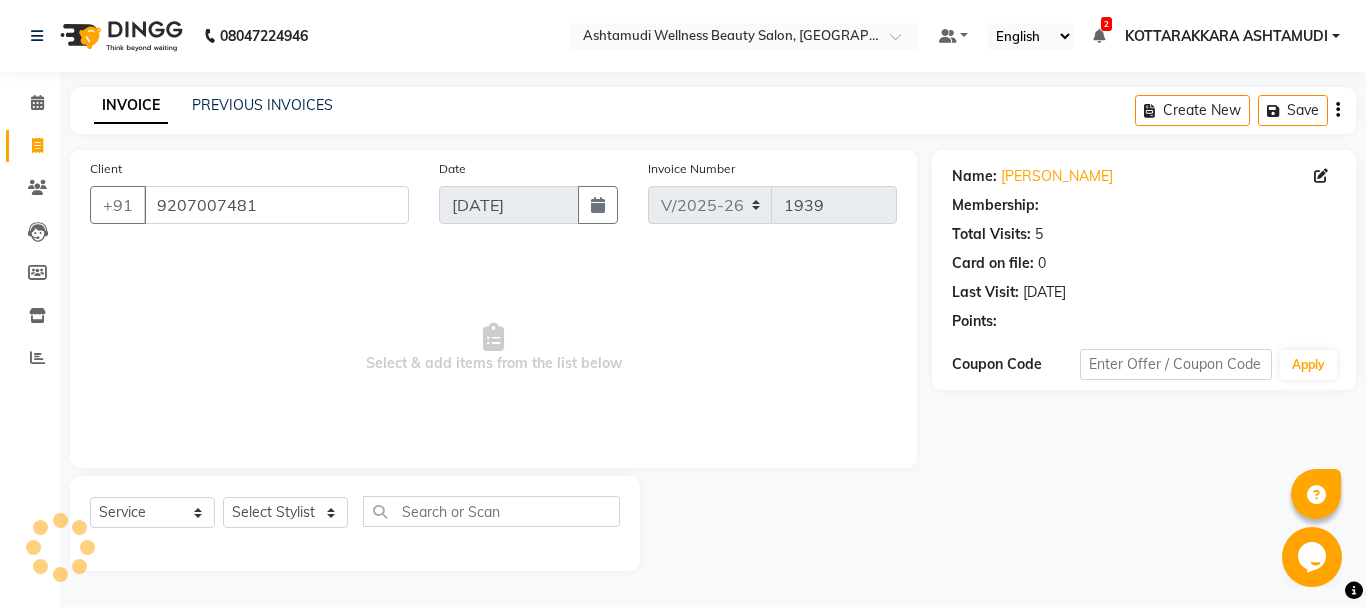 select on "2: Object" 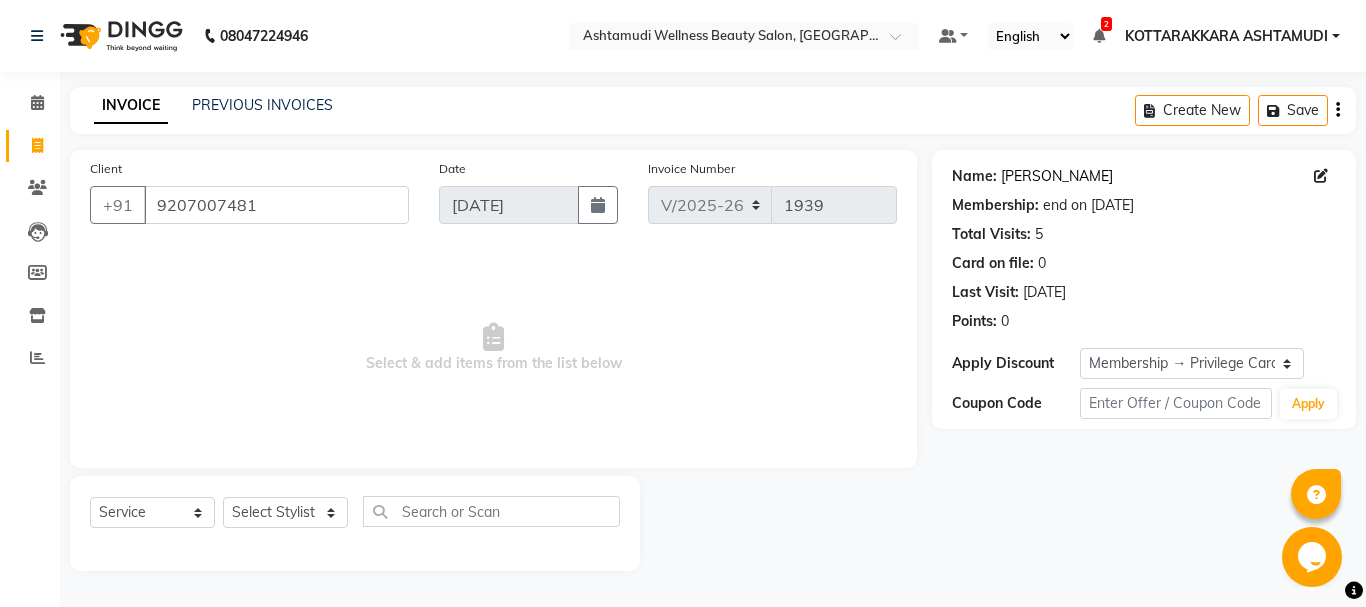 click on "[PERSON_NAME]" 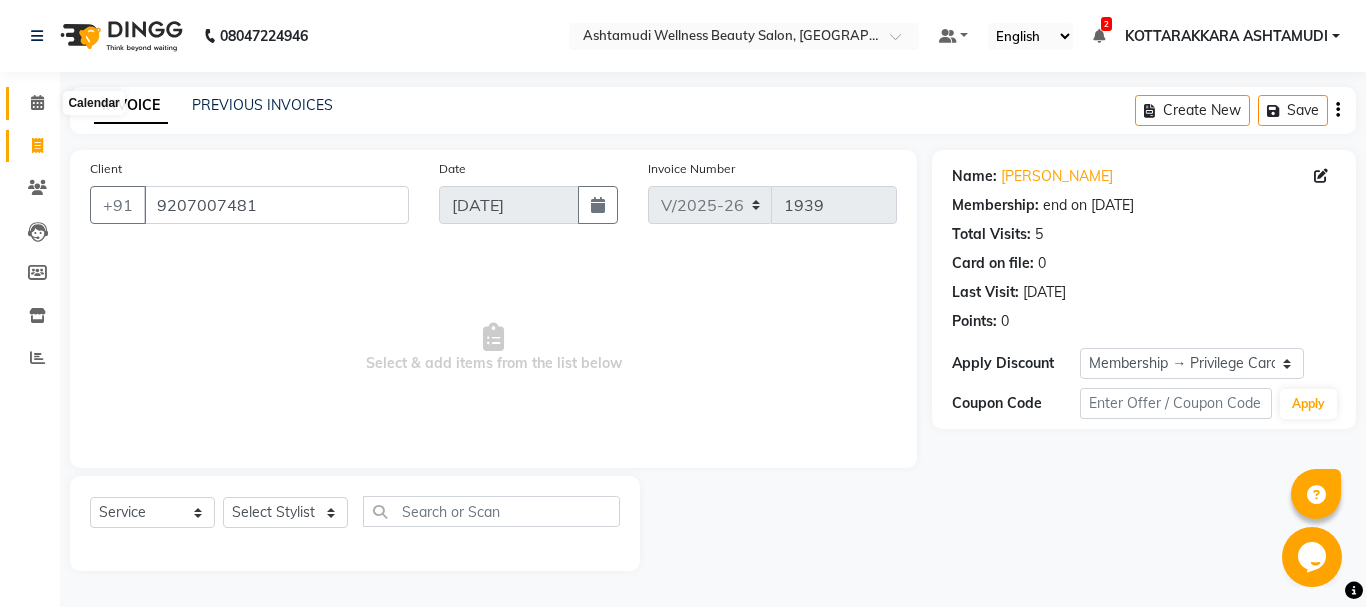 click 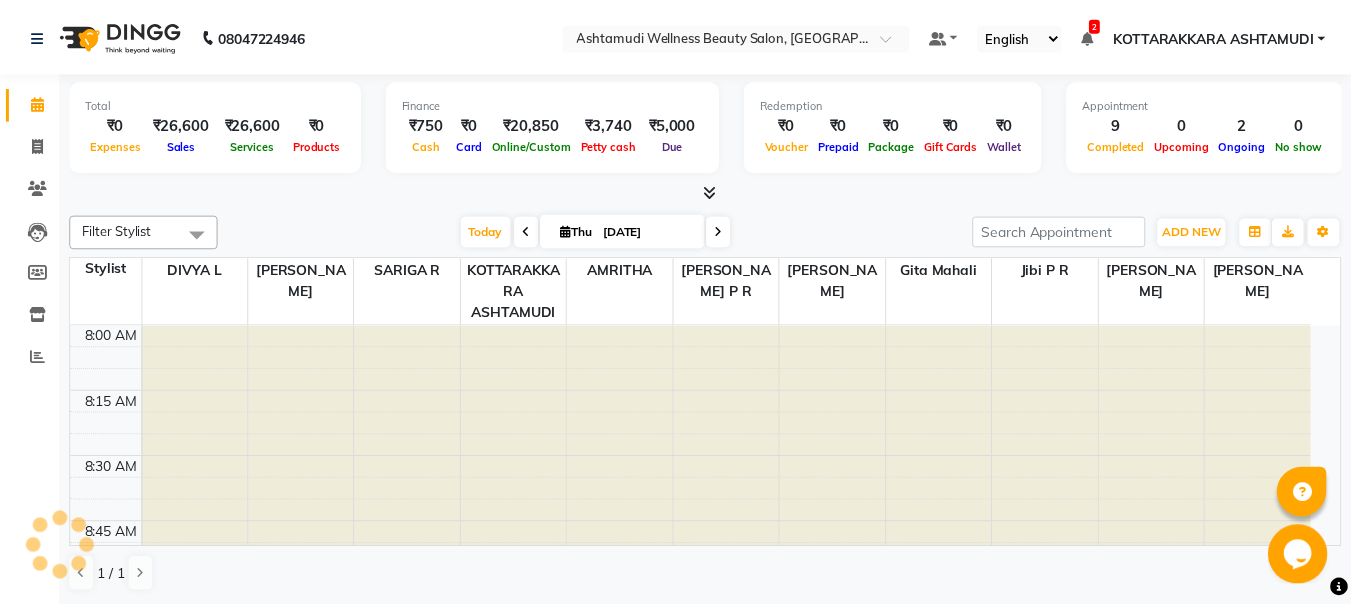 scroll, scrollTop: 0, scrollLeft: 0, axis: both 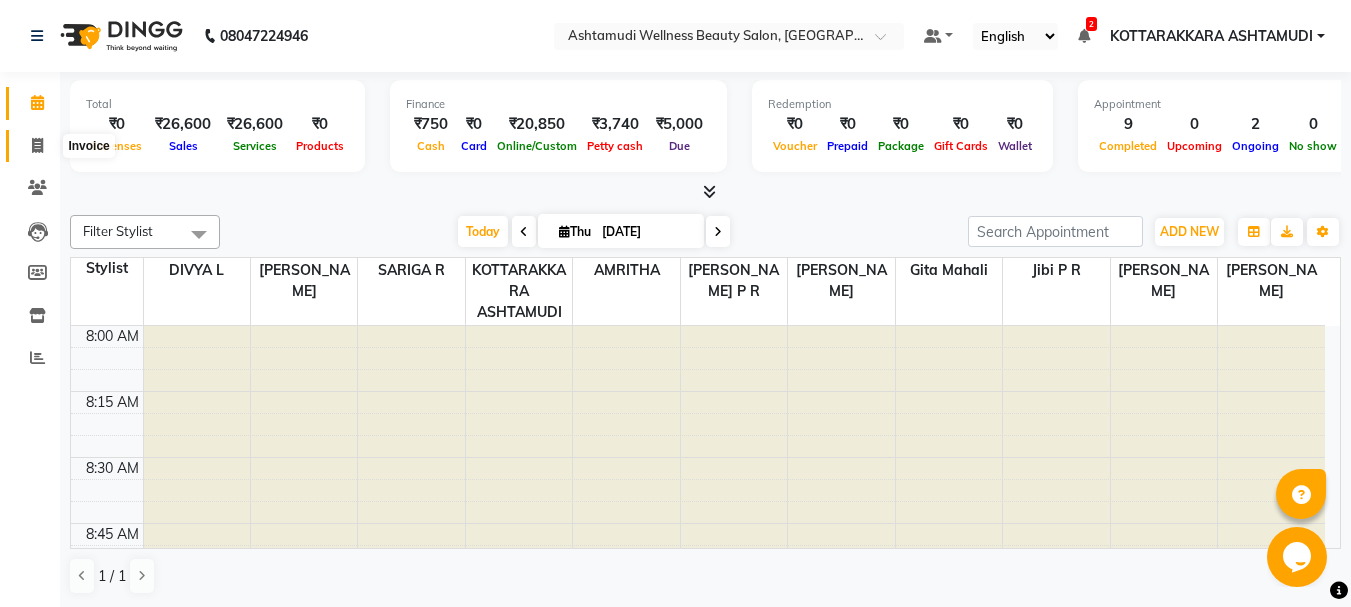 click 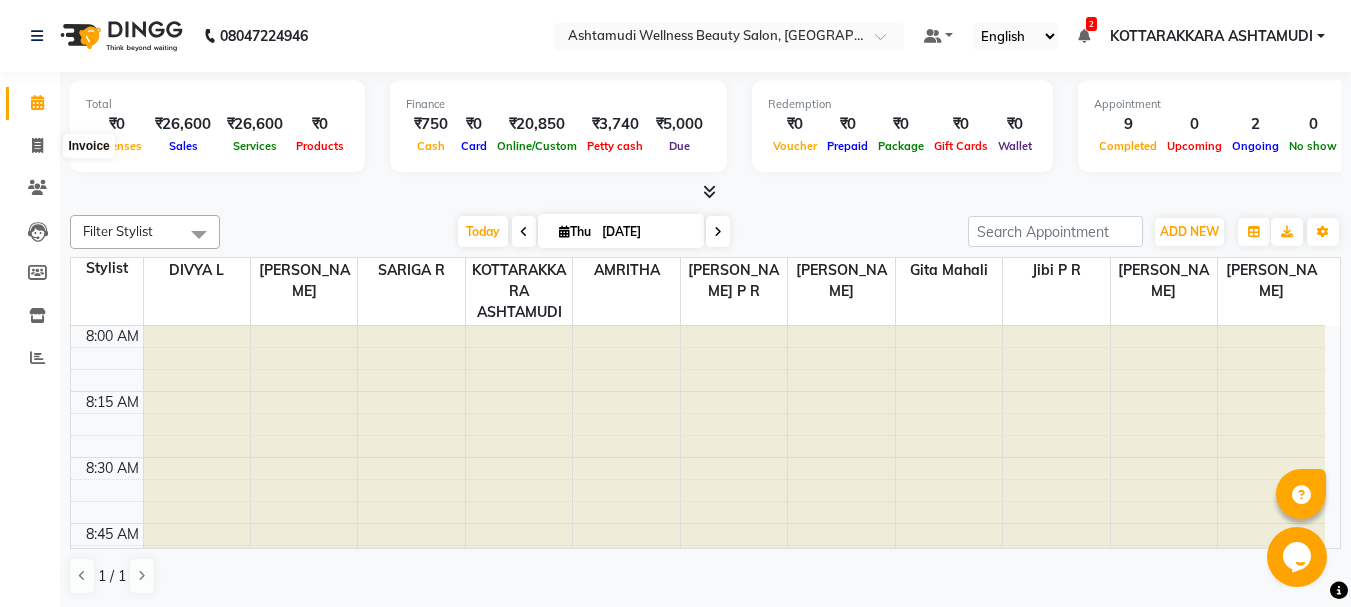 select on "service" 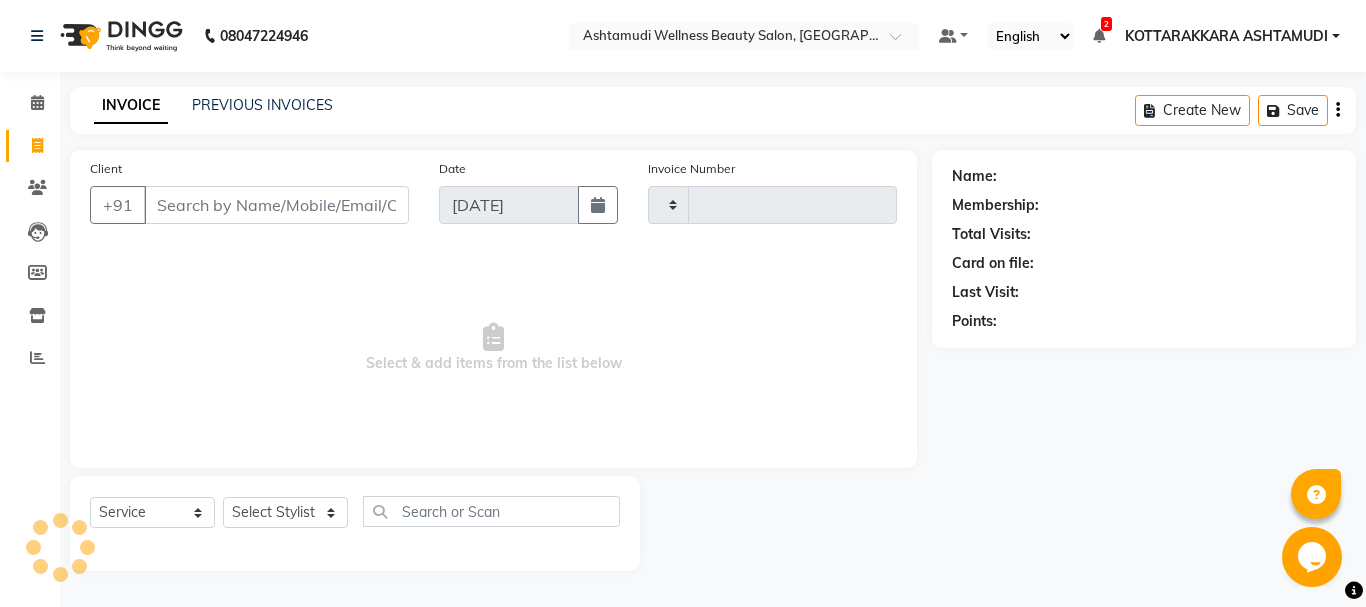 type on "1939" 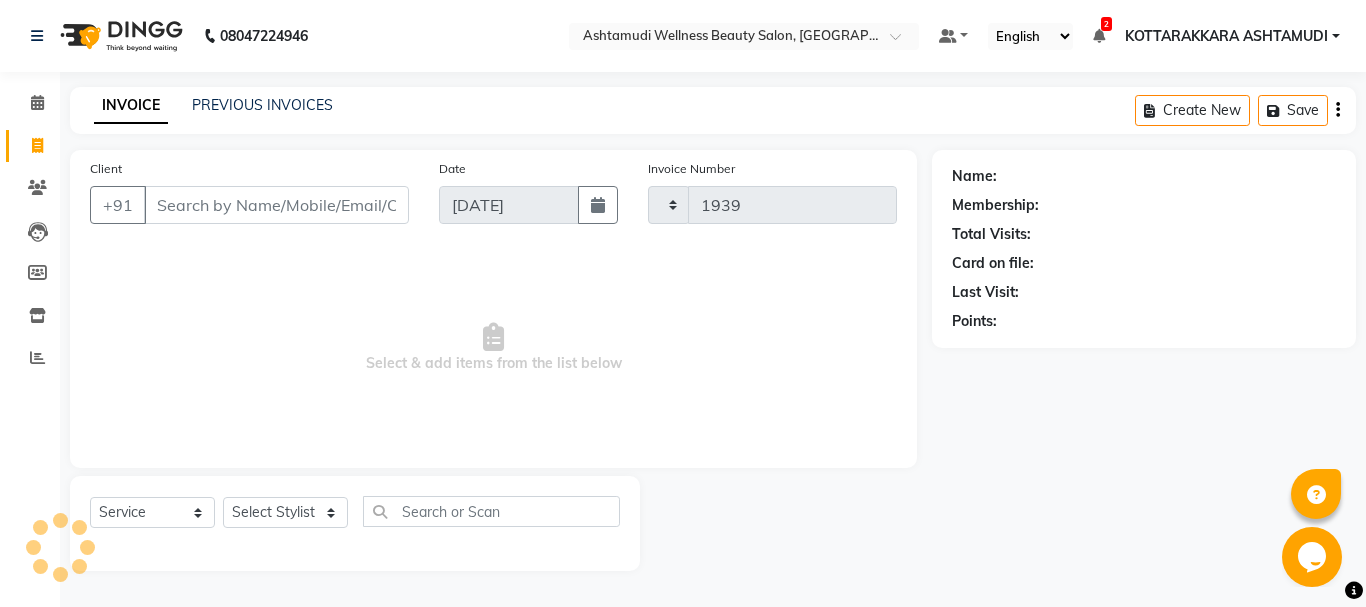 select on "4664" 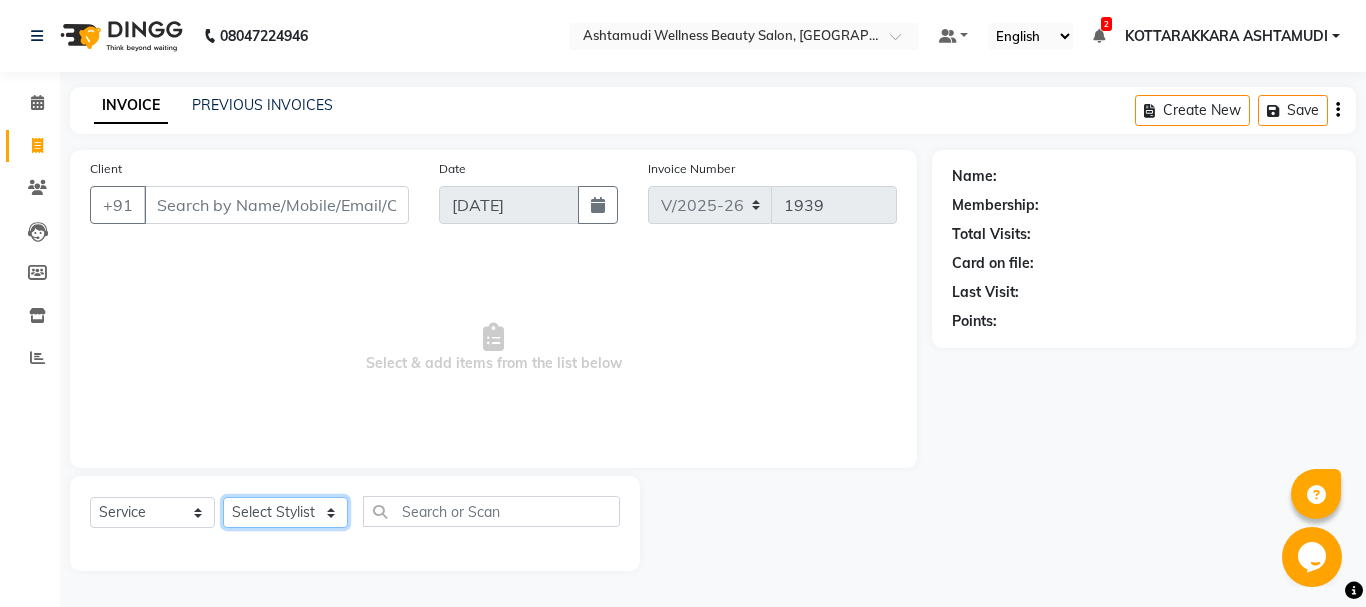 click on "Select Stylist AMRITHA [PERSON_NAME] DIVYA L	 Gita Mahali  Jibi P R [PERSON_NAME]  KOTTARAKKARA ASHTAMUDI [PERSON_NAME] 	 [PERSON_NAME] SARIGA R	 [PERSON_NAME]" 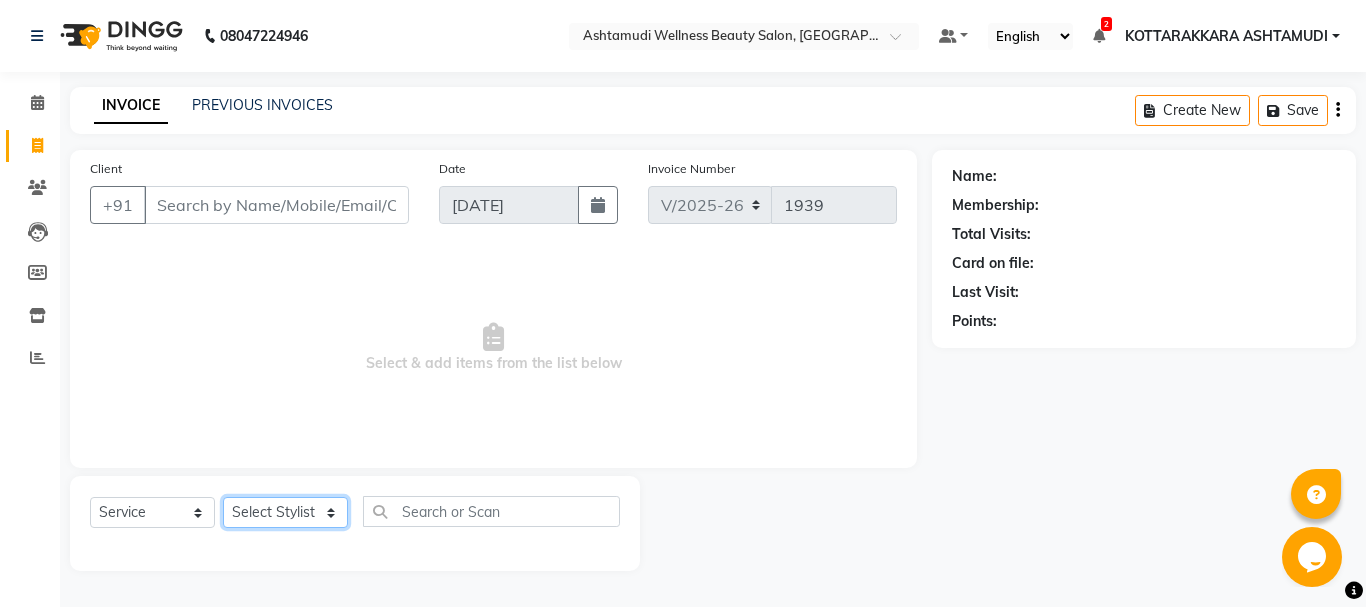 select on "27427" 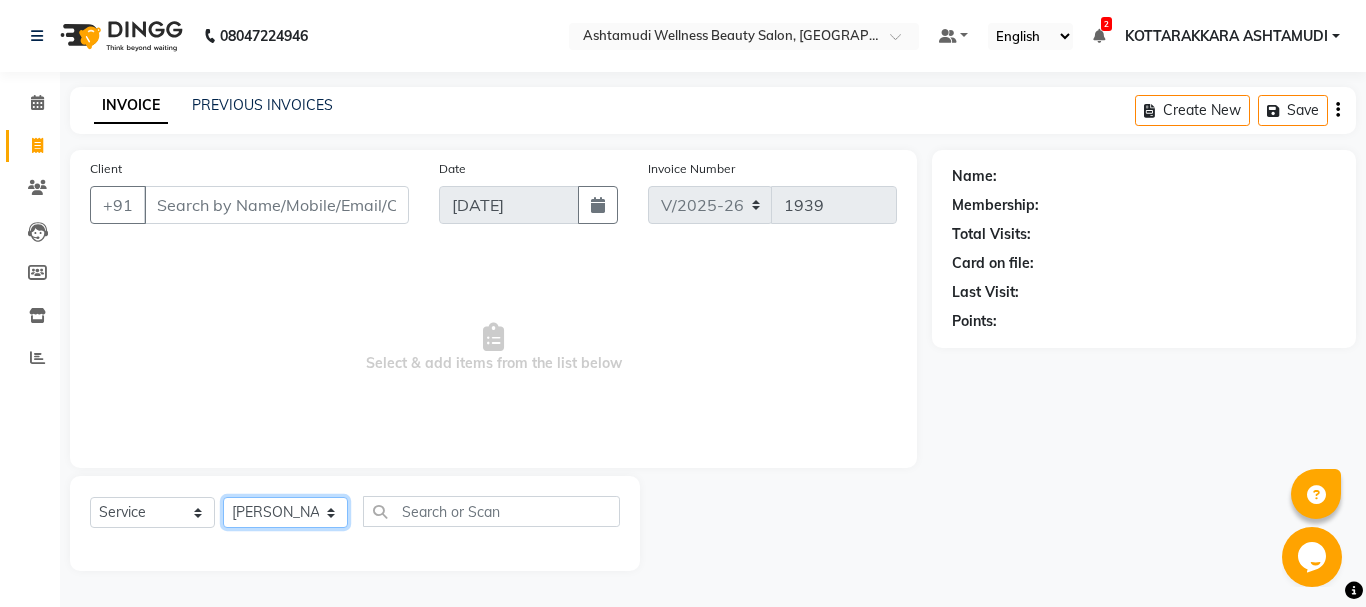 click on "Select Stylist AMRITHA [PERSON_NAME] DIVYA L	 Gita Mahali  Jibi P R [PERSON_NAME]  KOTTARAKKARA ASHTAMUDI [PERSON_NAME] 	 [PERSON_NAME] SARIGA R	 [PERSON_NAME]" 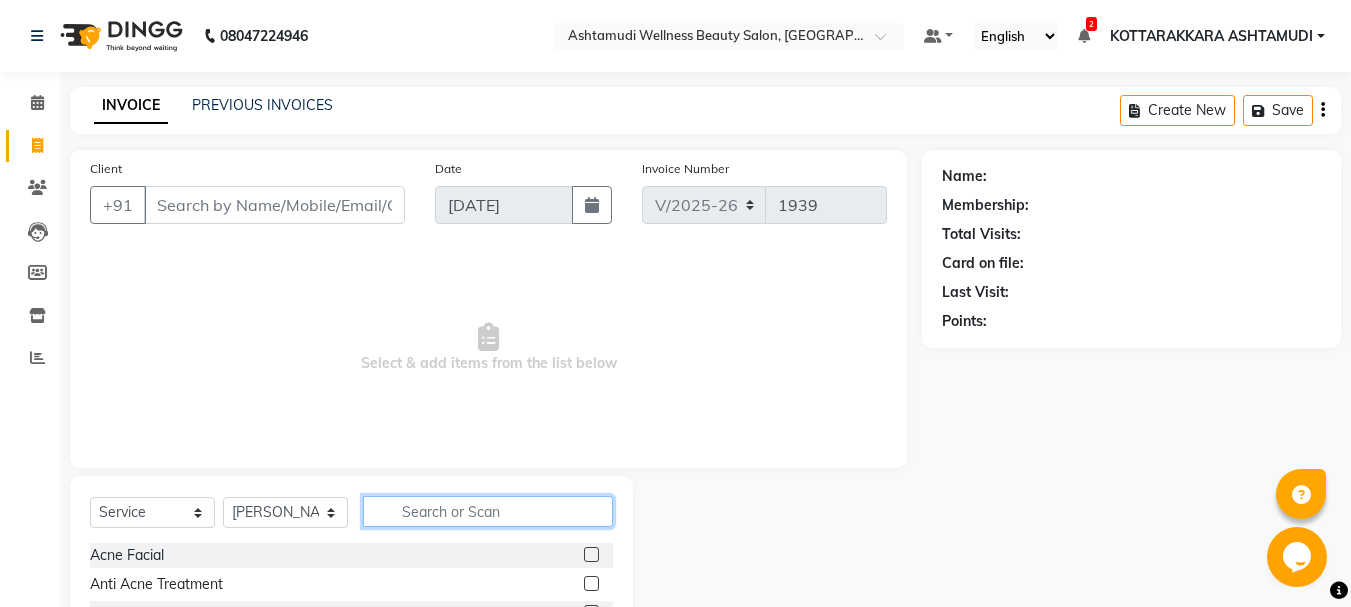 click 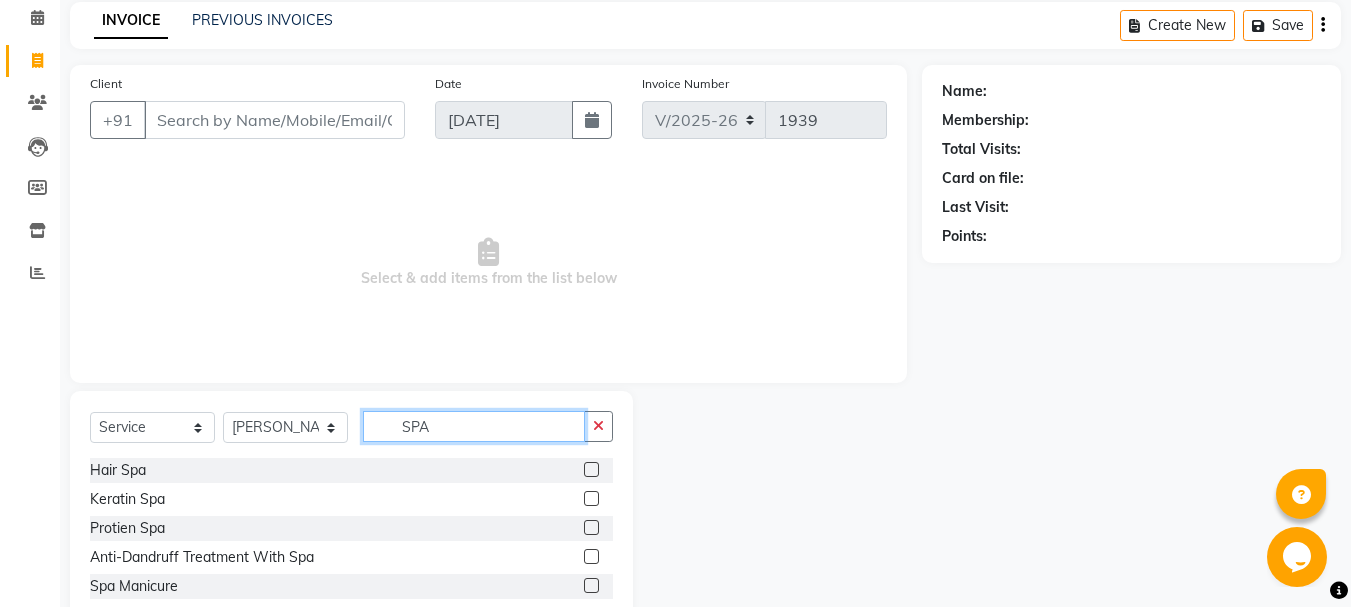 scroll, scrollTop: 168, scrollLeft: 0, axis: vertical 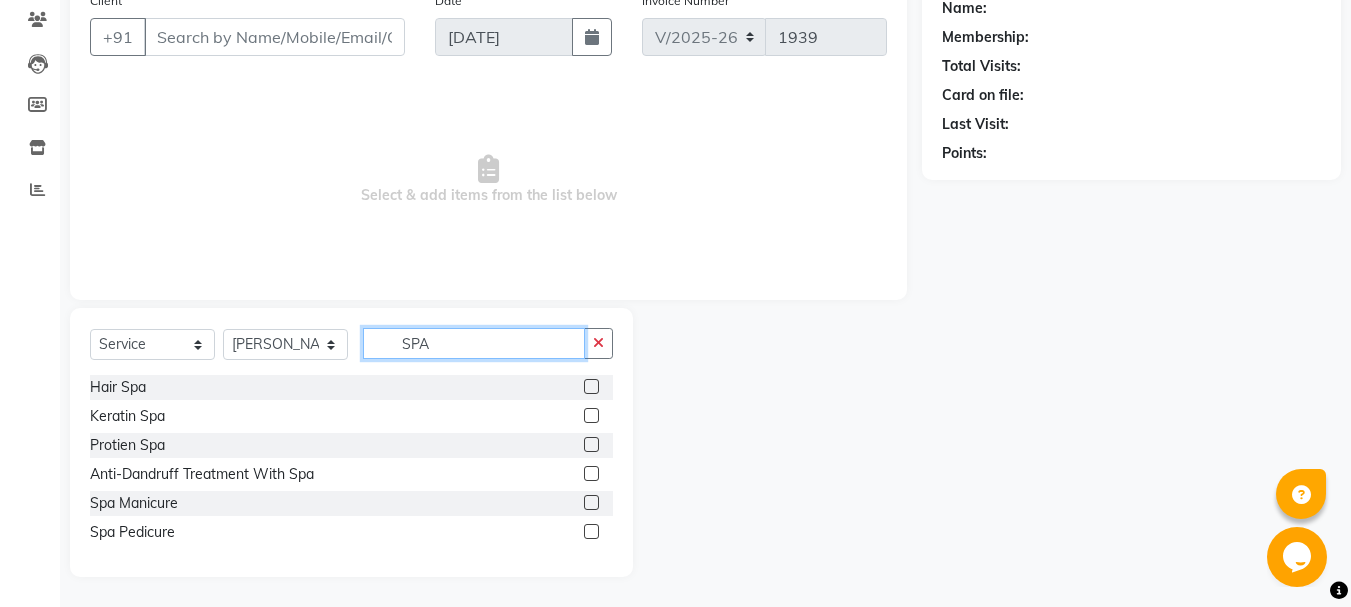 type on "SPA" 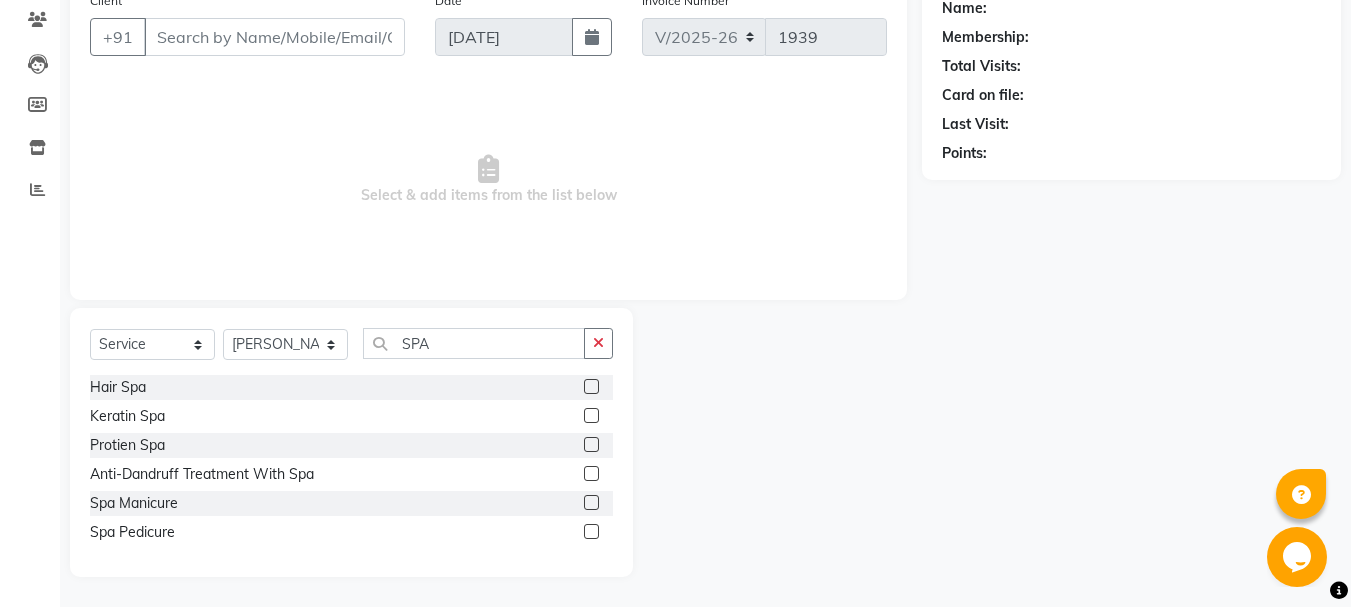 drag, startPoint x: 596, startPoint y: 388, endPoint x: 559, endPoint y: 381, distance: 37.65634 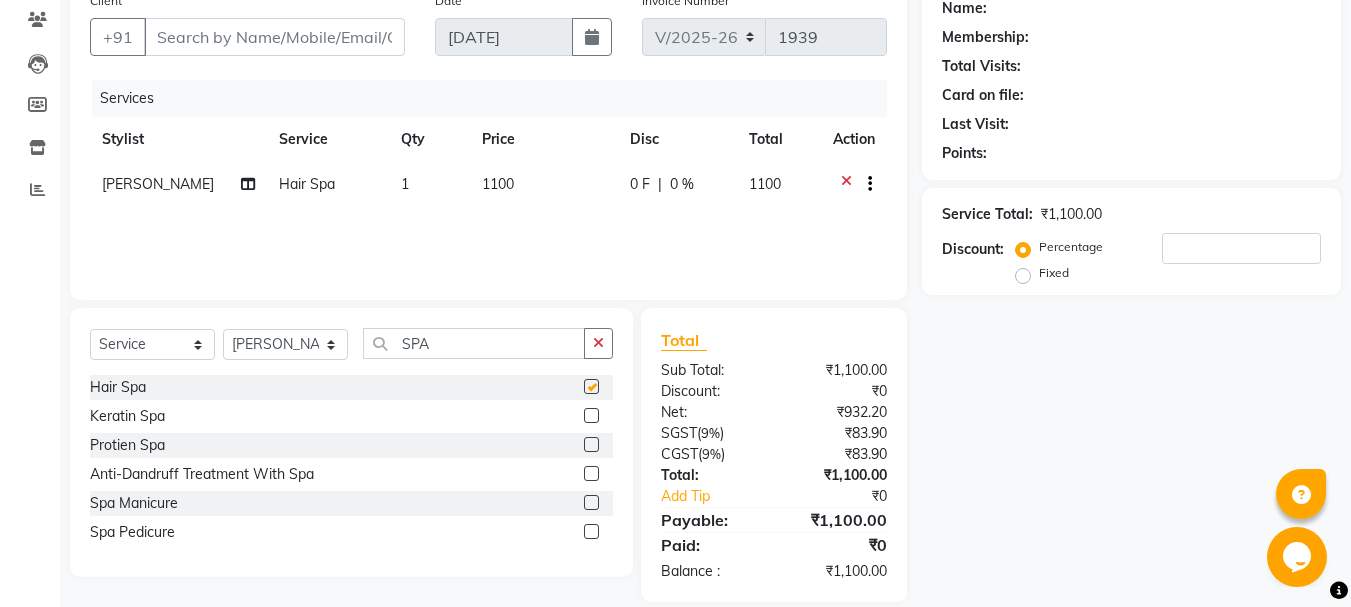 checkbox on "false" 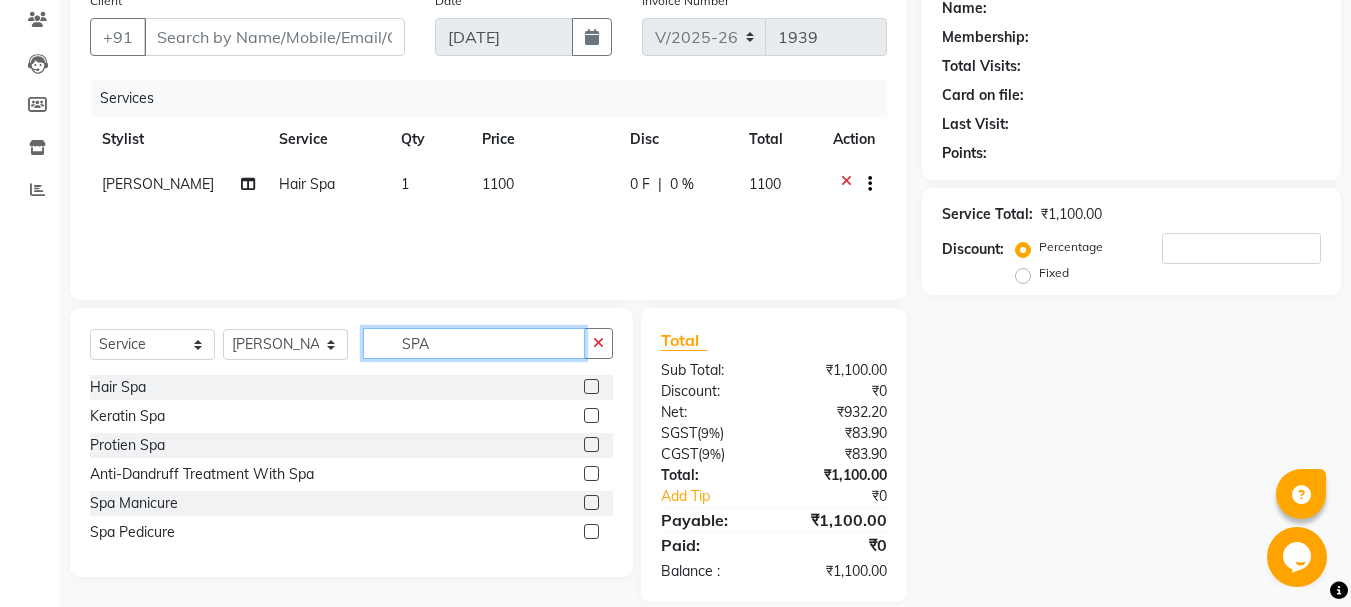 click on "SPA" 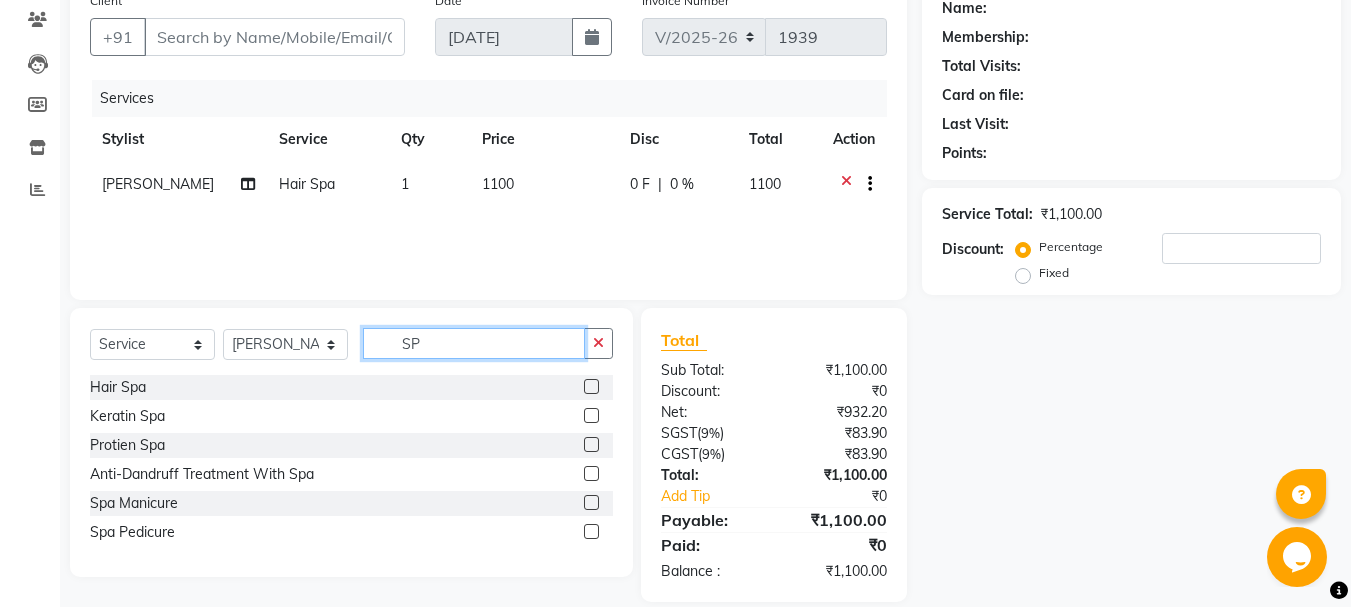 type on "S" 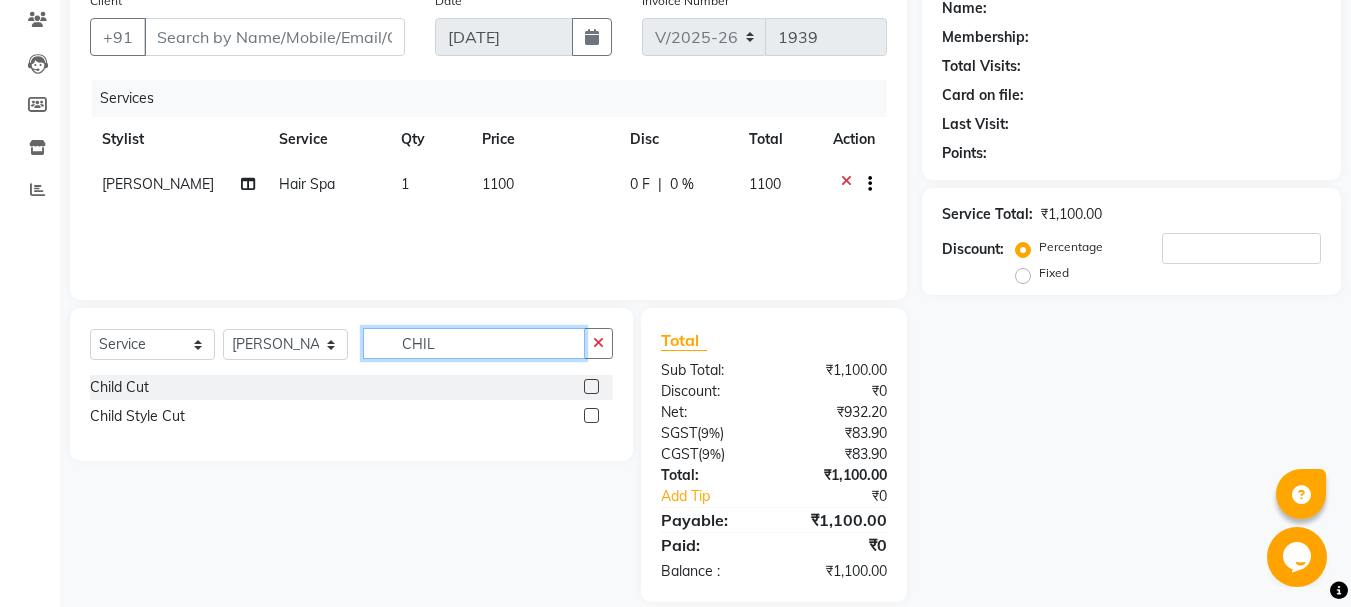 type on "CHIL" 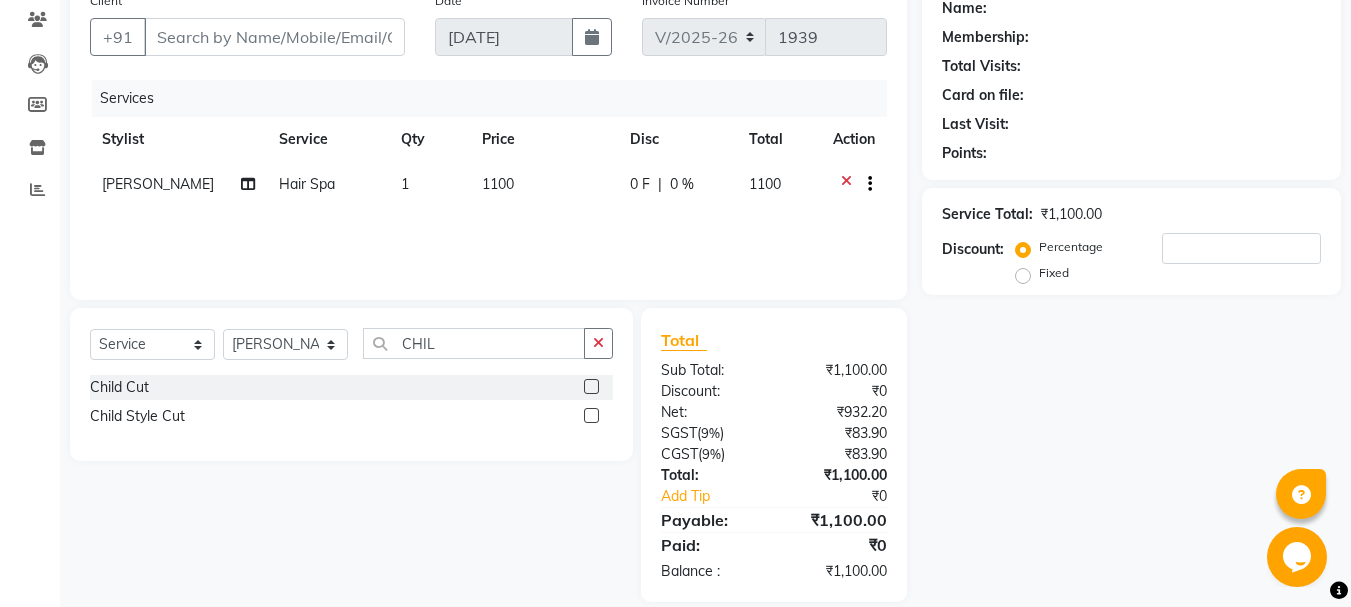 click 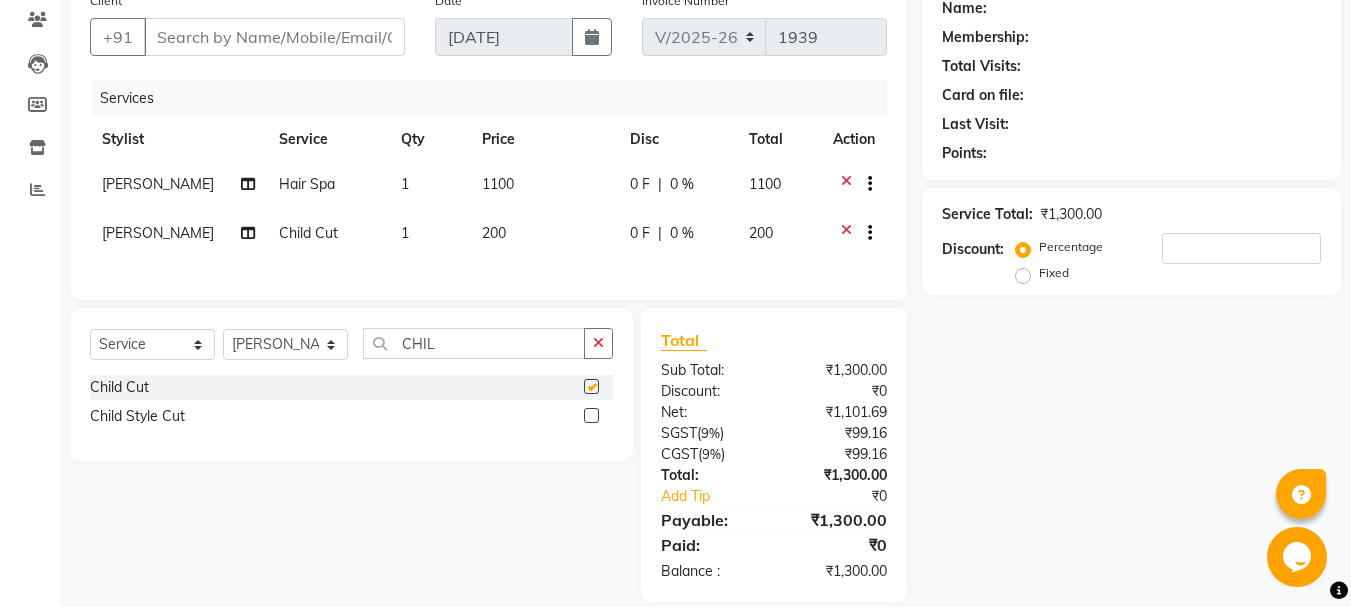checkbox on "false" 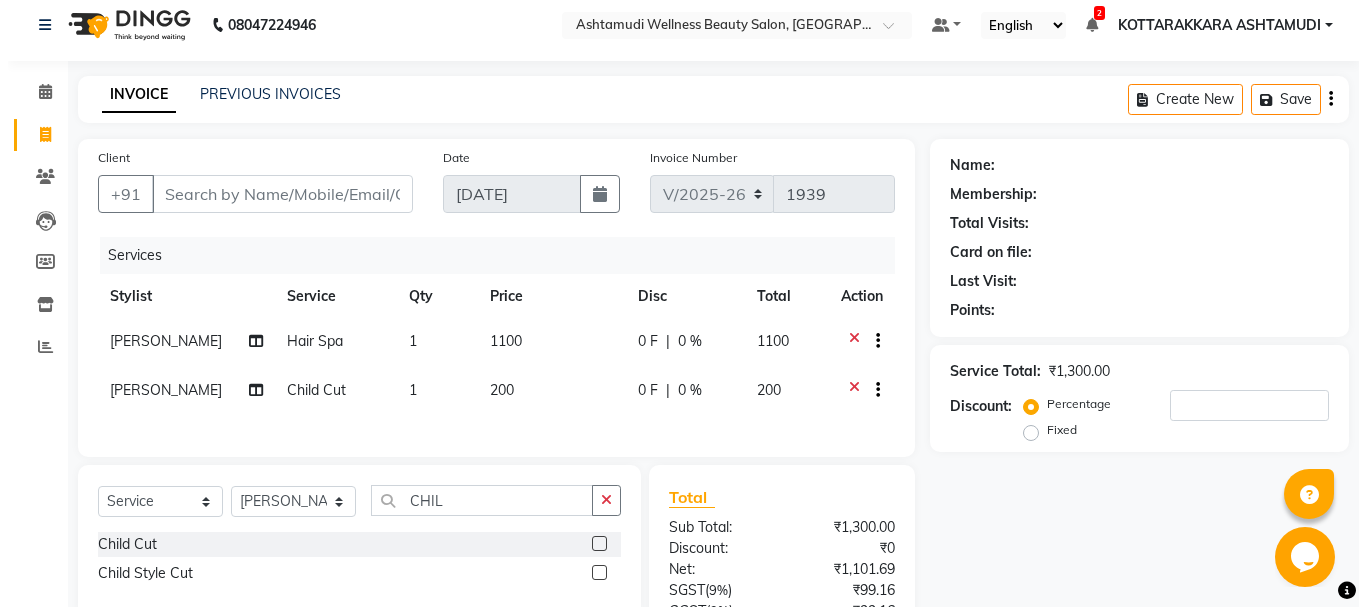 scroll, scrollTop: 0, scrollLeft: 0, axis: both 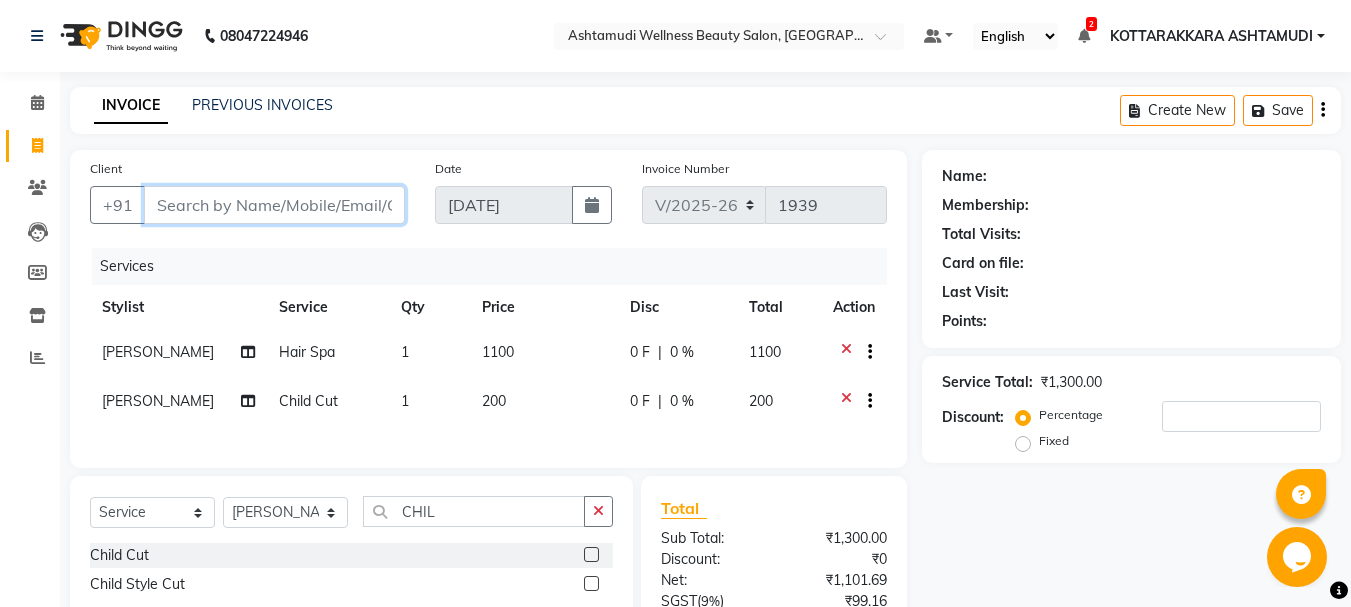 click on "Client" at bounding box center (274, 205) 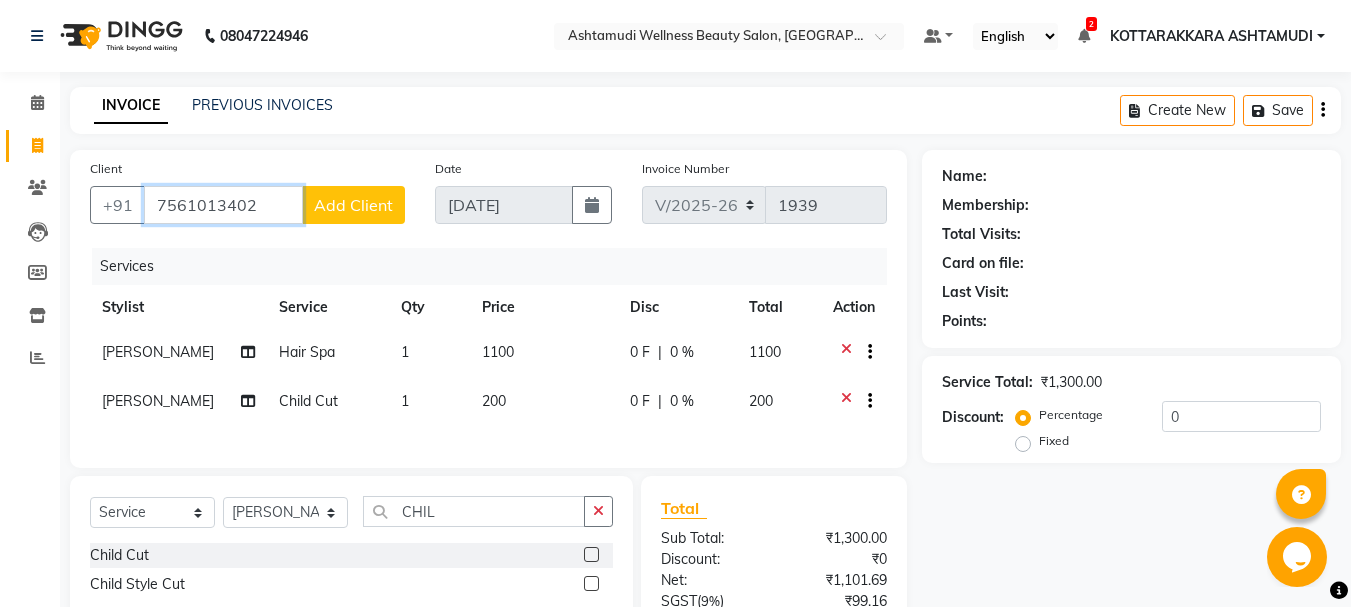 type on "7561013402" 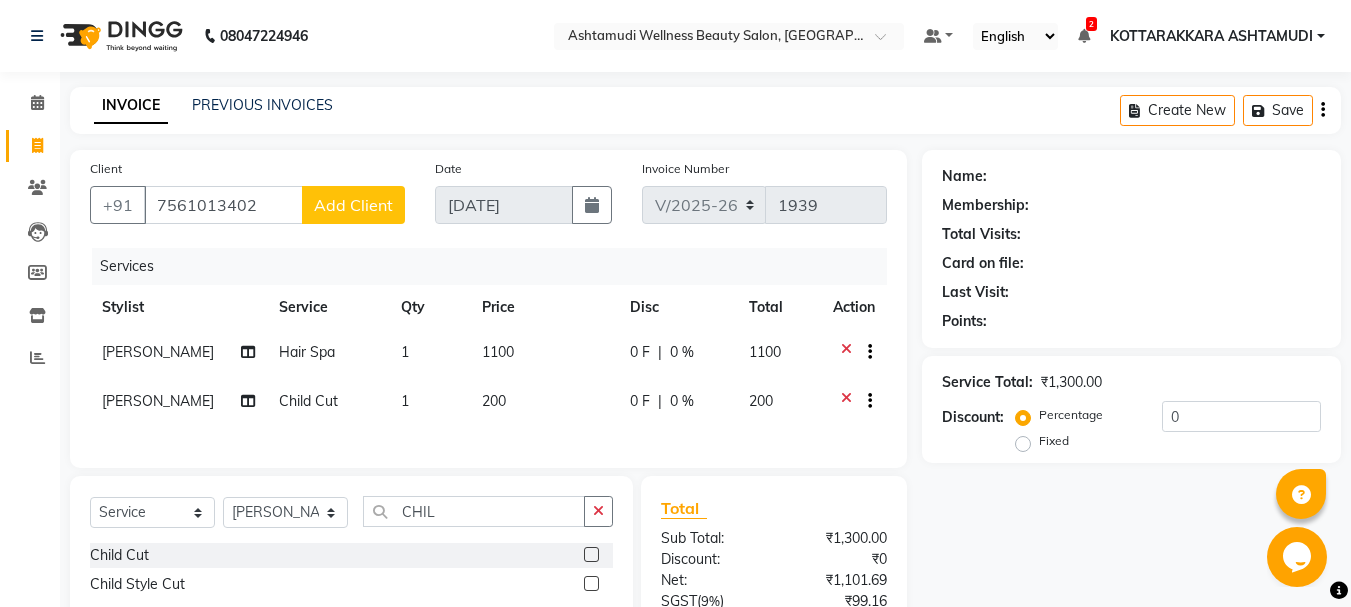 click on "Add Client" 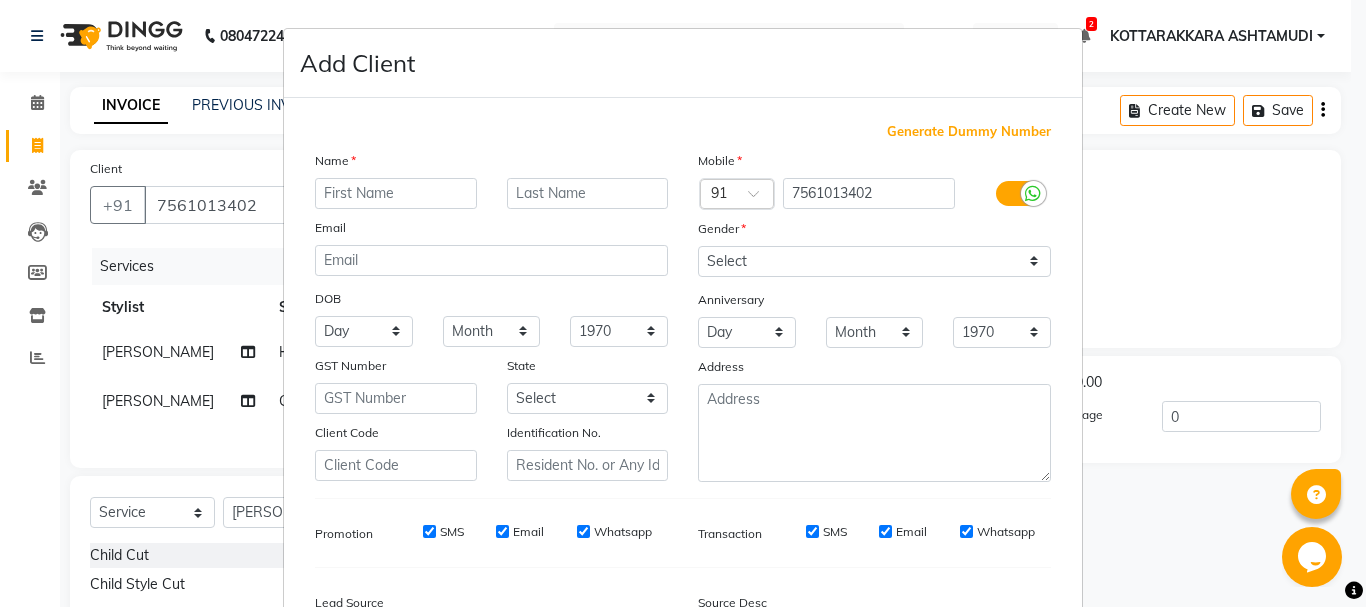 click at bounding box center (396, 193) 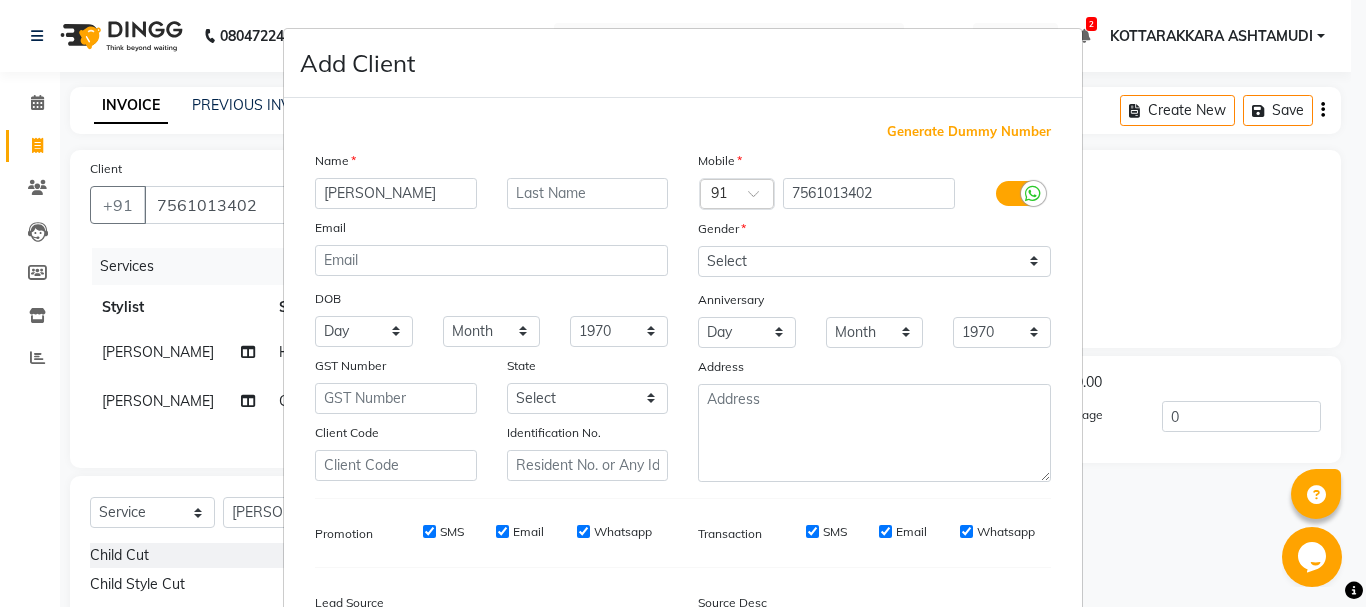 type on "ANUSREE" 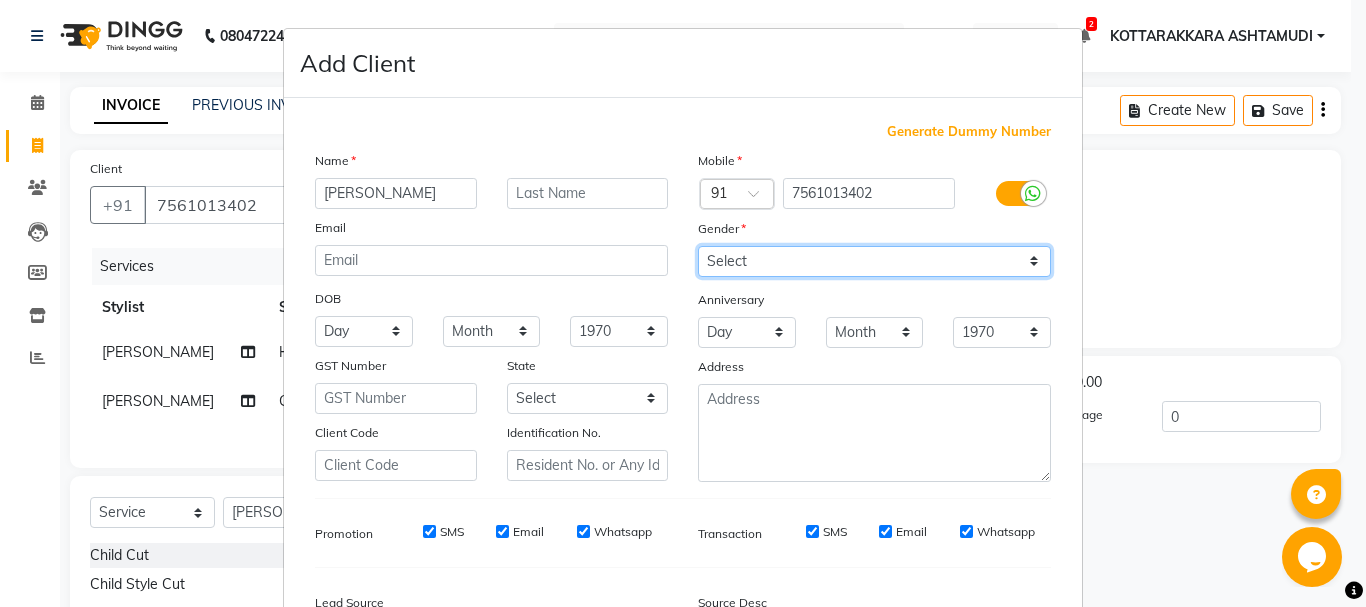 click on "Select [DEMOGRAPHIC_DATA] [DEMOGRAPHIC_DATA] Other Prefer Not To Say" at bounding box center (874, 261) 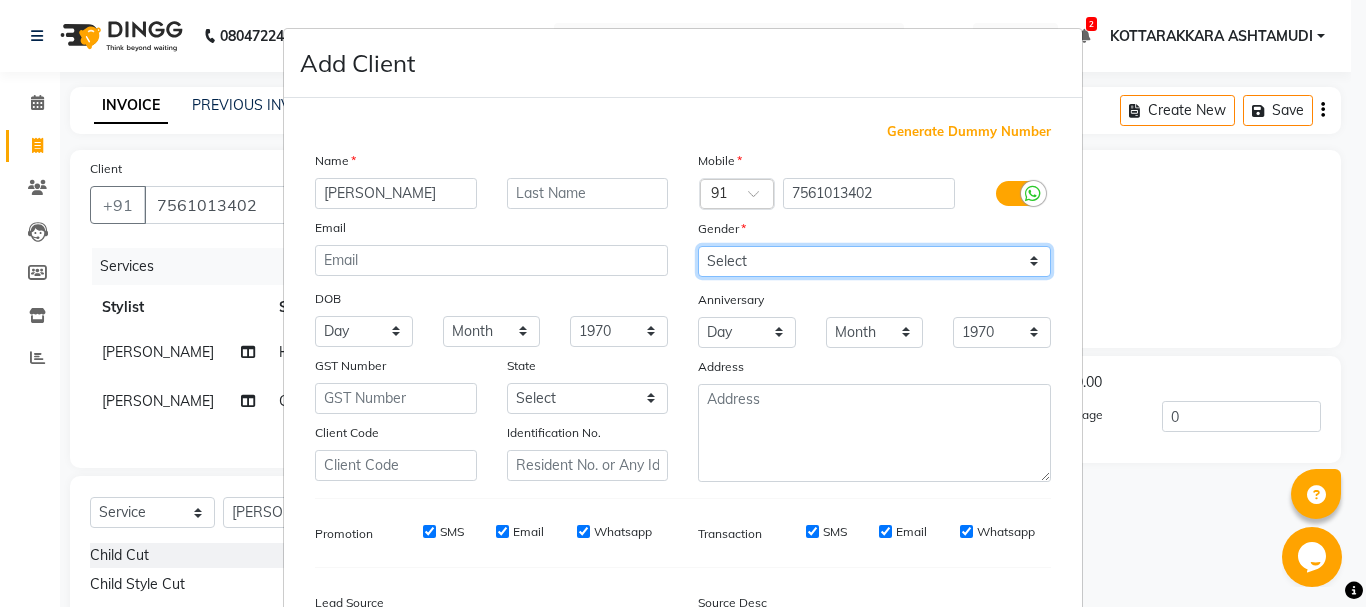 select on "[DEMOGRAPHIC_DATA]" 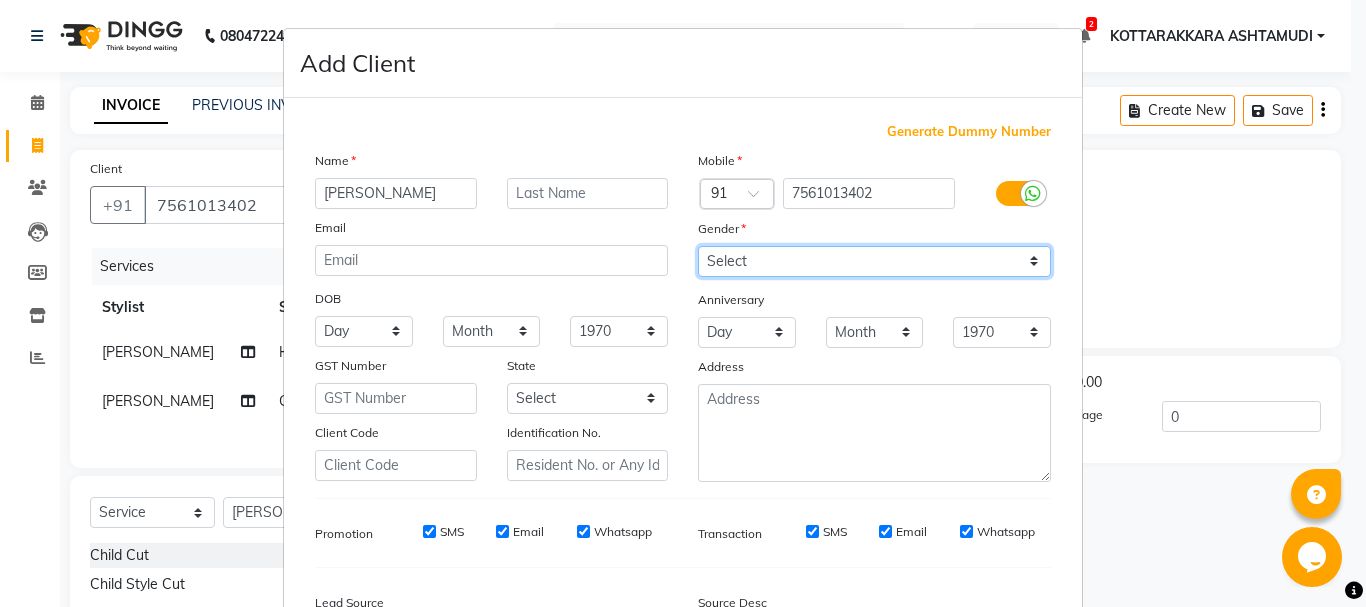 click on "Select [DEMOGRAPHIC_DATA] [DEMOGRAPHIC_DATA] Other Prefer Not To Say" at bounding box center [874, 261] 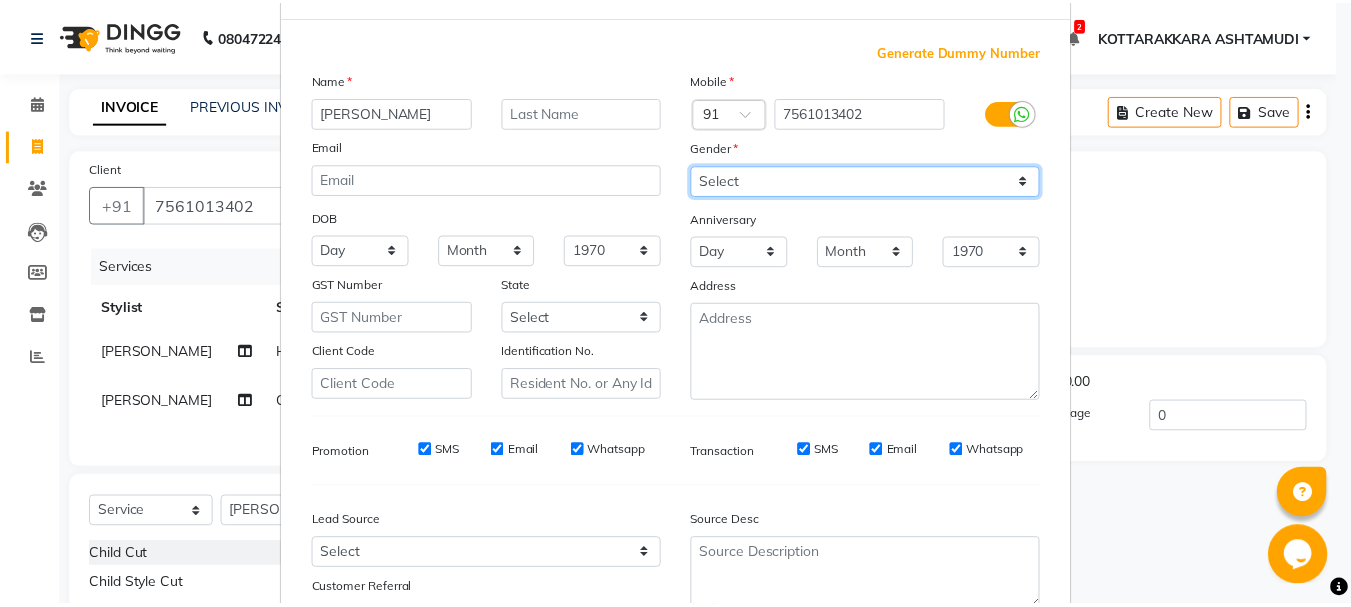 scroll, scrollTop: 242, scrollLeft: 0, axis: vertical 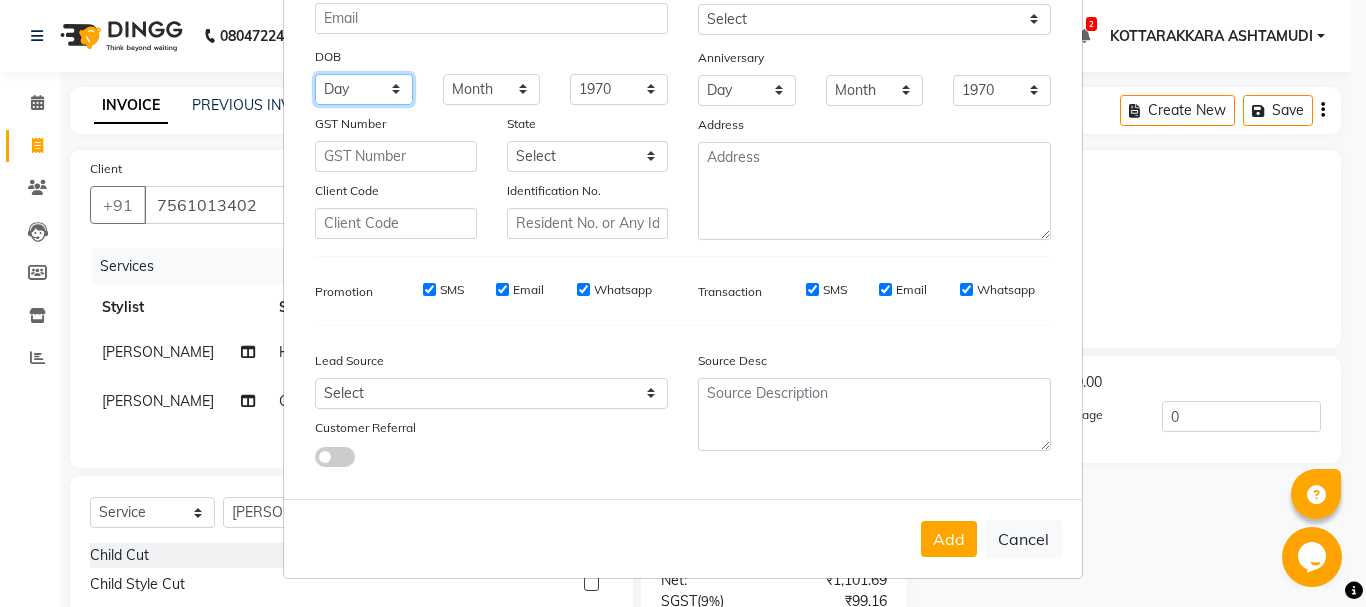 click on "Day 01 02 03 04 05 06 07 08 09 10 11 12 13 14 15 16 17 18 19 20 21 22 23 24 25 26 27 28 29 30 31" at bounding box center (364, 89) 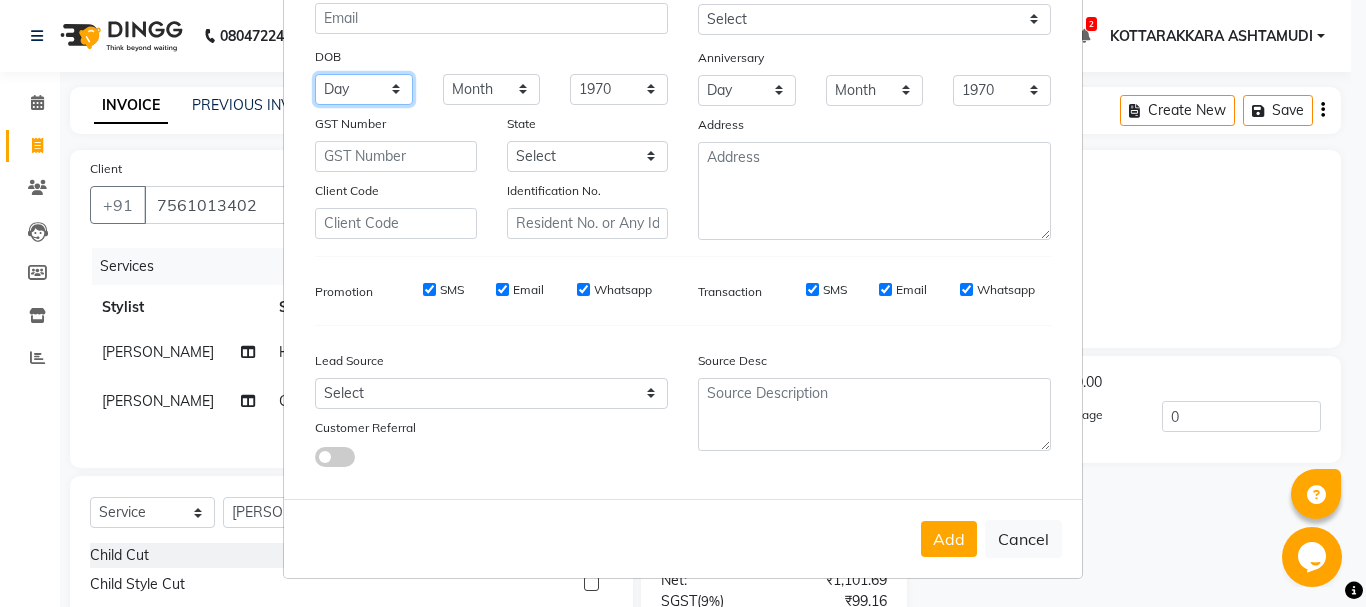 select on "30" 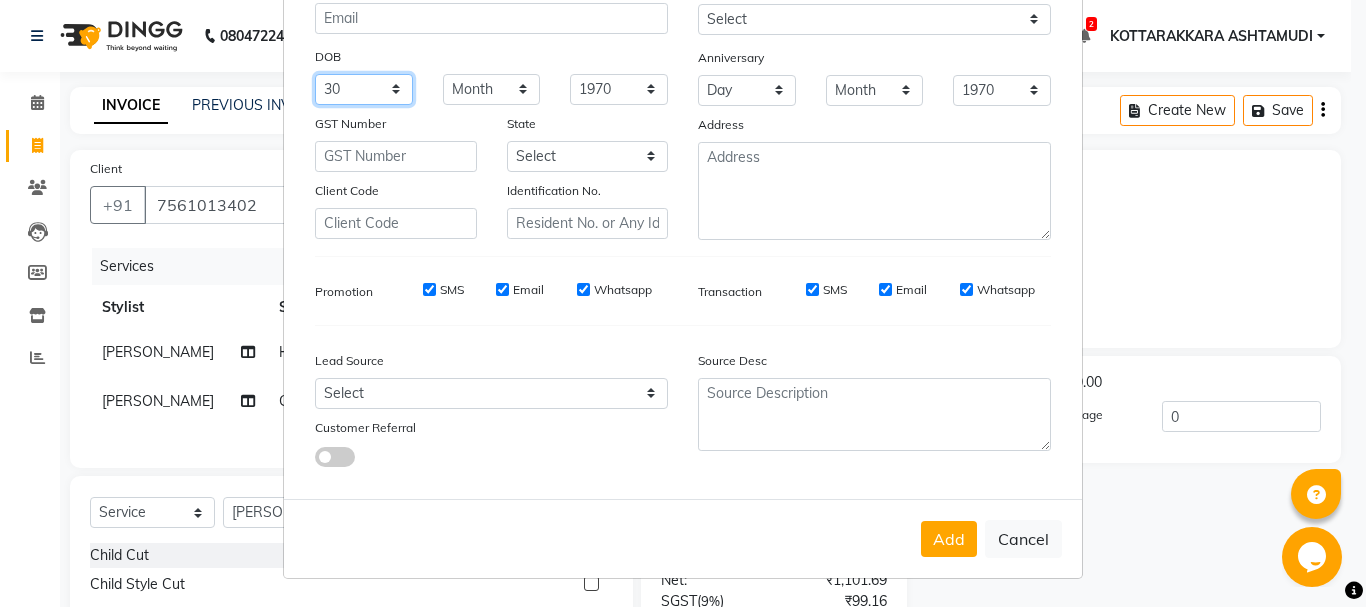 click on "Day 01 02 03 04 05 06 07 08 09 10 11 12 13 14 15 16 17 18 19 20 21 22 23 24 25 26 27 28 29 30 31" at bounding box center [364, 89] 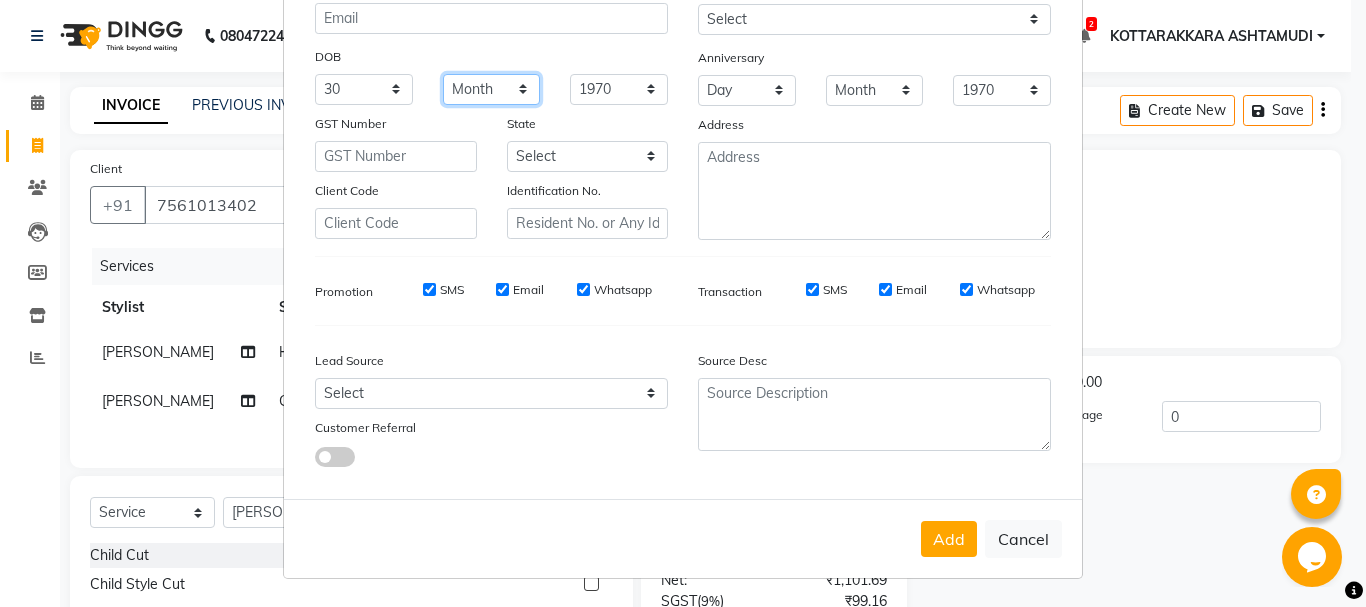 click on "Month January February March April May June July August September October November December" at bounding box center (492, 89) 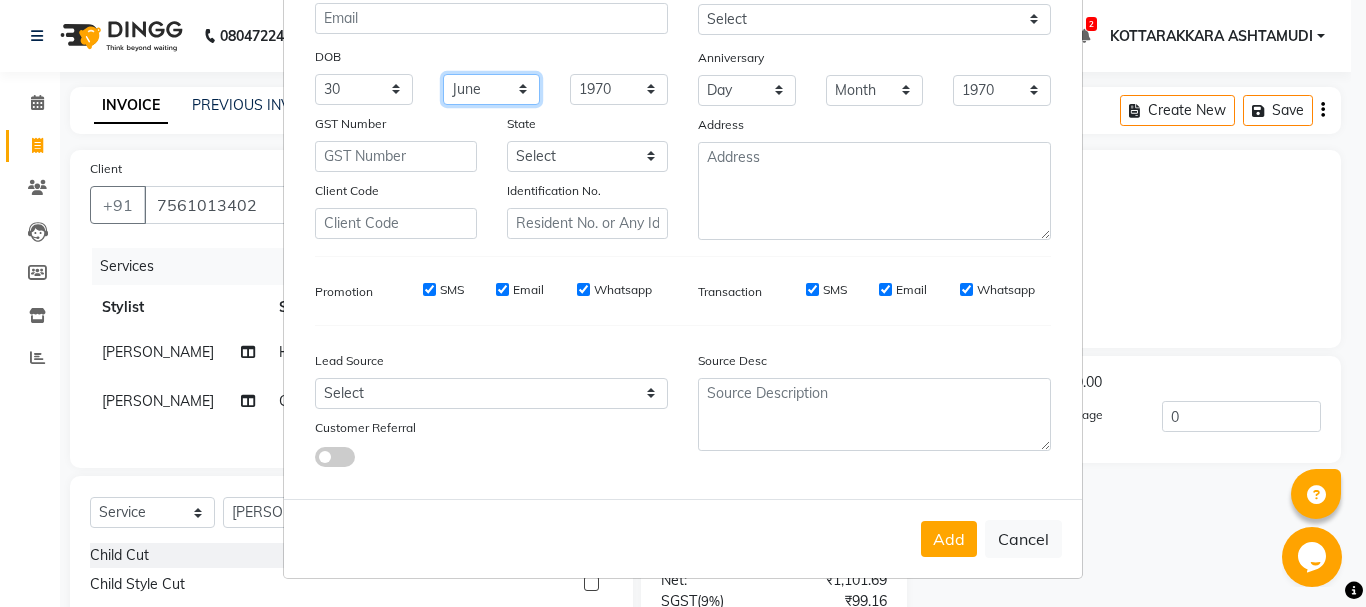 click on "Month January February March April May June July August September October November December" at bounding box center [492, 89] 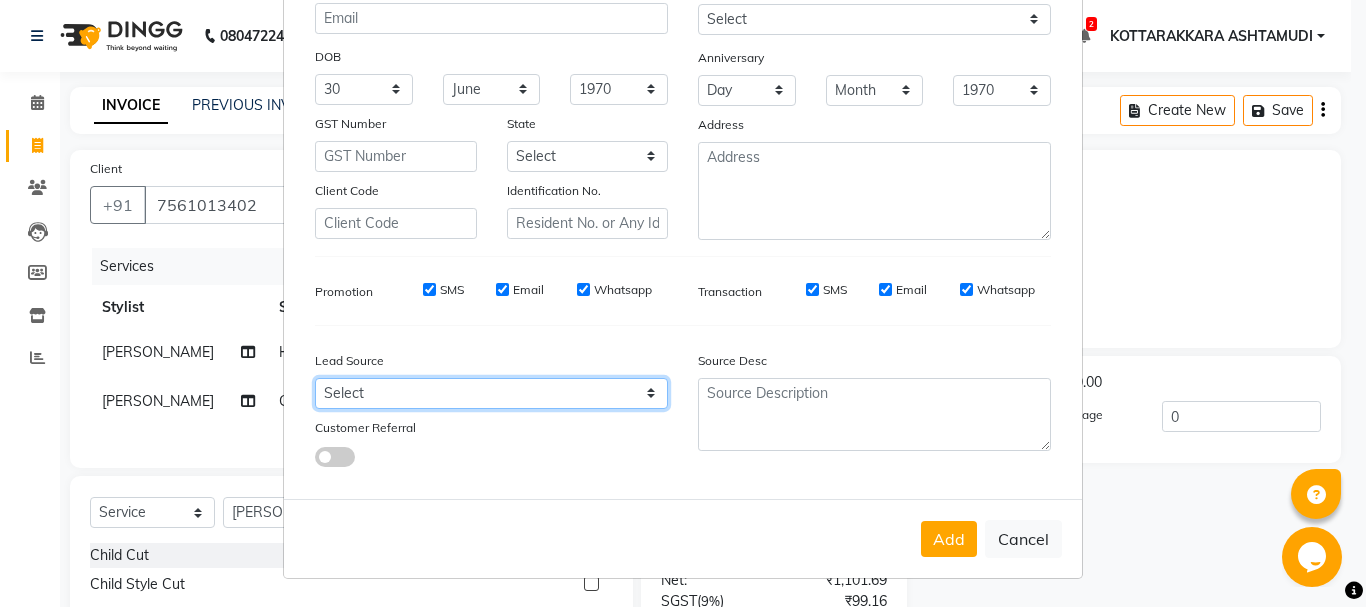 drag, startPoint x: 495, startPoint y: 396, endPoint x: 437, endPoint y: 379, distance: 60.440052 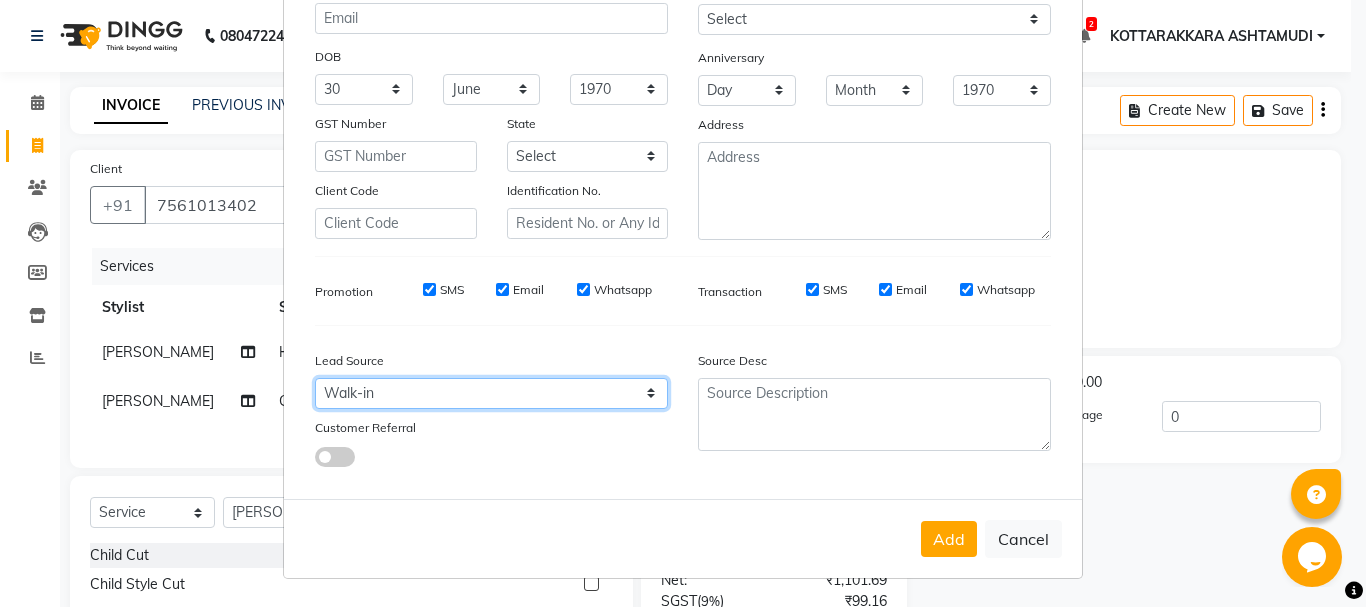click on "Select Walk-in Referral Internet Friend Word of Mouth Advertisement Facebook JustDial Google Other Instagram  YouTube  WhatsApp" at bounding box center (491, 393) 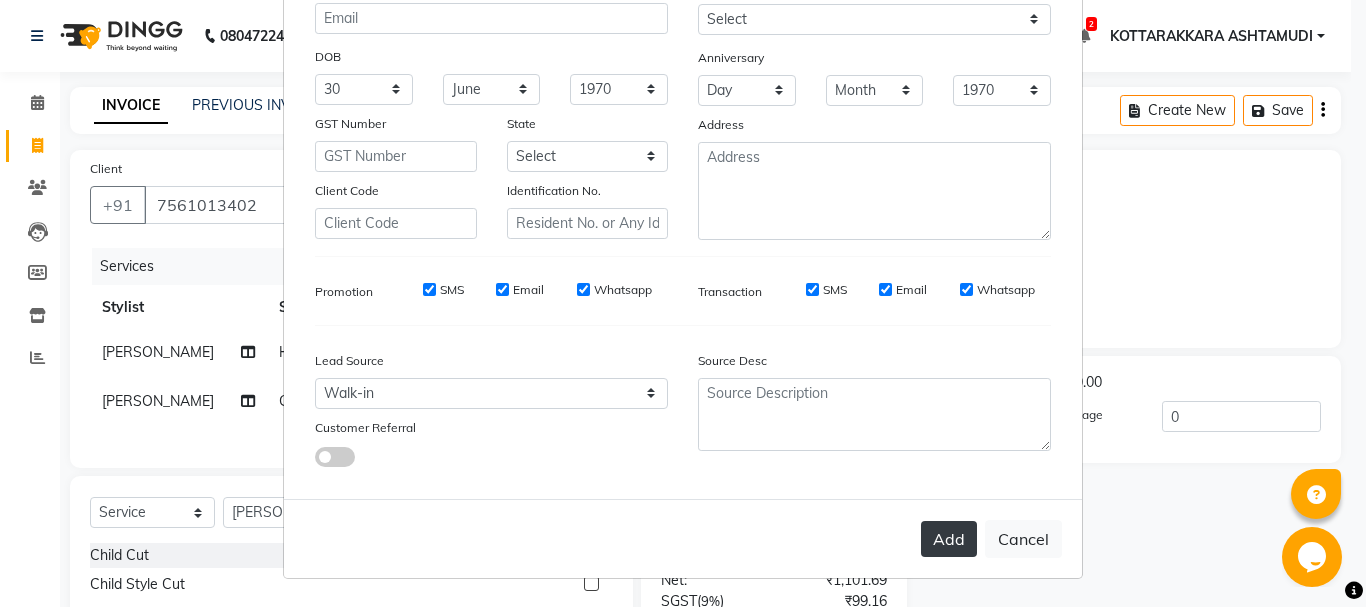 click on "Add" at bounding box center [949, 539] 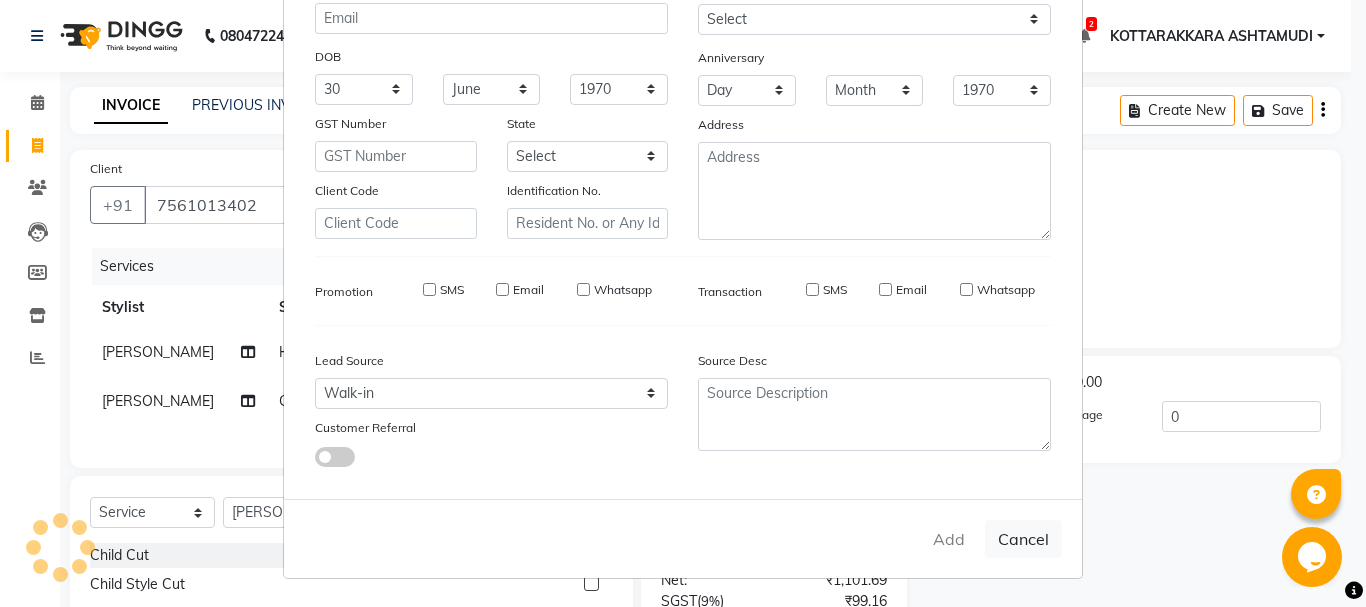 type 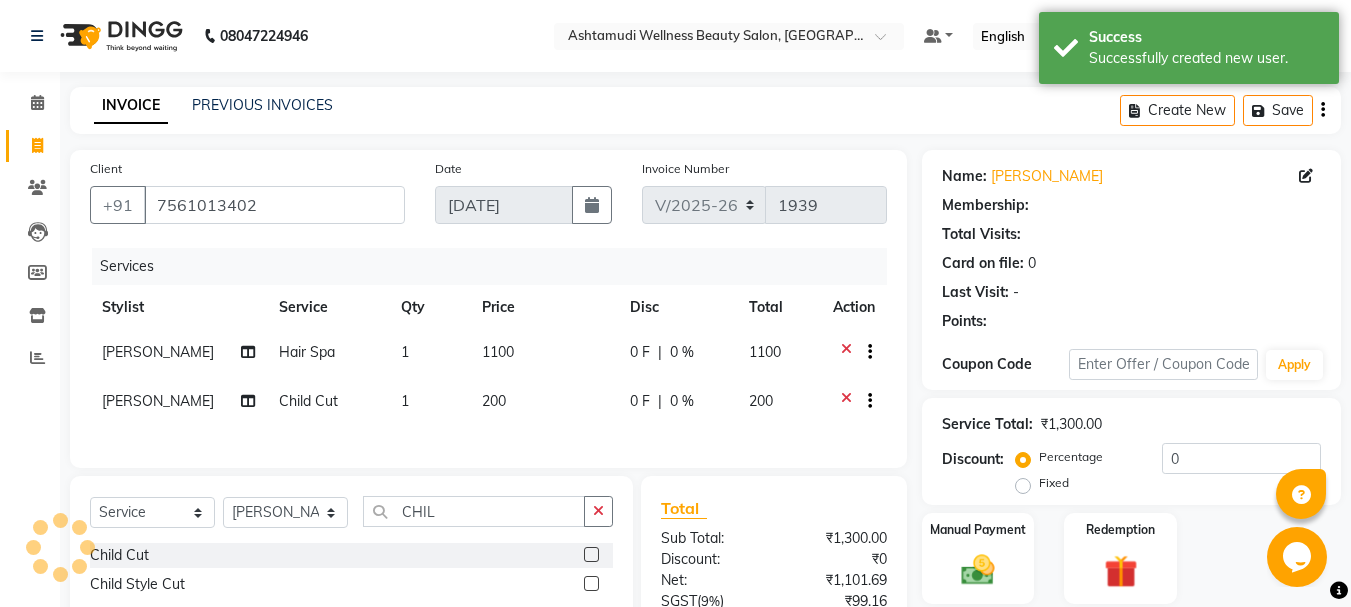 select on "1: Object" 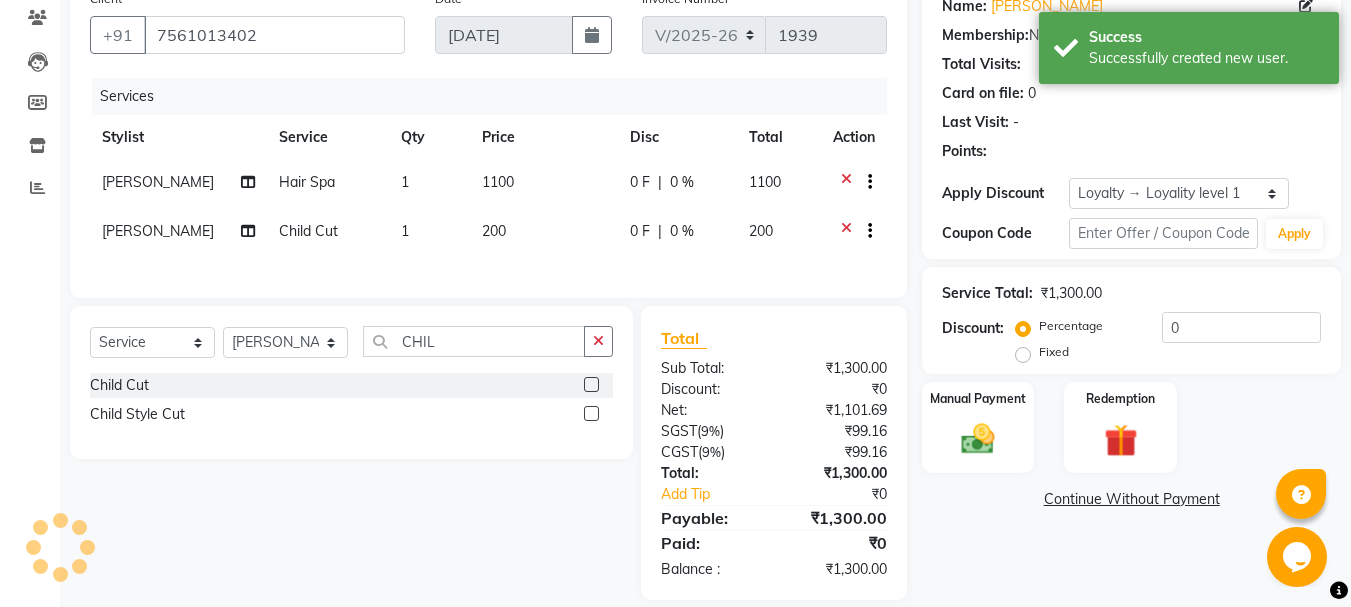 scroll, scrollTop: 204, scrollLeft: 0, axis: vertical 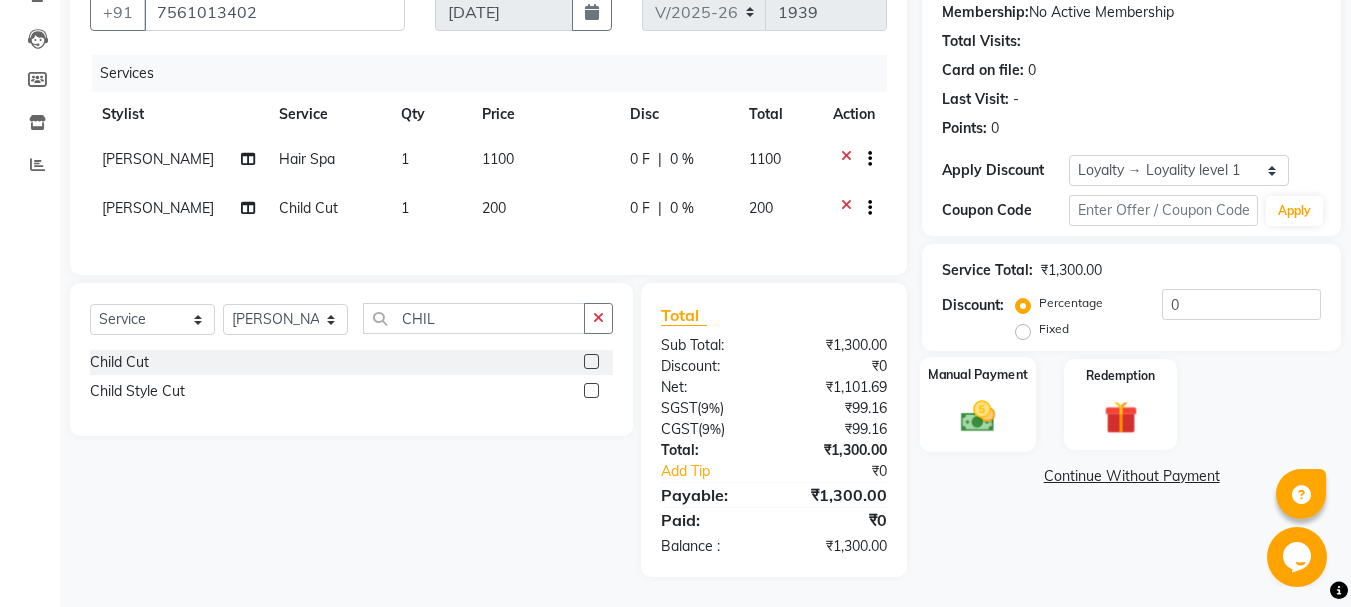 click on "Manual Payment" 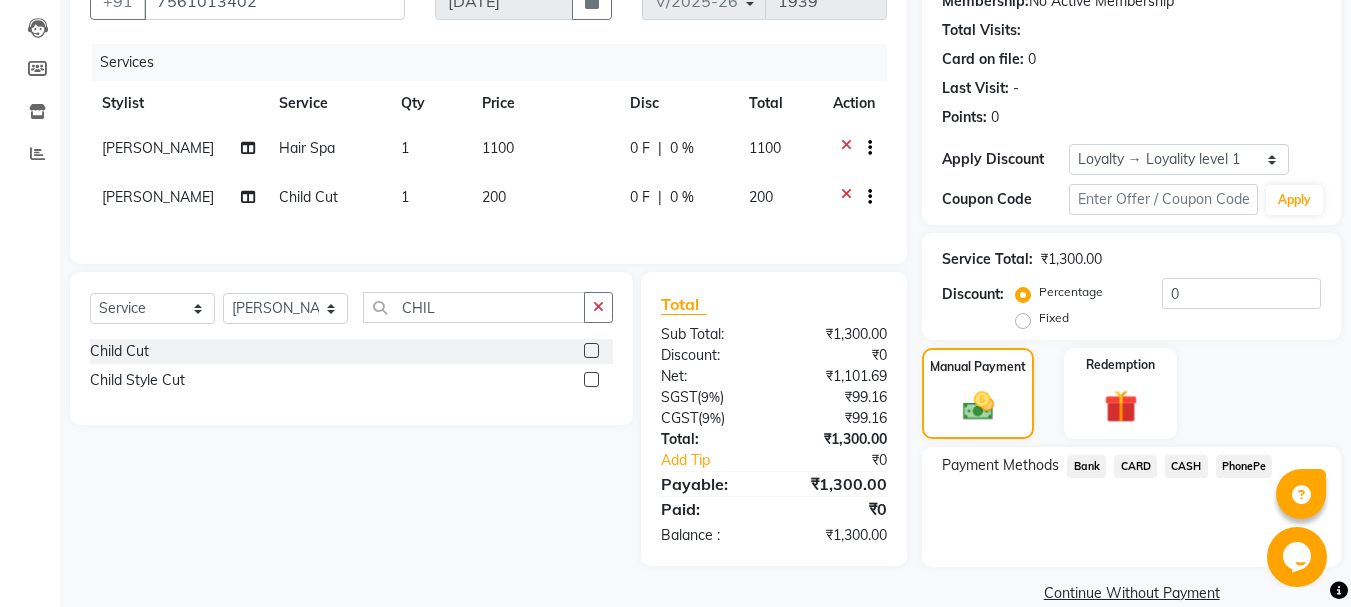 click on "CASH" 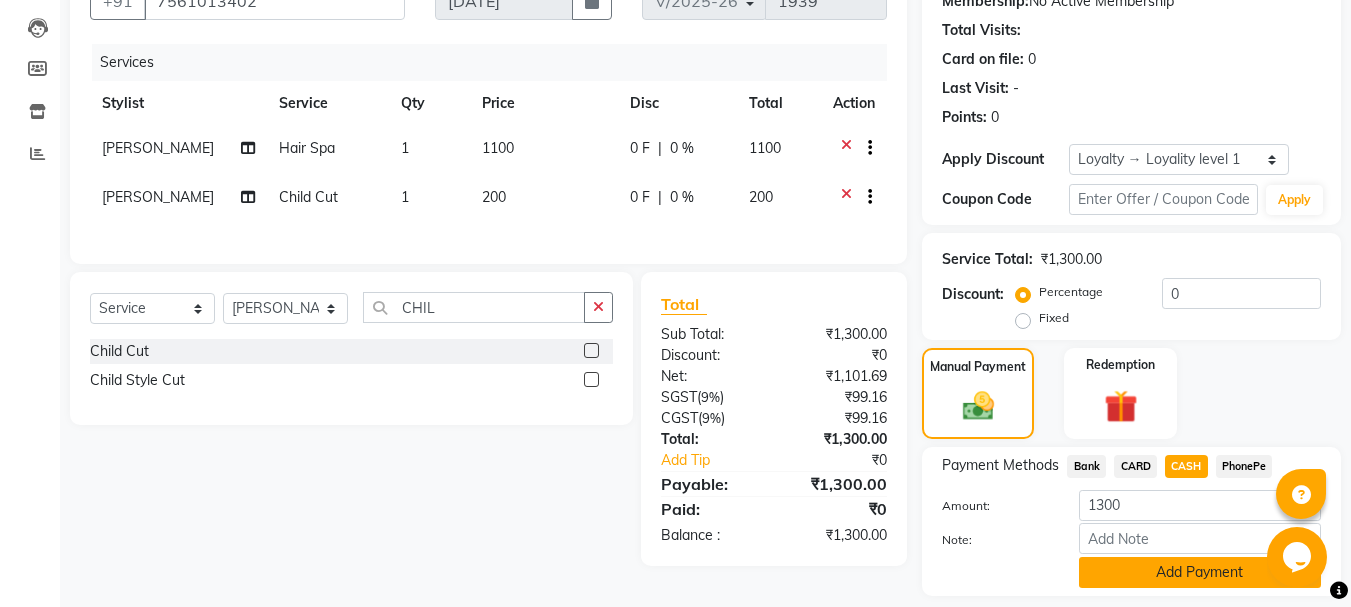 click on "Add Payment" 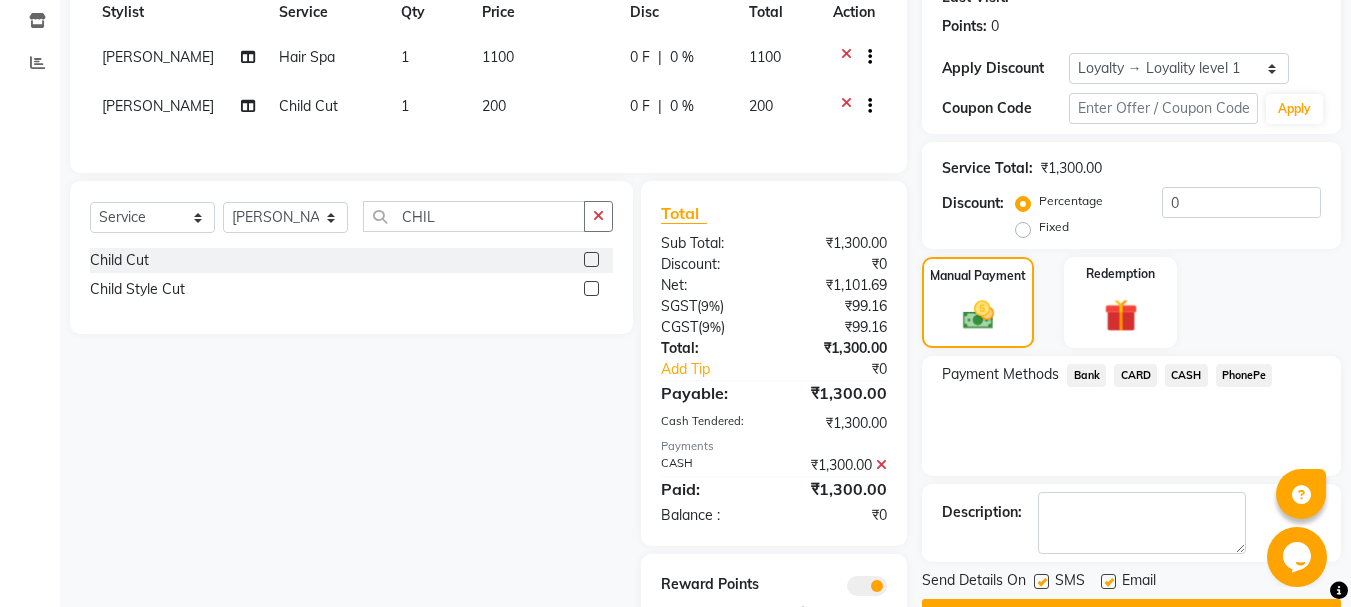 scroll, scrollTop: 395, scrollLeft: 0, axis: vertical 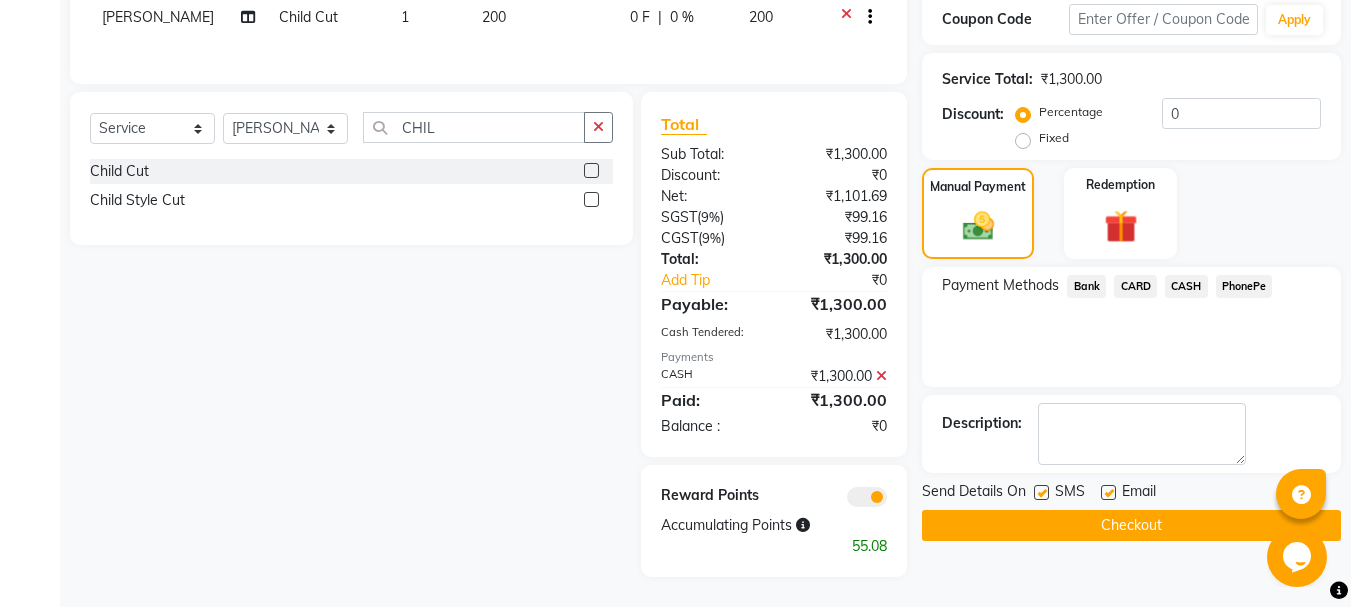 click on "Checkout" 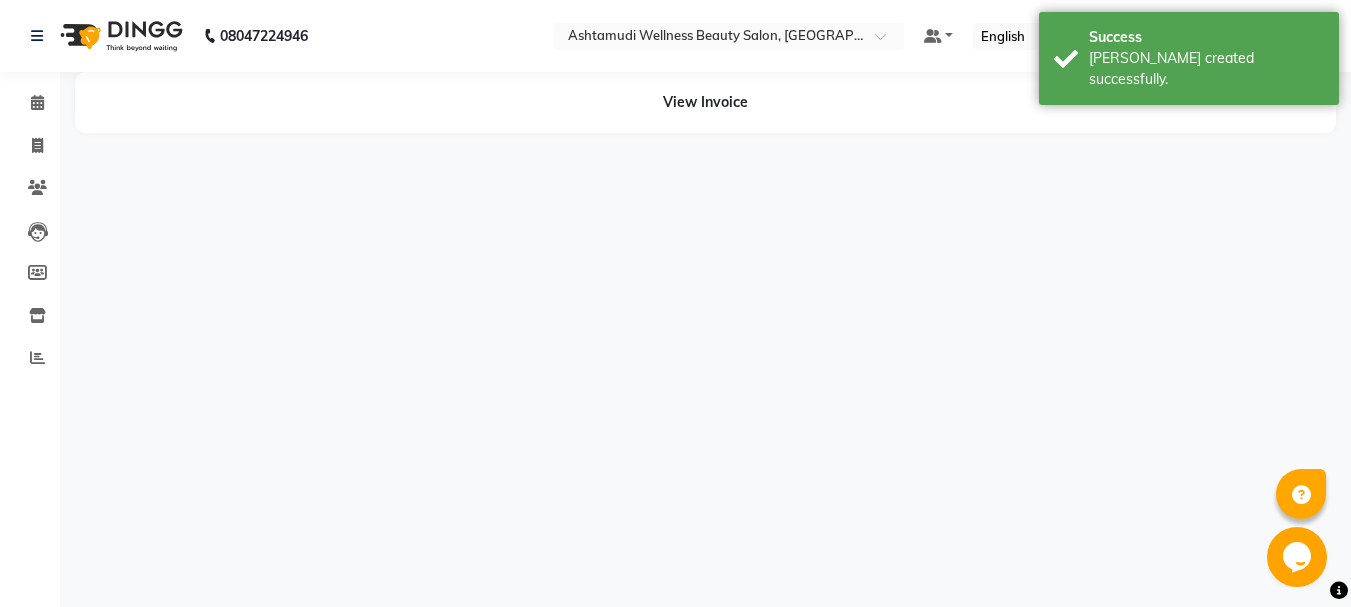 scroll, scrollTop: 0, scrollLeft: 0, axis: both 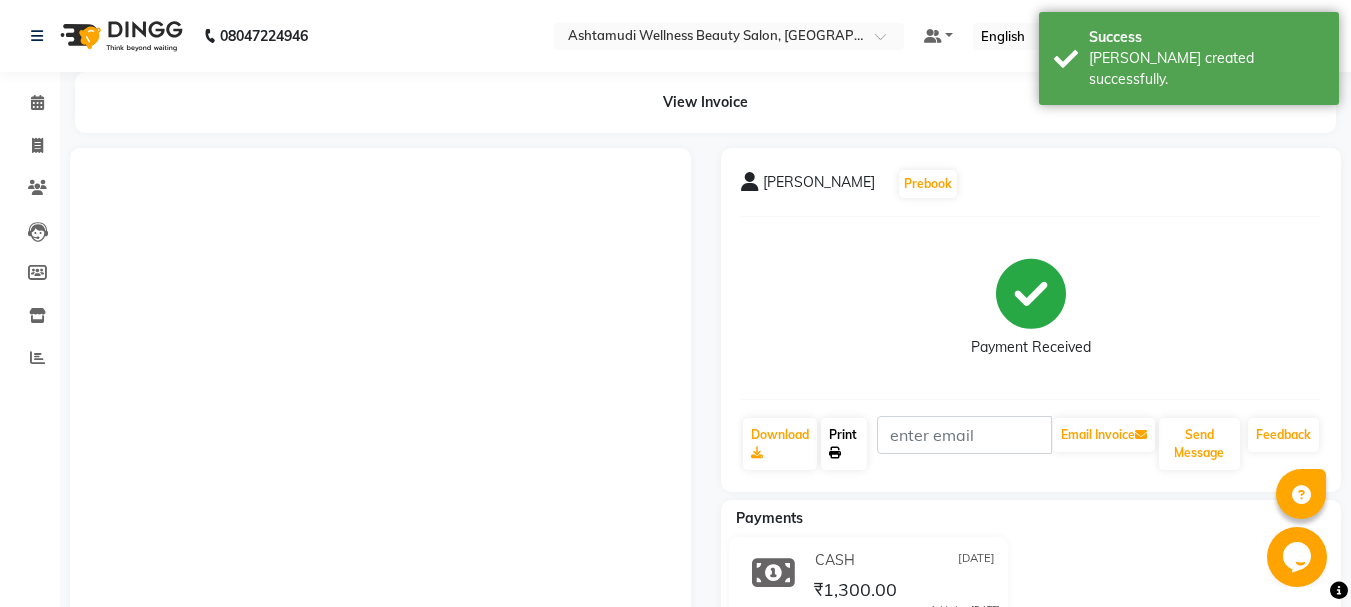 click on "Print" 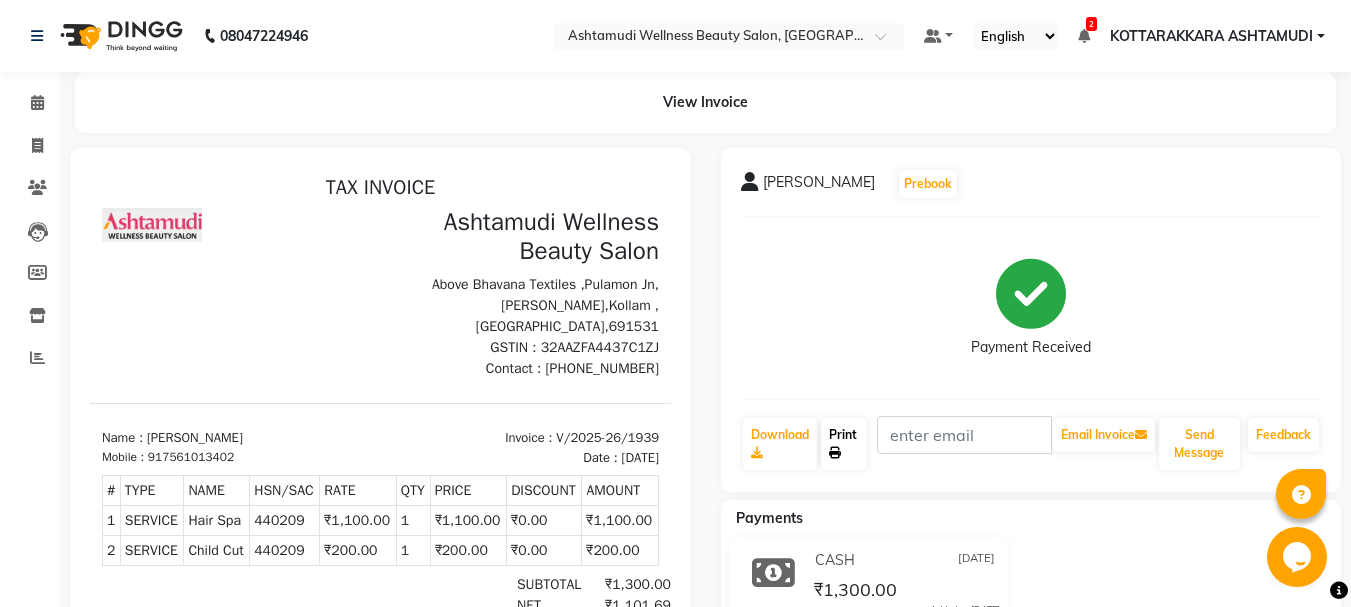 scroll, scrollTop: 0, scrollLeft: 0, axis: both 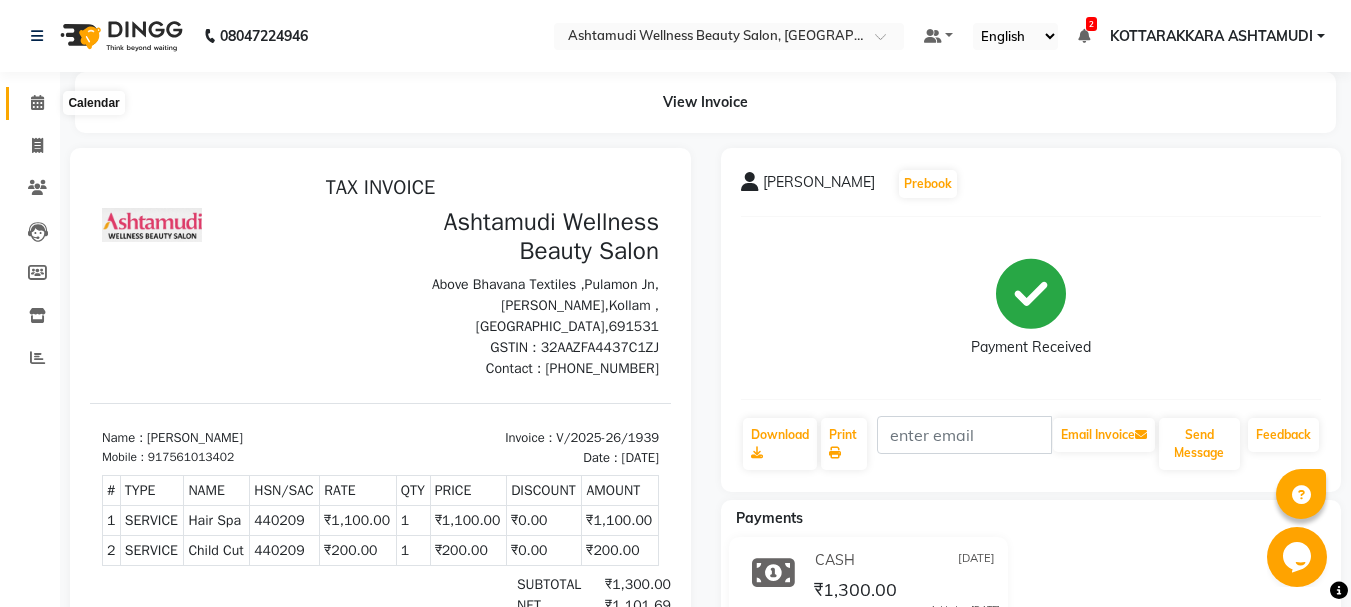 click 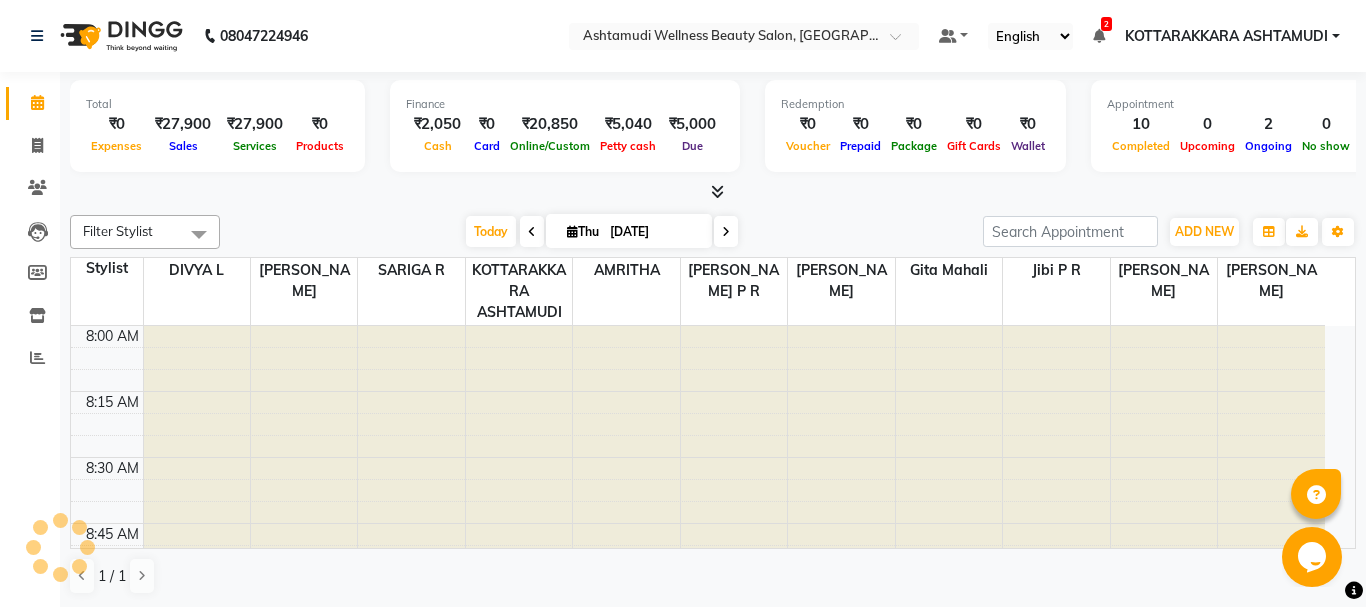scroll, scrollTop: 0, scrollLeft: 0, axis: both 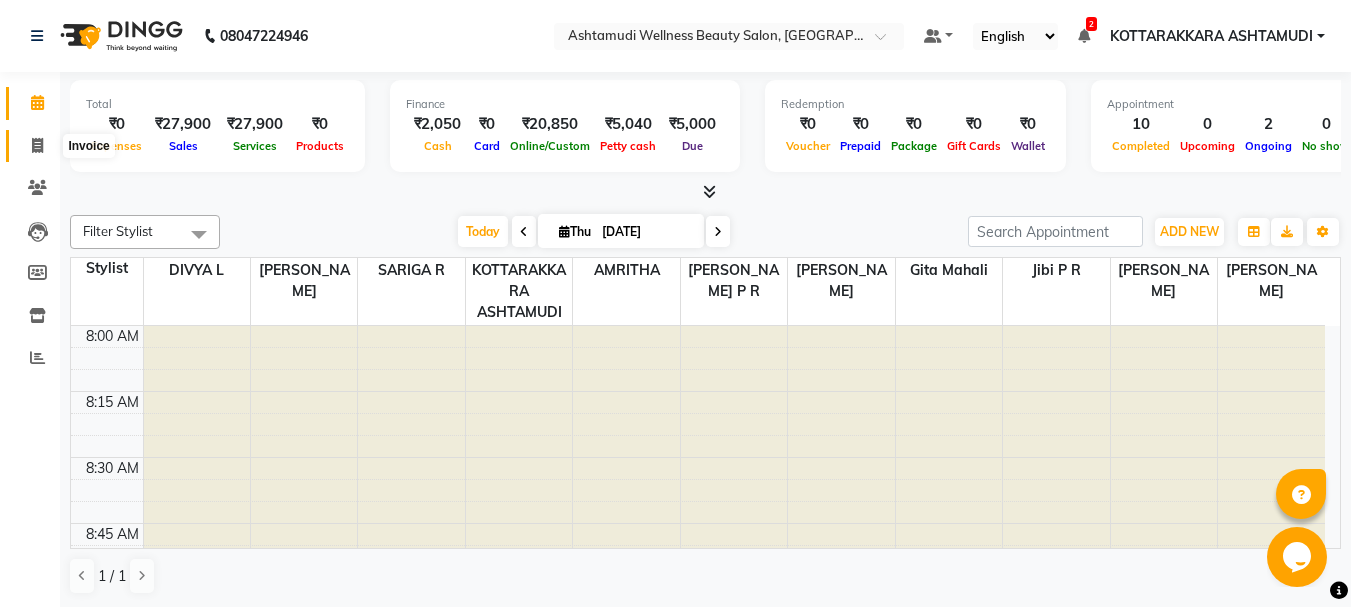 click 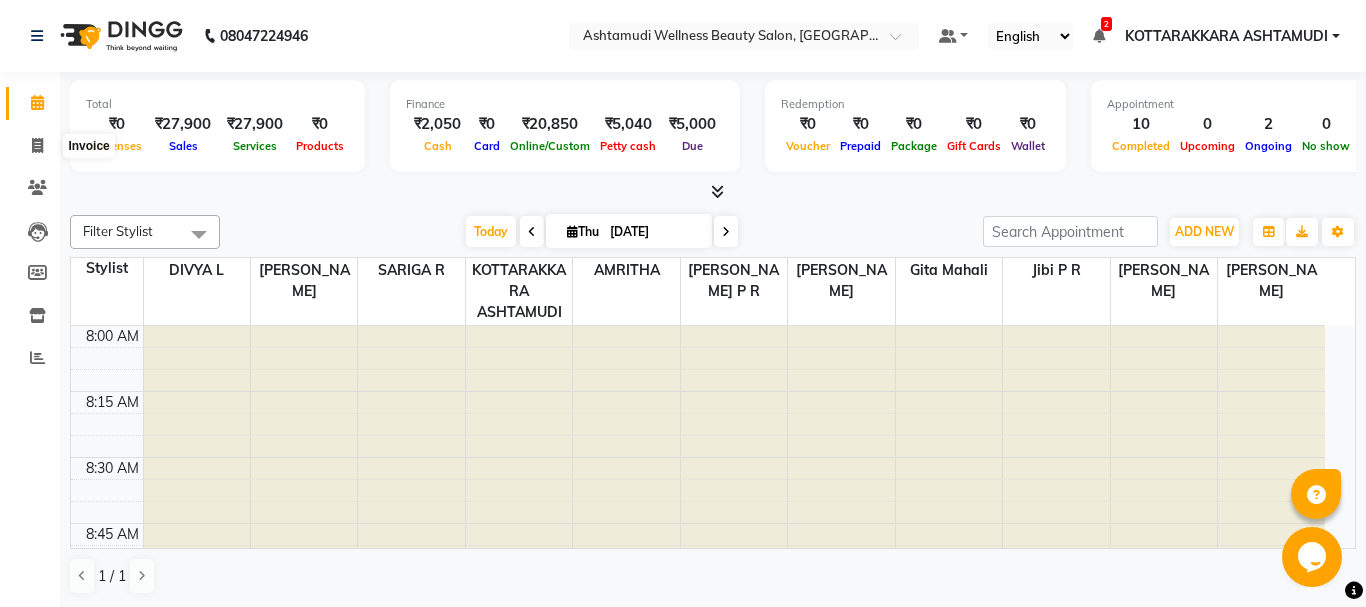 select on "service" 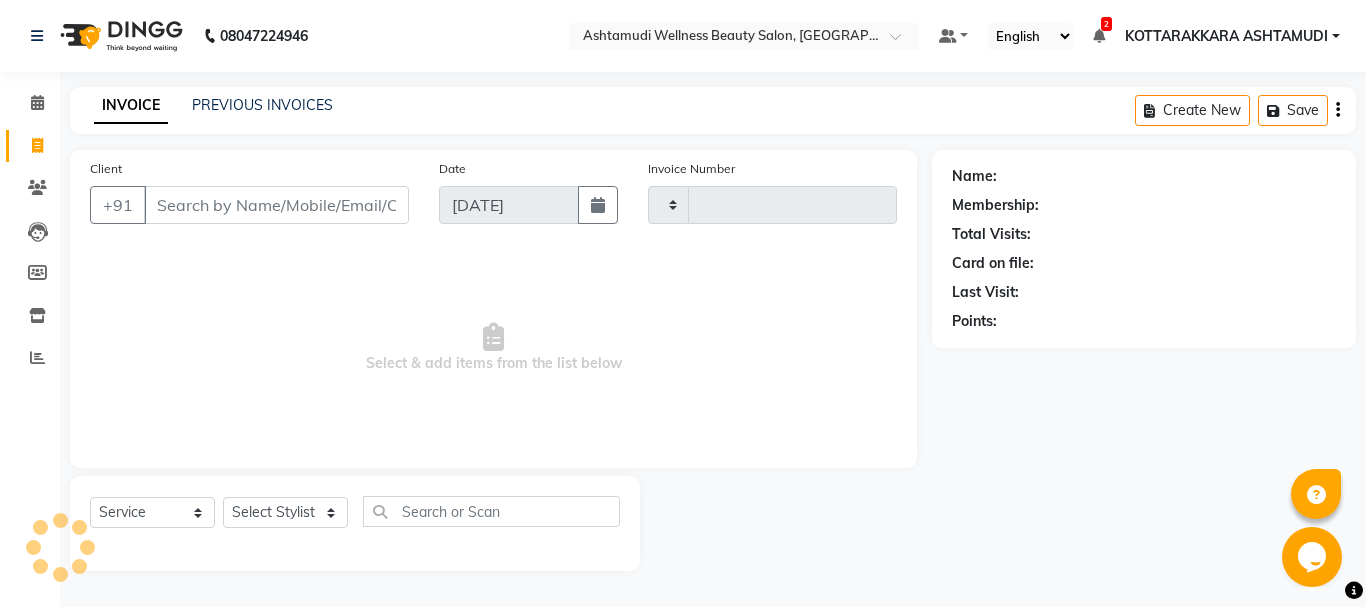 type on "1940" 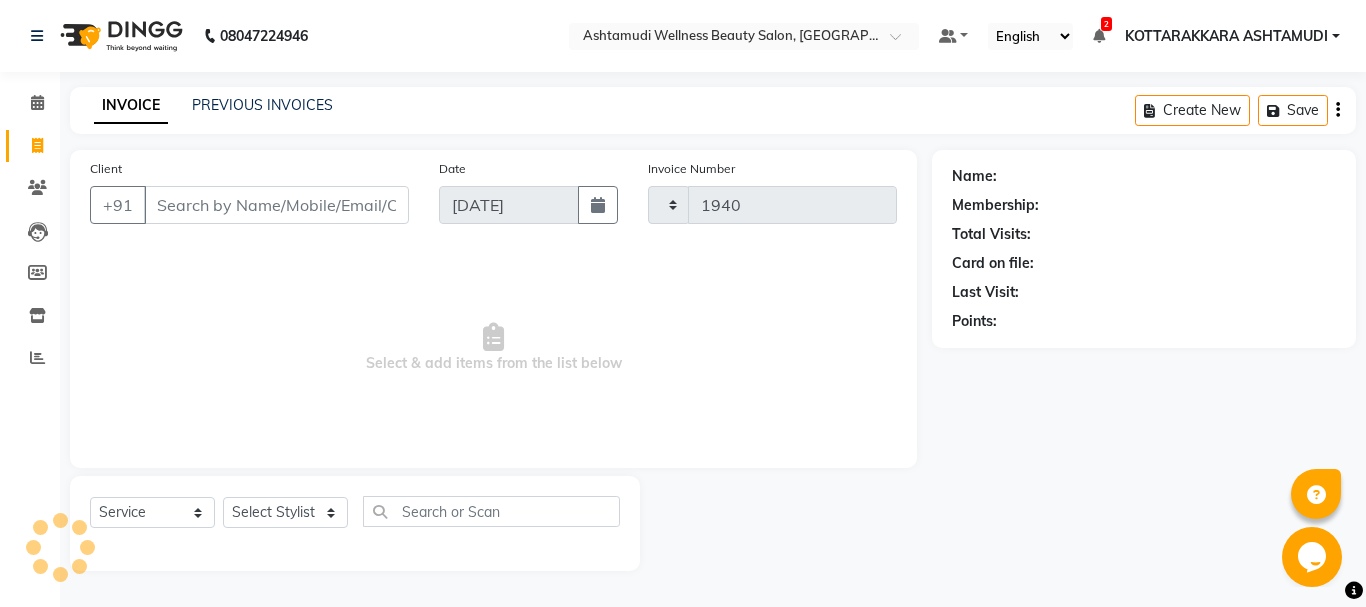 select on "4664" 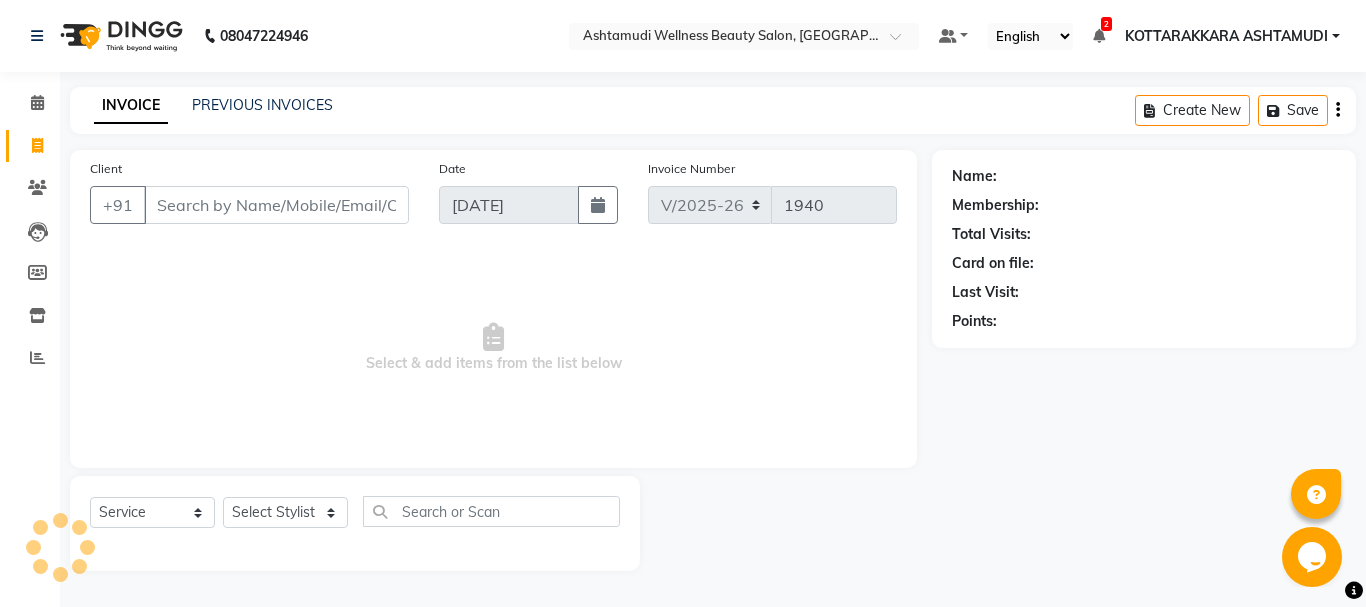 click on "Client" at bounding box center [276, 205] 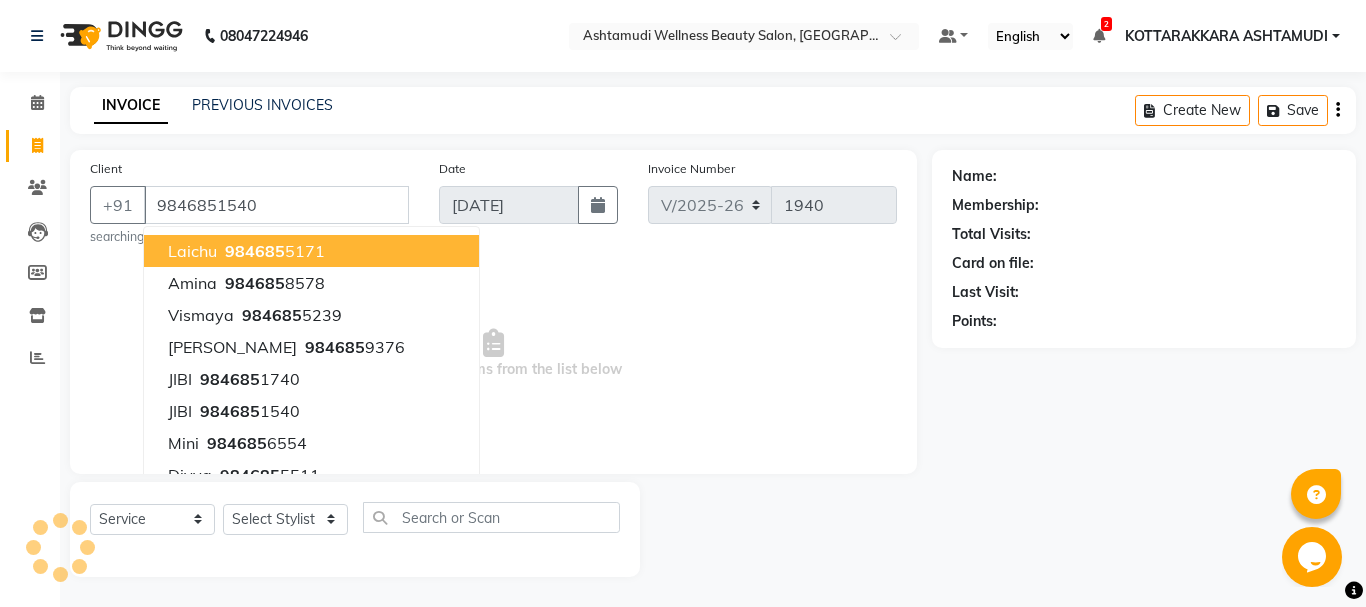 type on "9846851540" 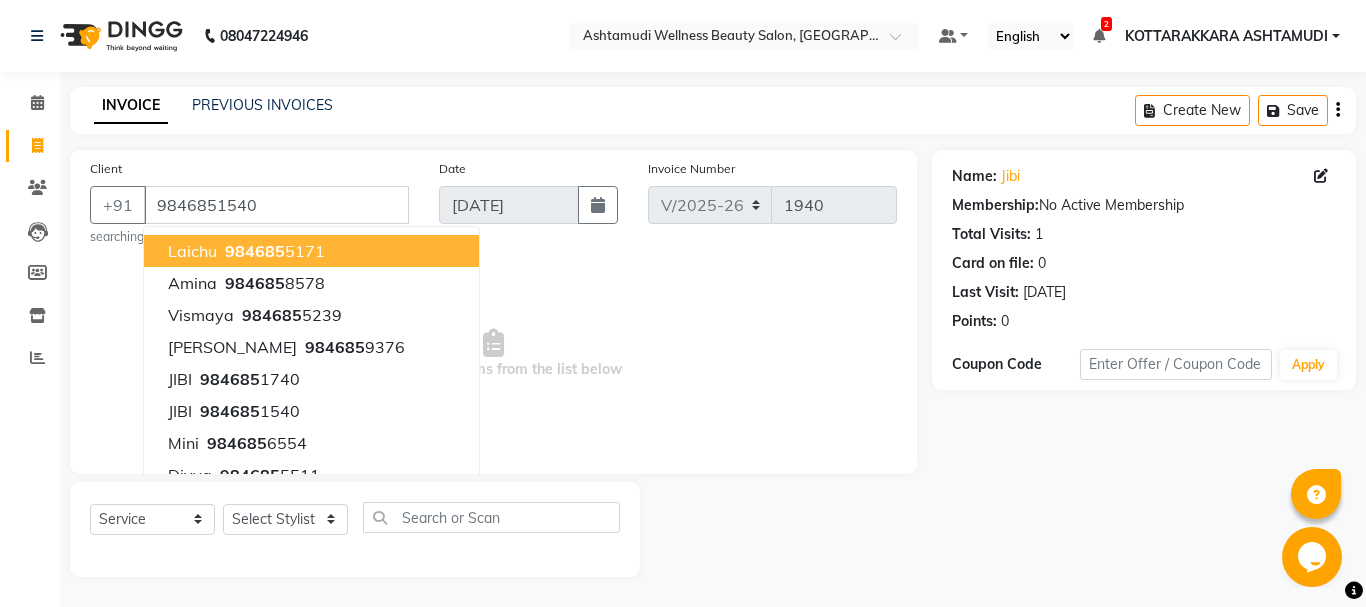 click on "Select & add items from the list below" at bounding box center [493, 354] 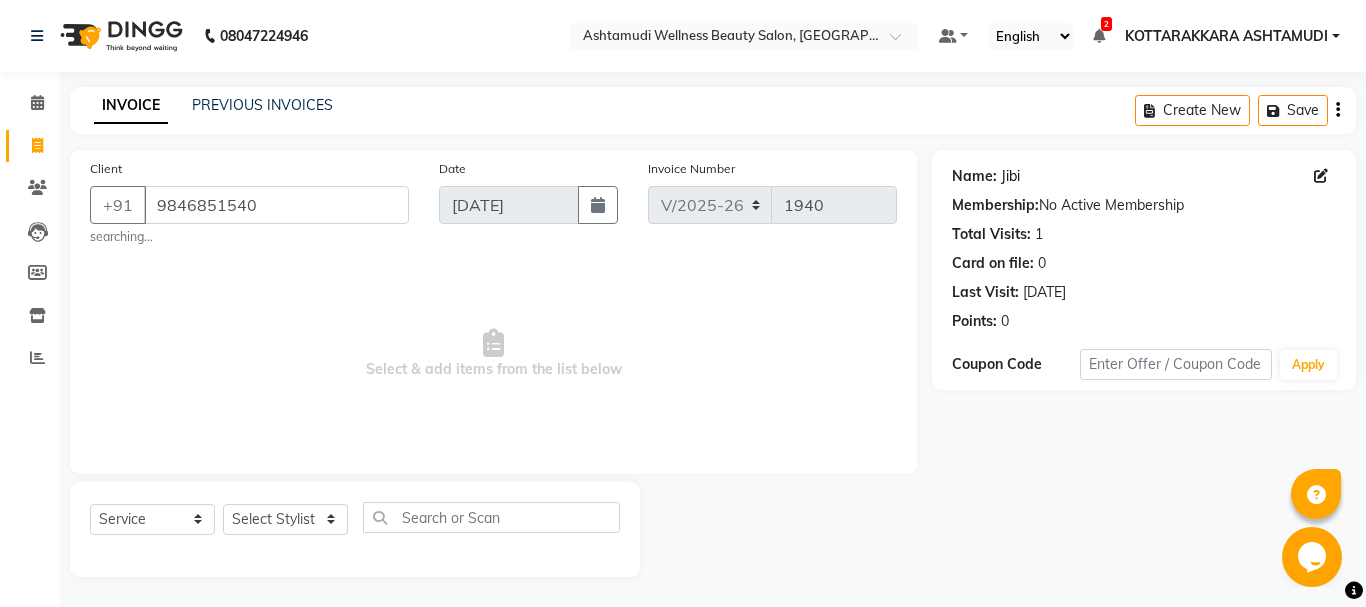 click on "Jibi" 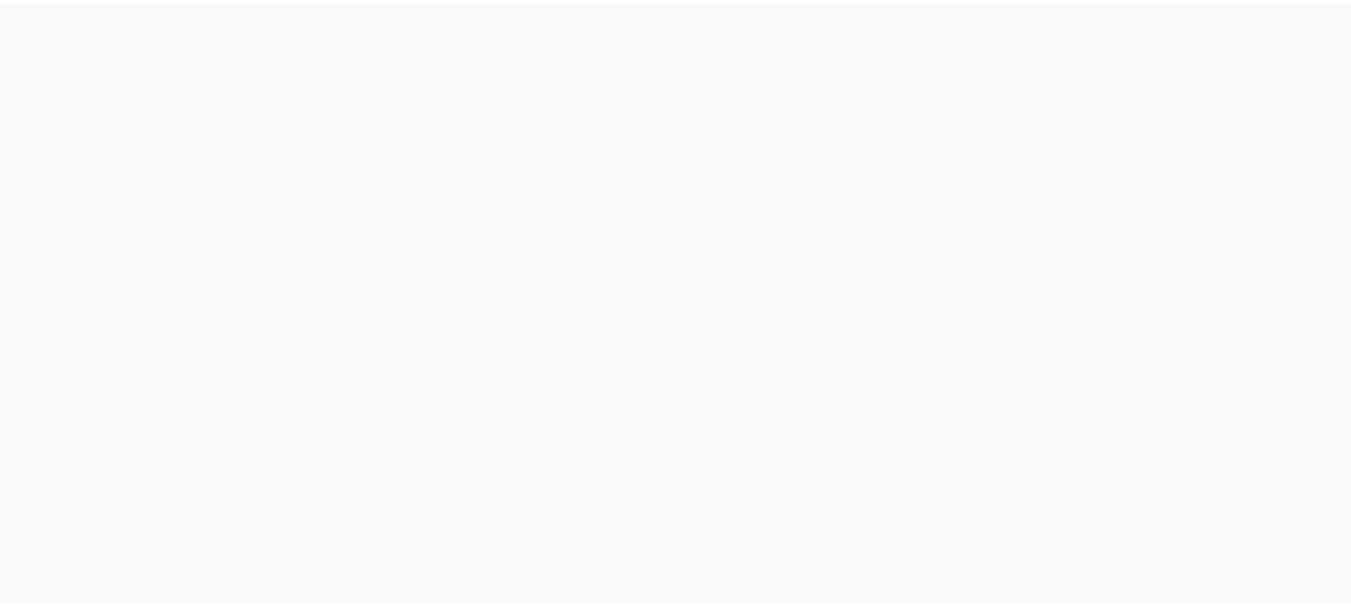scroll, scrollTop: 0, scrollLeft: 0, axis: both 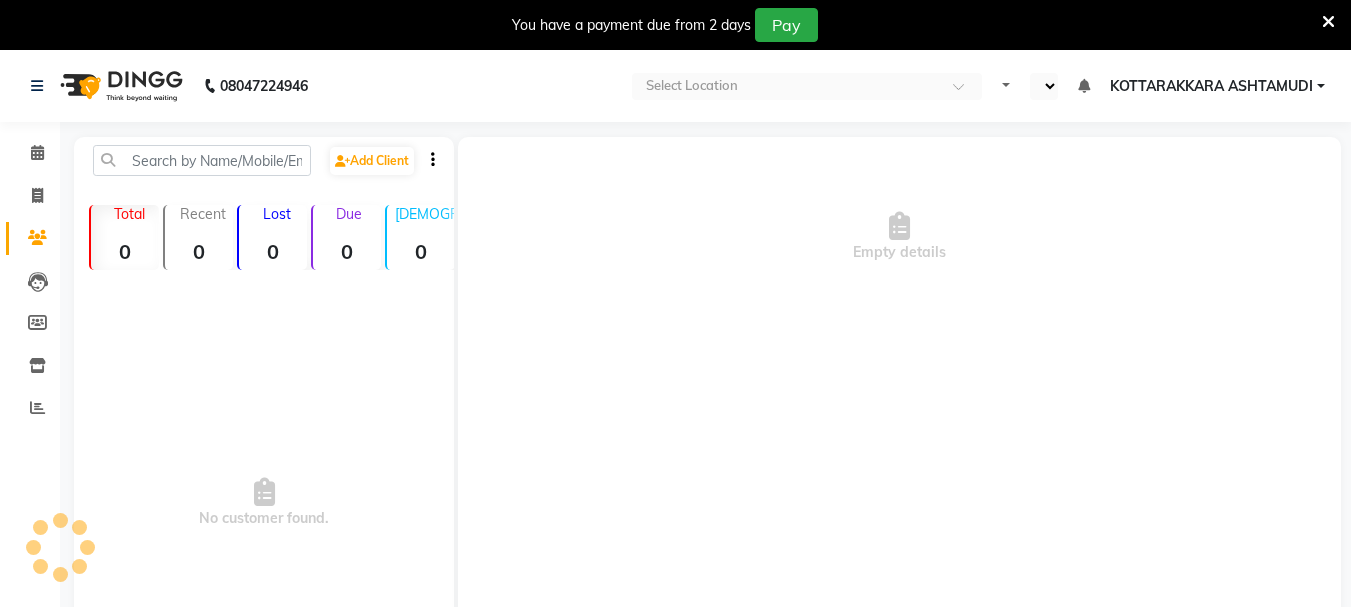 select on "en" 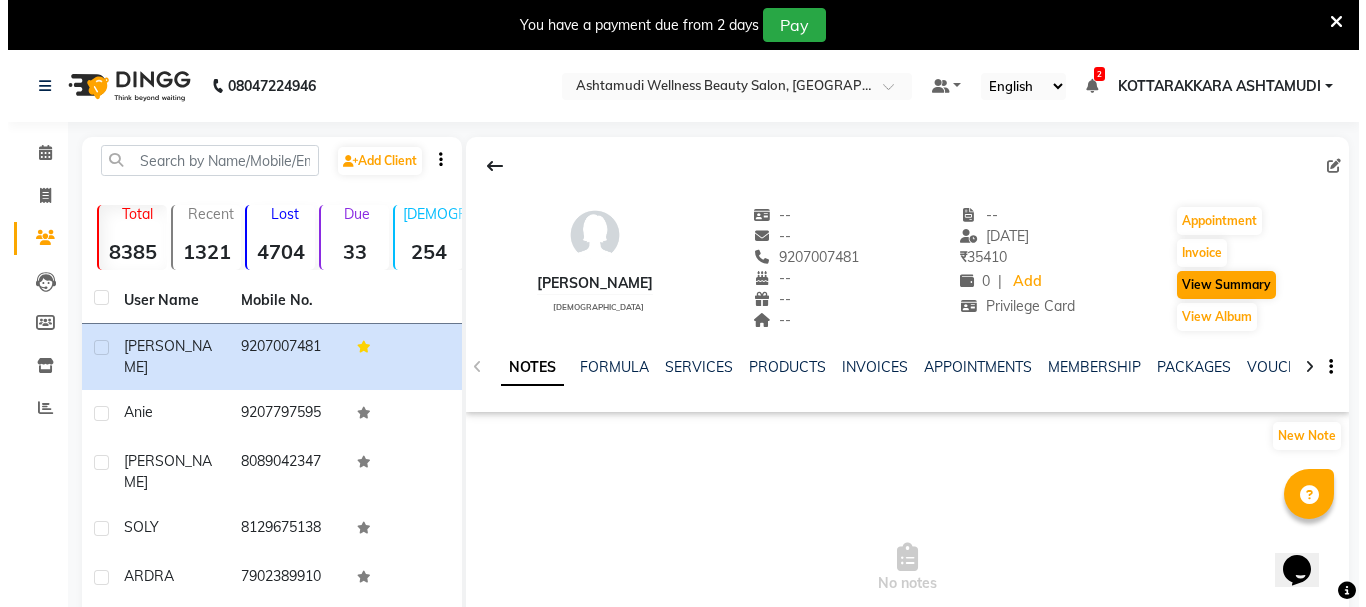 scroll, scrollTop: 0, scrollLeft: 0, axis: both 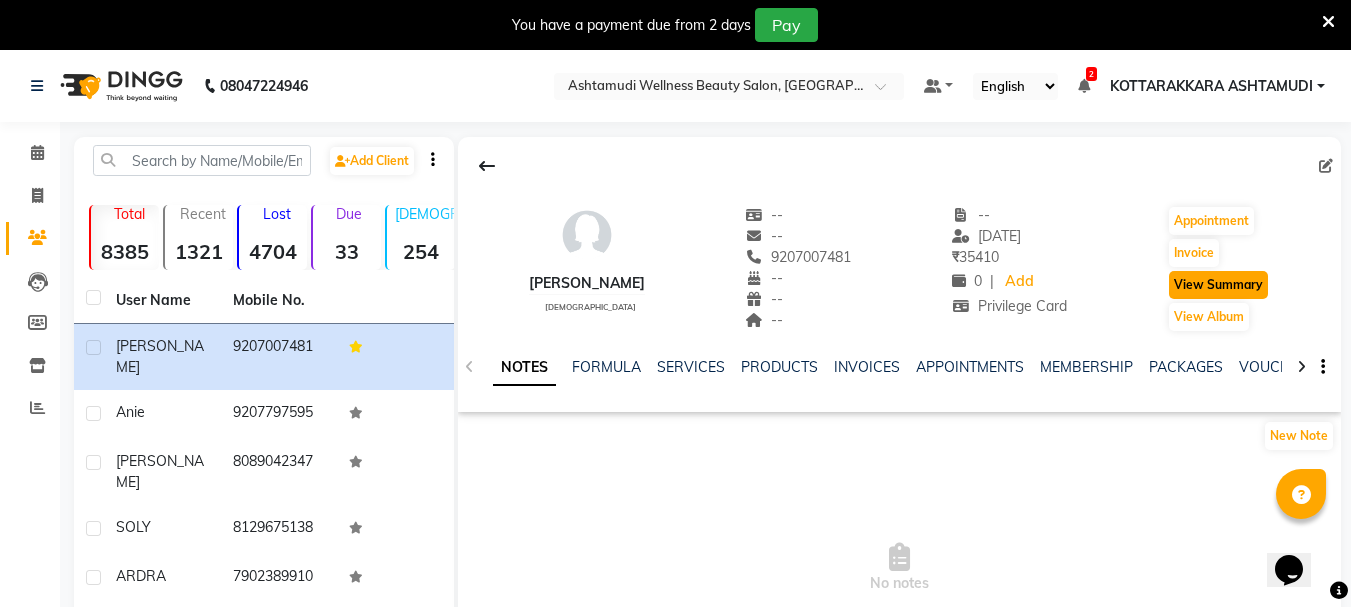 click on "View Summary" 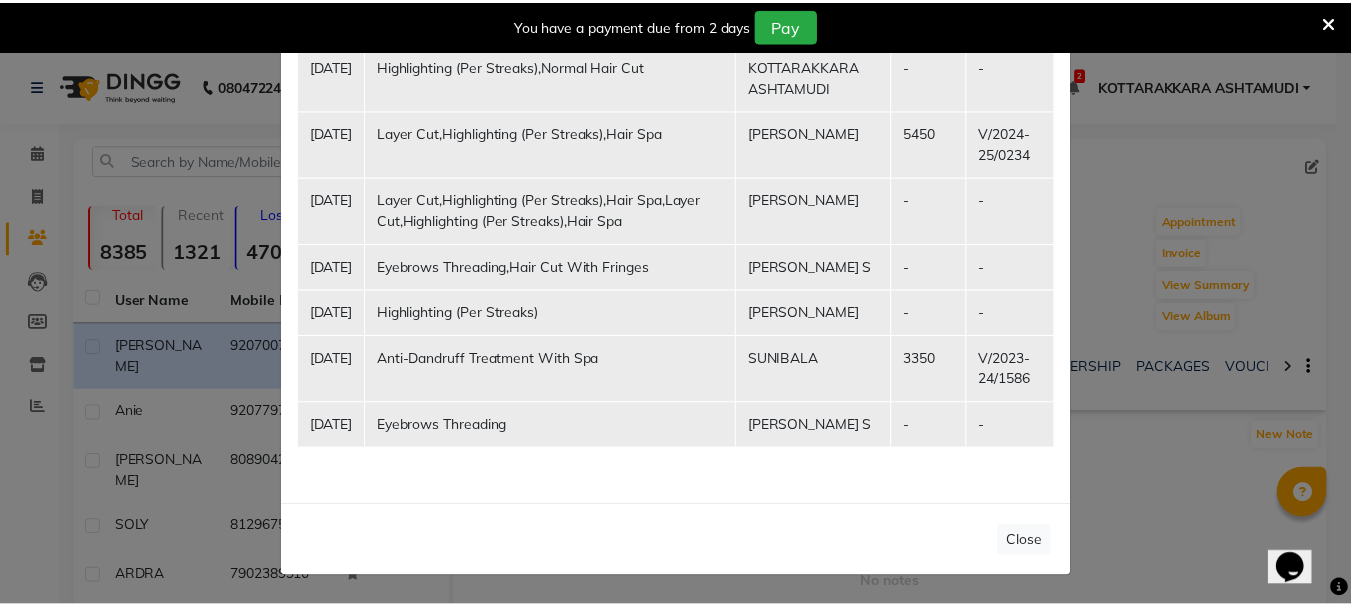 scroll, scrollTop: 1071, scrollLeft: 0, axis: vertical 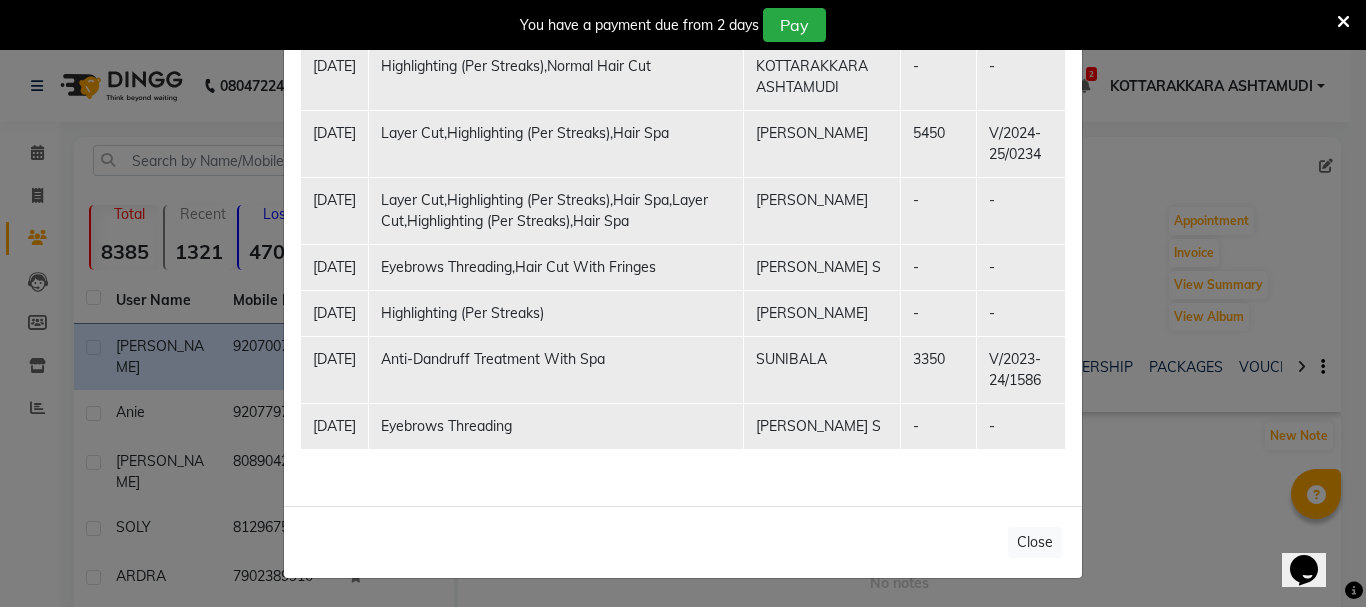 click on "Client Summary Print Aaruni  9207007481 2025-07-10 Privilege Card Membership 141.95 Points Services Date Service Staff Amount Invoice No. 10-07-2025 Bridal Glow Facial (₹3700),Full Body Waxing (₹3500),Full Hand D Tan (₹700),HALF LEG D TAN (₹500),Full Body Polishing (₹4500),Ice Cream Pedicure (₹1600),Keratin Spa (₹1800) AMRITHA 19250 V/2025-26/1938 10-07-2025 Un-Tan Facial ,Ice Cream Pedicure,NORMAL HAIRCUT WITHOUT WASH SHAMINA MUHAMMED P R - - 11-06-2025 Eyebrows Threading Karina Darjee  50 V/2025-26/1460 16-03-2025 Layer Cut,Highlighting (Per Streaks),Eyebrows Threading Anju s kuttan 7310 V/2024-25/6883 16-03-2025 Highlighting (Per Streaks),Layer Cut Gita Mahali  - - 22-01-2025 Highlighting (Per Streaks),Normal Hair Cut KOTTARAKKARA ASHTAMUDI - - 11-04-2024 Layer Cut,Highlighting (Per Streaks),Hair Spa CHHAYA KUMARI	 5450 V/2024-25/0234 11-04-2024 Layer Cut,Highlighting (Per Streaks),Hair Spa,Layer Cut,Highlighting (Per Streaks),Hair Spa CHHAYA KUMARI	 - - 11-04-2024 SUNITHA S	 - - 07-10-2023 -" 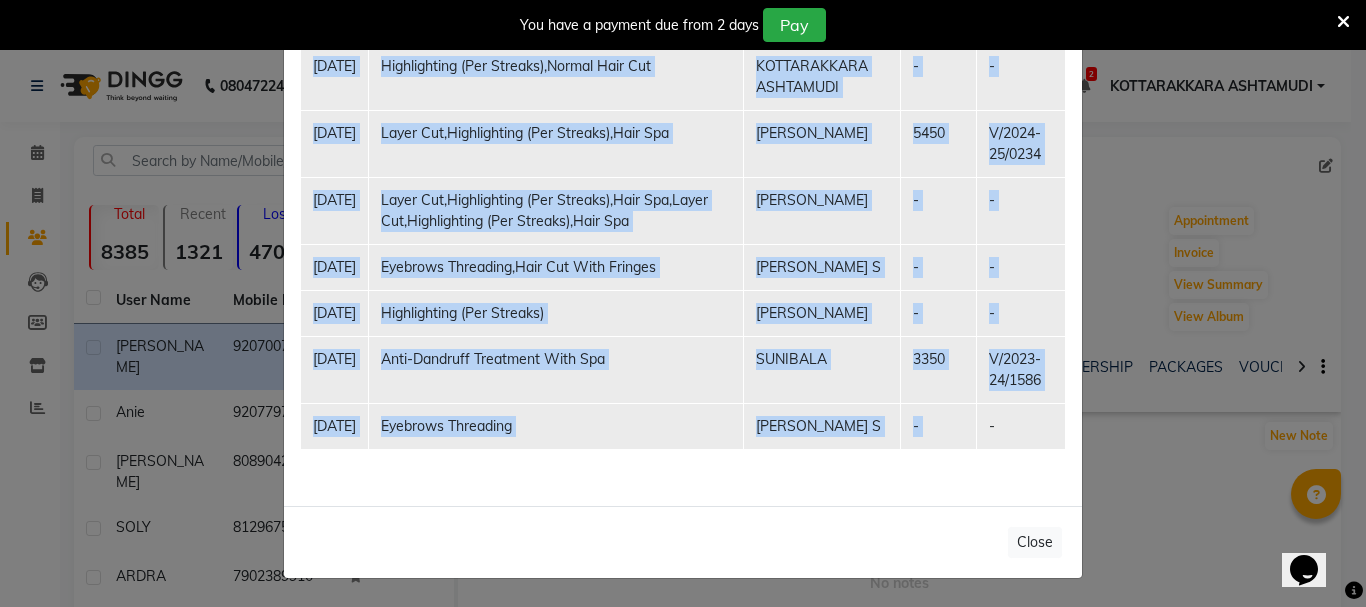 click on "Client Summary Print Aaruni  9207007481 2025-07-10 Privilege Card Membership 141.95 Points Services Date Service Staff Amount Invoice No. 10-07-2025 Bridal Glow Facial (₹3700),Full Body Waxing (₹3500),Full Hand D Tan (₹700),HALF LEG D TAN (₹500),Full Body Polishing (₹4500),Ice Cream Pedicure (₹1600),Keratin Spa (₹1800) AMRITHA 19250 V/2025-26/1938 10-07-2025 Un-Tan Facial ,Ice Cream Pedicure,NORMAL HAIRCUT WITHOUT WASH SHAMINA MUHAMMED P R - - 11-06-2025 Eyebrows Threading Karina Darjee  50 V/2025-26/1460 16-03-2025 Layer Cut,Highlighting (Per Streaks),Eyebrows Threading Anju s kuttan 7310 V/2024-25/6883 16-03-2025 Highlighting (Per Streaks),Layer Cut Gita Mahali  - - 22-01-2025 Highlighting (Per Streaks),Normal Hair Cut KOTTARAKKARA ASHTAMUDI - - 11-04-2024 Layer Cut,Highlighting (Per Streaks),Hair Spa CHHAYA KUMARI	 5450 V/2024-25/0234 11-04-2024 Layer Cut,Highlighting (Per Streaks),Hair Spa,Layer Cut,Highlighting (Per Streaks),Hair Spa CHHAYA KUMARI	 - - 11-04-2024 SUNITHA S	 - - 07-10-2023 -" 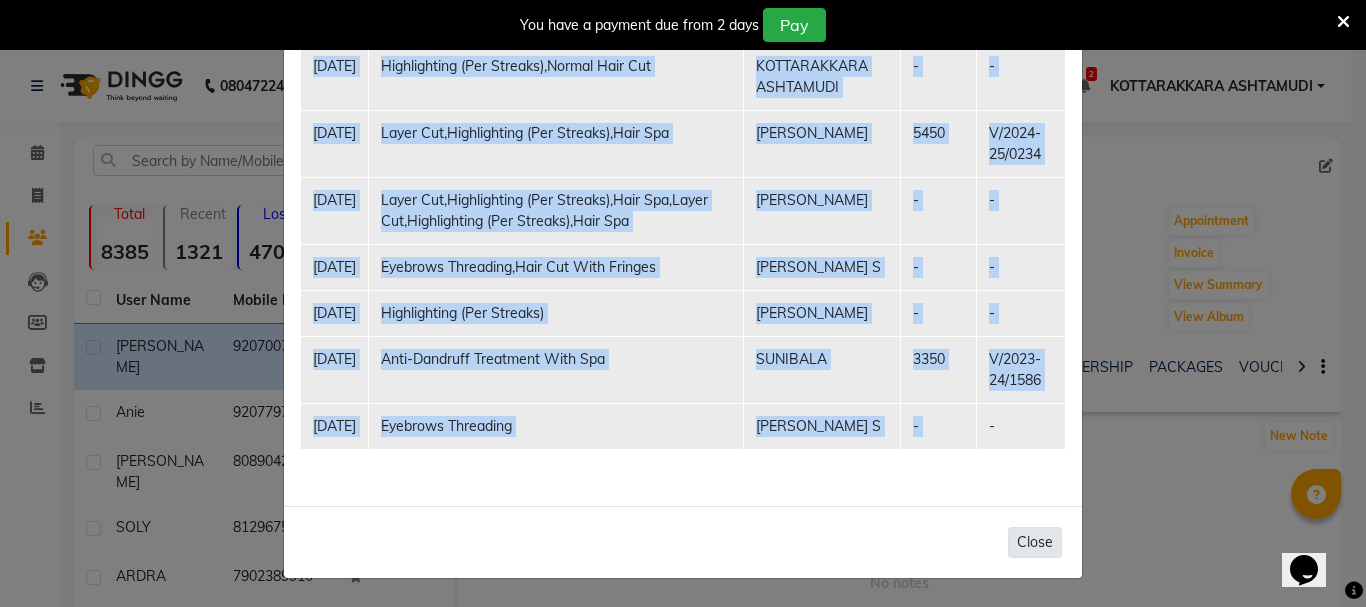 click on "Close" 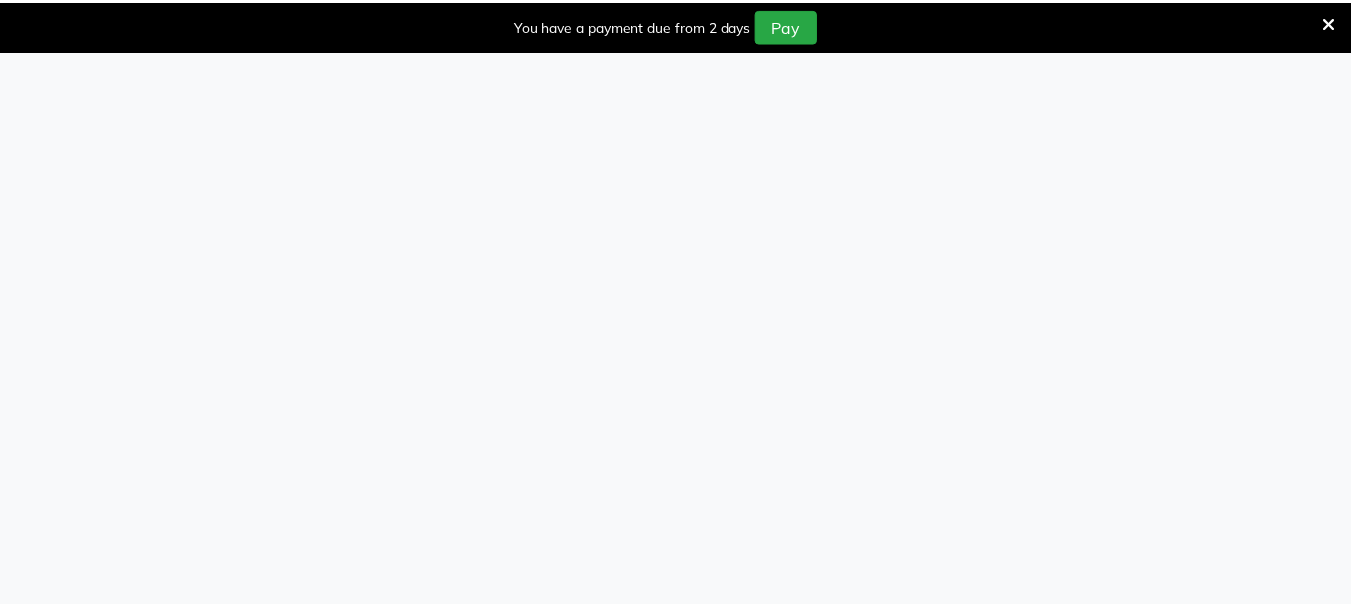 scroll, scrollTop: 0, scrollLeft: 0, axis: both 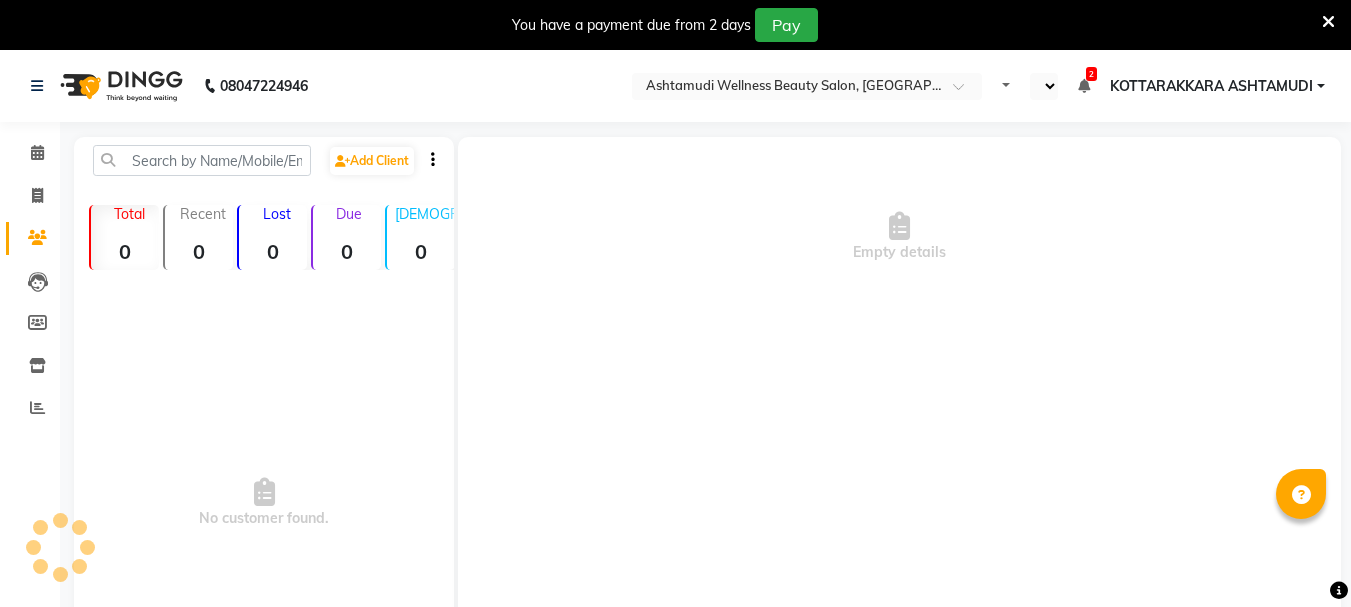 select on "en" 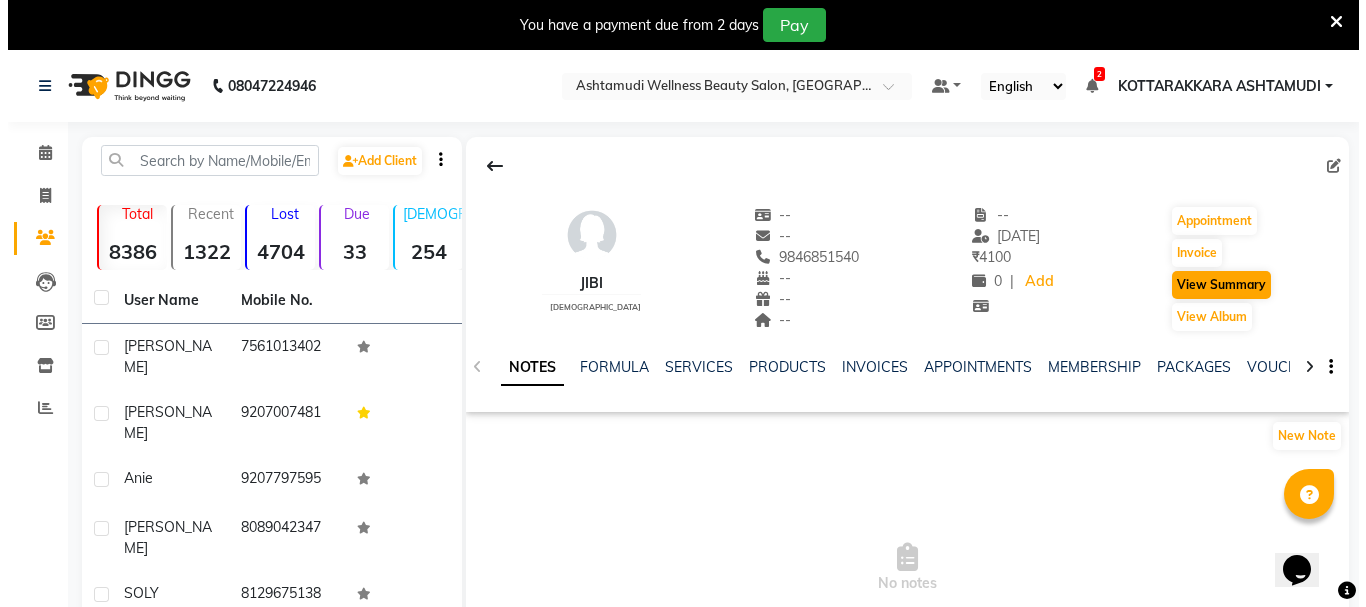 scroll, scrollTop: 0, scrollLeft: 0, axis: both 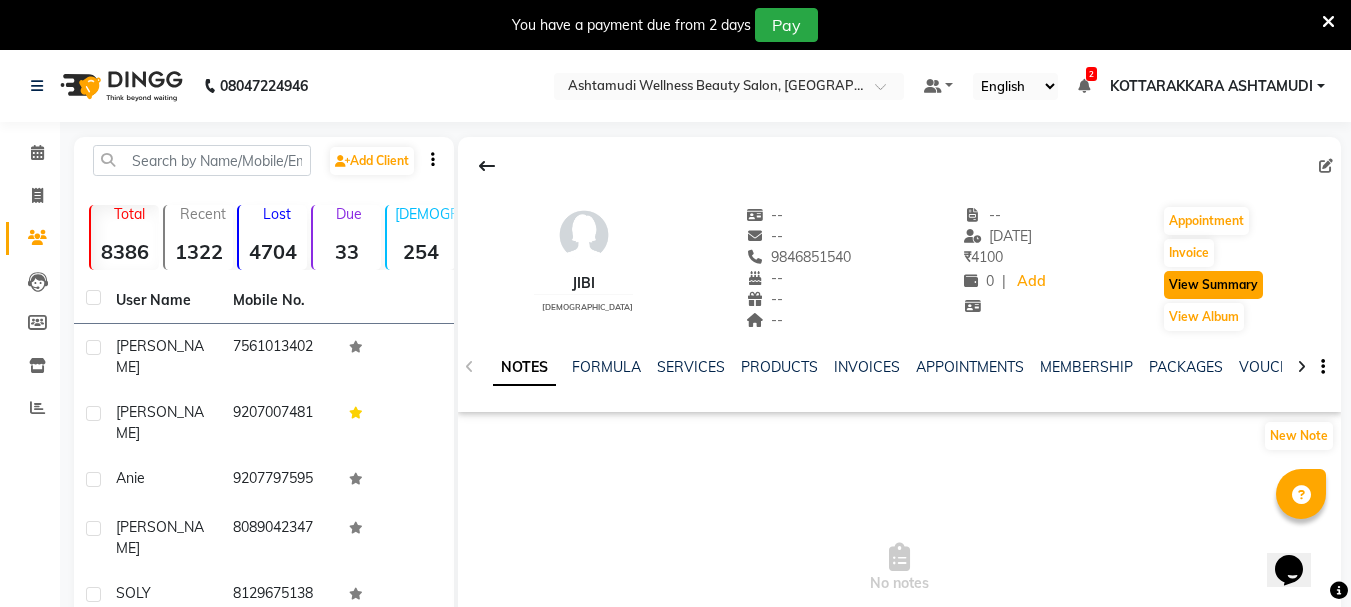click on "View Summary" 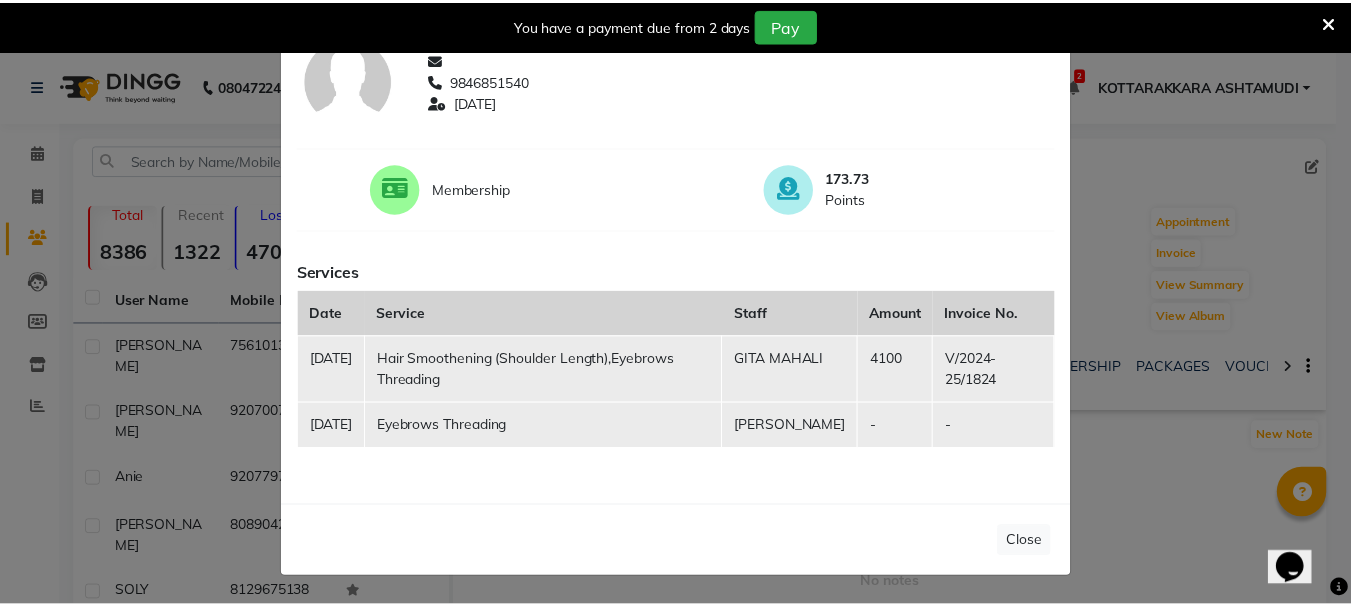 scroll, scrollTop: 107, scrollLeft: 0, axis: vertical 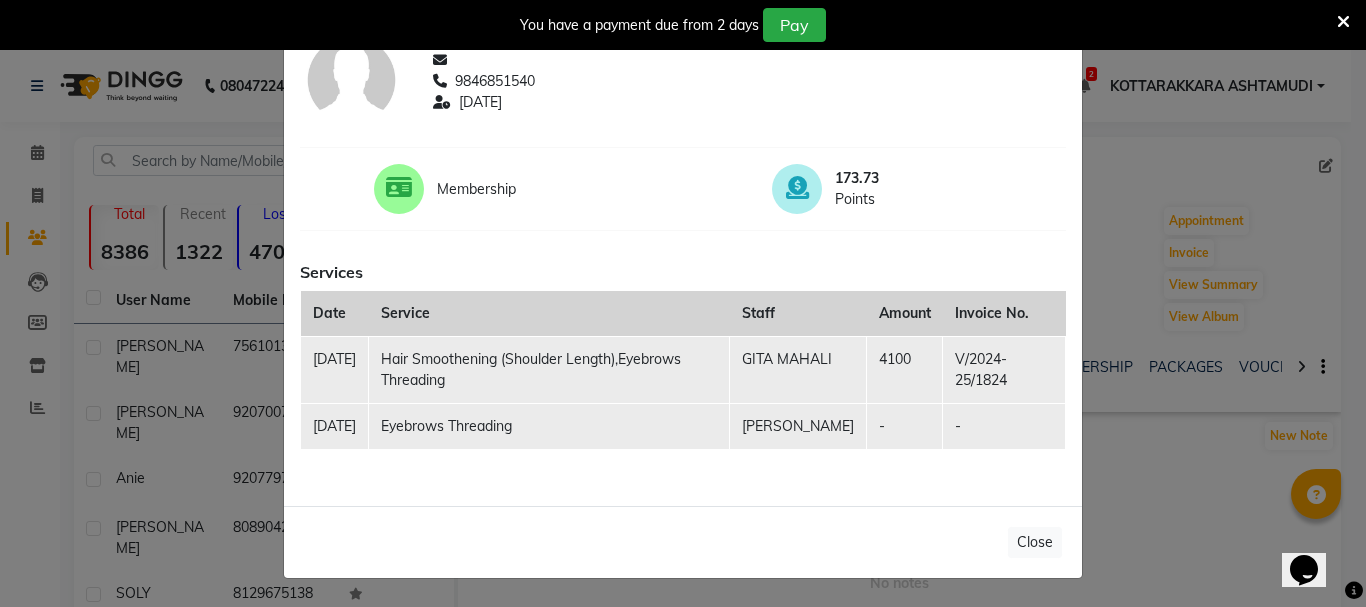 click at bounding box center [1343, 22] 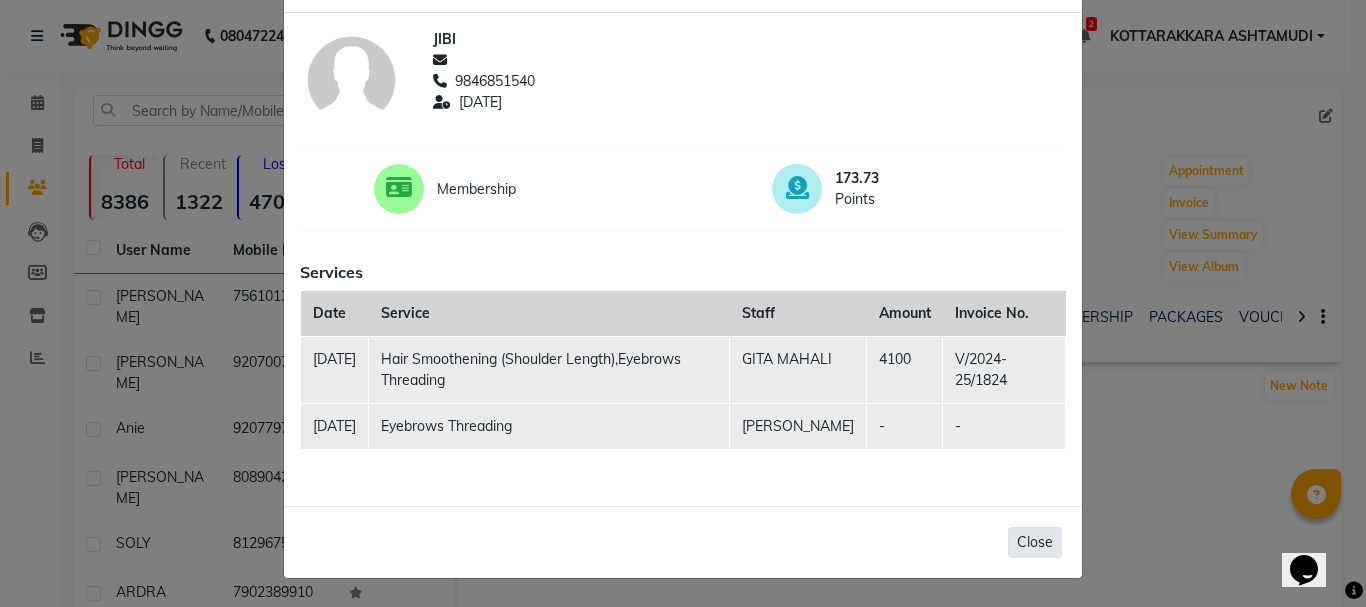 click on "Close" 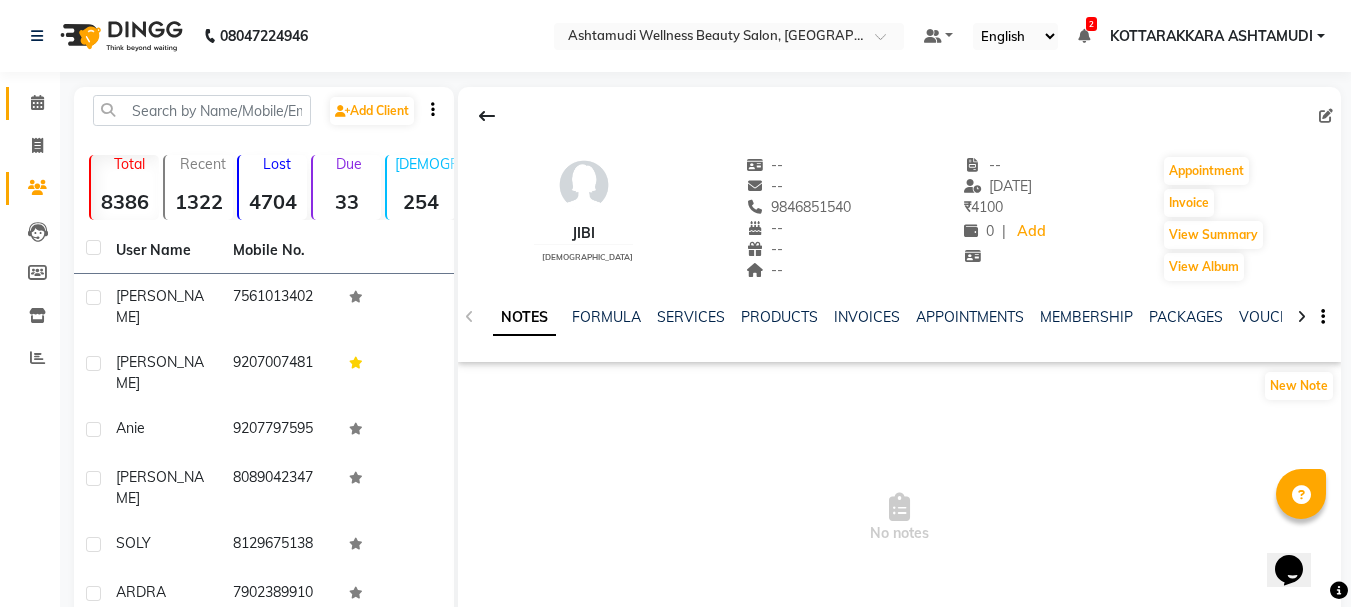 click on "Calendar" 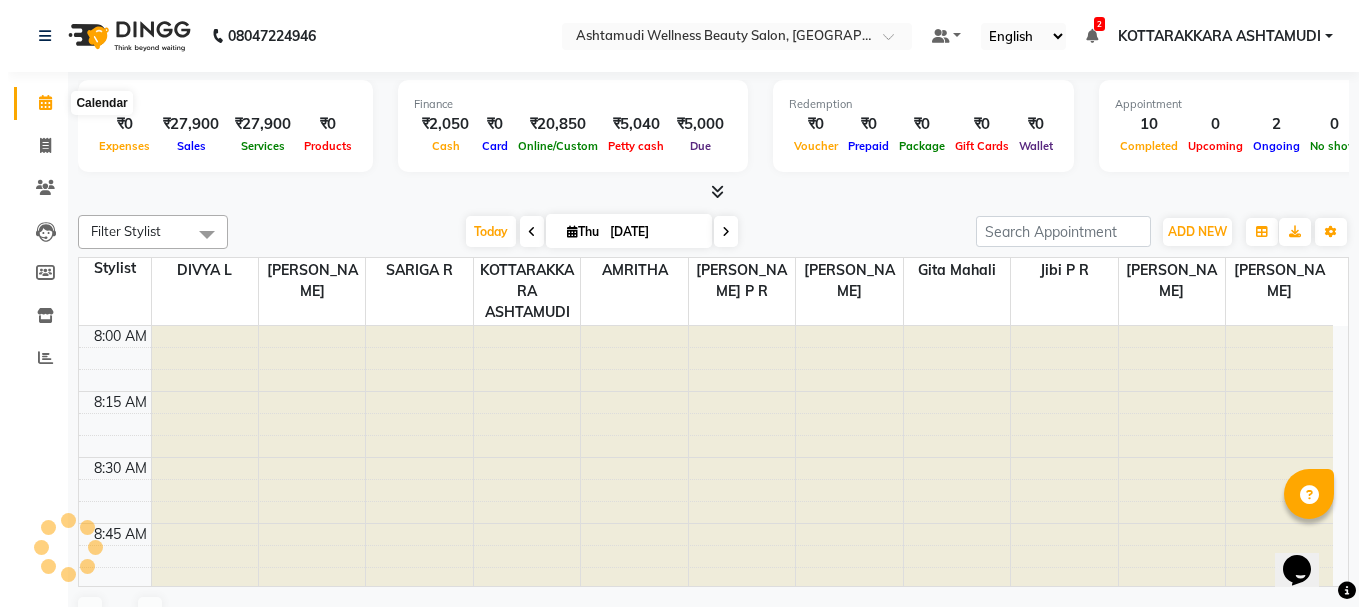 scroll, scrollTop: 0, scrollLeft: 0, axis: both 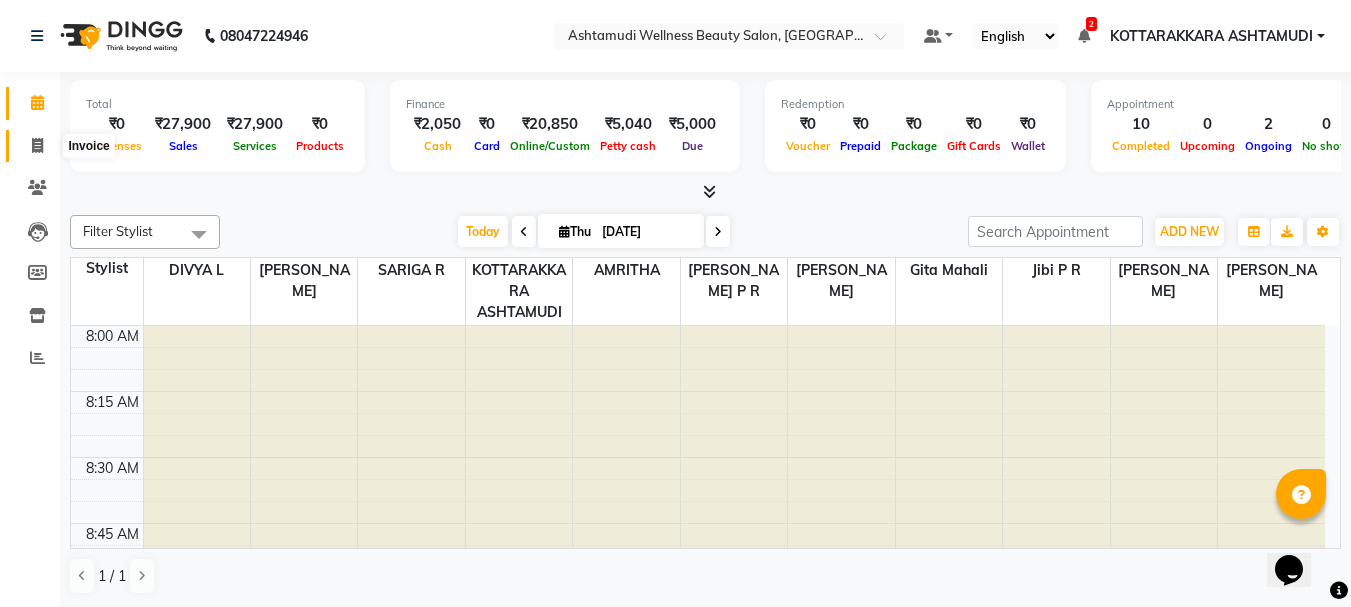 click 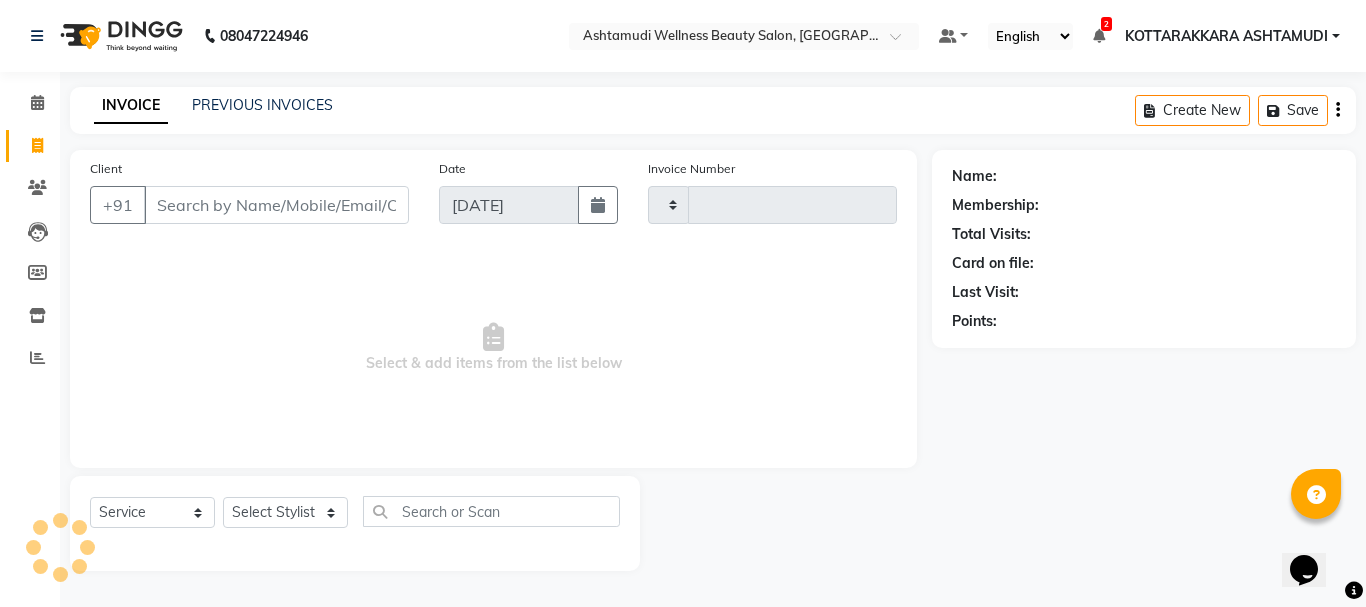type on "1940" 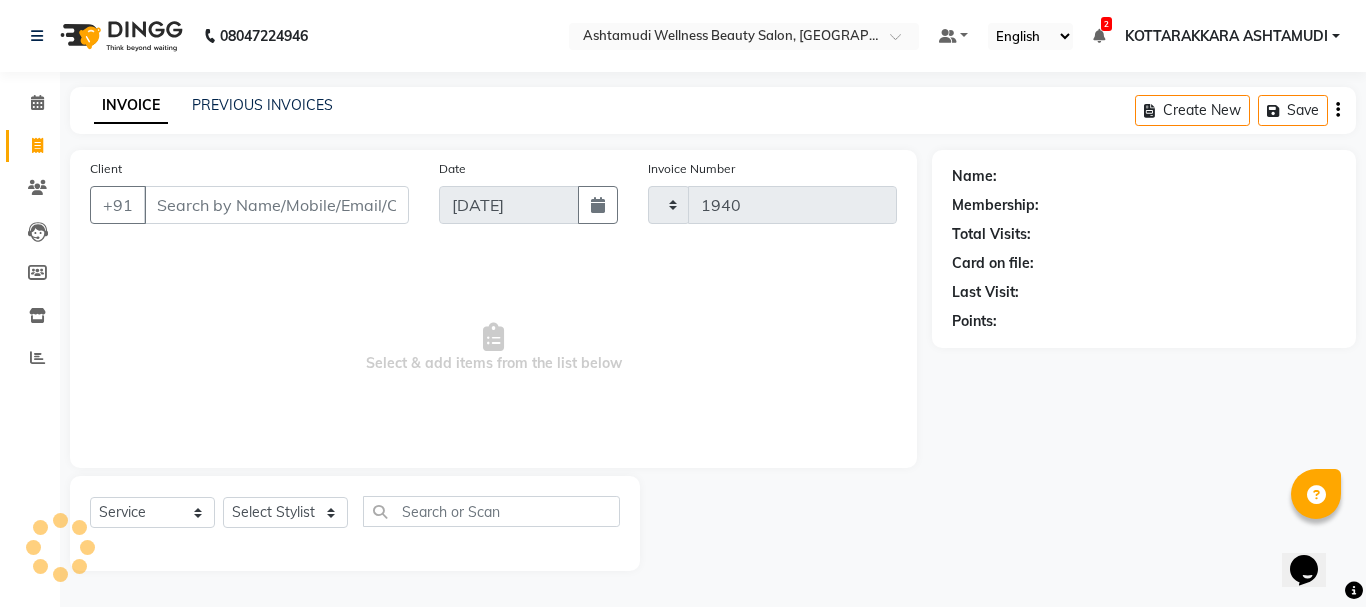 select on "4664" 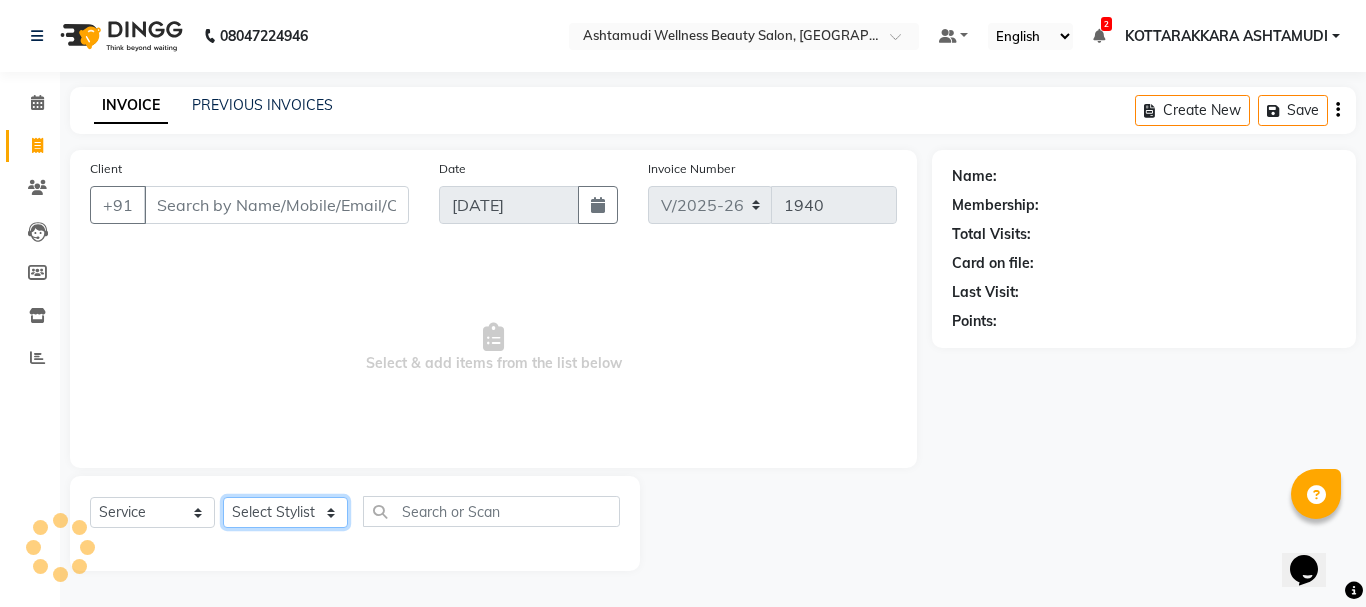 click on "Select Stylist" 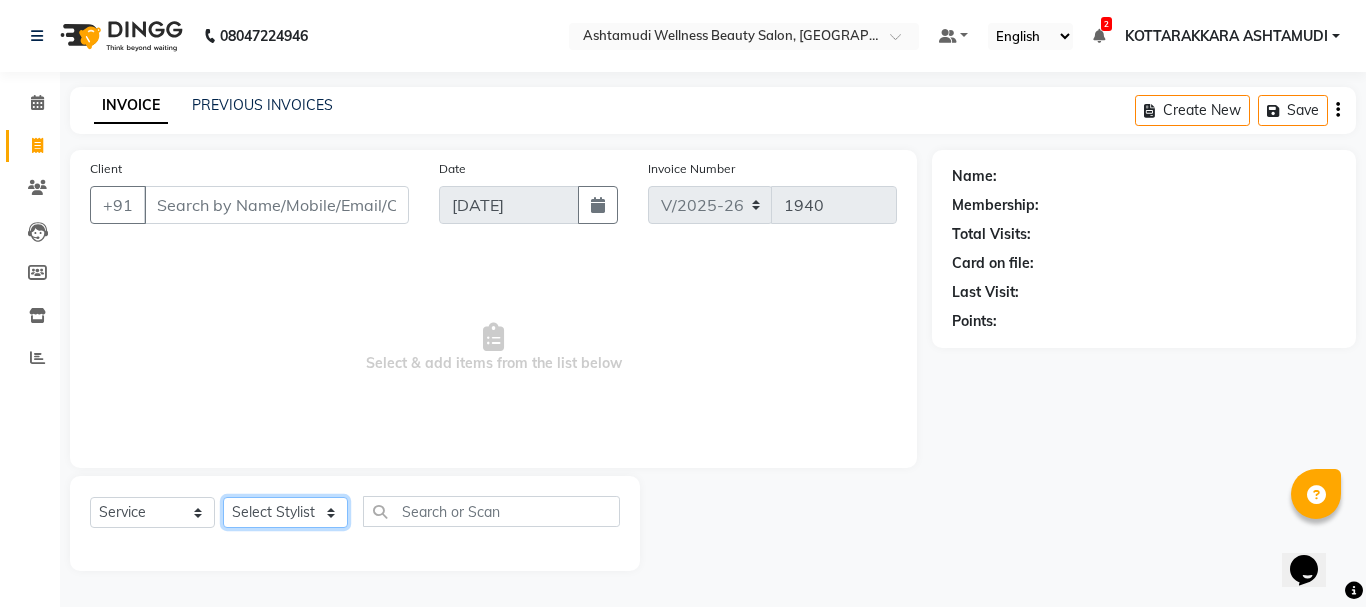 select on "49591" 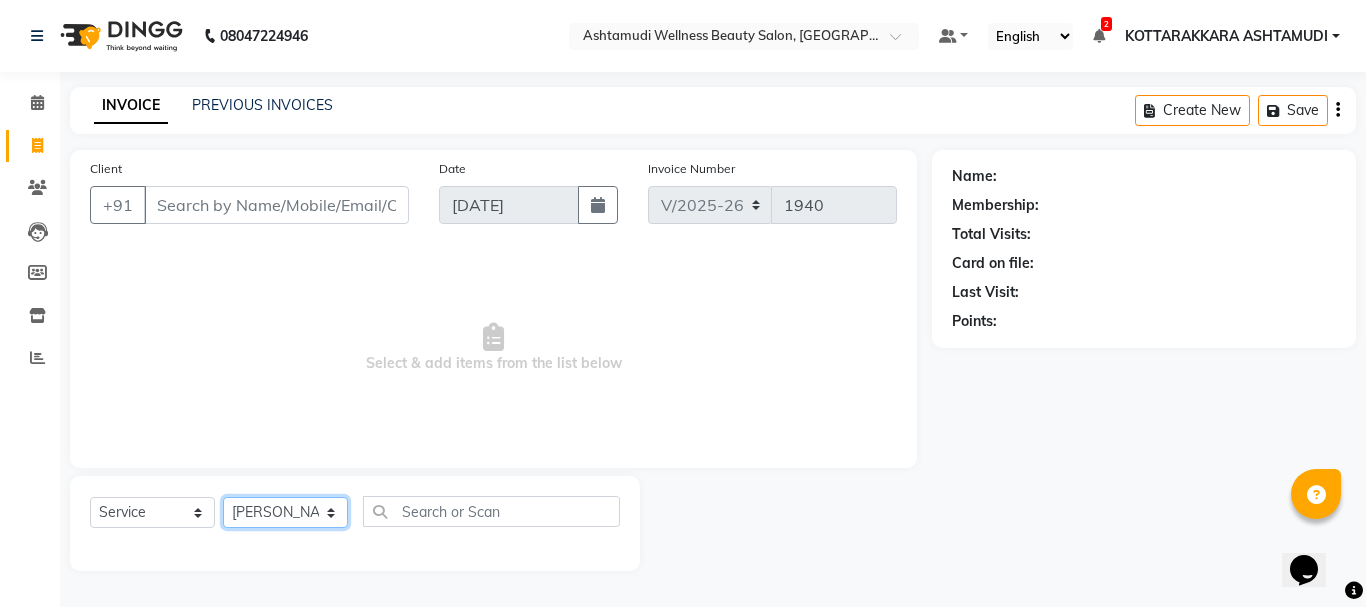 click on "Select Stylist AMRITHA [PERSON_NAME] DIVYA L	 Gita Mahali  Jibi P R [PERSON_NAME]  KOTTARAKKARA ASHTAMUDI [PERSON_NAME] 	 [PERSON_NAME] SARIGA R	 [PERSON_NAME]" 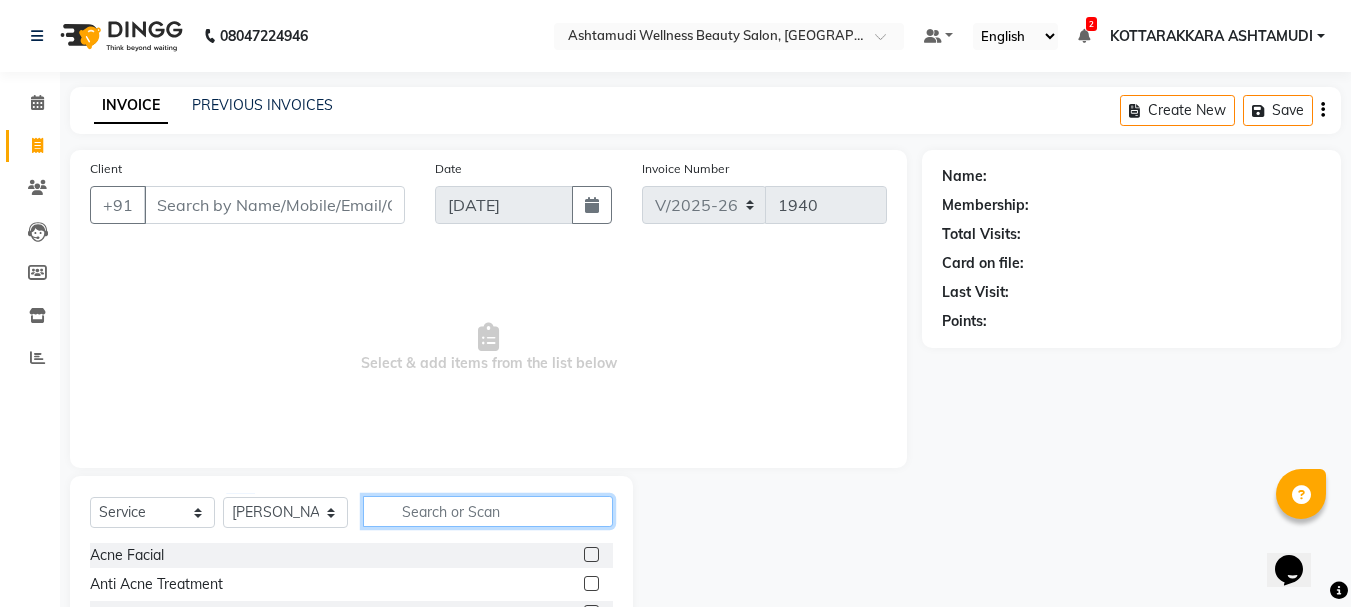 click 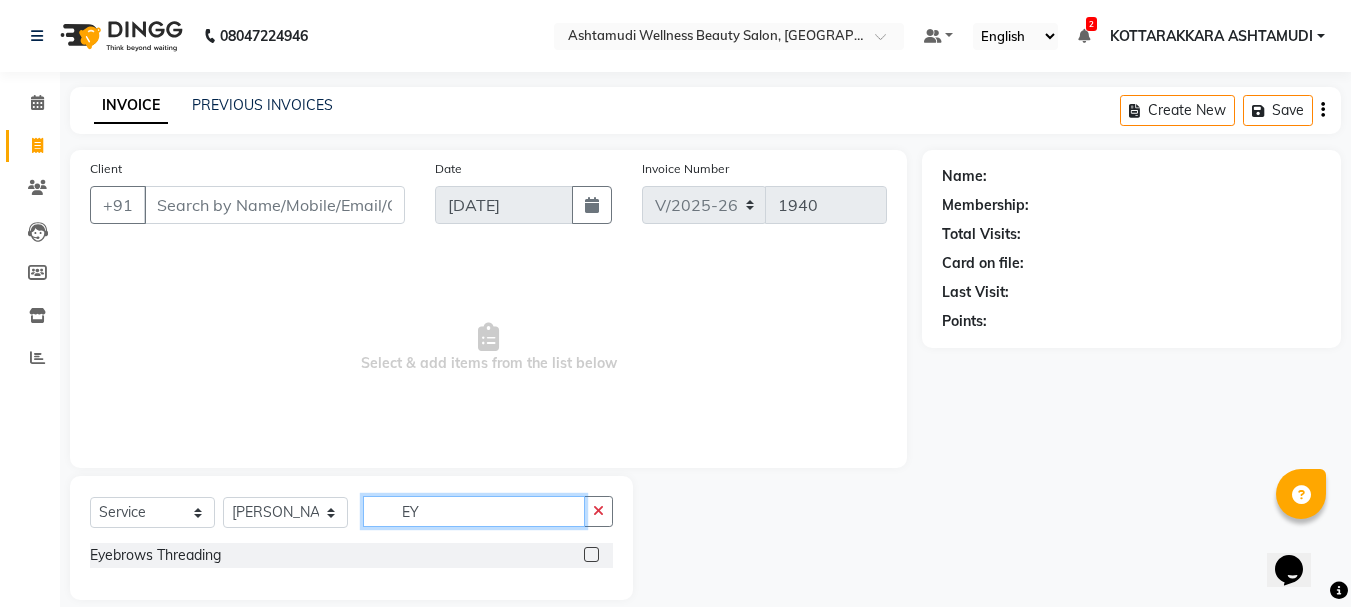 type on "EY" 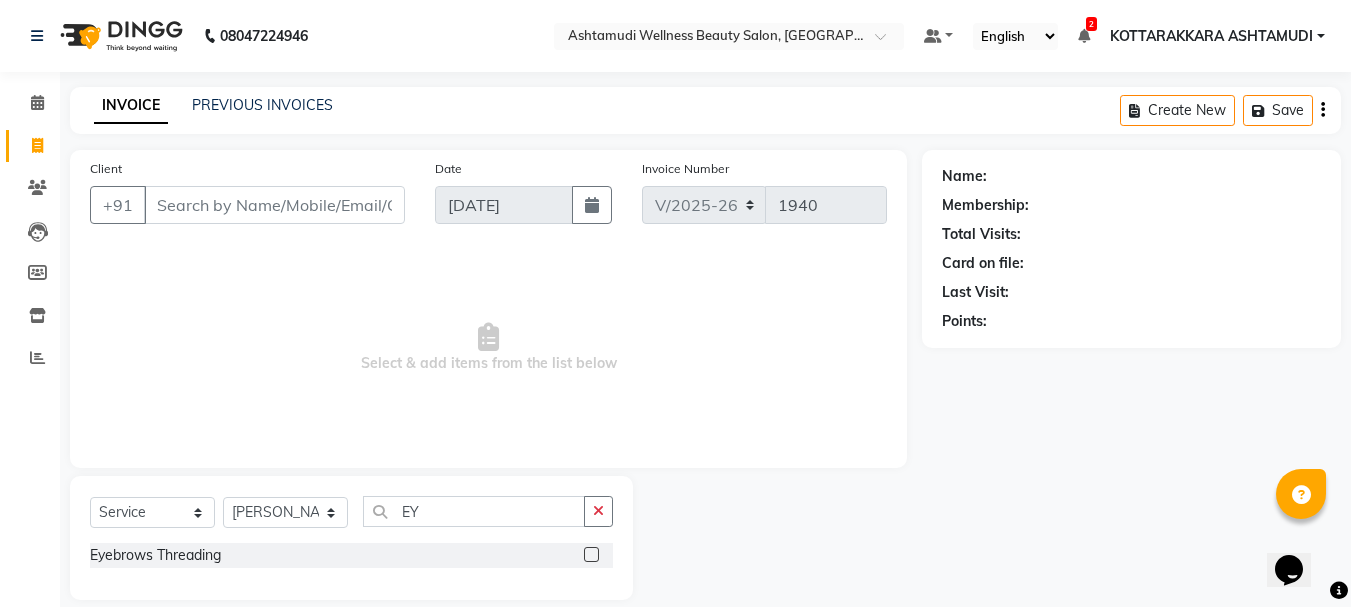 click 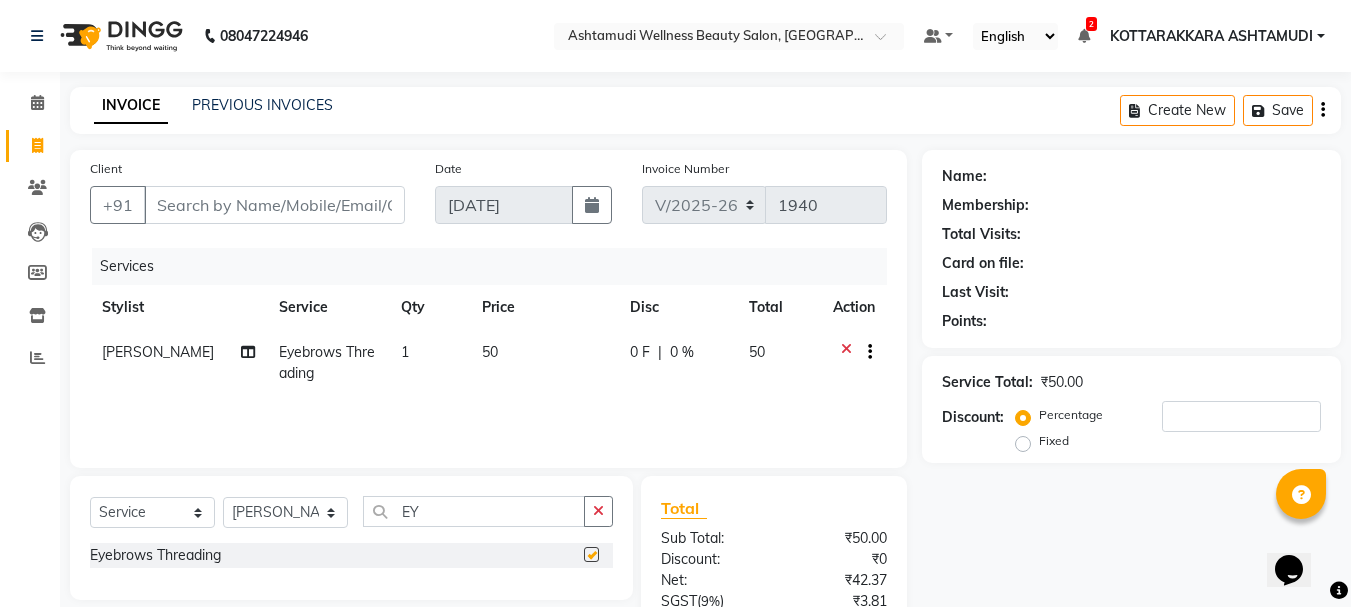 checkbox on "false" 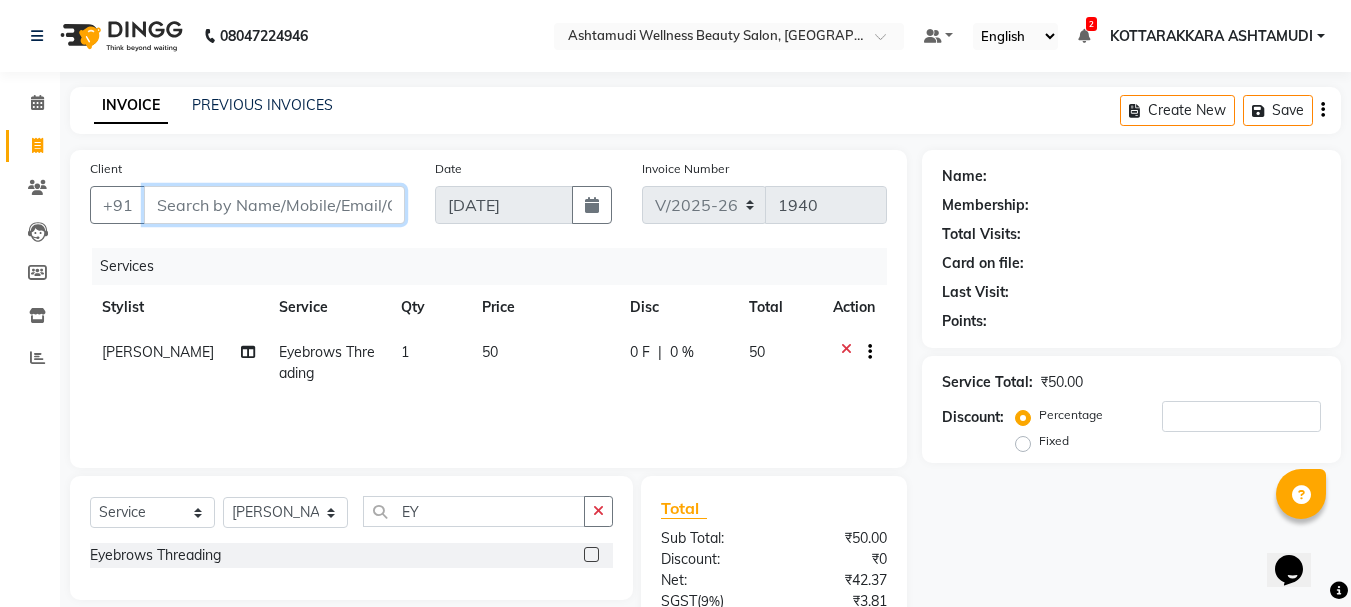 click on "Client" at bounding box center [274, 205] 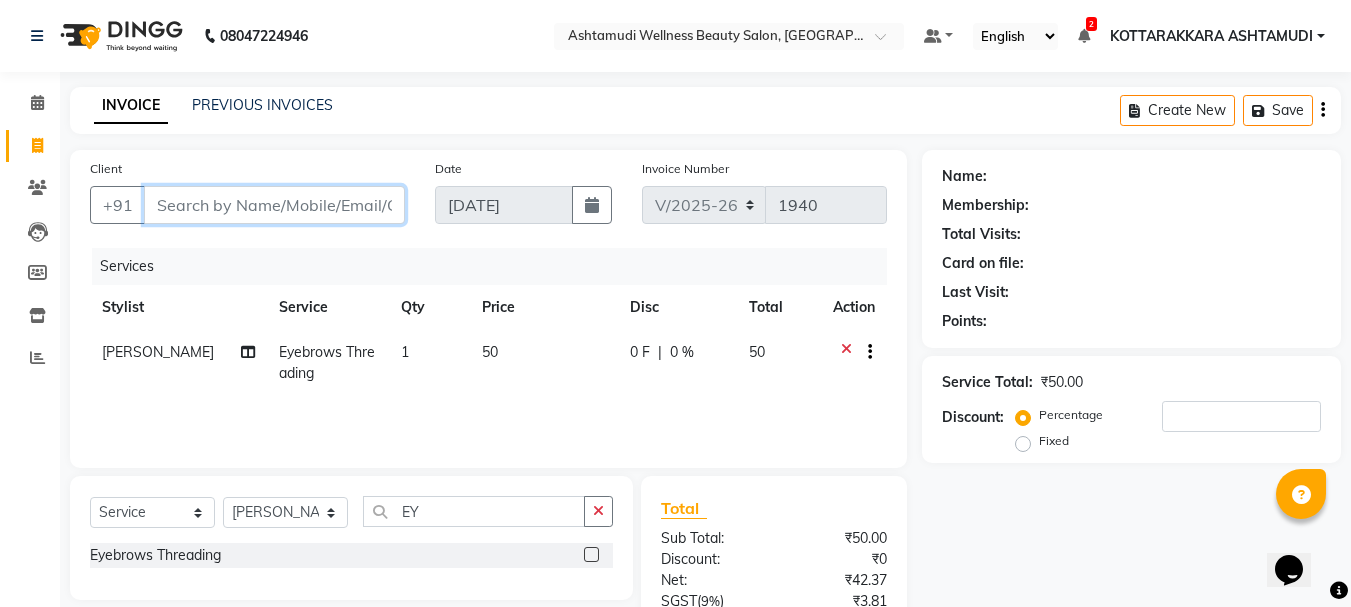click on "Client" at bounding box center (274, 205) 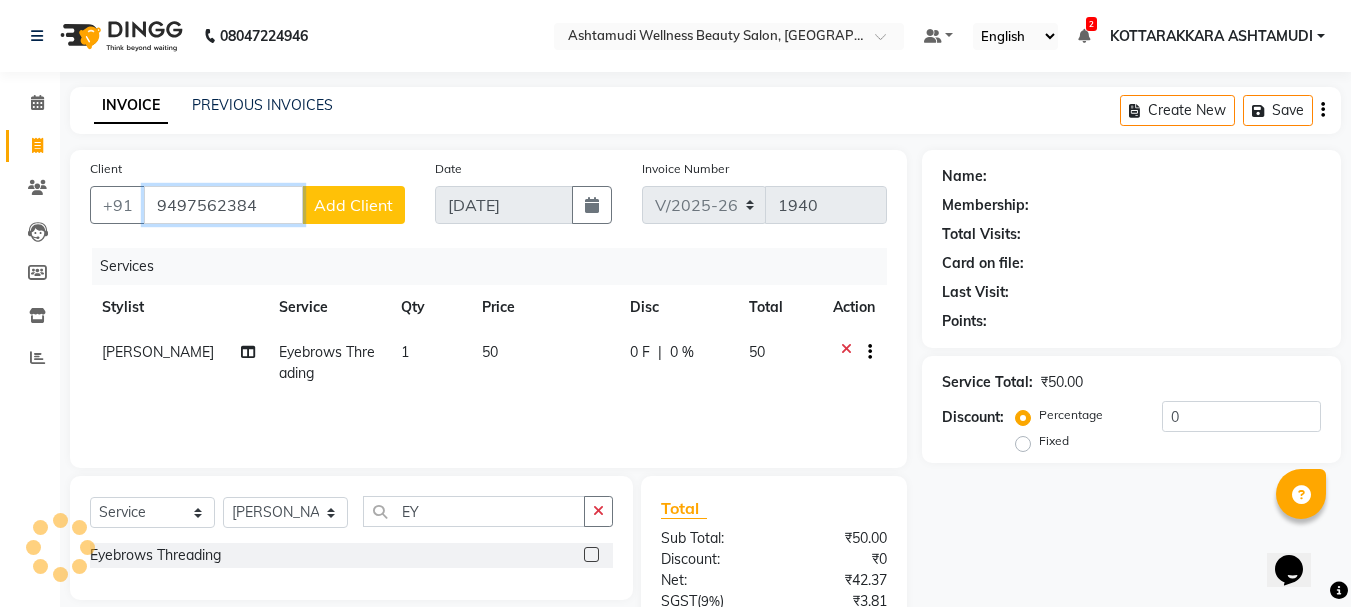 type on "9497562384" 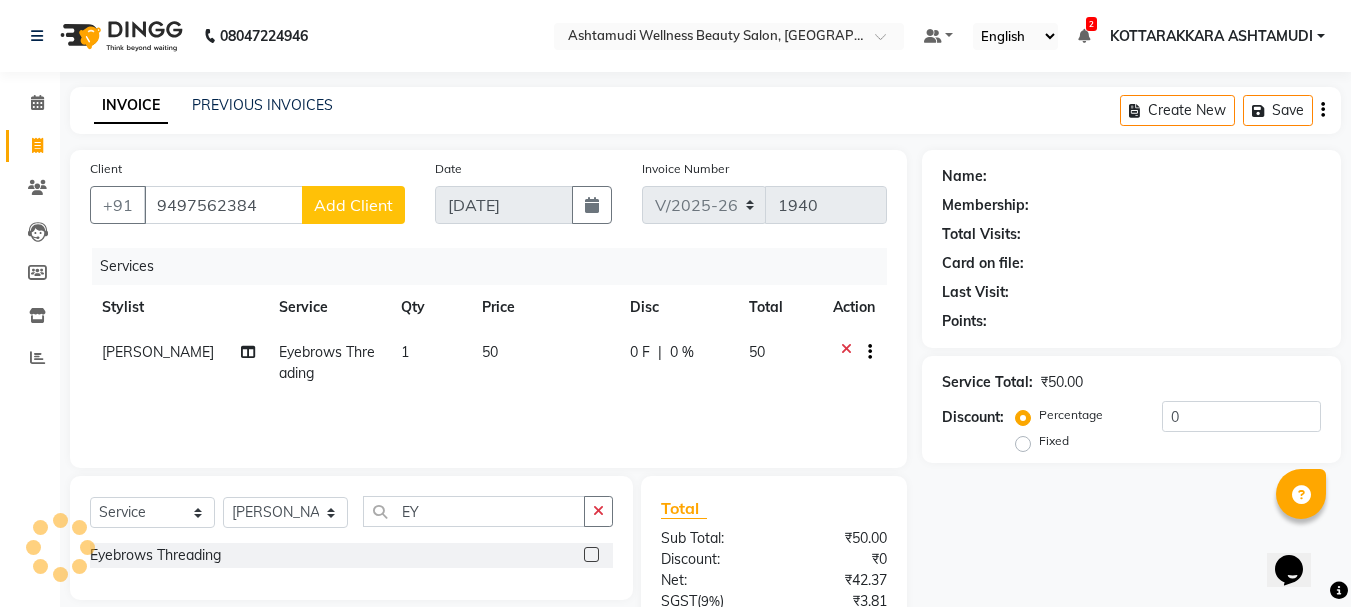 click on "Add Client" 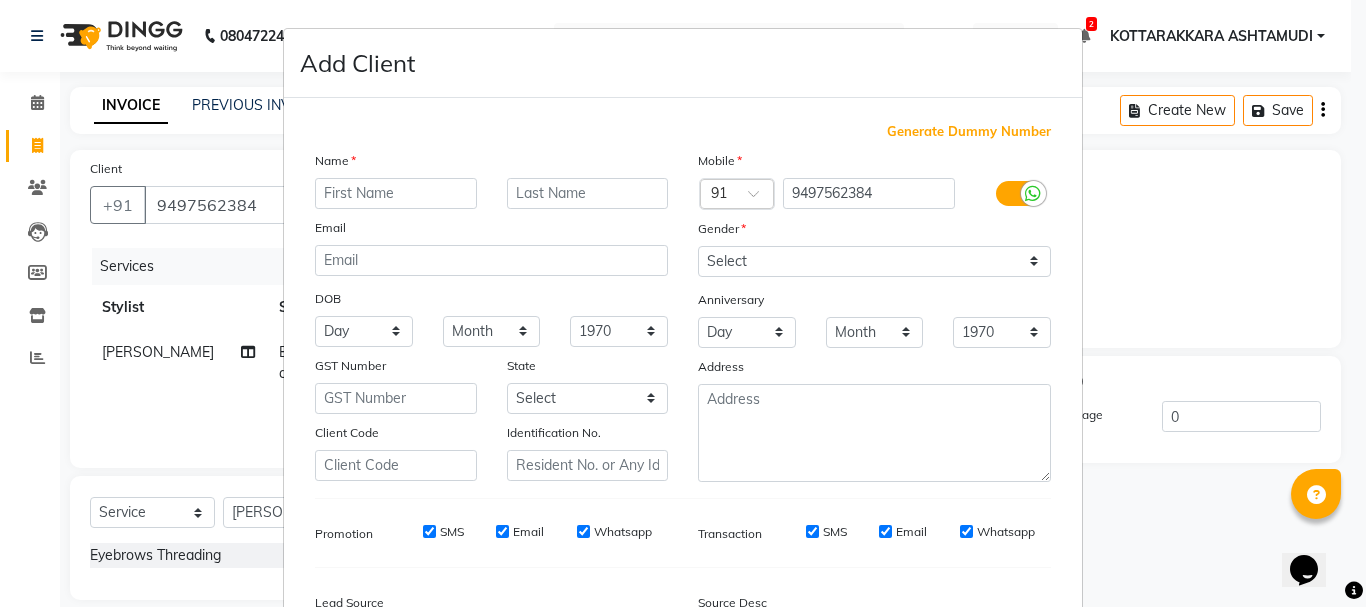 click at bounding box center (396, 193) 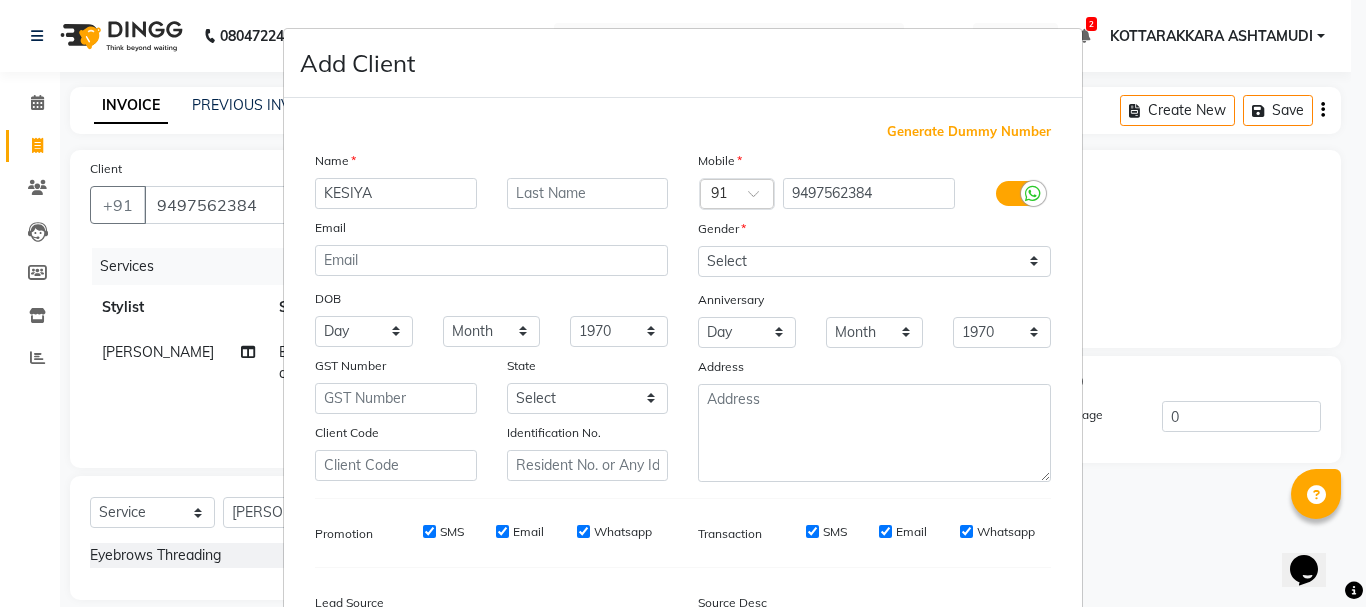 type on "KESIYA" 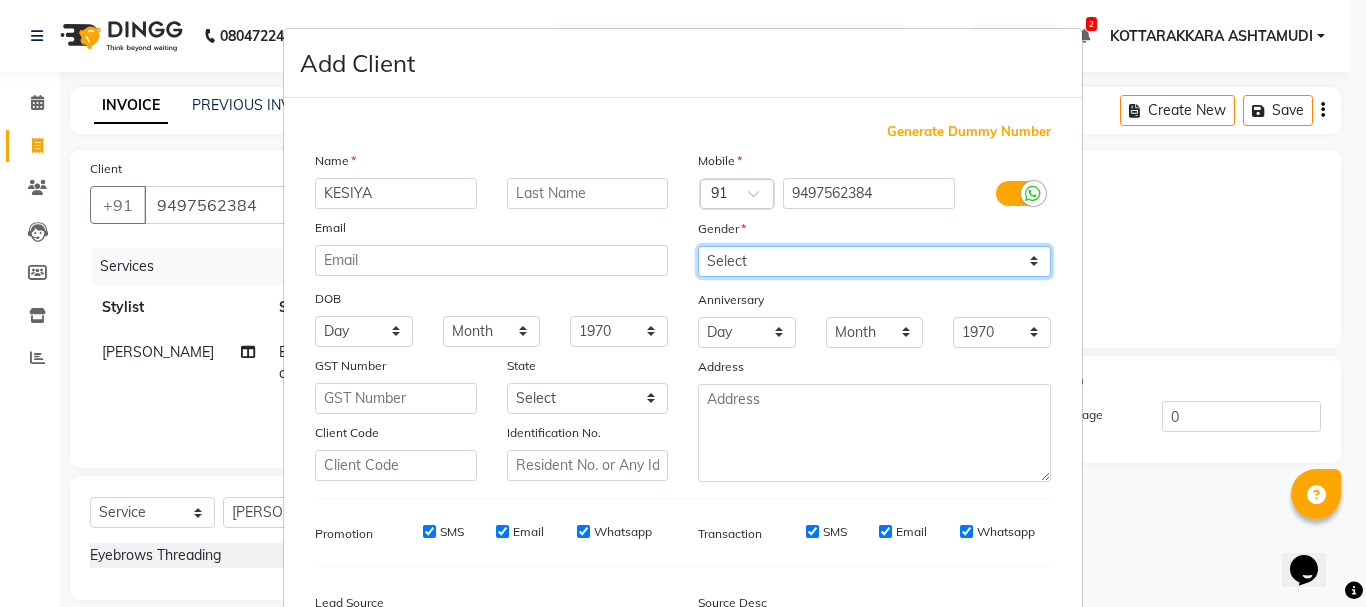 click on "Select [DEMOGRAPHIC_DATA] [DEMOGRAPHIC_DATA] Other Prefer Not To Say" at bounding box center [874, 261] 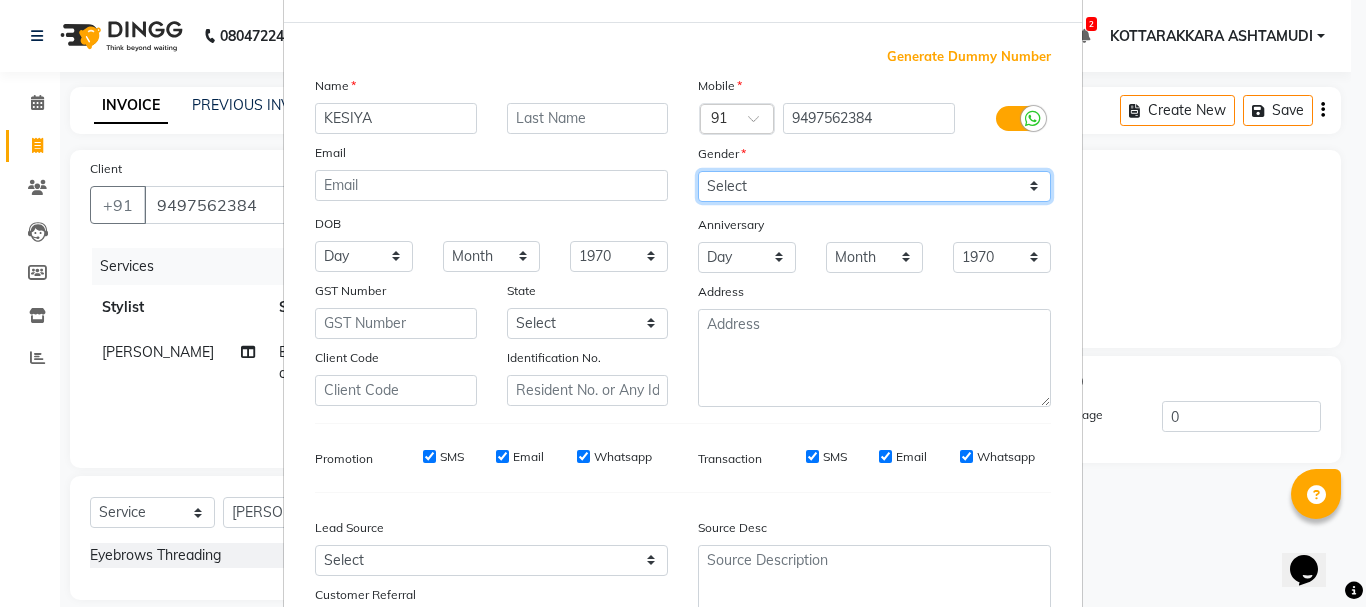 scroll, scrollTop: 200, scrollLeft: 0, axis: vertical 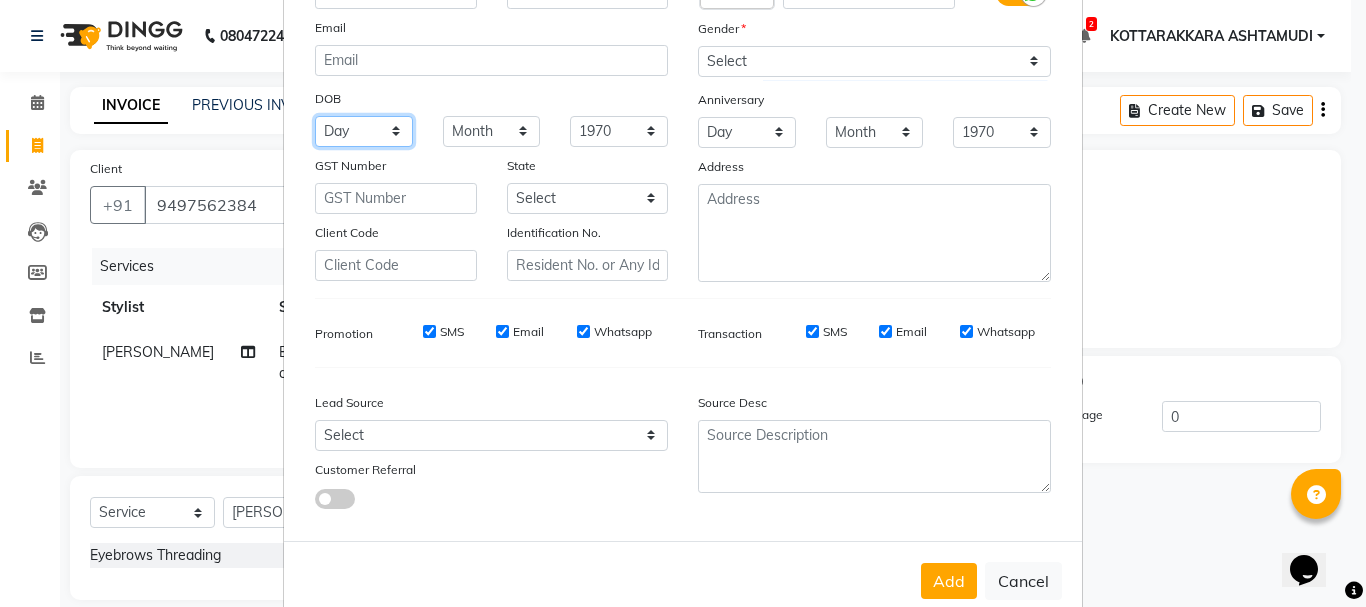 click on "Day 01 02 03 04 05 06 07 08 09 10 11 12 13 14 15 16 17 18 19 20 21 22 23 24 25 26 27 28 29 30 31" at bounding box center (364, 131) 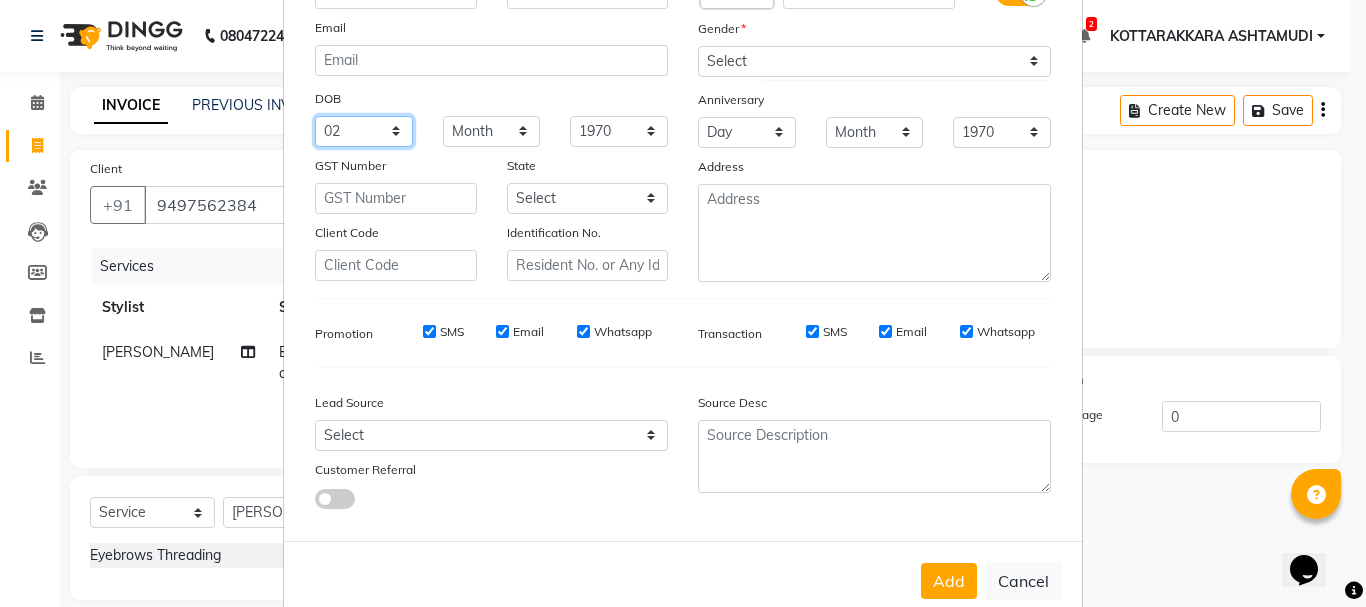 click on "Day 01 02 03 04 05 06 07 08 09 10 11 12 13 14 15 16 17 18 19 20 21 22 23 24 25 26 27 28 29 30 31" at bounding box center (364, 131) 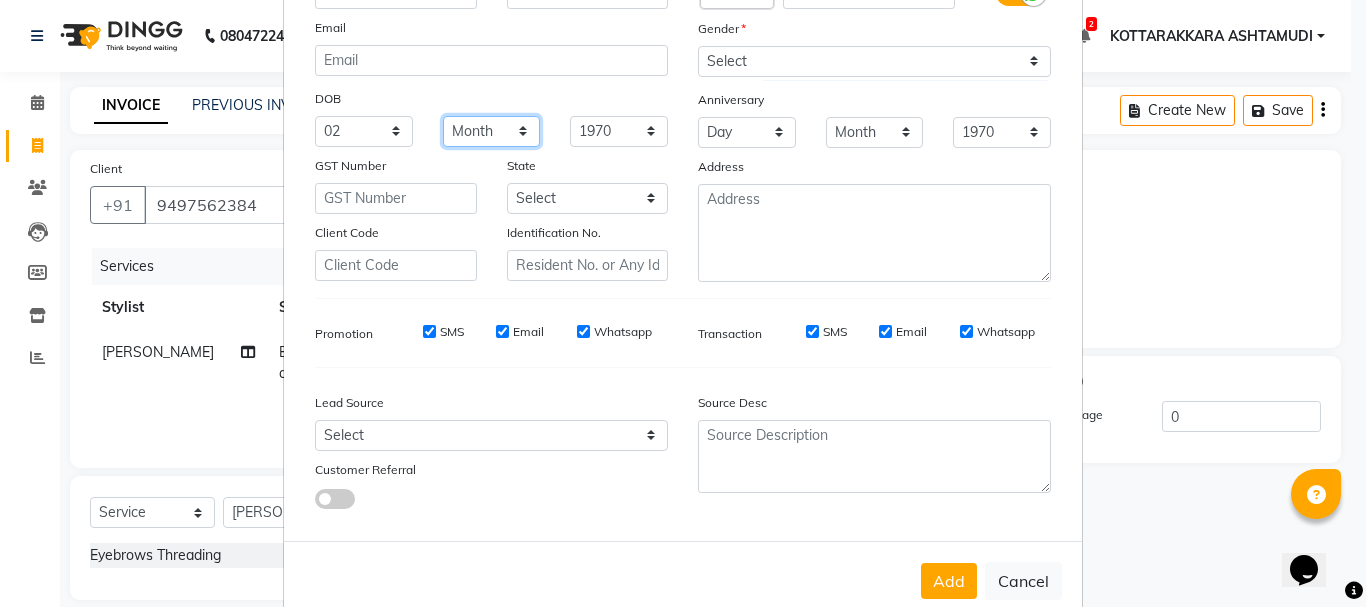 drag, startPoint x: 463, startPoint y: 127, endPoint x: 488, endPoint y: 144, distance: 30.232433 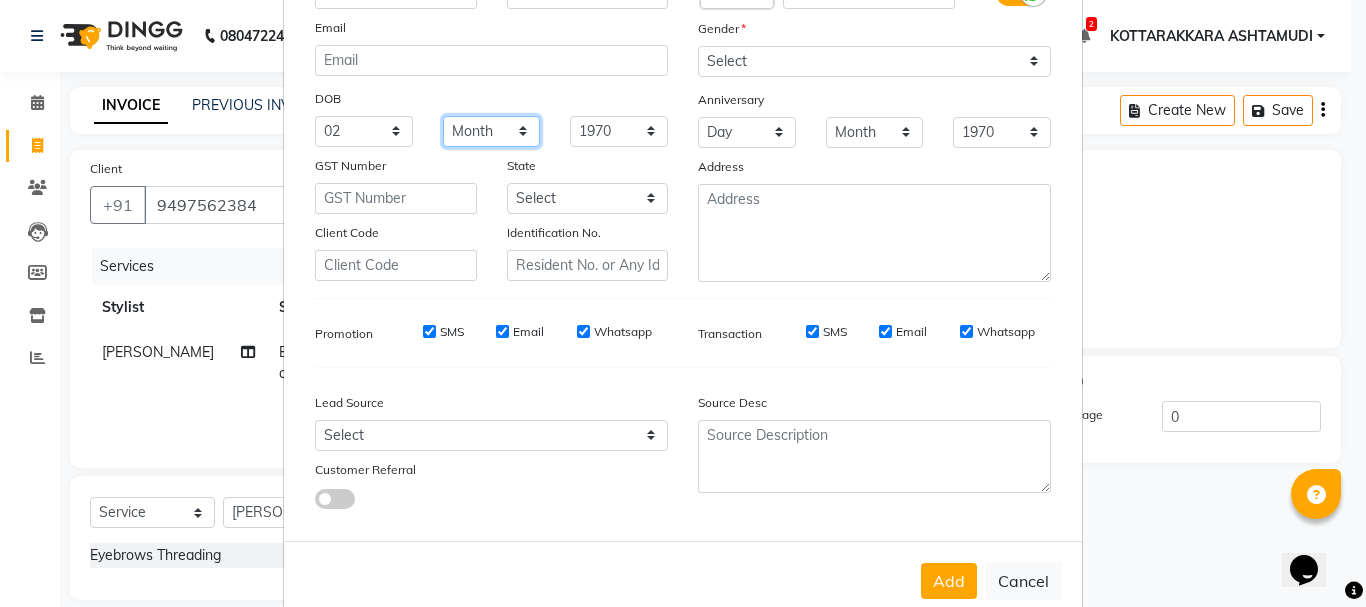 select on "02" 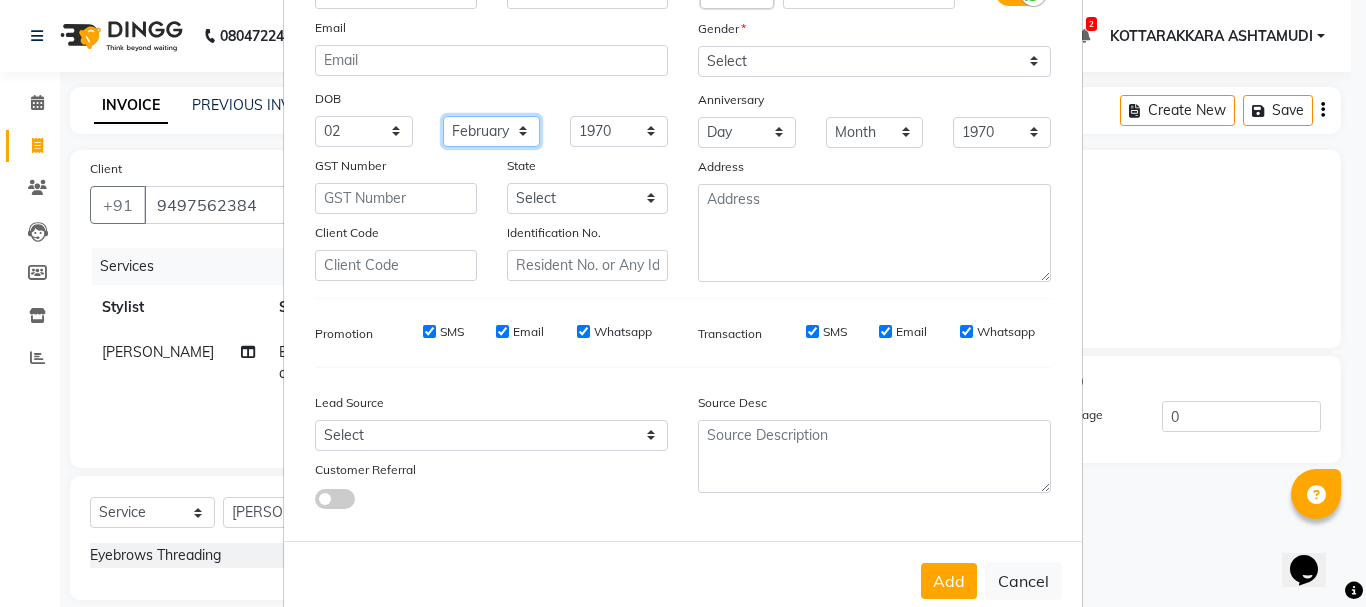 click on "Month January February March April May June July August September October November December" at bounding box center (492, 131) 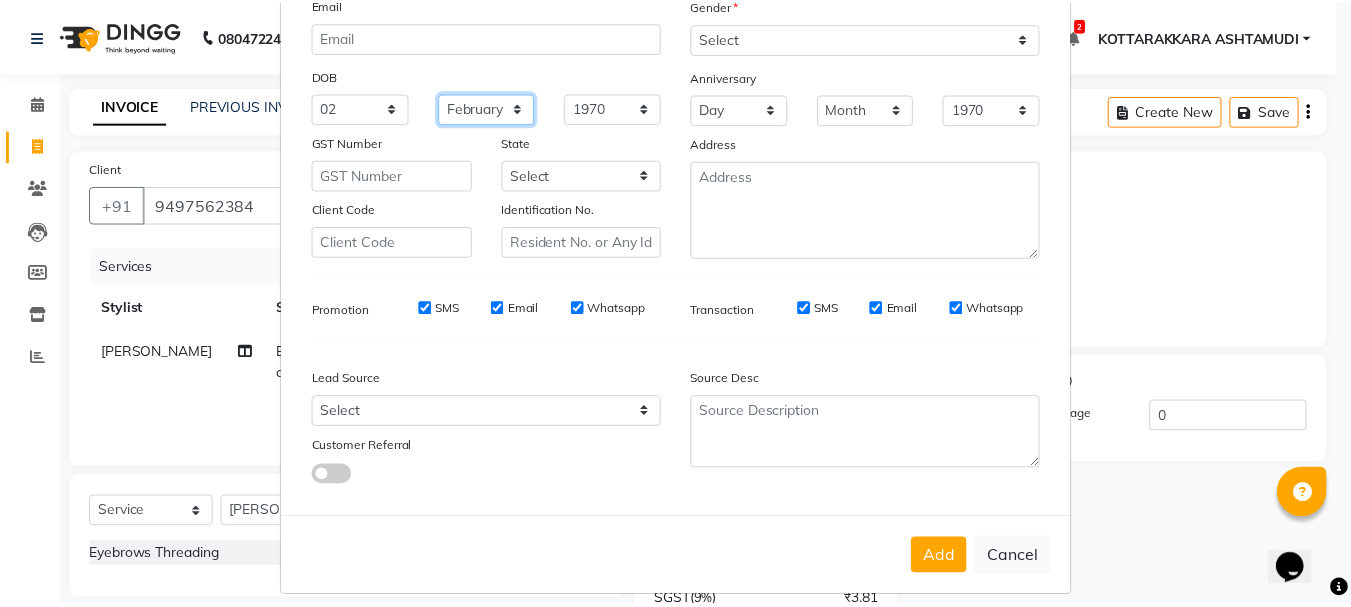 scroll, scrollTop: 242, scrollLeft: 0, axis: vertical 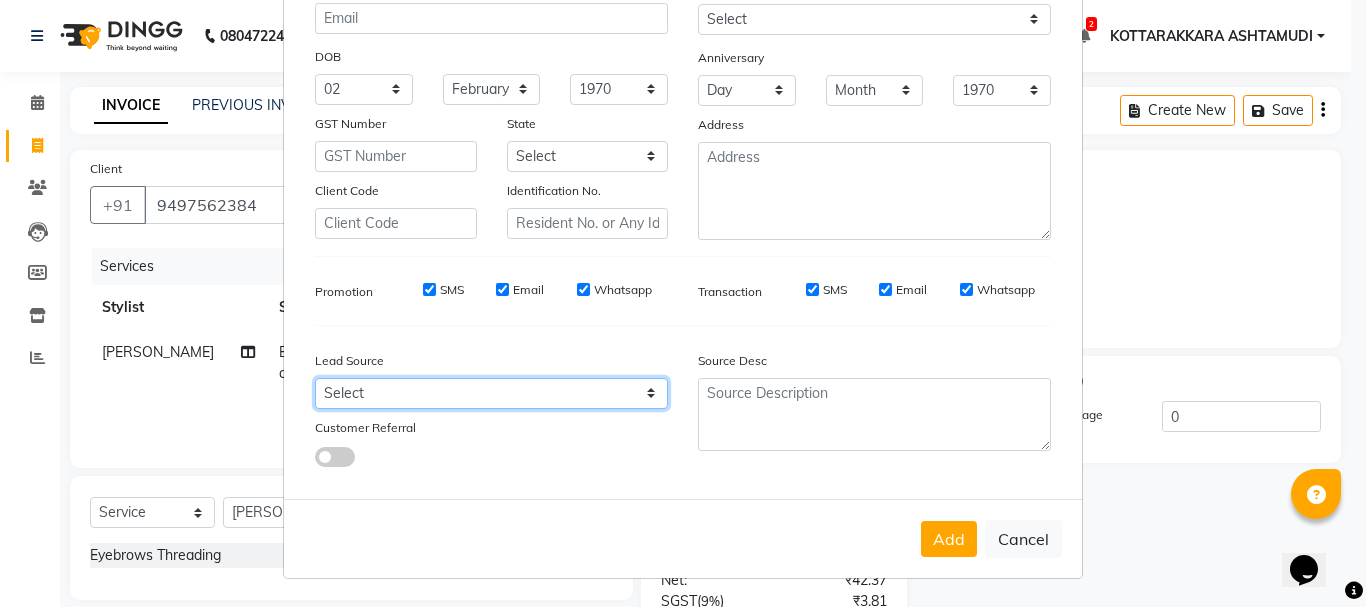 click on "Select Walk-in Referral Internet Friend Word of Mouth Advertisement Facebook JustDial Google Other Instagram  YouTube  WhatsApp" at bounding box center [491, 393] 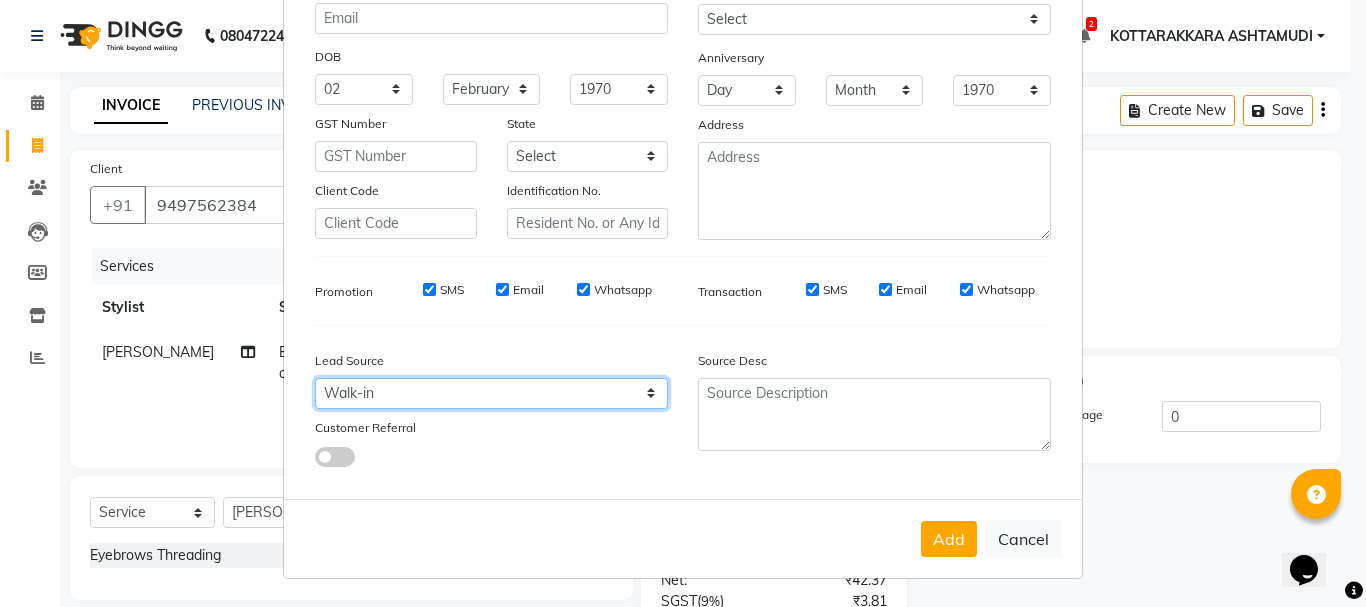 click on "Select Walk-in Referral Internet Friend Word of Mouth Advertisement Facebook JustDial Google Other Instagram  YouTube  WhatsApp" at bounding box center (491, 393) 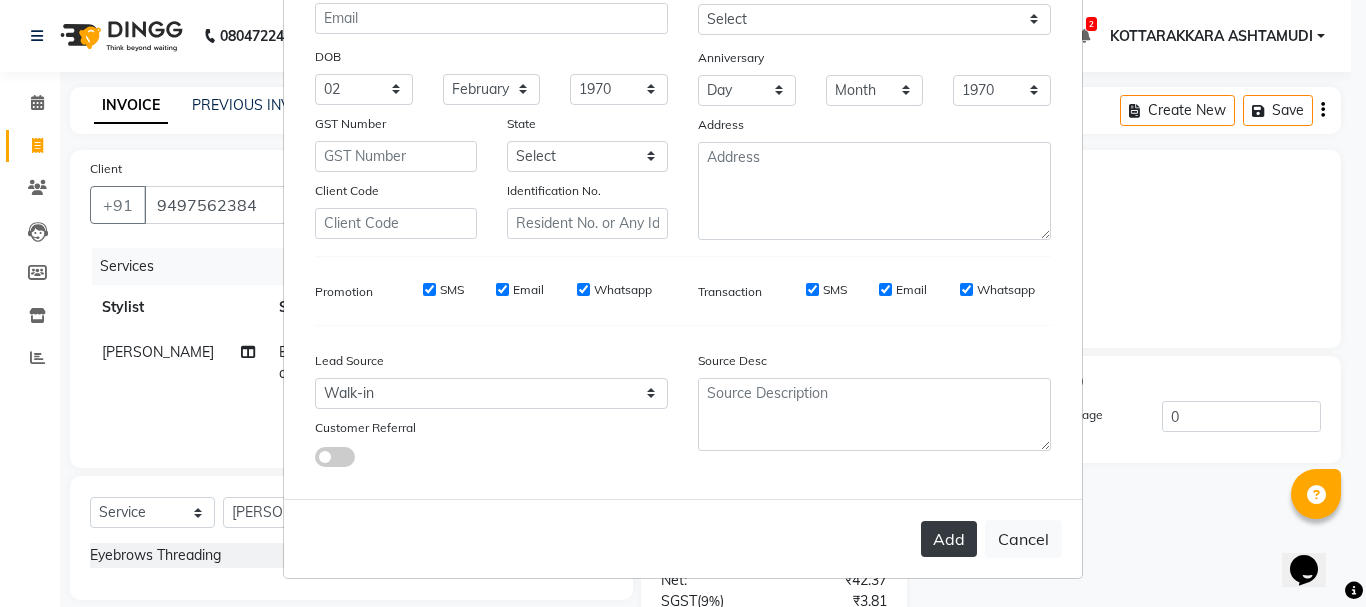 click on "Add" at bounding box center [949, 539] 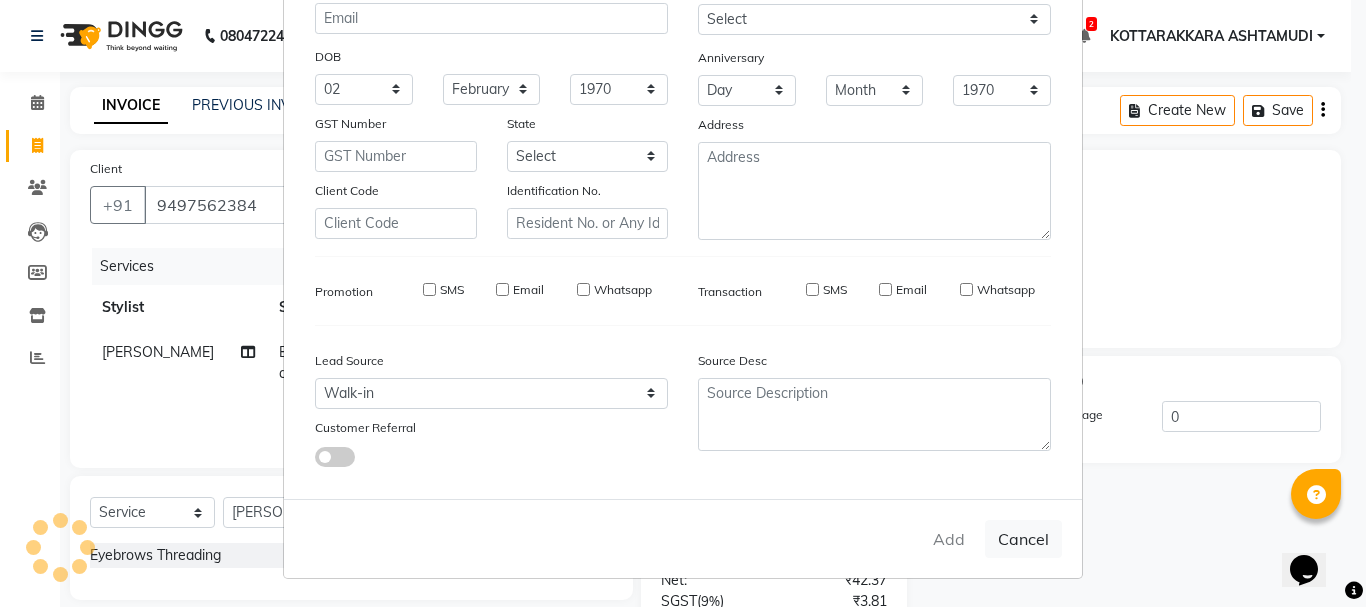 type 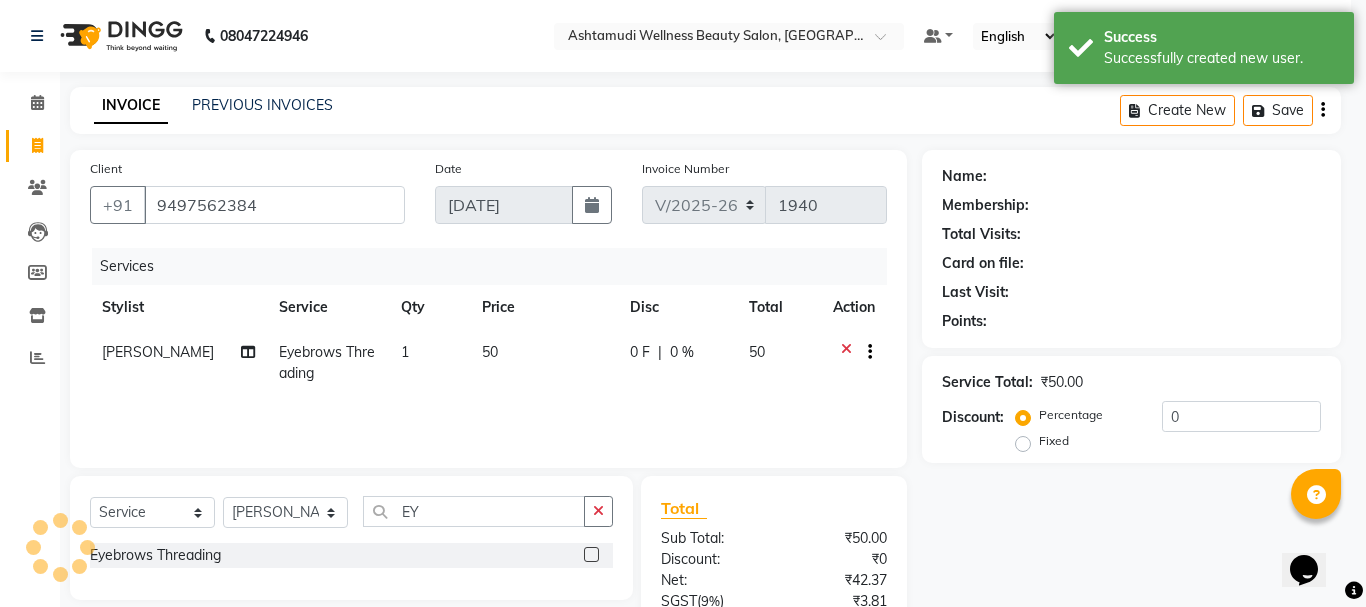 select on "1: Object" 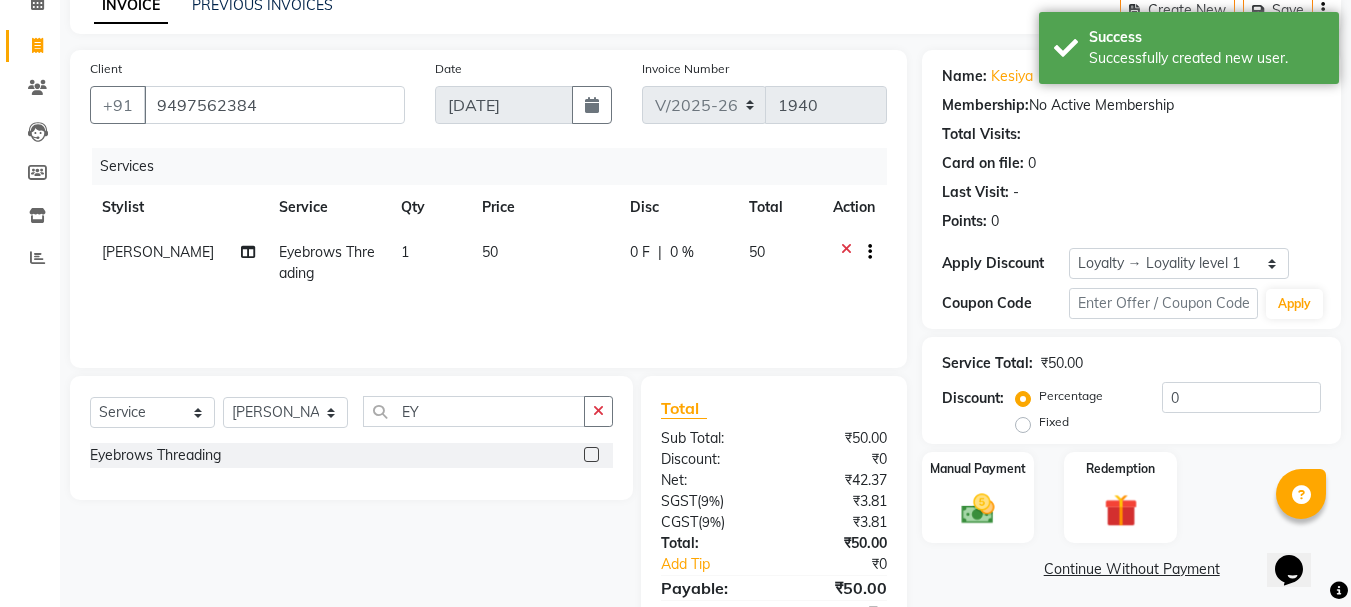 scroll, scrollTop: 193, scrollLeft: 0, axis: vertical 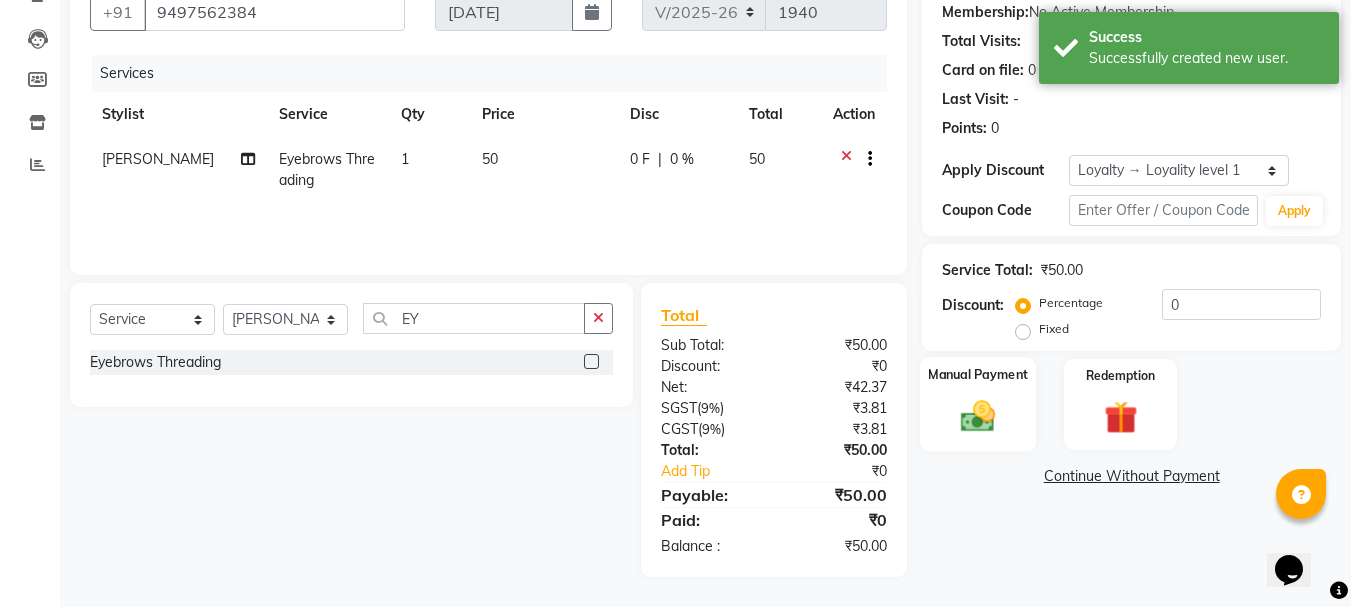 click on "Manual Payment" 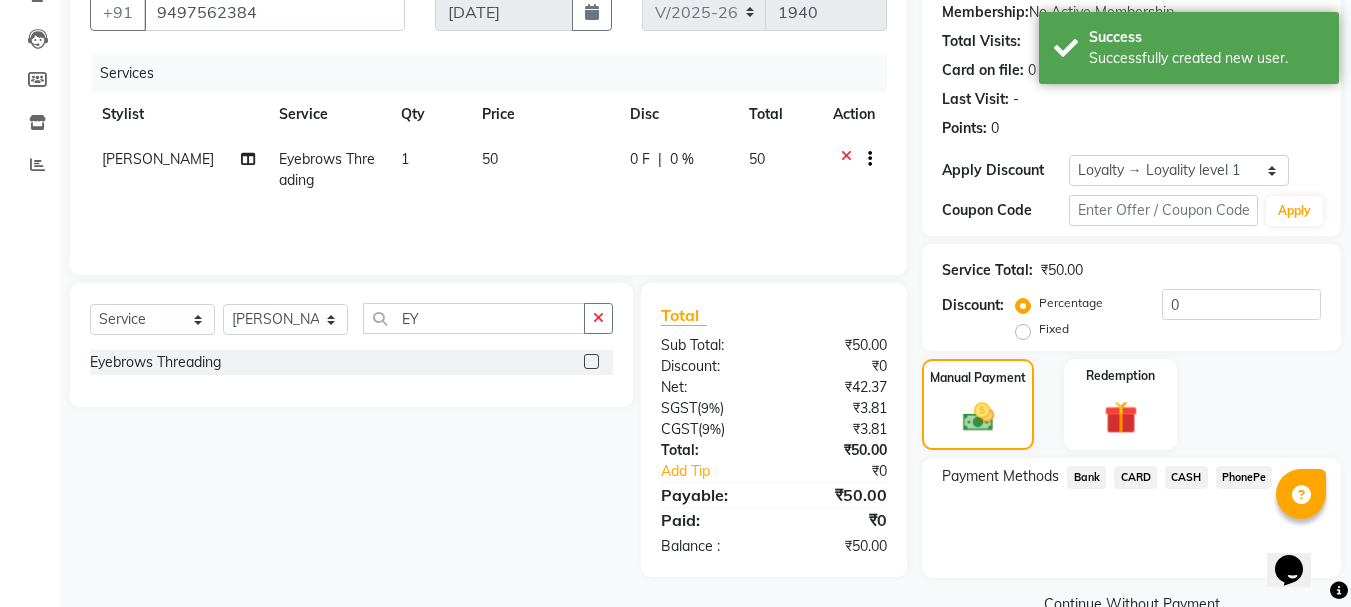 click on "CASH" 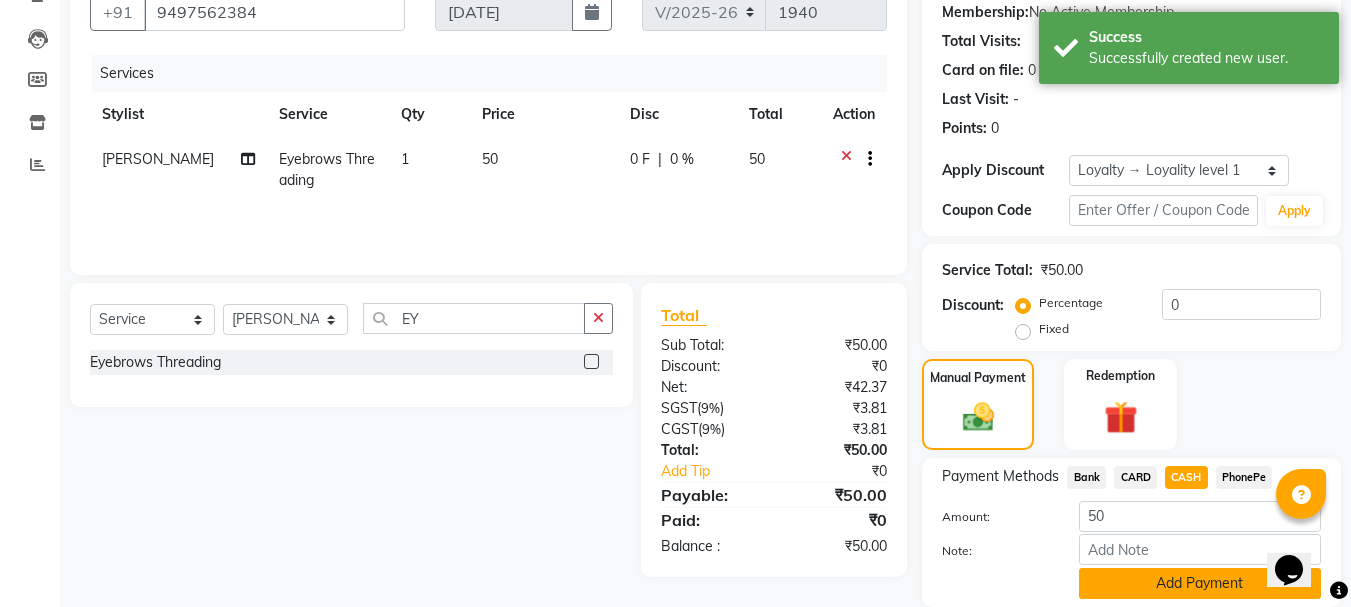 click on "Add Payment" 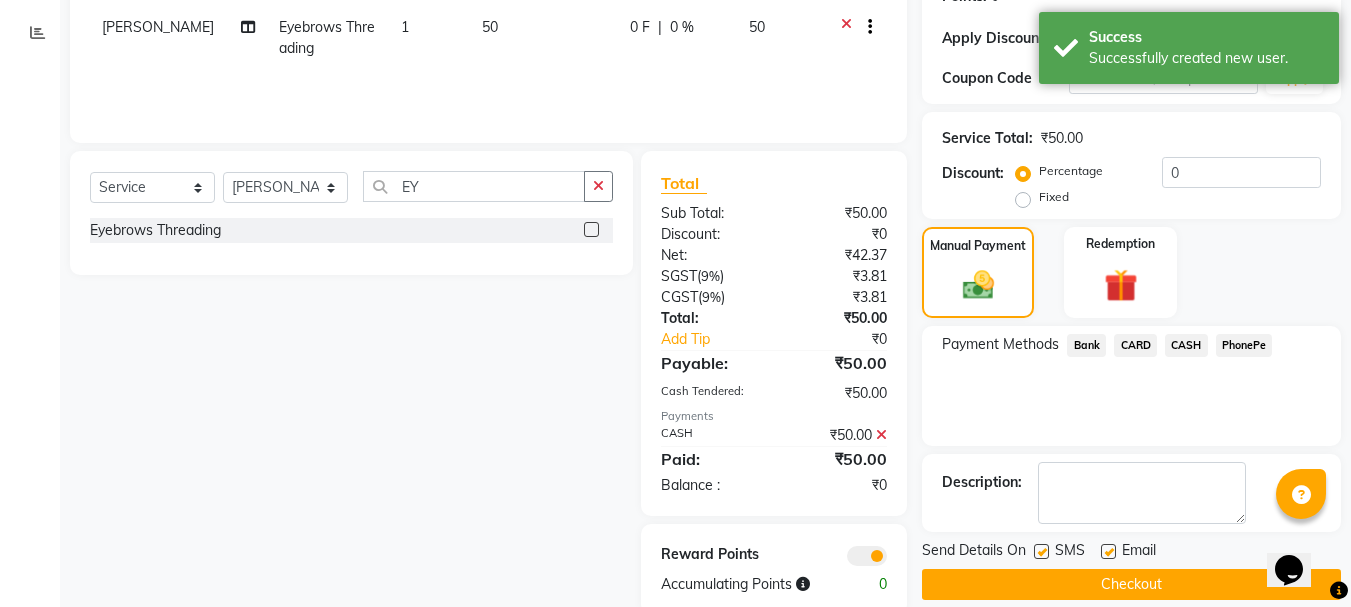 scroll, scrollTop: 363, scrollLeft: 0, axis: vertical 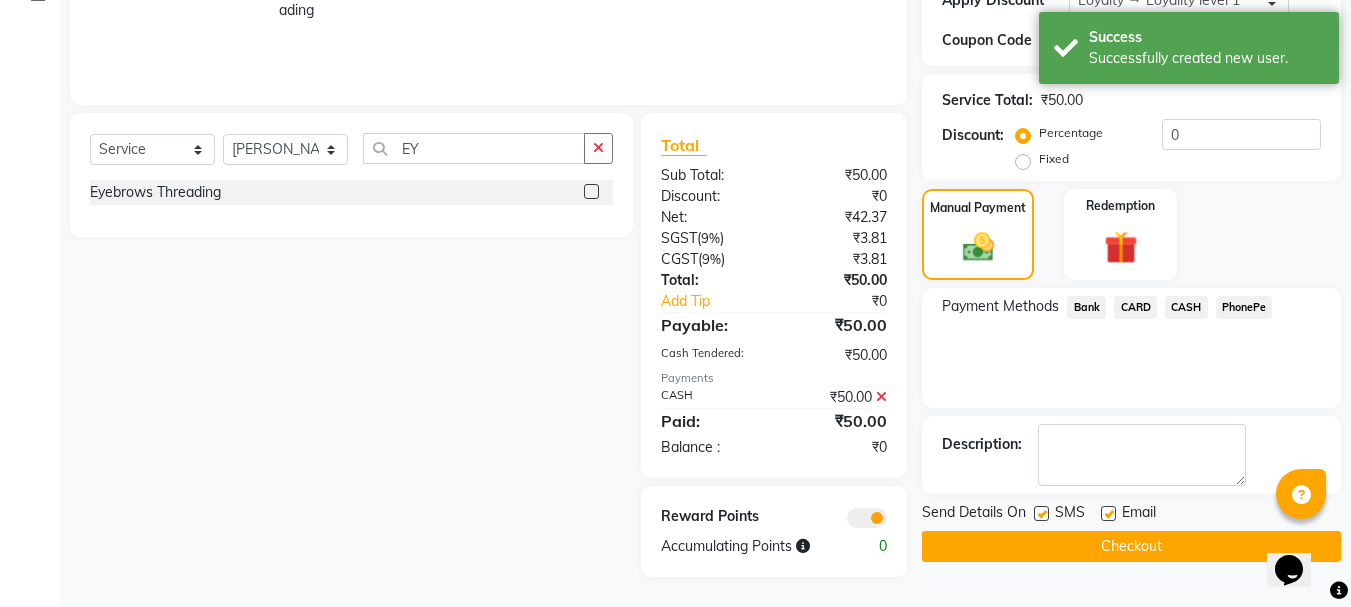 click on "Checkout" 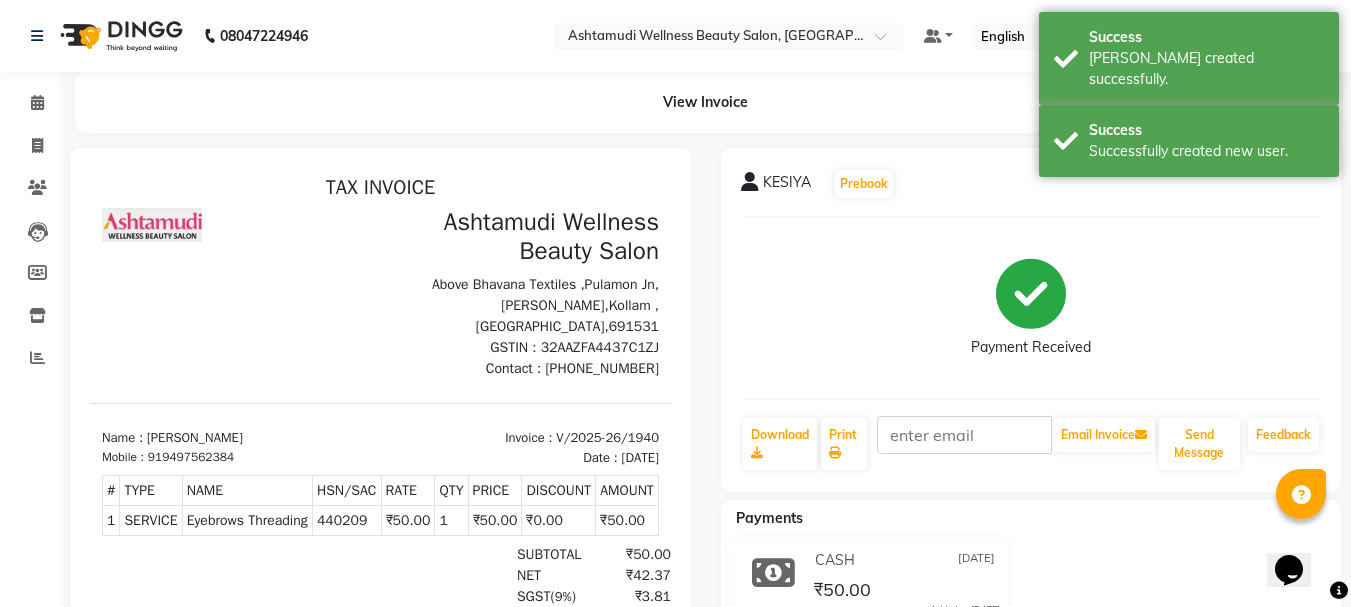 scroll, scrollTop: 0, scrollLeft: 0, axis: both 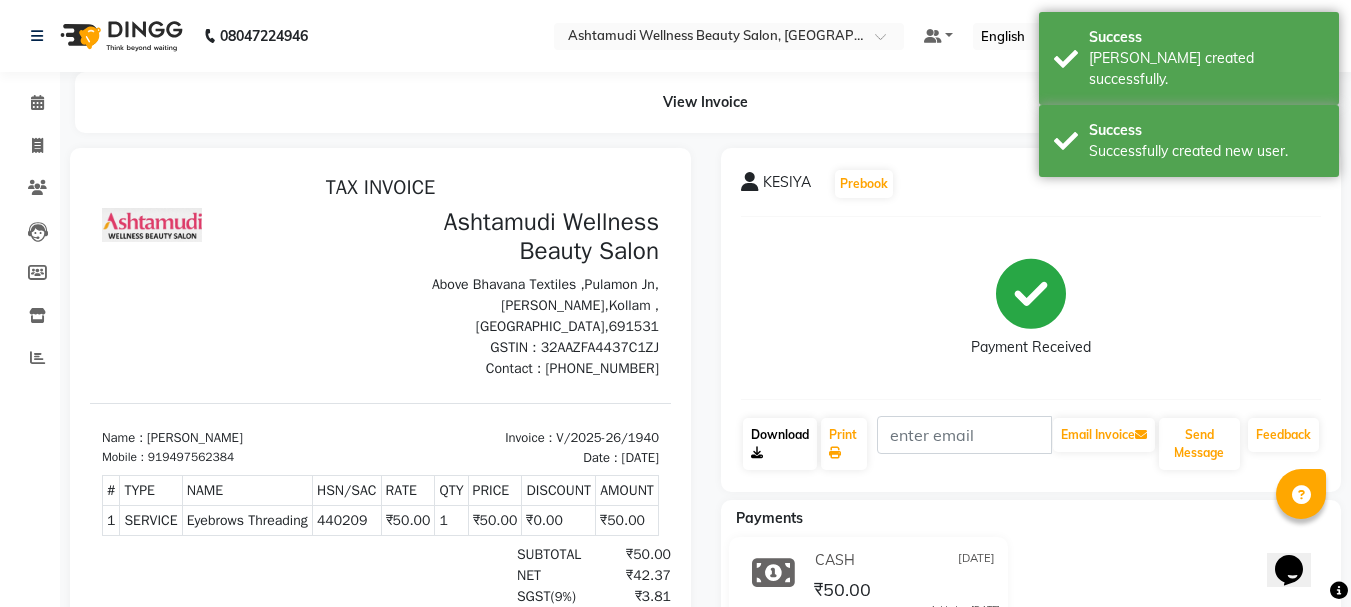 click on "Download" 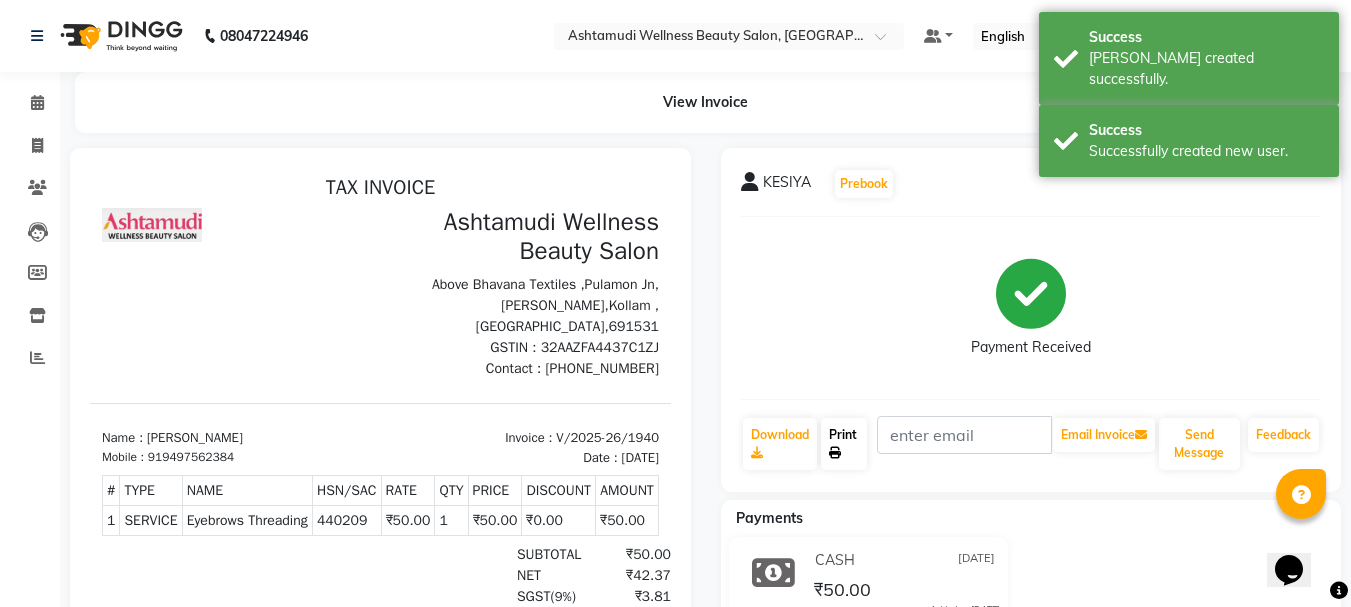 click on "Print" 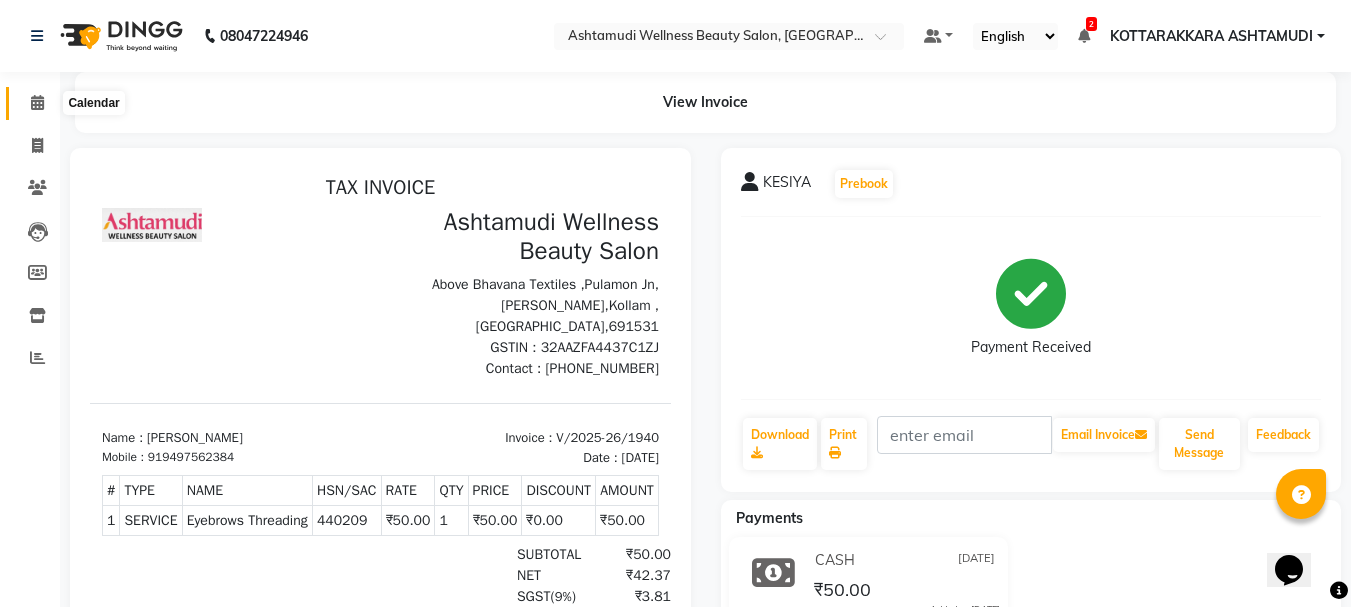 click 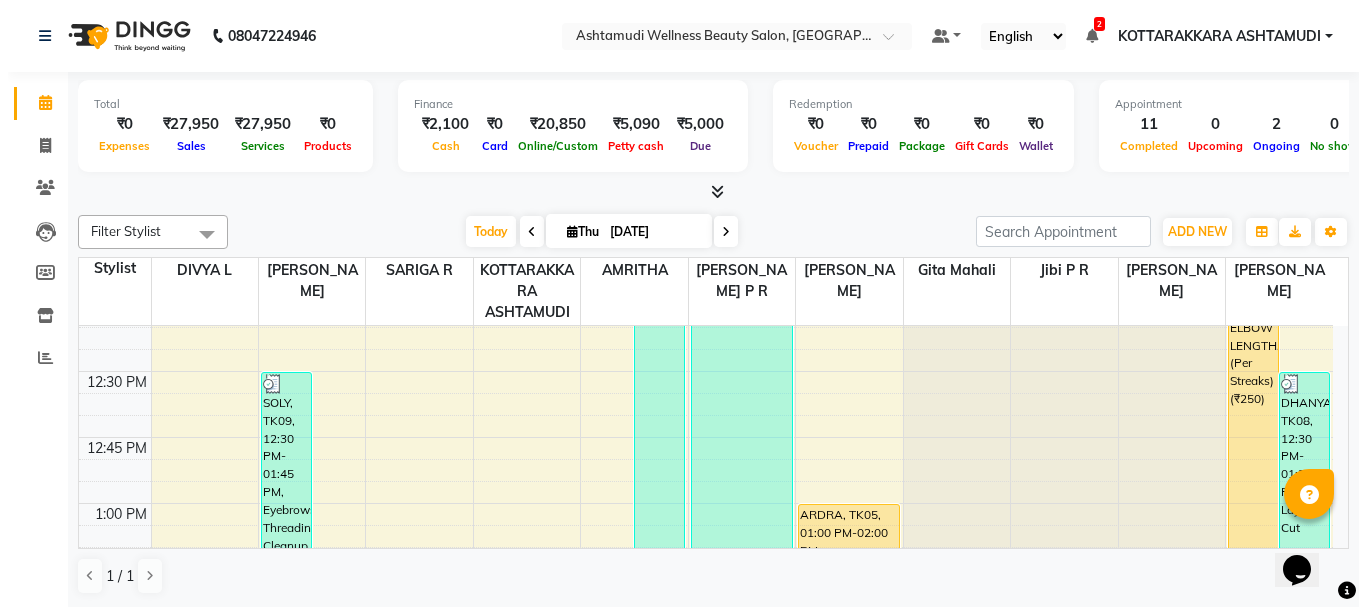 scroll, scrollTop: 1200, scrollLeft: 0, axis: vertical 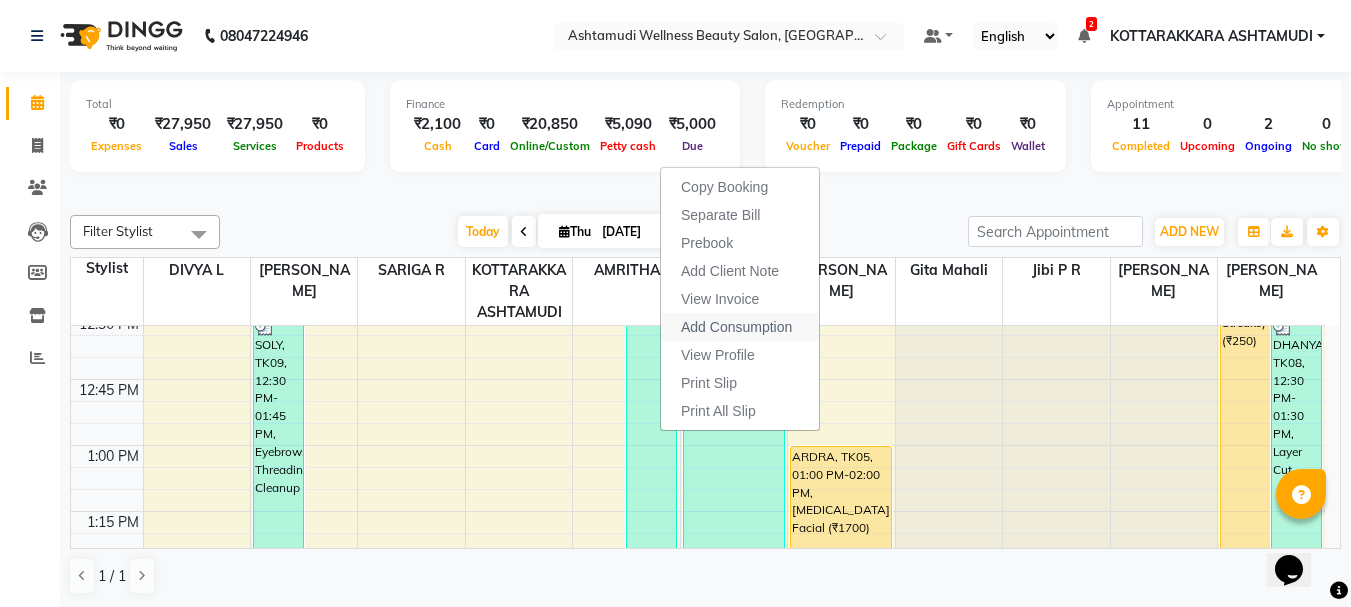 click on "Add Consumption" at bounding box center [736, 327] 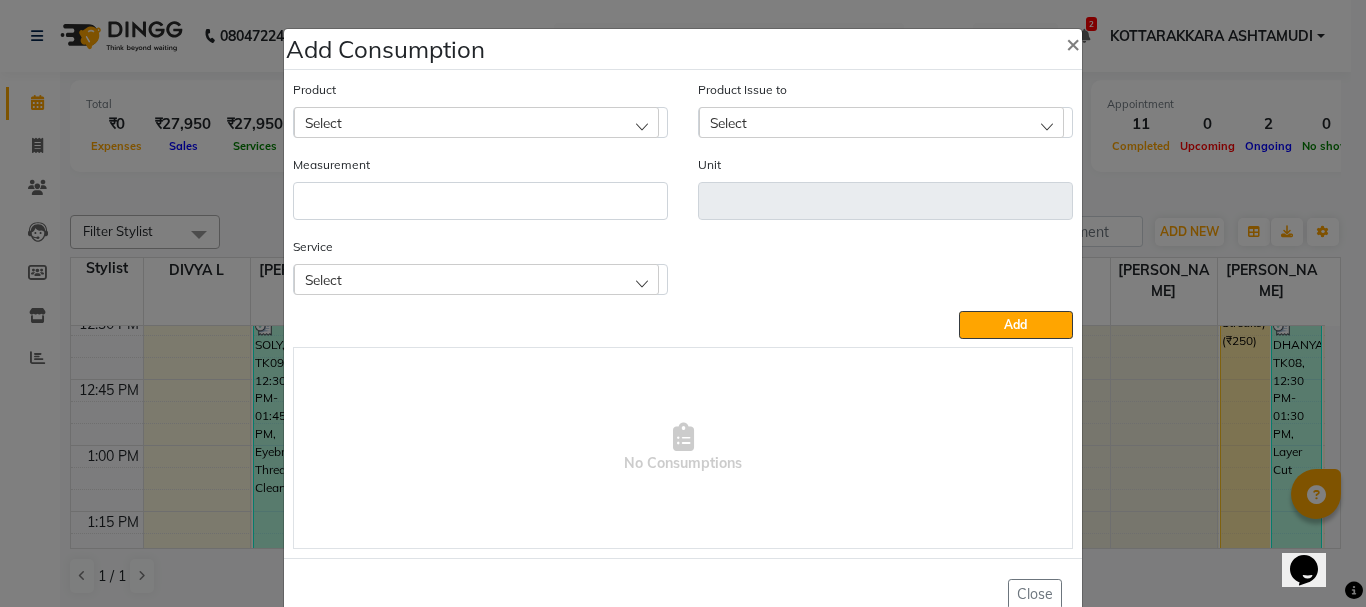 click on "Select" 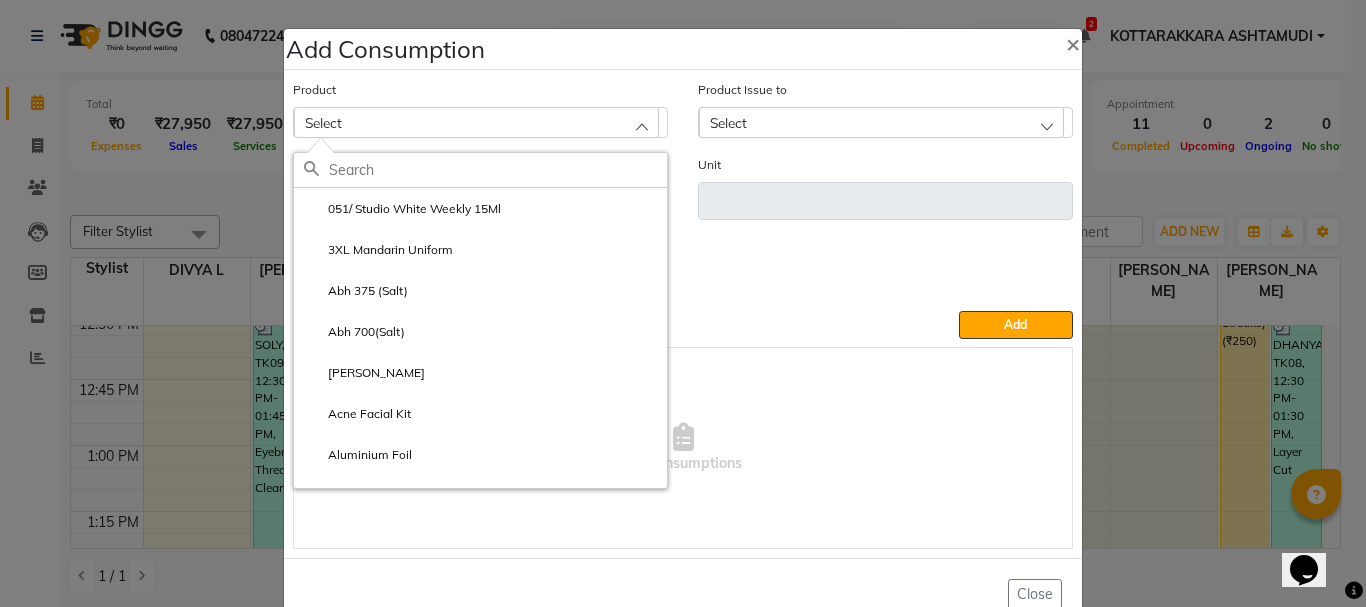 click 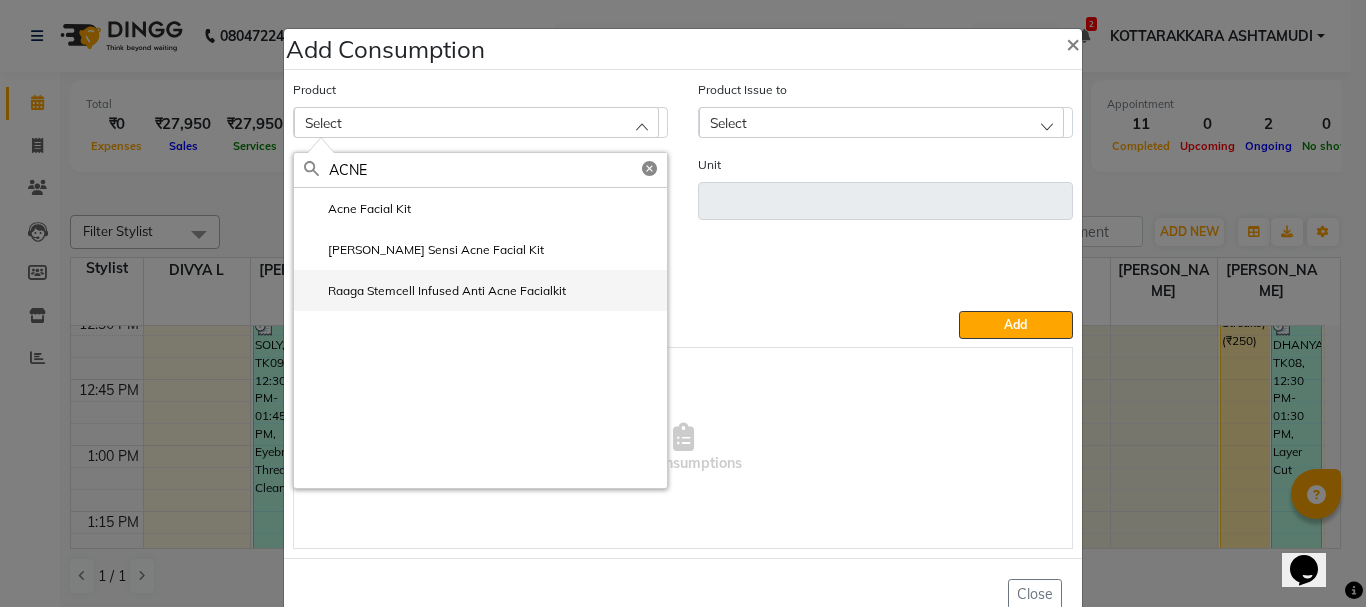 type on "ACNE" 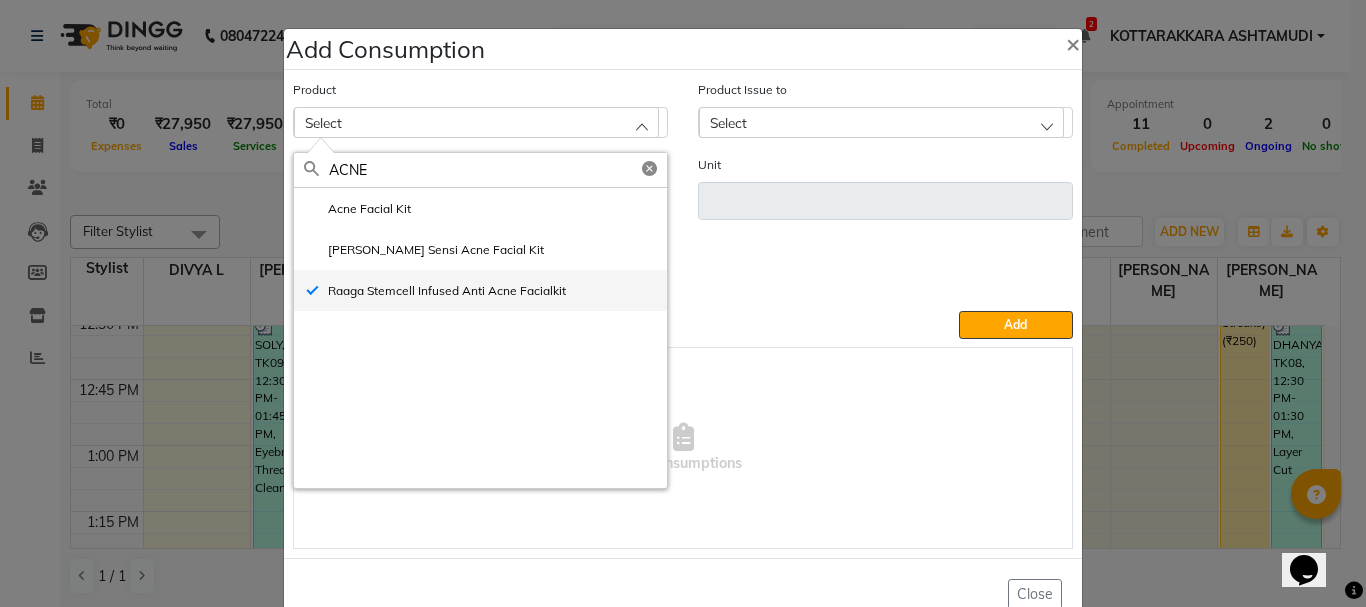 type on "pcs" 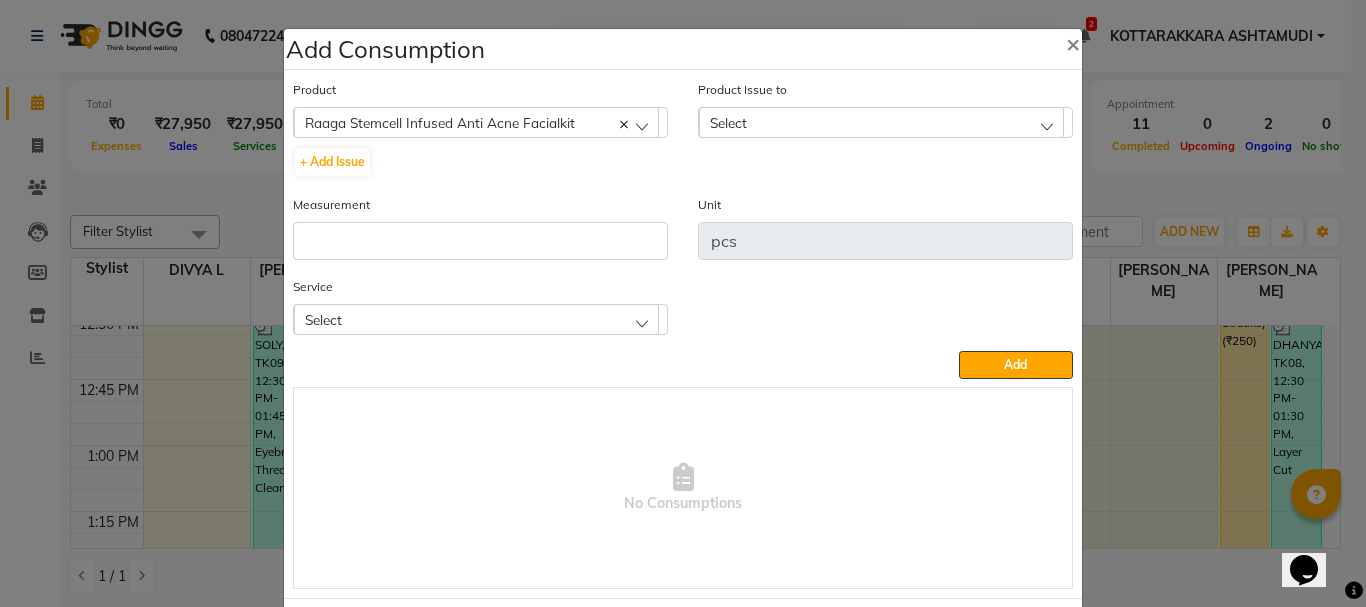 click on "Select" 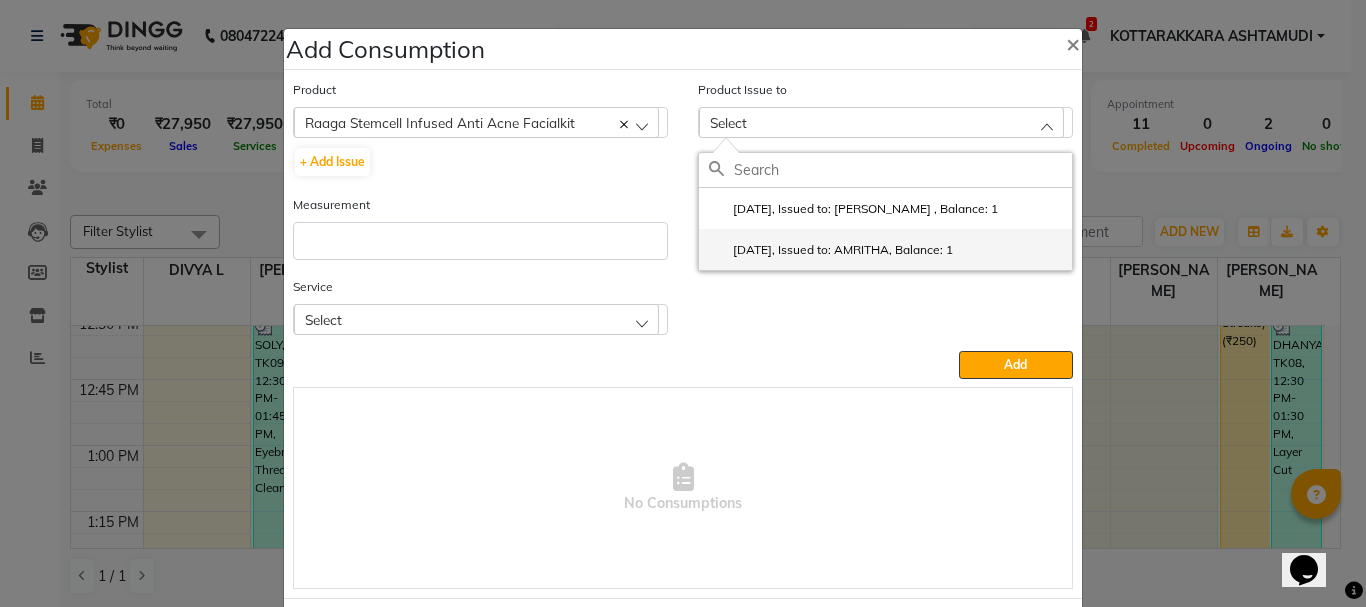 click on "2025-07-10, Issued to: AMRITHA, Balance: 1" 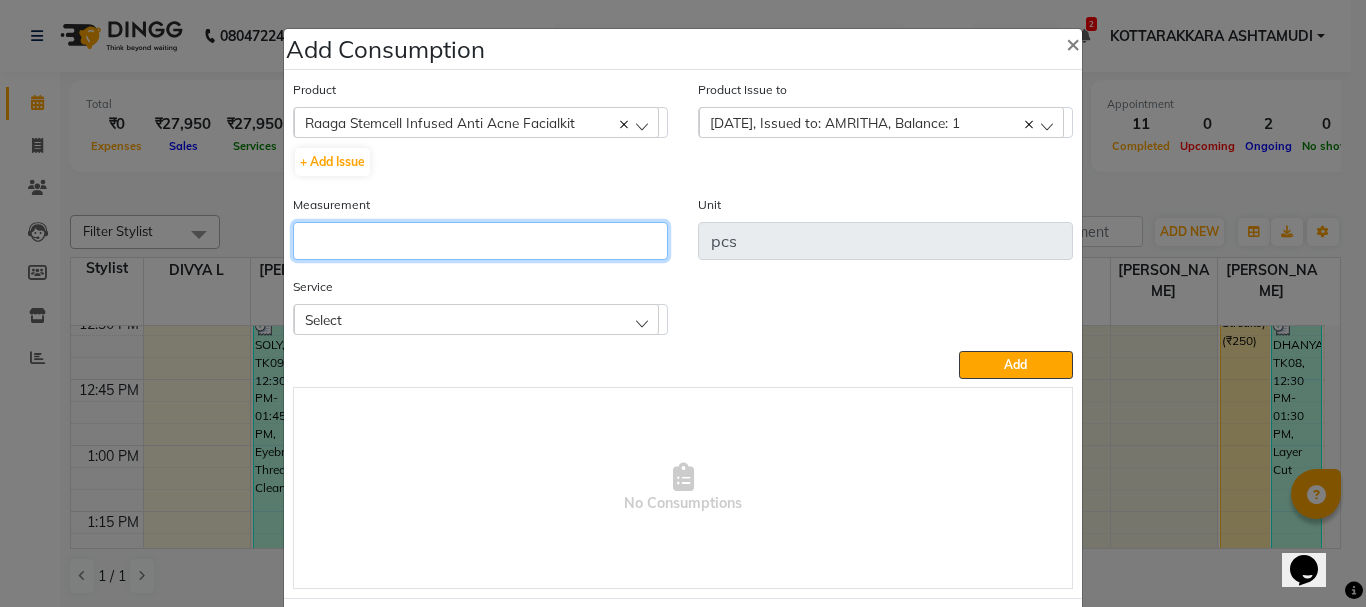click 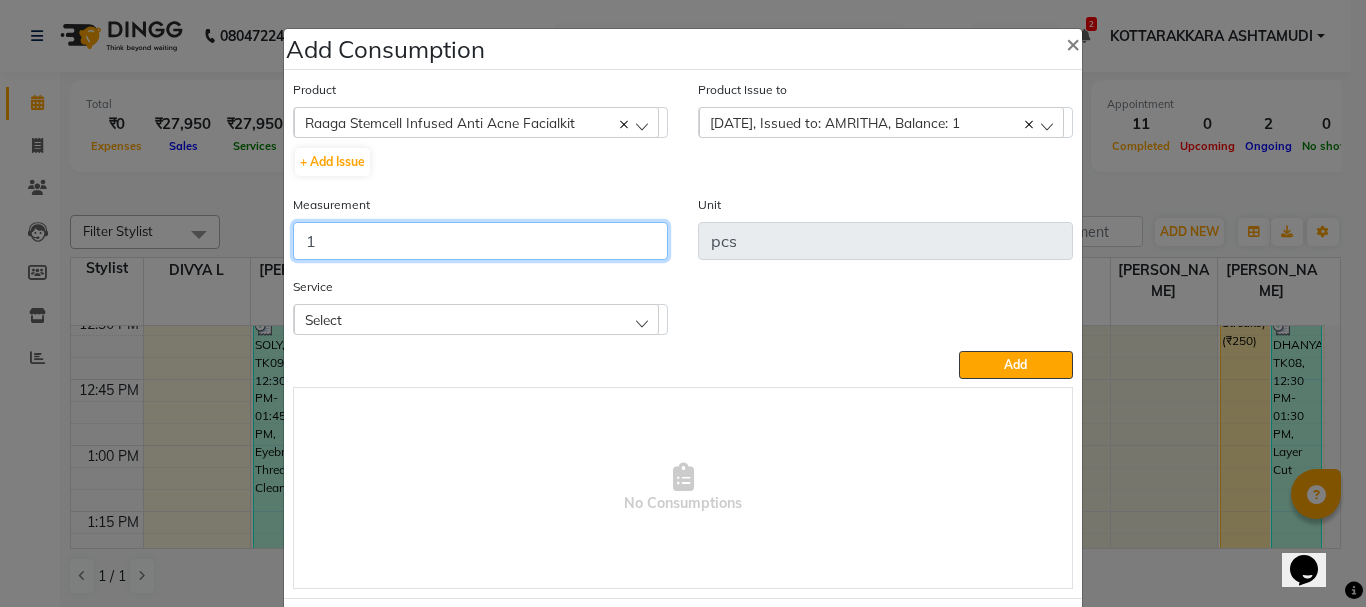 type on "1" 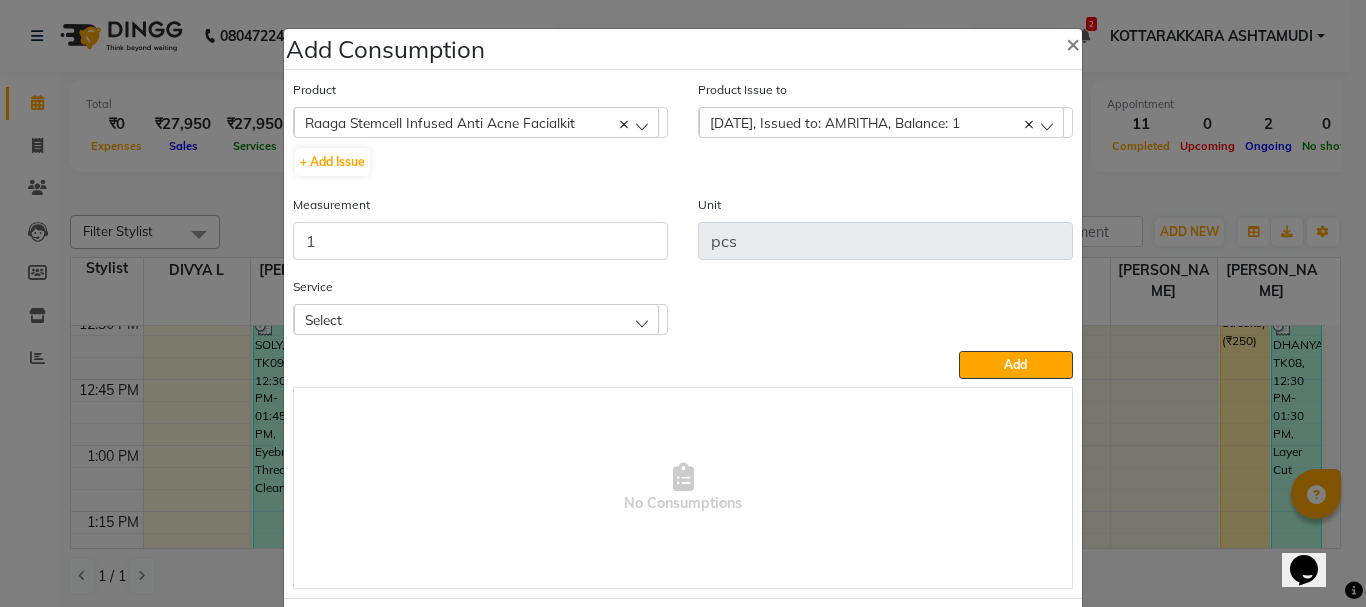 click on "Select" 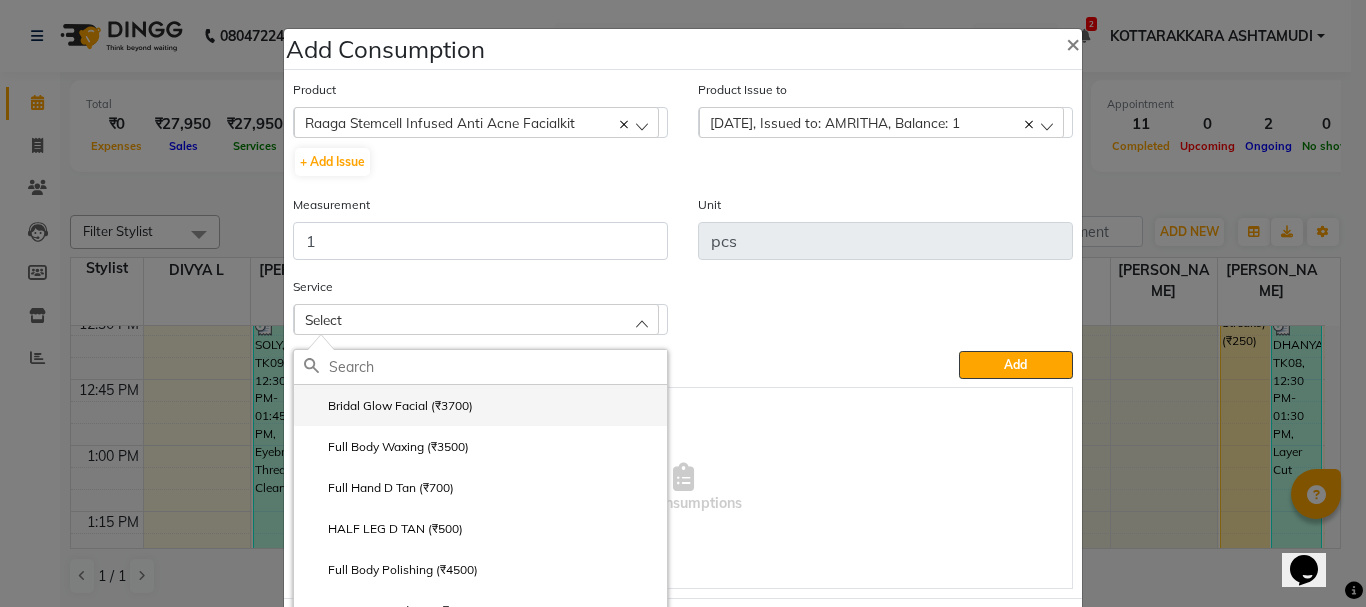 click on "Bridal Glow Facial (₹3700)" 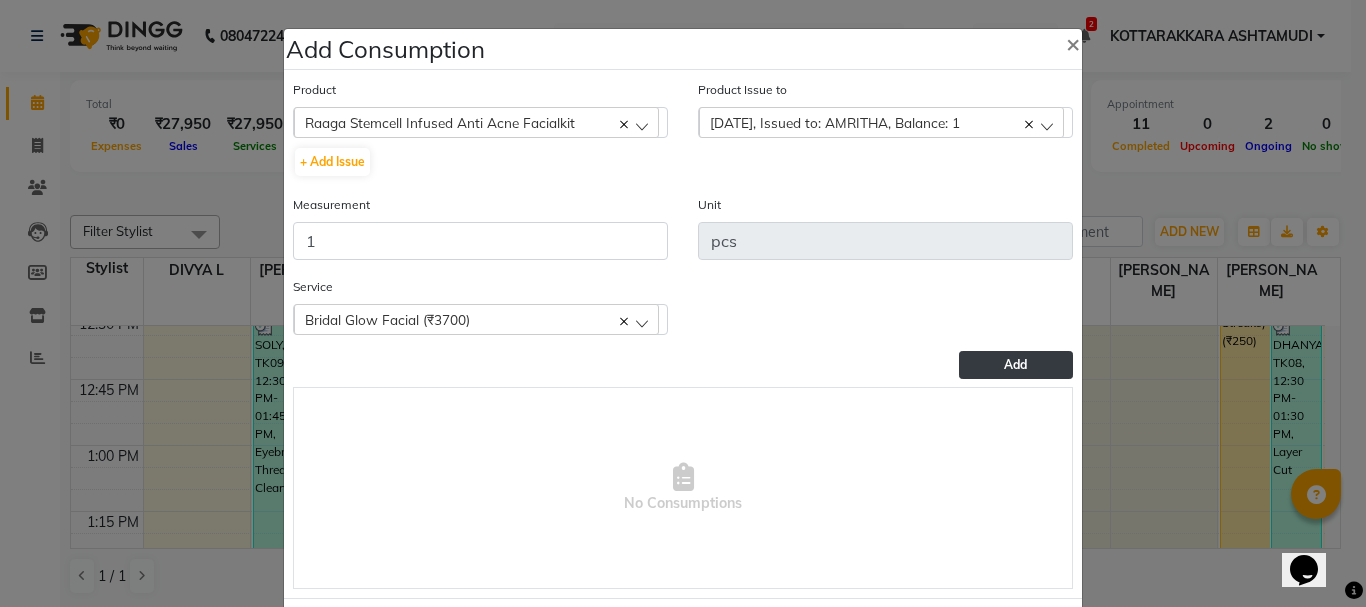 drag, startPoint x: 1015, startPoint y: 366, endPoint x: 498, endPoint y: 272, distance: 525.47595 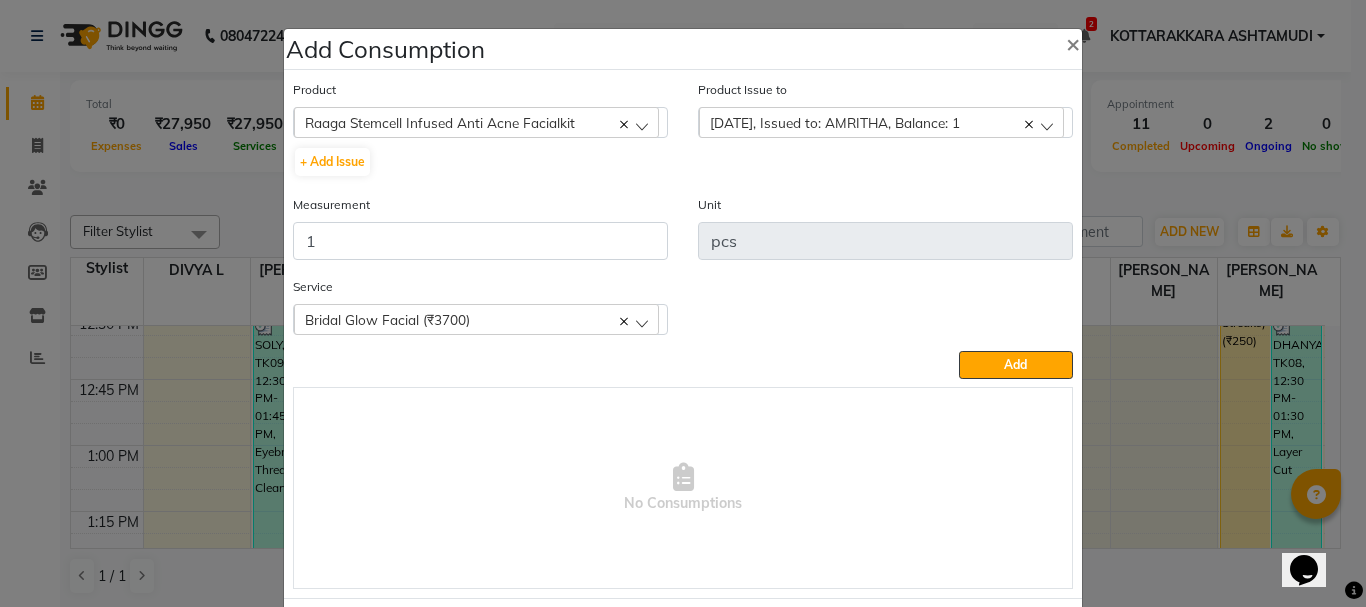 click on "Add" 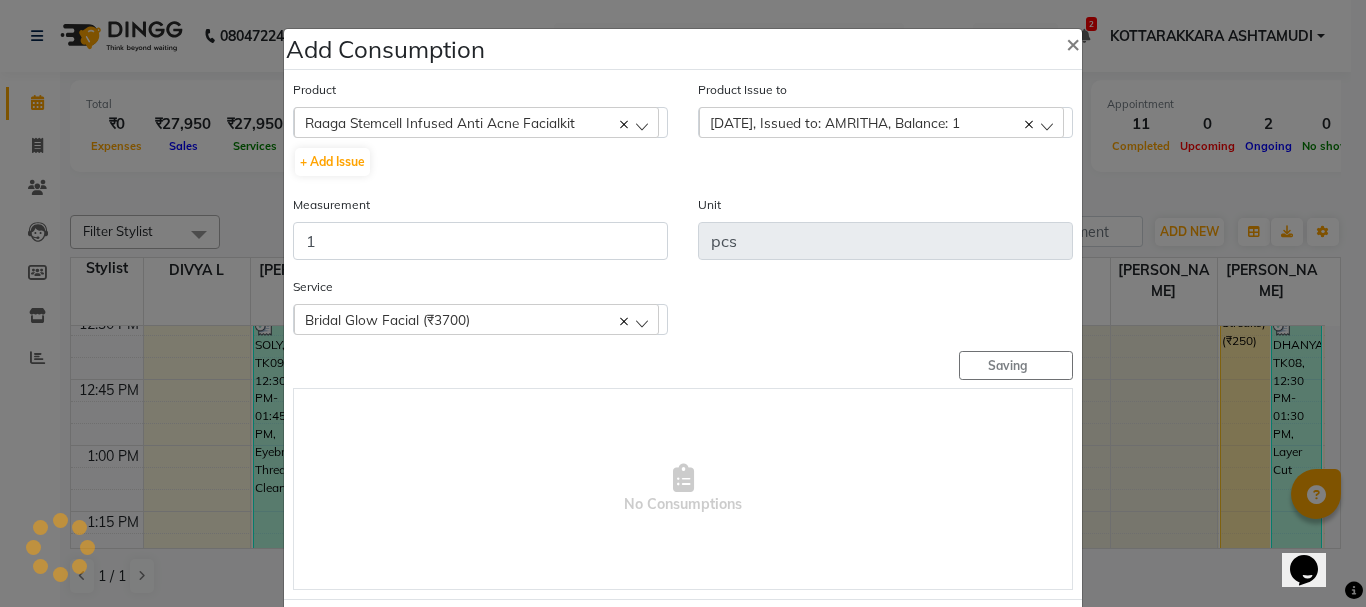 type 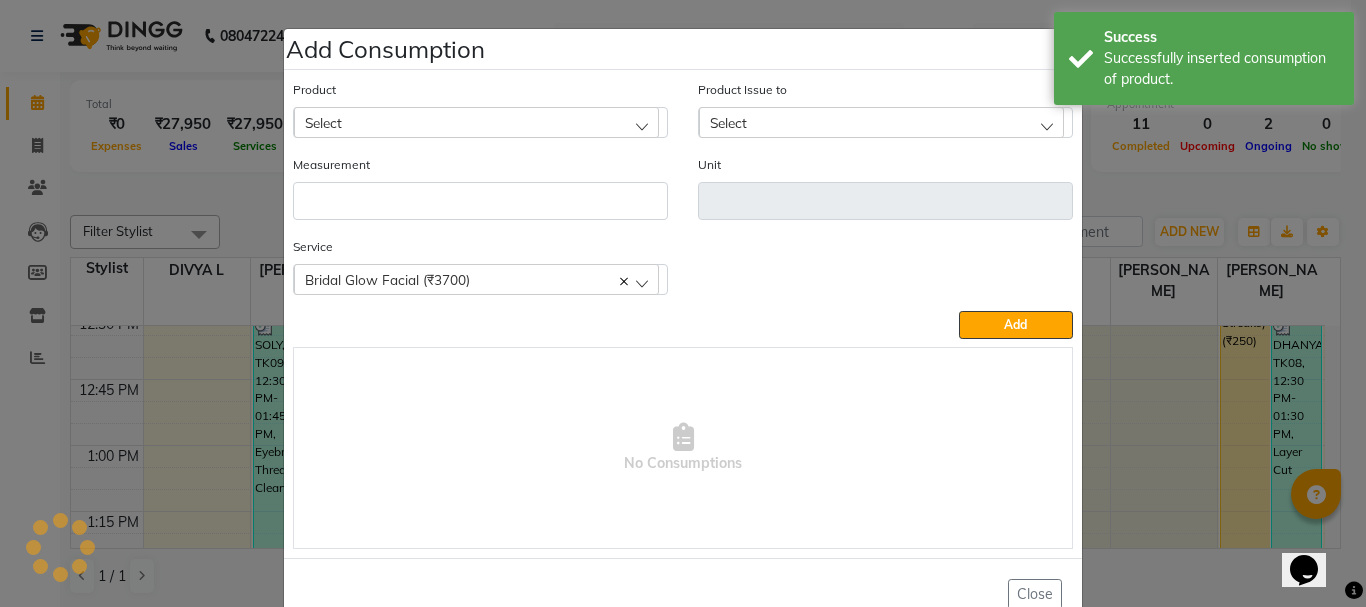 click on "Select" 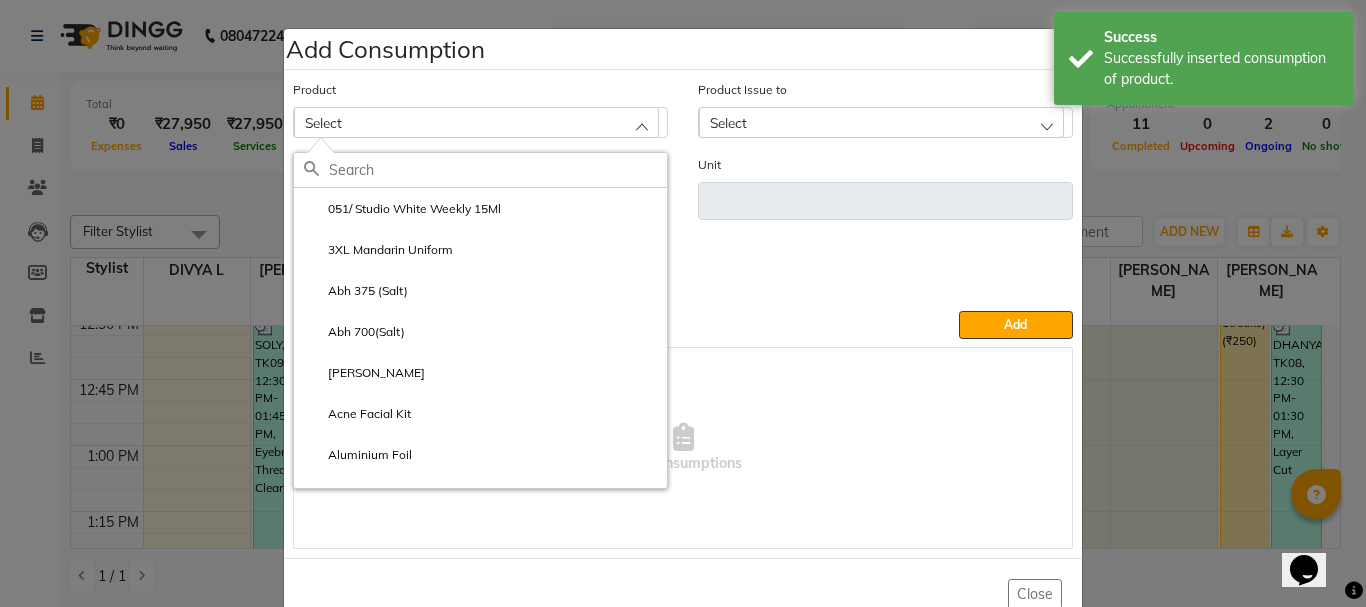 click 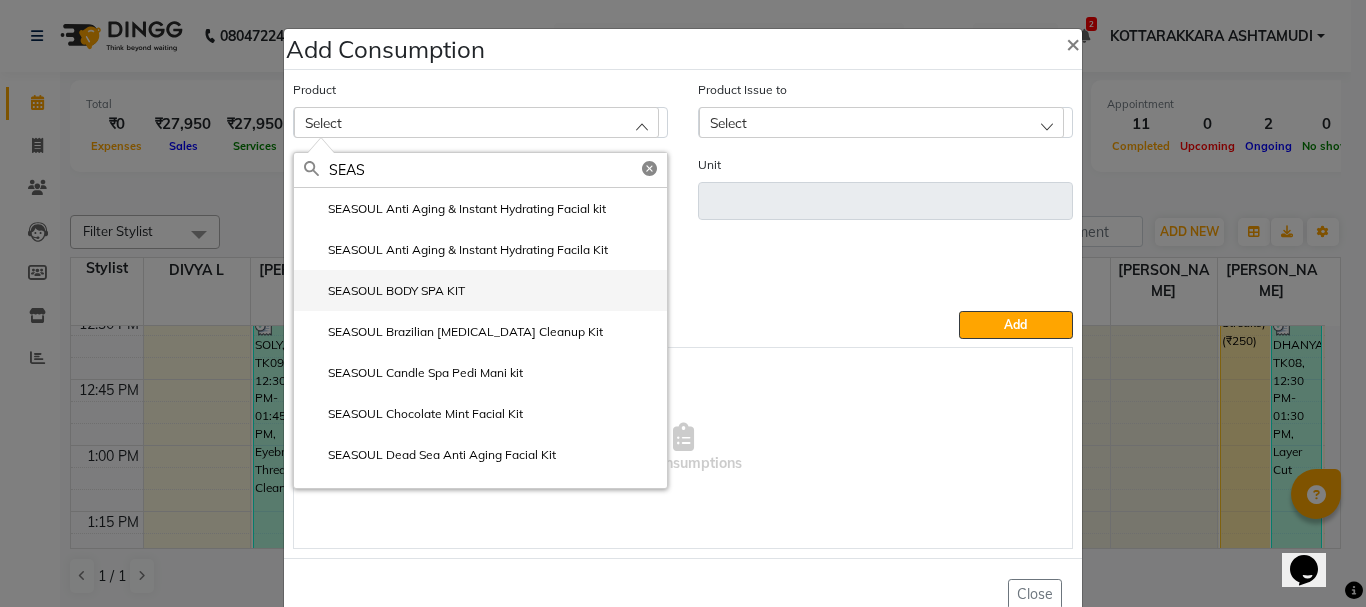 type on "SEAS" 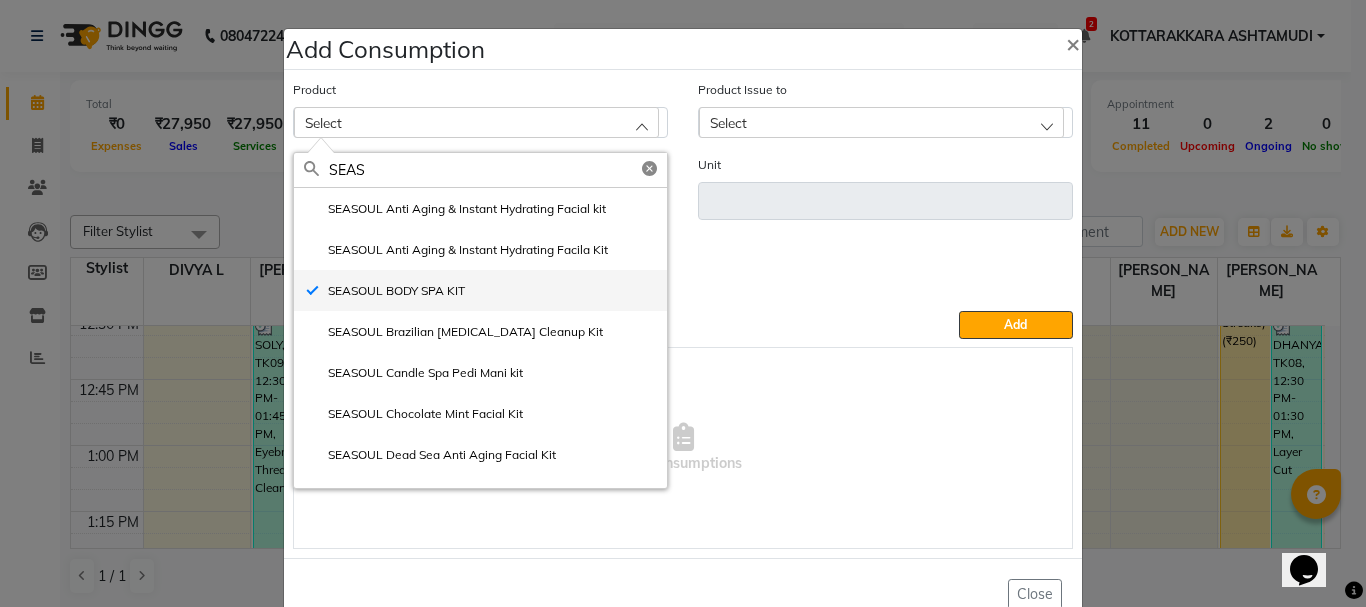 type on "pcs" 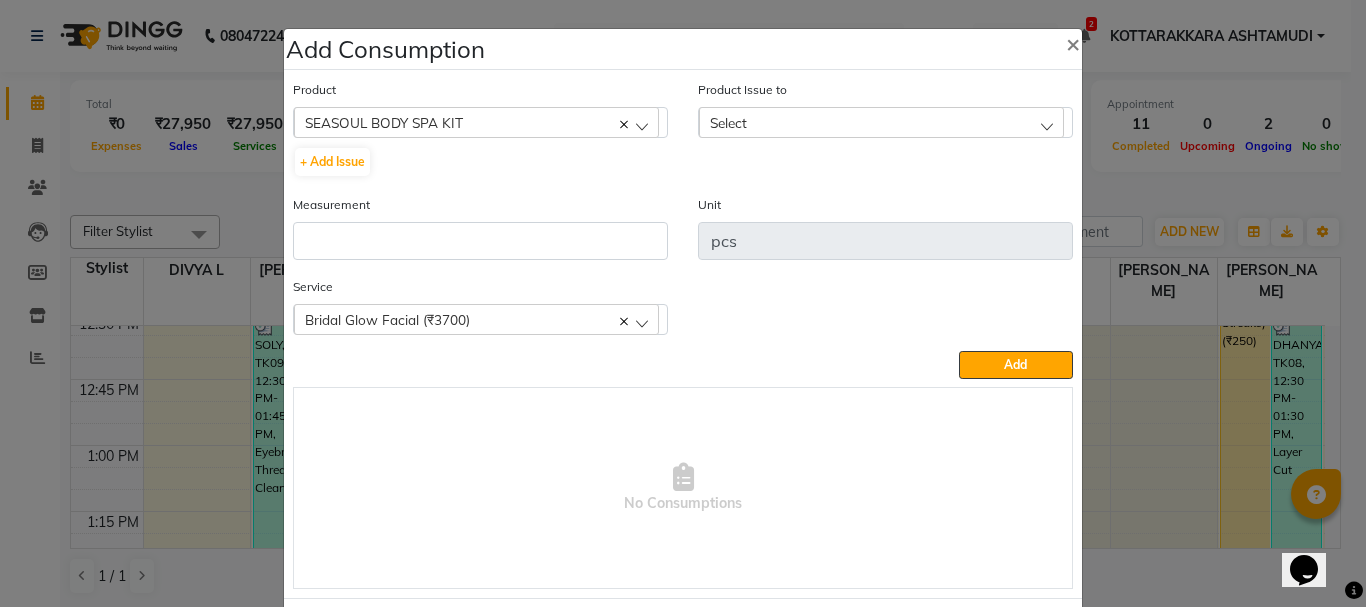 click on "Select" 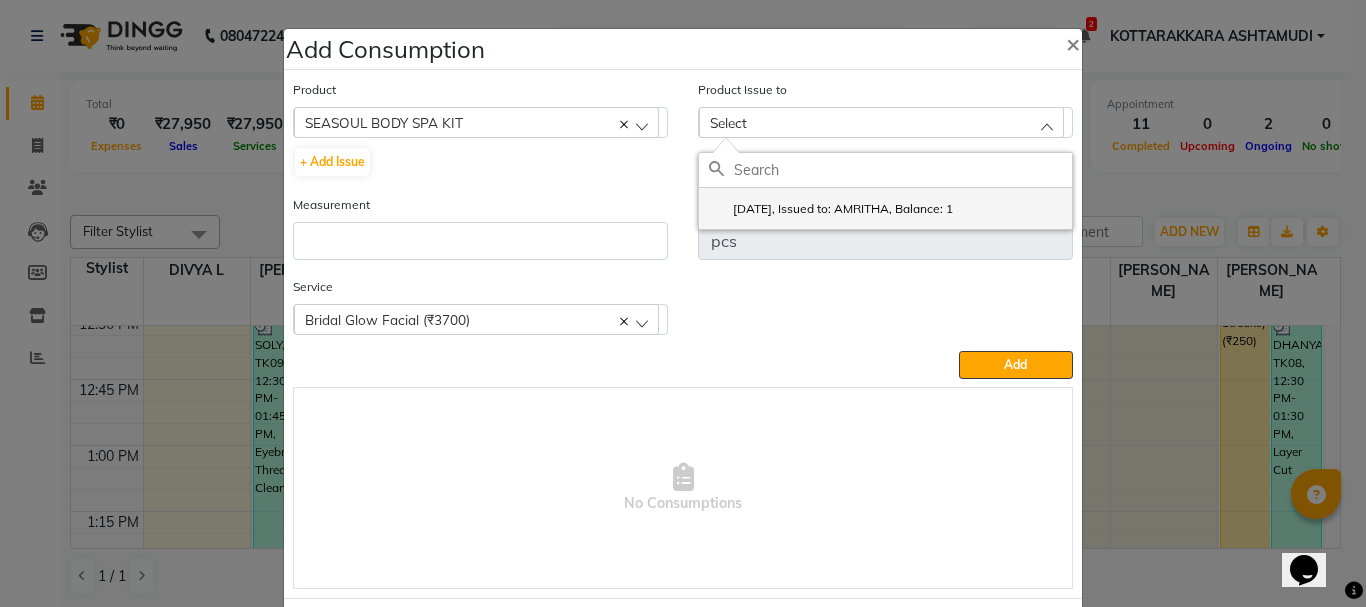 click on "2025-07-10, Issued to: AMRITHA, Balance: 1" 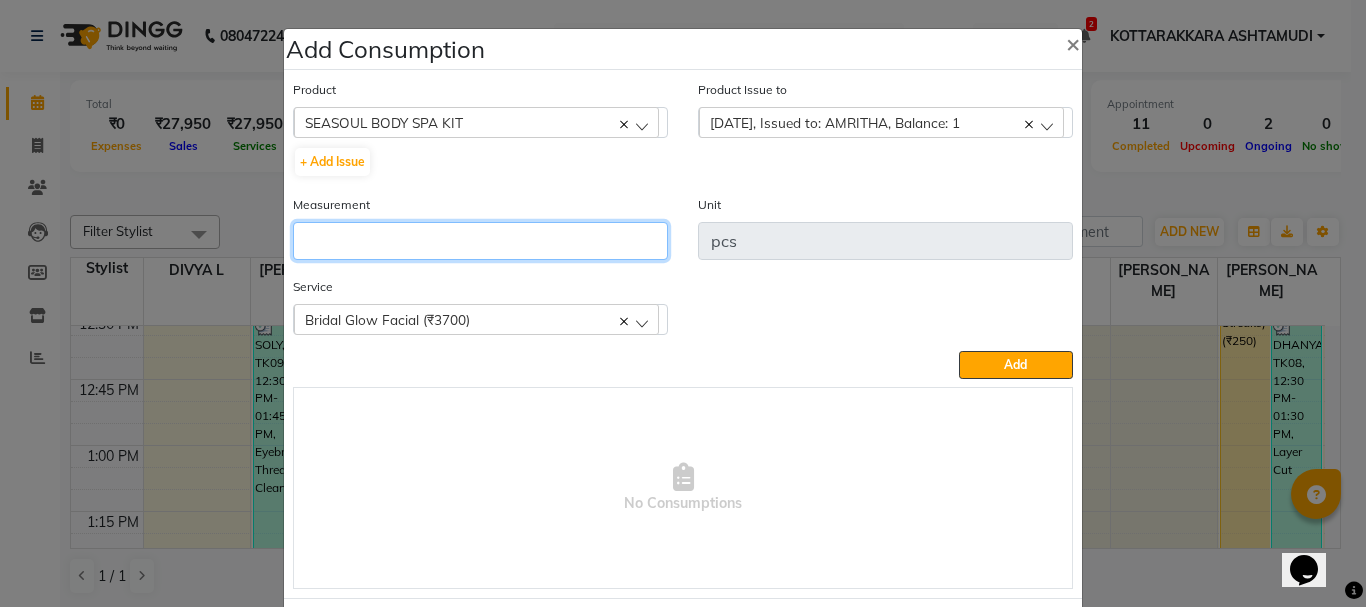 click 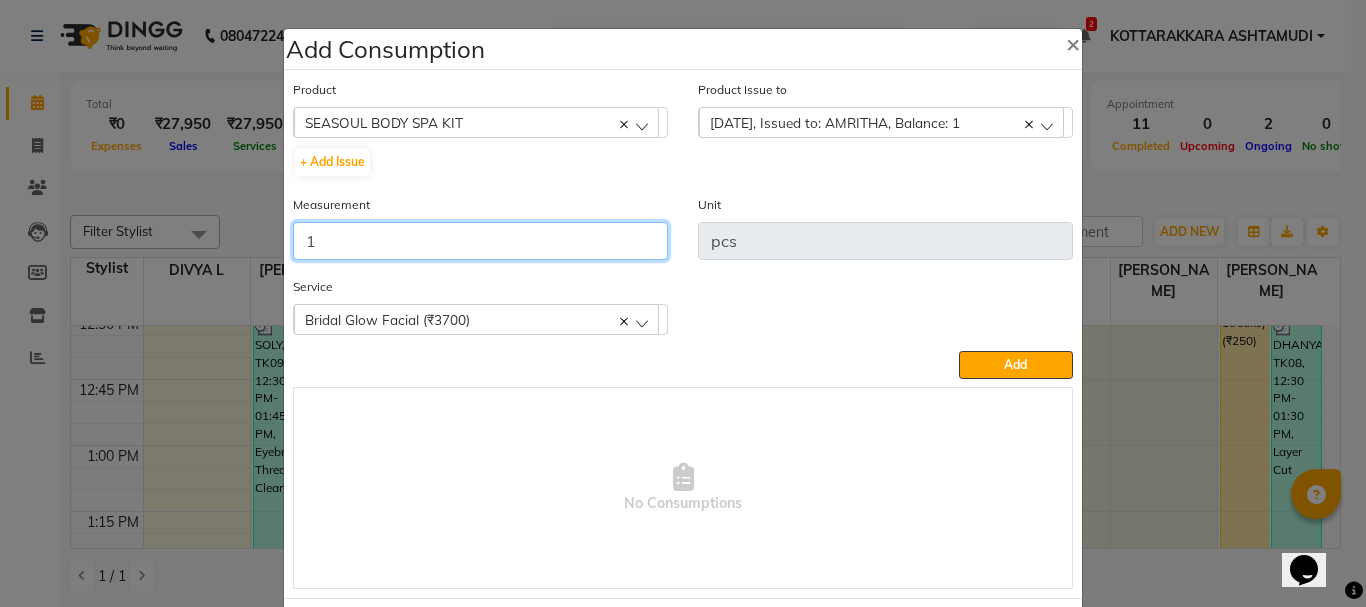 type on "1" 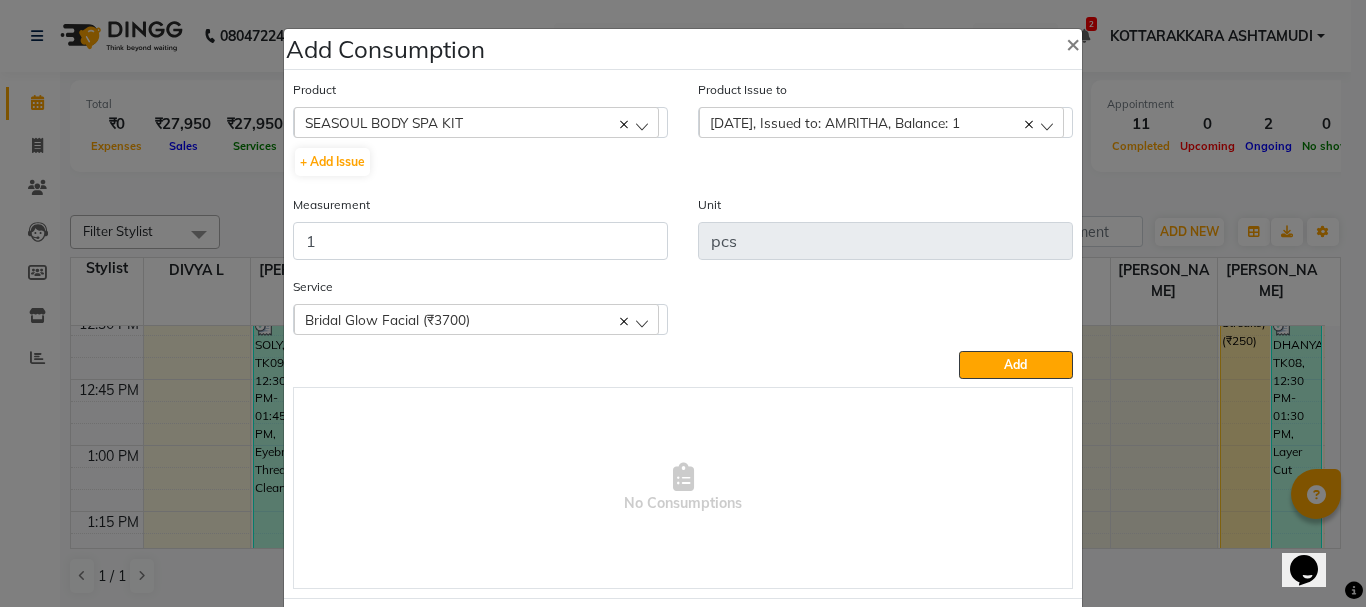 click on "Bridal Glow Facial (₹3700)" 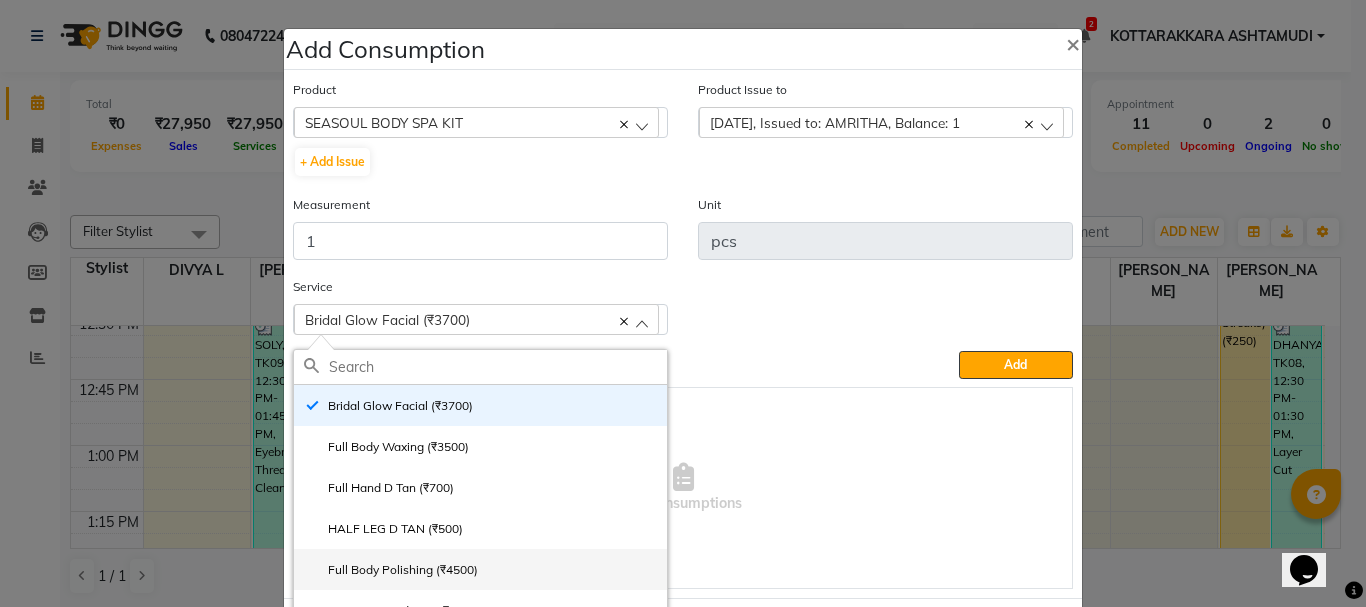 click on "Full Body Polishing (₹4500)" 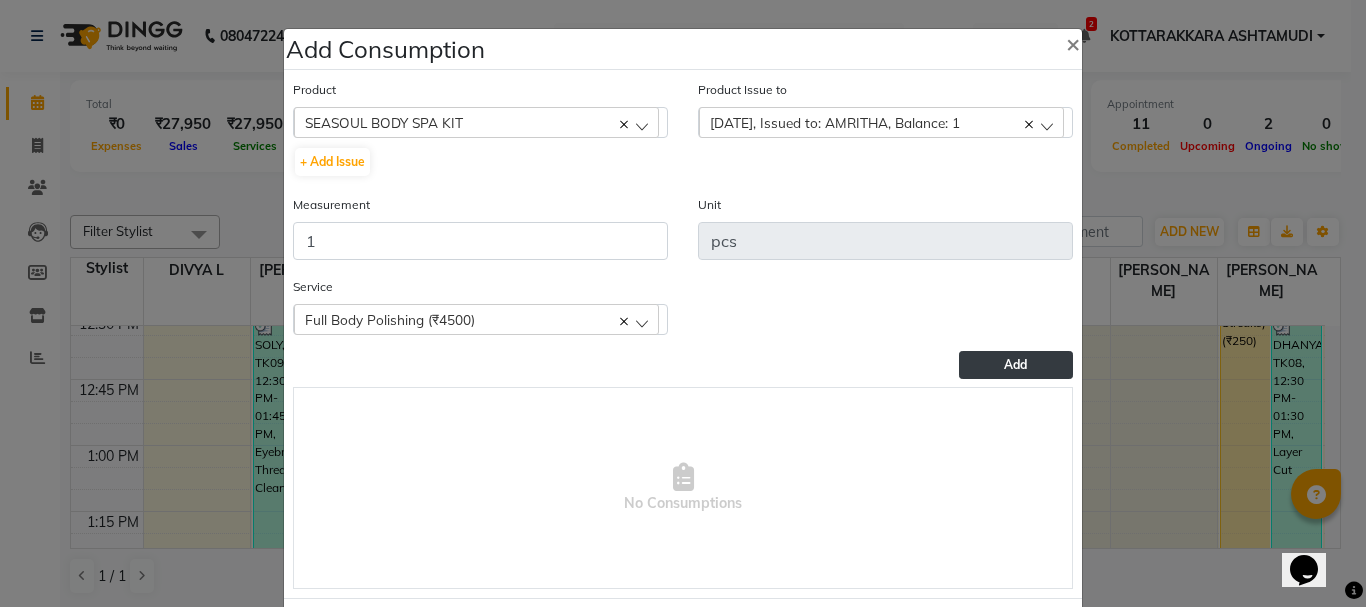 click on "Add" 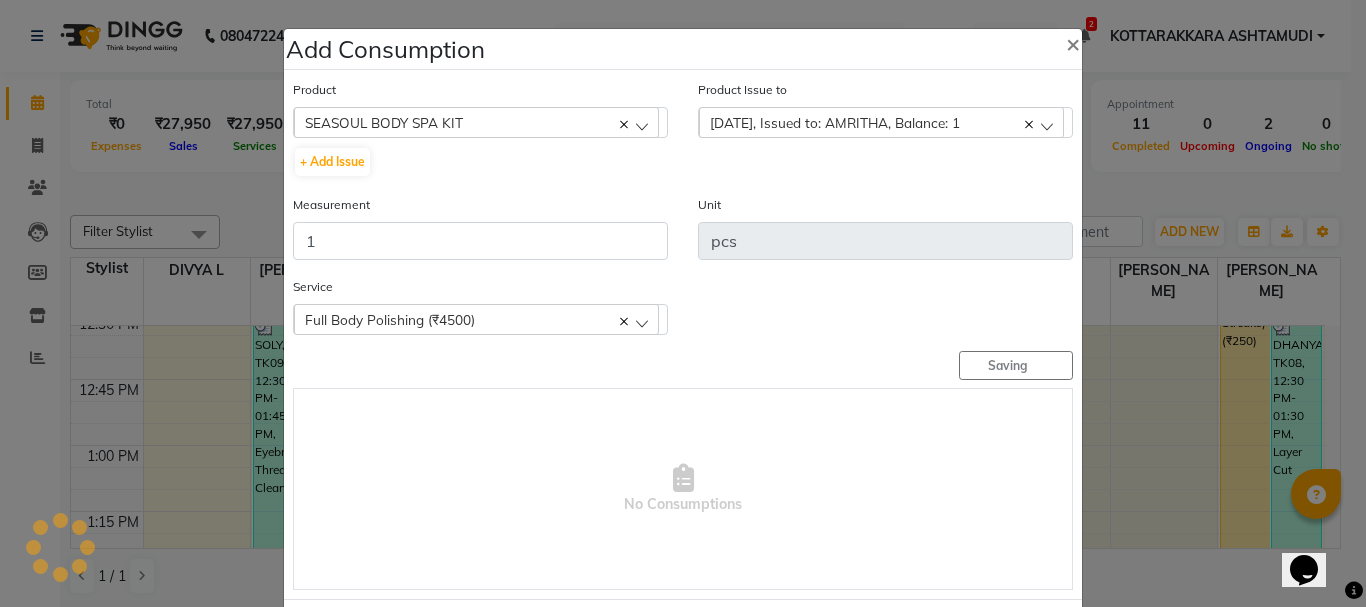 type 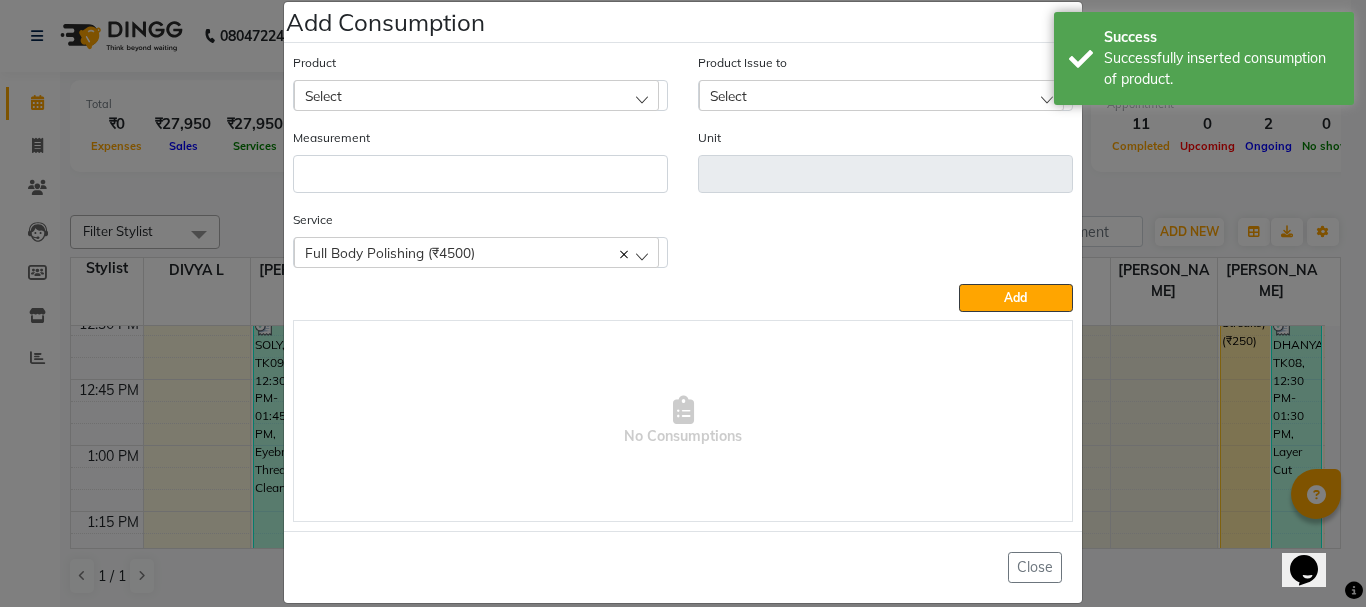 scroll, scrollTop: 52, scrollLeft: 0, axis: vertical 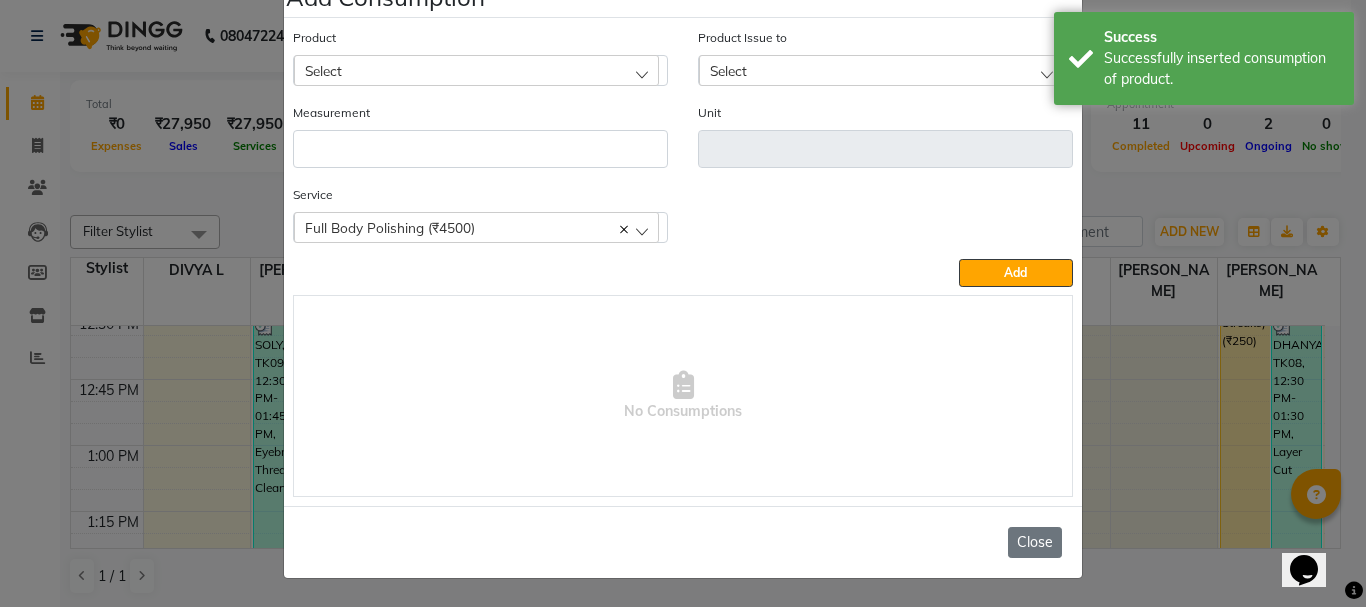 click on "Close" 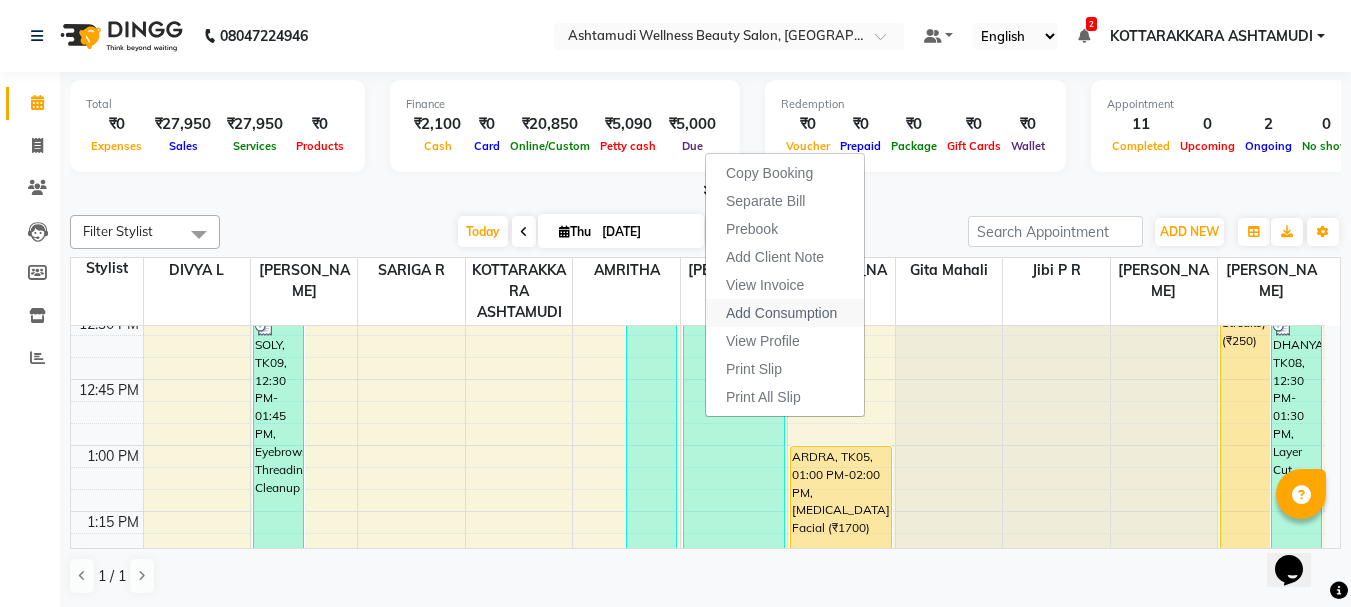 click on "Add Consumption" at bounding box center (781, 313) 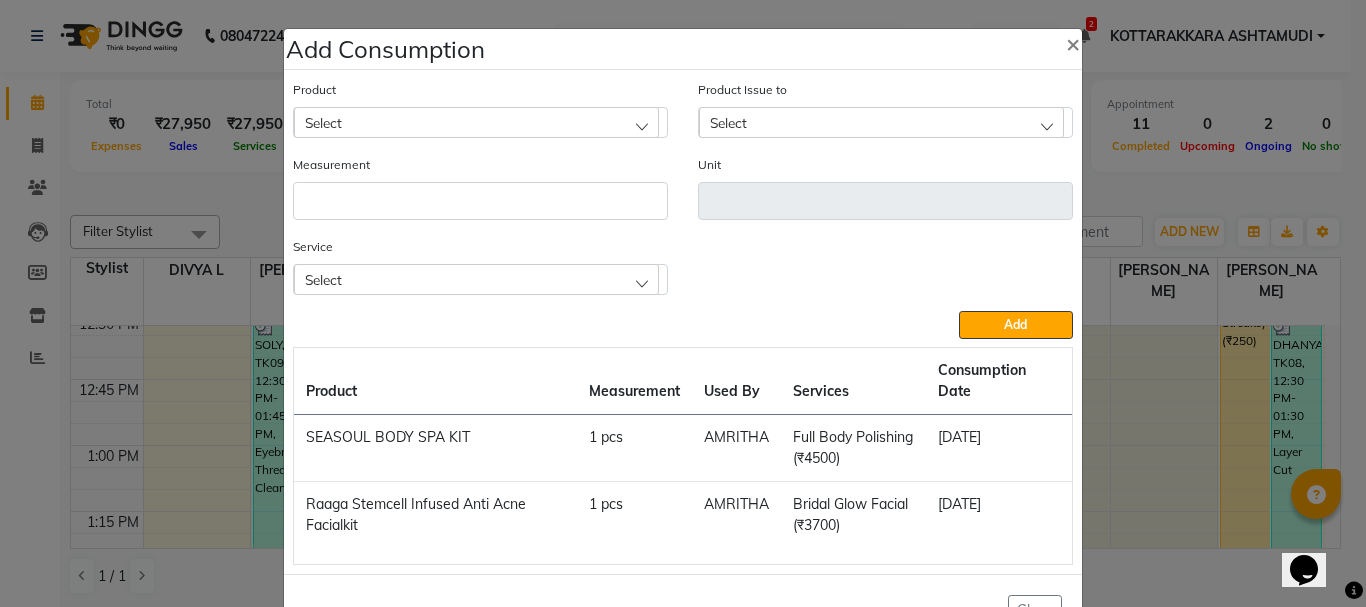 click on "Select" 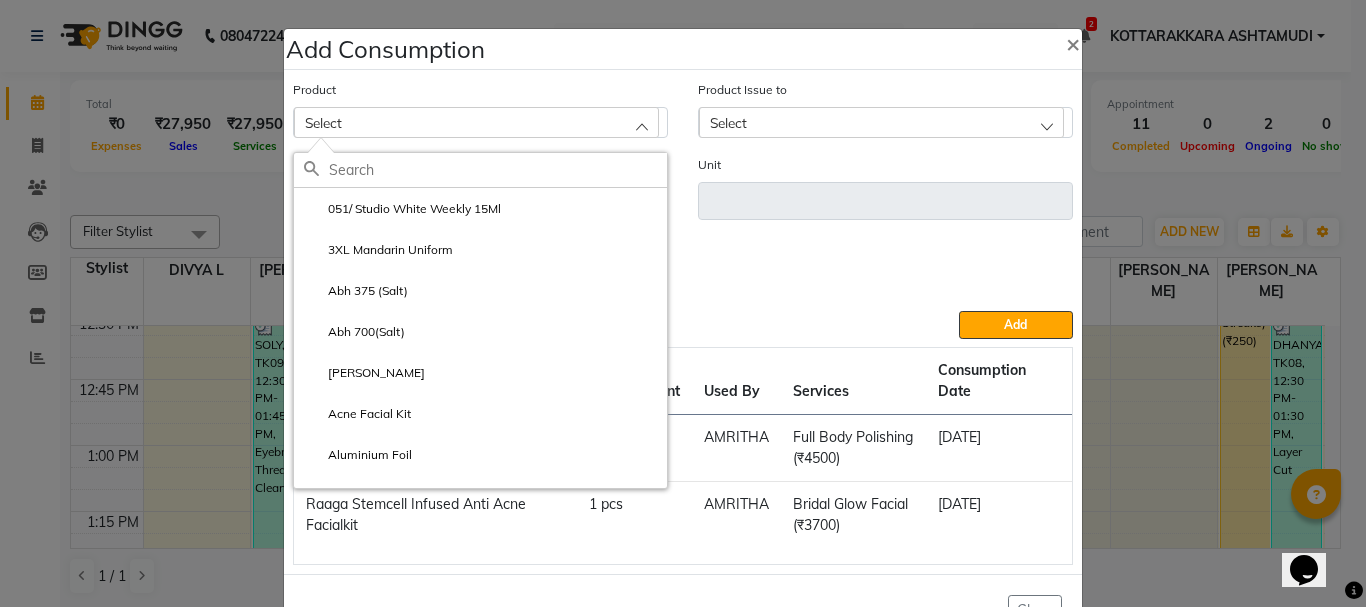 click 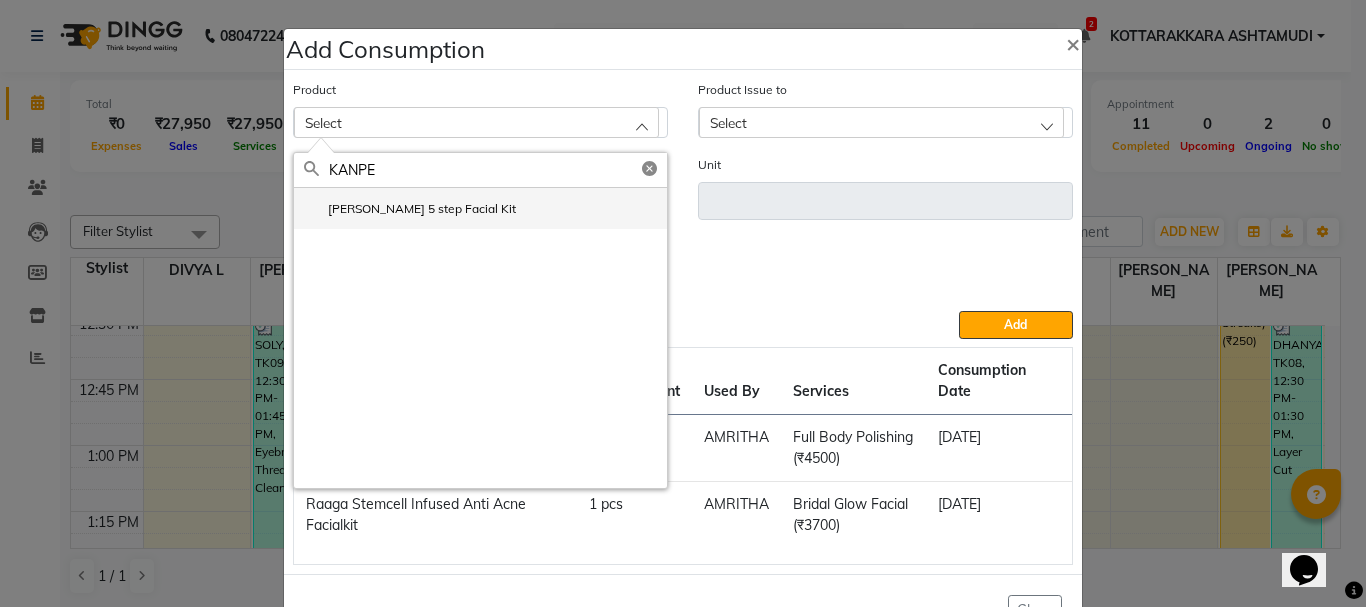 type on "KANPE" 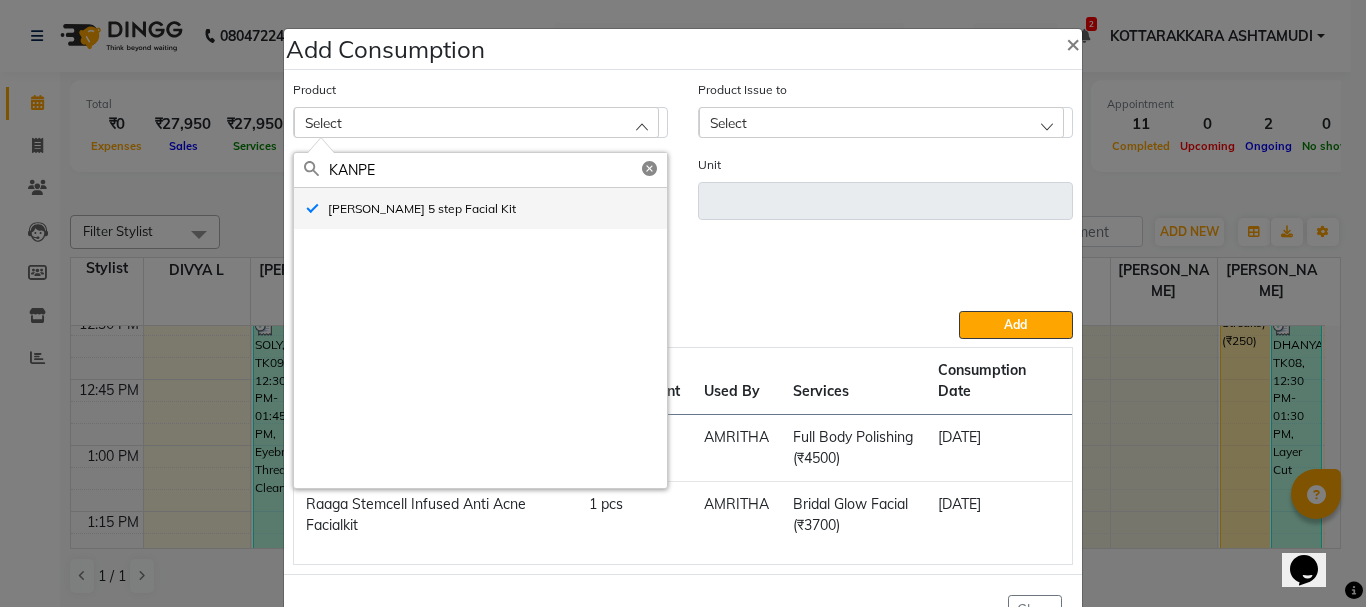 type on "pc" 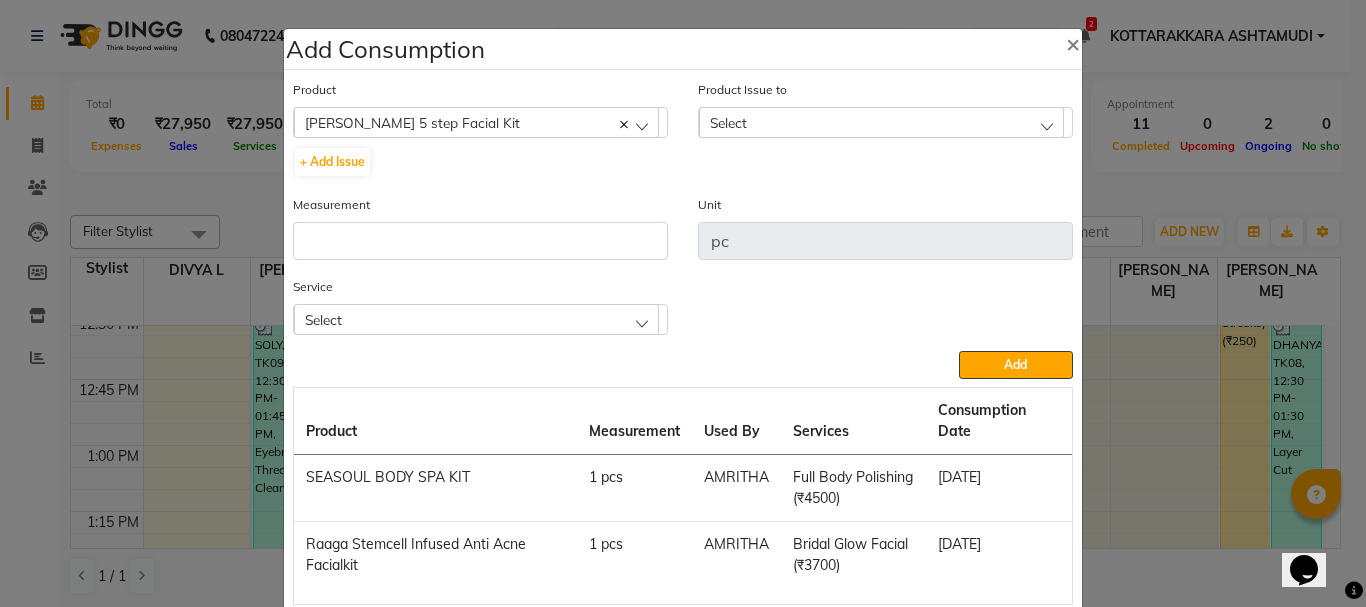 click on "Select" 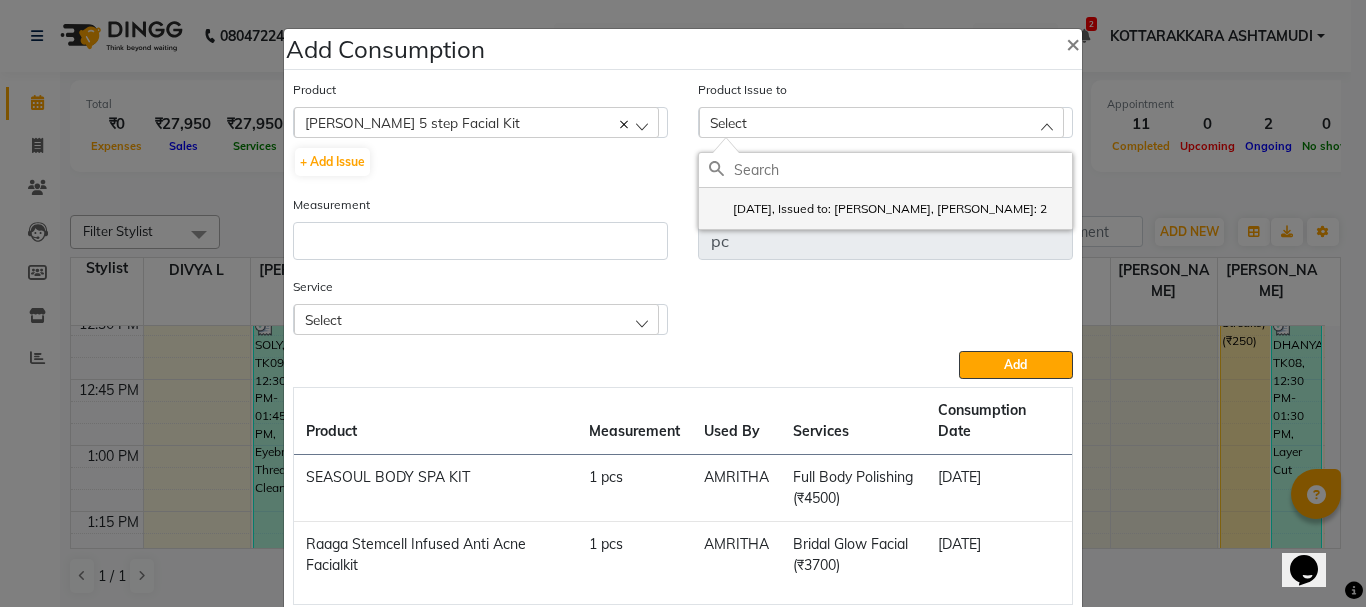 click on "2025-07-10, Issued to: SHAMINA MUHAMMED P R, Balance: 2" 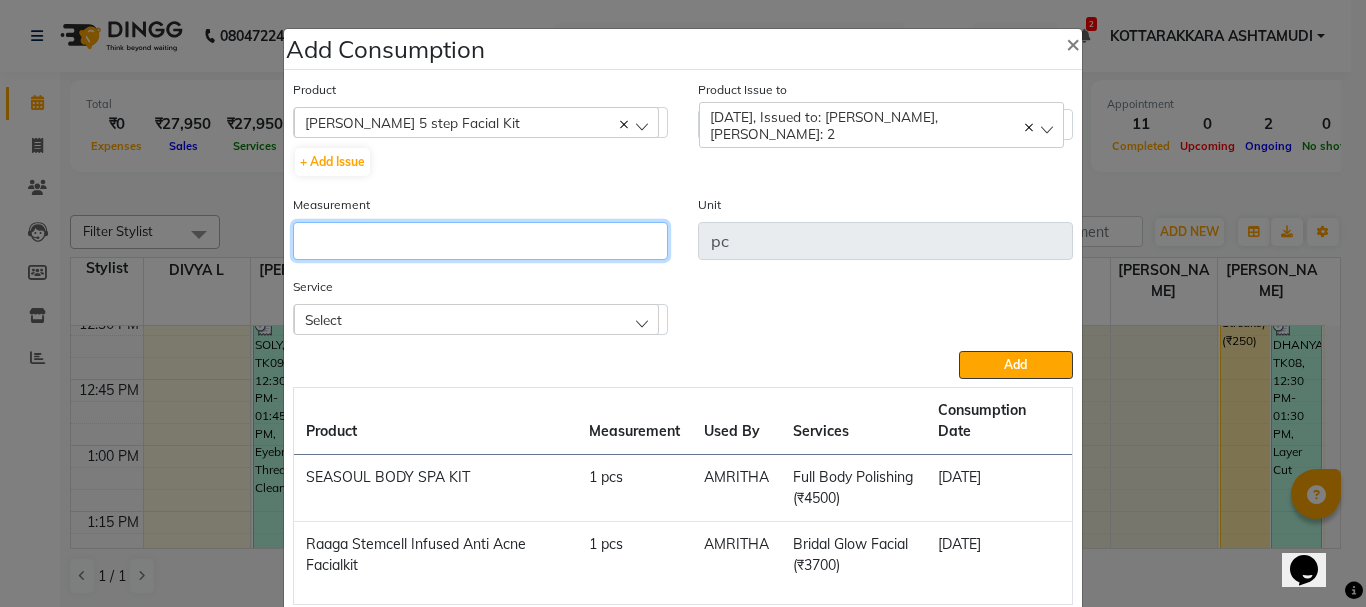 click 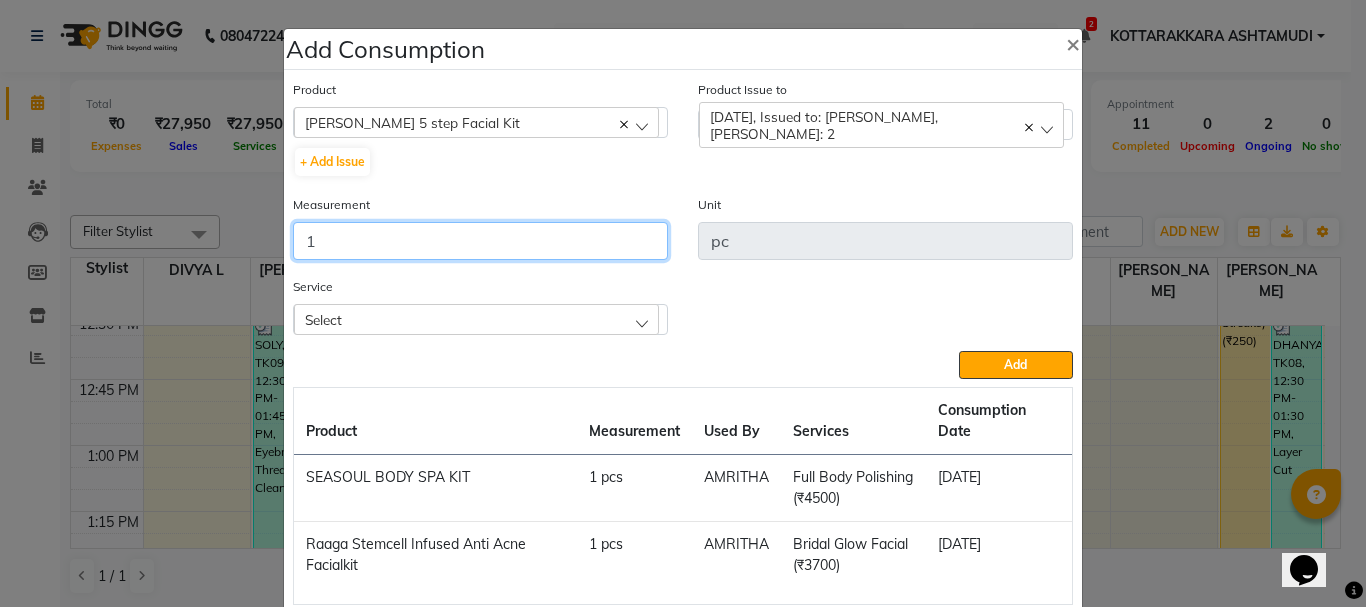 type on "1" 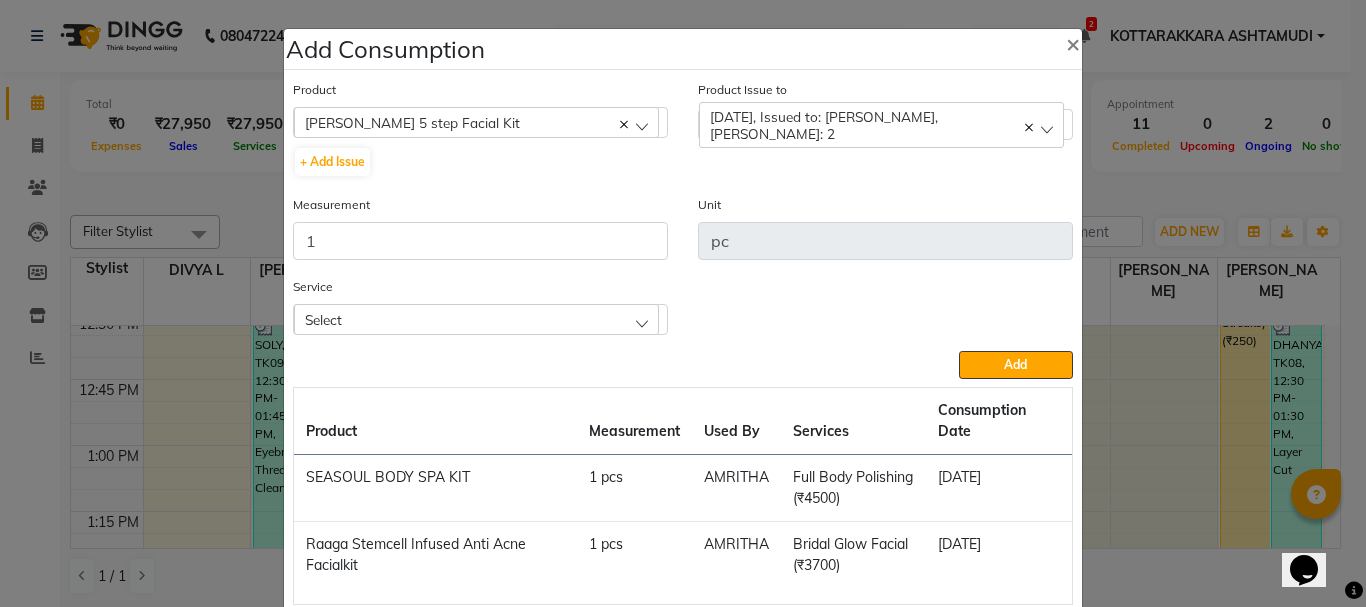 click on "Select" 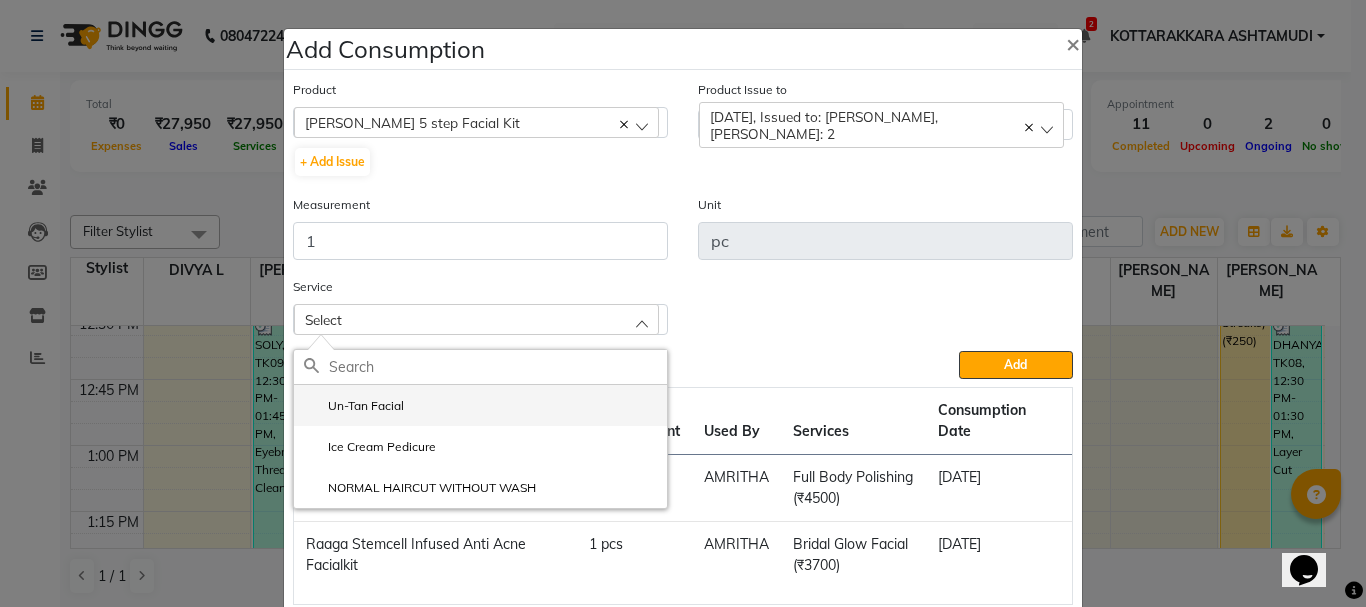 click on "Un-Tan Facial" 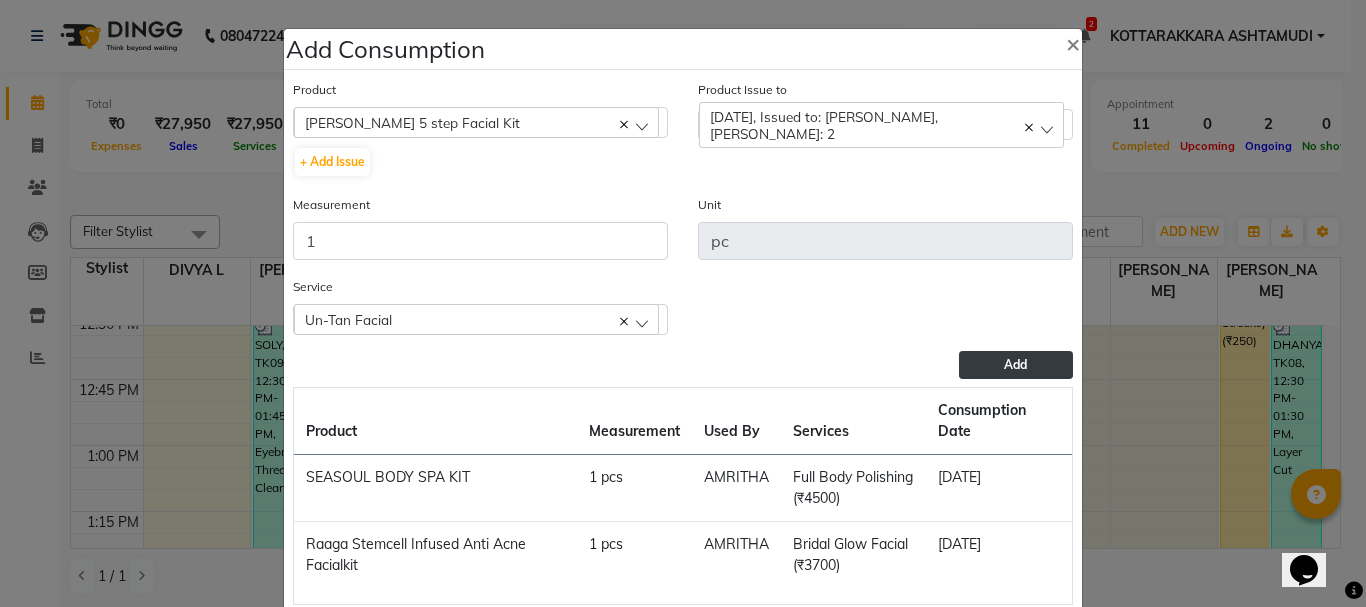 click on "Add" 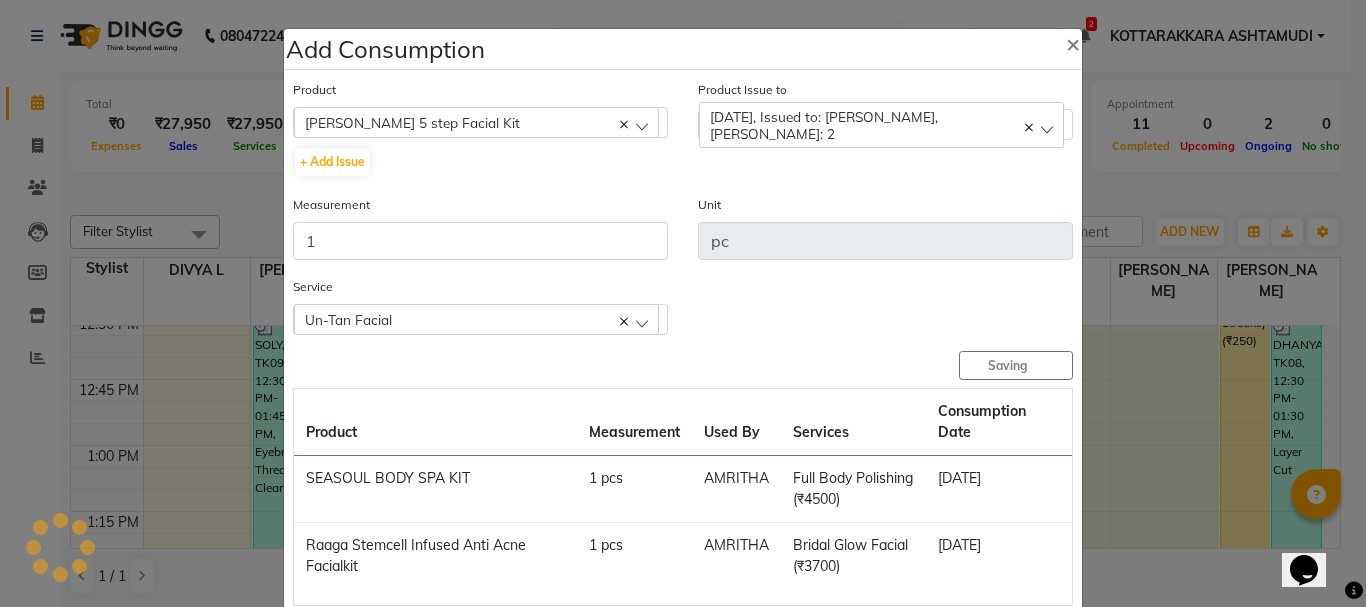 type 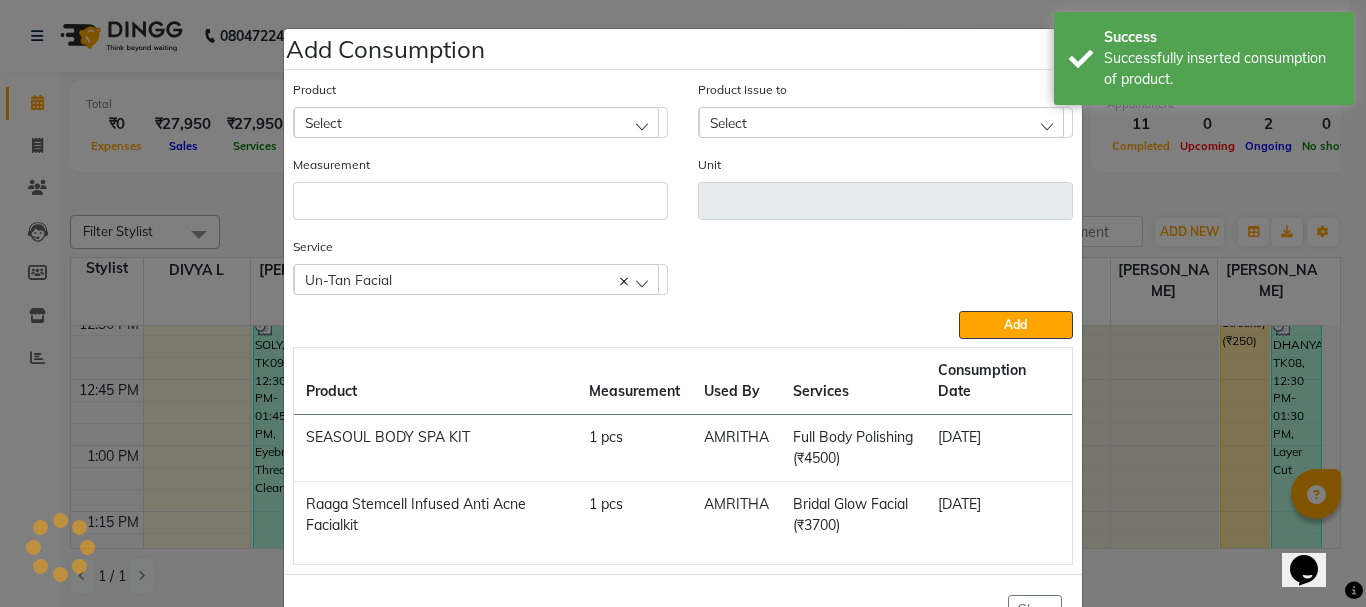 click on "Select" 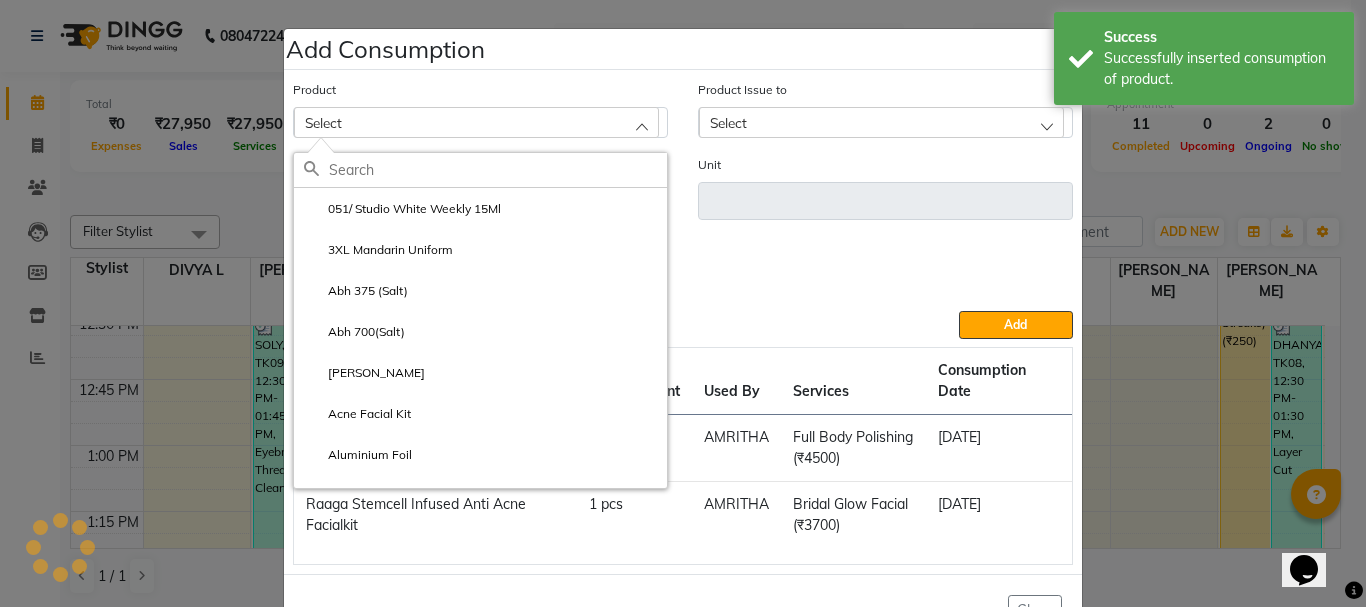click 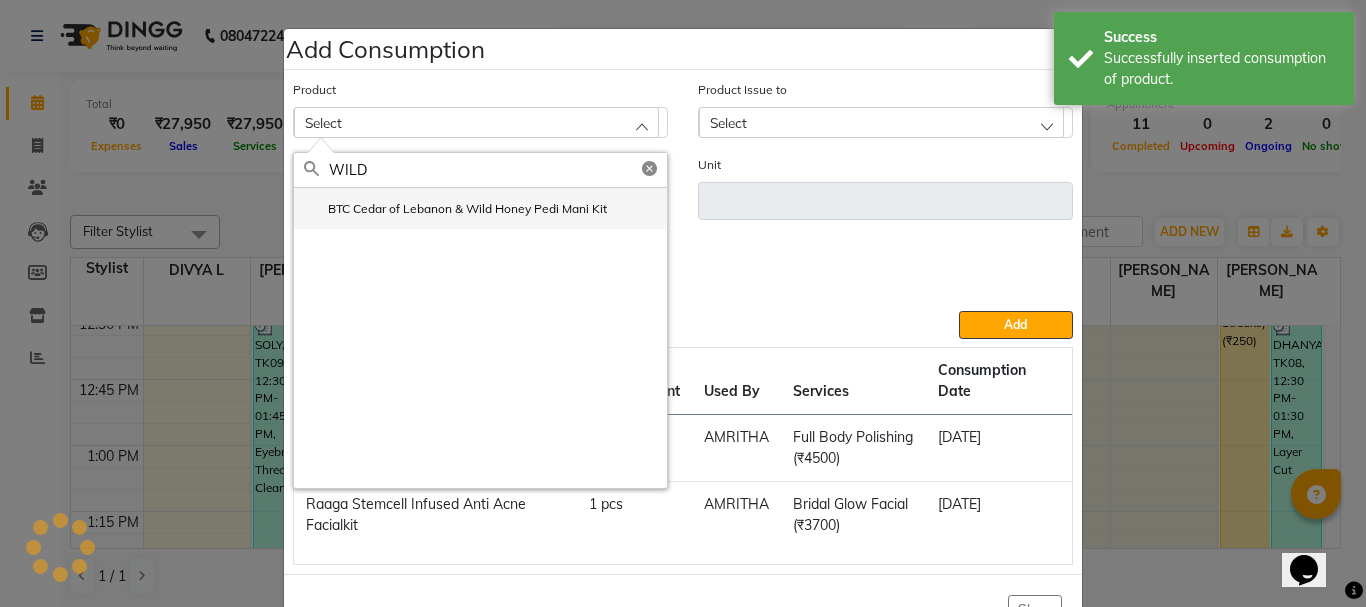 type on "WILD" 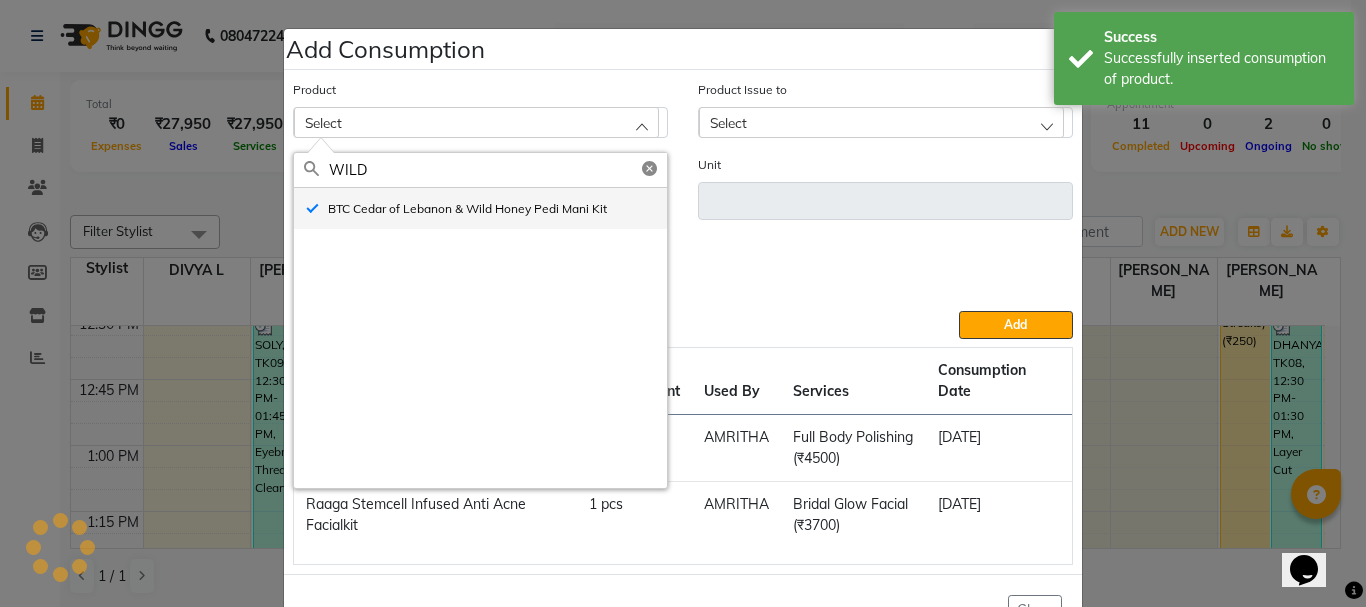 type on "pc" 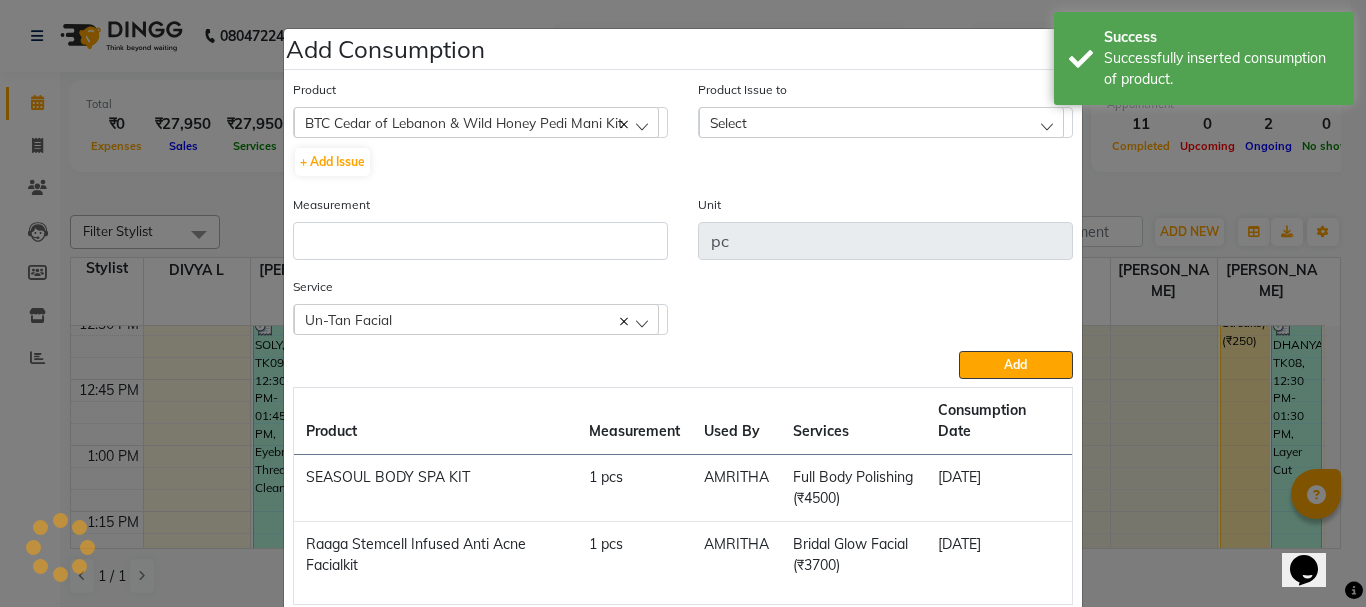 click on "Select" 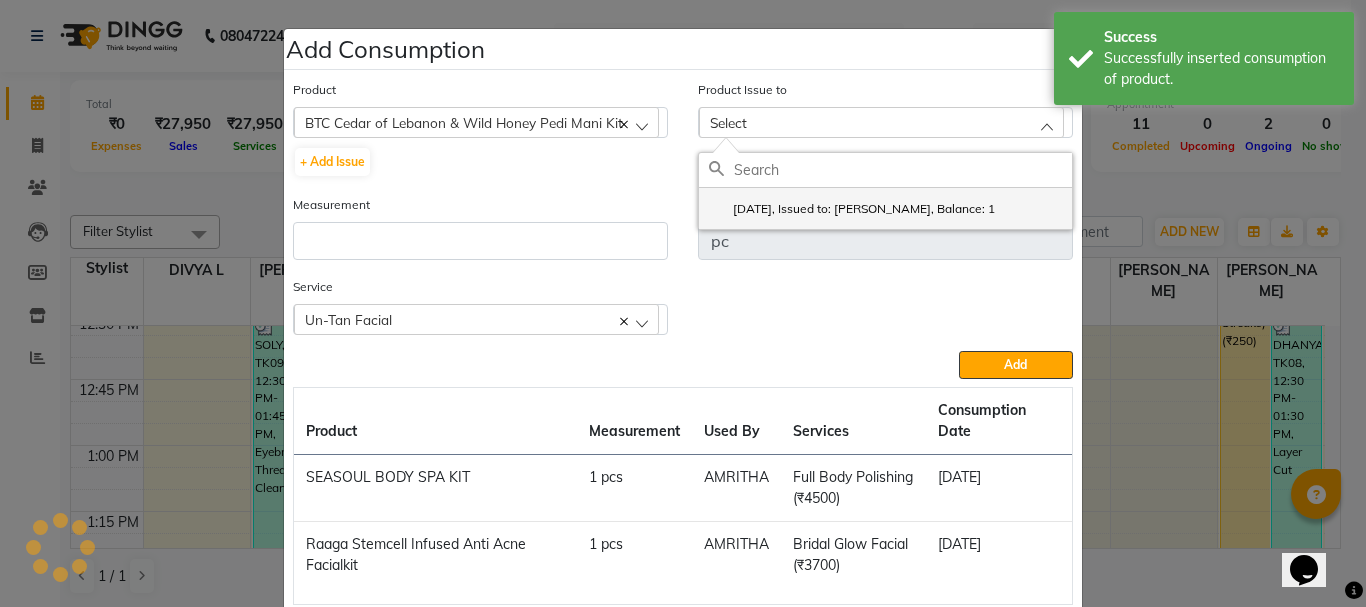 click on "2025-07-10, Issued to: SHAMINA MUHAMMED P R, Balance: 1" 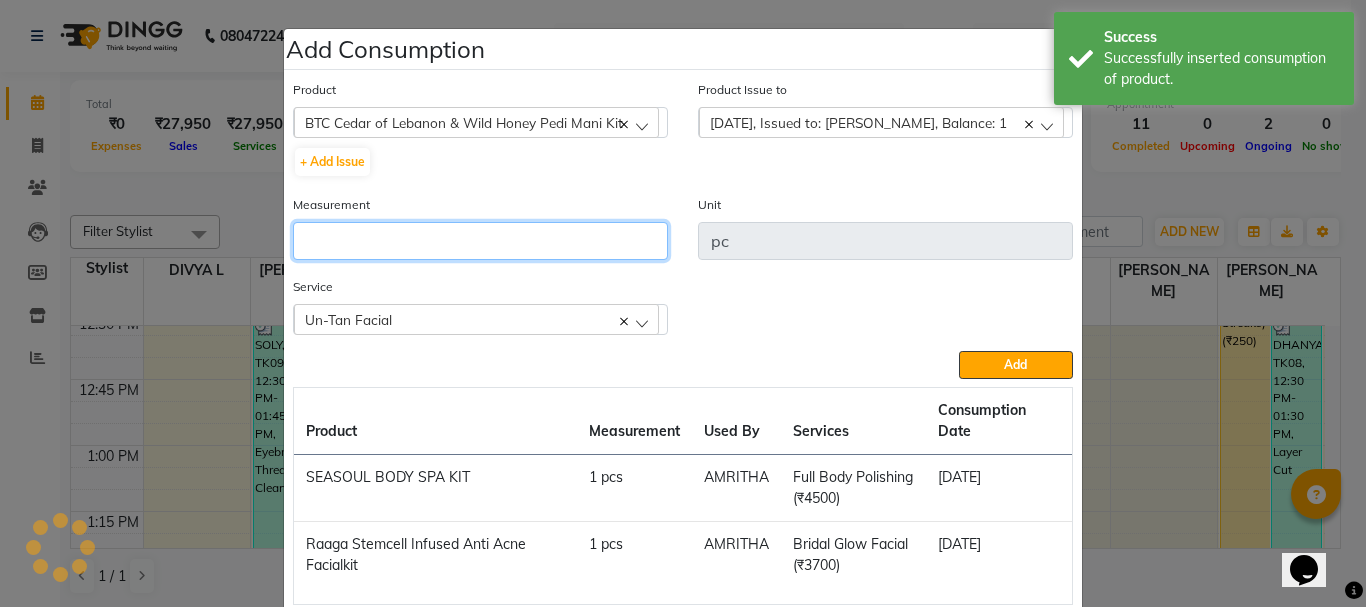 click 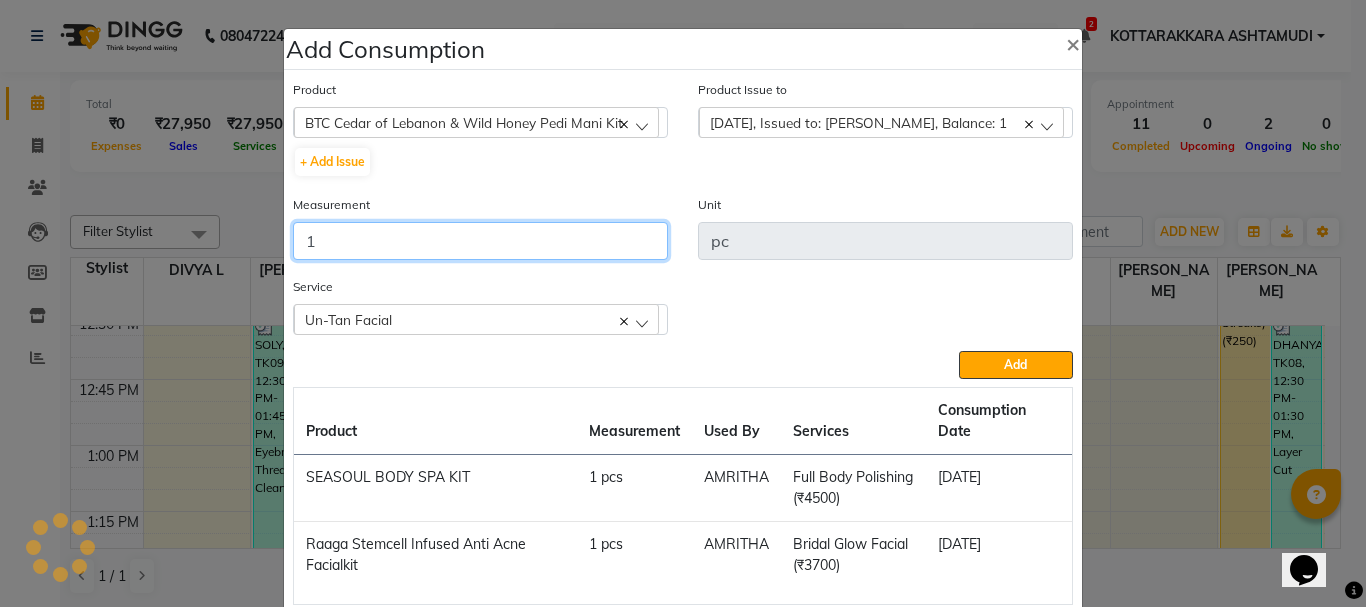 type on "1" 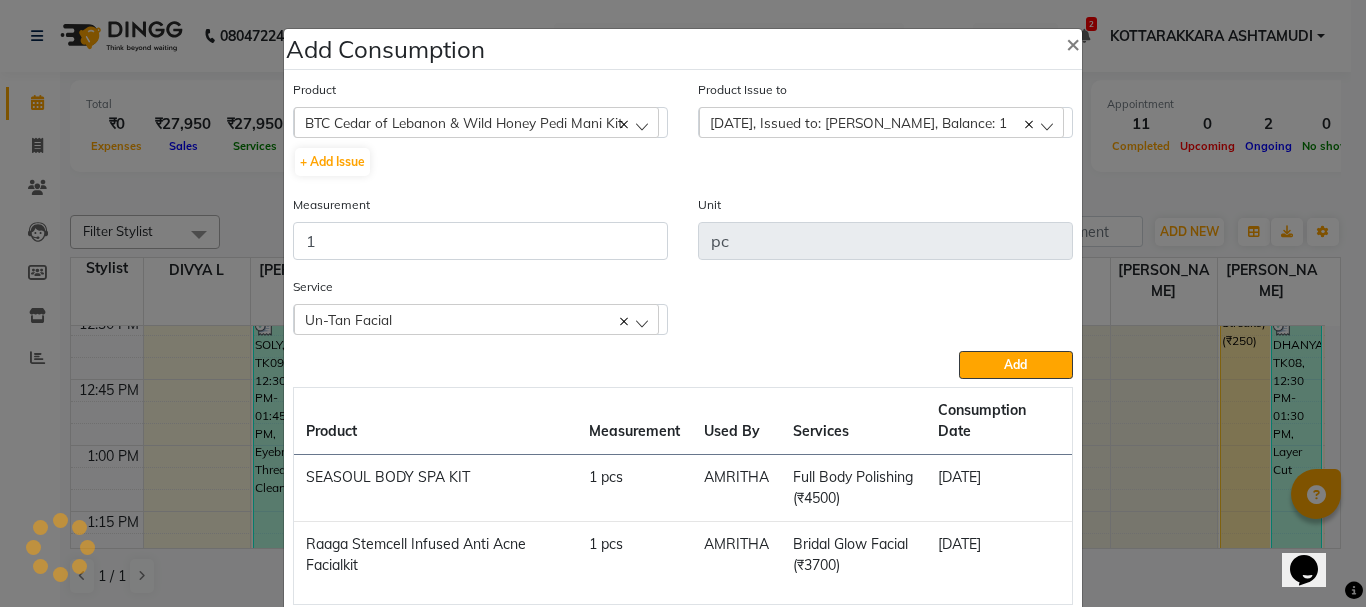 click on "Un-Tan Facial" 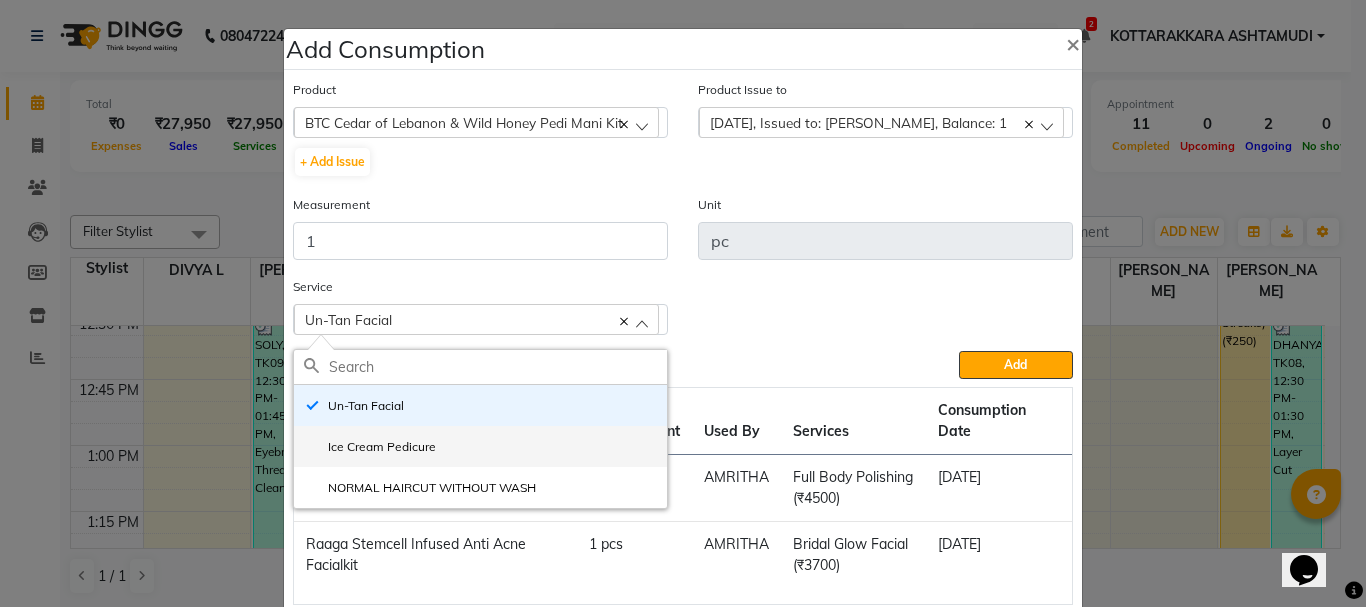 click on "Ice Cream Pedicure" 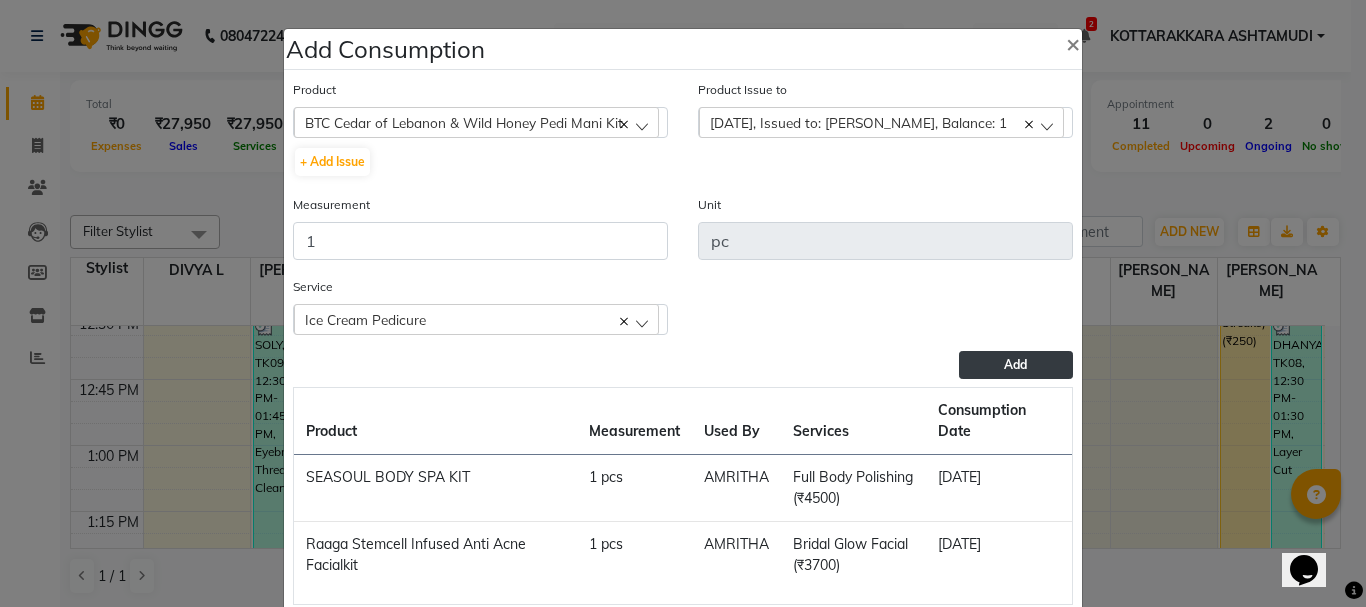 click on "Add" 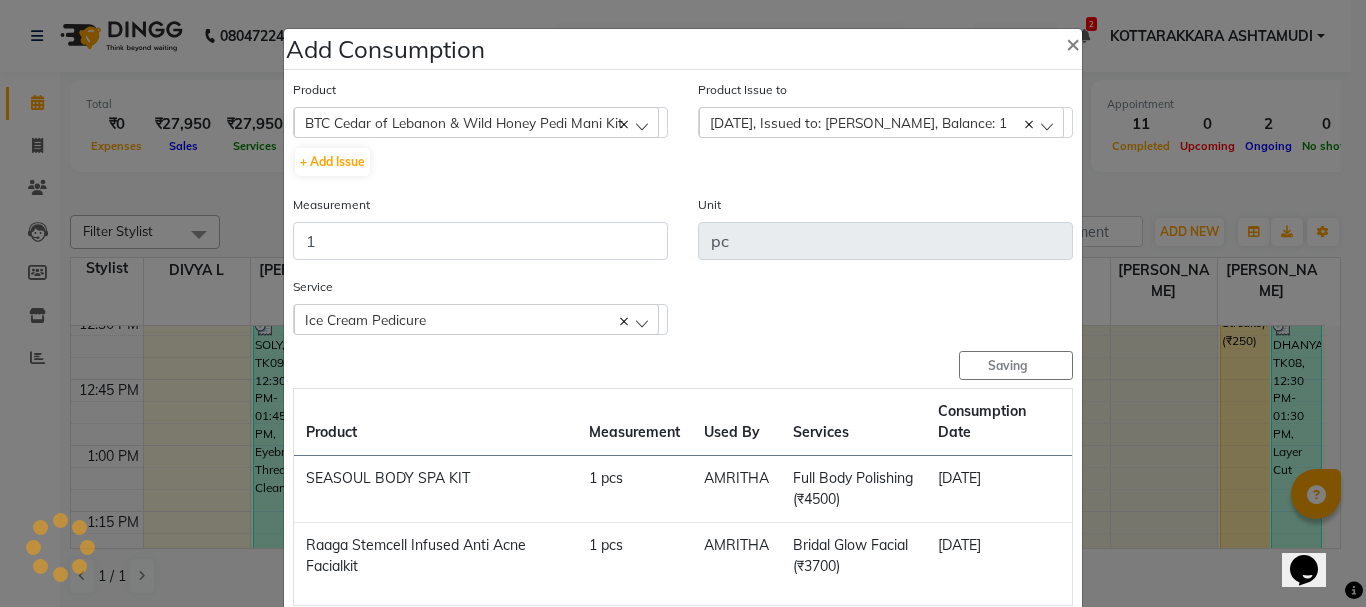 type 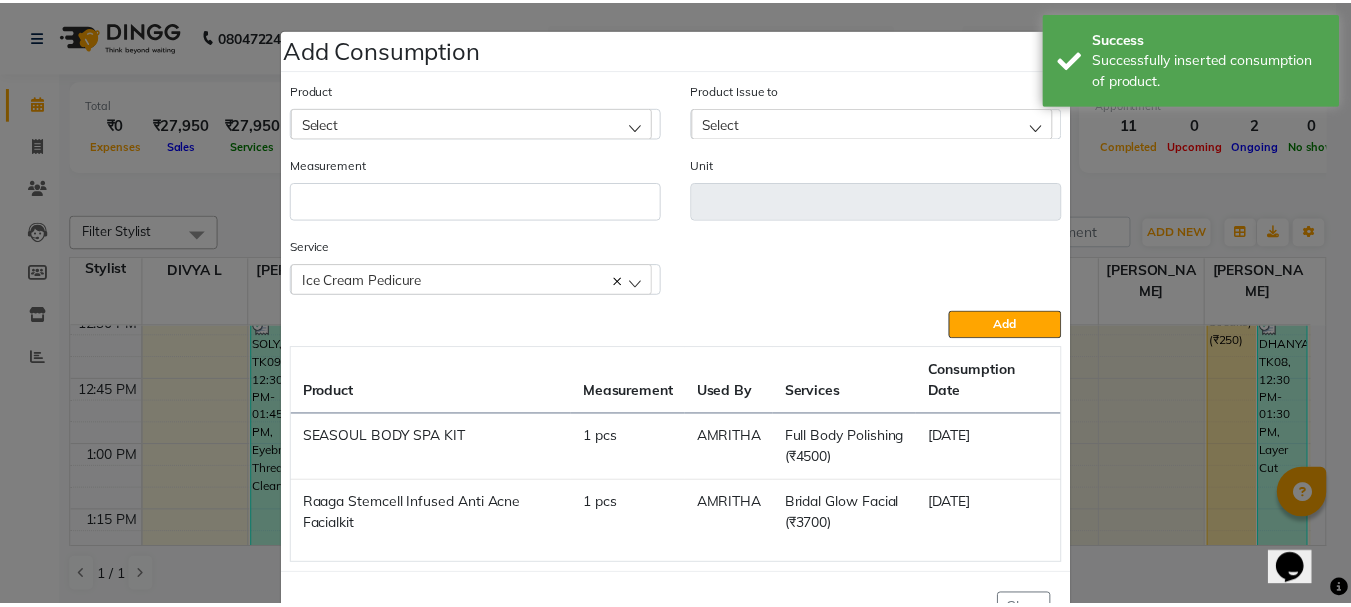 scroll, scrollTop: 68, scrollLeft: 0, axis: vertical 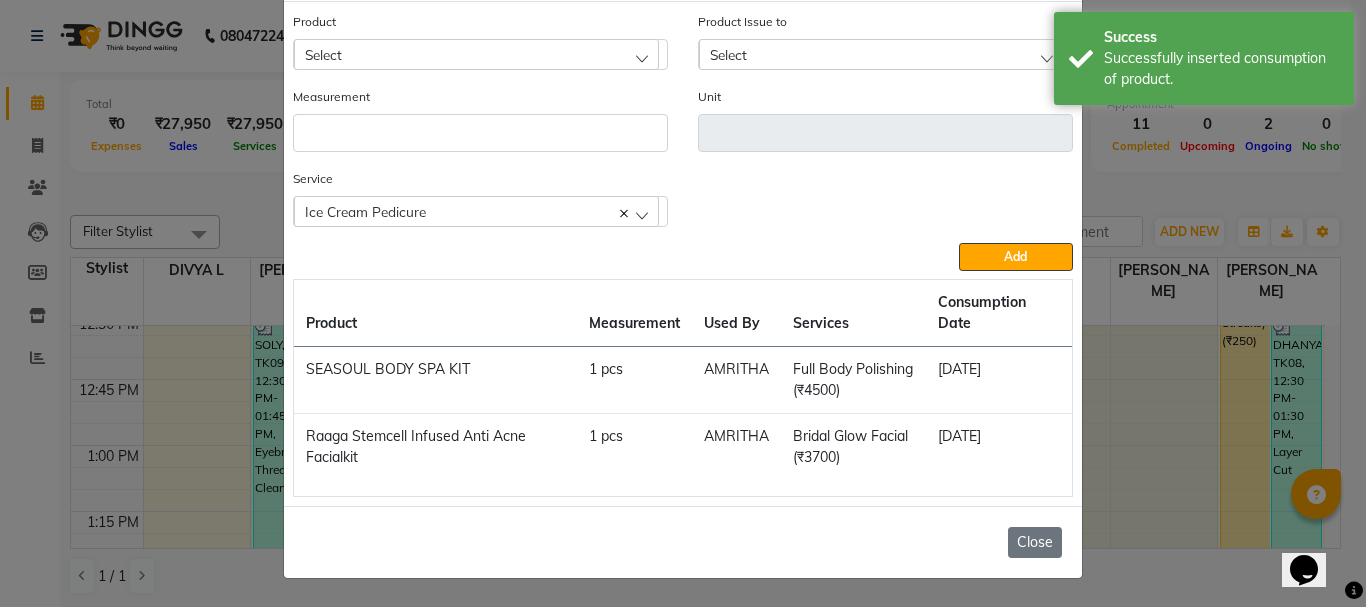 click on "Close" 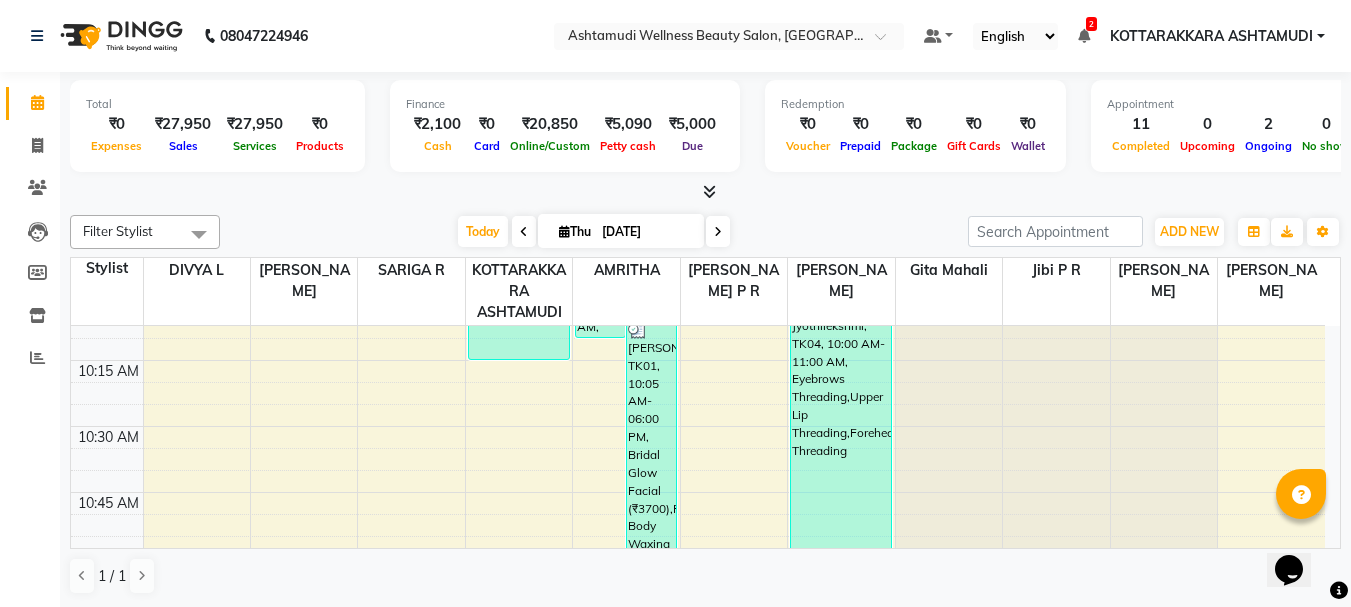 scroll, scrollTop: 500, scrollLeft: 0, axis: vertical 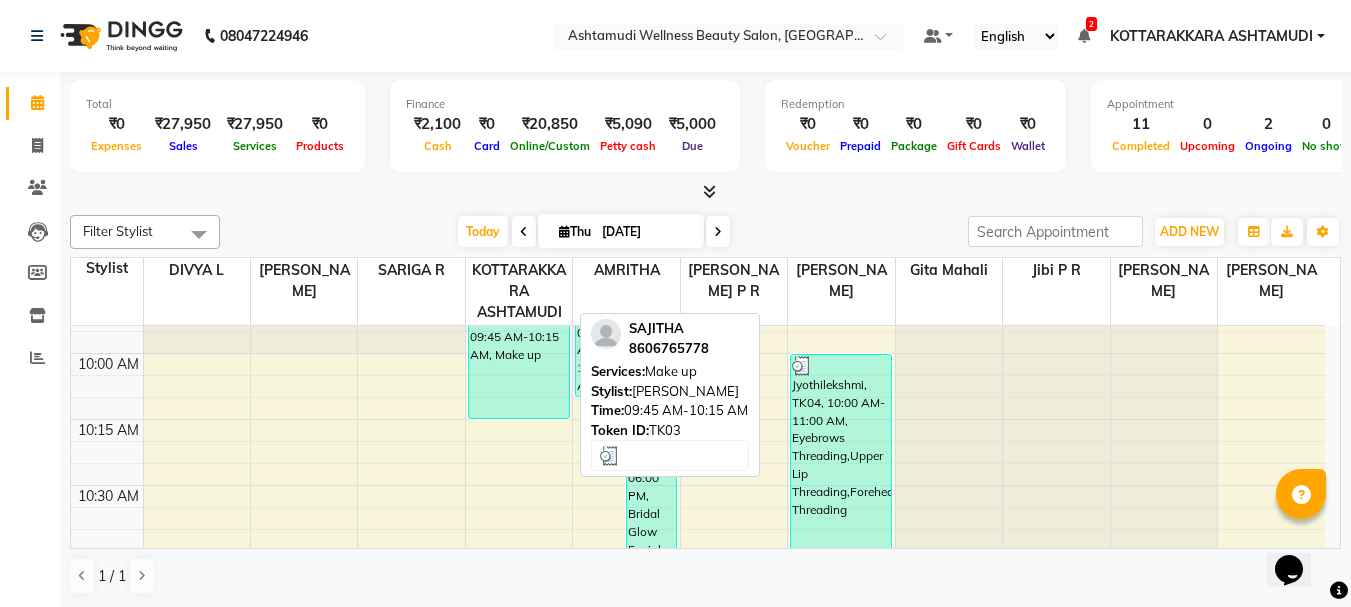 click on "SAJITHA, TK03, 09:45 AM-10:15 AM, Make up" at bounding box center (519, 353) 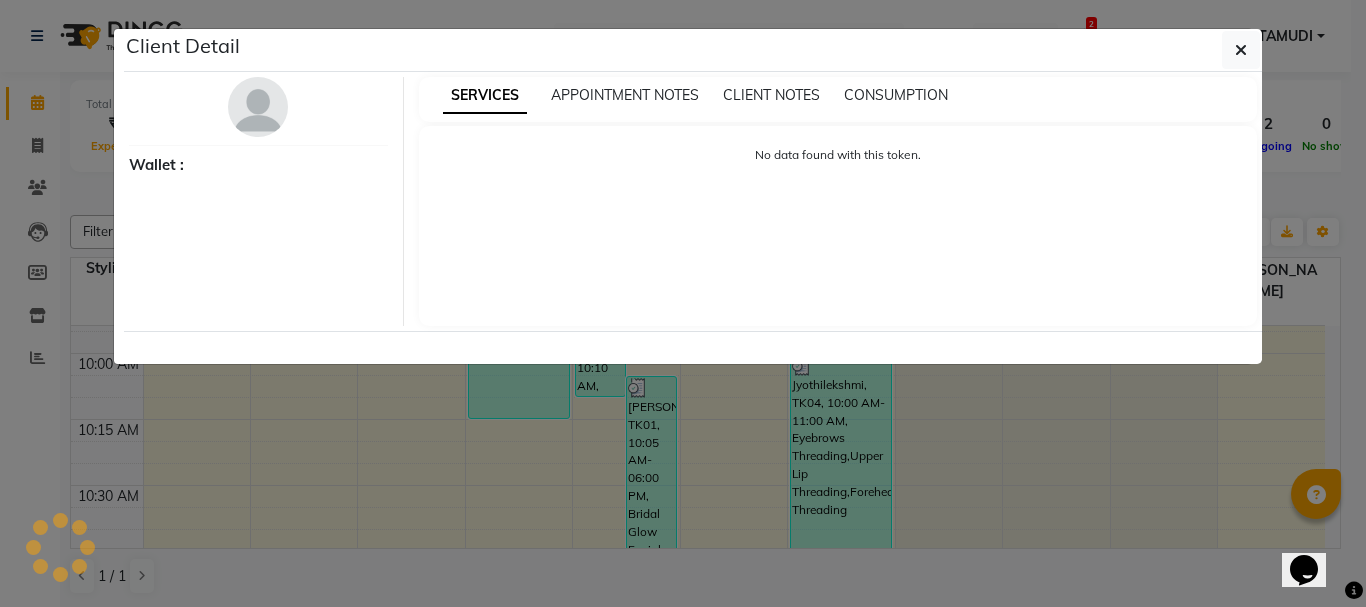 select on "3" 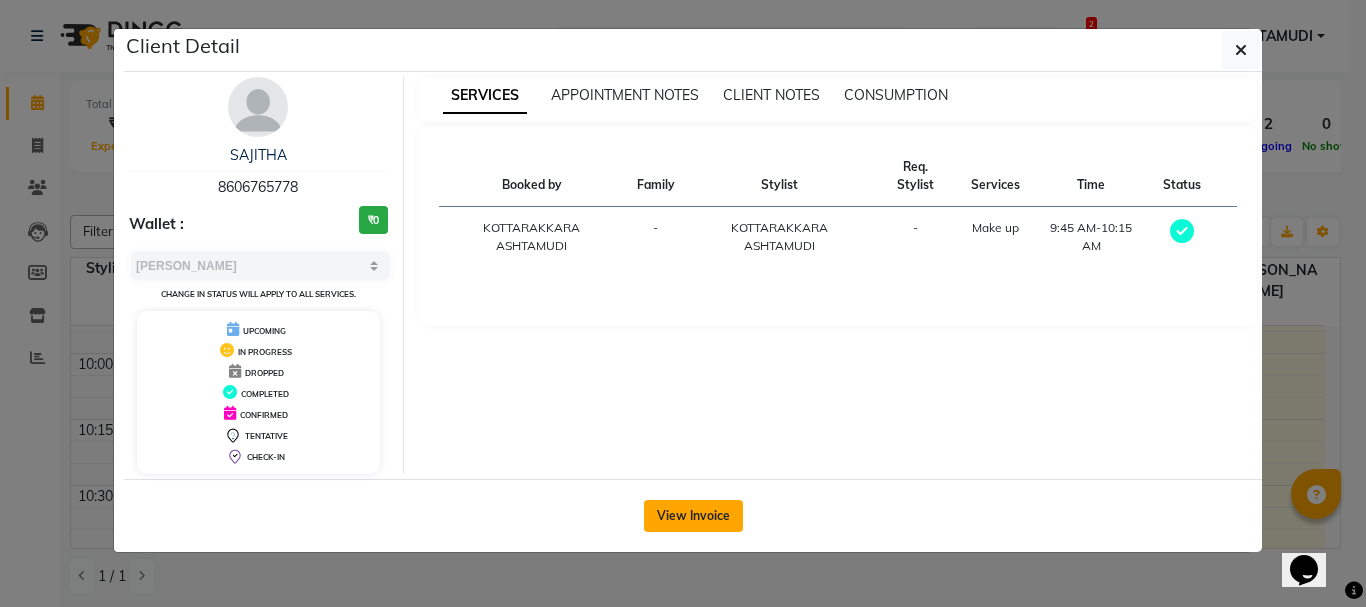 click on "View Invoice" 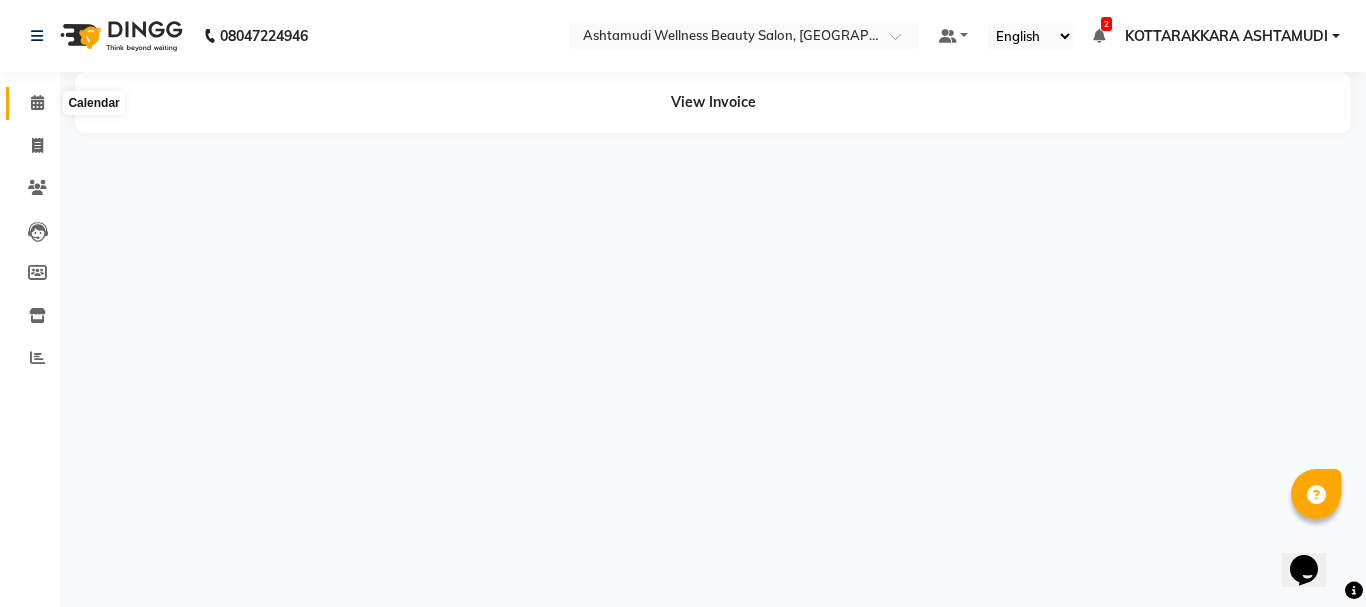 click 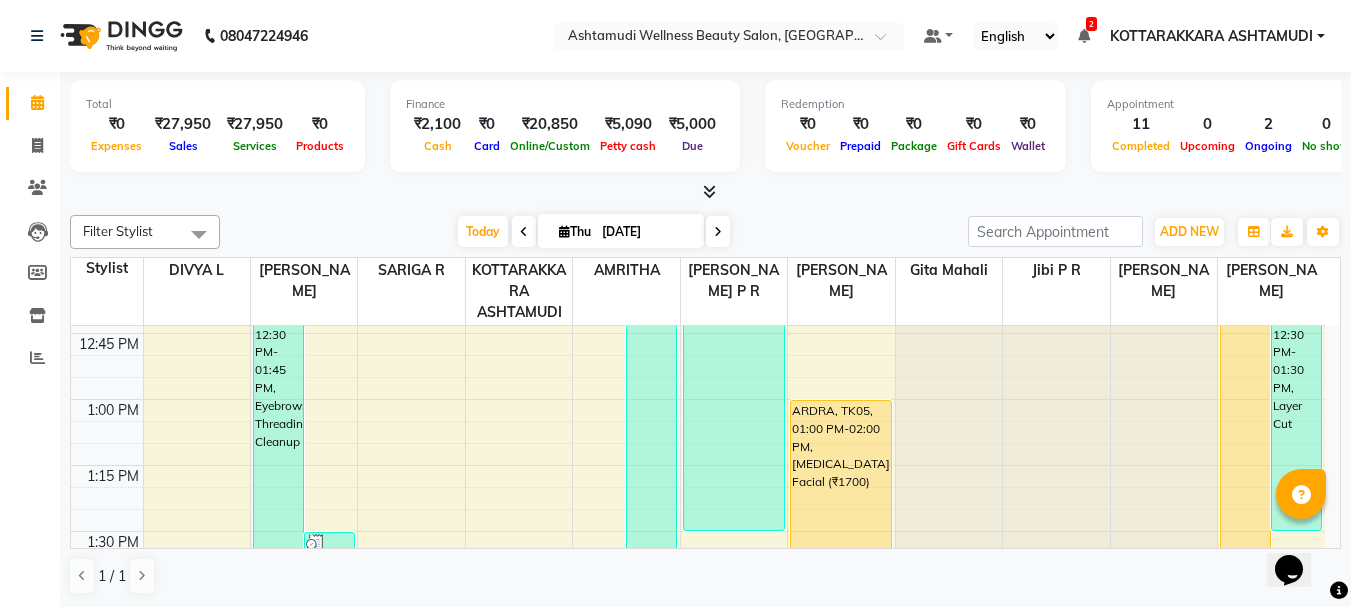 scroll, scrollTop: 1200, scrollLeft: 0, axis: vertical 